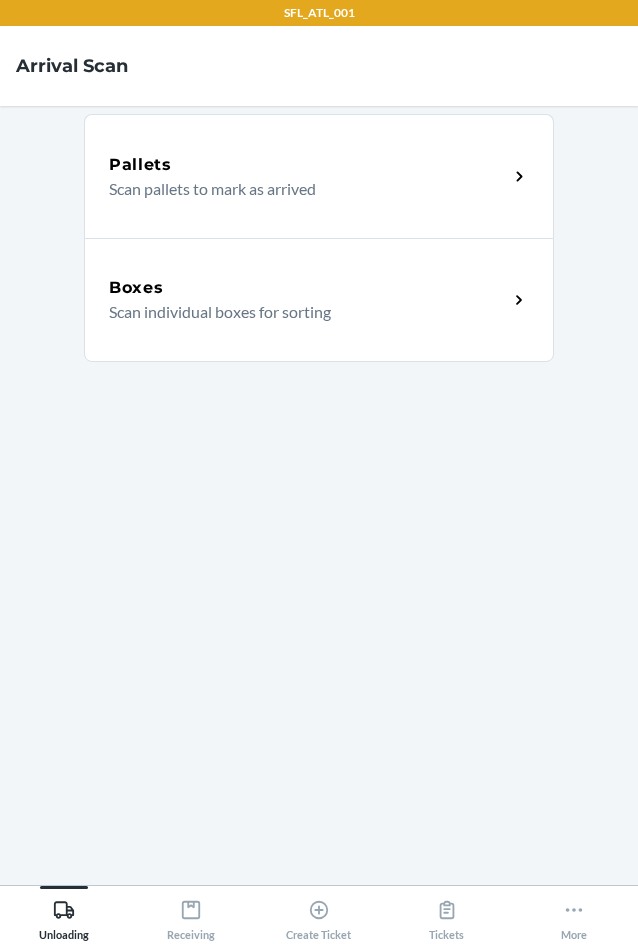 scroll, scrollTop: 0, scrollLeft: 0, axis: both 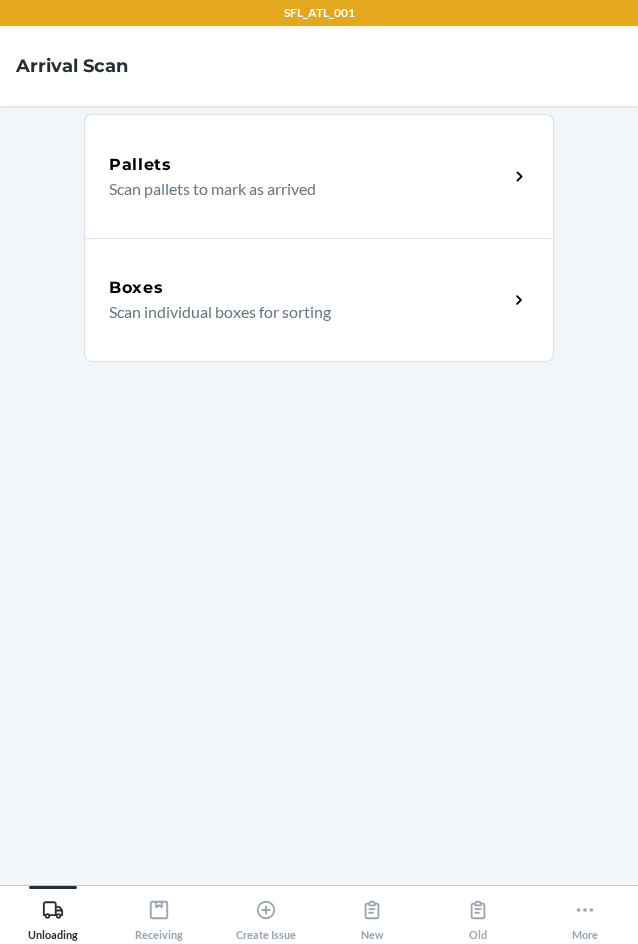 click on "Boxes" at bounding box center [308, 288] 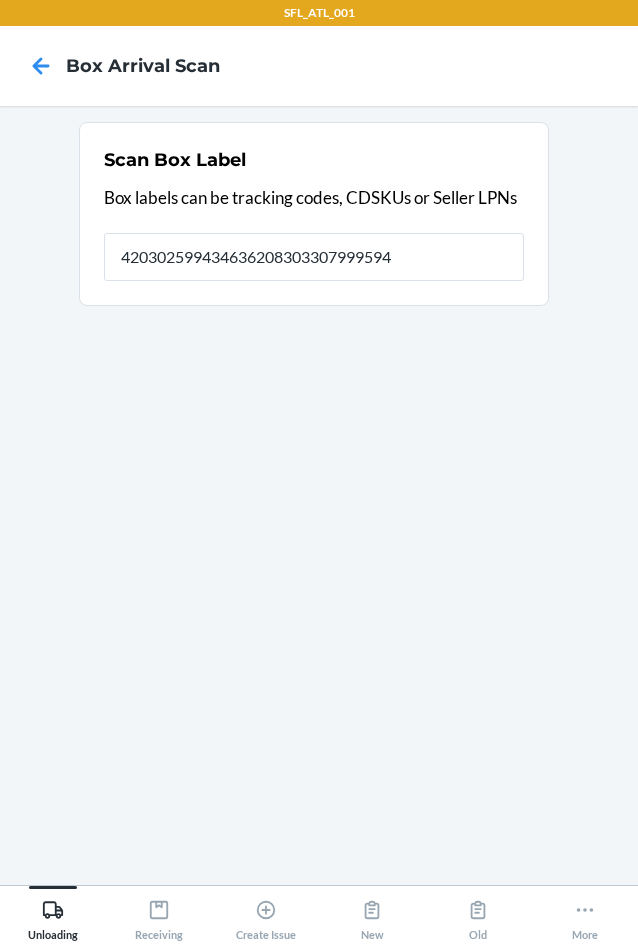 type on "420302599434636208303307999594" 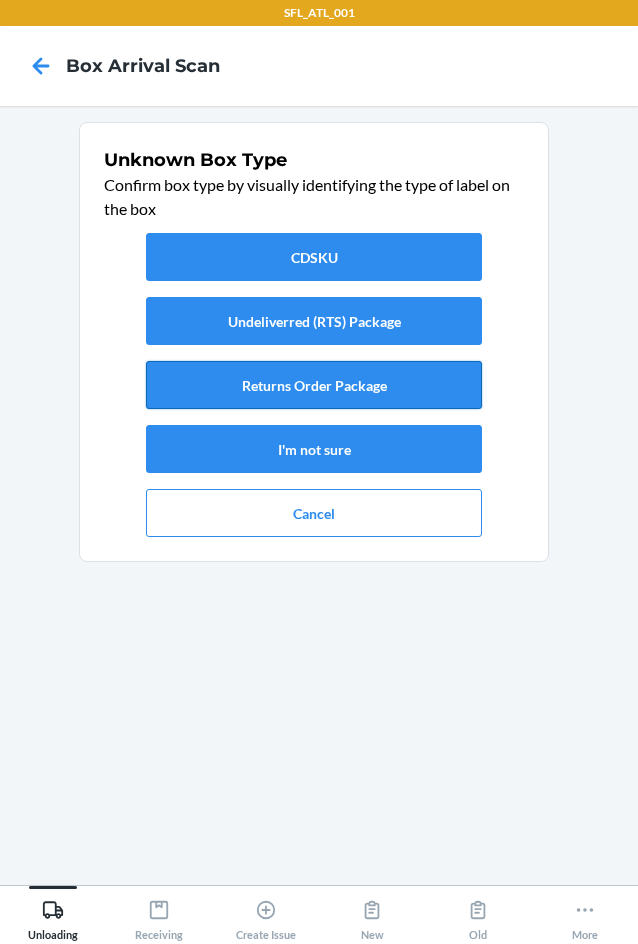 click on "Returns Order Package" at bounding box center (314, 385) 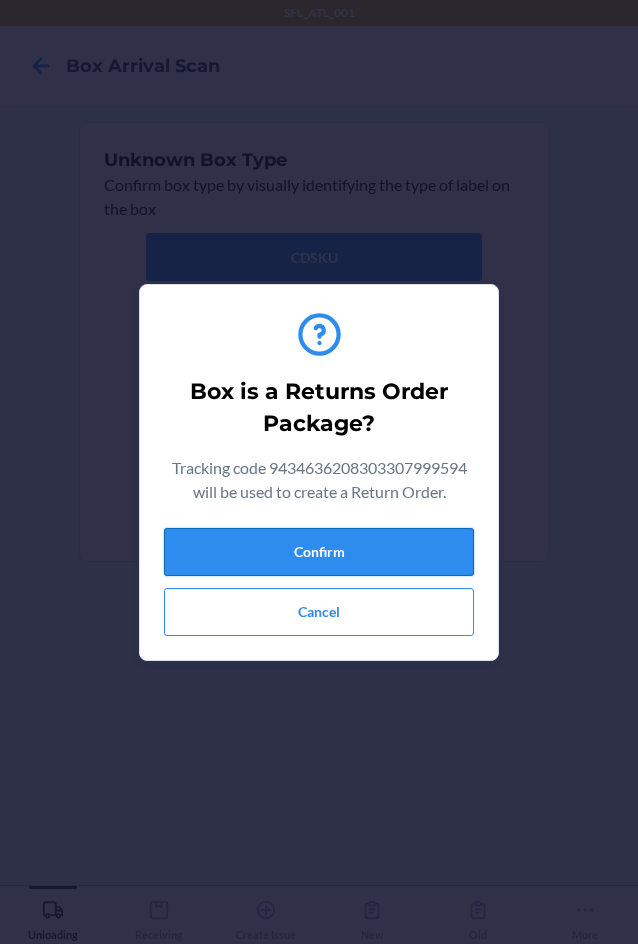 click on "Confirm" at bounding box center (319, 552) 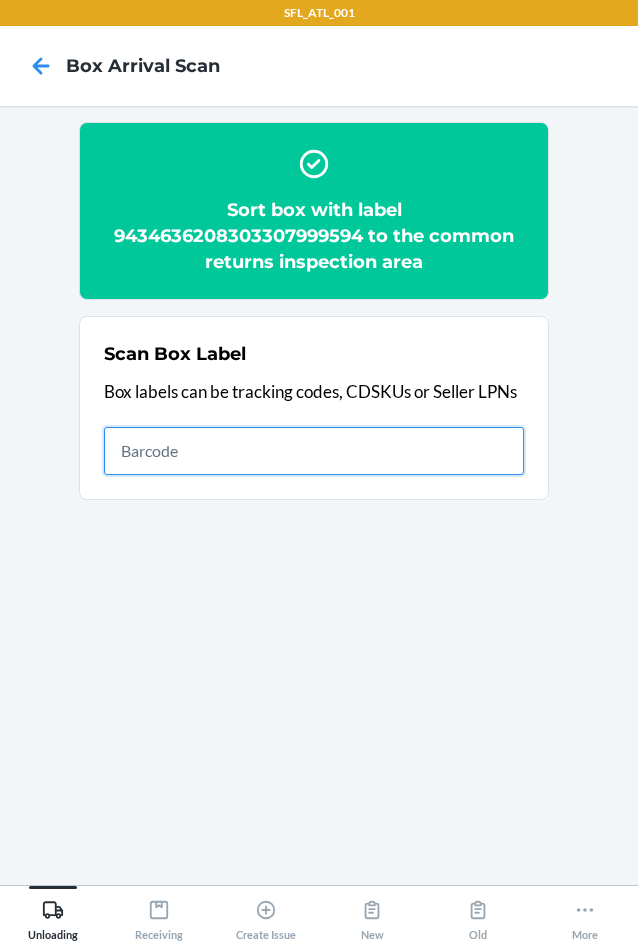 click at bounding box center [314, 451] 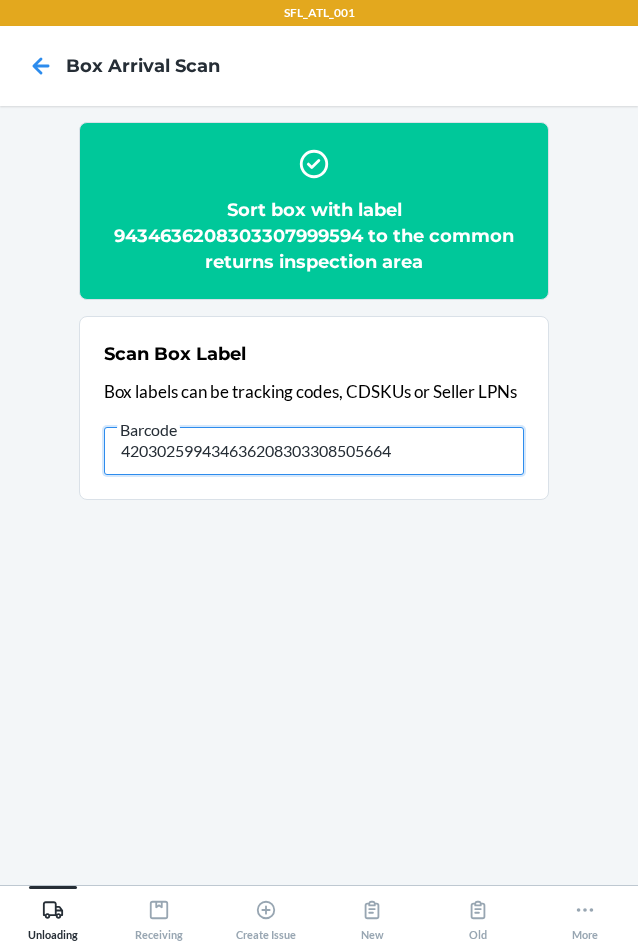 type on "420302599434636208303308505664" 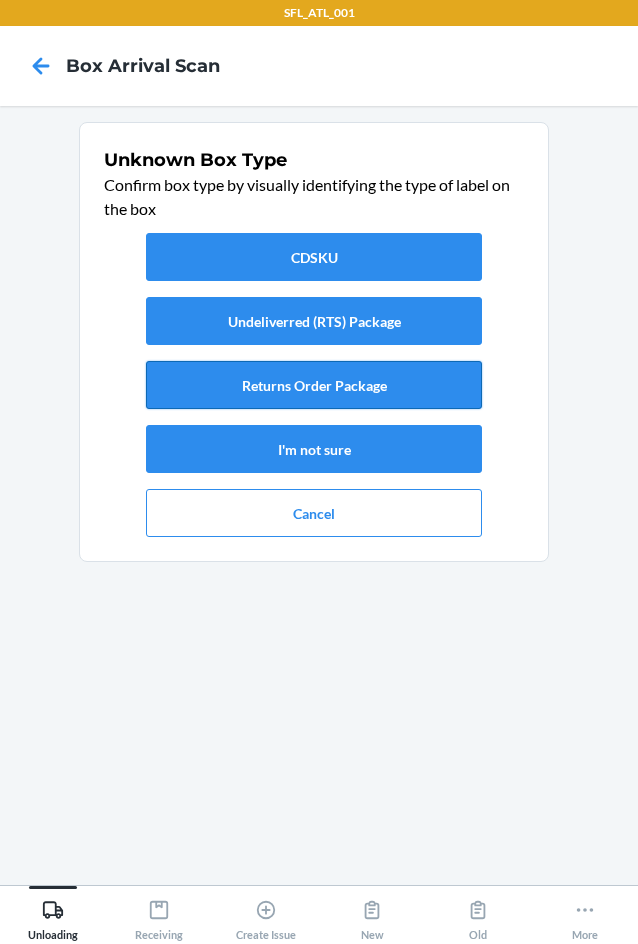 click on "Returns Order Package" at bounding box center [314, 385] 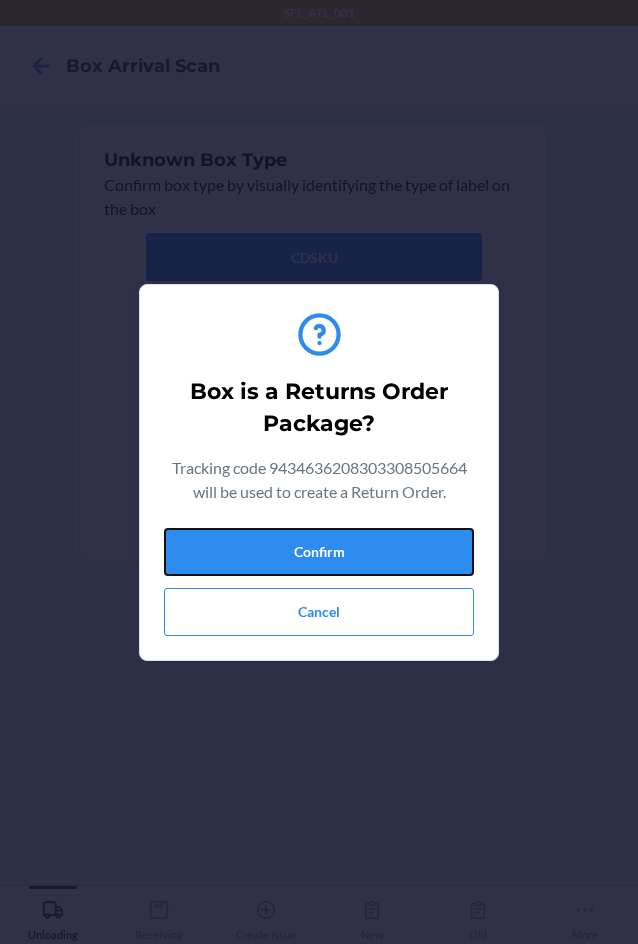 drag, startPoint x: 408, startPoint y: 548, endPoint x: 633, endPoint y: 471, distance: 237.81085 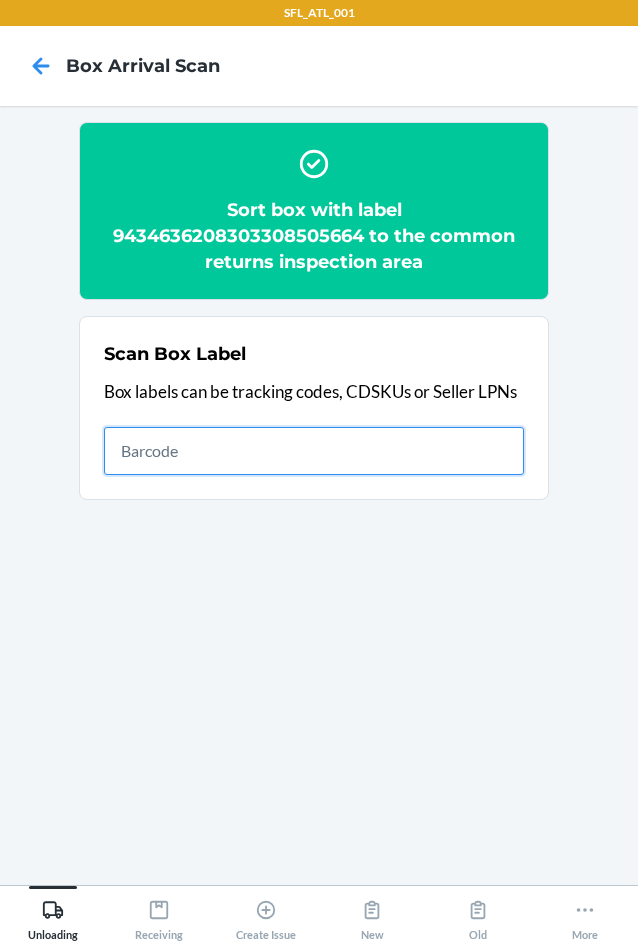 click at bounding box center [314, 451] 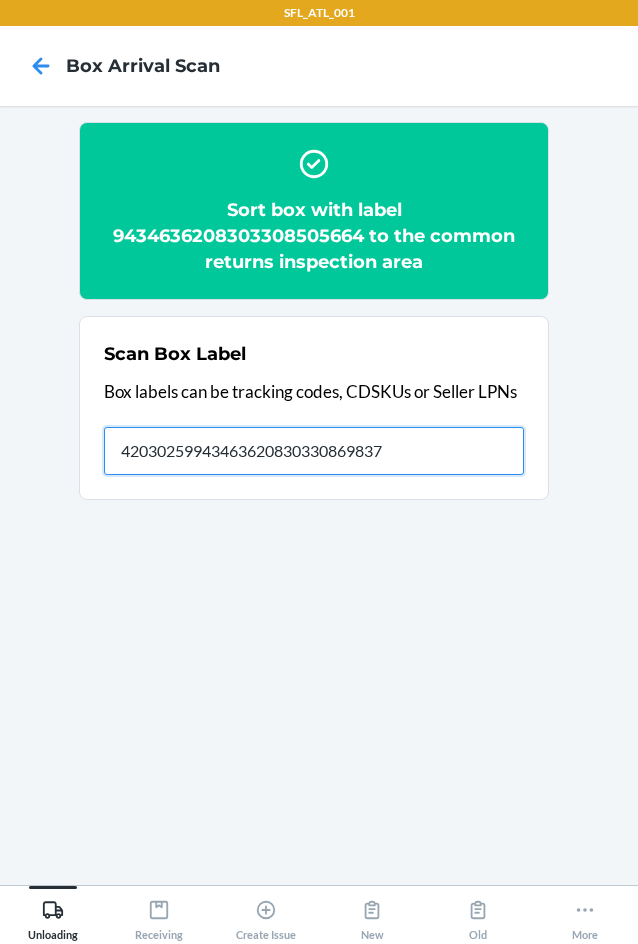 type on "420302599434636208303308698373" 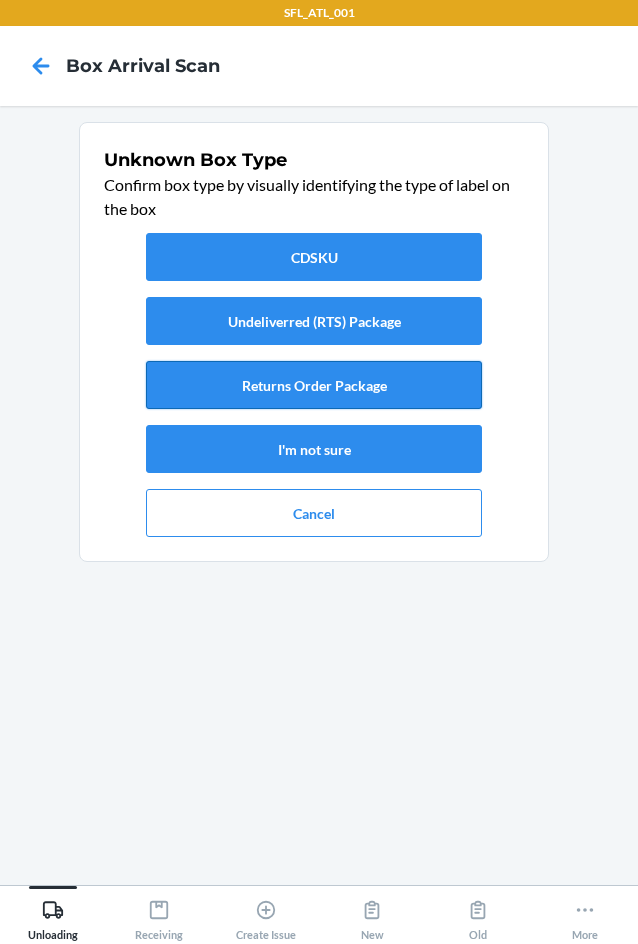 click on "Returns Order Package" at bounding box center [314, 385] 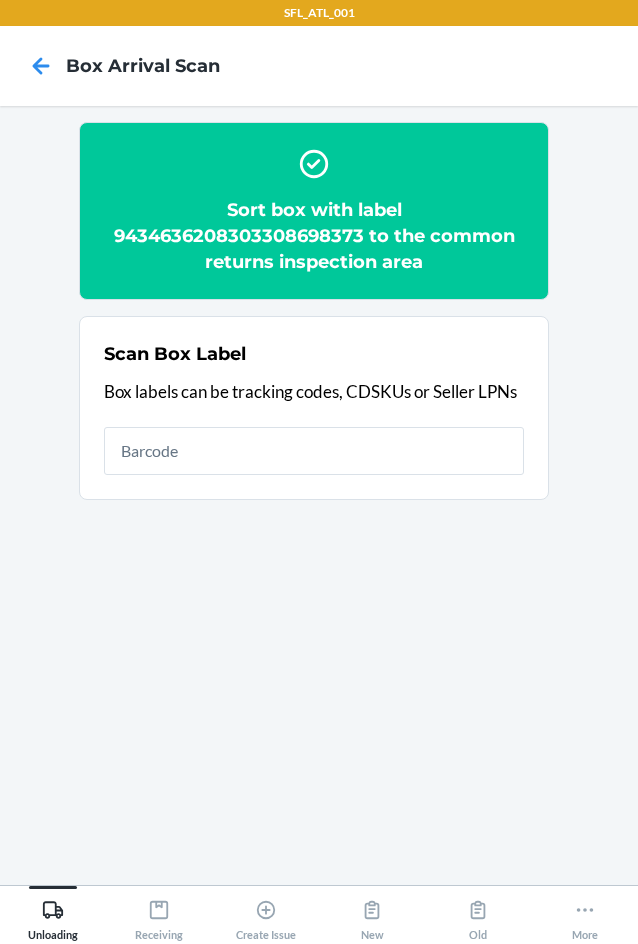 click on "Sort box with label 9434636208303308698373 to the common returns inspection area" at bounding box center (314, 236) 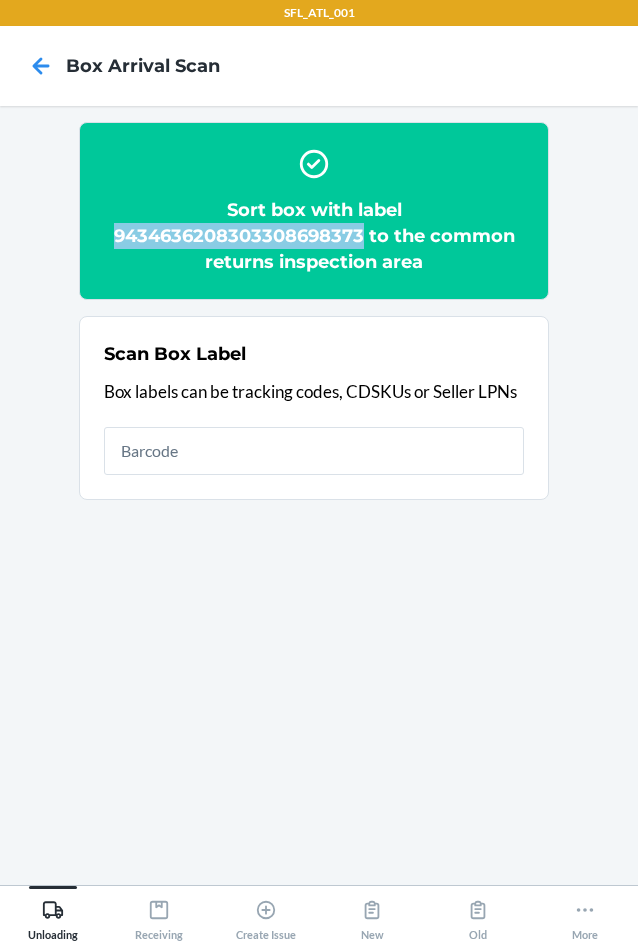 click on "Sort box with label 9434636208303308698373 to the common returns inspection area" at bounding box center (314, 236) 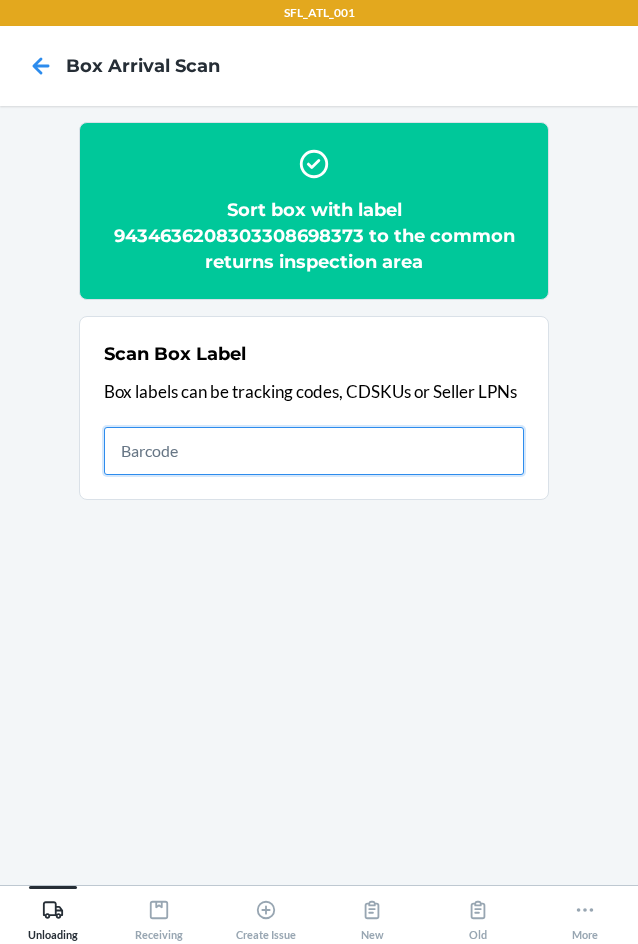 click at bounding box center [314, 451] 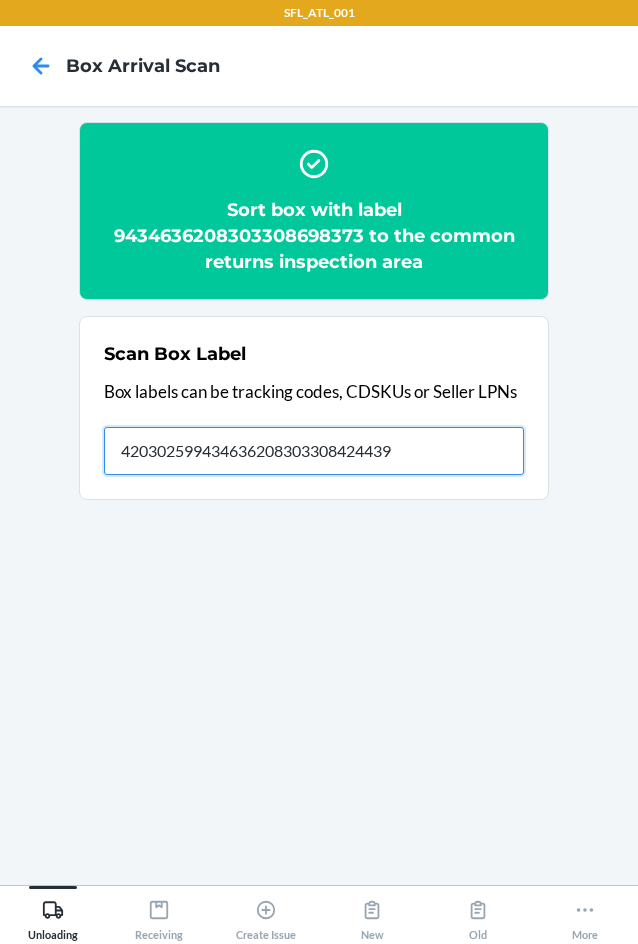 type on "420302599434636208303308424439" 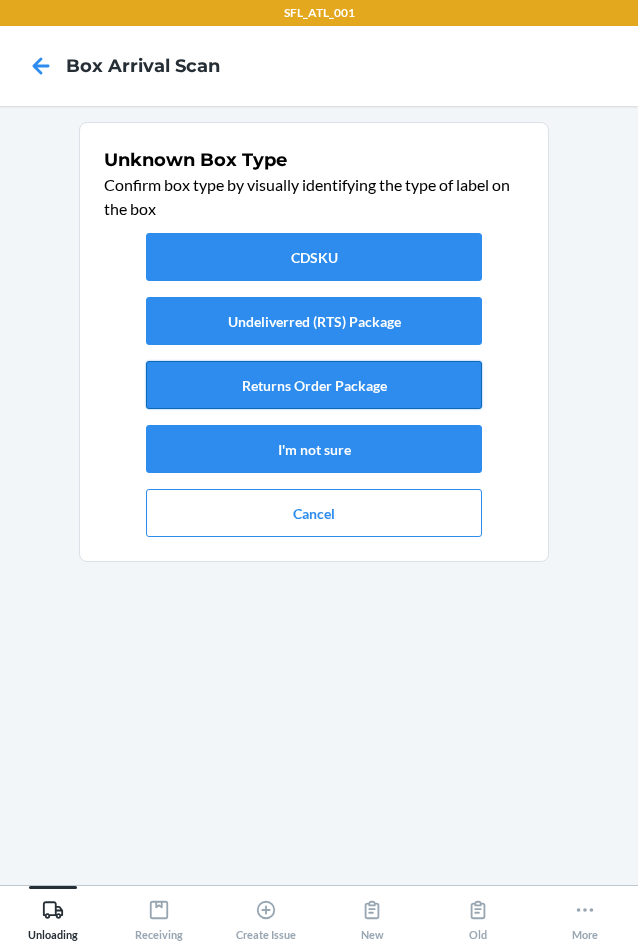 click on "Returns Order Package" at bounding box center (314, 385) 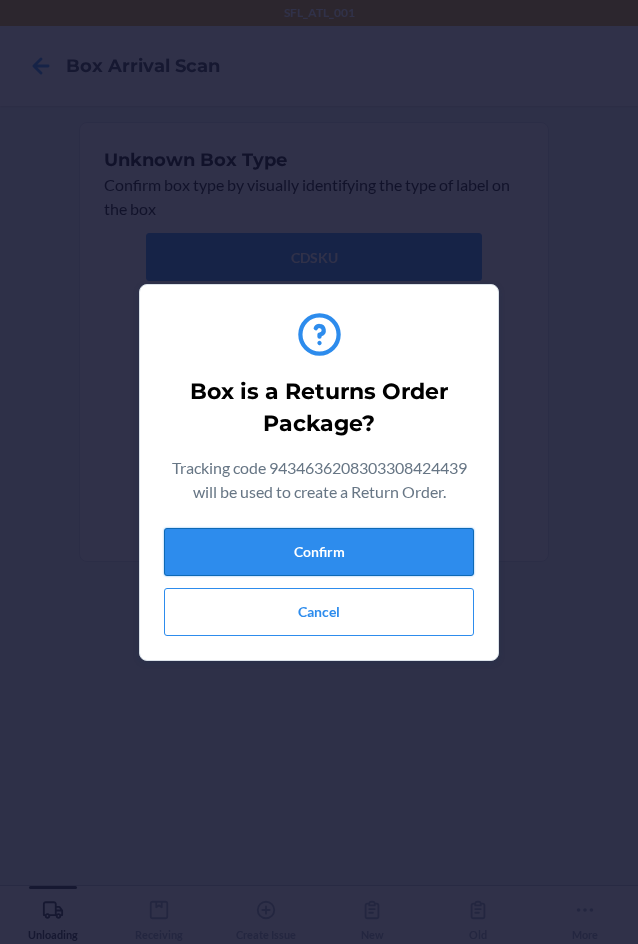 click on "Confirm" at bounding box center (319, 552) 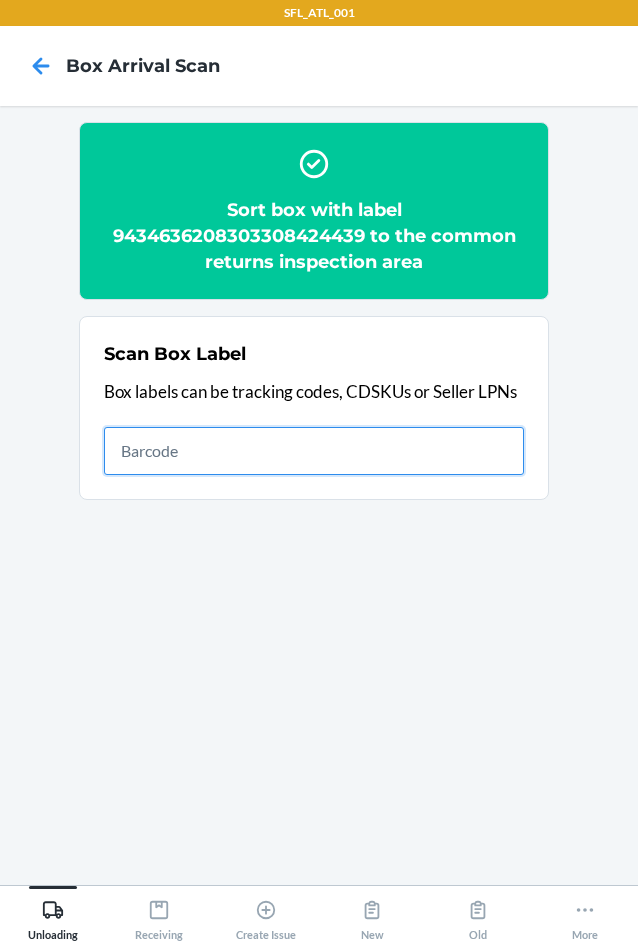 click at bounding box center [314, 451] 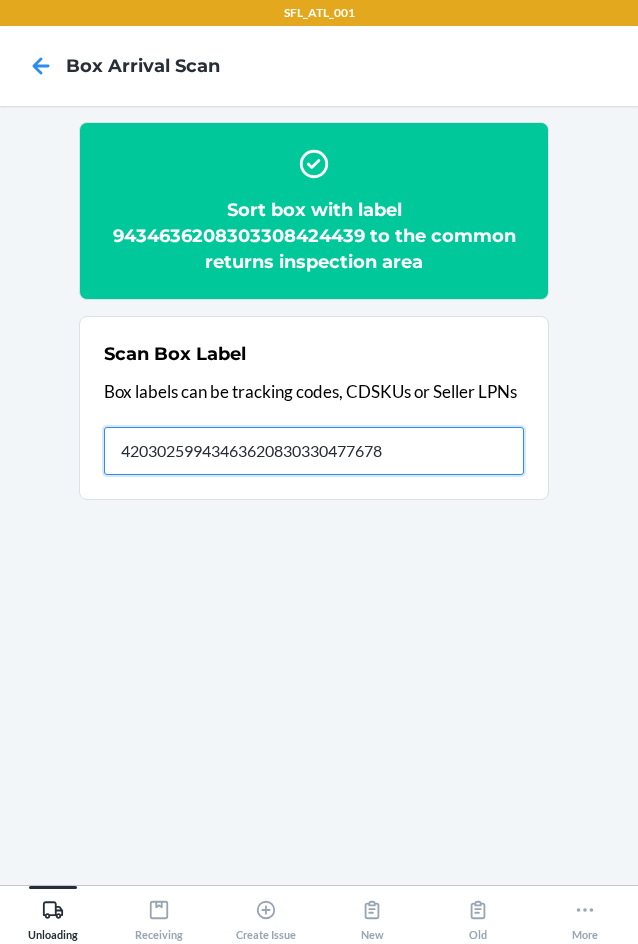 type on "420302599434636208303304776785" 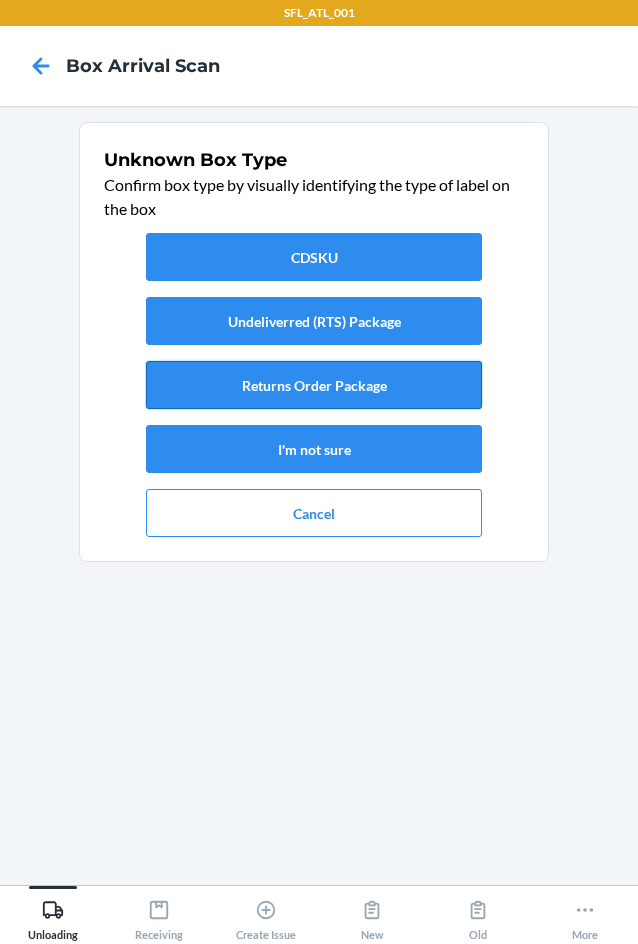 click on "Returns Order Package" at bounding box center (314, 385) 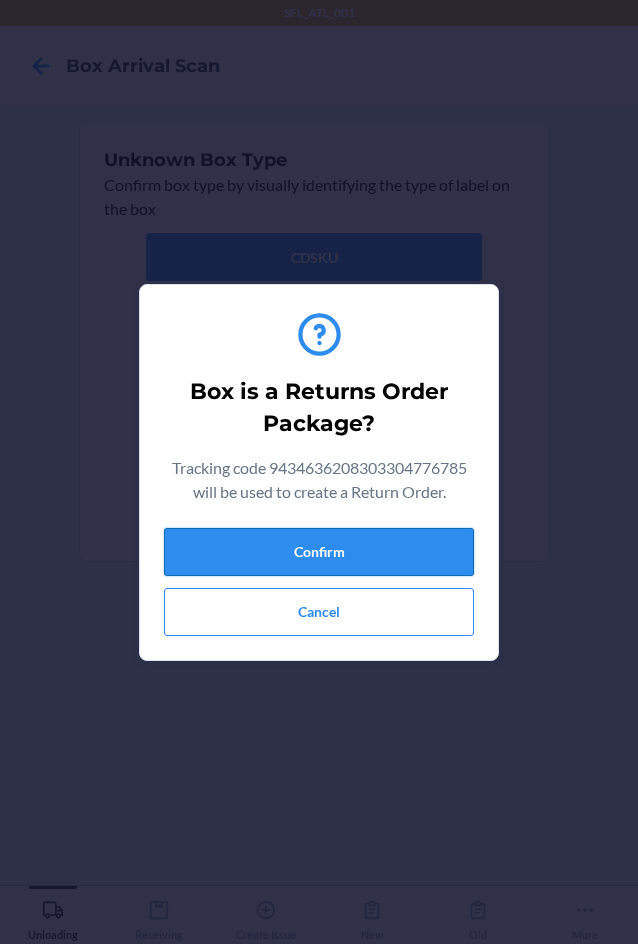 click on "Confirm" at bounding box center (319, 552) 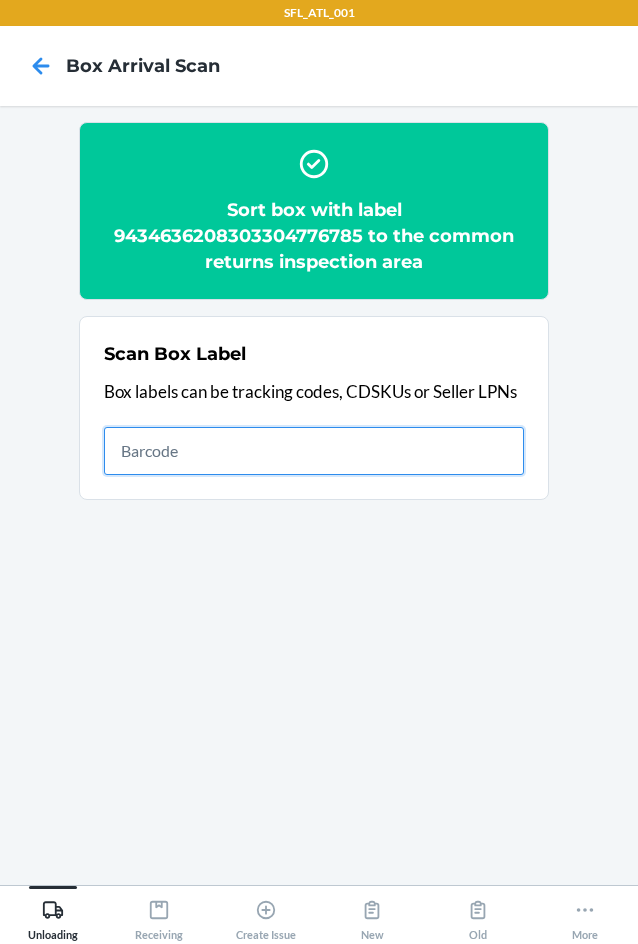 click at bounding box center (314, 451) 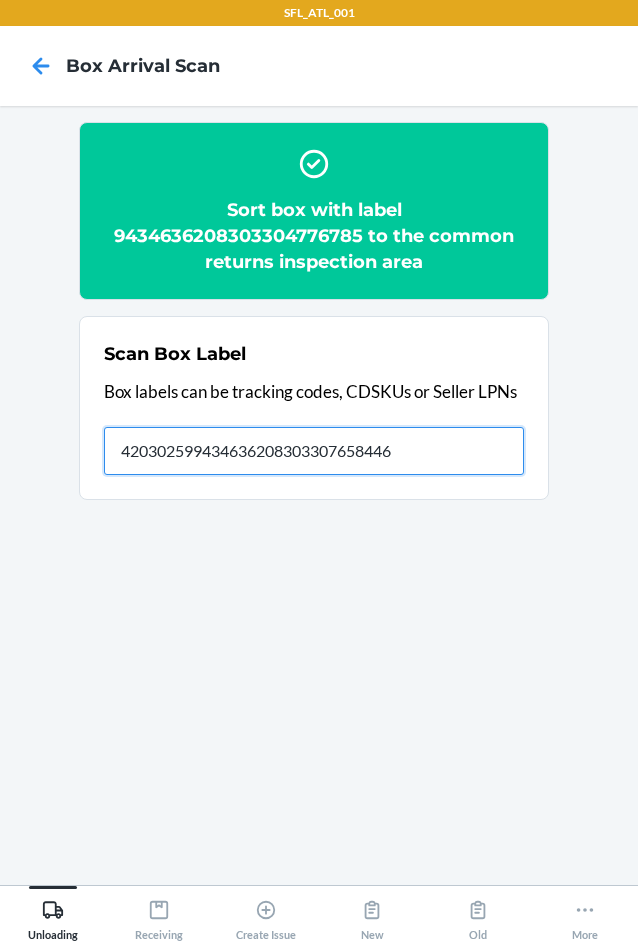 type on "420302599434636208303307658446" 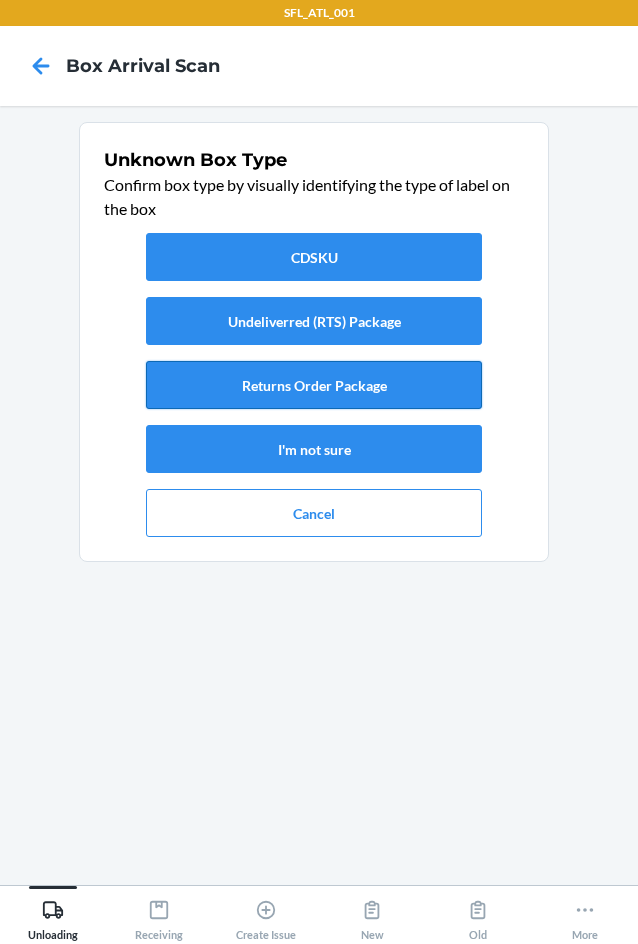 click on "Returns Order Package" at bounding box center [314, 385] 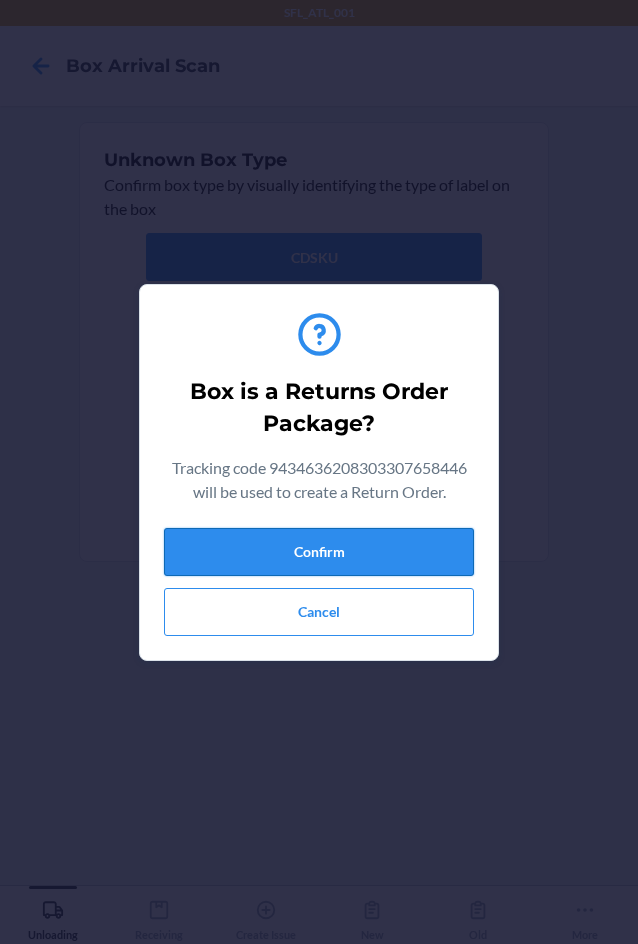 click on "Confirm" at bounding box center [319, 552] 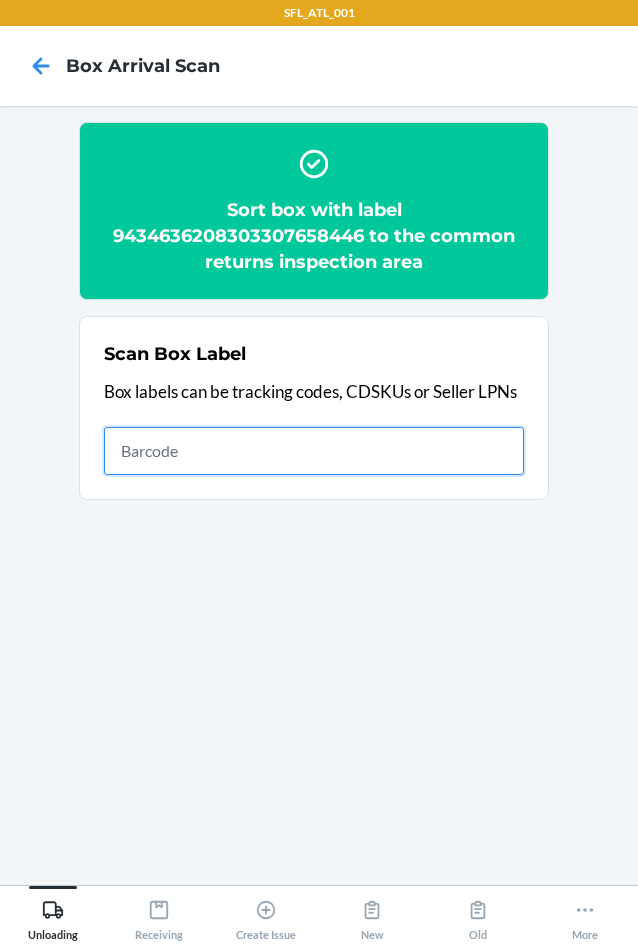 click at bounding box center (314, 451) 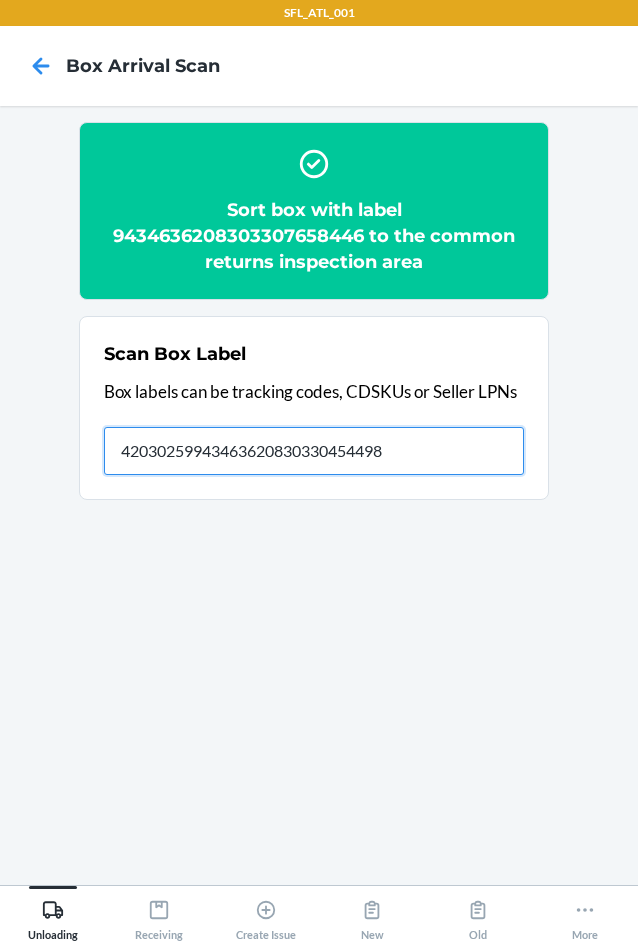 type on "420302599434636208303304544988" 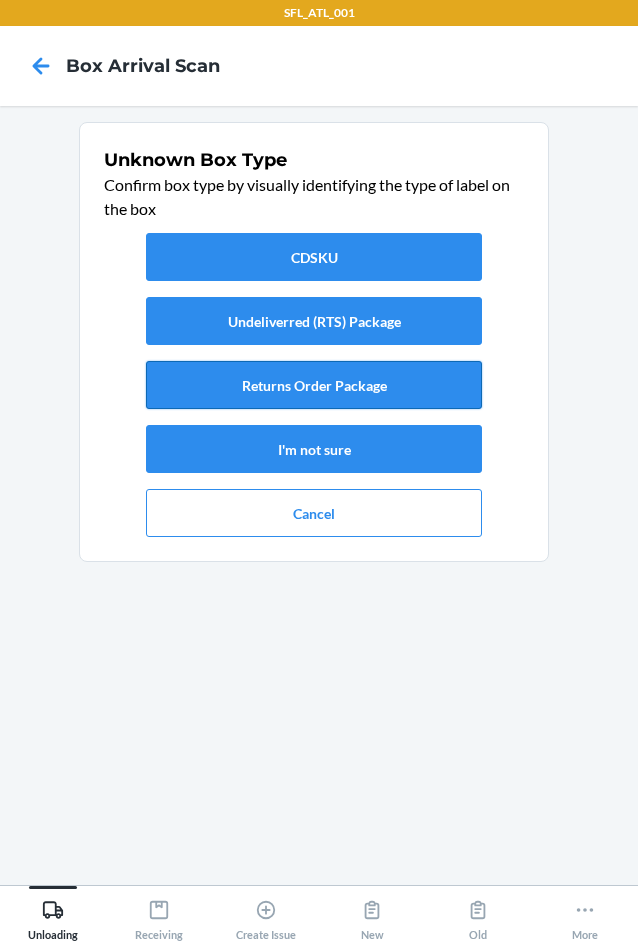 click on "Returns Order Package" at bounding box center (314, 385) 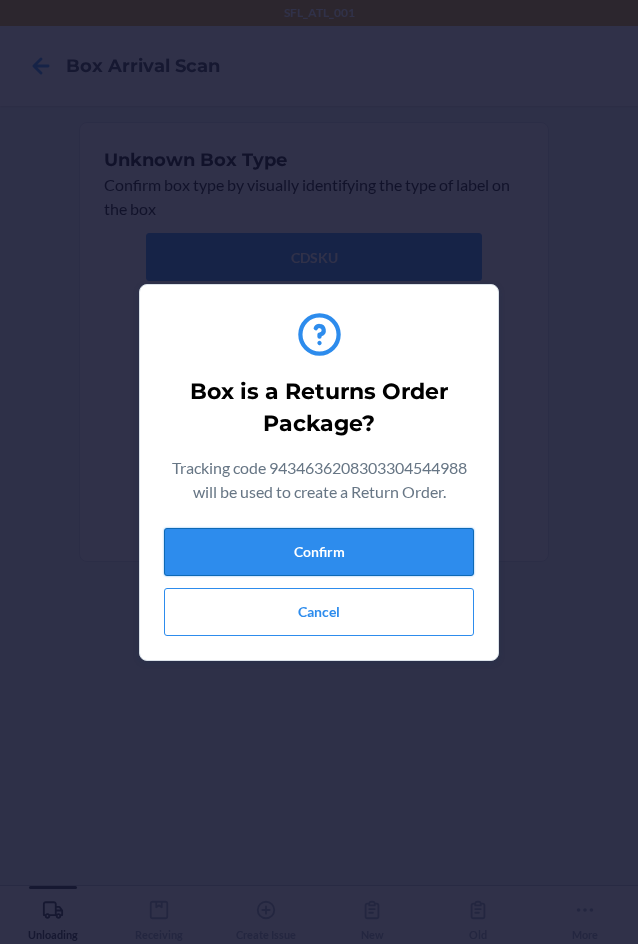 click on "Confirm" at bounding box center [319, 552] 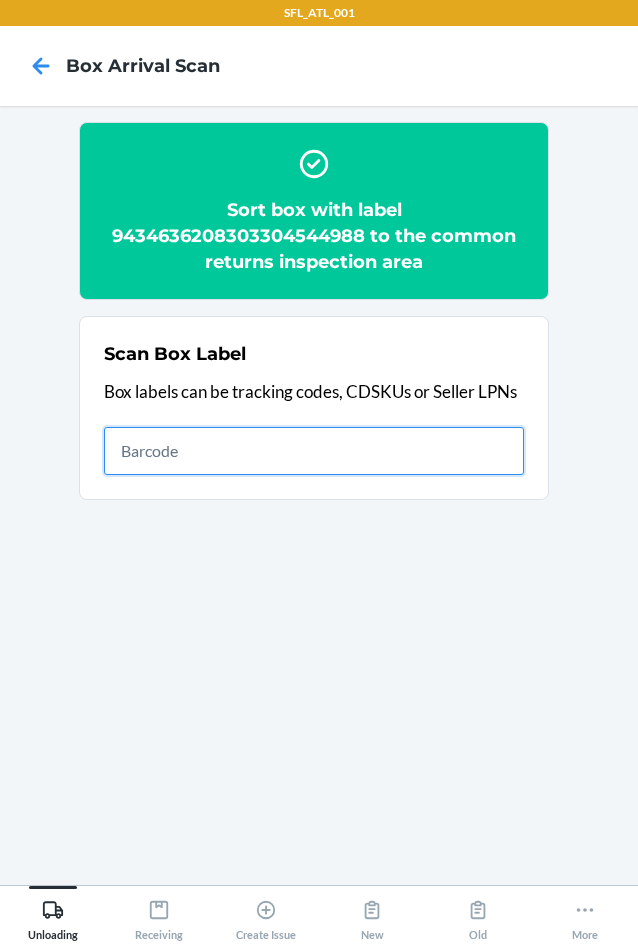 click at bounding box center [314, 451] 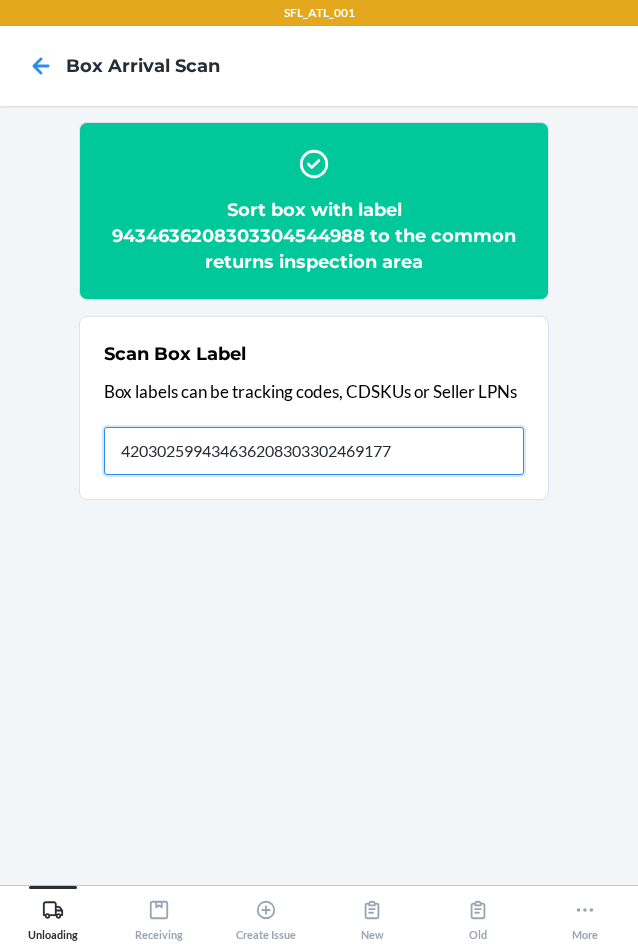 type on "420302599434636208303302469177" 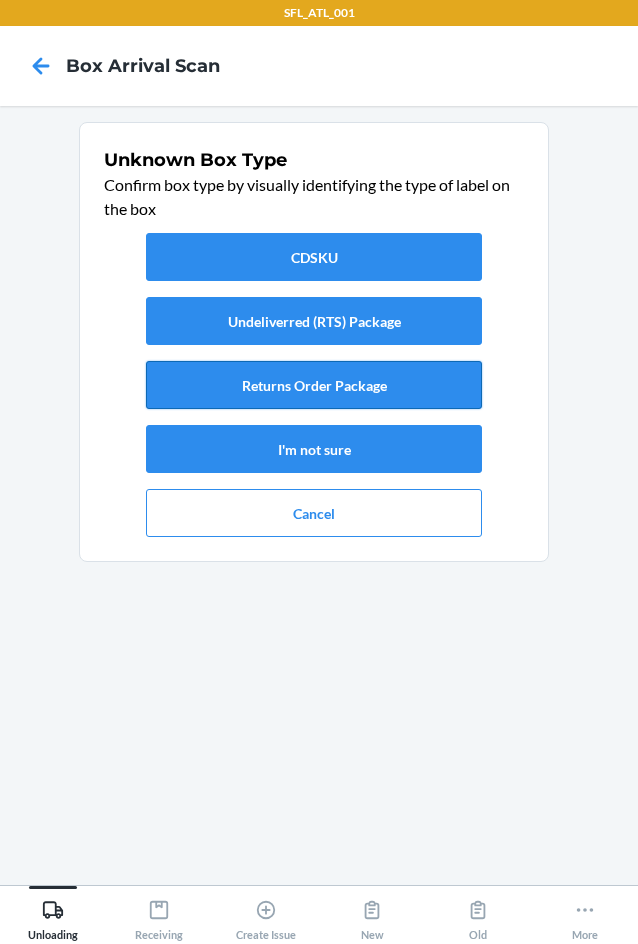 click on "Returns Order Package" at bounding box center (314, 385) 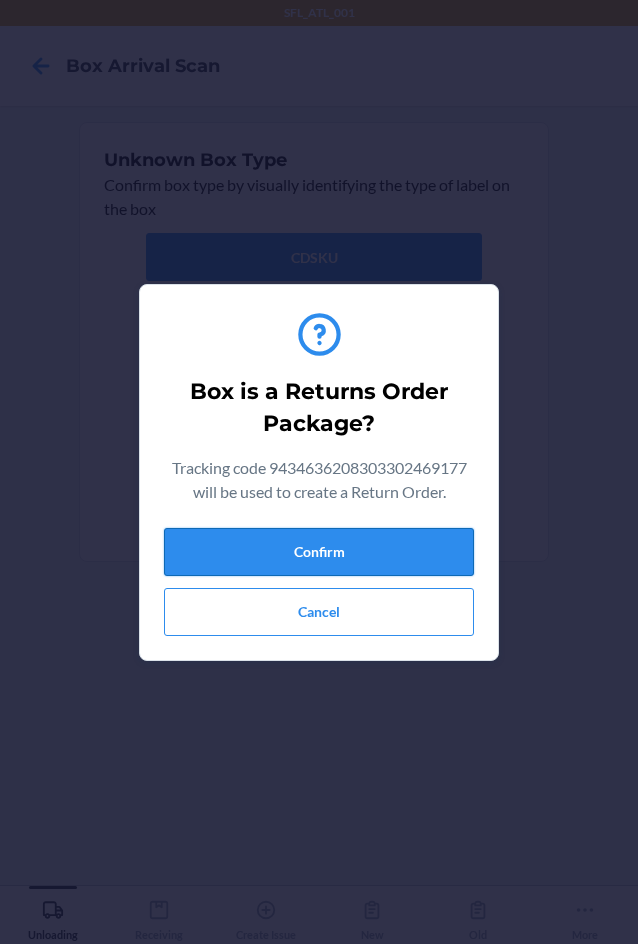 click on "Confirm" at bounding box center [319, 552] 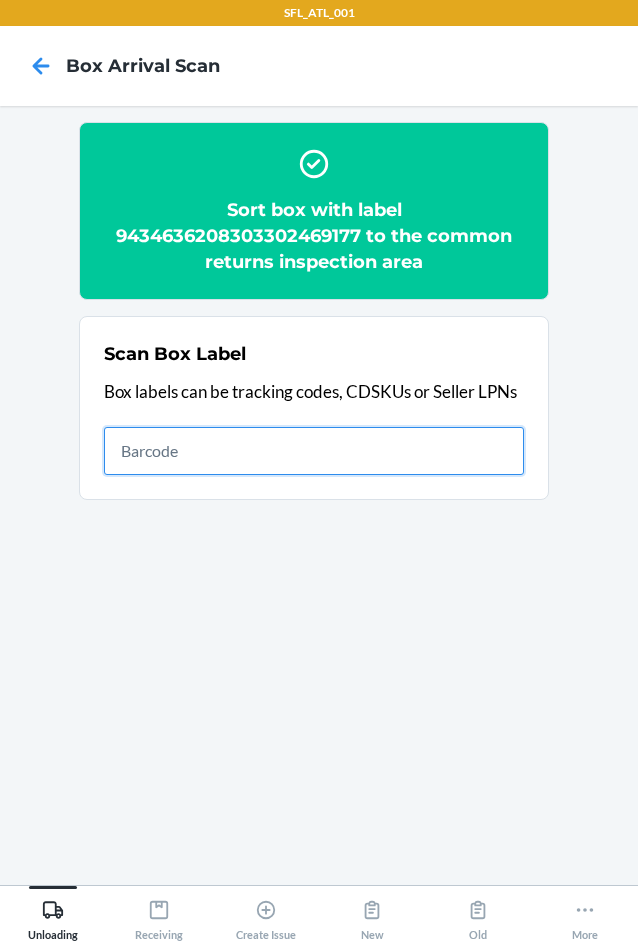click at bounding box center (314, 451) 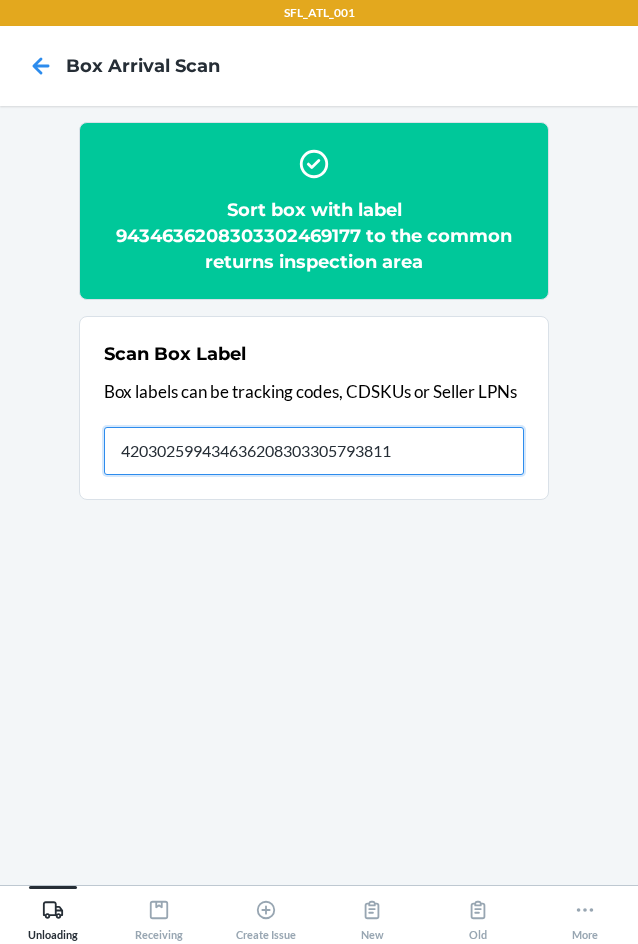 type on "420302599434636208303305793811" 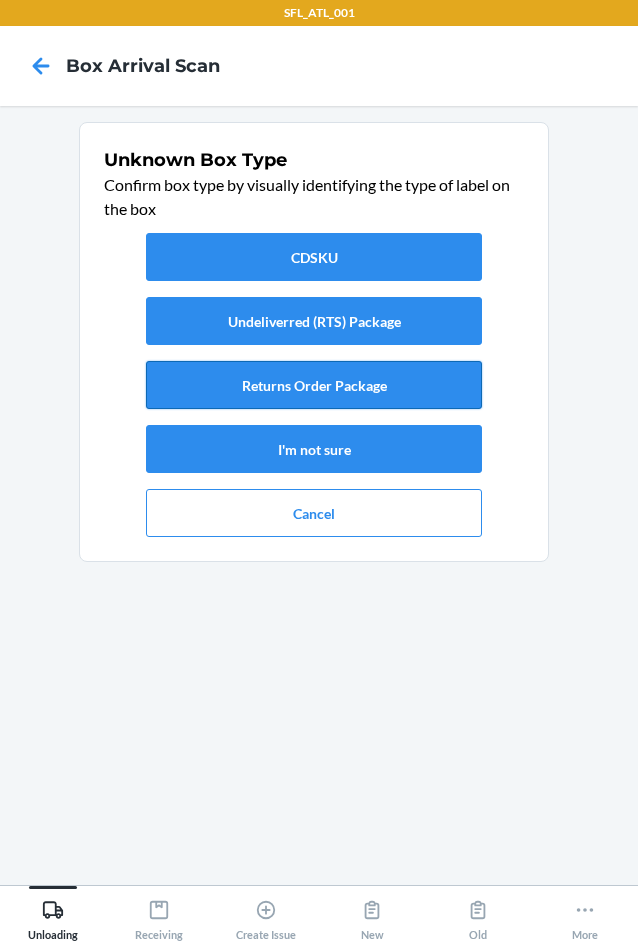 click on "Returns Order Package" at bounding box center (314, 385) 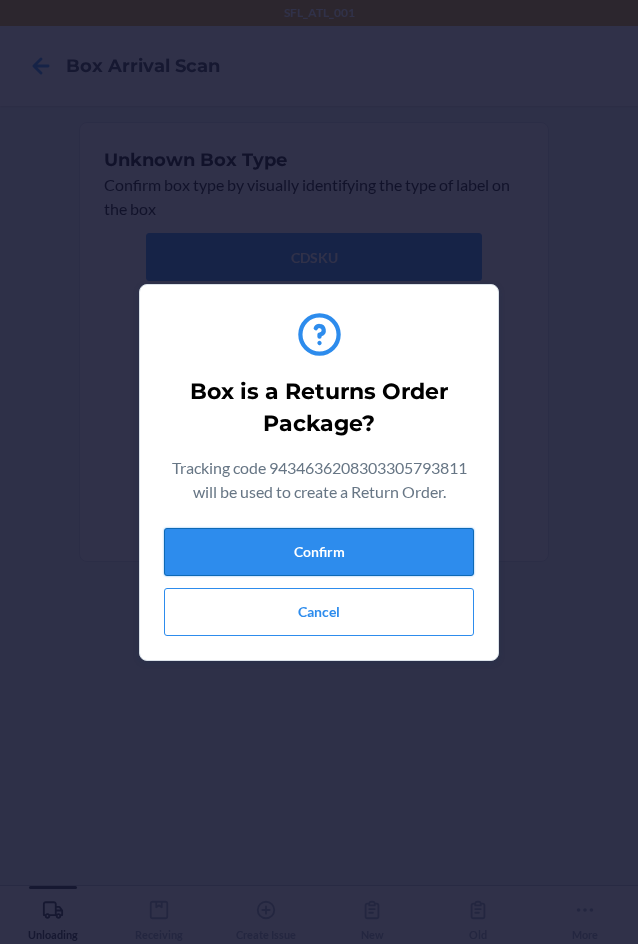 click on "Confirm" at bounding box center [319, 552] 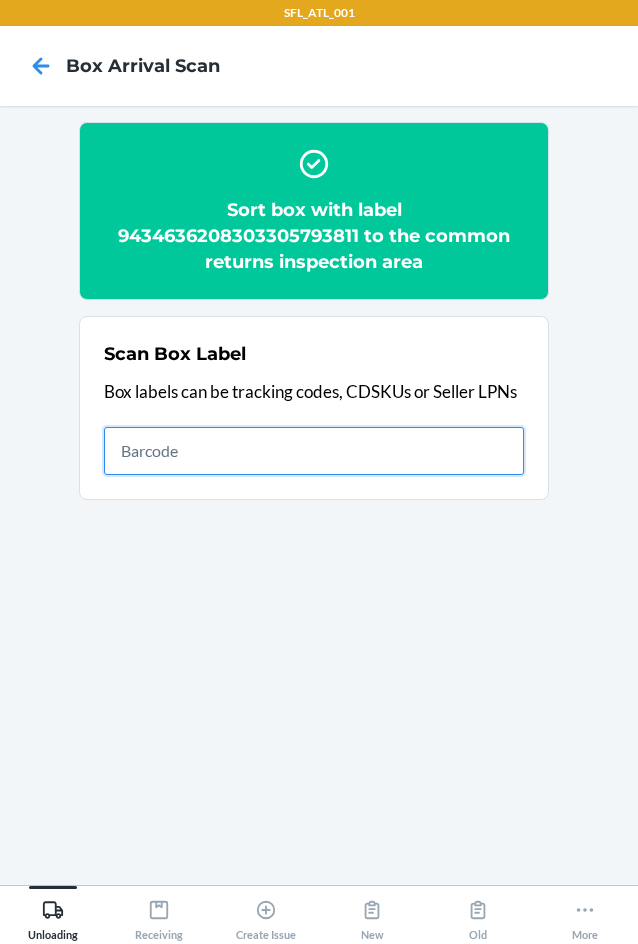click at bounding box center [314, 451] 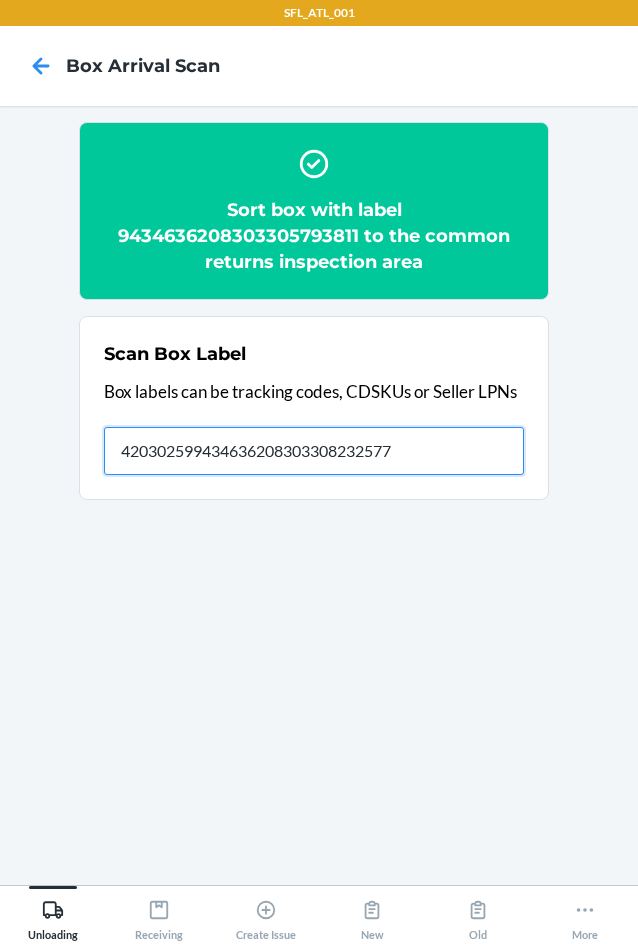 type on "420302599434636208303308232577" 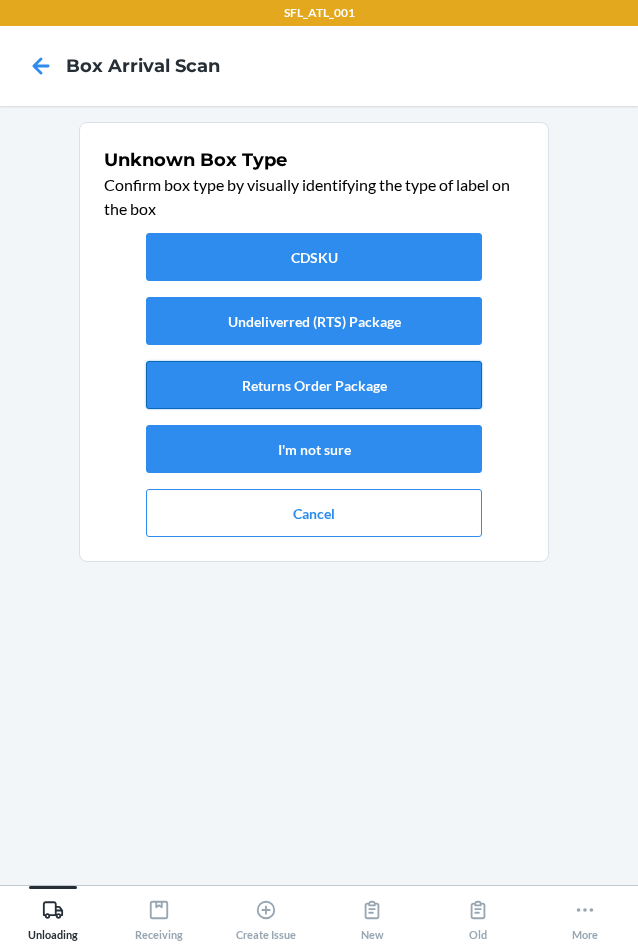 click on "Returns Order Package" at bounding box center (314, 385) 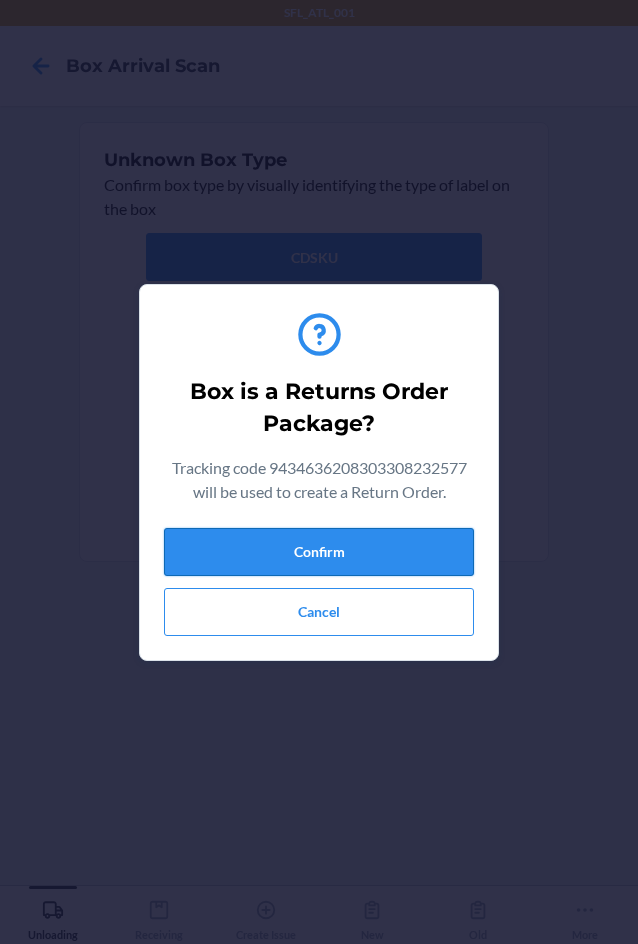click on "Confirm" at bounding box center (319, 552) 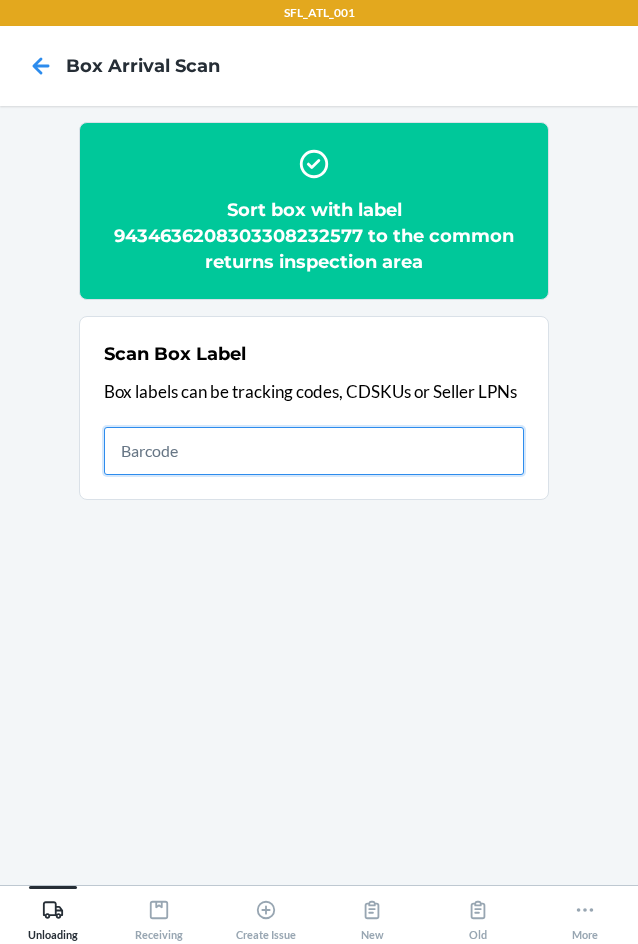 click at bounding box center (314, 451) 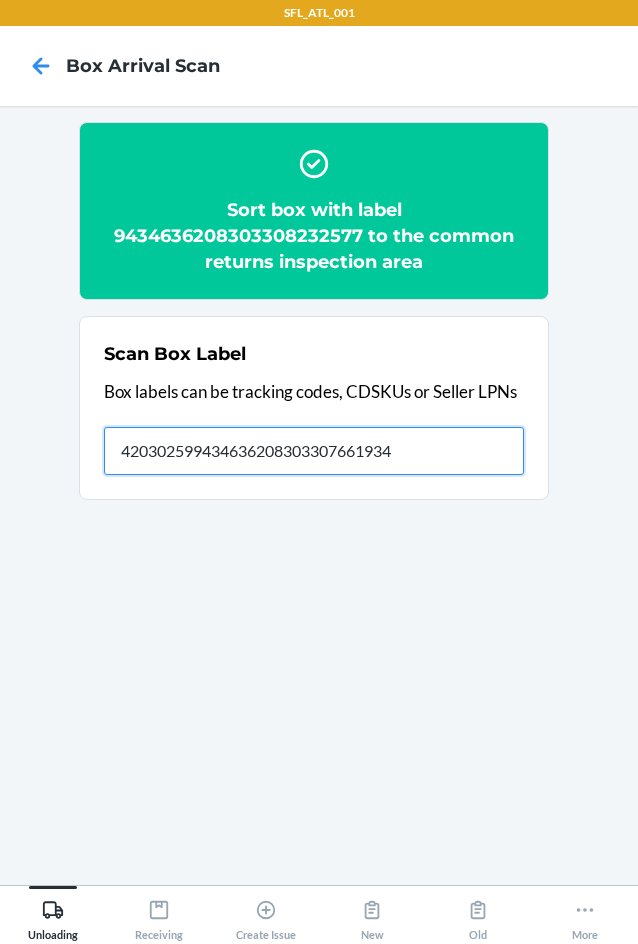 type on "420302599434636208303307661934" 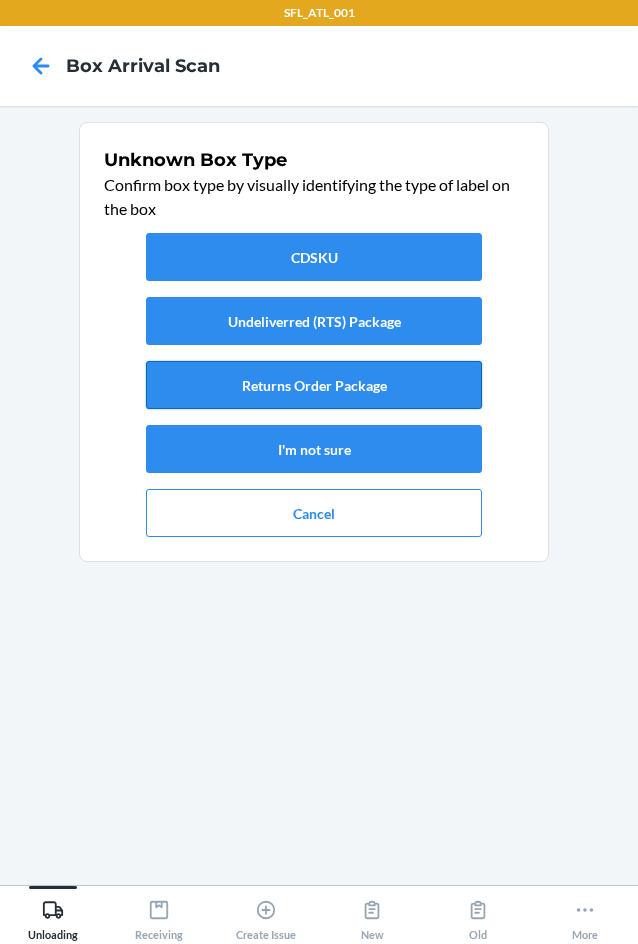 click on "Returns Order Package" at bounding box center (314, 385) 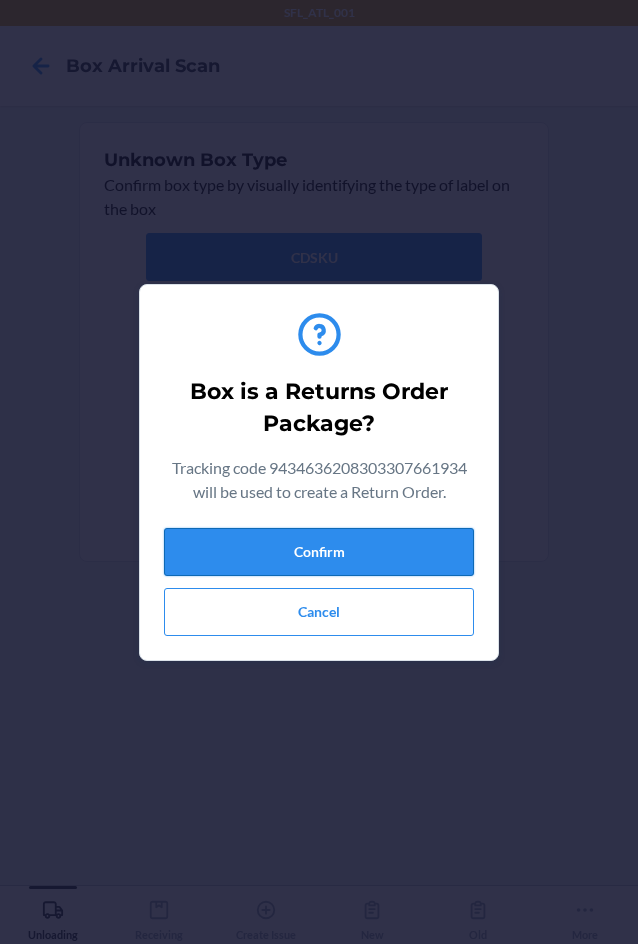 click on "Confirm" at bounding box center [319, 552] 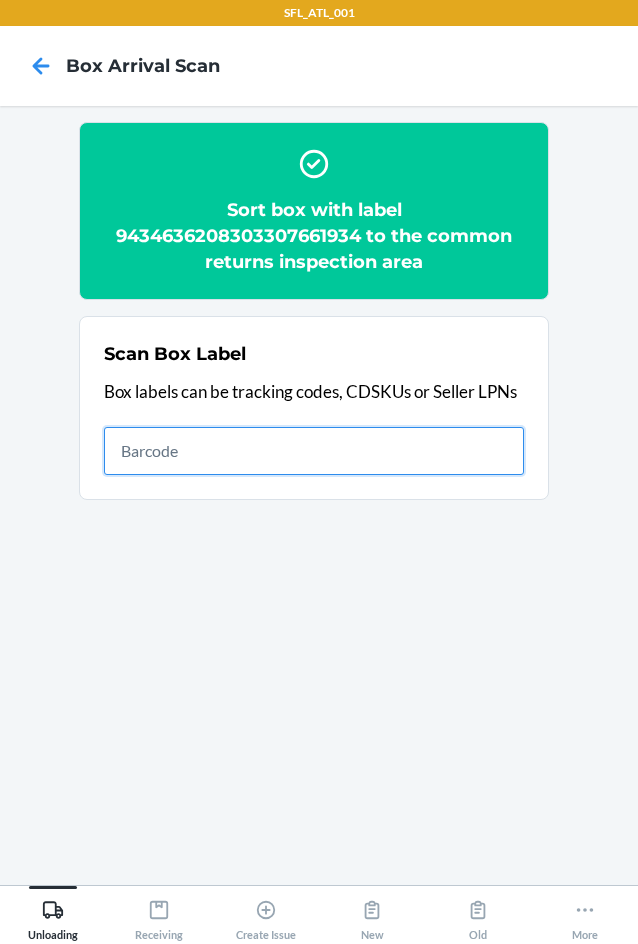 click at bounding box center (314, 451) 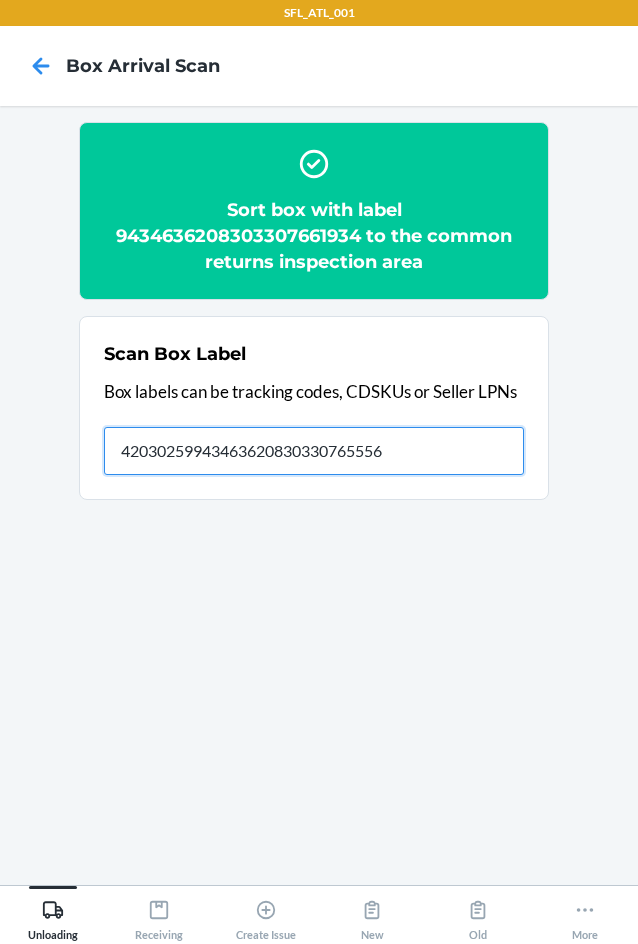type on "420302599434636208303307655568" 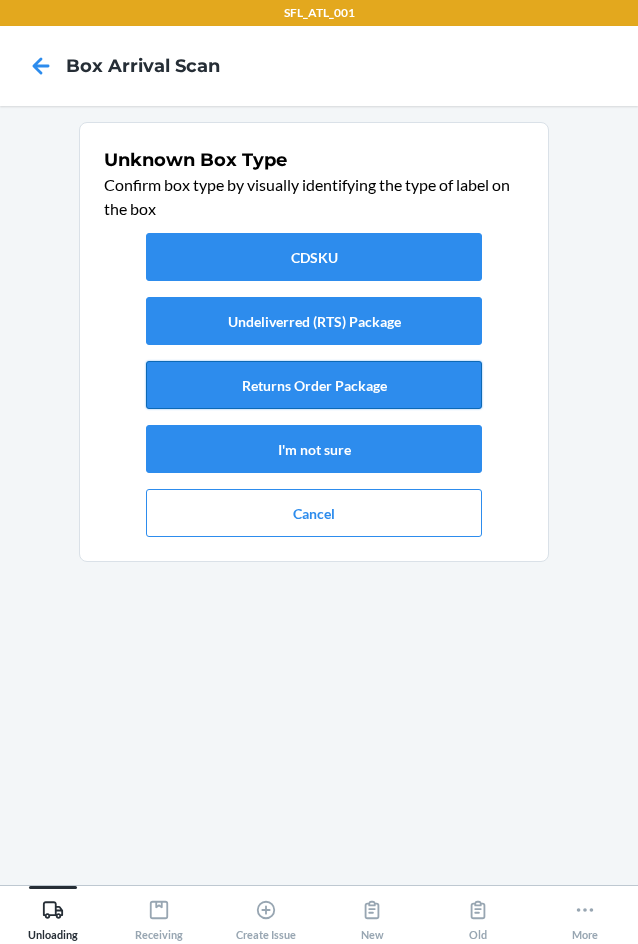 click on "Returns Order Package" at bounding box center (314, 385) 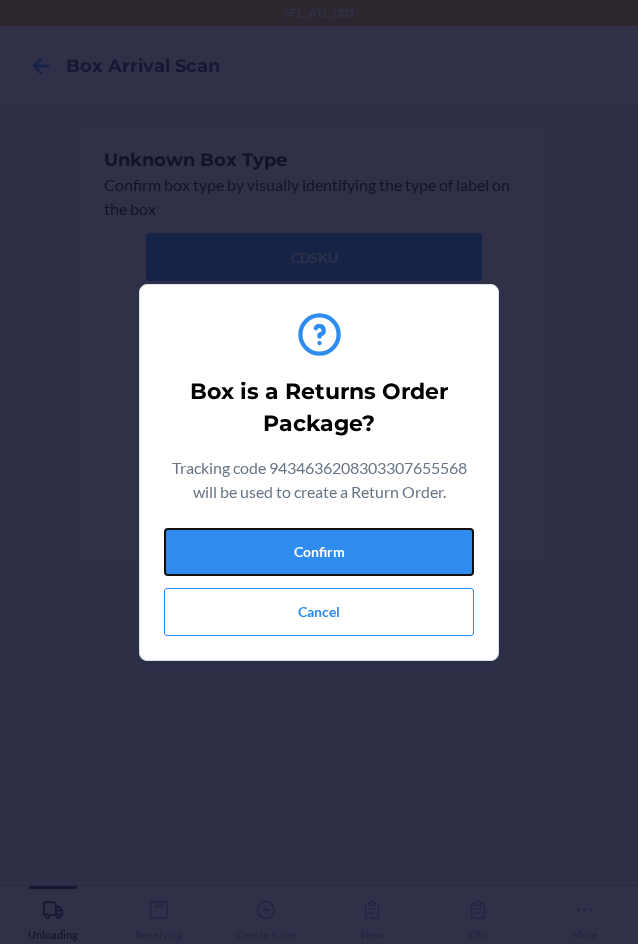 drag, startPoint x: 404, startPoint y: 550, endPoint x: 622, endPoint y: 550, distance: 218 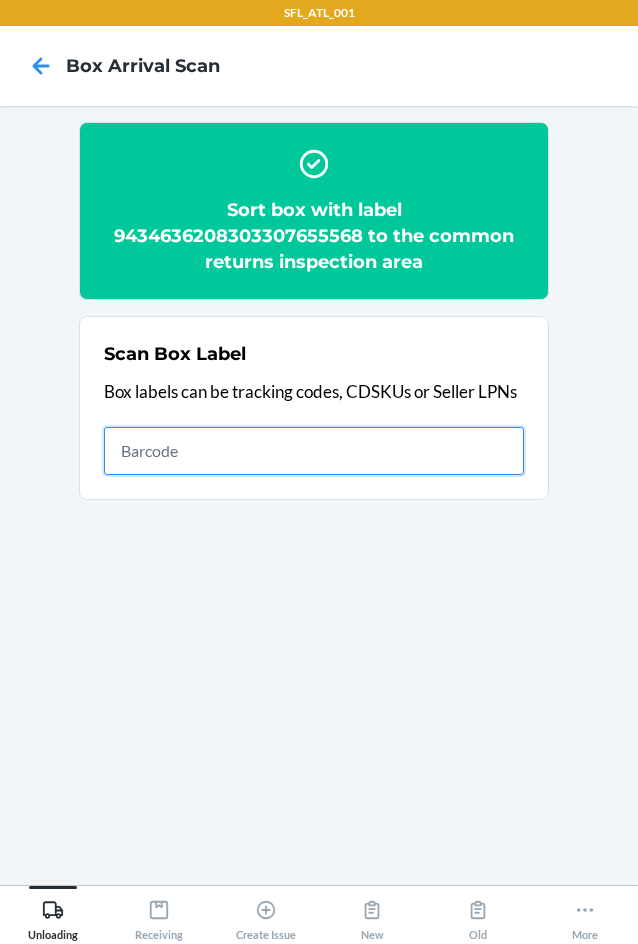 click at bounding box center [314, 451] 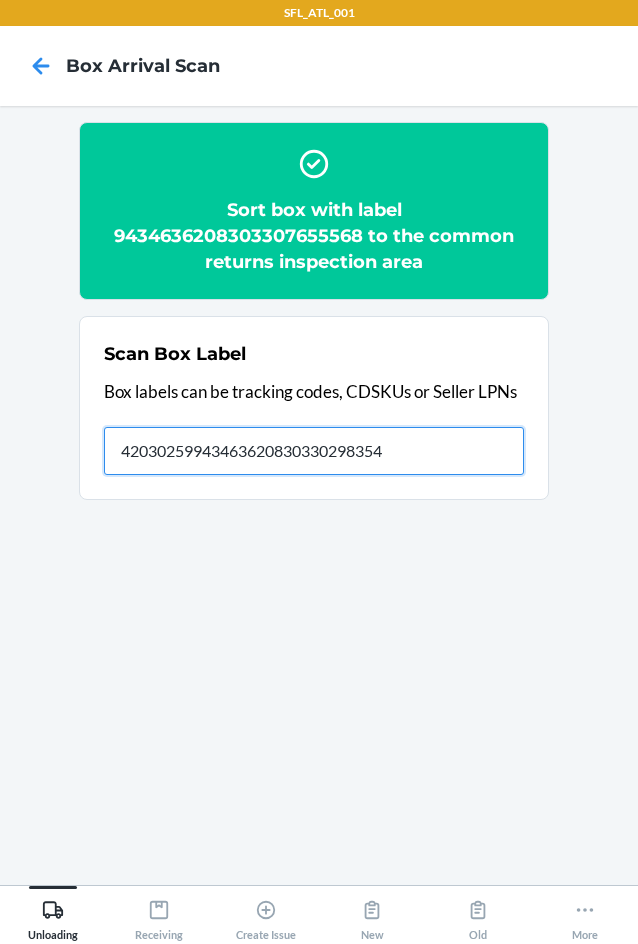 type on "420302599434636208303302983543" 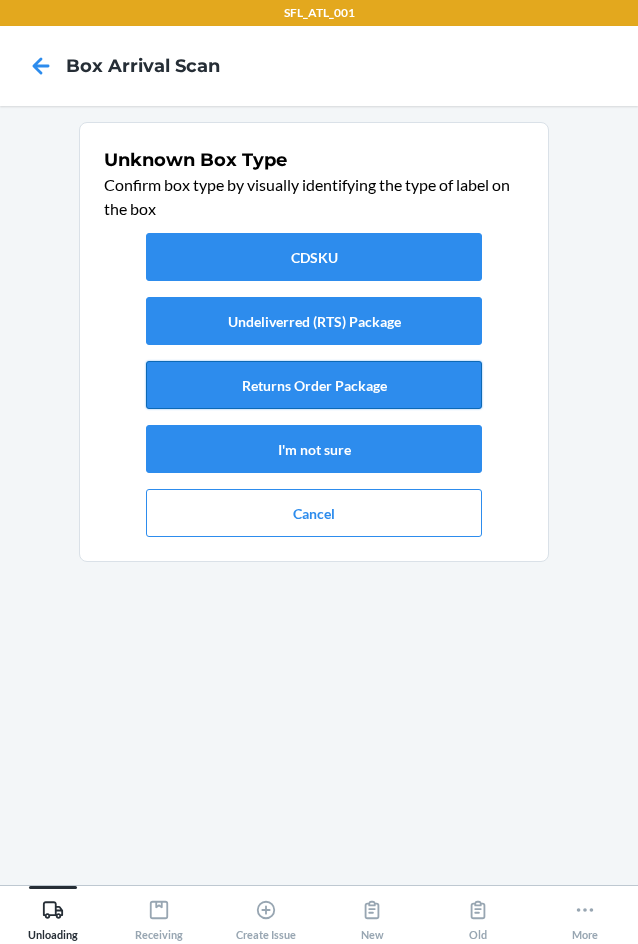 click on "Returns Order Package" at bounding box center [314, 385] 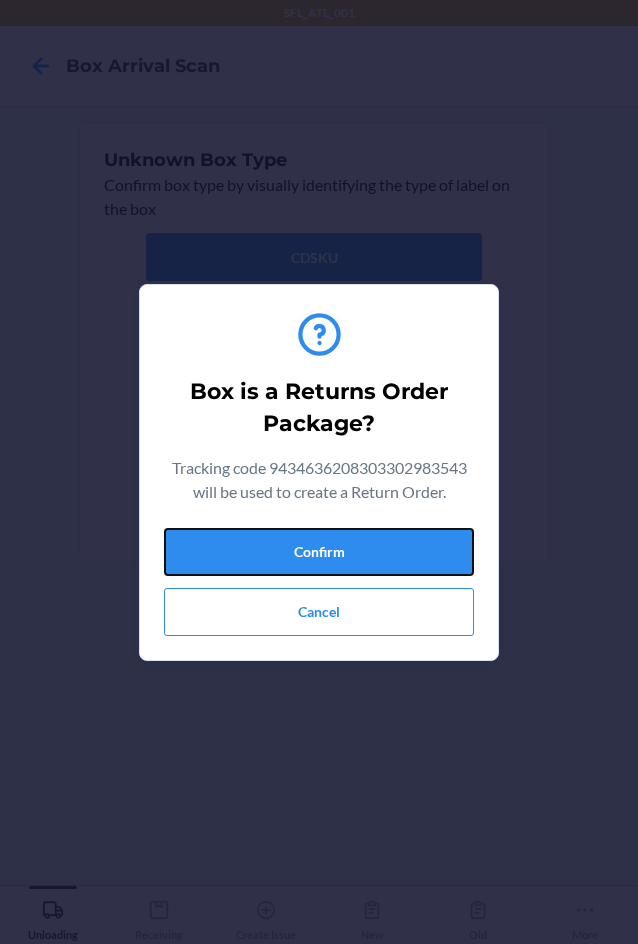 drag, startPoint x: 427, startPoint y: 563, endPoint x: 597, endPoint y: 551, distance: 170.423 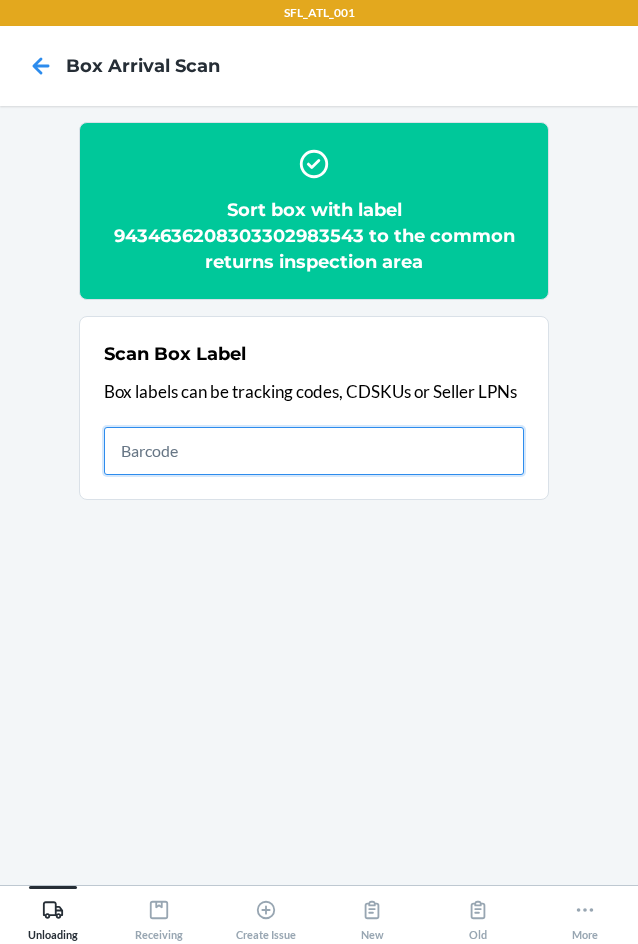 click at bounding box center (314, 451) 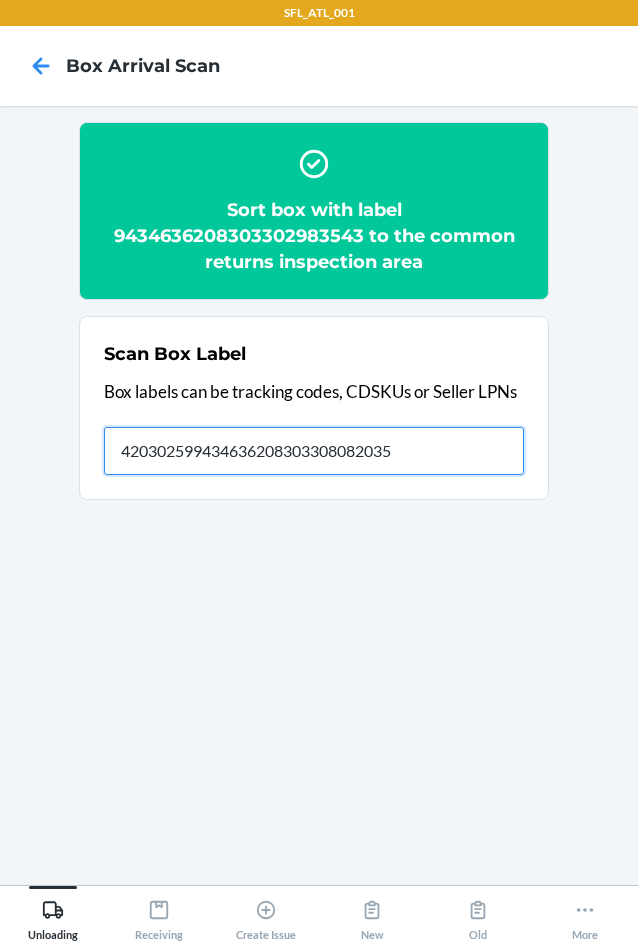 type on "420302599434636208303308082035" 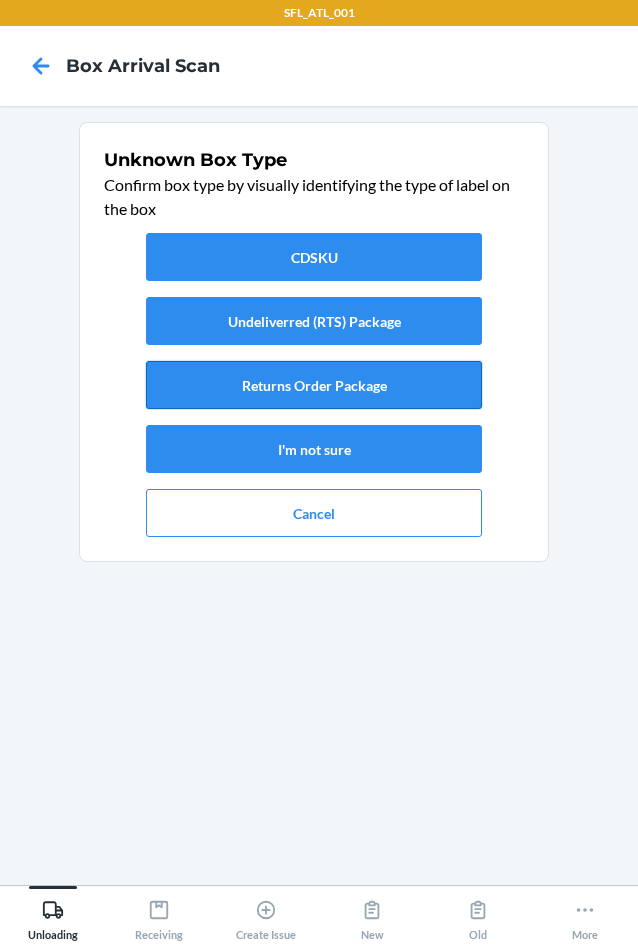 click on "Returns Order Package" at bounding box center (314, 385) 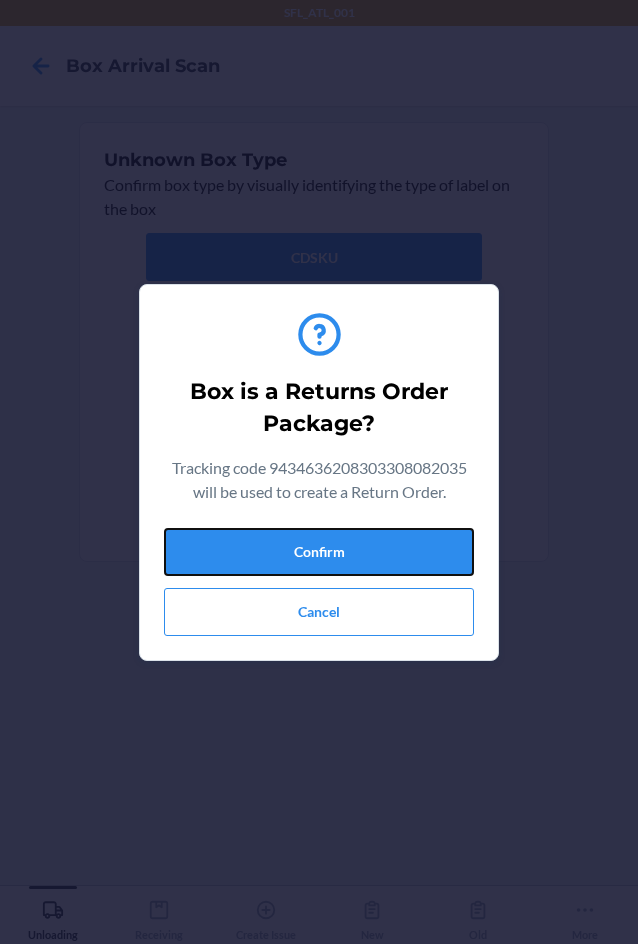 drag, startPoint x: 346, startPoint y: 545, endPoint x: 573, endPoint y: 545, distance: 227 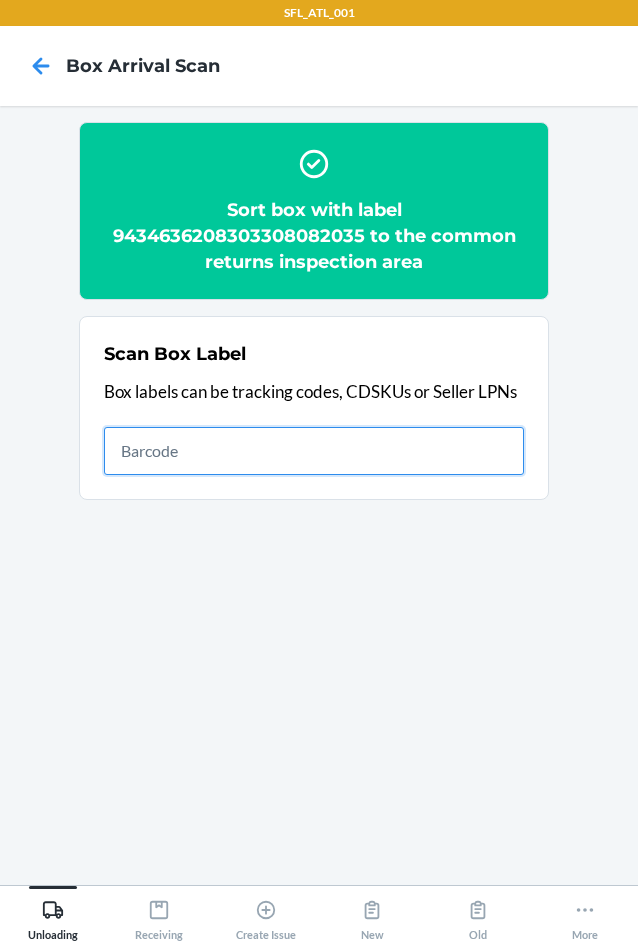 click at bounding box center [314, 451] 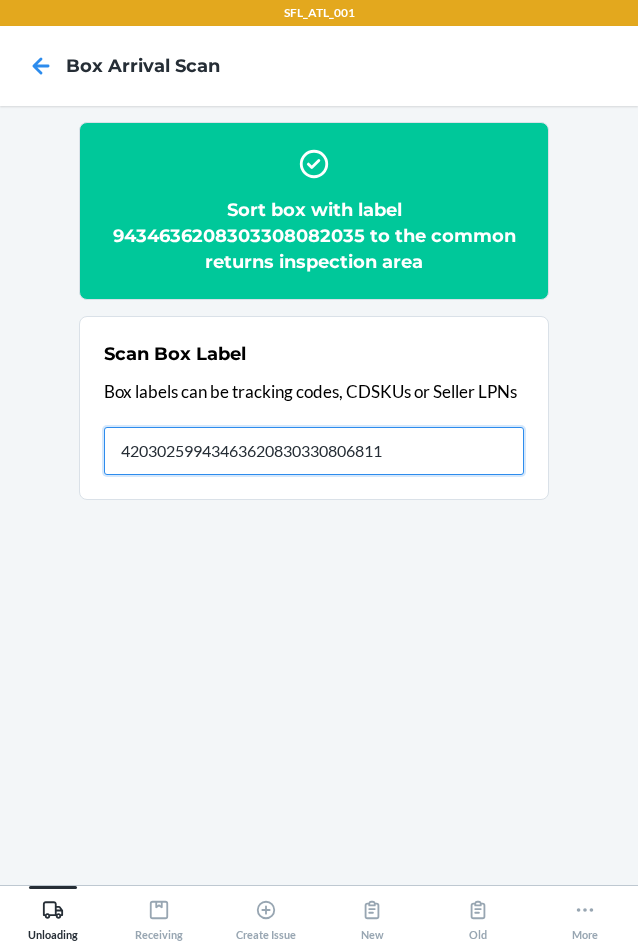 type on "420302599434636208303308068114" 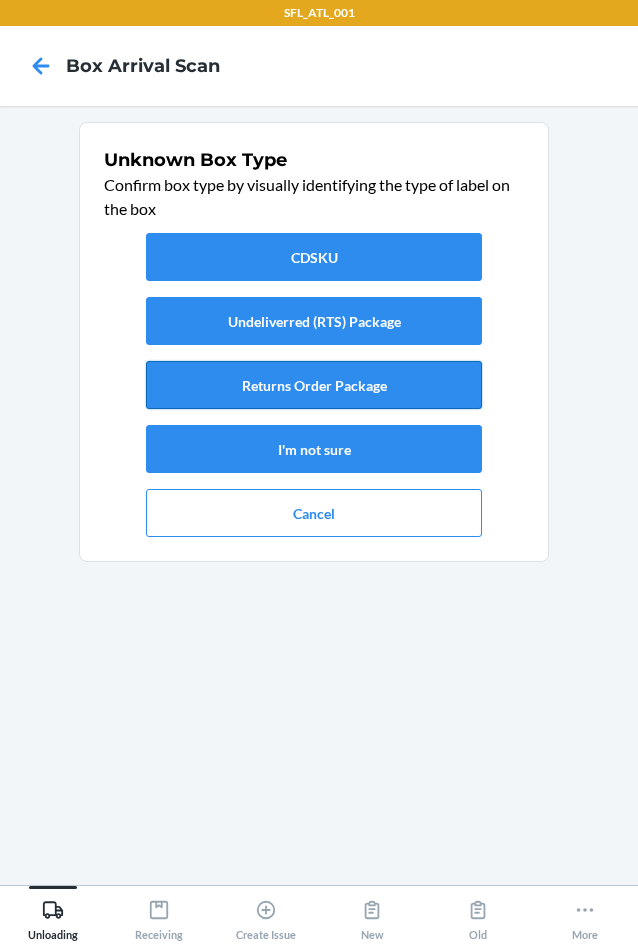 click on "Returns Order Package" at bounding box center (314, 385) 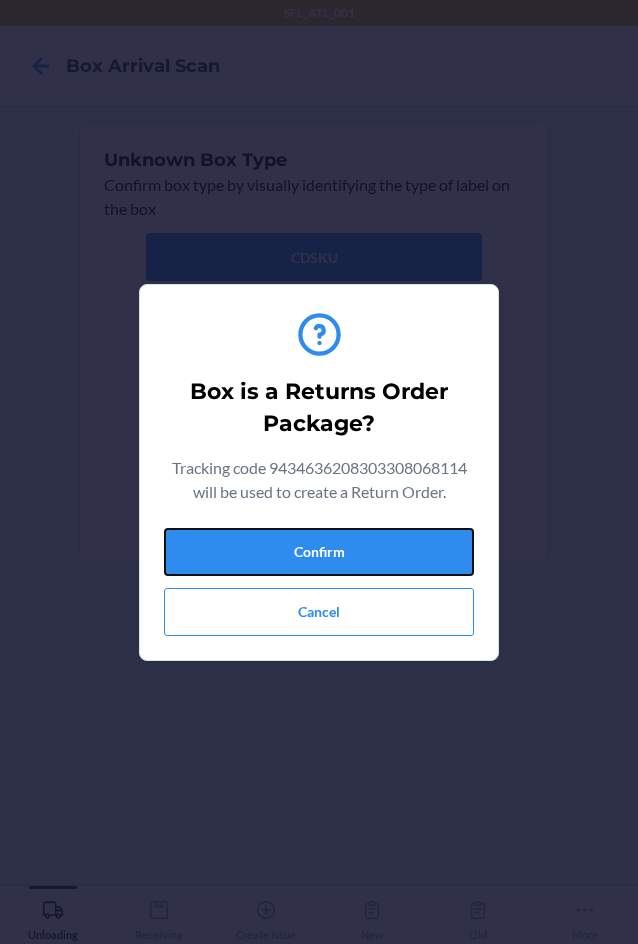 drag, startPoint x: 377, startPoint y: 564, endPoint x: 606, endPoint y: 538, distance: 230.47125 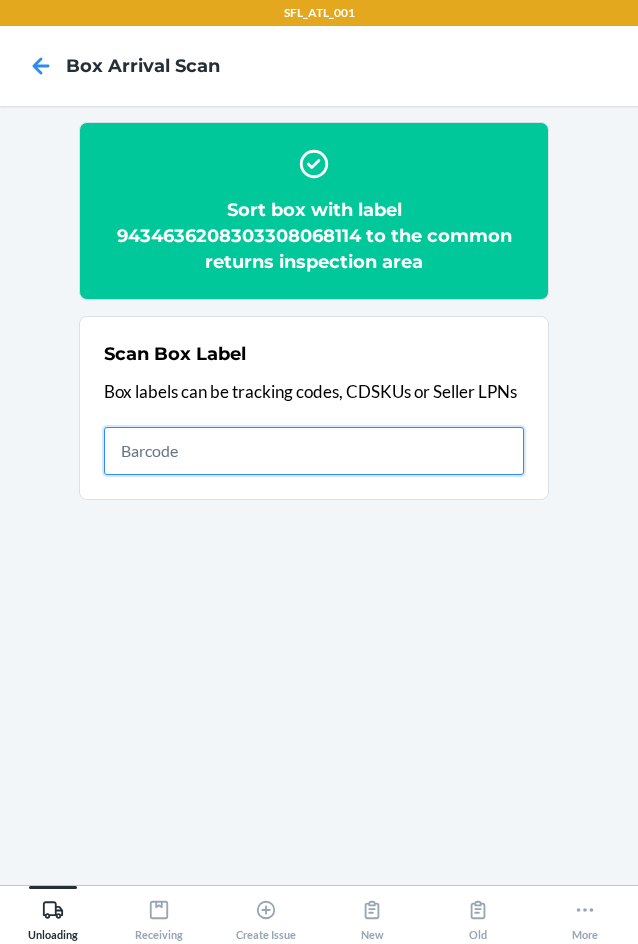 click at bounding box center [314, 451] 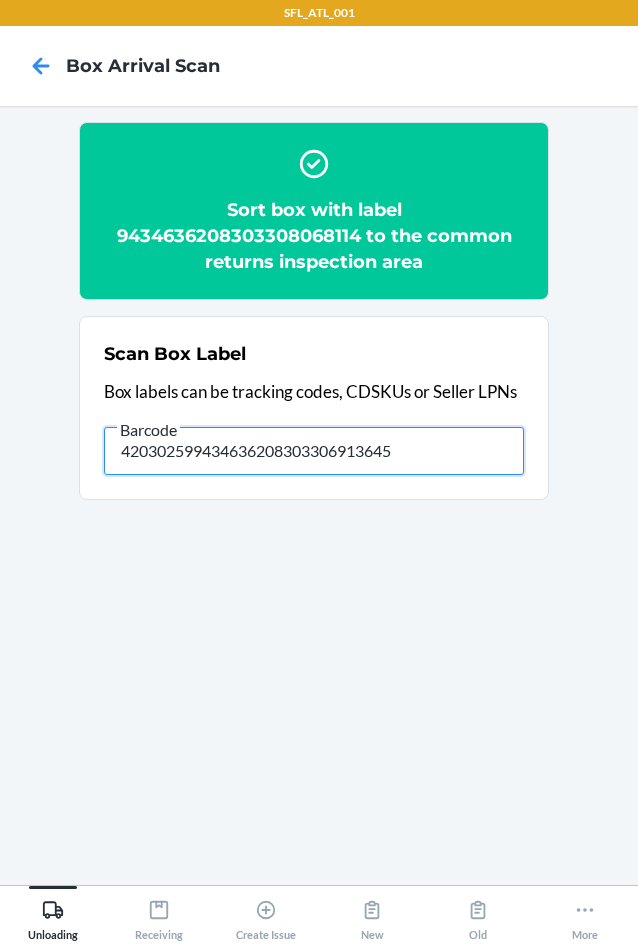 type on "420302599434636208303306913645" 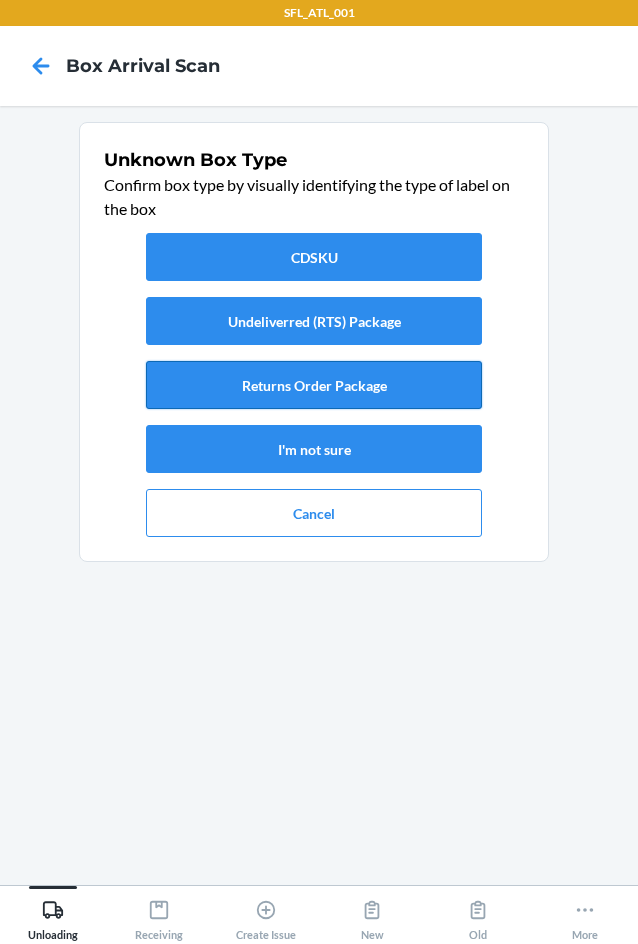 click on "Returns Order Package" at bounding box center (314, 385) 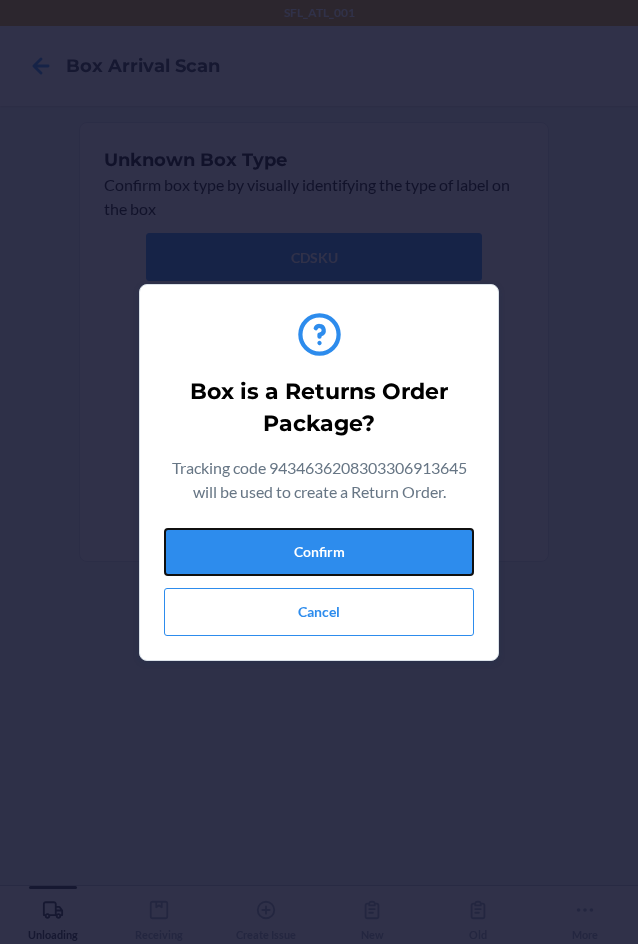 drag, startPoint x: 404, startPoint y: 551, endPoint x: 608, endPoint y: 526, distance: 205.52615 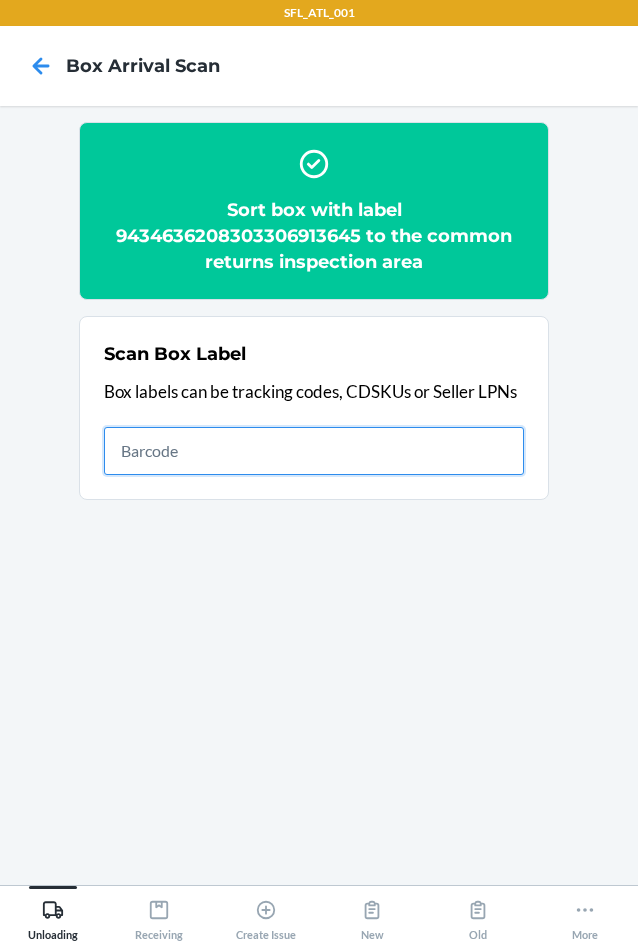 click at bounding box center [314, 451] 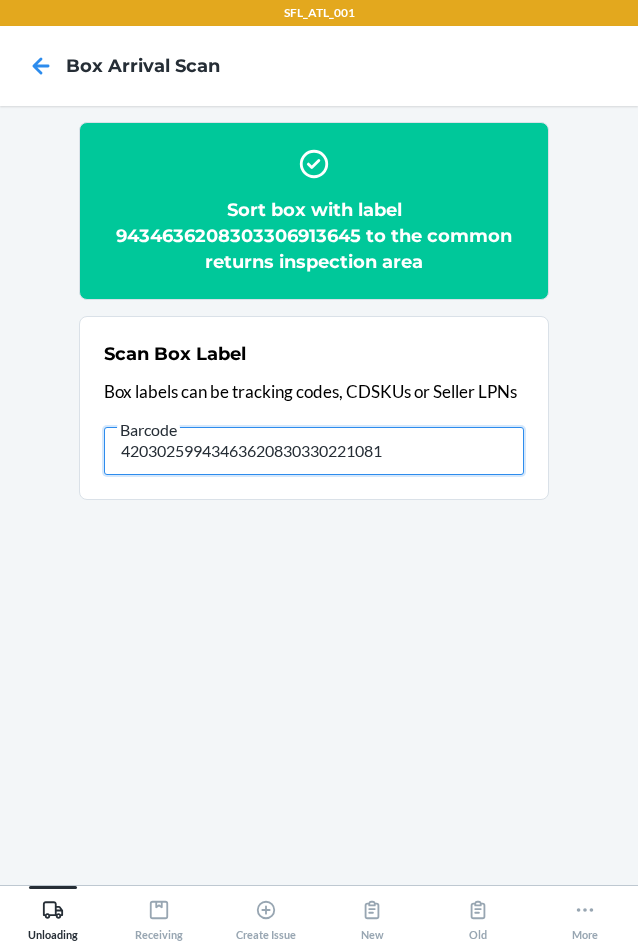 type on "420302599434636208303302210816" 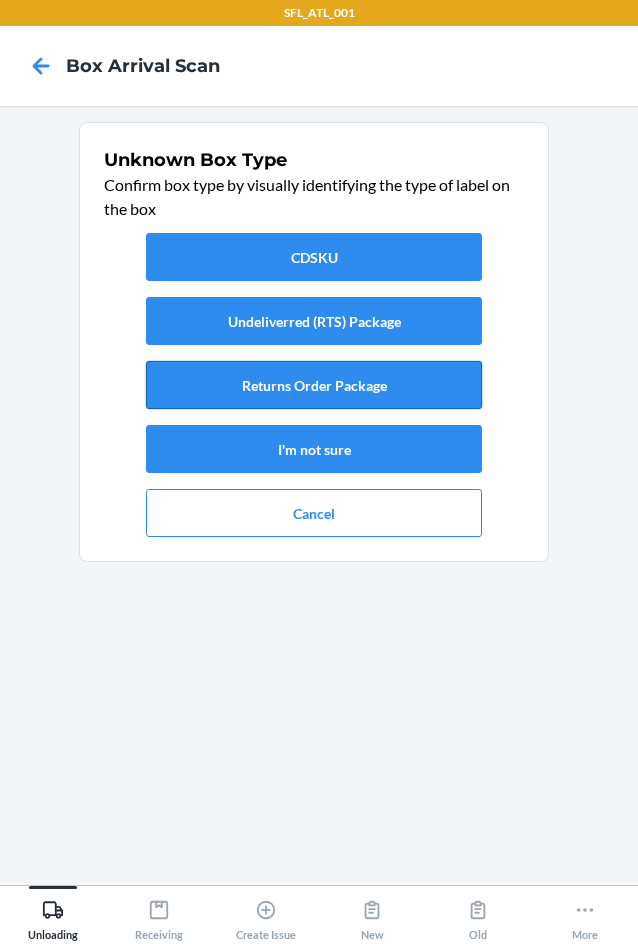 click on "Returns Order Package" at bounding box center [314, 385] 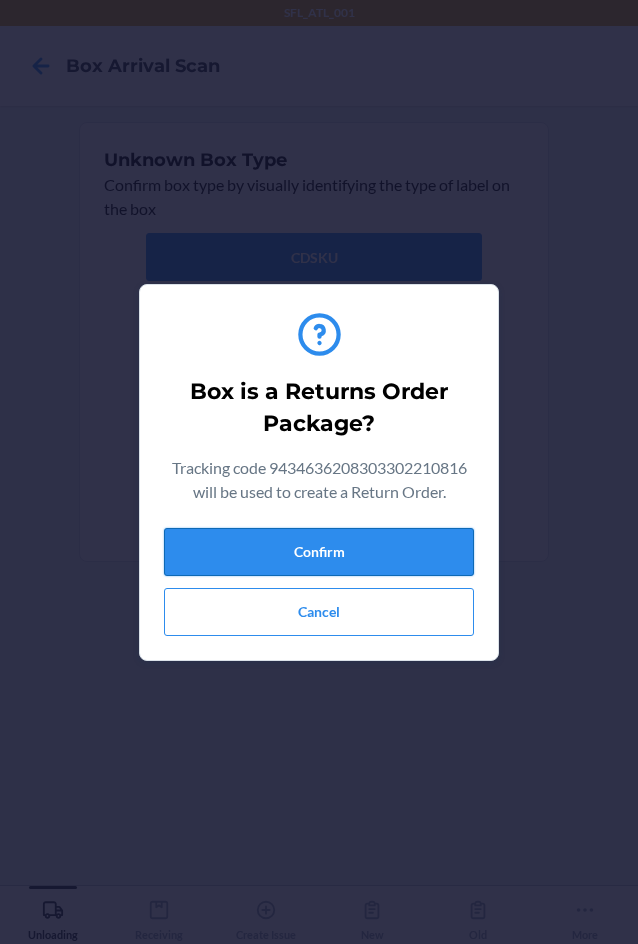 click on "Confirm" at bounding box center (319, 552) 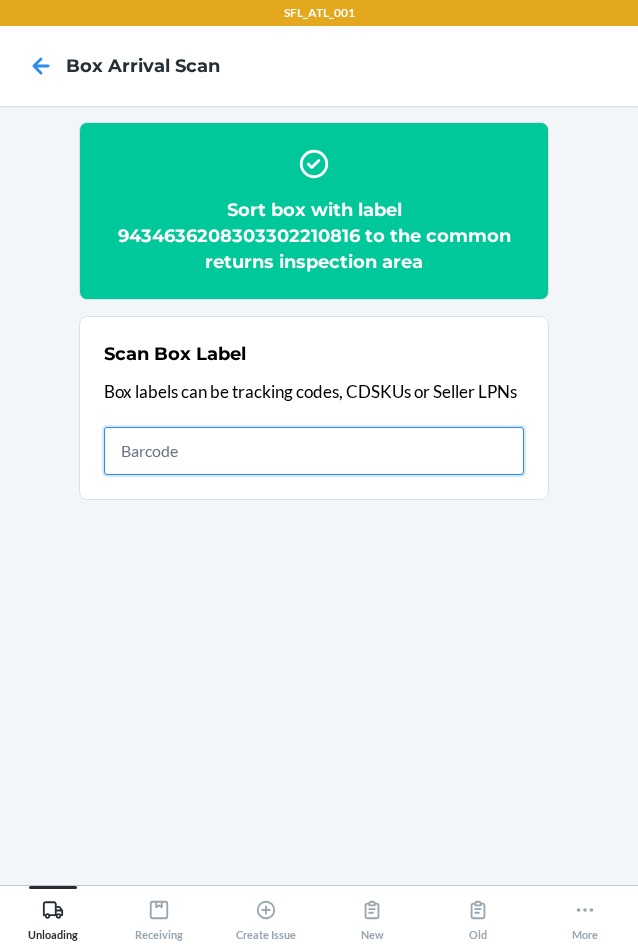 click at bounding box center (314, 451) 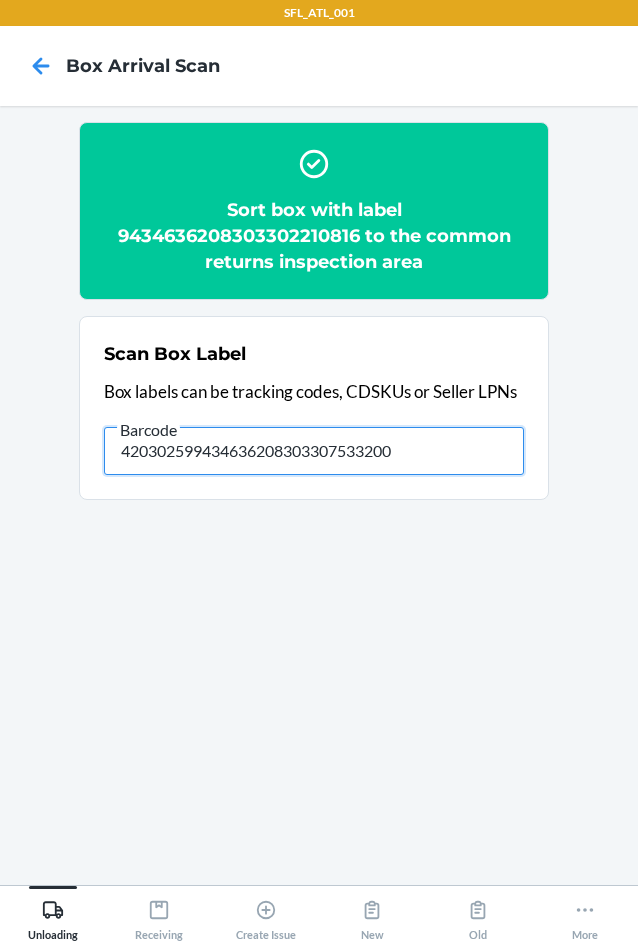 type on "420302599434636208303307533200" 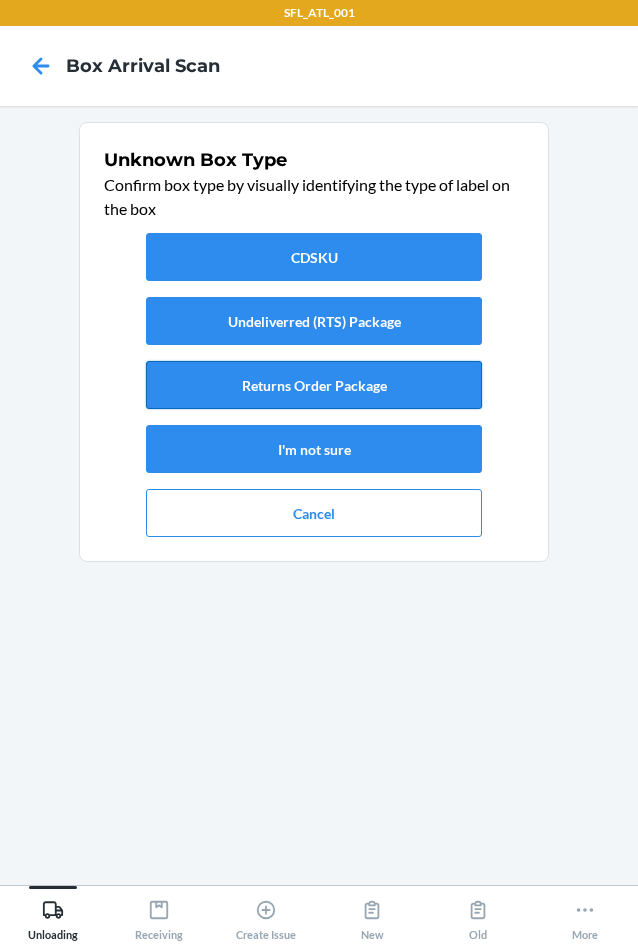 click on "Returns Order Package" at bounding box center [314, 385] 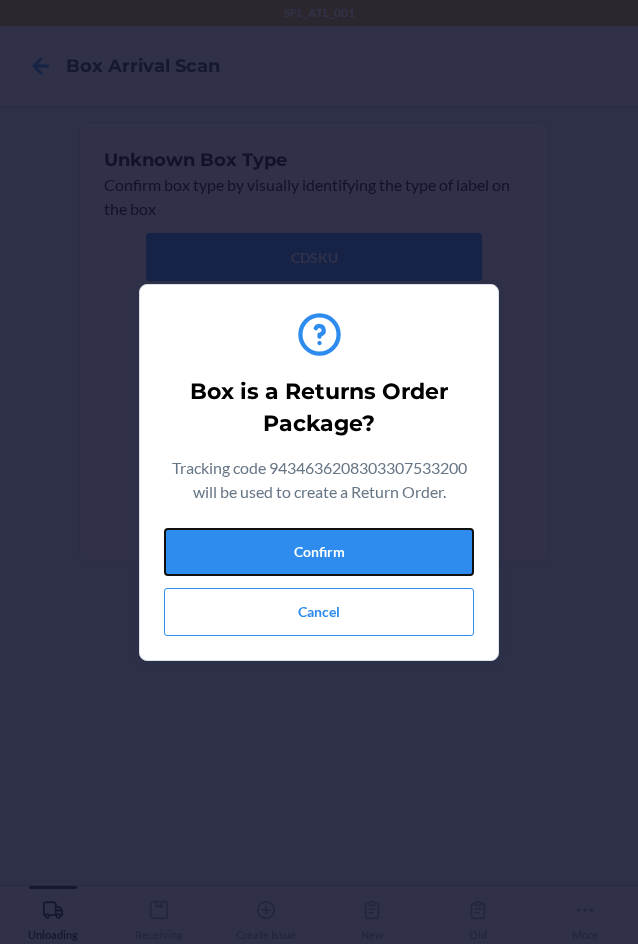 drag, startPoint x: 406, startPoint y: 543, endPoint x: 621, endPoint y: 493, distance: 220.7374 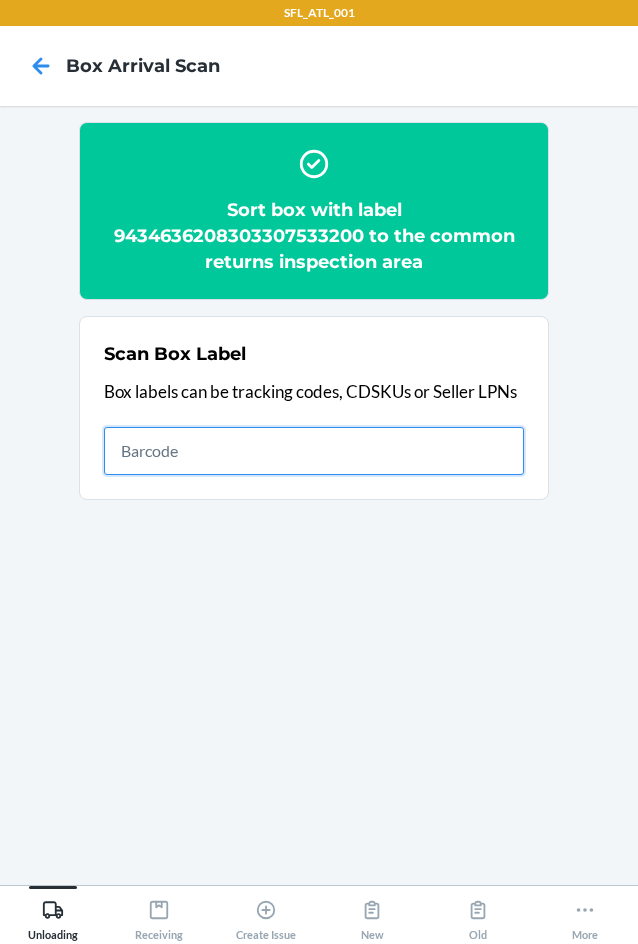 click at bounding box center [314, 451] 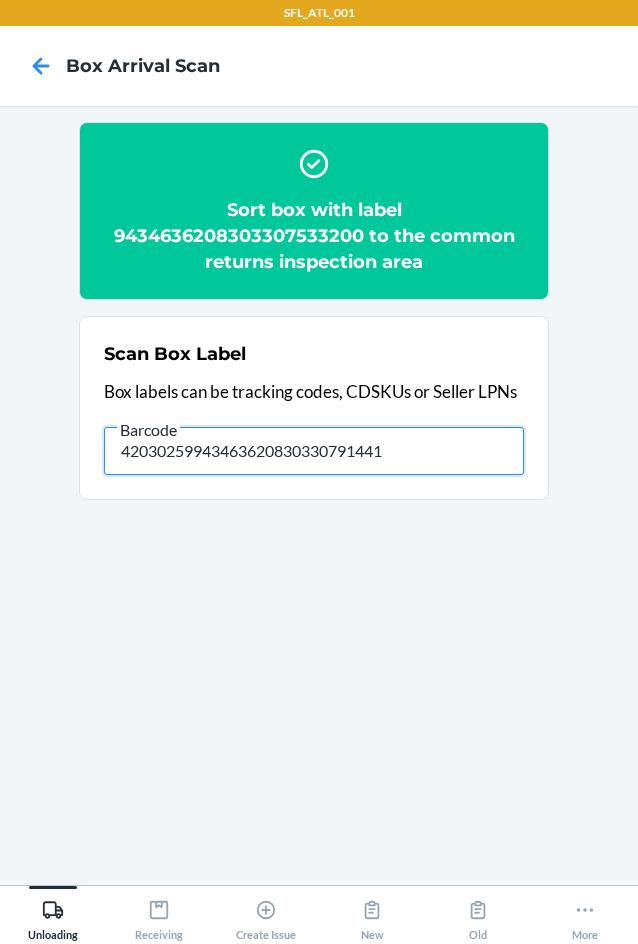 type on "420302599434636208303307914412" 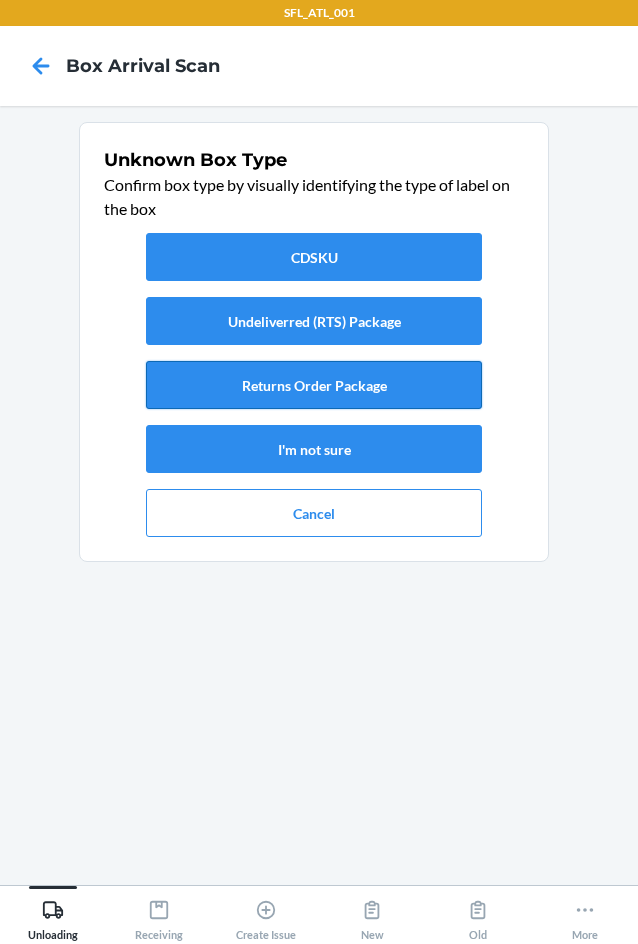 click on "Returns Order Package" at bounding box center (314, 385) 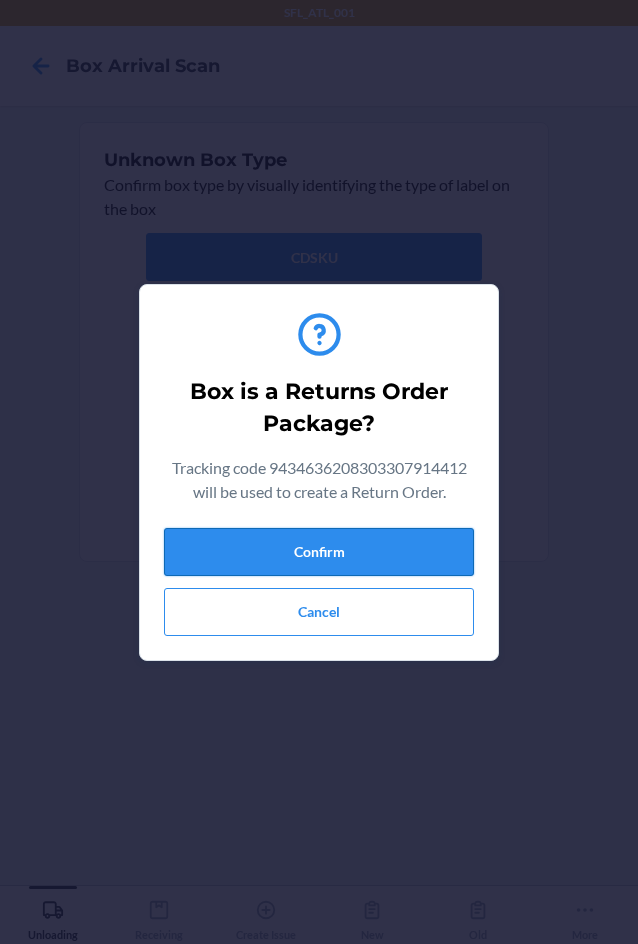 click on "Confirm" at bounding box center (319, 552) 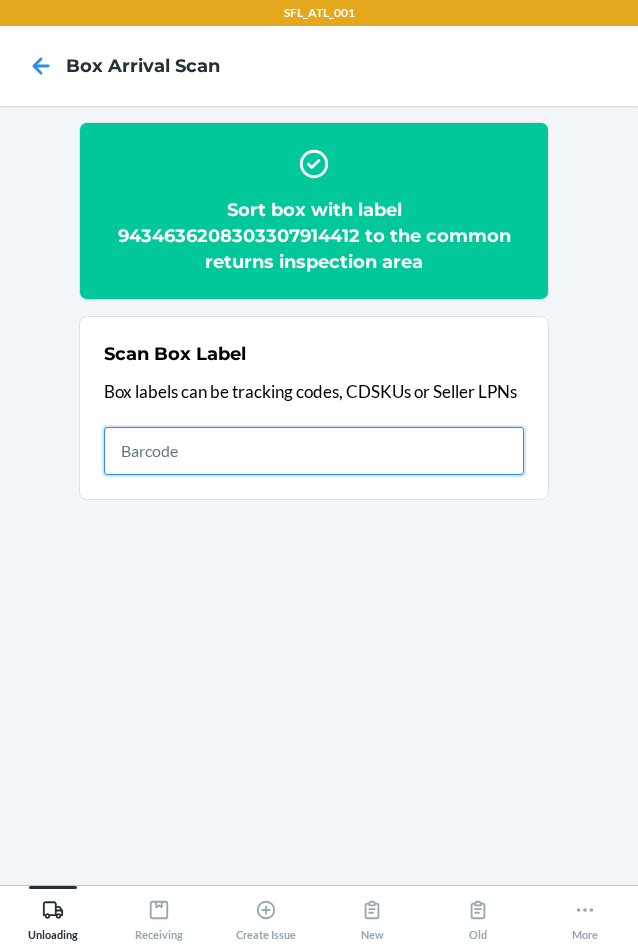 click at bounding box center (314, 451) 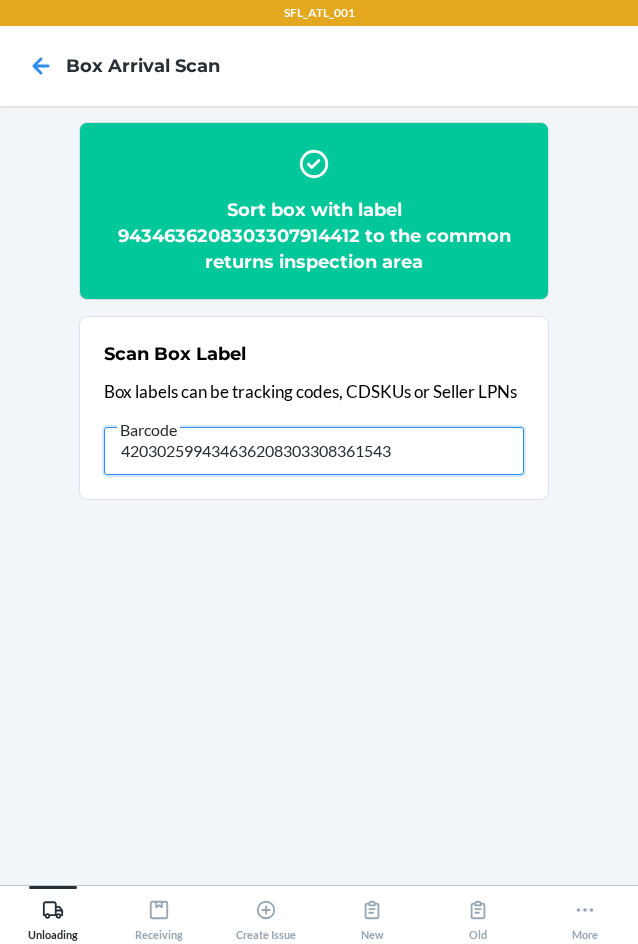 type on "420302599434636208303308361543" 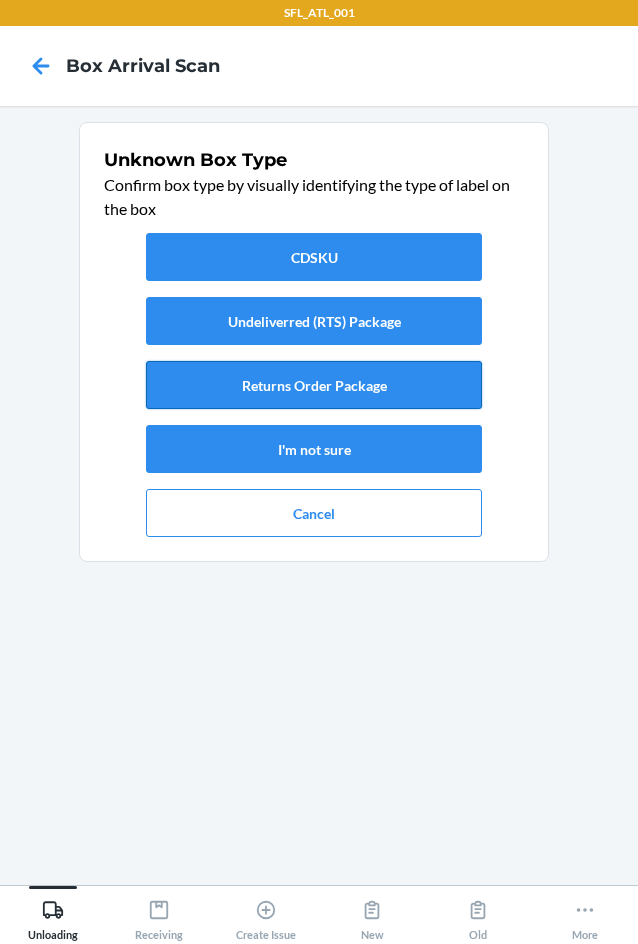 click on "Returns Order Package" at bounding box center (314, 385) 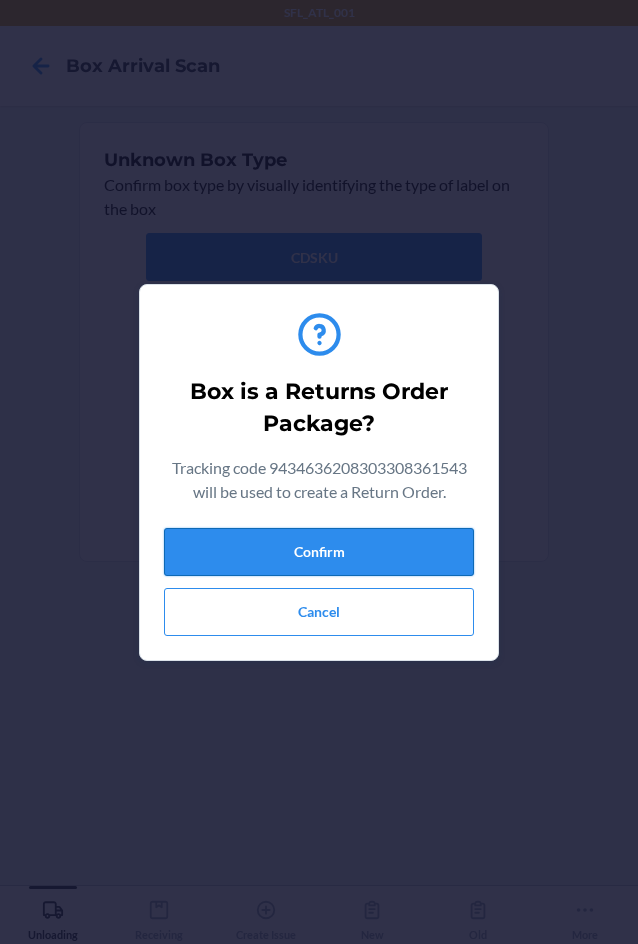 click on "Confirm" at bounding box center [319, 552] 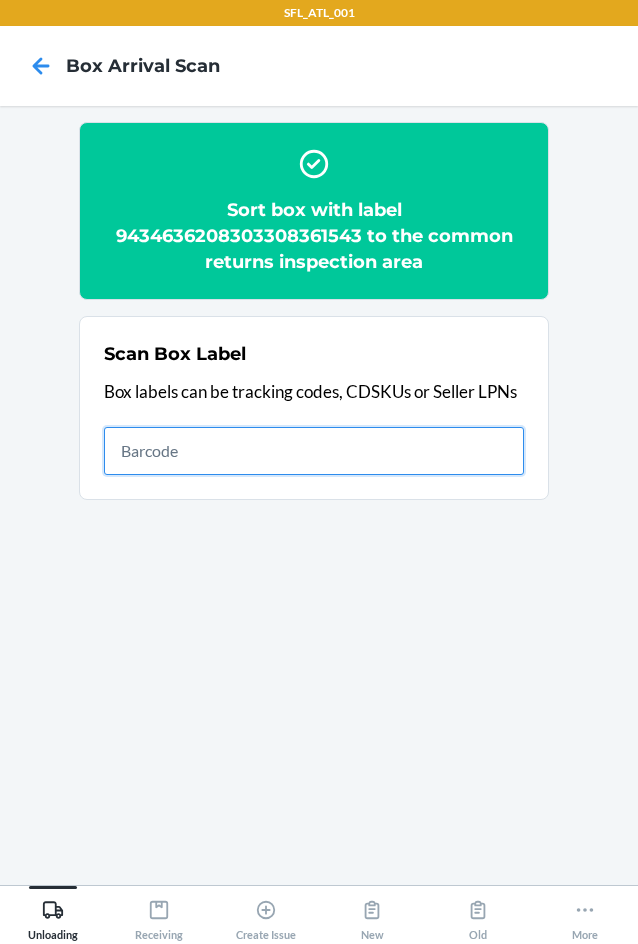 click at bounding box center (314, 451) 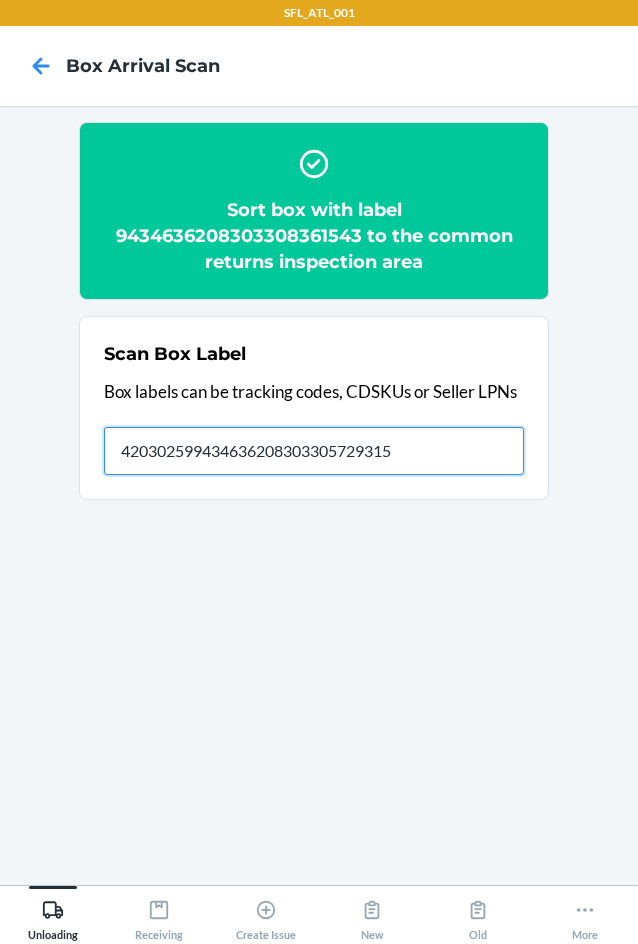 type on "420302599434636208303305729315" 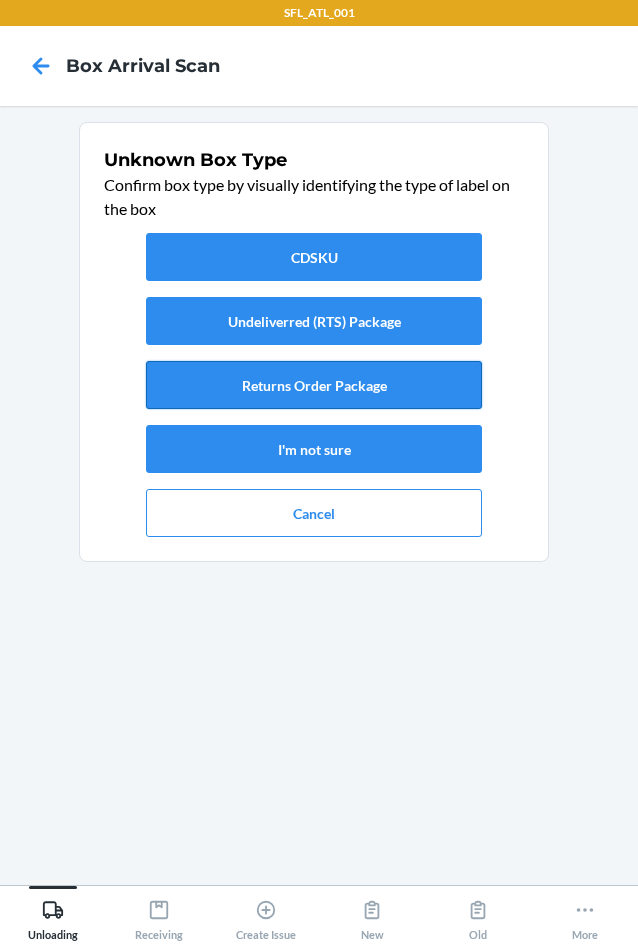 click on "Returns Order Package" at bounding box center (314, 385) 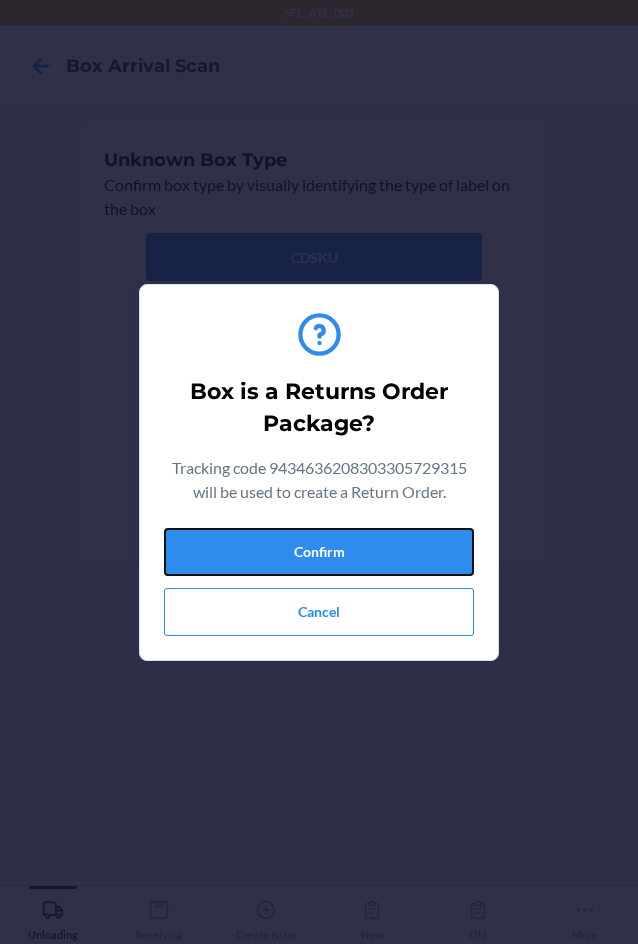 drag, startPoint x: 350, startPoint y: 546, endPoint x: 536, endPoint y: 546, distance: 186 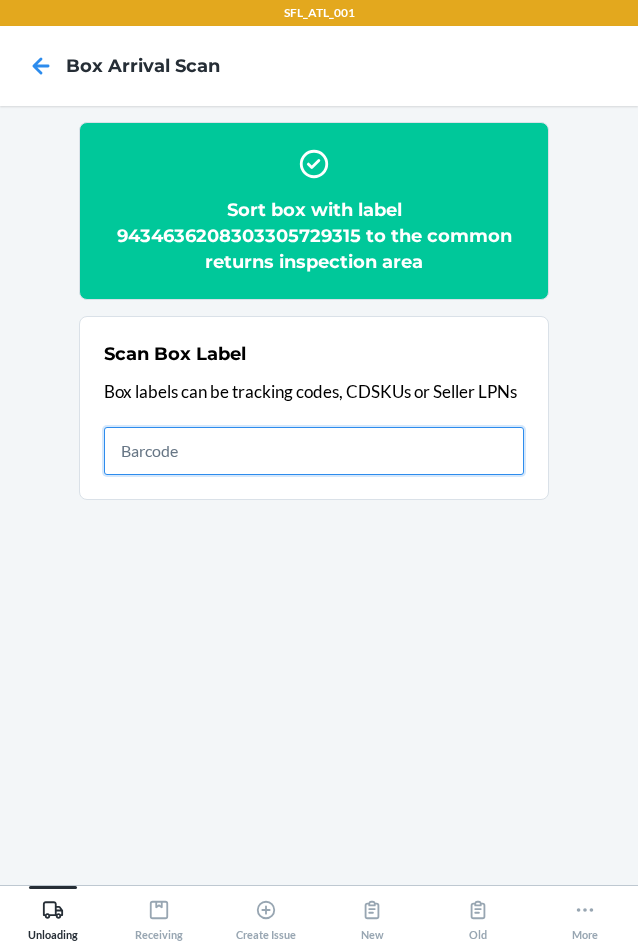 click at bounding box center [314, 451] 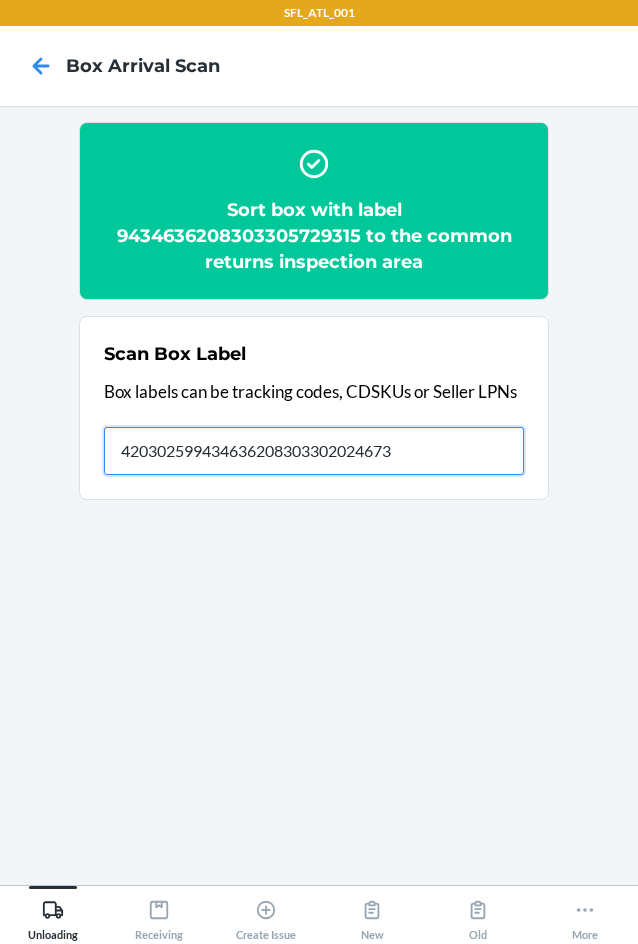 type on "420302599434636208303302024673" 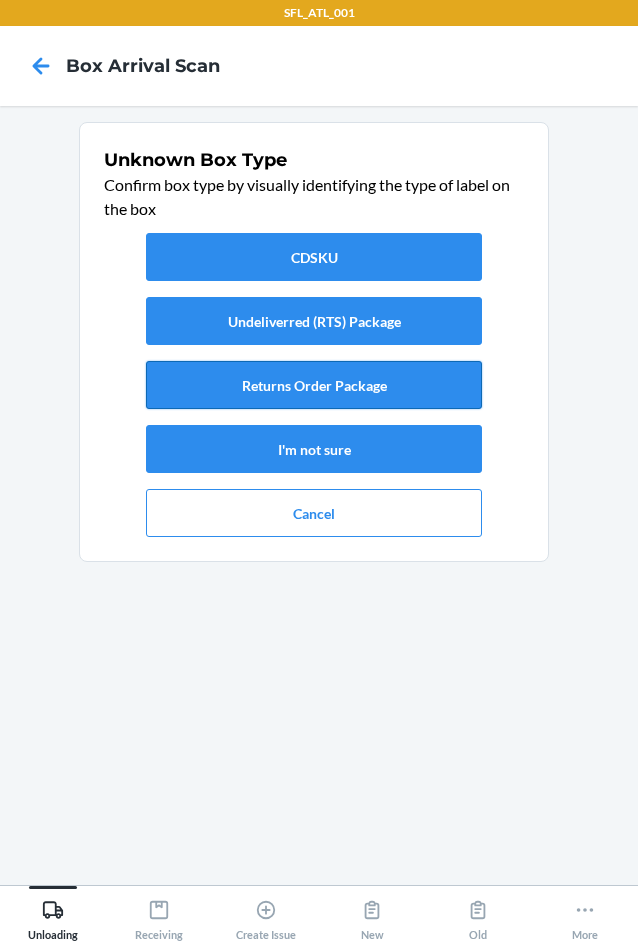 click on "Returns Order Package" at bounding box center [314, 385] 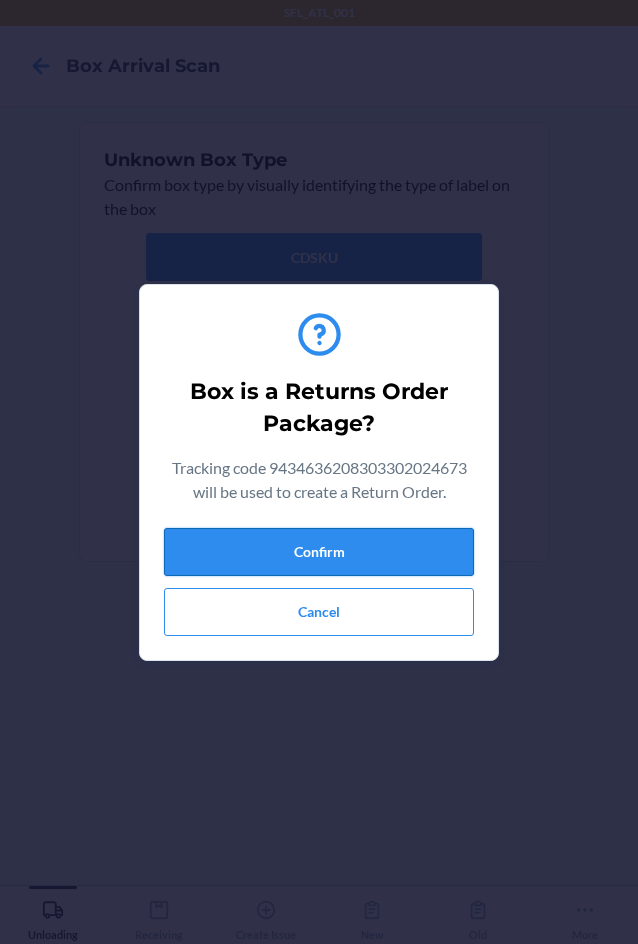 click on "Confirm" at bounding box center (319, 552) 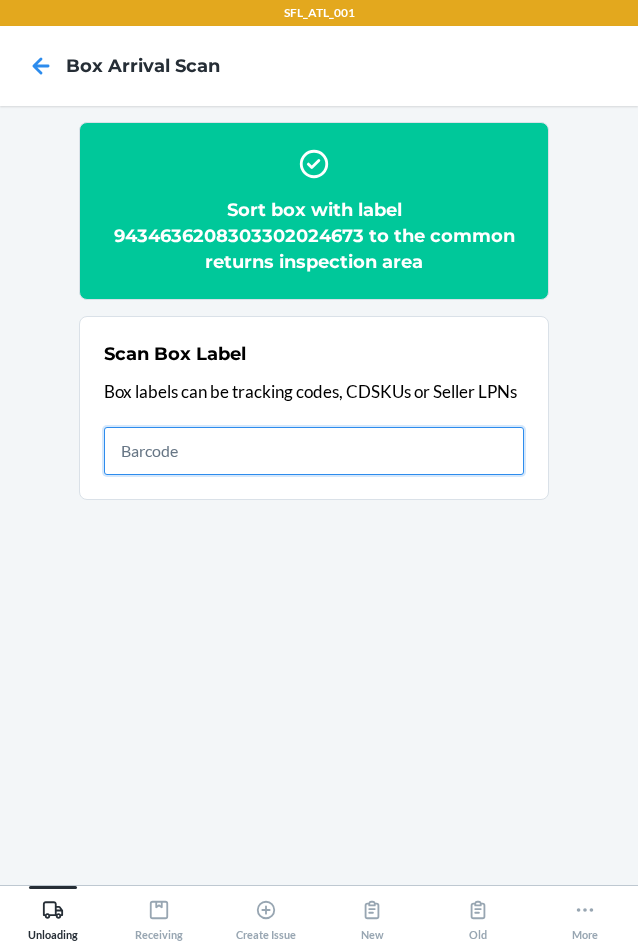 click at bounding box center (314, 451) 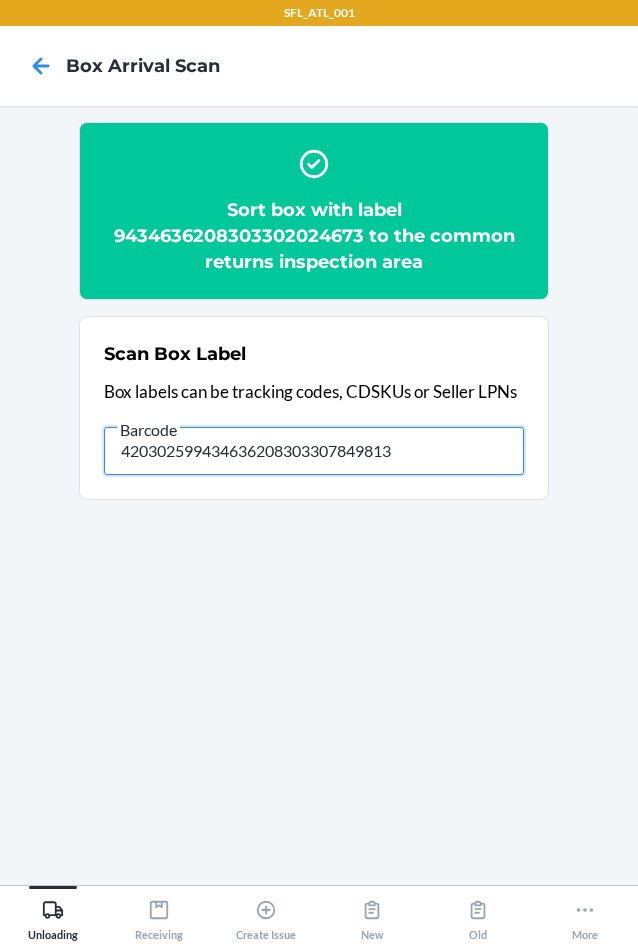 type on "420302599434636208303307849813" 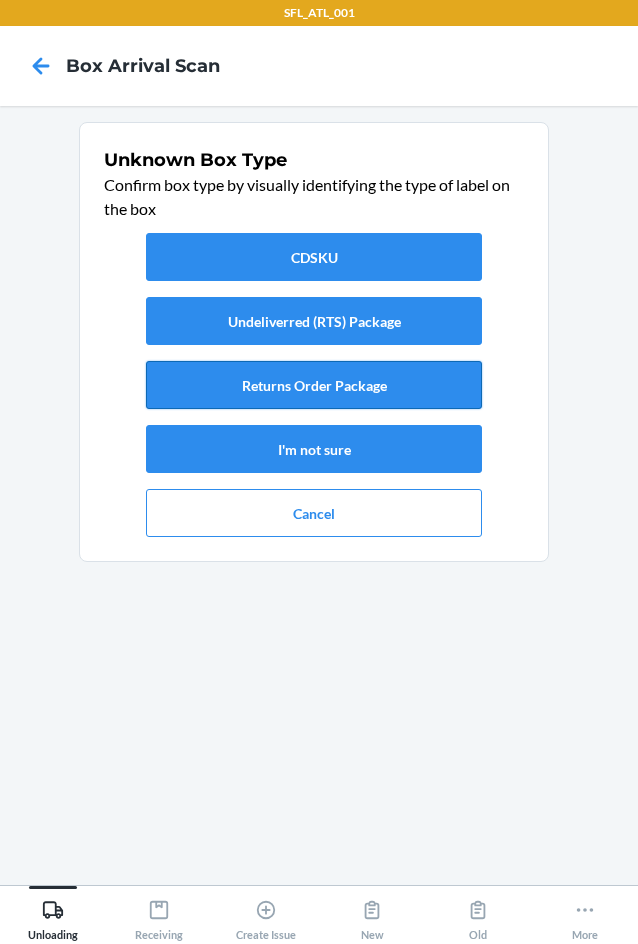 click on "Returns Order Package" at bounding box center [314, 385] 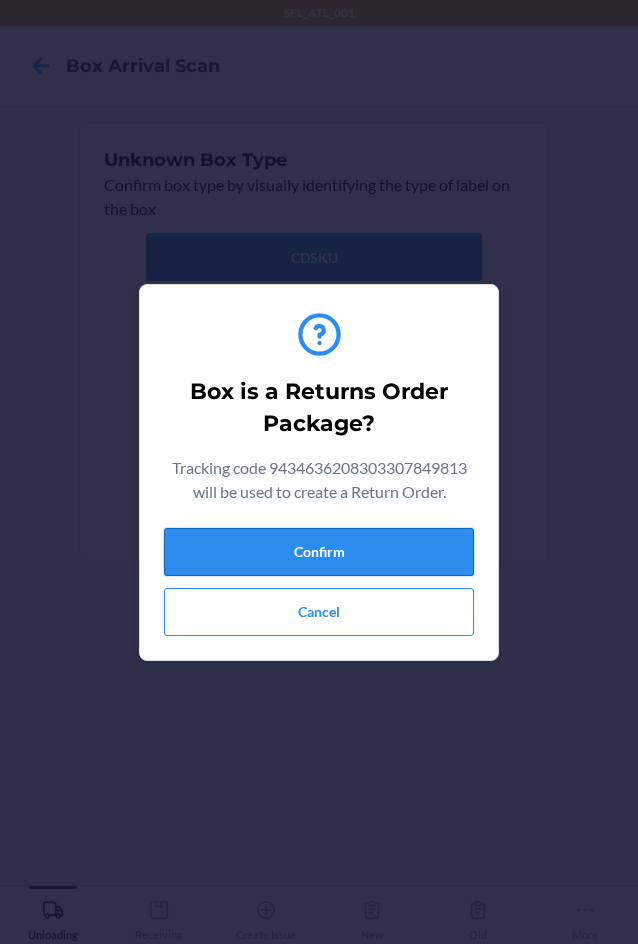 click on "Confirm" at bounding box center [319, 552] 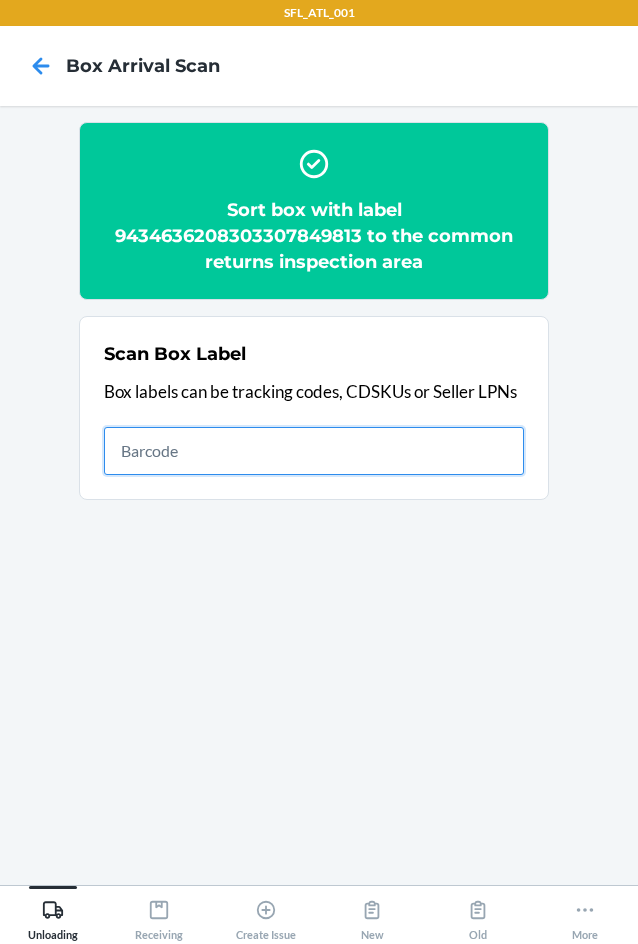 click at bounding box center [314, 451] 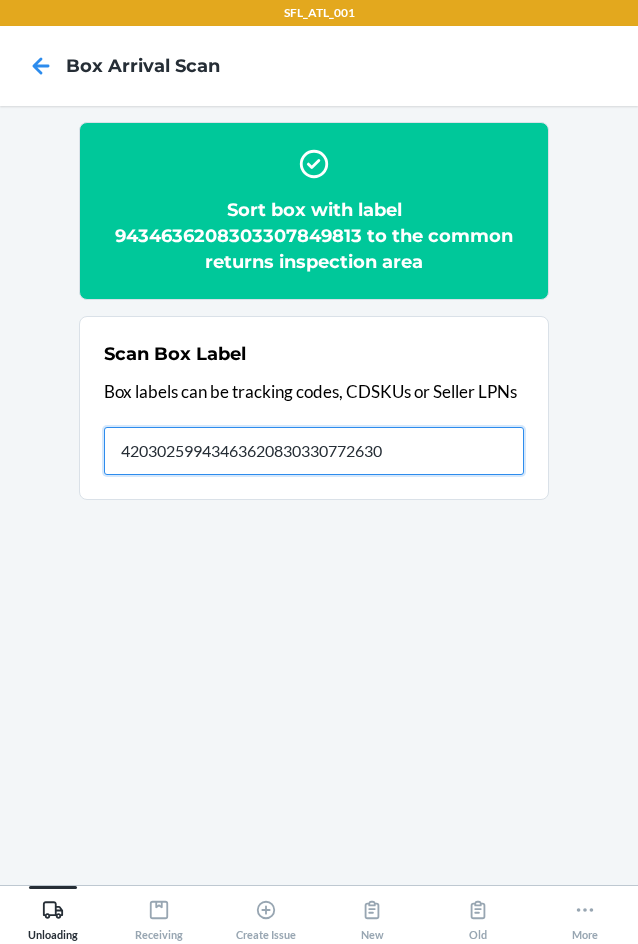 type on "420302599434636208303307726305" 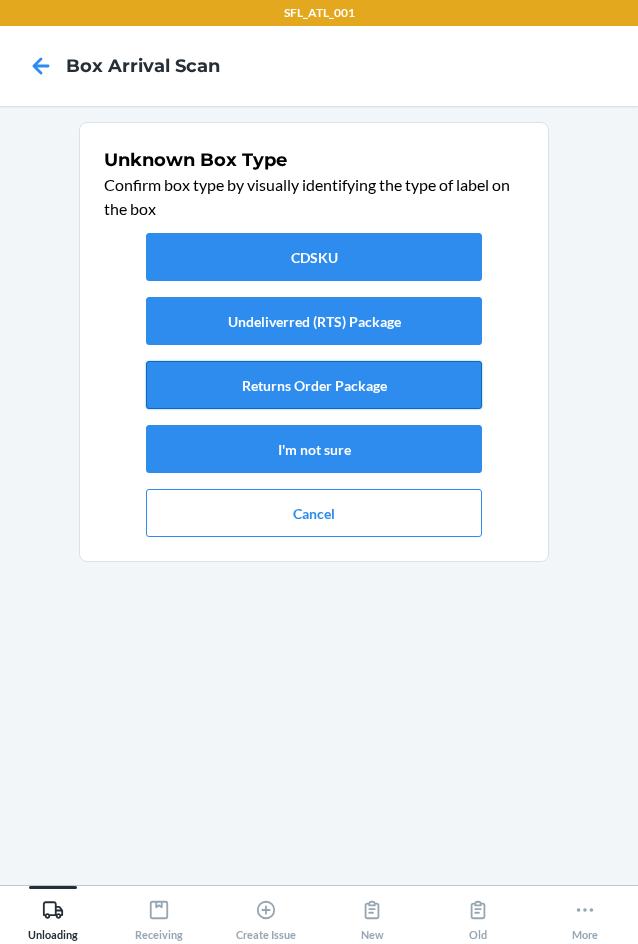 click on "Returns Order Package" at bounding box center (314, 385) 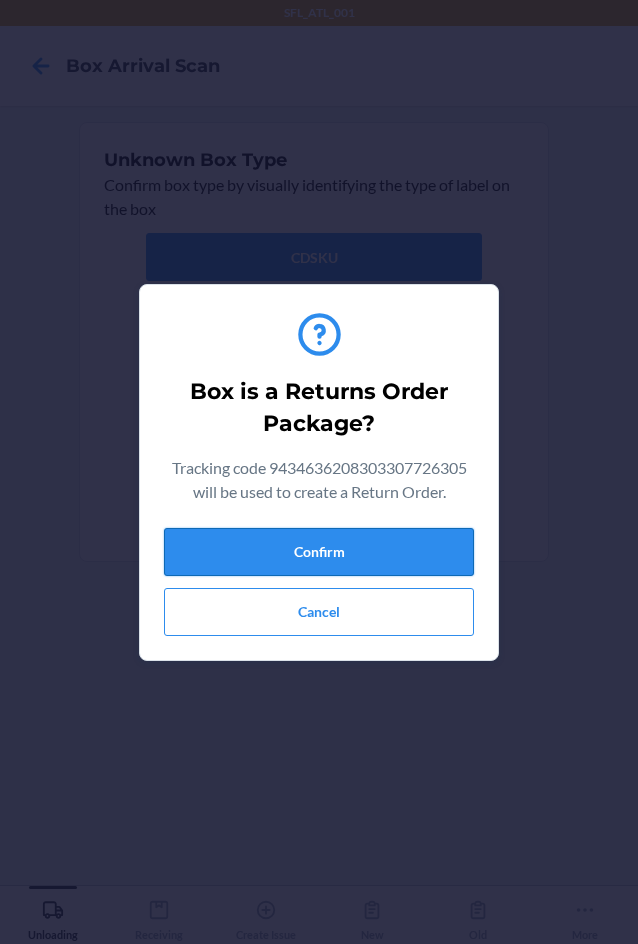 click on "Confirm" at bounding box center (319, 552) 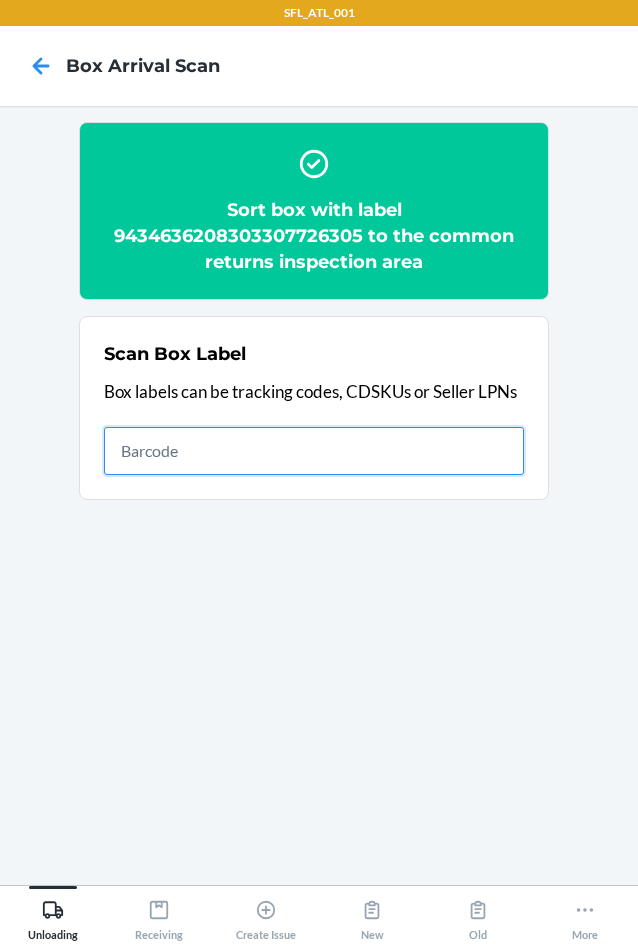 click at bounding box center (314, 451) 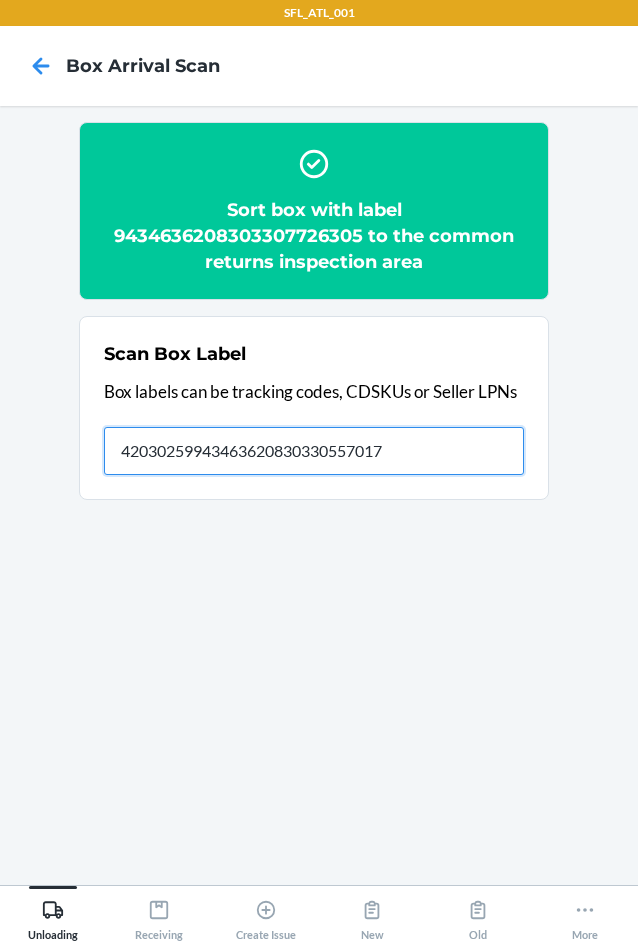 type on "420302599434636208303305570177" 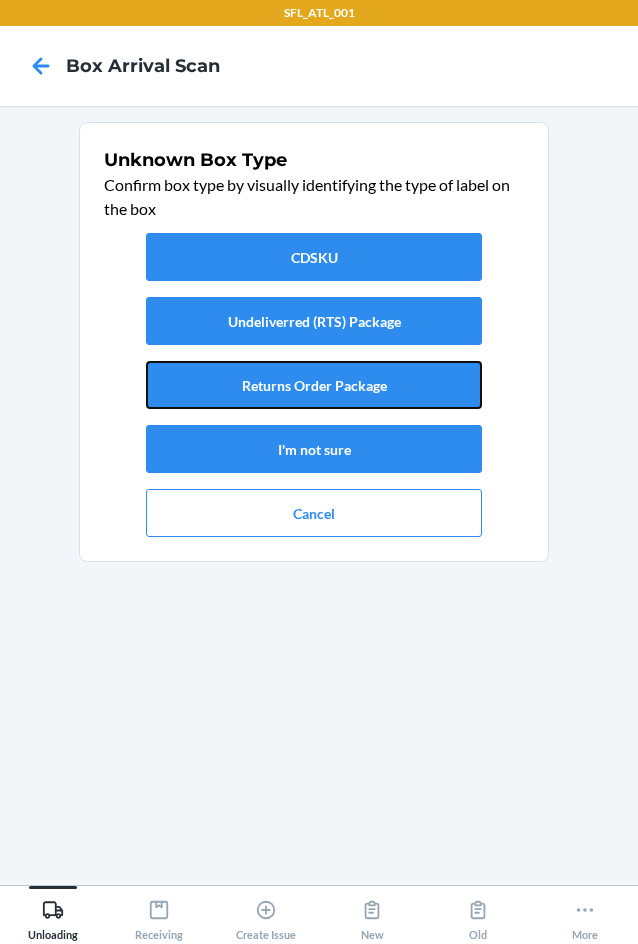 click on "Returns Order Package" at bounding box center (314, 385) 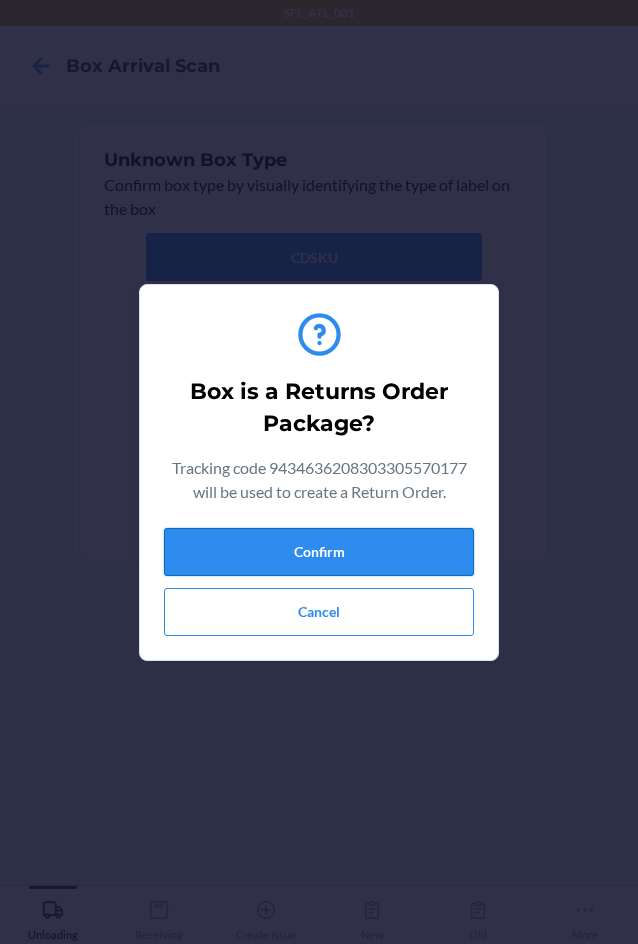 click on "Confirm" at bounding box center [319, 552] 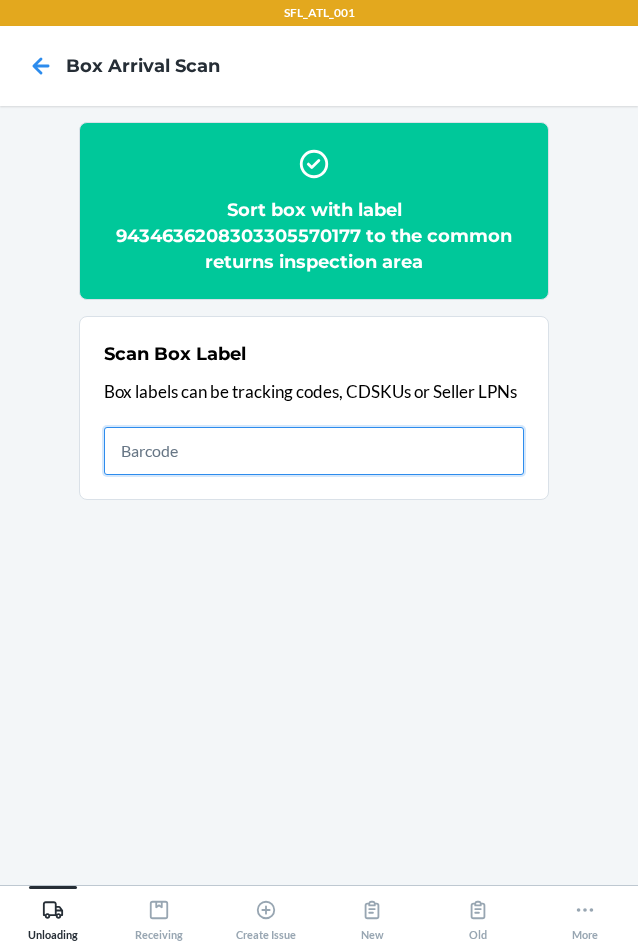click at bounding box center (314, 451) 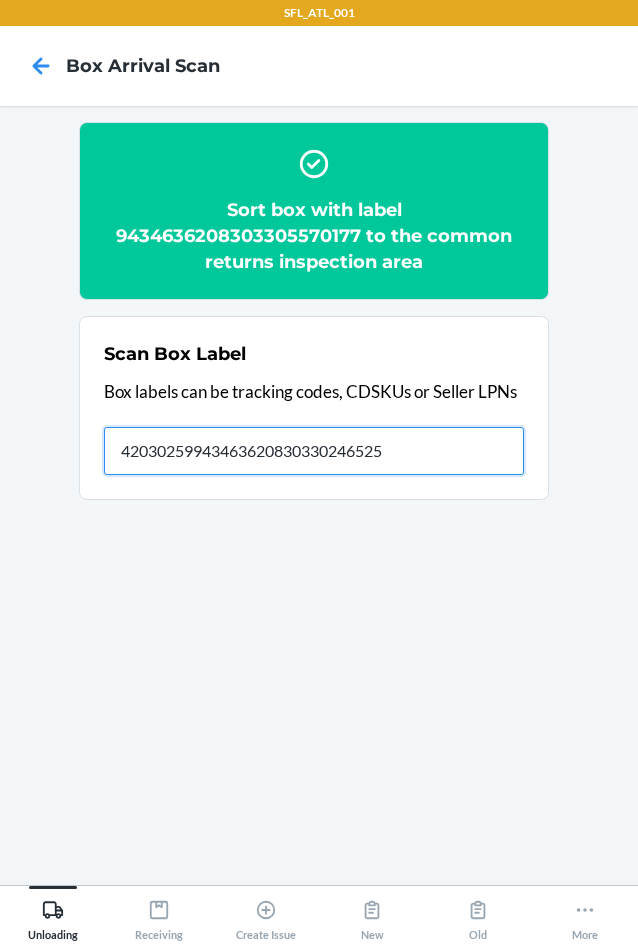 type on "420302599434636208303302465254" 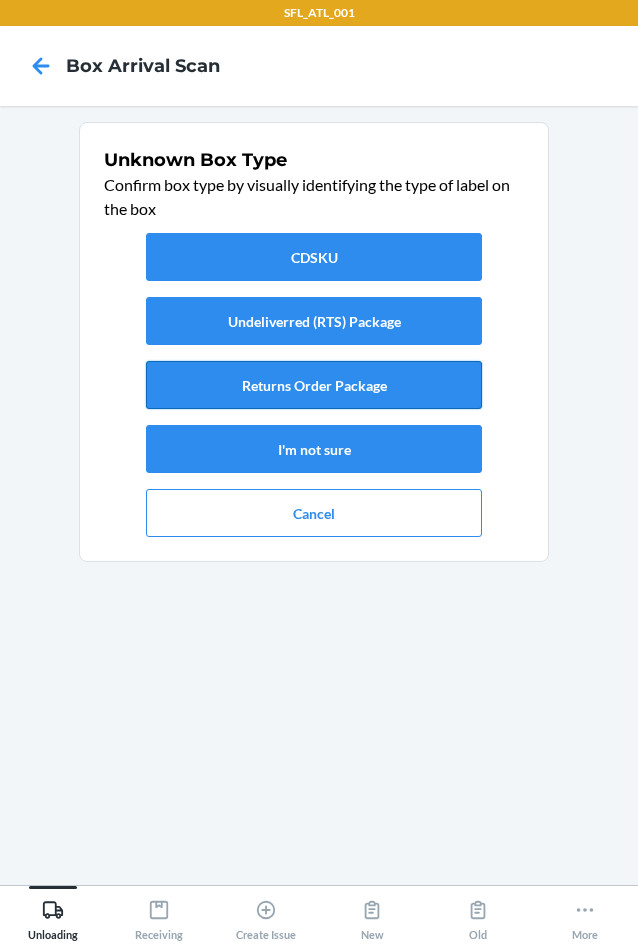 click on "Returns Order Package" at bounding box center [314, 385] 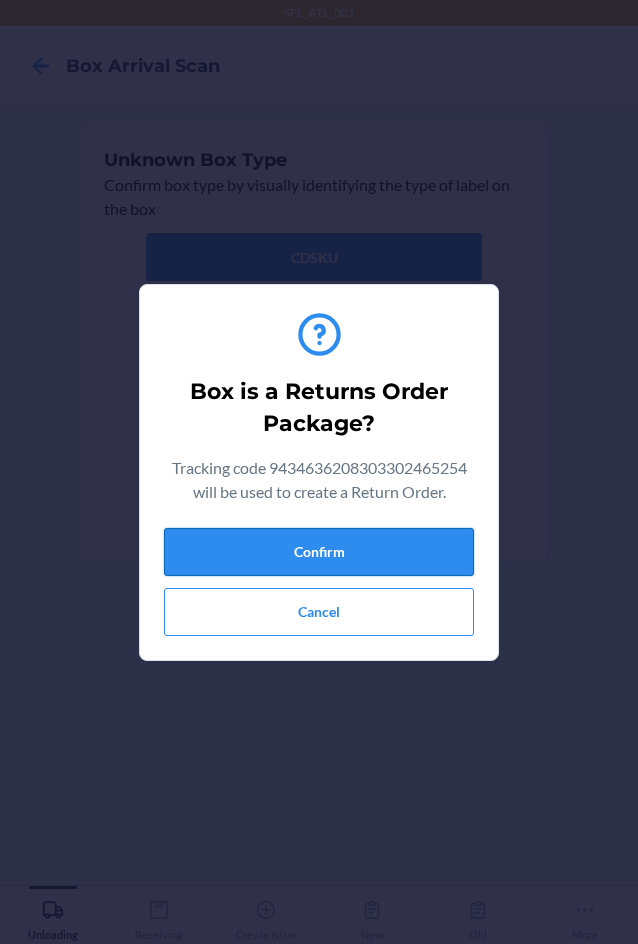 click on "Confirm" at bounding box center (319, 552) 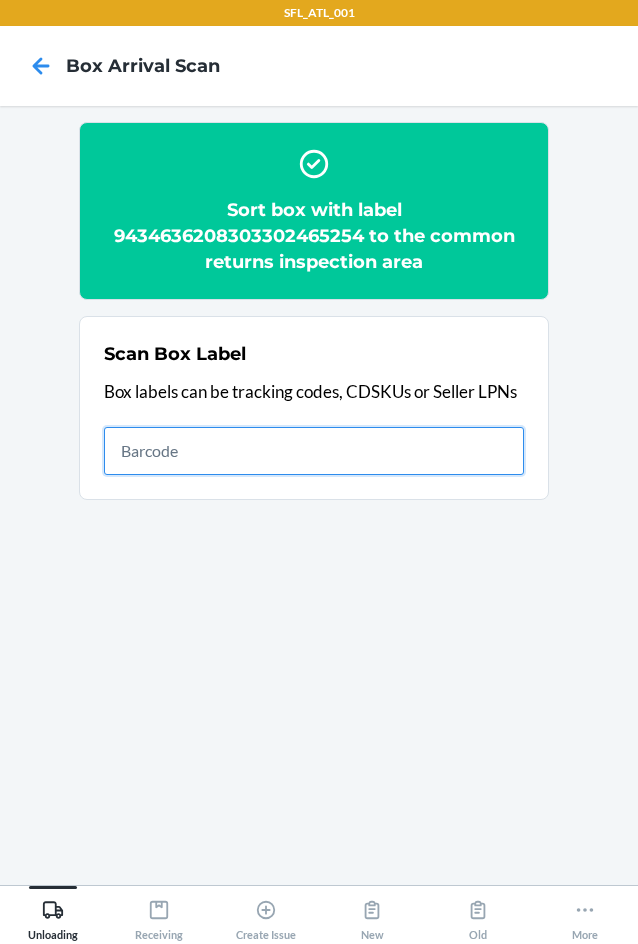 click at bounding box center (314, 451) 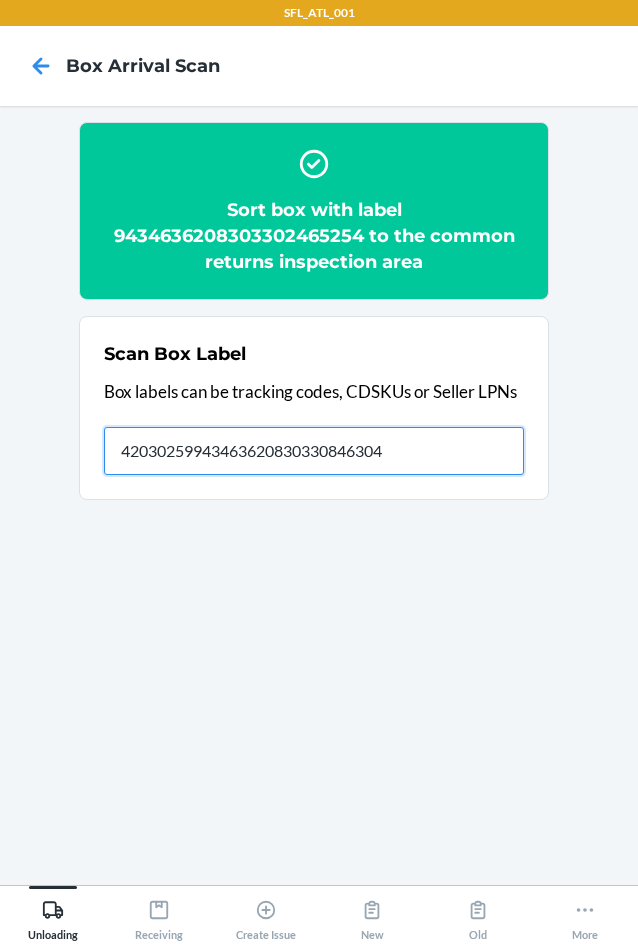 type on "420302599434636208303308463049" 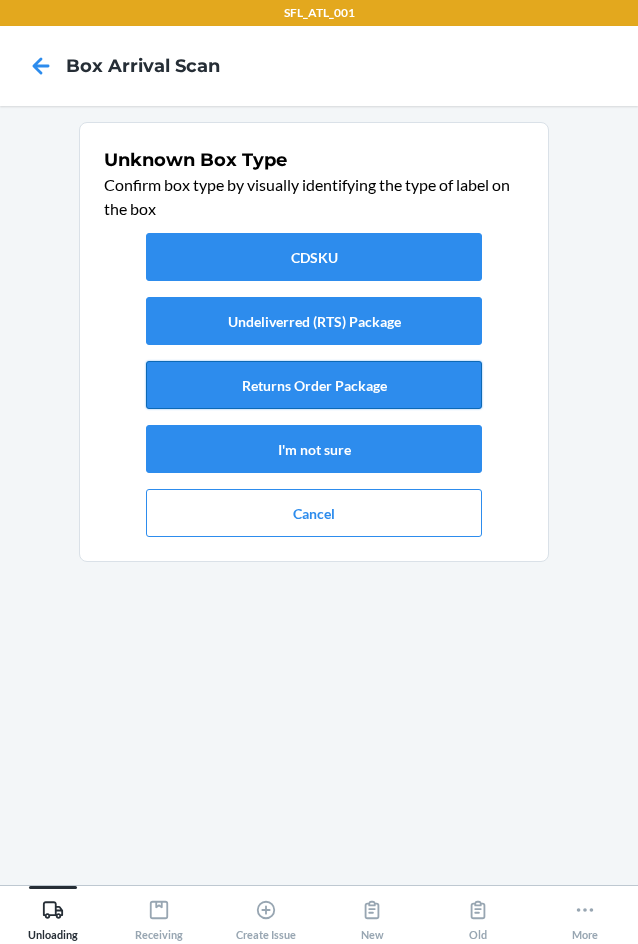 click on "Returns Order Package" at bounding box center (314, 385) 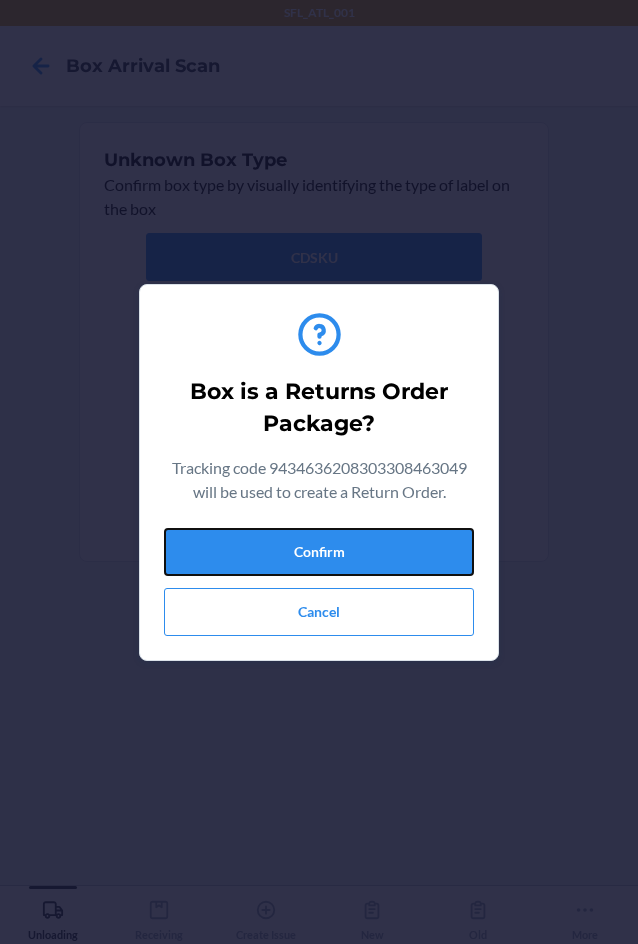 drag, startPoint x: 365, startPoint y: 551, endPoint x: 620, endPoint y: 567, distance: 255.50146 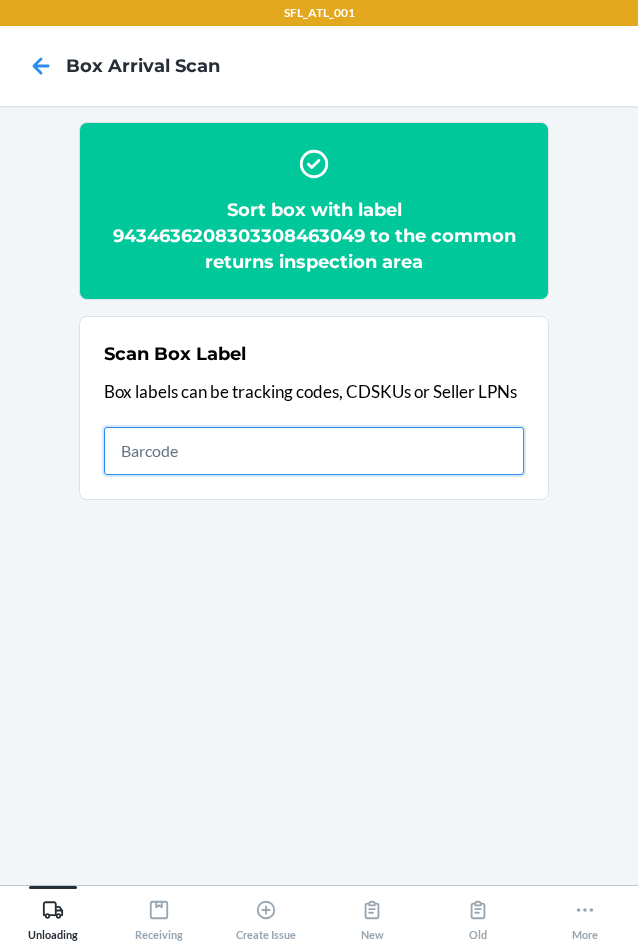 click at bounding box center (314, 451) 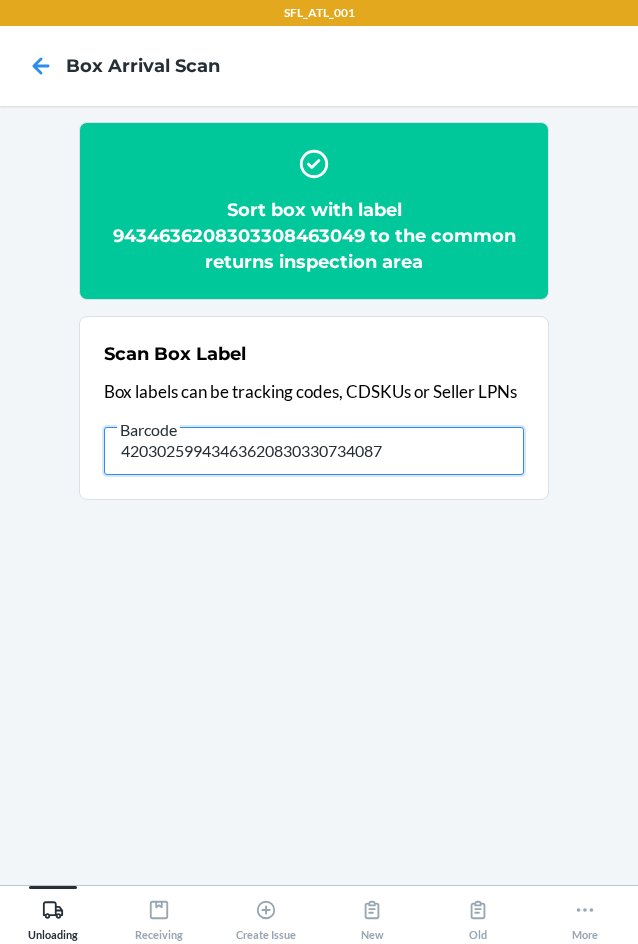 type on "420302599434636208303307340877" 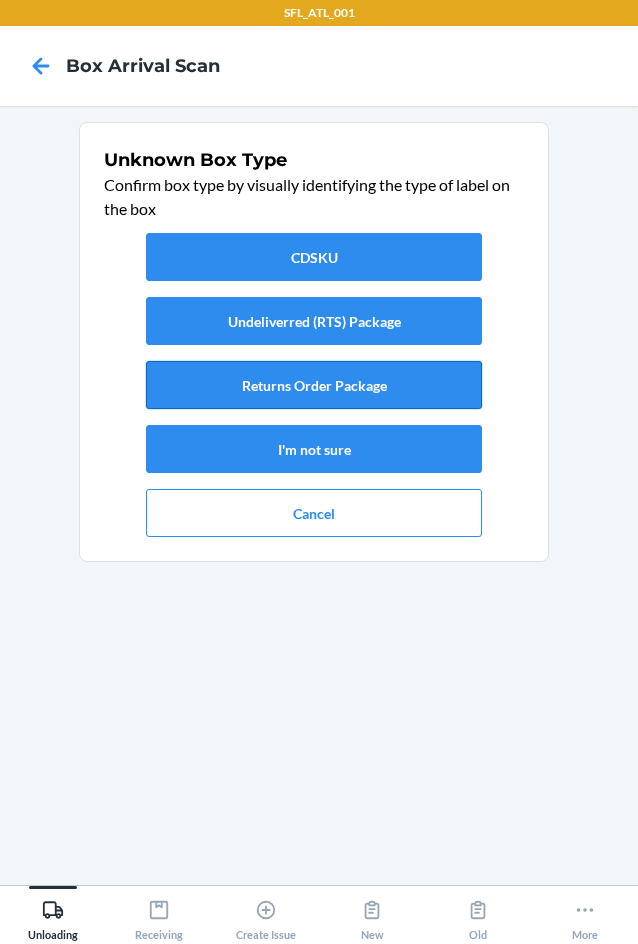 click on "Returns Order Package" at bounding box center [314, 385] 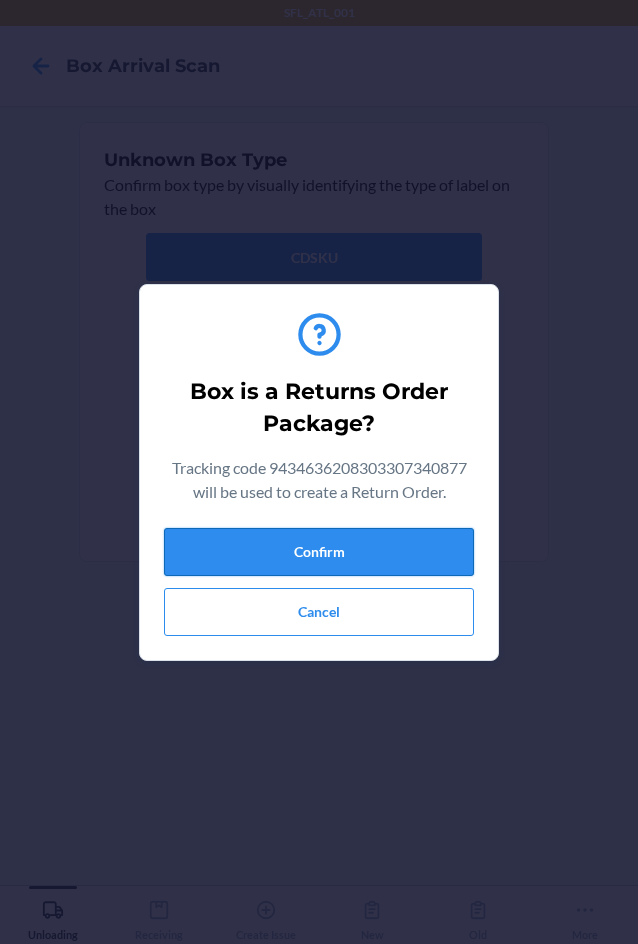 click on "Confirm" at bounding box center [319, 552] 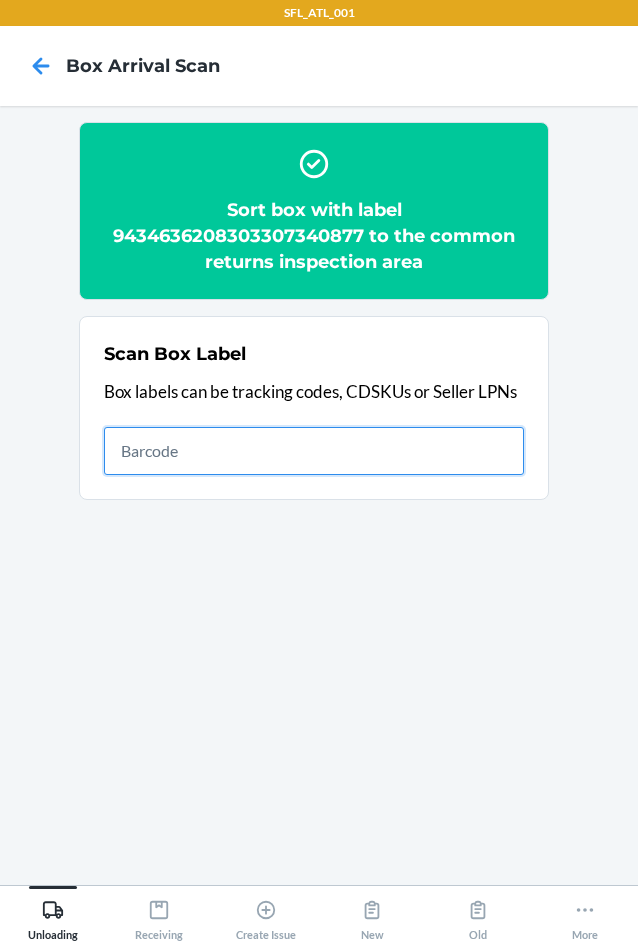 click at bounding box center (314, 451) 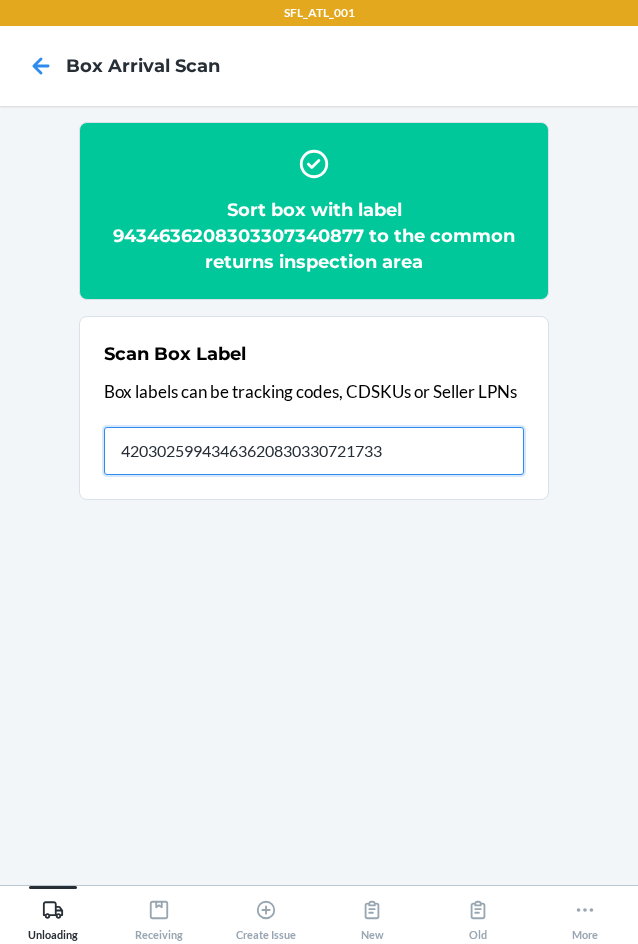type on "420302599434636208303307217339" 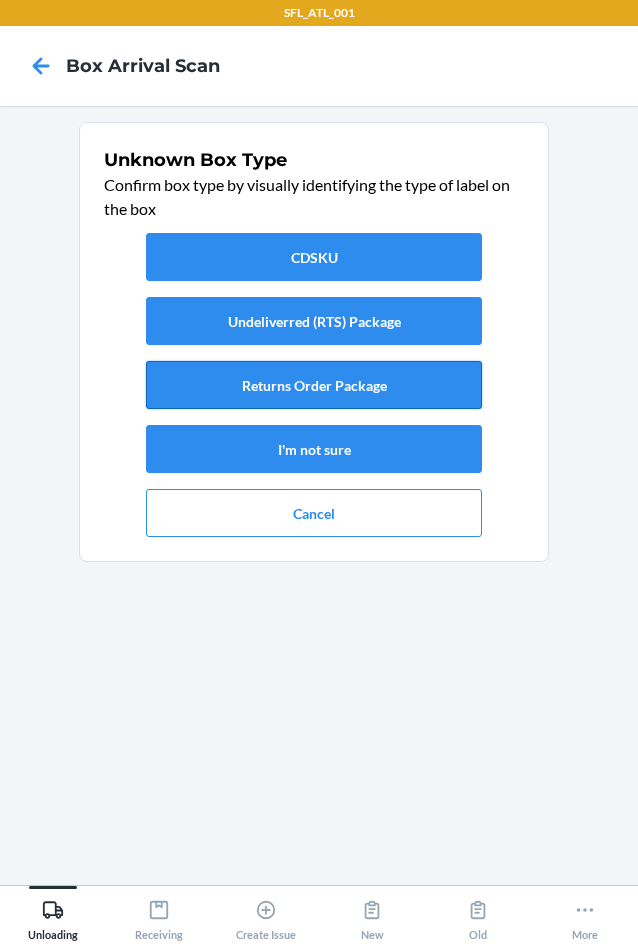 click on "Returns Order Package" at bounding box center (314, 385) 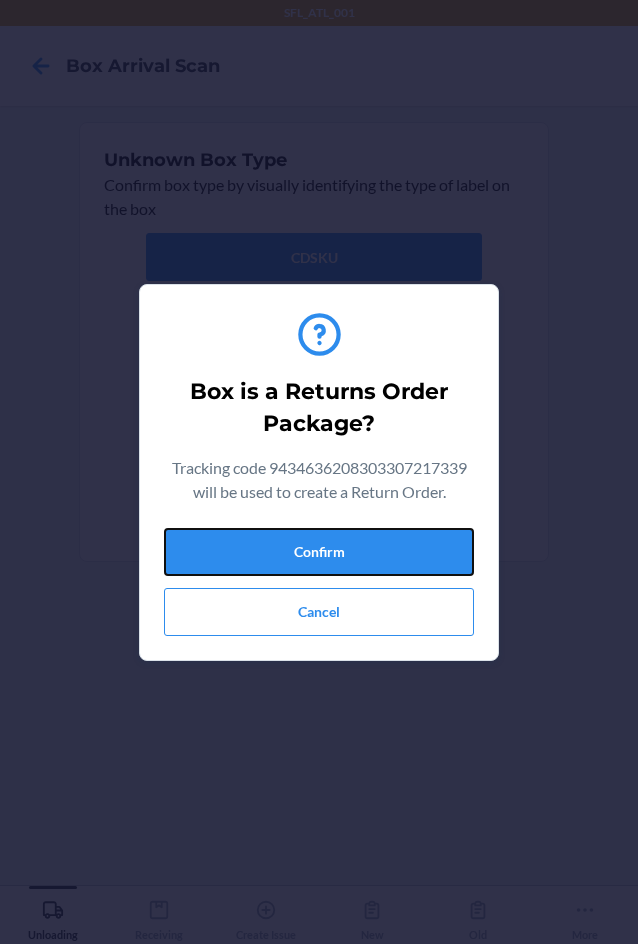 drag, startPoint x: 406, startPoint y: 548, endPoint x: 565, endPoint y: 540, distance: 159.20113 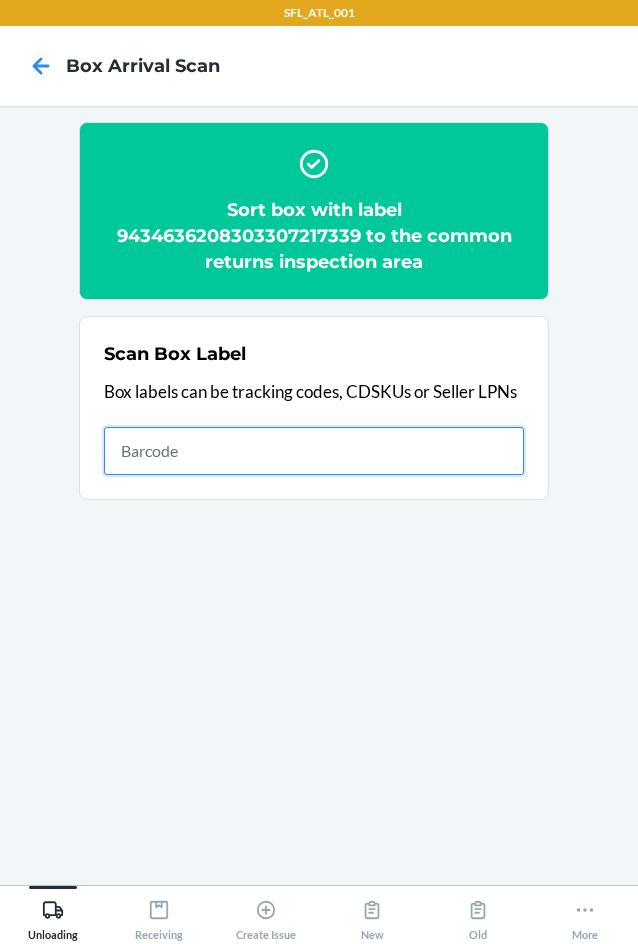 click at bounding box center [314, 451] 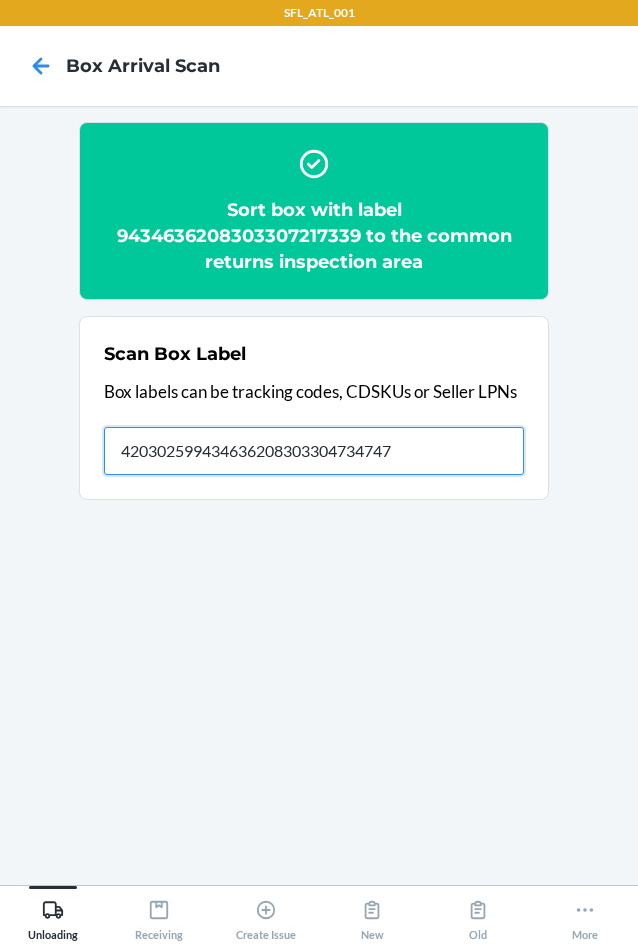 type on "420302599434636208303304734747" 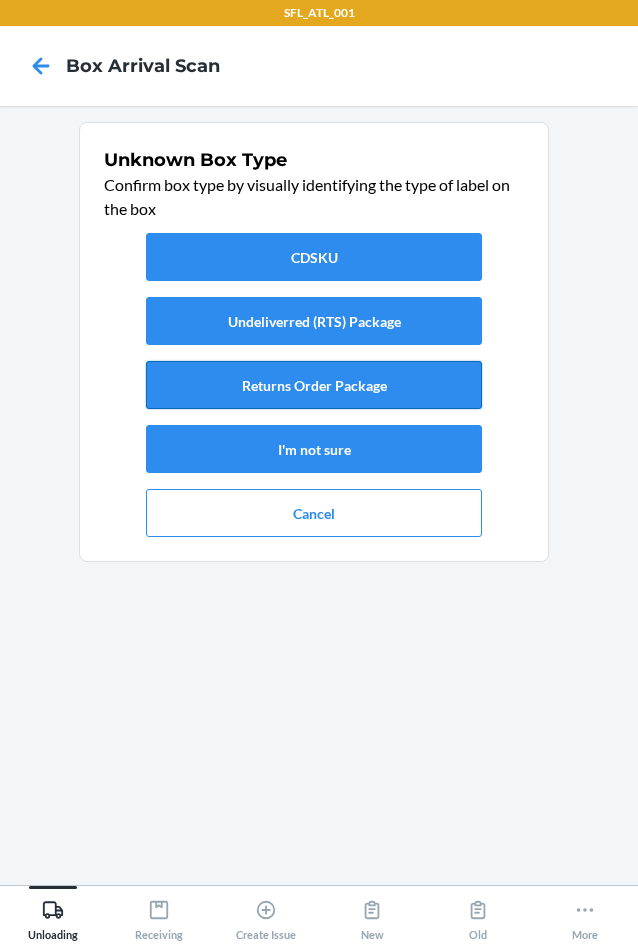 click on "Returns Order Package" at bounding box center [314, 385] 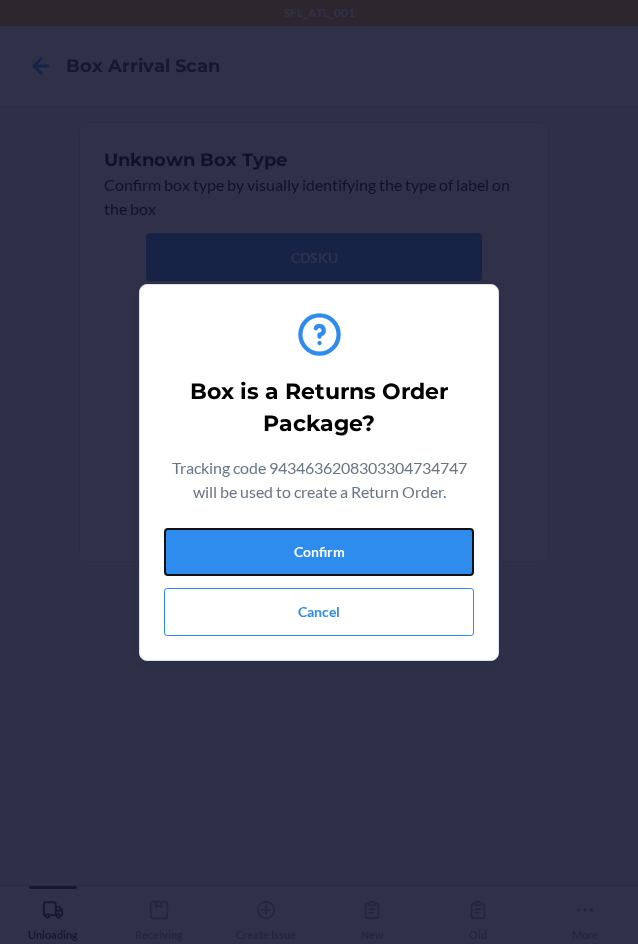 drag, startPoint x: 352, startPoint y: 548, endPoint x: 622, endPoint y: 529, distance: 270.6677 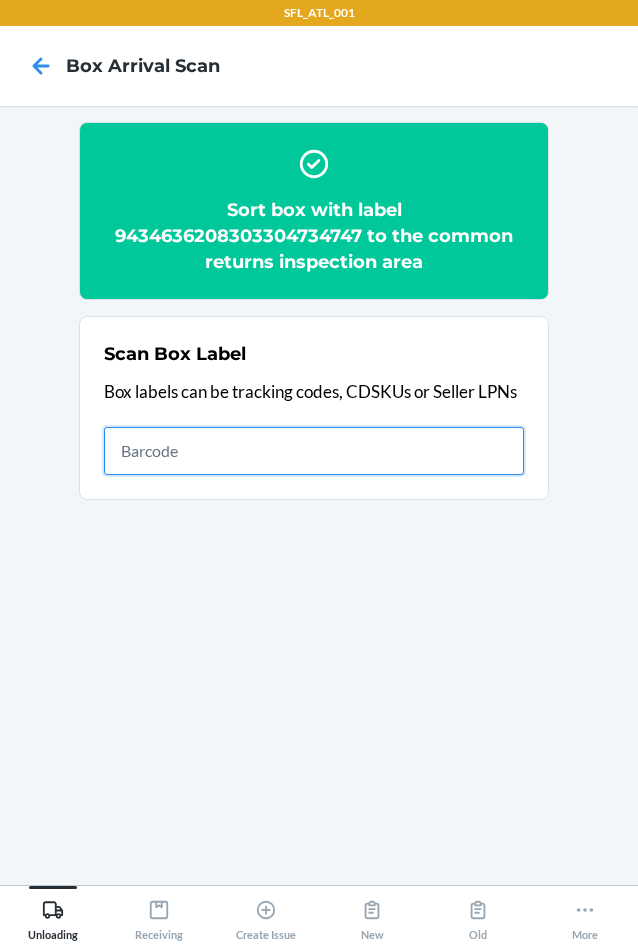 click at bounding box center (314, 451) 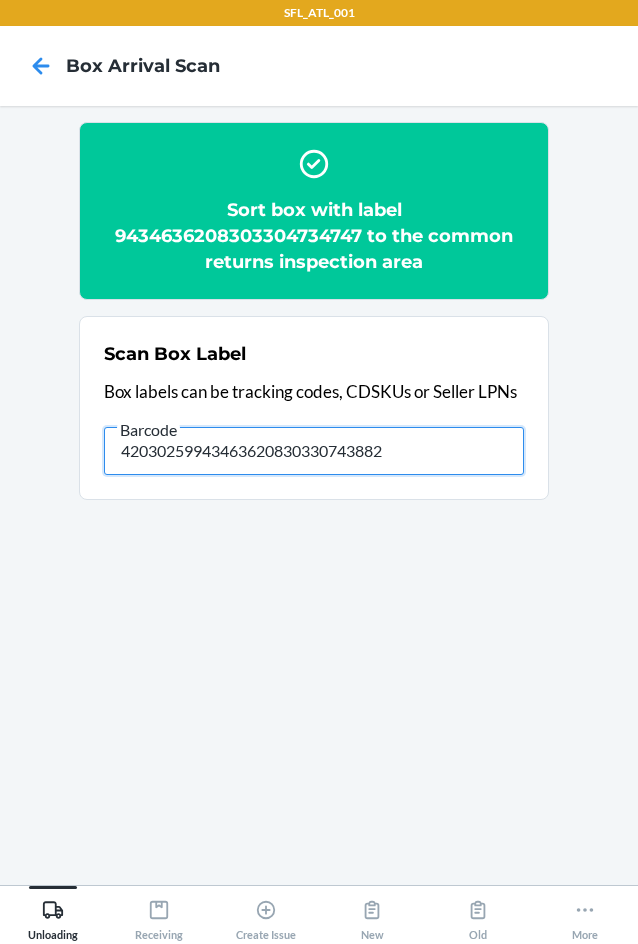 type on "420302599434636208303307438826" 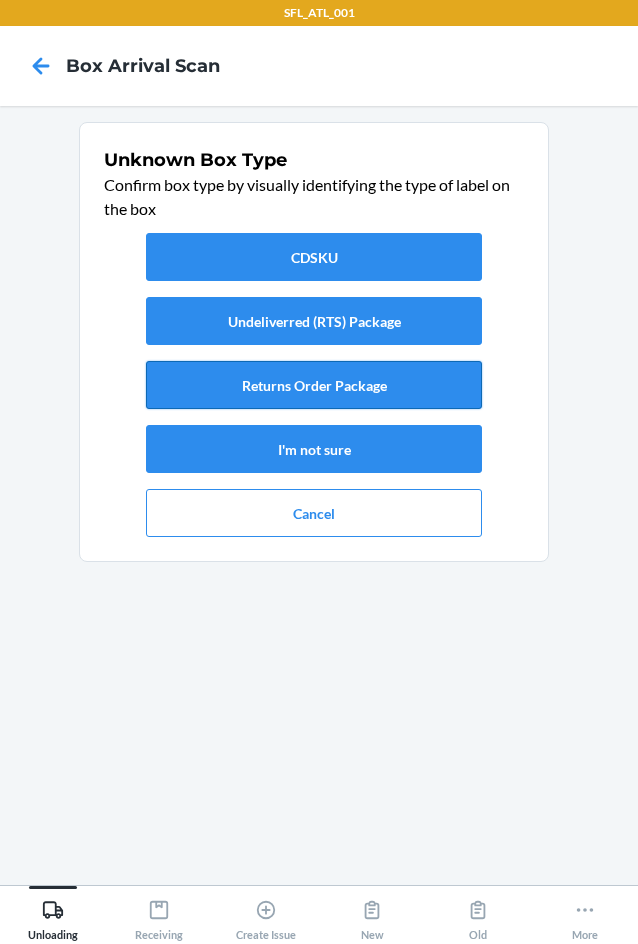 click on "Returns Order Package" at bounding box center [314, 385] 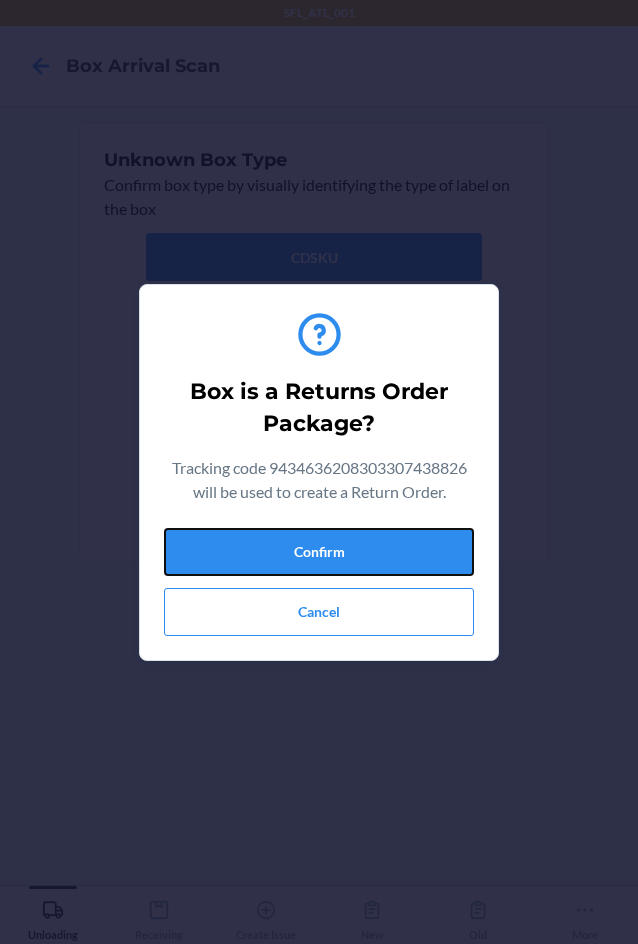 drag, startPoint x: 412, startPoint y: 553, endPoint x: 596, endPoint y: 511, distance: 188.73262 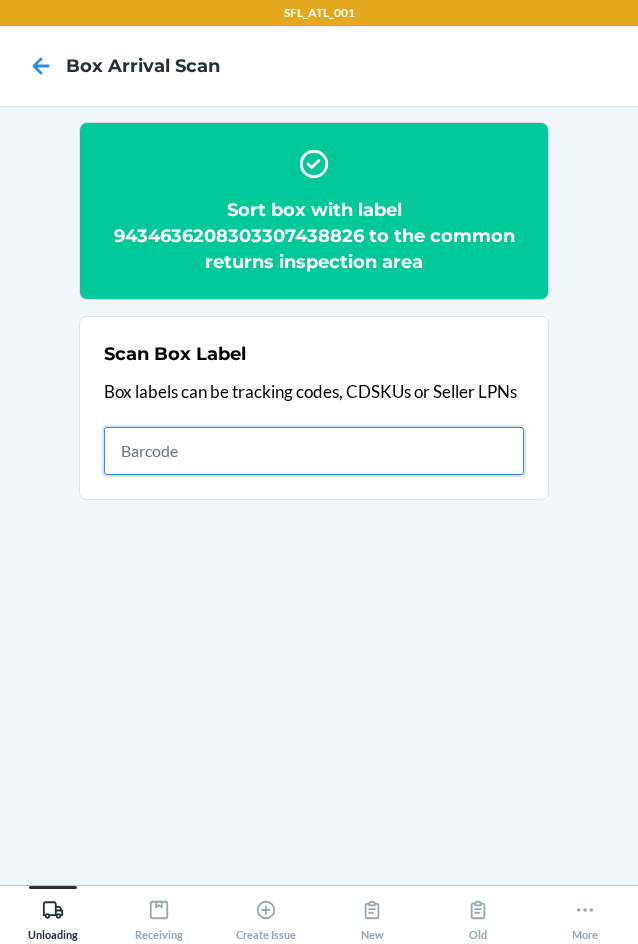 click at bounding box center [314, 451] 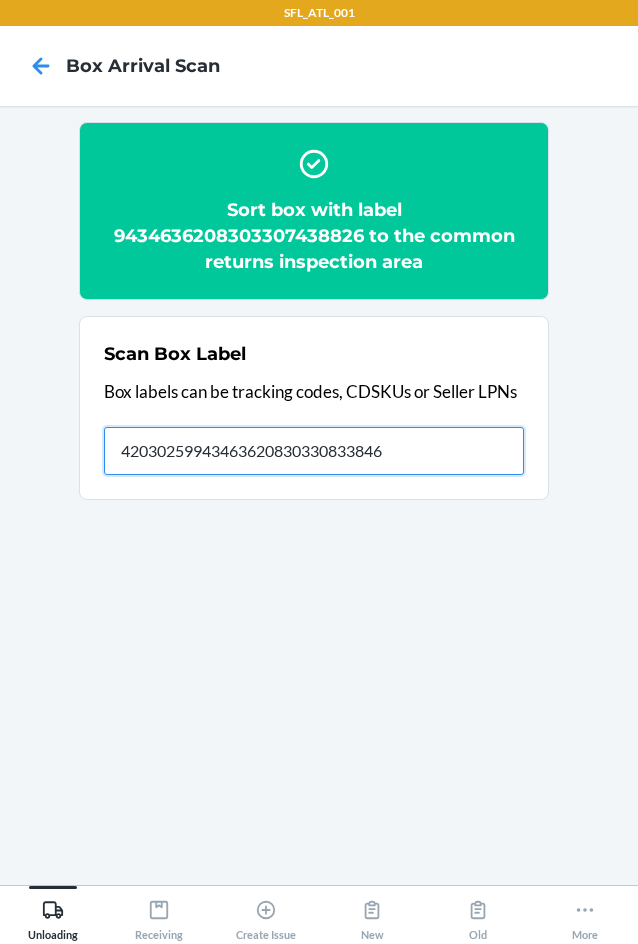 type on "420302599434636208303308338460" 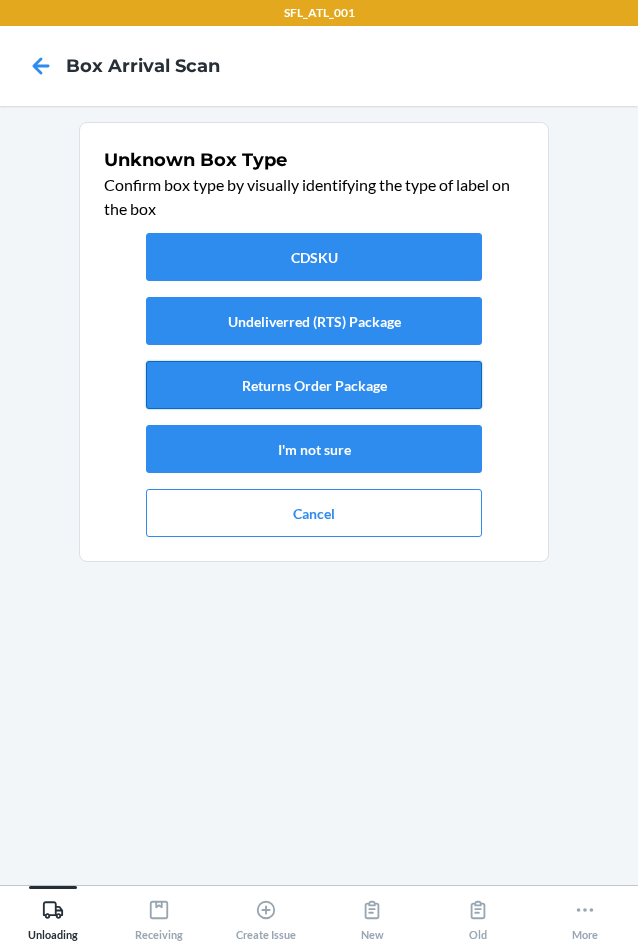 click on "Returns Order Package" at bounding box center (314, 385) 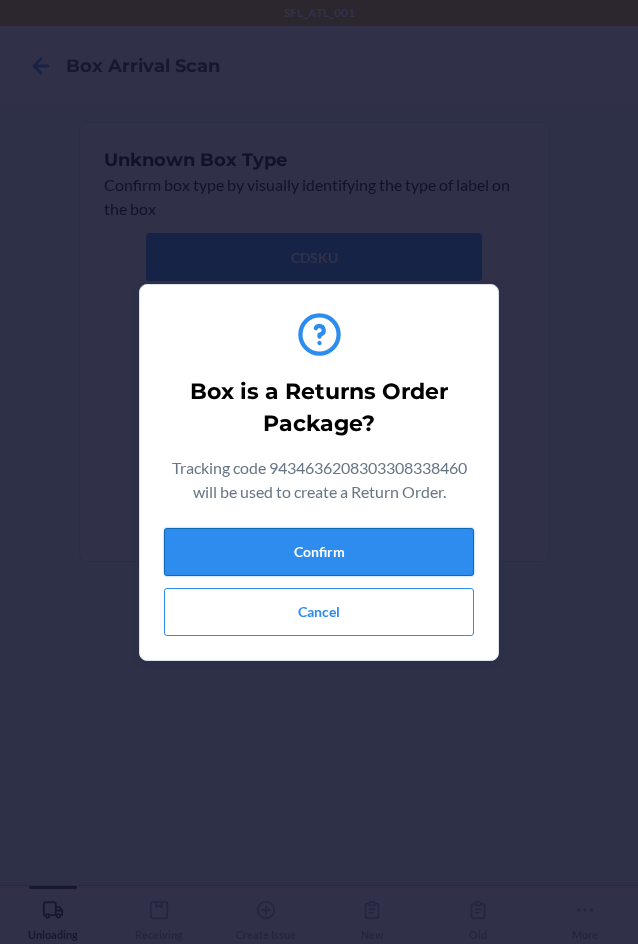 click on "Confirm" at bounding box center (319, 552) 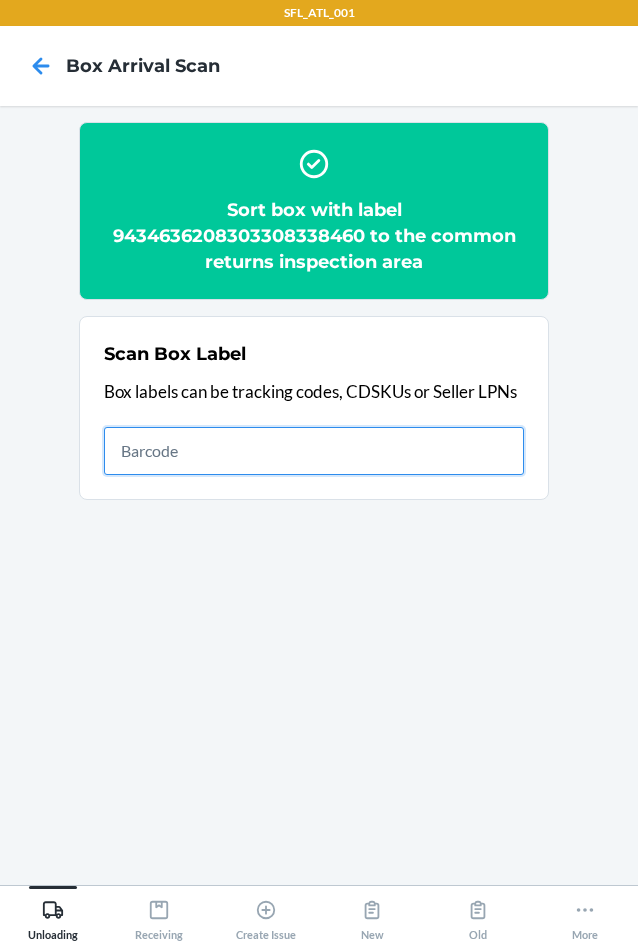 click at bounding box center [314, 451] 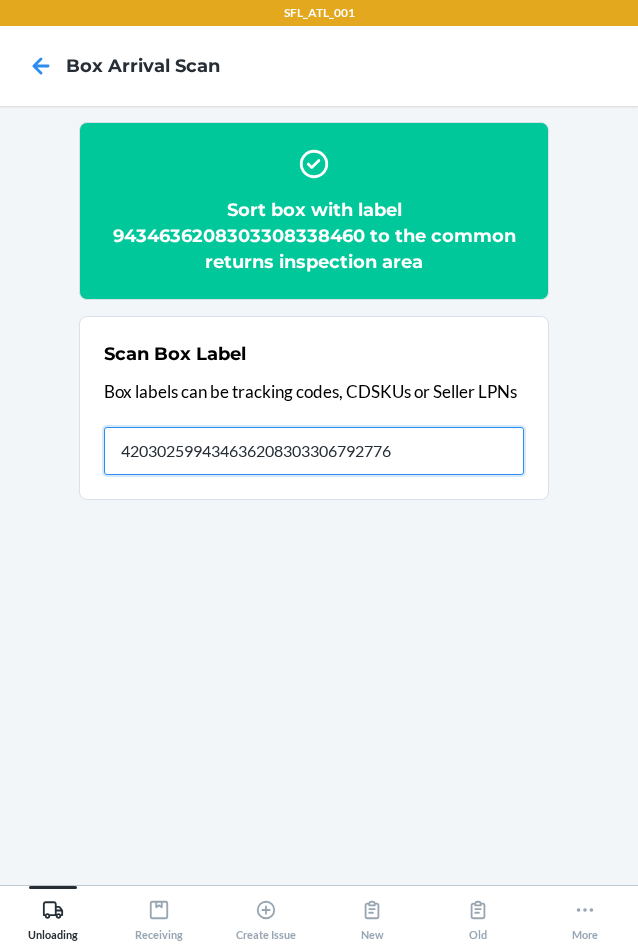 type on "420302599434636208303306792776" 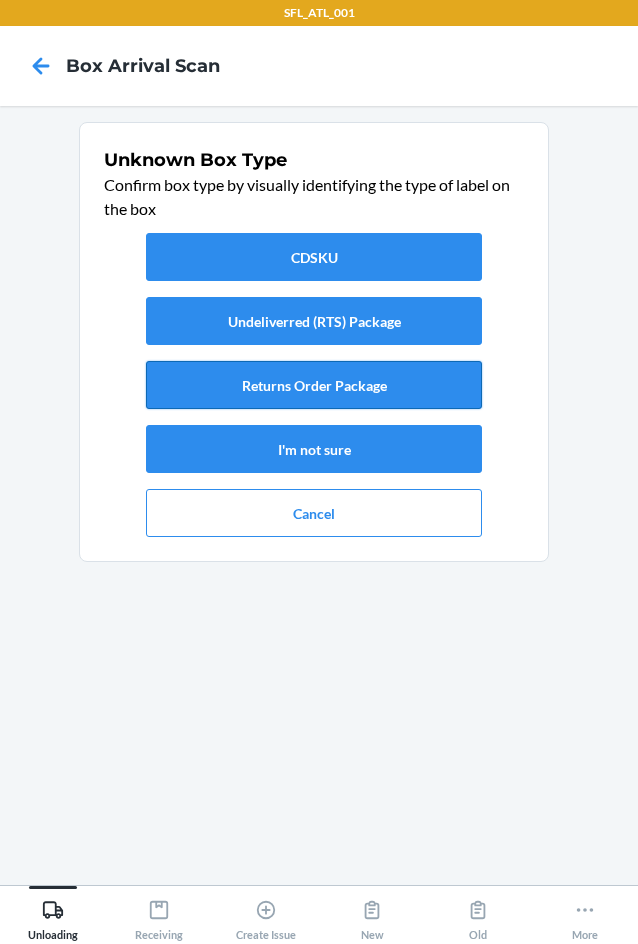 click on "Returns Order Package" at bounding box center [314, 385] 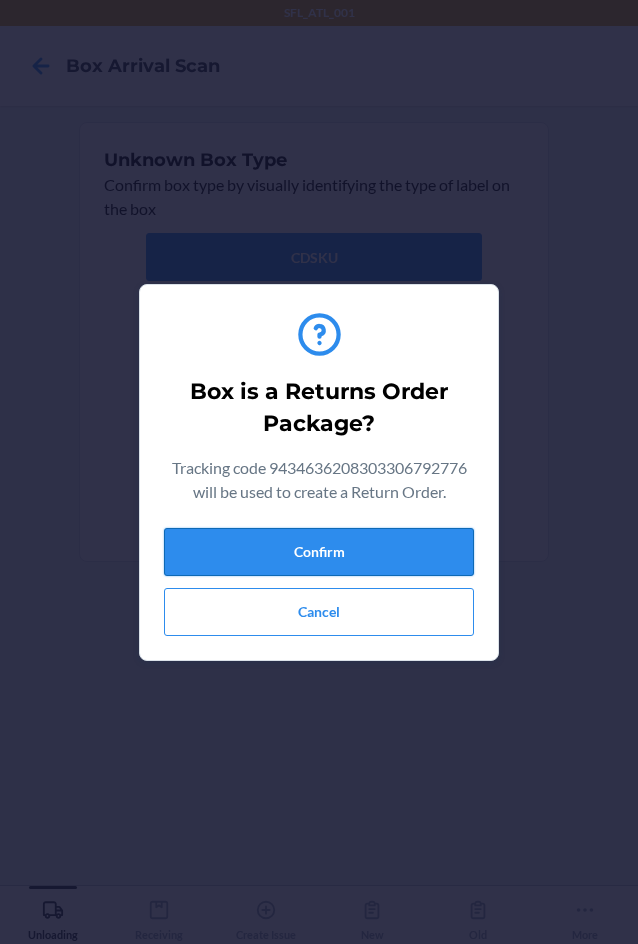 click on "Confirm" at bounding box center [319, 552] 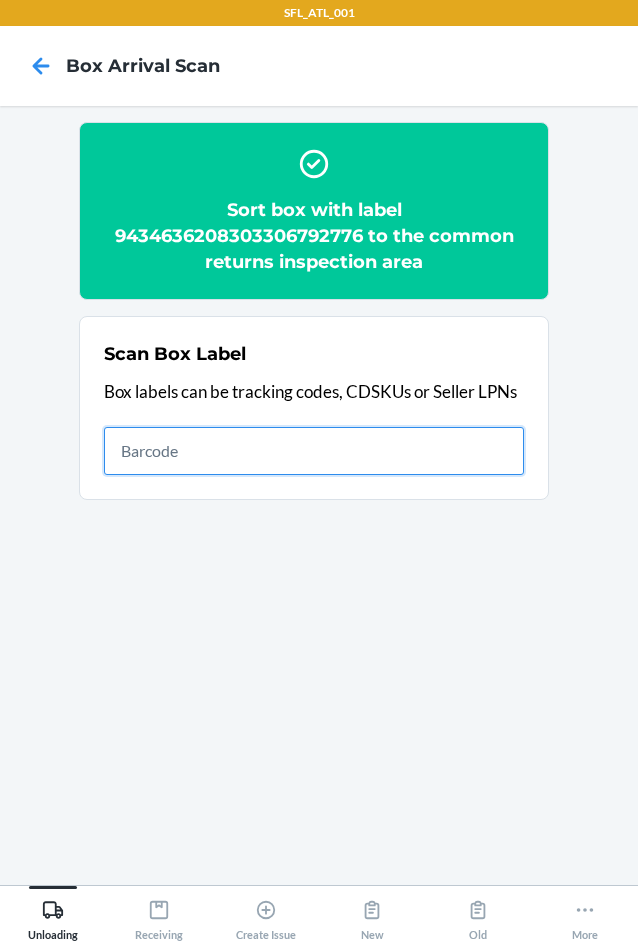 click at bounding box center [314, 451] 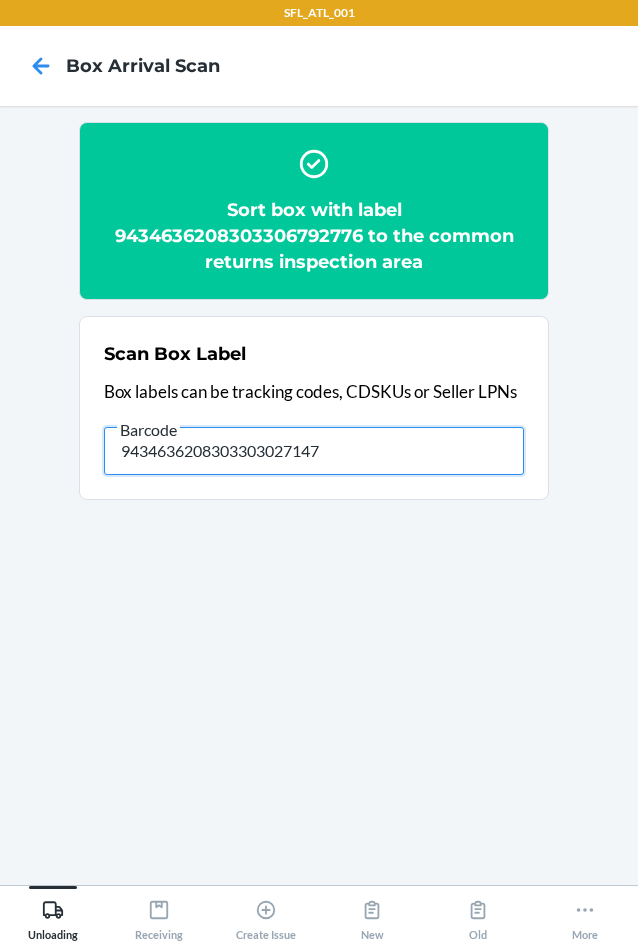 type on "9434636208303303027147" 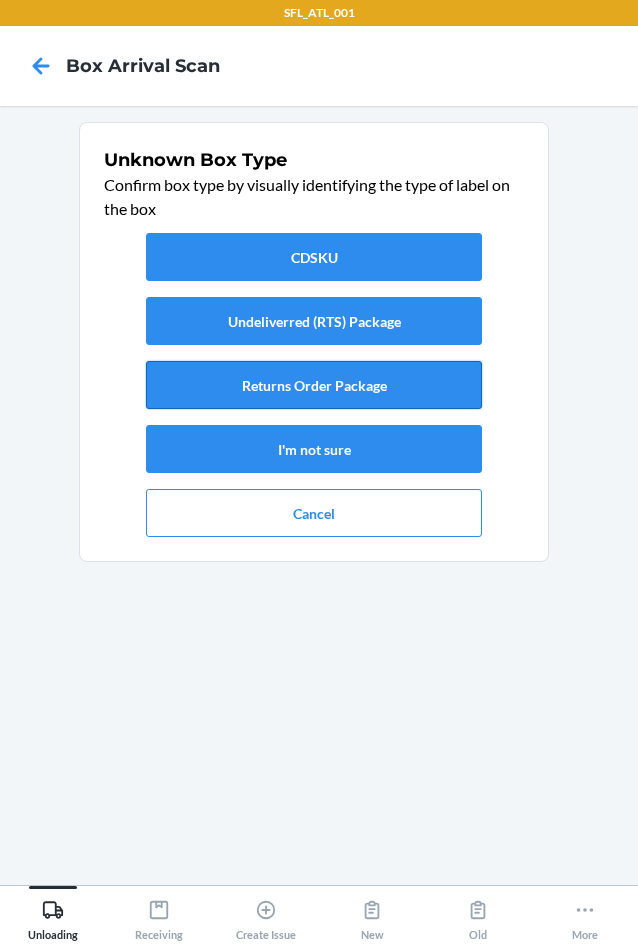 click on "Returns Order Package" at bounding box center (314, 385) 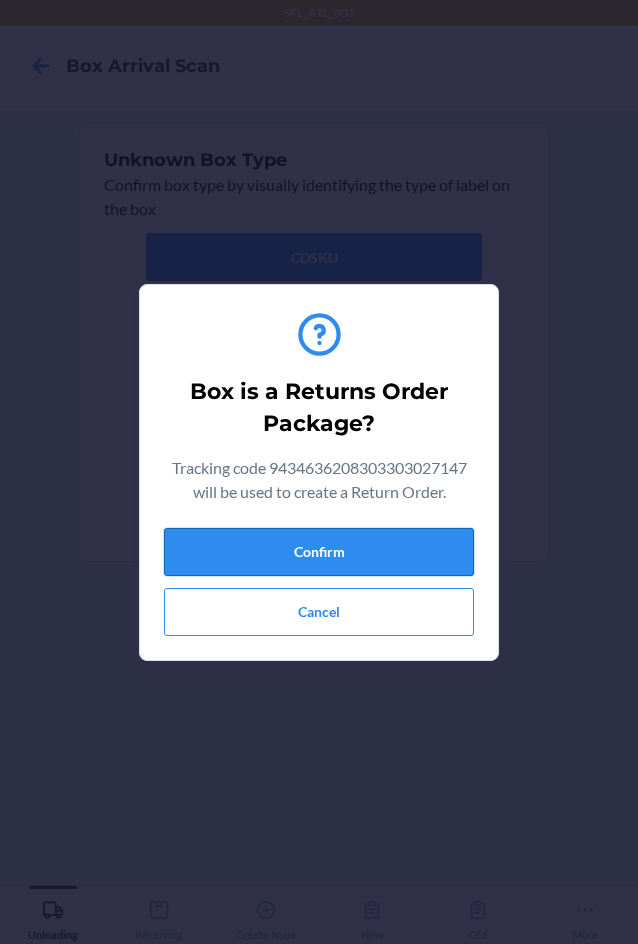 click on "Confirm" at bounding box center (319, 552) 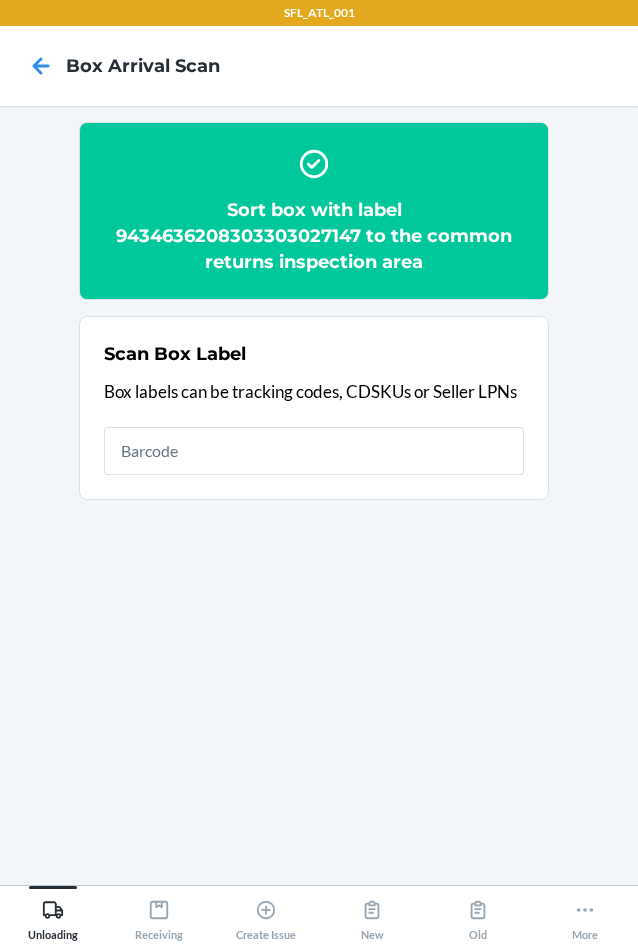 click on "Sort box with label 9434636208303303027147 to the common returns inspection area" at bounding box center [314, 236] 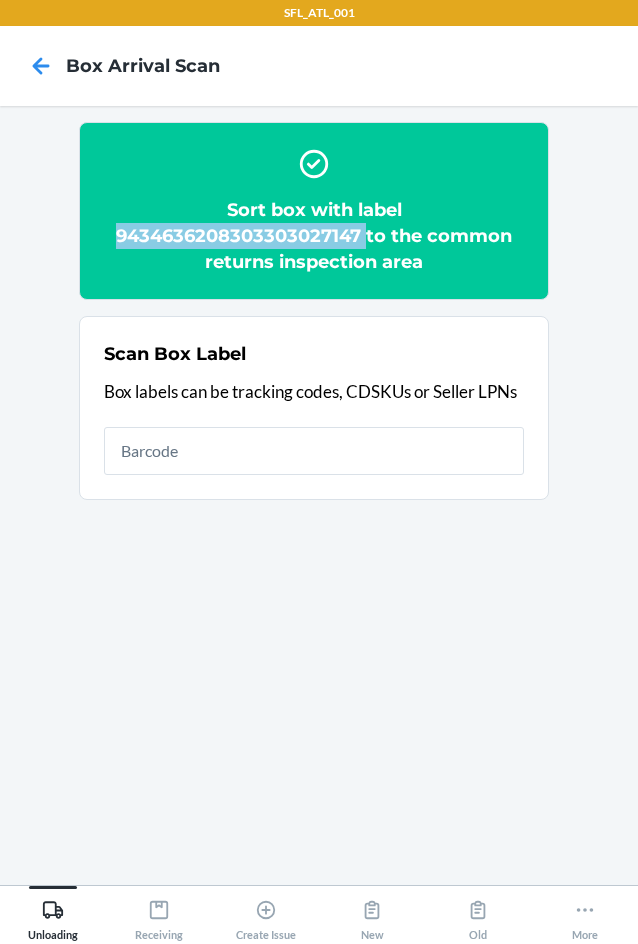 click on "Sort box with label 9434636208303303027147 to the common returns inspection area" at bounding box center (314, 236) 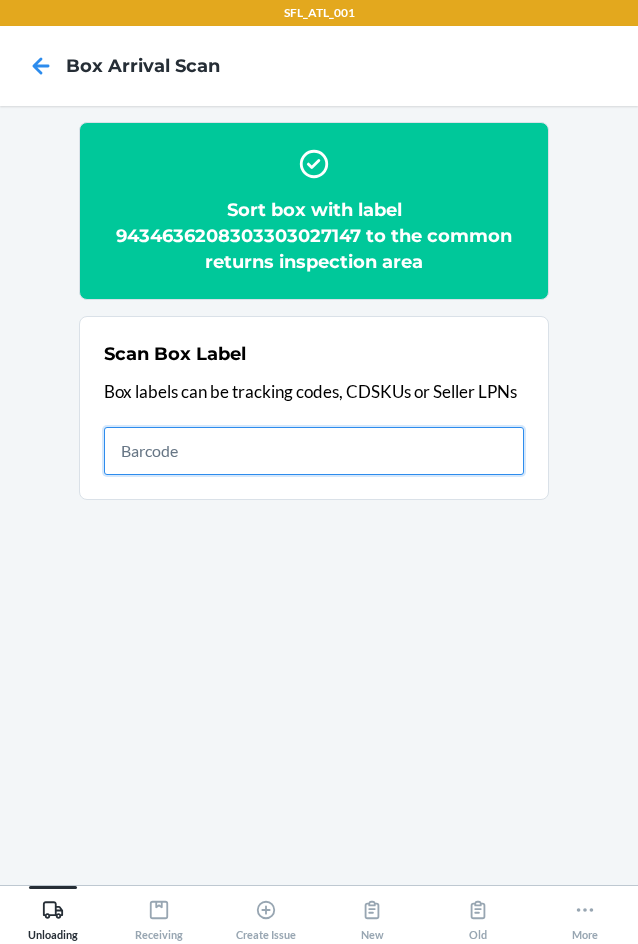 click at bounding box center [314, 451] 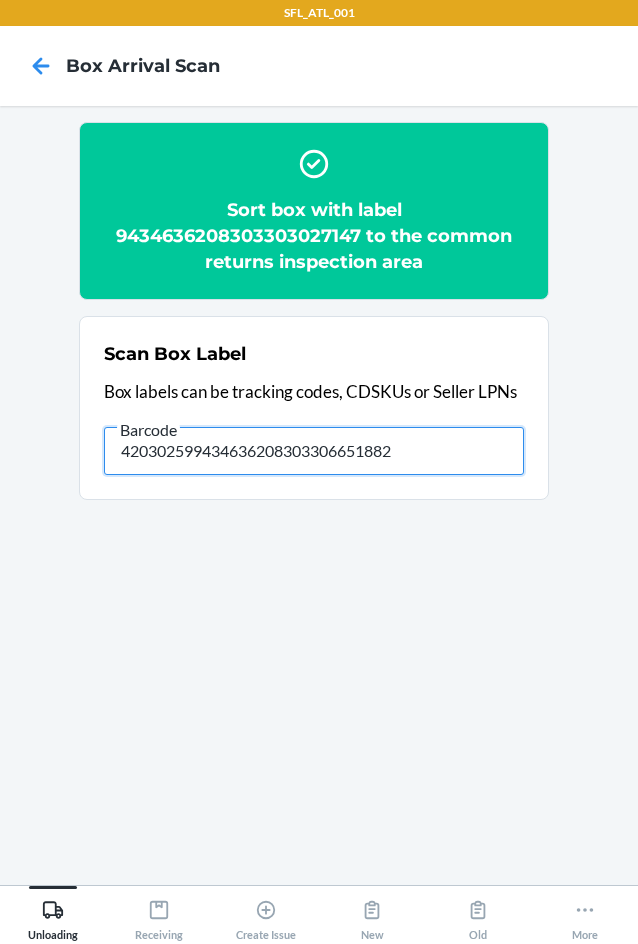 type on "420302599434636208303306651882" 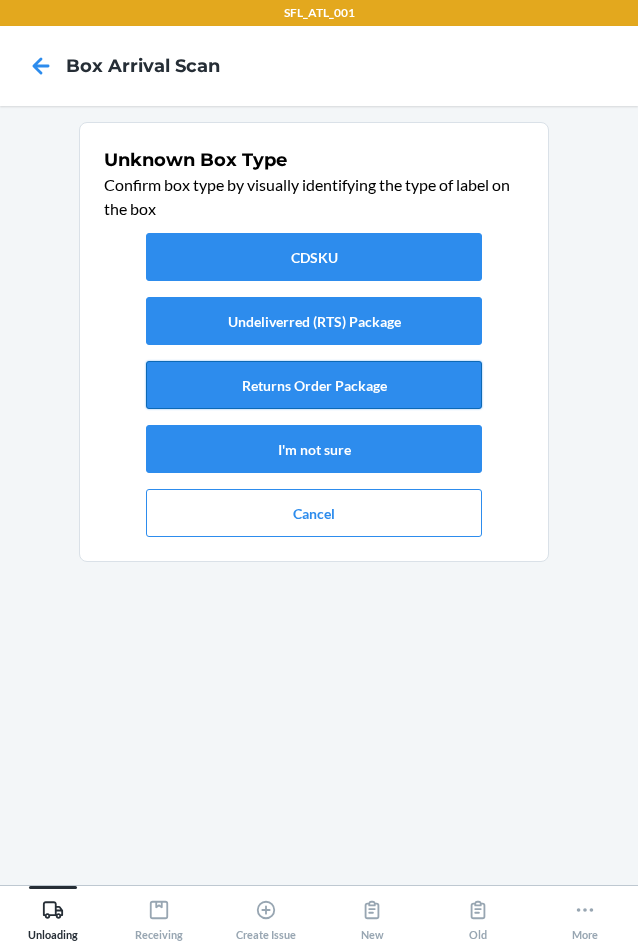 click on "Returns Order Package" at bounding box center (314, 385) 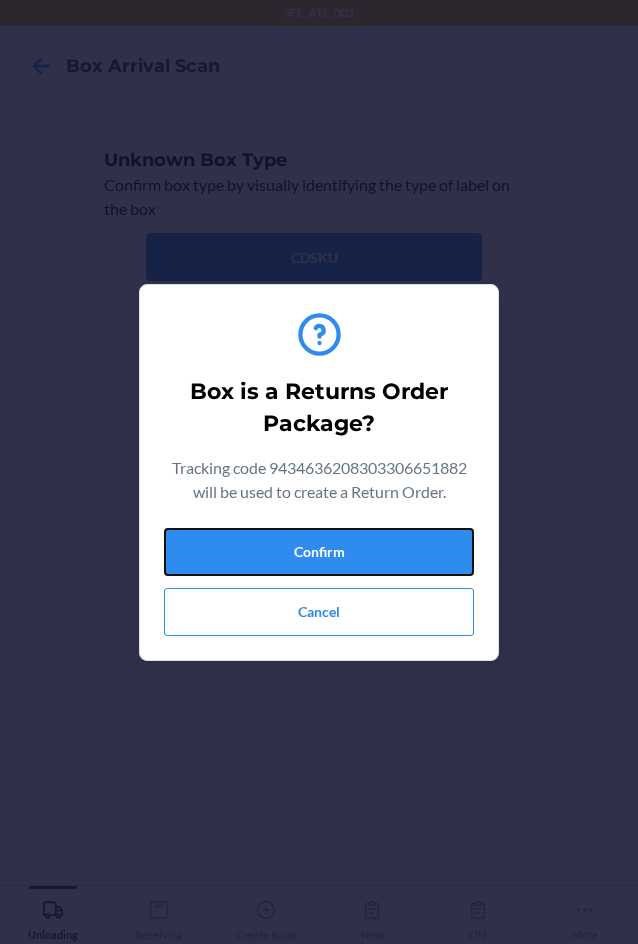 drag, startPoint x: 374, startPoint y: 547, endPoint x: 562, endPoint y: 505, distance: 192.63437 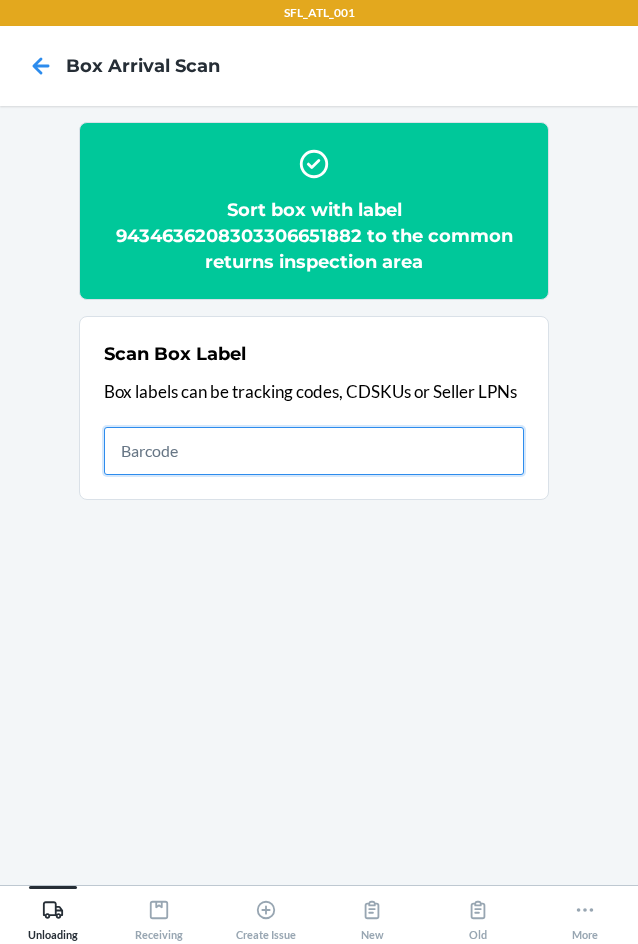 click at bounding box center (314, 451) 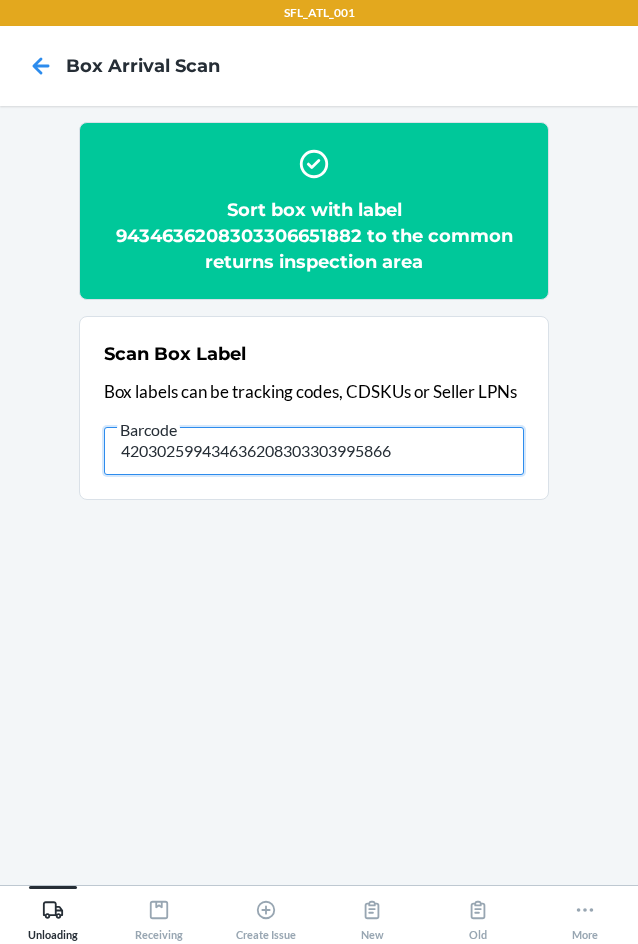 type on "420302599434636208303303995866" 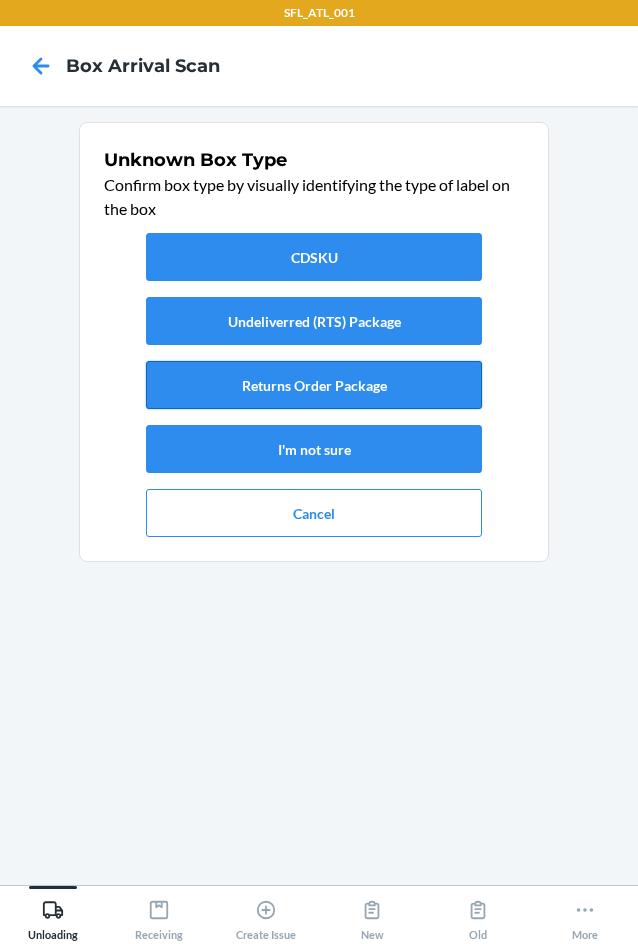 click on "Returns Order Package" at bounding box center [314, 385] 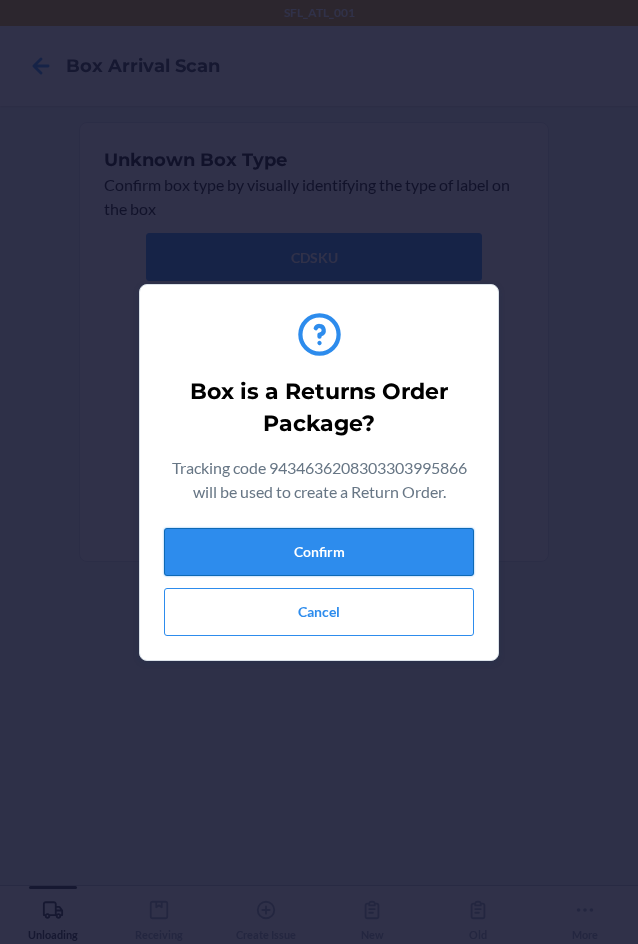 click on "Confirm" at bounding box center (319, 552) 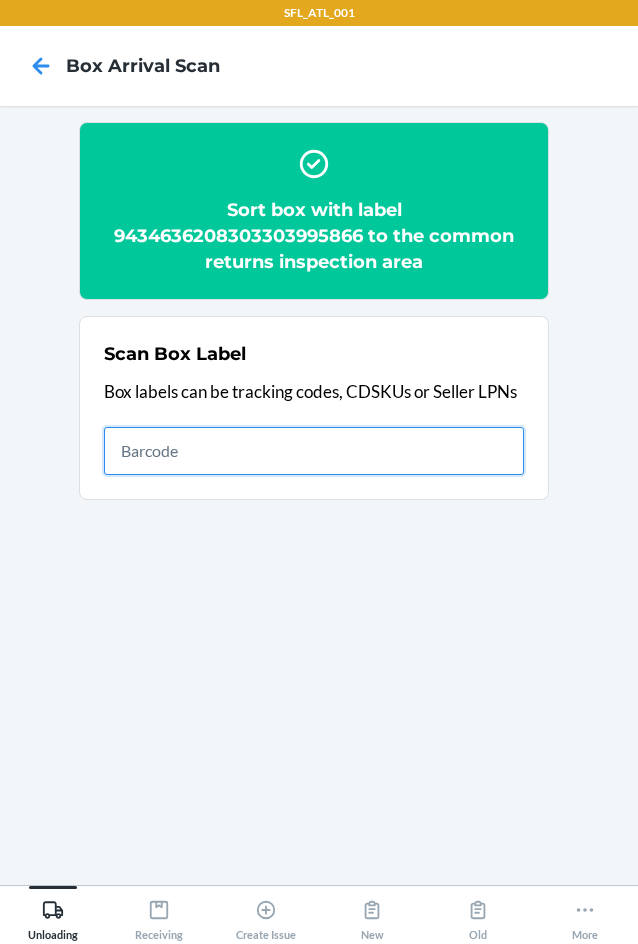 click at bounding box center (314, 451) 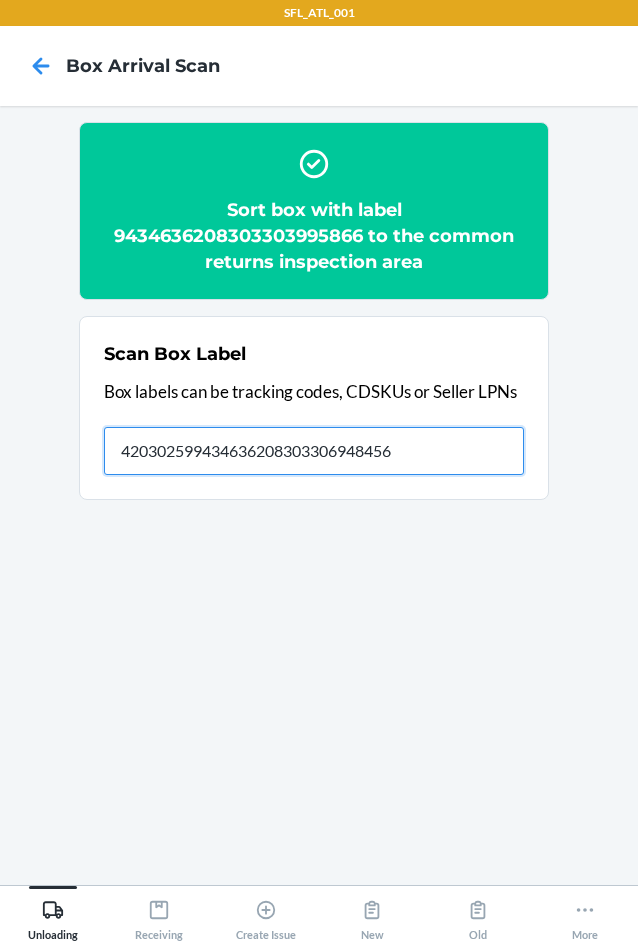 type on "420302599434636208303306948456" 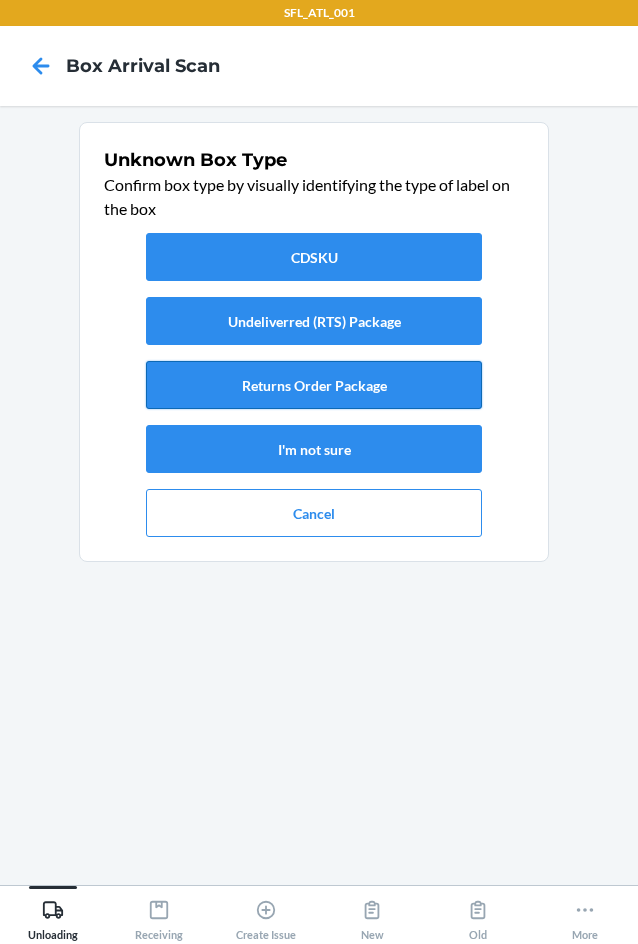 click on "Returns Order Package" at bounding box center (314, 385) 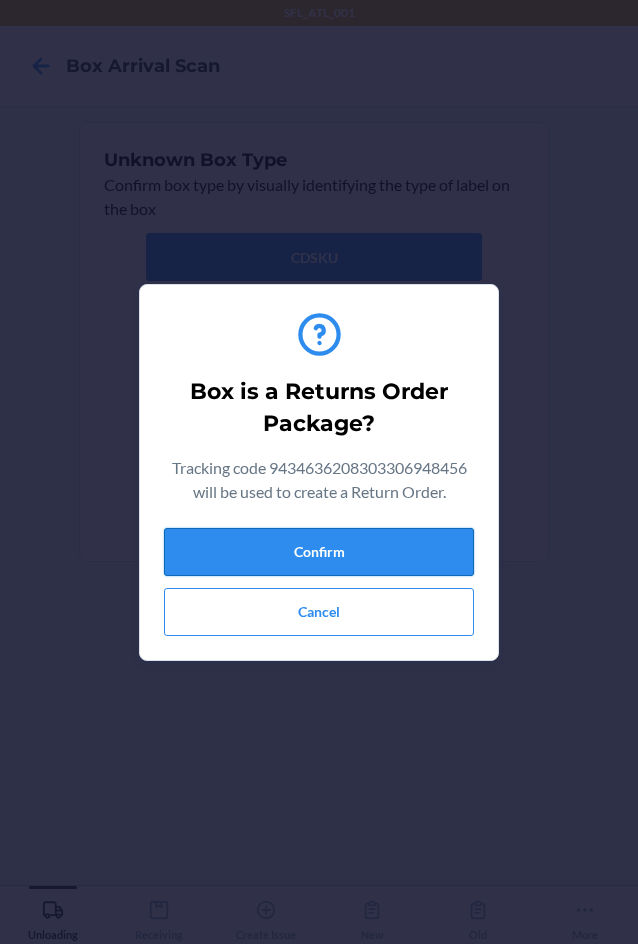 click on "Confirm" at bounding box center (319, 552) 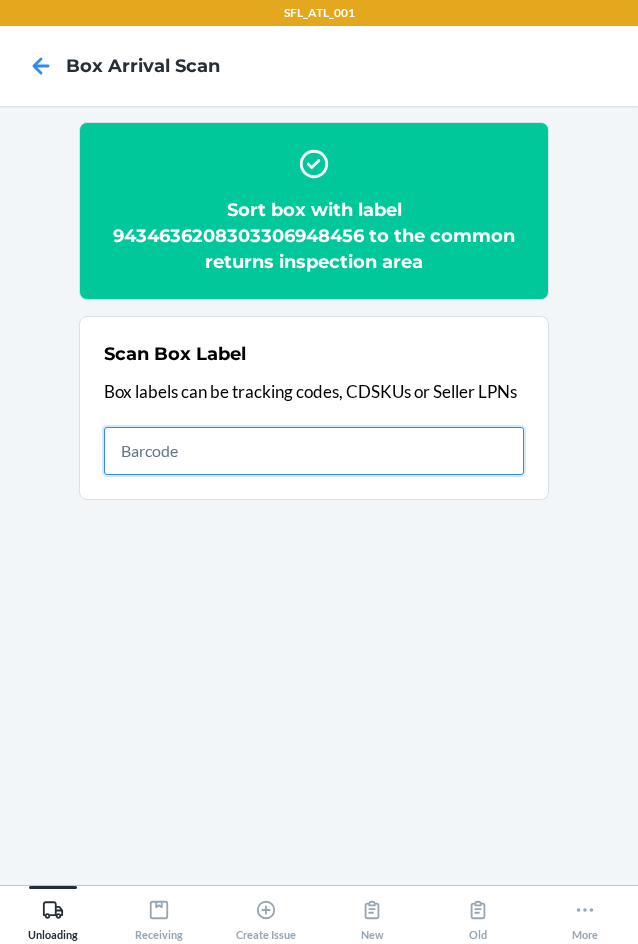 click at bounding box center (314, 451) 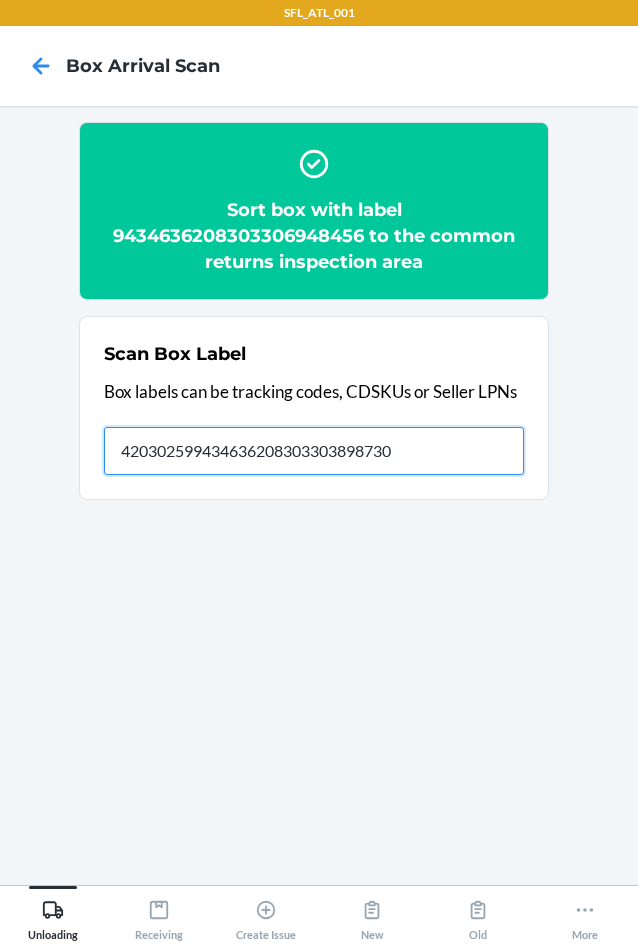 type on "420302599434636208303303898730" 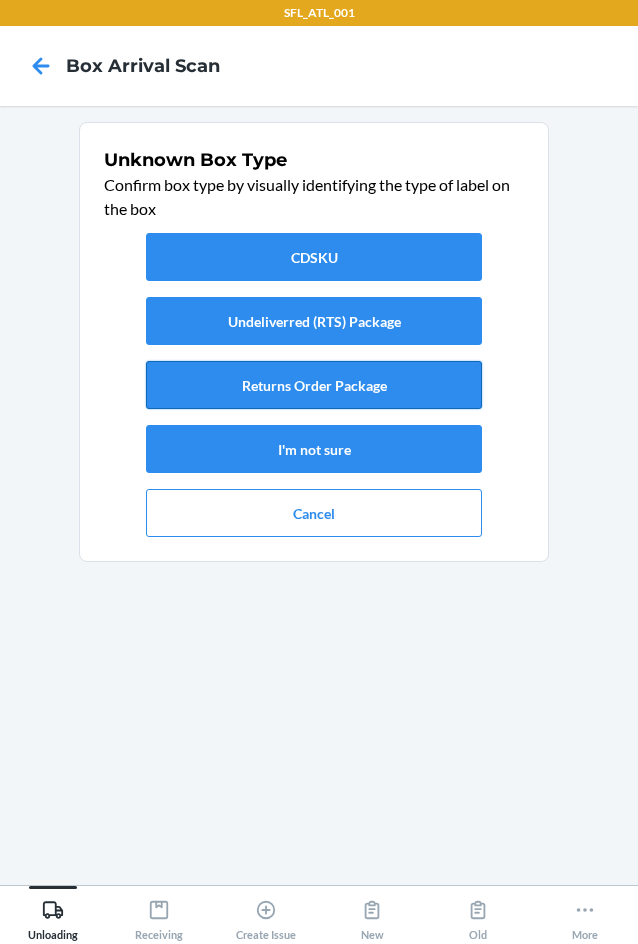 click on "Returns Order Package" at bounding box center [314, 385] 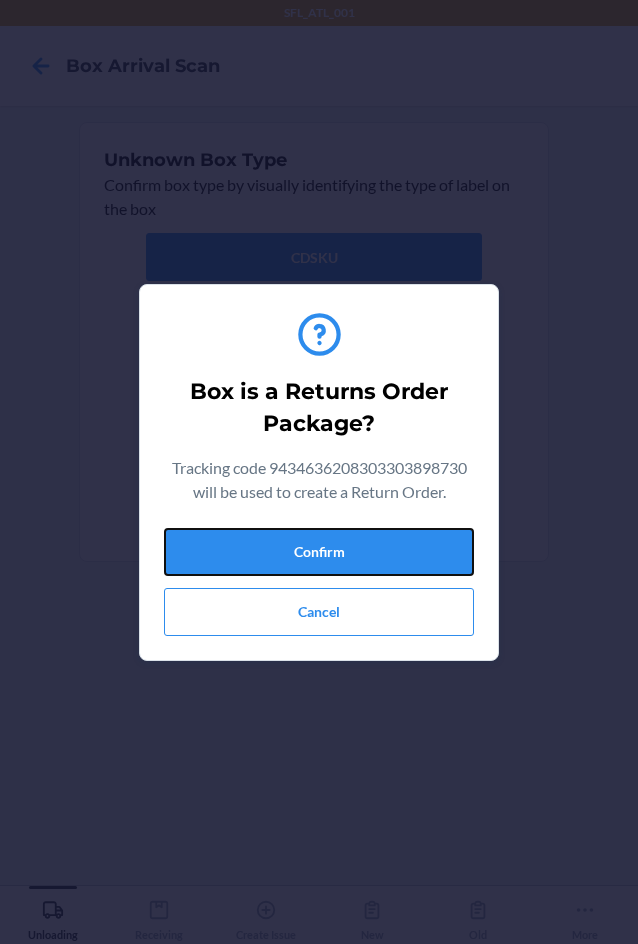 drag, startPoint x: 414, startPoint y: 555, endPoint x: 549, endPoint y: 547, distance: 135.23683 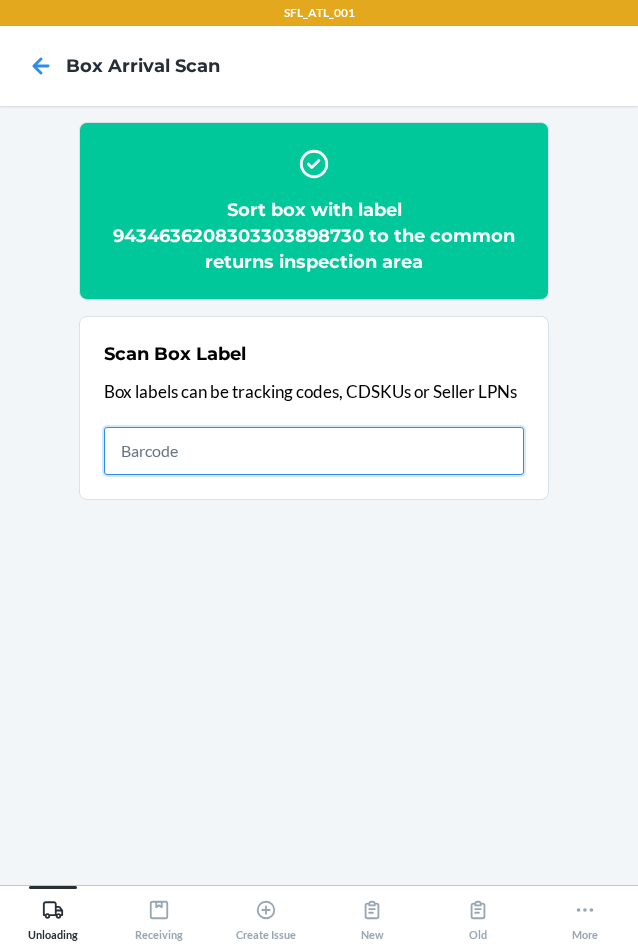 click at bounding box center [314, 451] 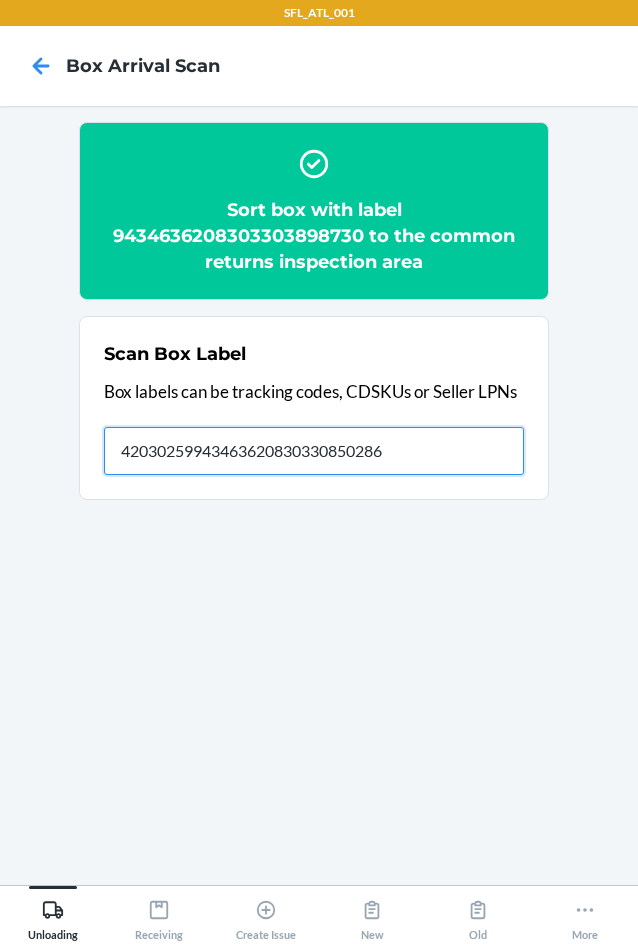 type on "420302599434636208303308502861" 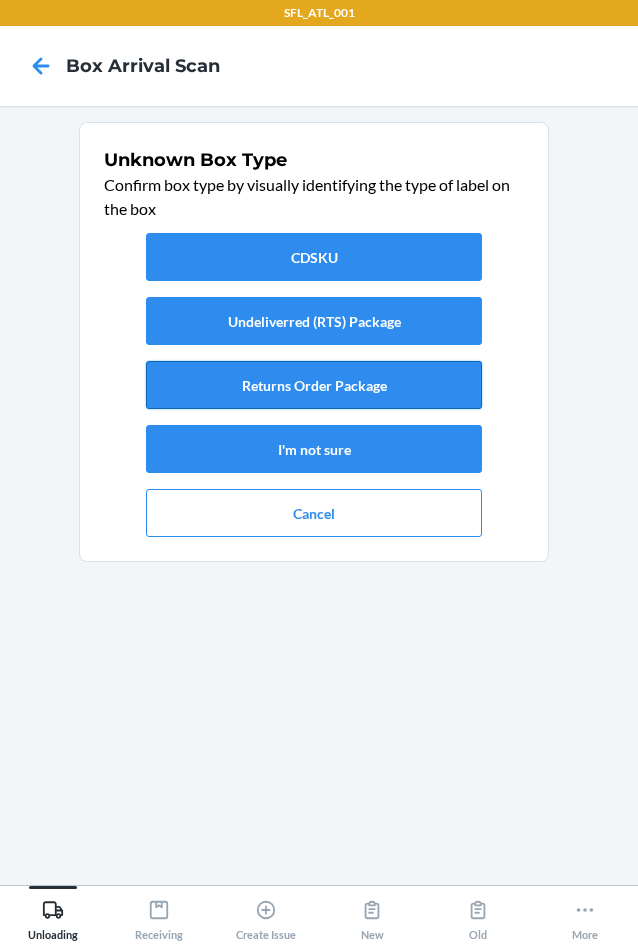 click on "Returns Order Package" at bounding box center [314, 385] 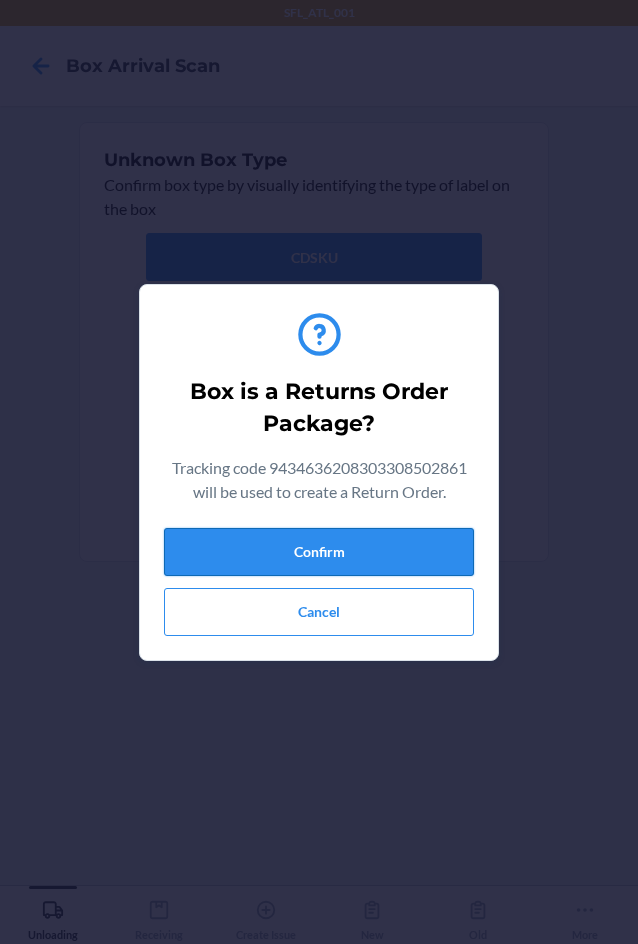 click on "Confirm" at bounding box center [319, 552] 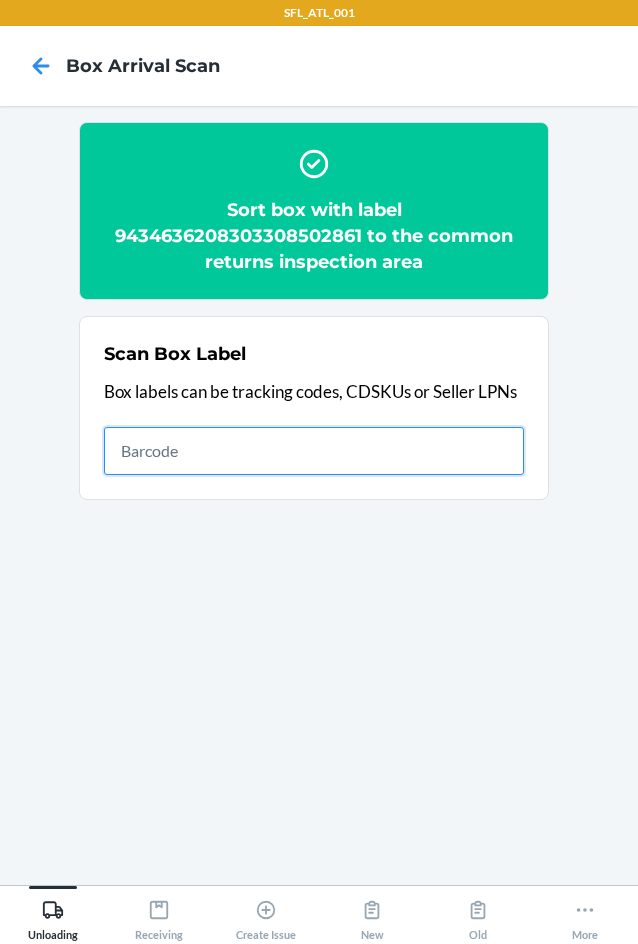 click at bounding box center [314, 451] 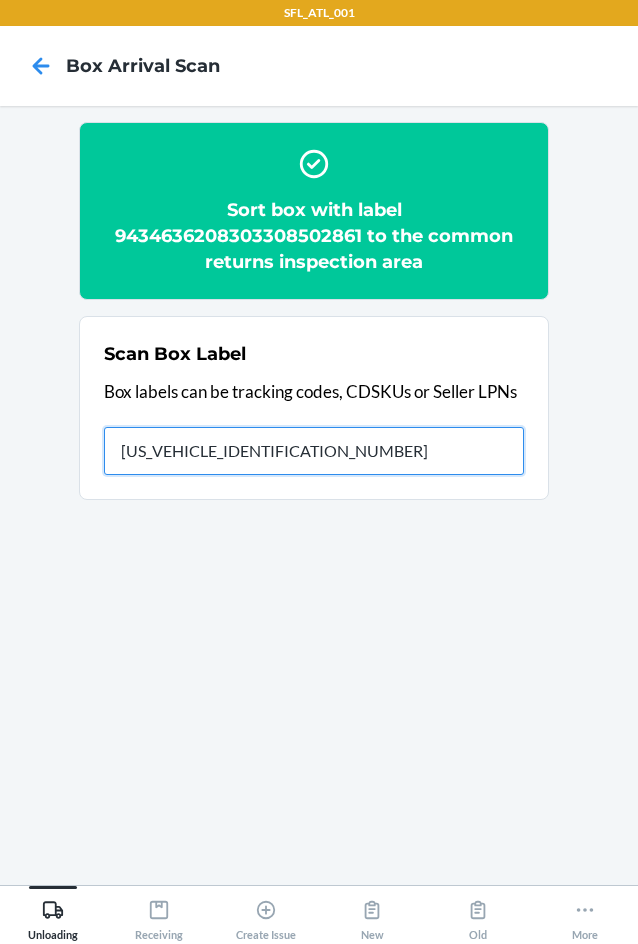 type on "1ZR08H699032742768" 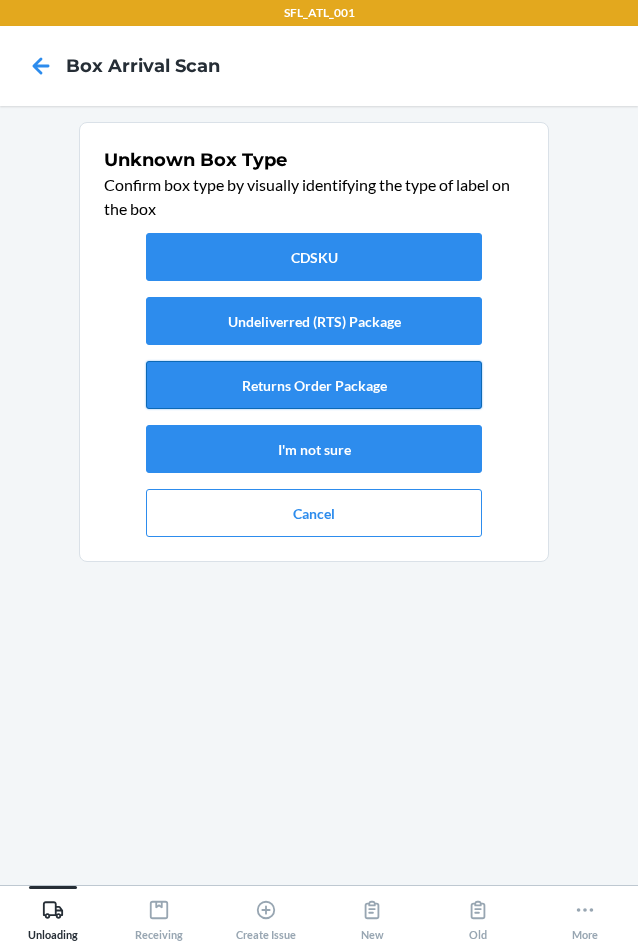 click on "Returns Order Package" at bounding box center (314, 385) 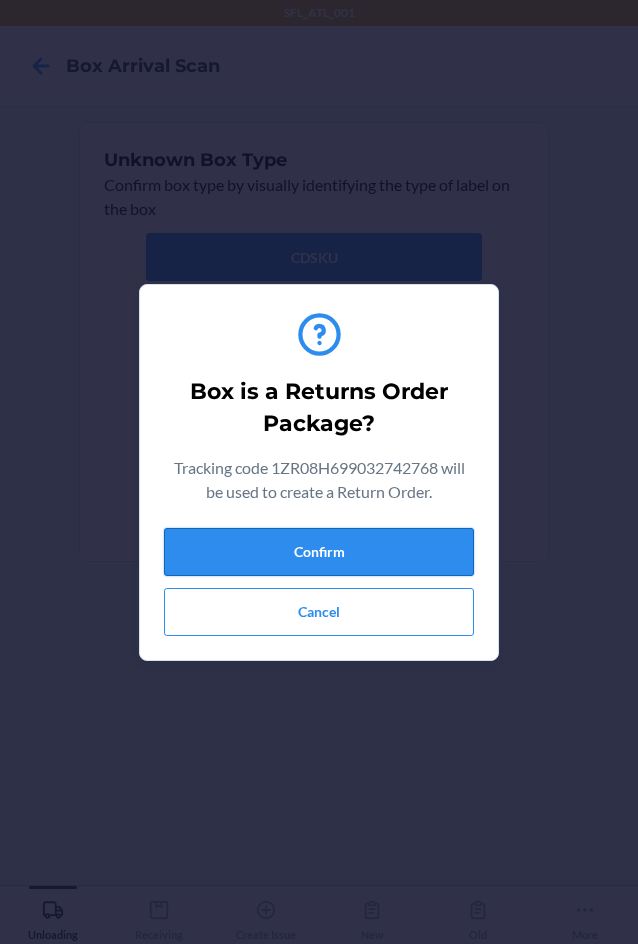 click on "Confirm" at bounding box center [319, 552] 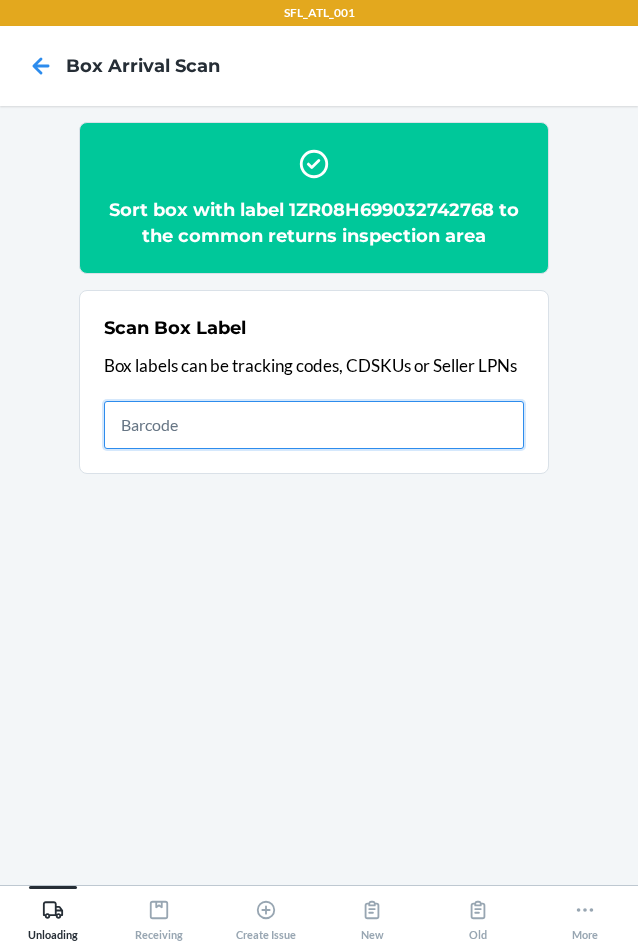 click at bounding box center [314, 425] 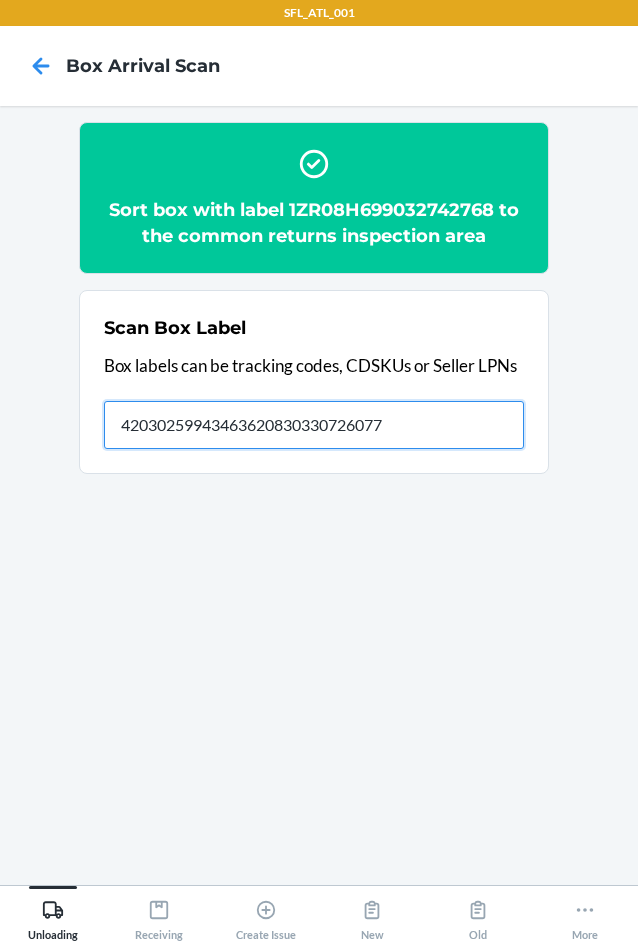 type on "420302599434636208303307260779" 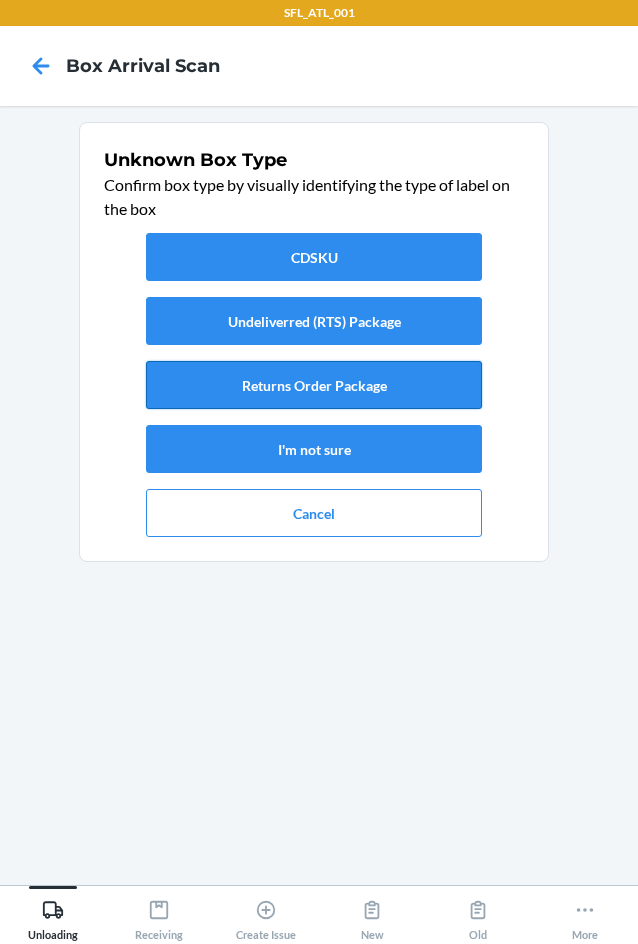 click on "Returns Order Package" at bounding box center (314, 385) 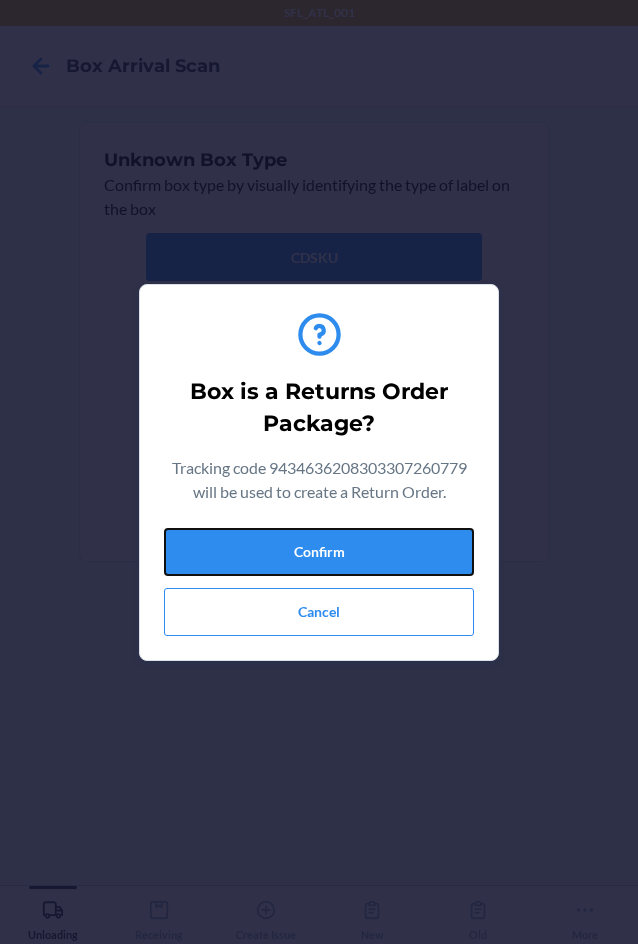 drag, startPoint x: 394, startPoint y: 534, endPoint x: 604, endPoint y: 544, distance: 210.23796 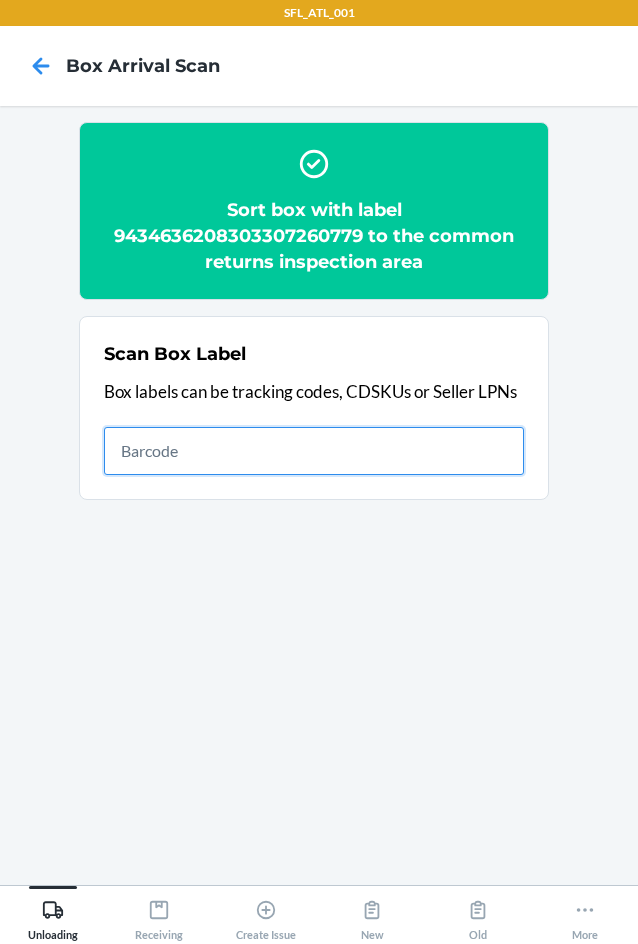 click at bounding box center [314, 451] 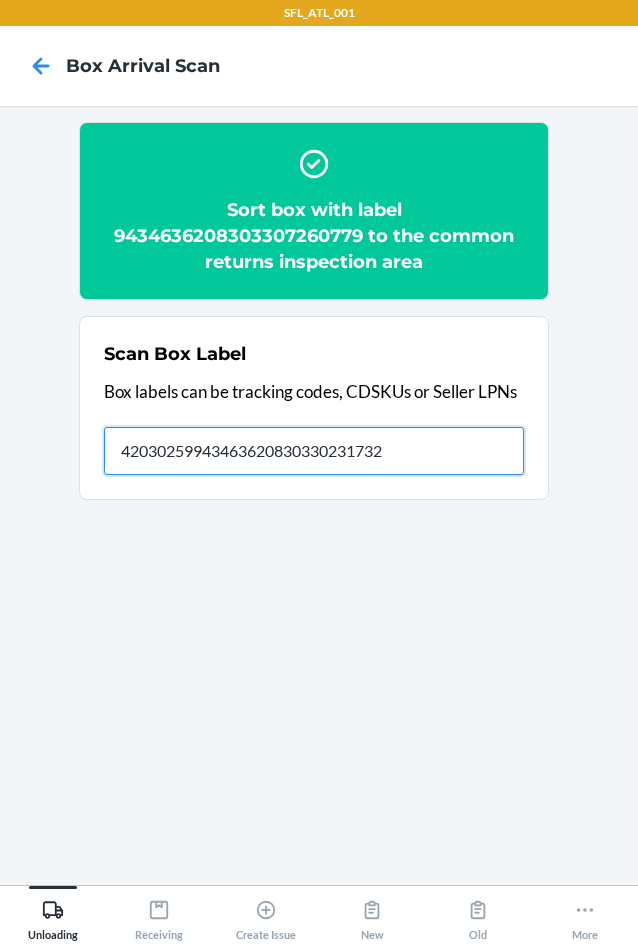 type on "420302599434636208303302317324" 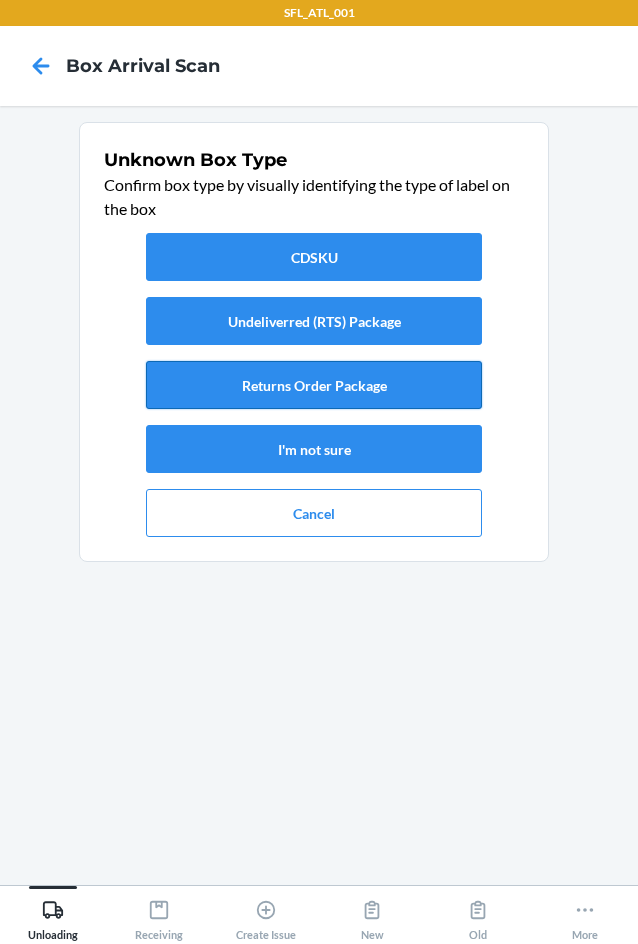 click on "Returns Order Package" at bounding box center (314, 385) 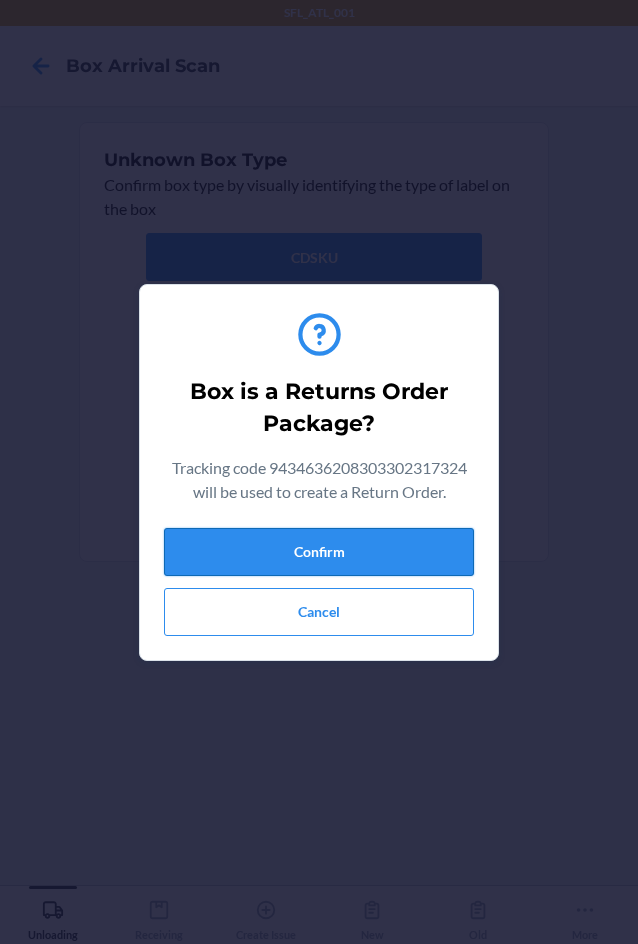 click on "Confirm" at bounding box center [319, 552] 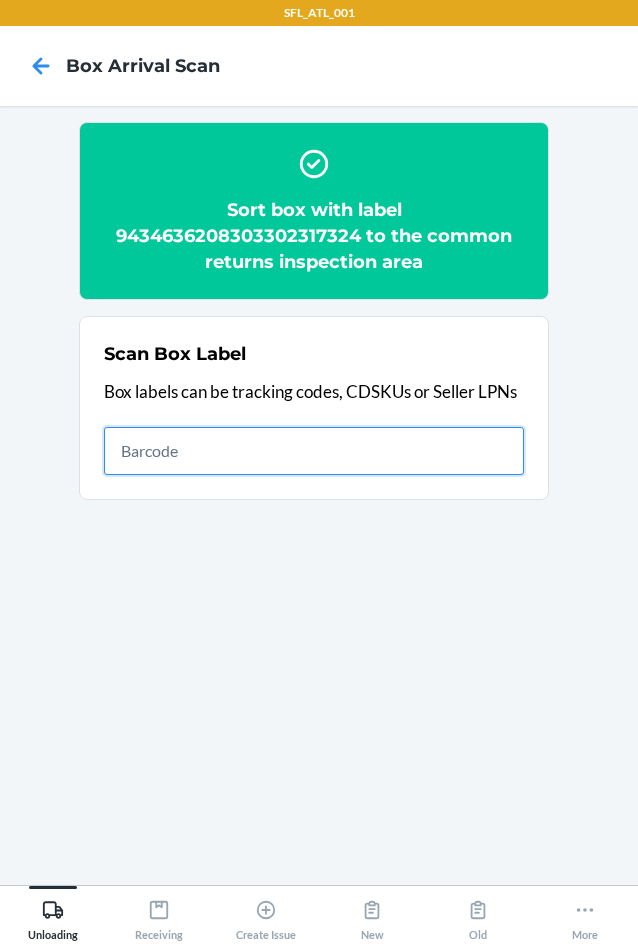 click at bounding box center [314, 451] 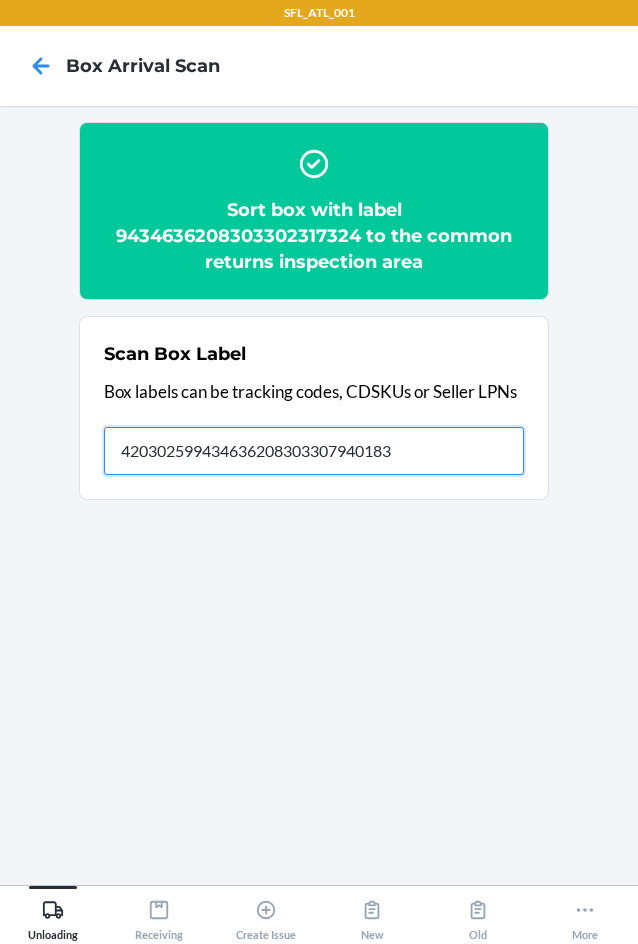 type on "420302599434636208303307940183" 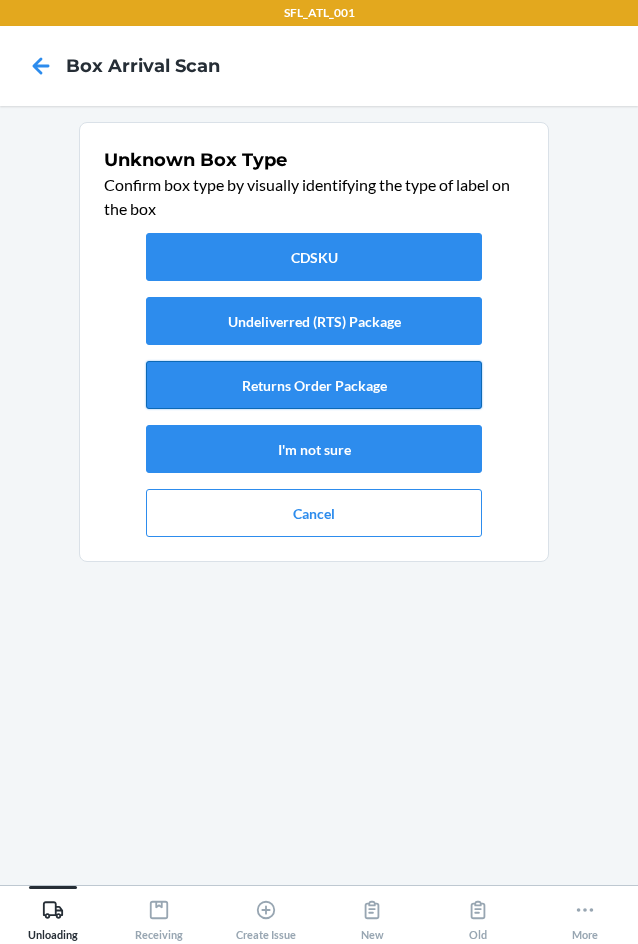 click on "Returns Order Package" at bounding box center (314, 385) 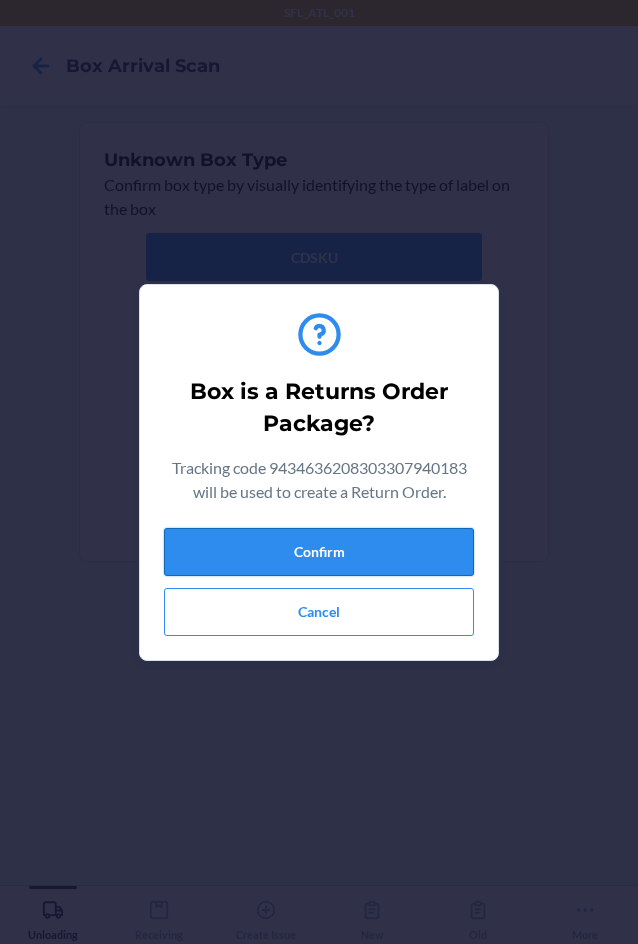 click on "Confirm" at bounding box center (319, 552) 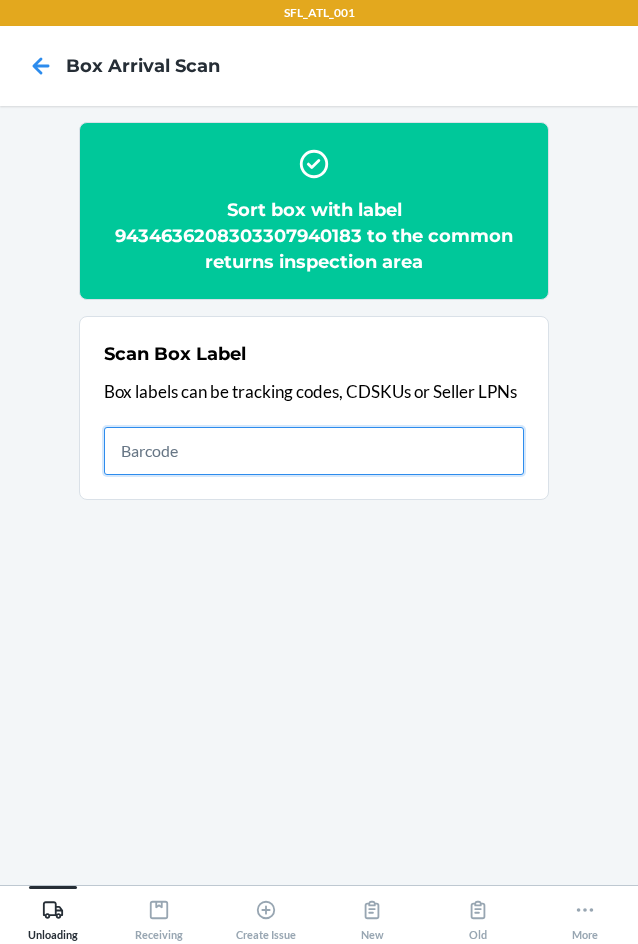 click at bounding box center [314, 451] 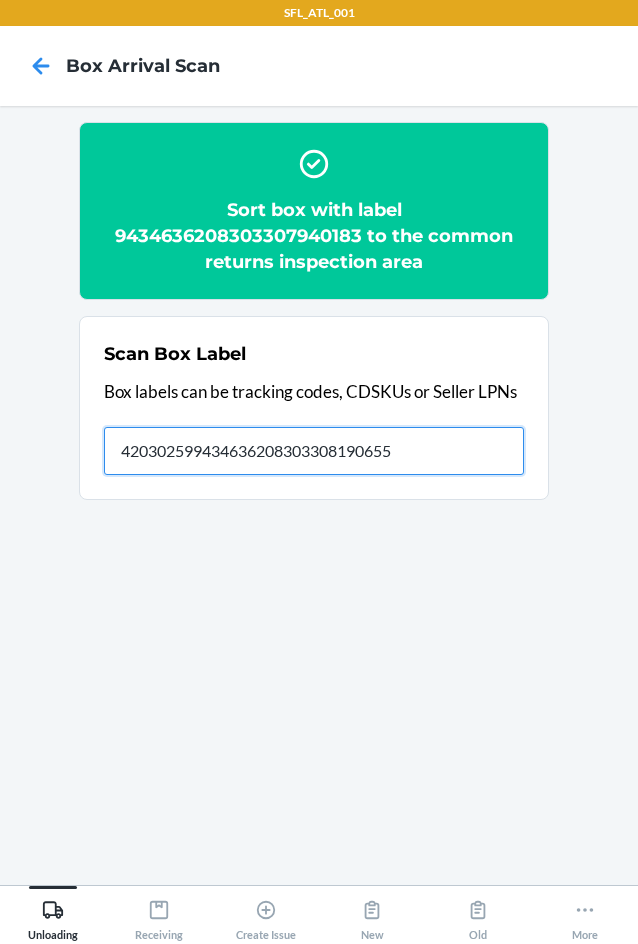 type on "420302599434636208303308190655" 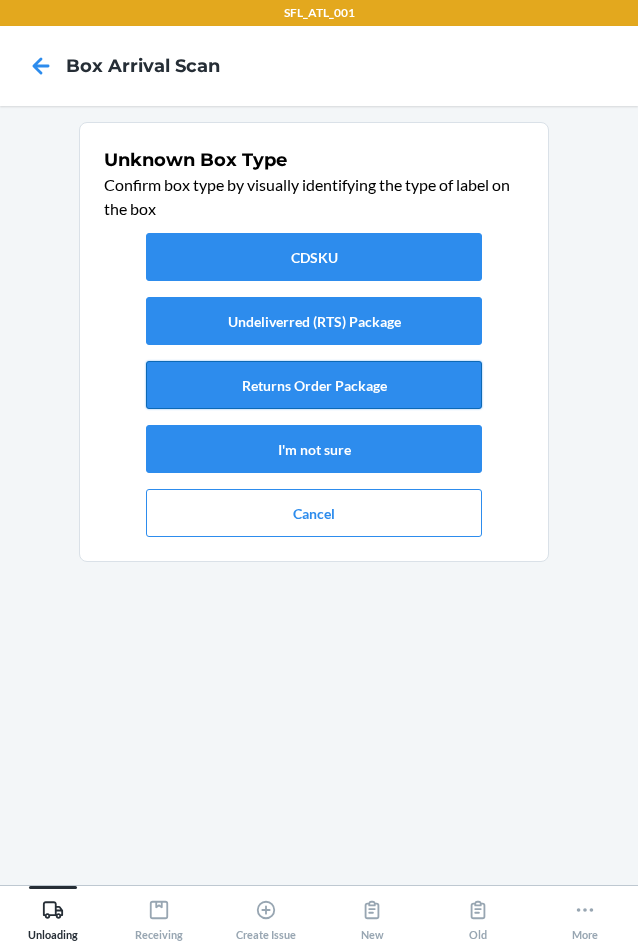 click on "Returns Order Package" at bounding box center (314, 385) 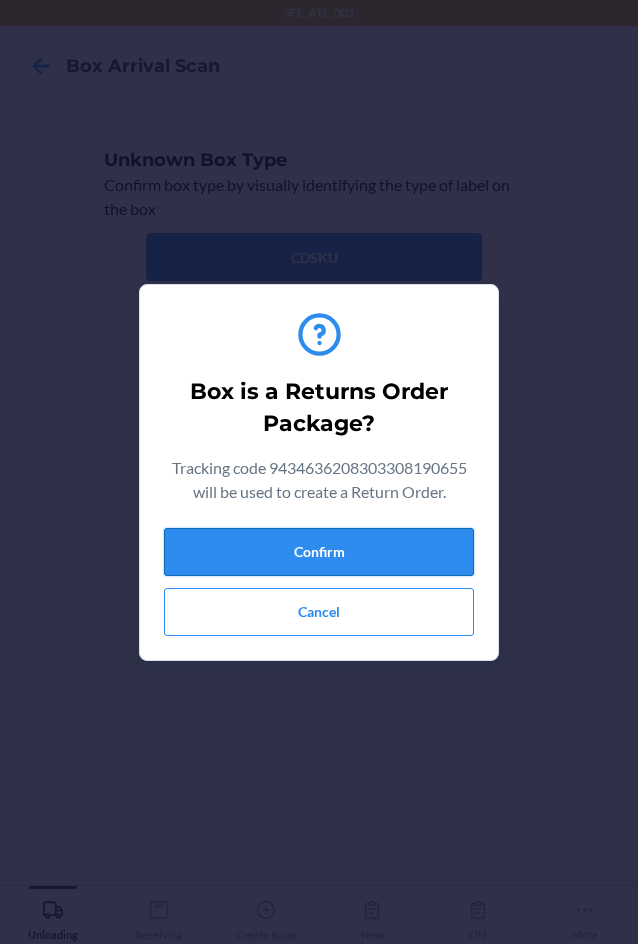 click on "Confirm" at bounding box center (319, 552) 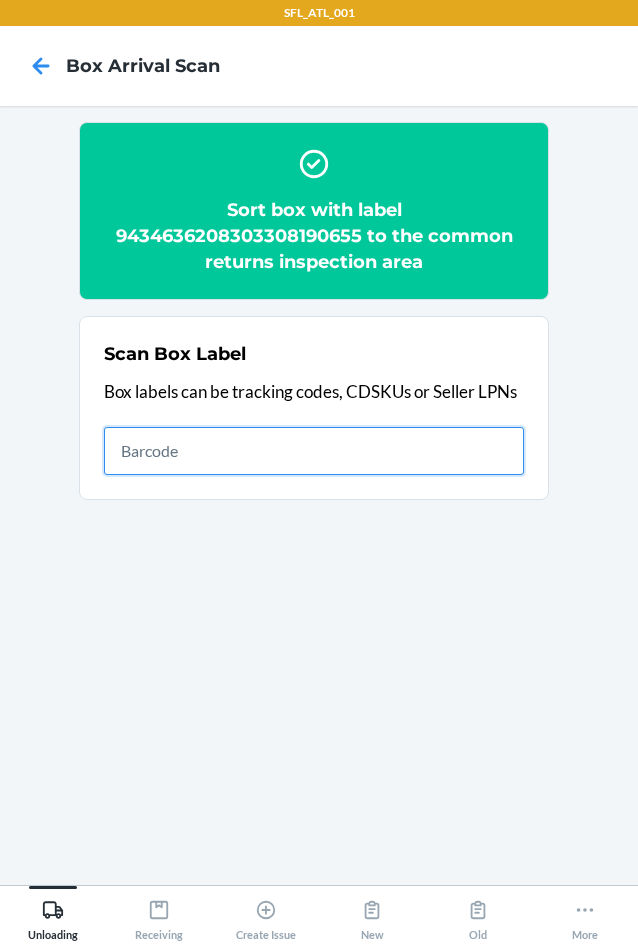 click at bounding box center [314, 451] 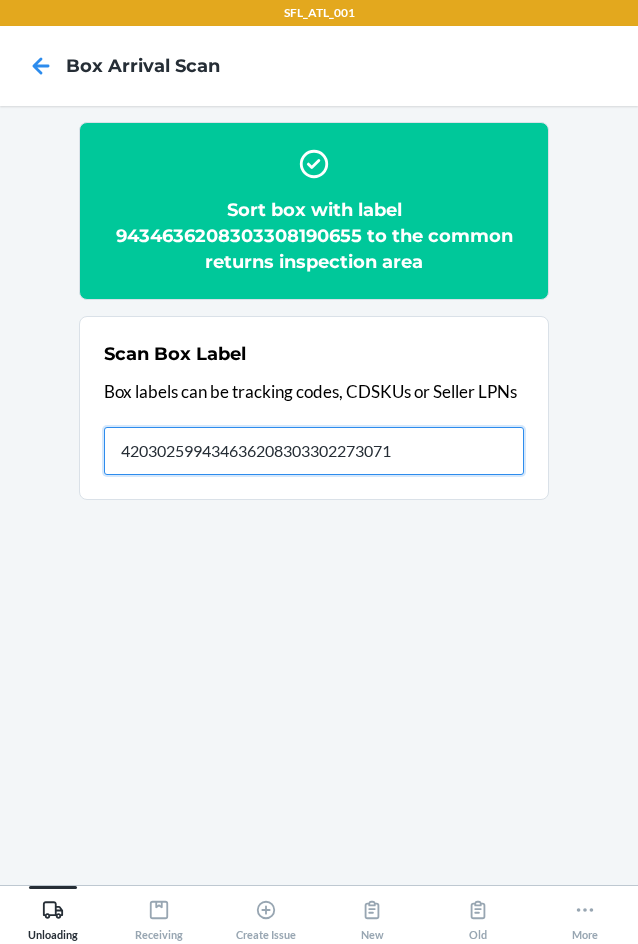 type on "420302599434636208303302273071" 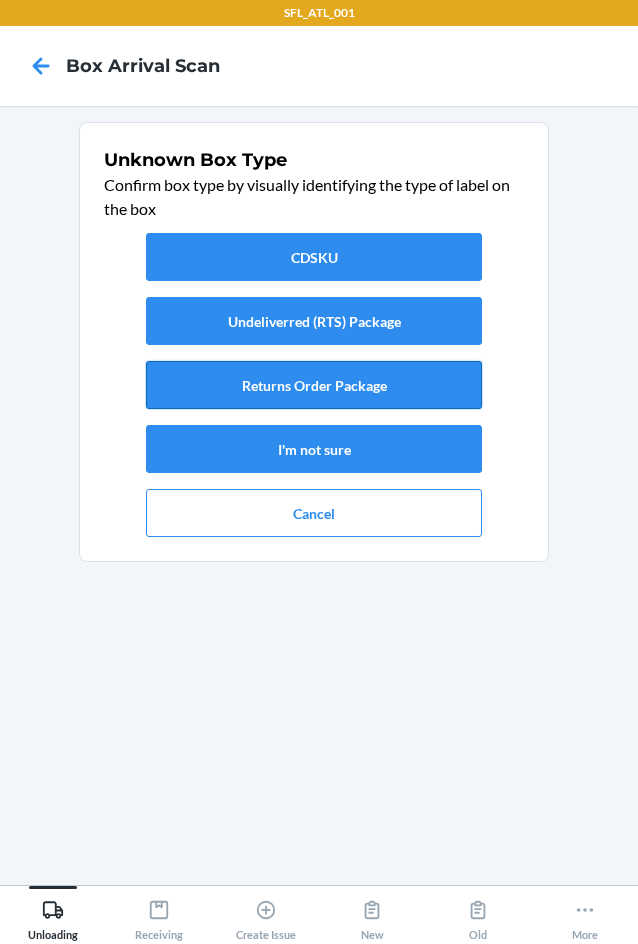 click on "Returns Order Package" at bounding box center [314, 385] 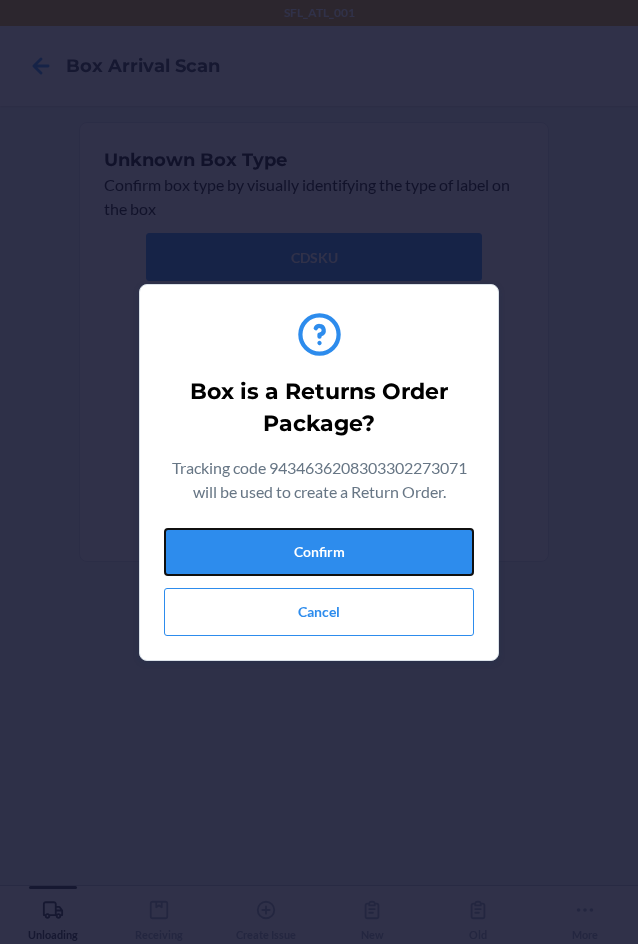 drag, startPoint x: 408, startPoint y: 558, endPoint x: 601, endPoint y: 519, distance: 196.90099 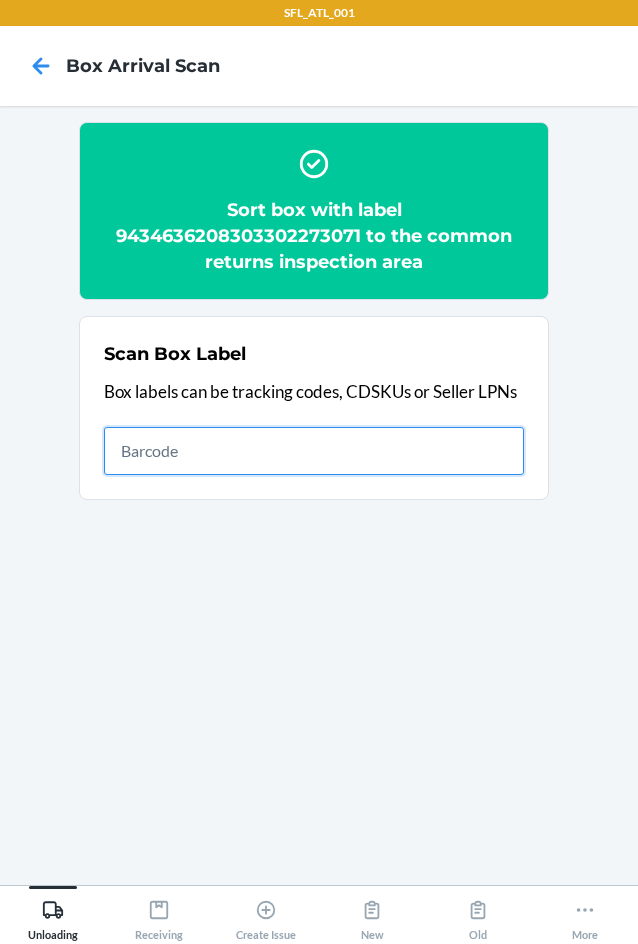 click at bounding box center [314, 451] 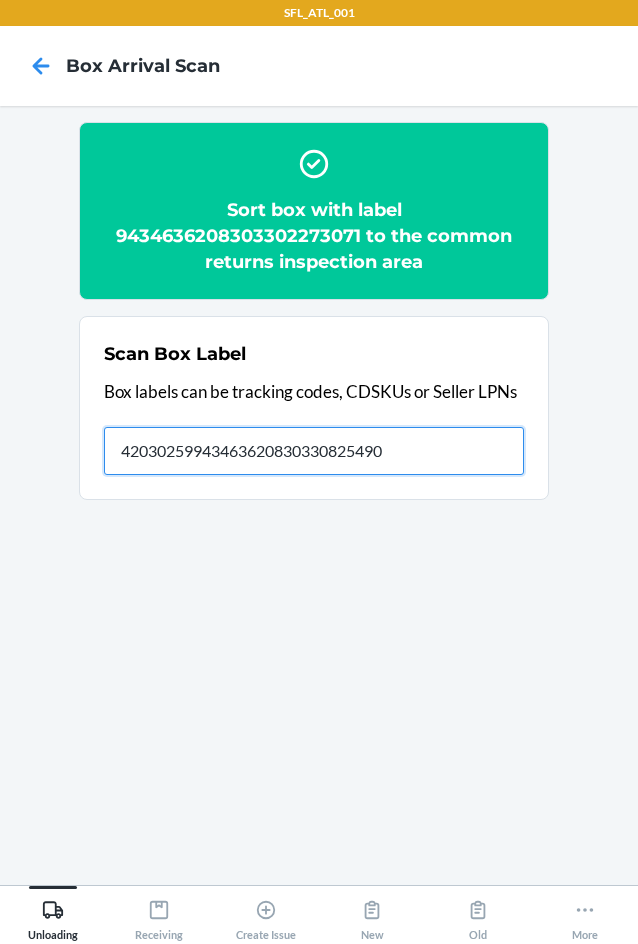 type on "420302599434636208303308254906" 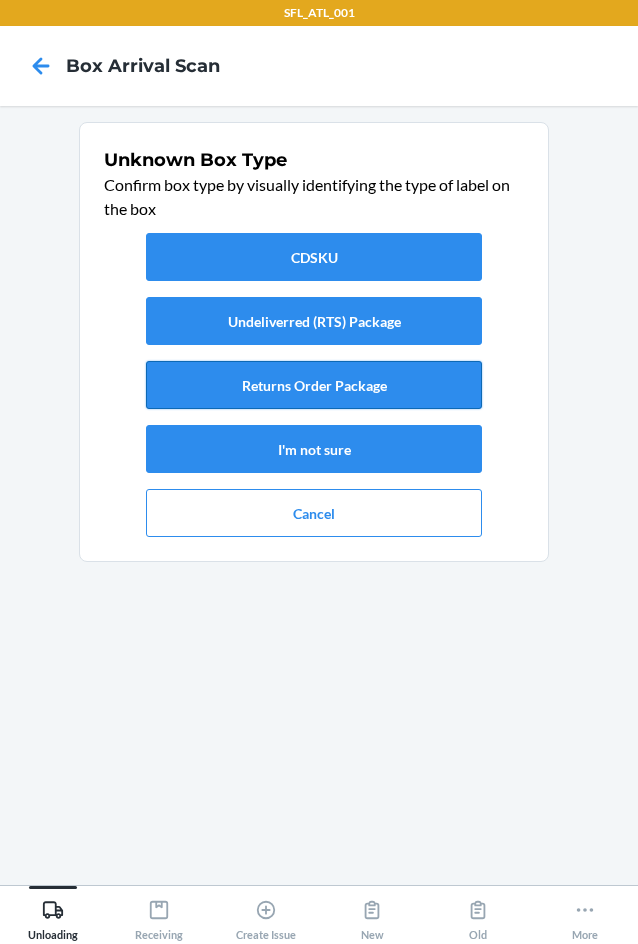 click on "Returns Order Package" at bounding box center [314, 385] 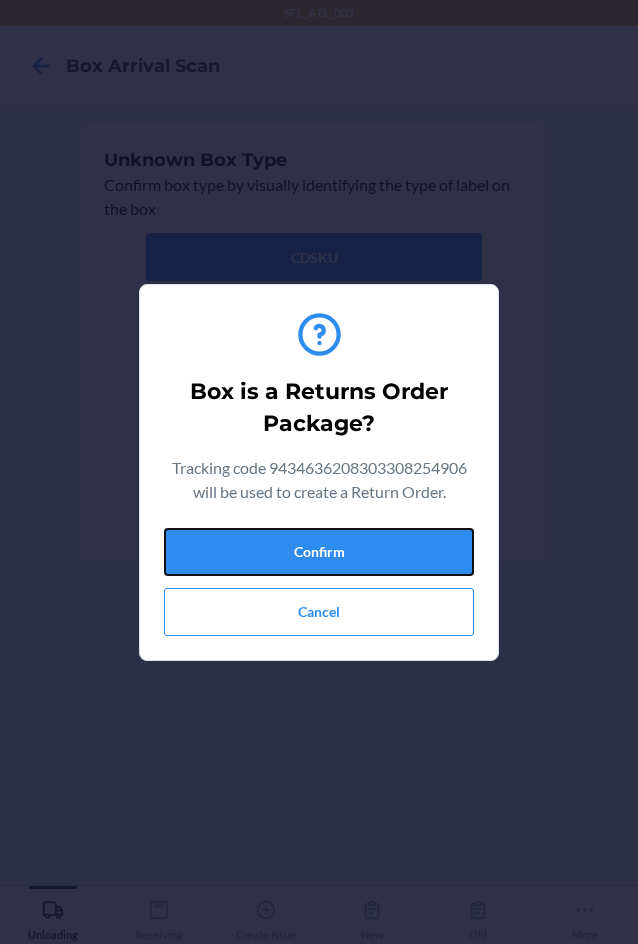 drag, startPoint x: 400, startPoint y: 546, endPoint x: 608, endPoint y: 530, distance: 208.61447 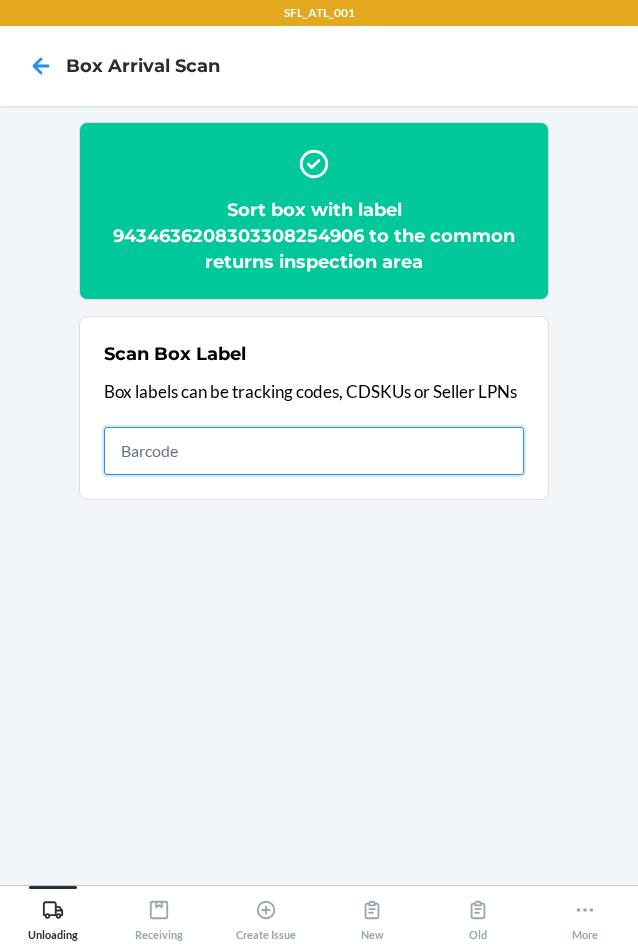 click at bounding box center [314, 451] 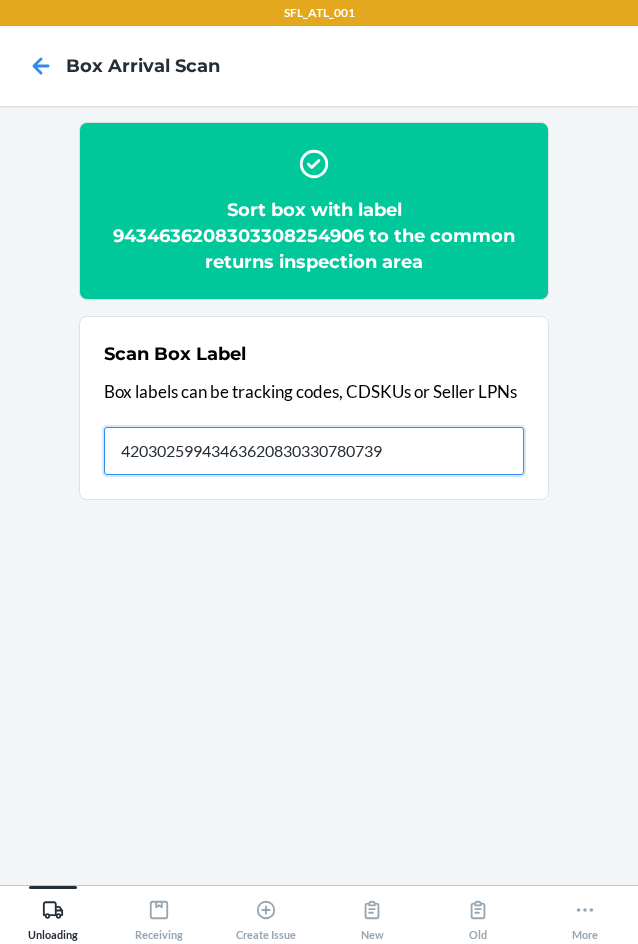 type on "420302599434636208303307807394" 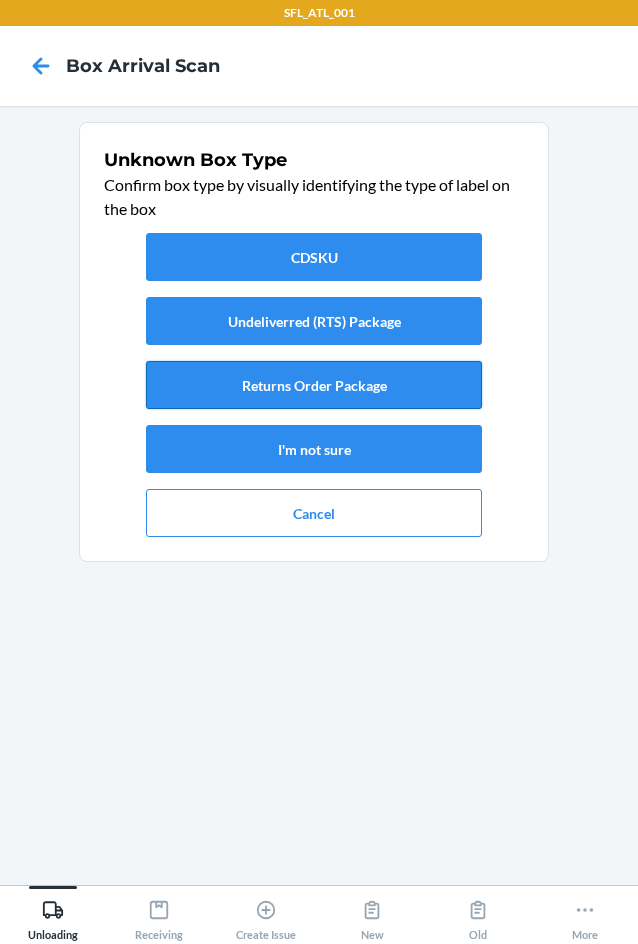 click on "Returns Order Package" at bounding box center (314, 385) 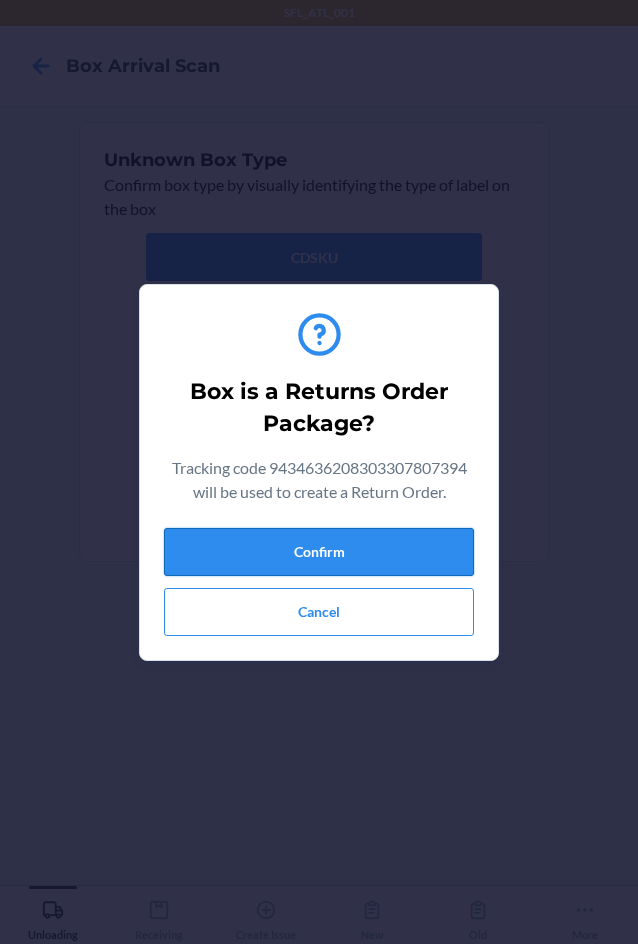 click on "Confirm" at bounding box center (319, 552) 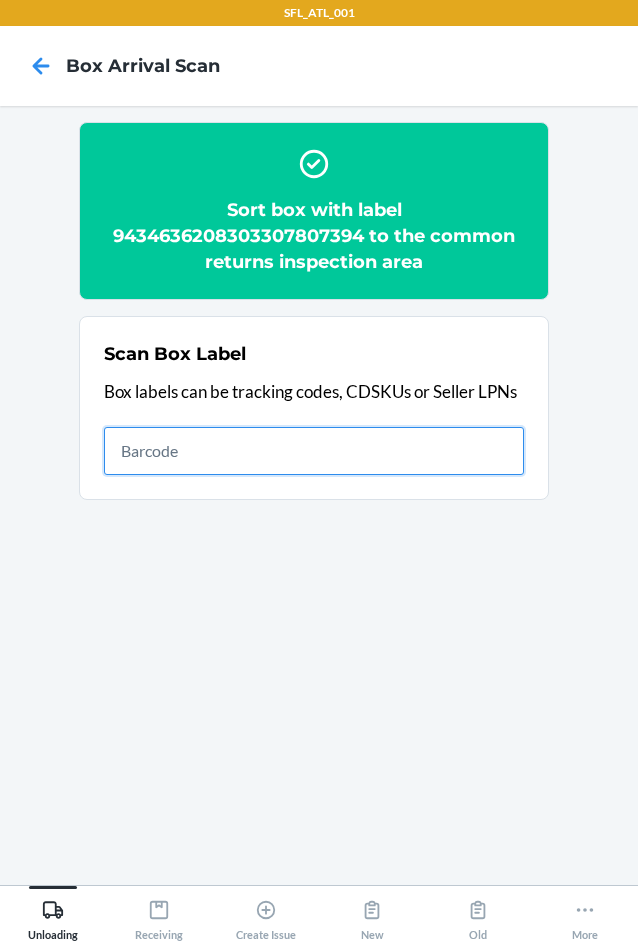 click at bounding box center [314, 451] 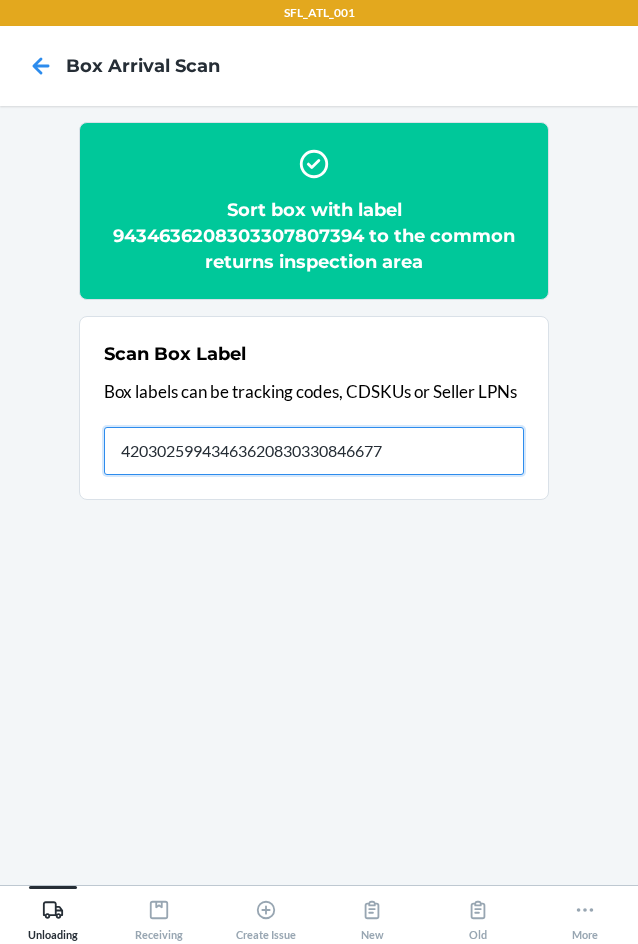 type on "420302599434636208303308466774" 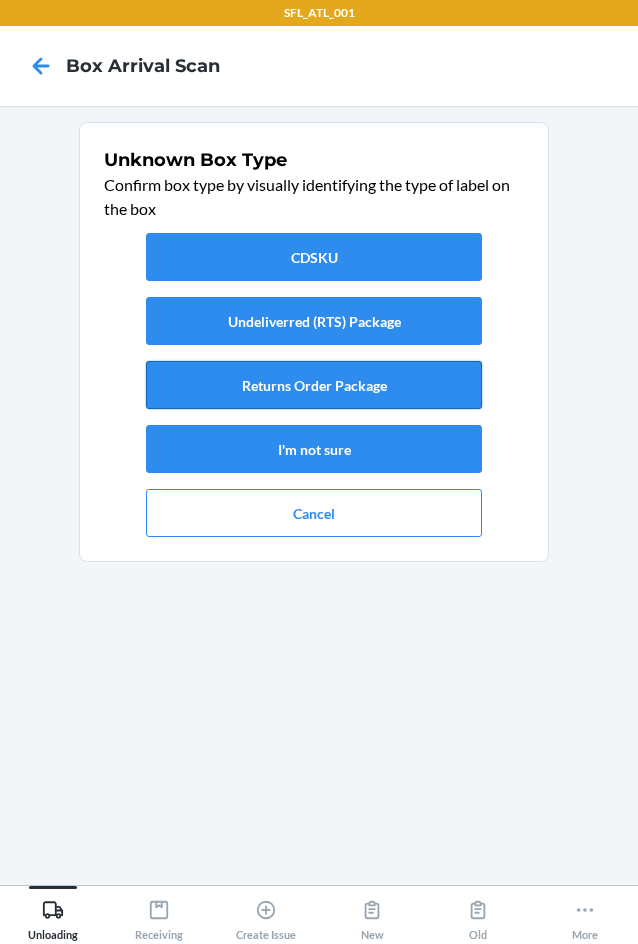 click on "Returns Order Package" at bounding box center (314, 385) 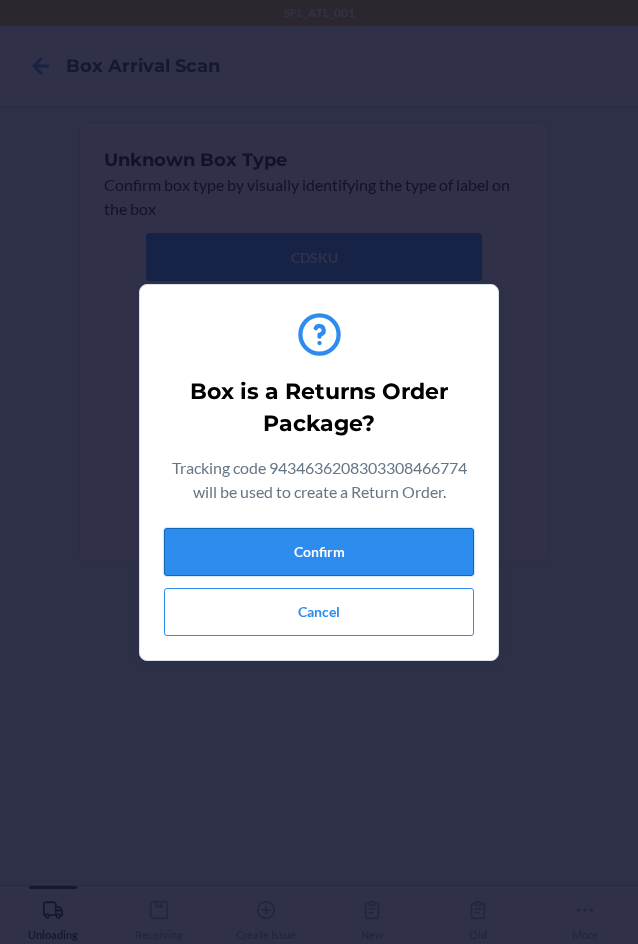 drag, startPoint x: 427, startPoint y: 542, endPoint x: 451, endPoint y: 543, distance: 24.020824 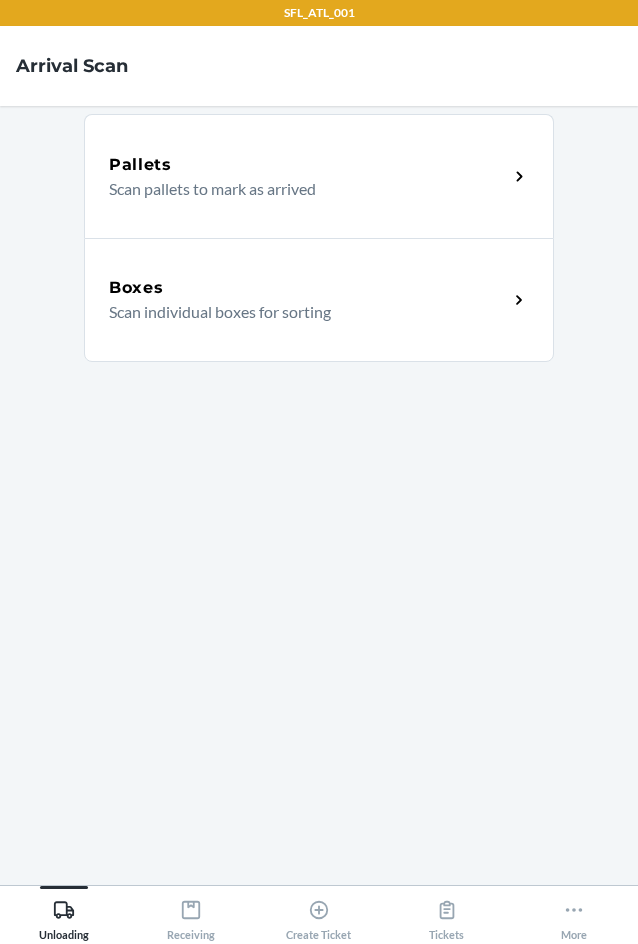 scroll, scrollTop: 0, scrollLeft: 0, axis: both 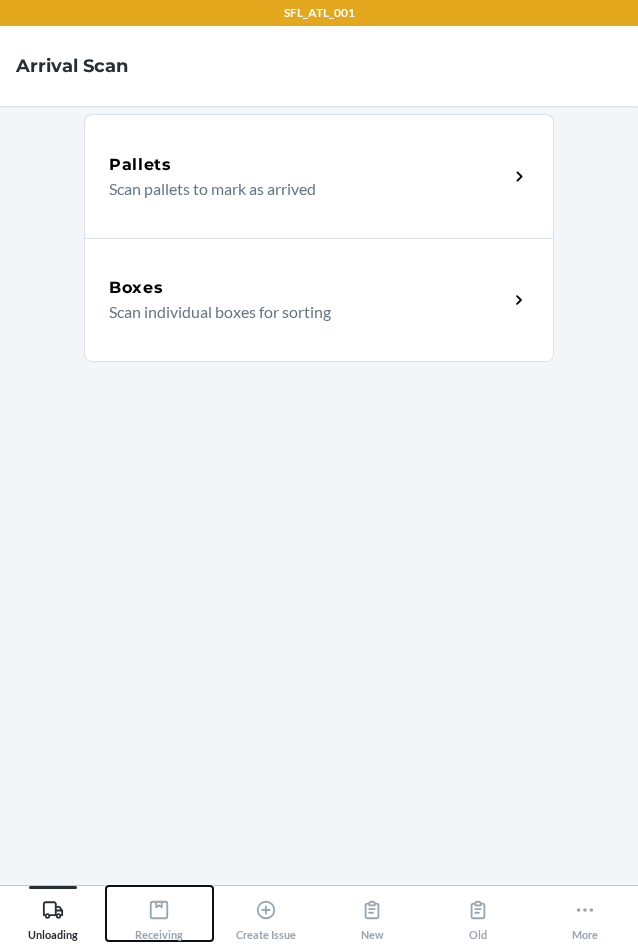 click 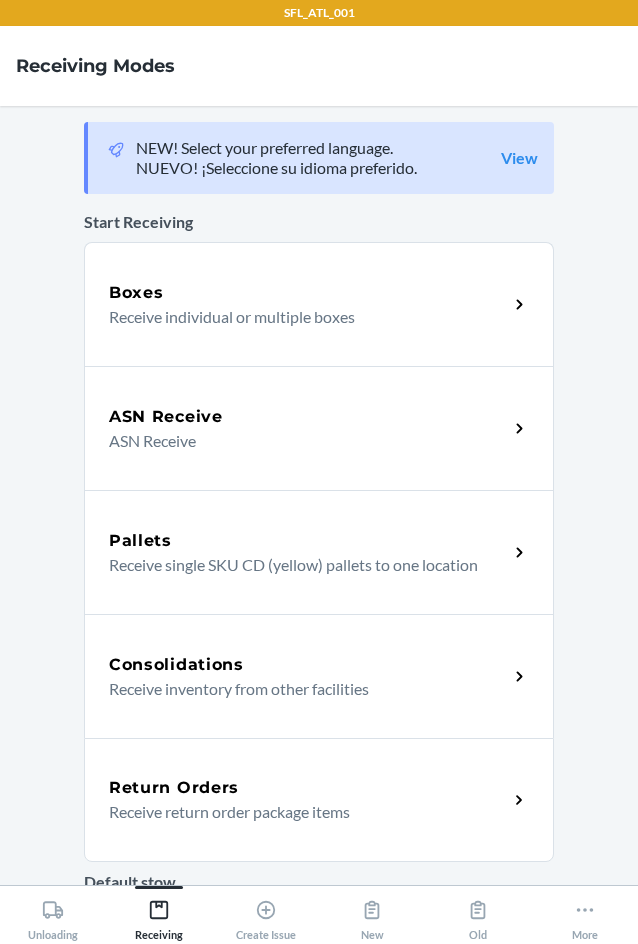 click on "Return Orders" at bounding box center [174, 788] 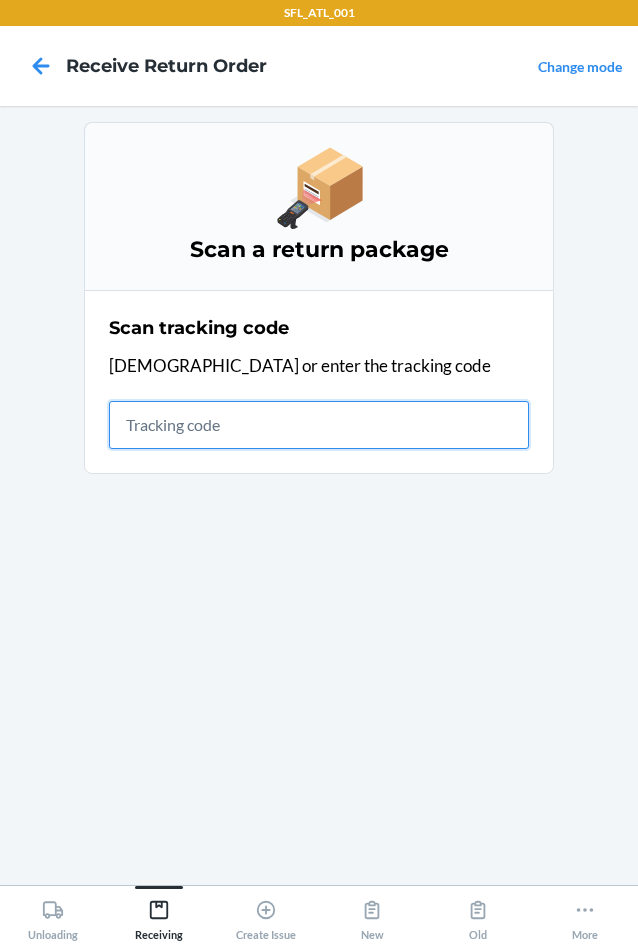 click at bounding box center (319, 425) 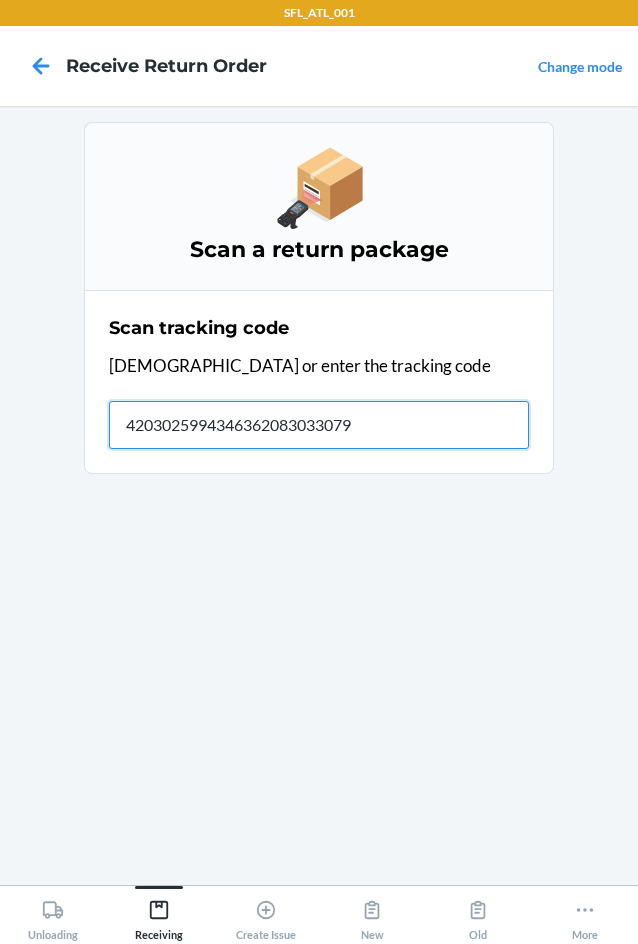type on "42030259943463620830330799" 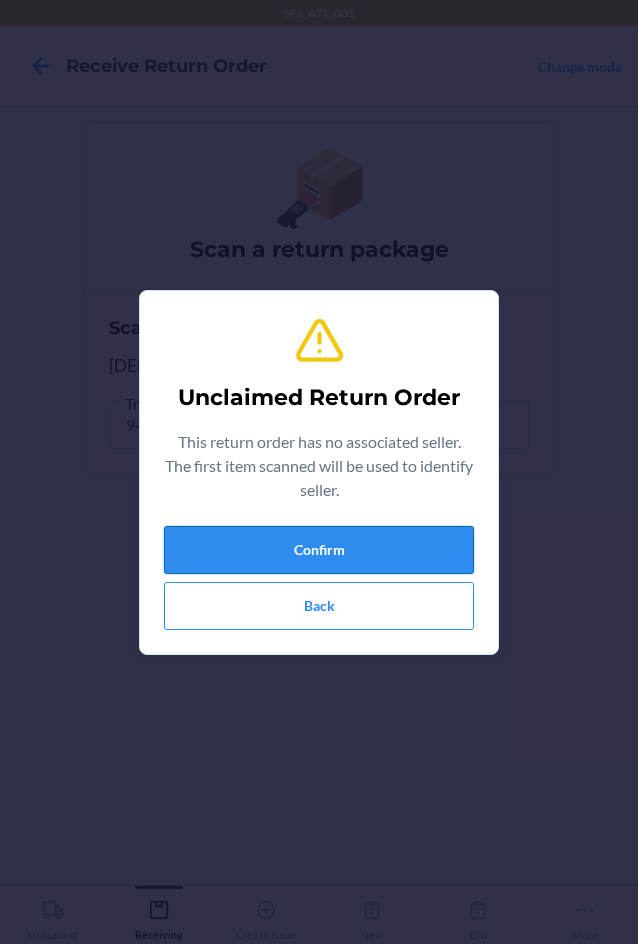 click on "Confirm" at bounding box center [319, 550] 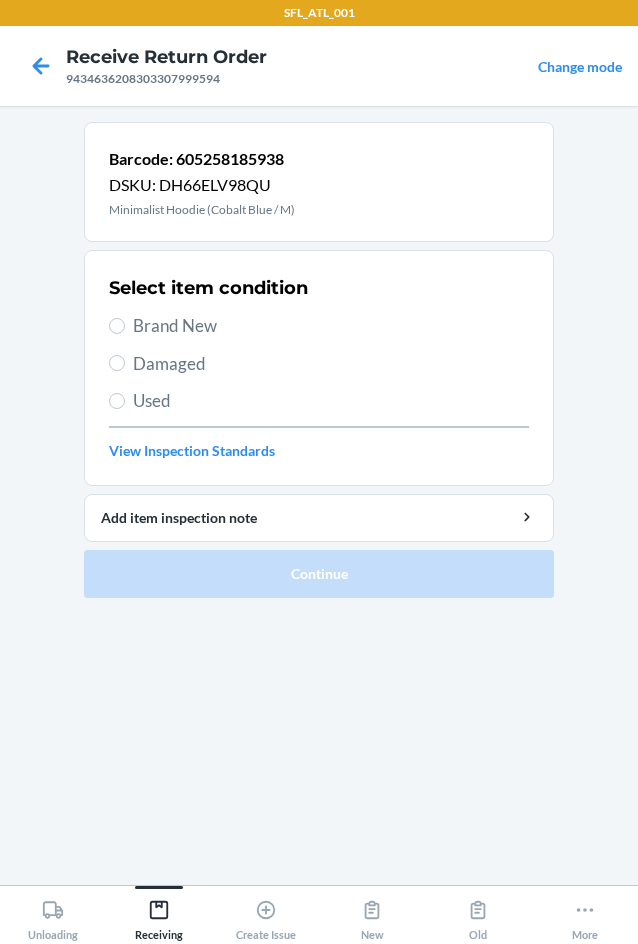 click on "Brand New" at bounding box center (331, 326) 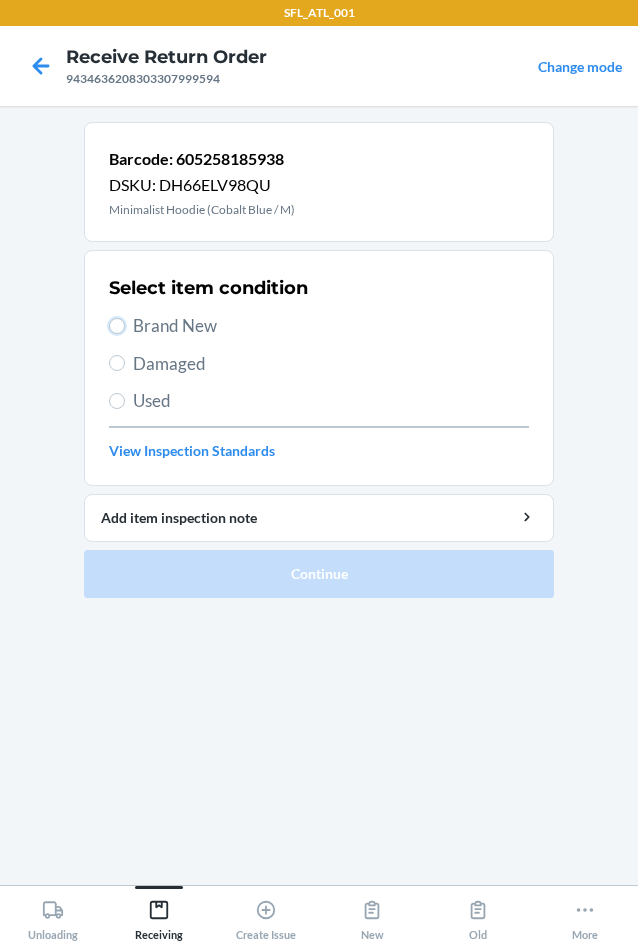 click on "Brand New" at bounding box center (117, 326) 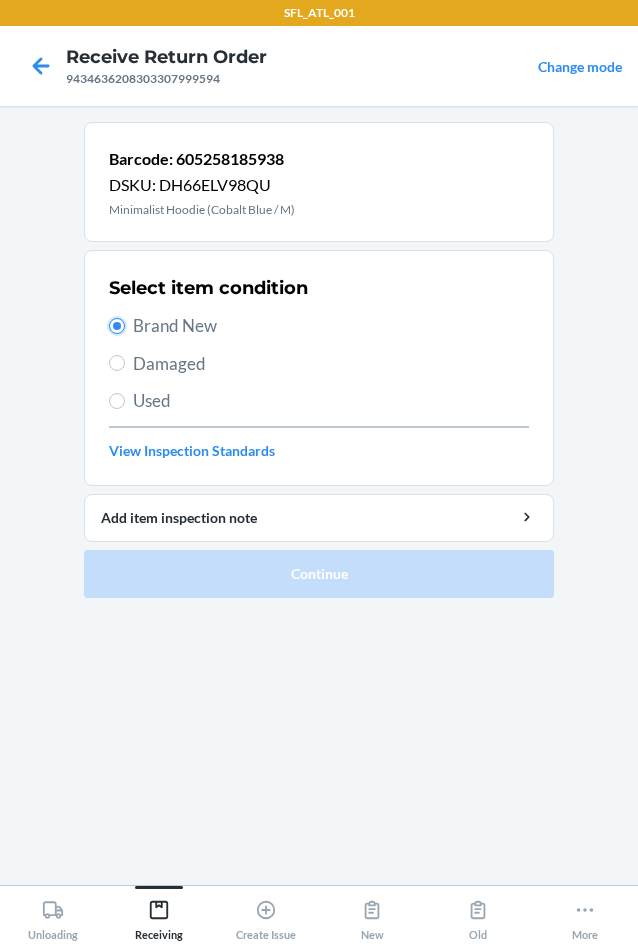 radio on "true" 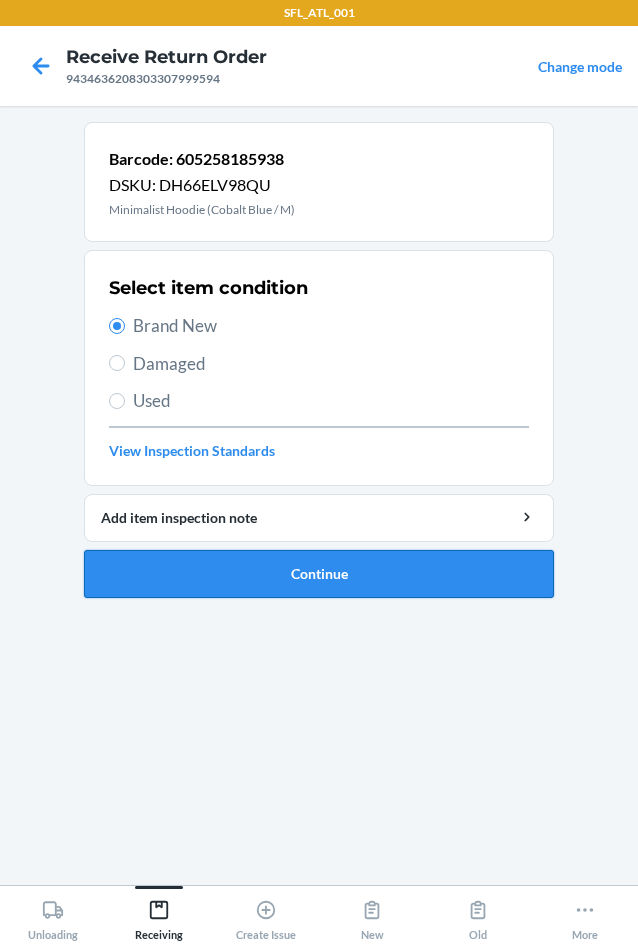 click on "Continue" at bounding box center [319, 574] 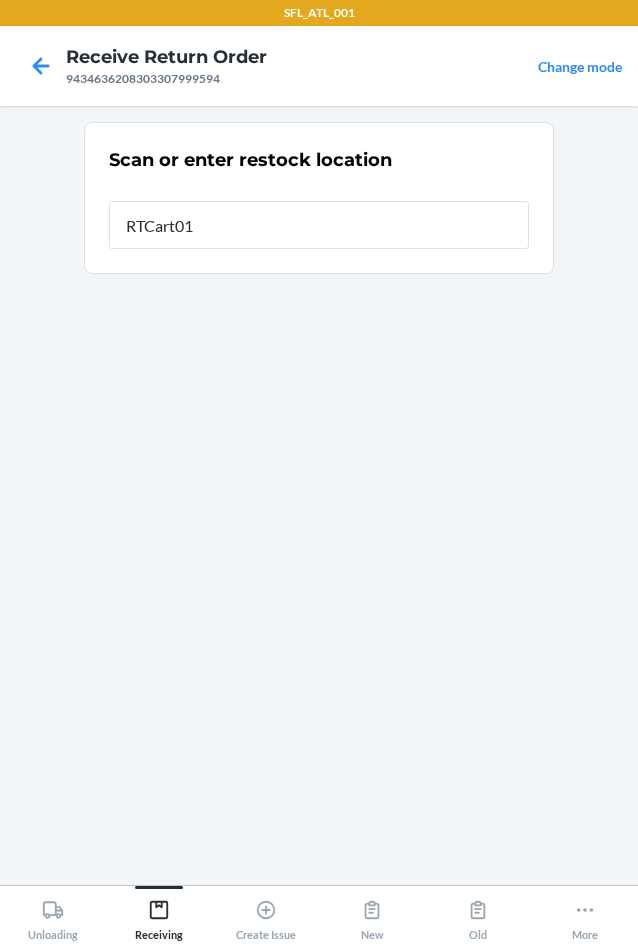 type on "RTCart018" 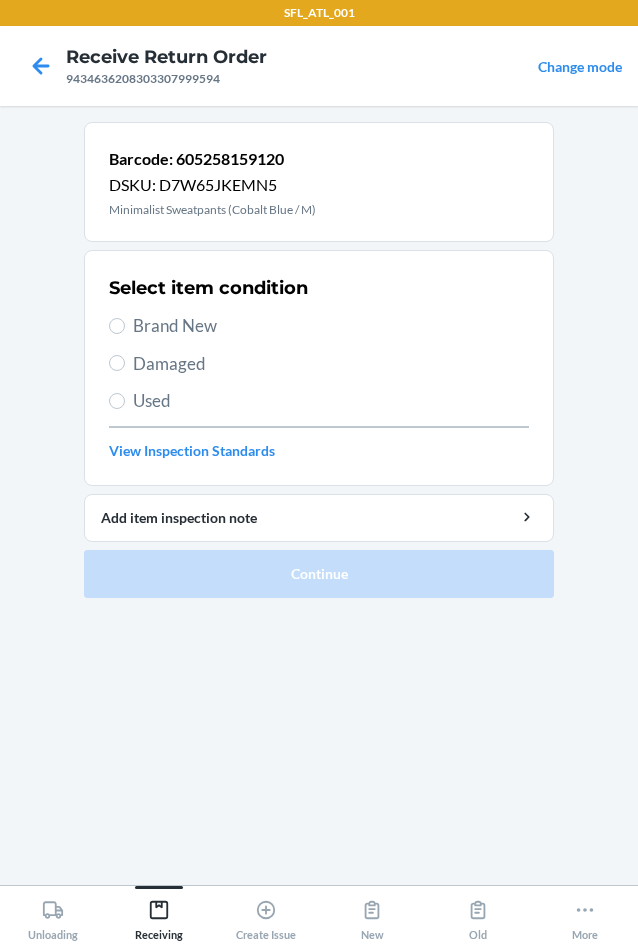 click on "Brand New" at bounding box center [331, 326] 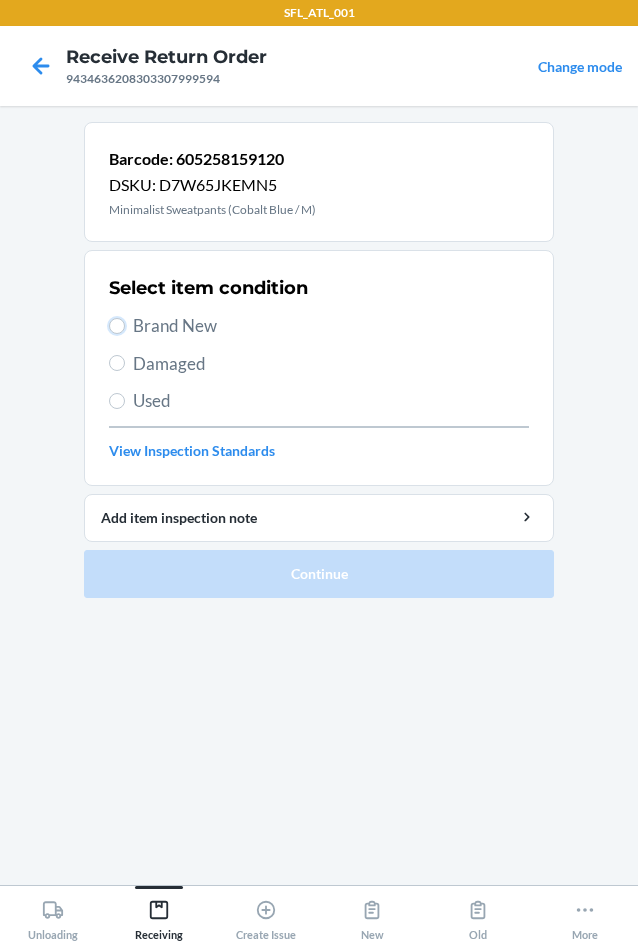 click on "Brand New" at bounding box center (117, 326) 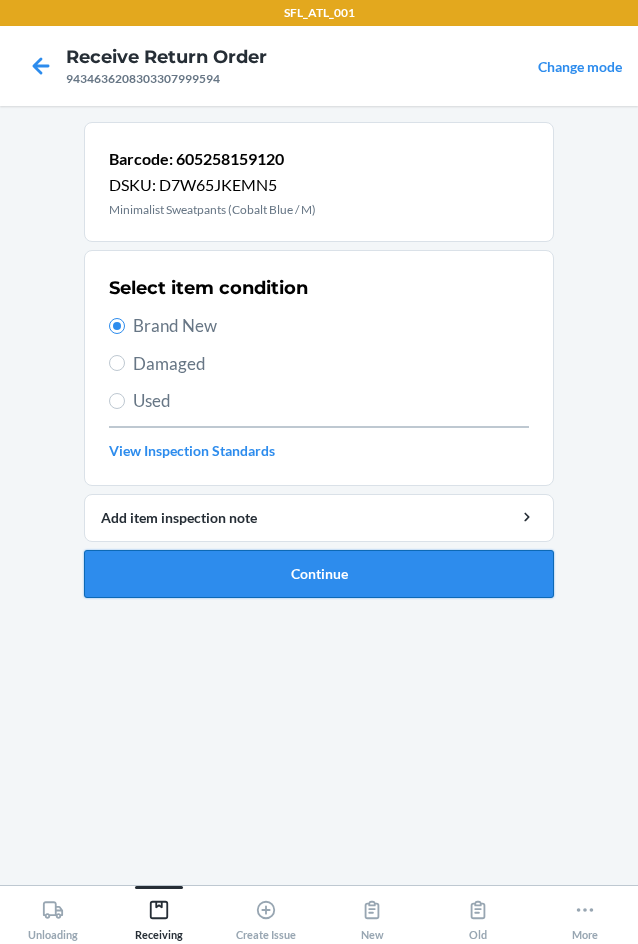 click on "Continue" at bounding box center [319, 574] 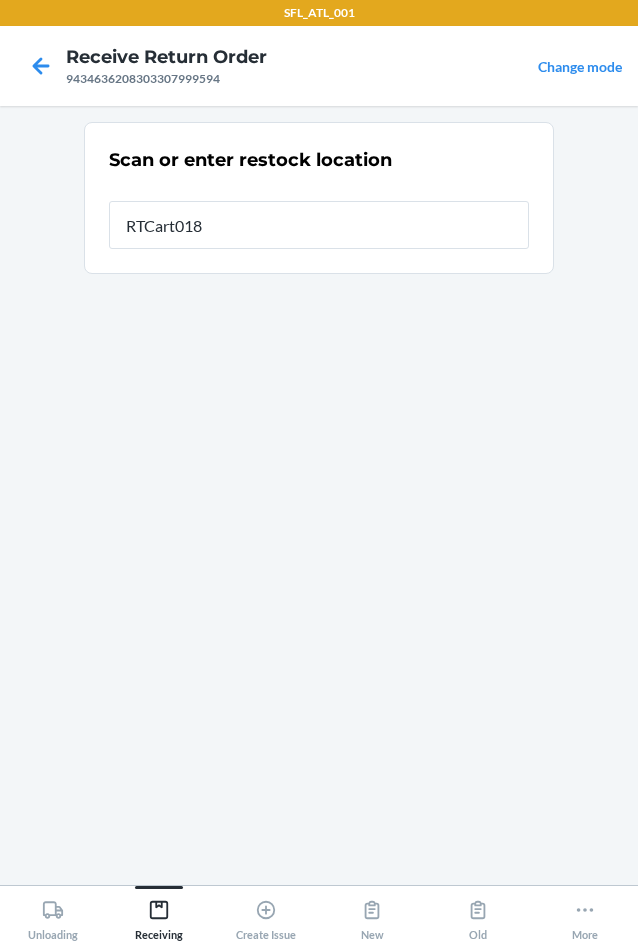 type on "RTCart018" 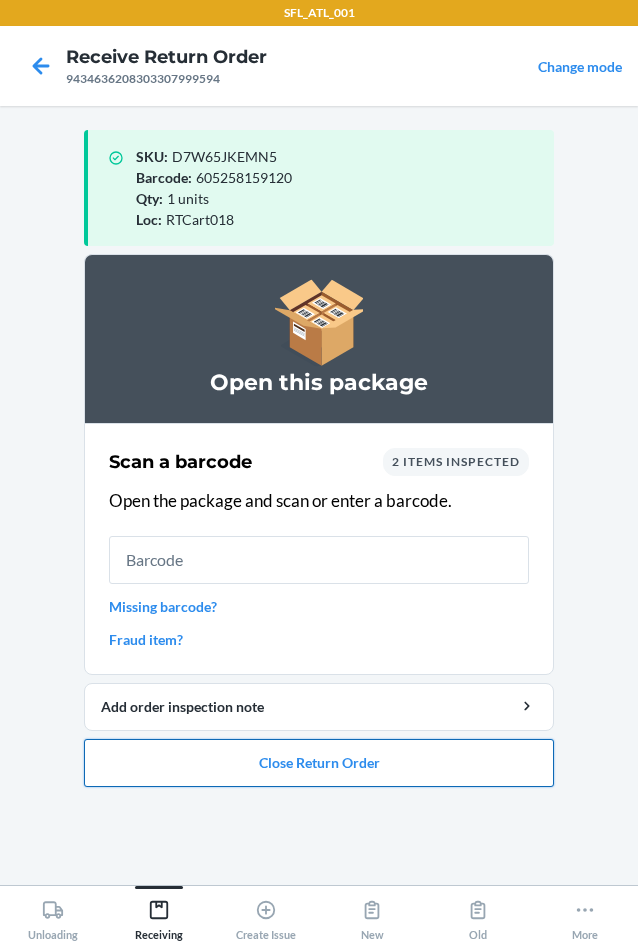 click on "Close Return Order" at bounding box center [319, 763] 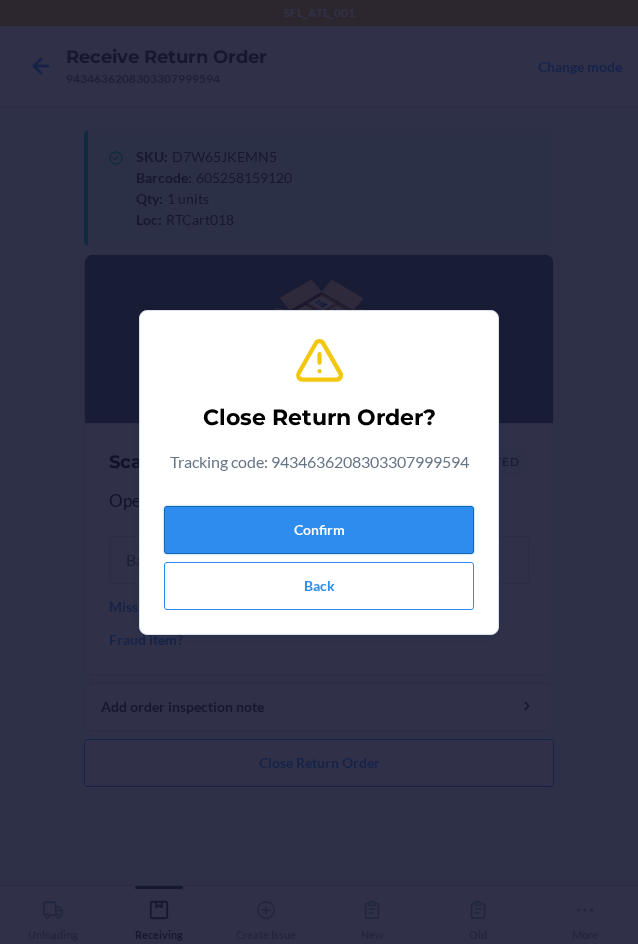 click on "Confirm" at bounding box center (319, 530) 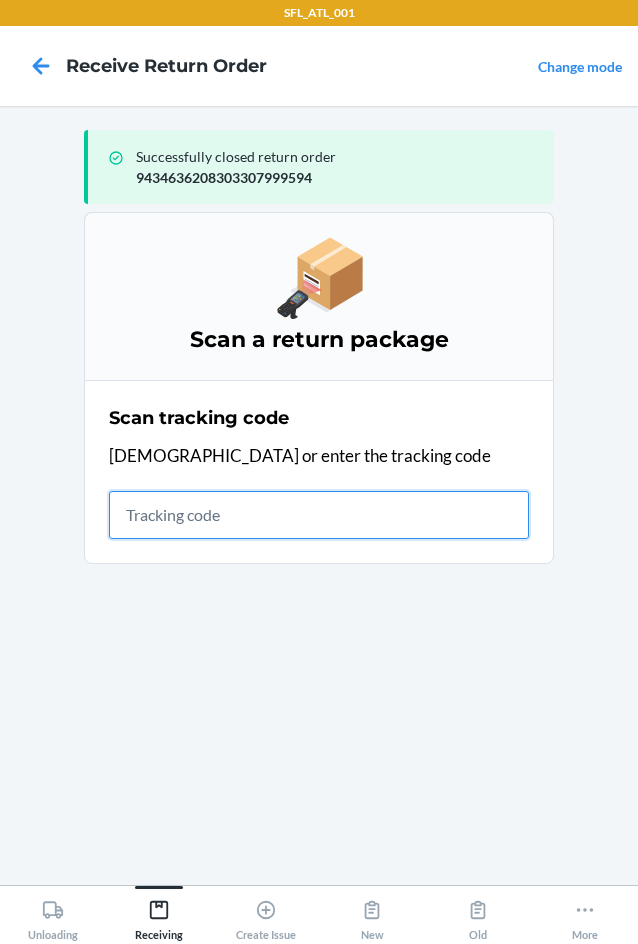 click at bounding box center [319, 515] 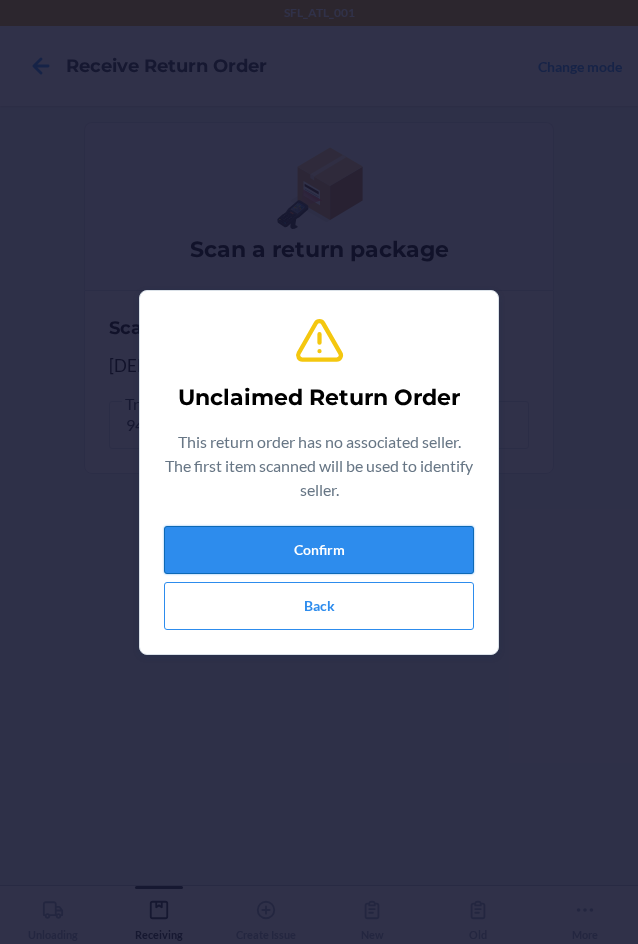 click on "Confirm" at bounding box center [319, 550] 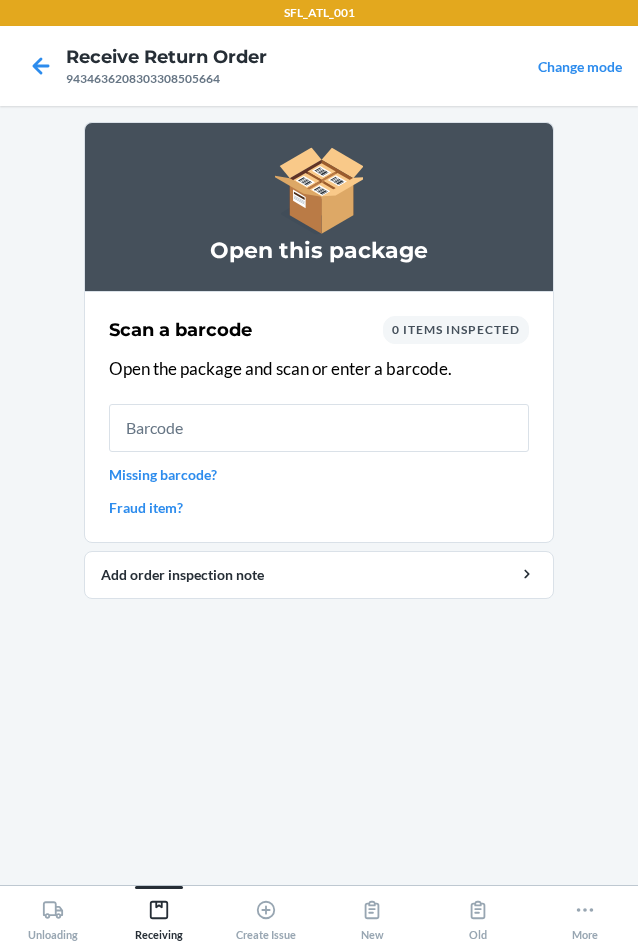 click on "Missing barcode?" at bounding box center (319, 474) 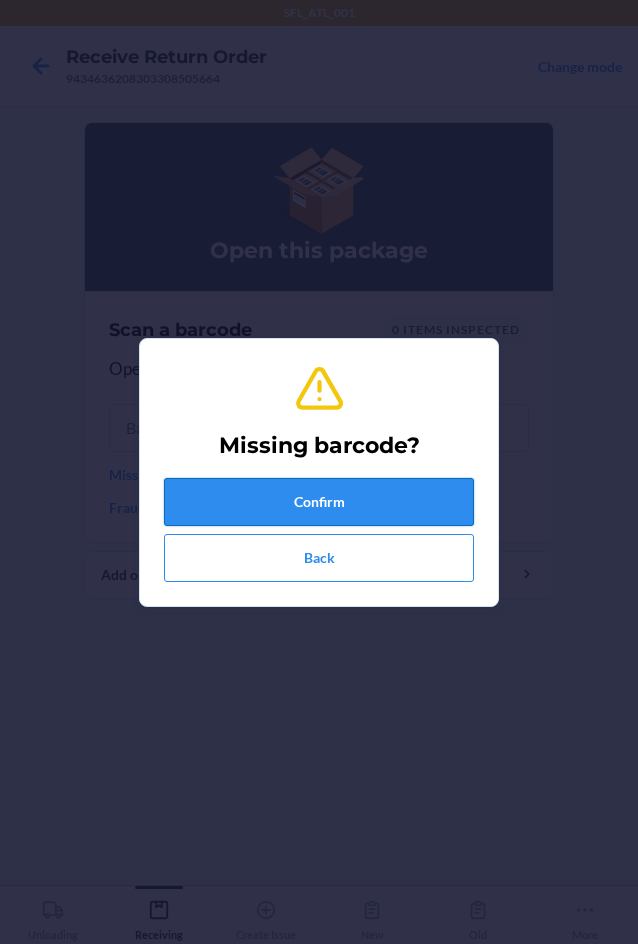 click on "Confirm" at bounding box center [319, 502] 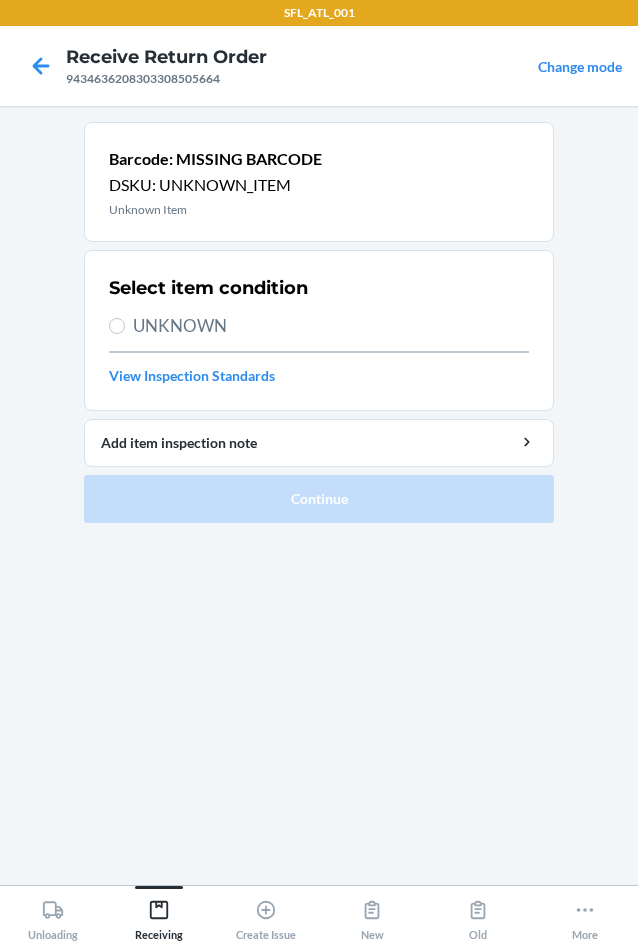 click on "UNKNOWN" at bounding box center (331, 326) 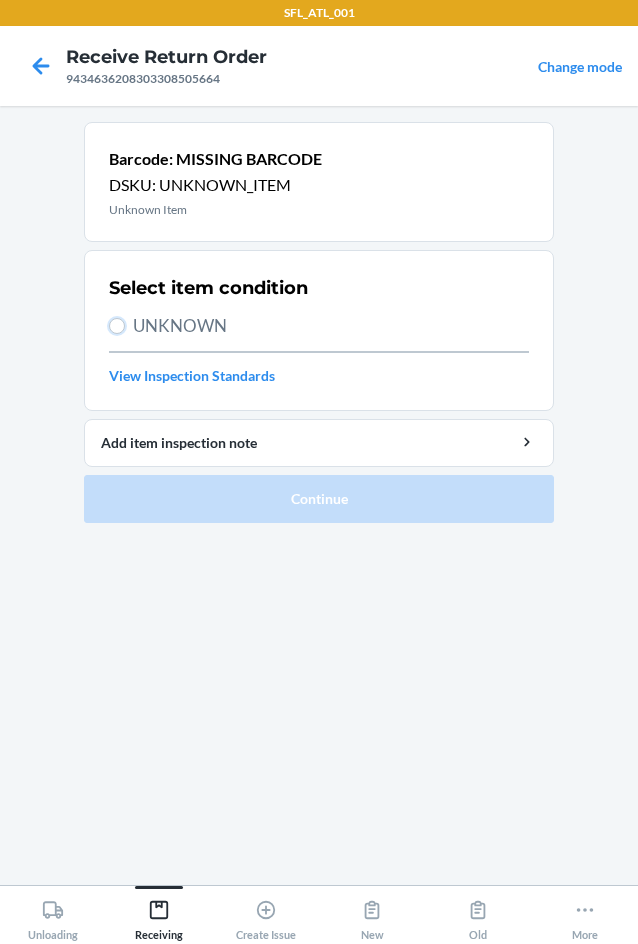 click on "UNKNOWN" at bounding box center [117, 326] 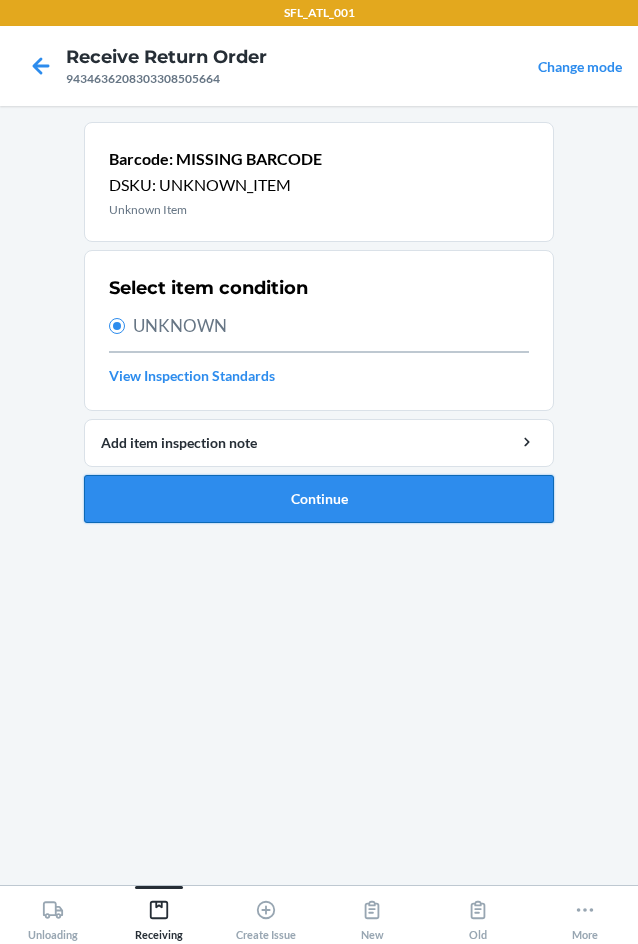 click on "Continue" at bounding box center (319, 499) 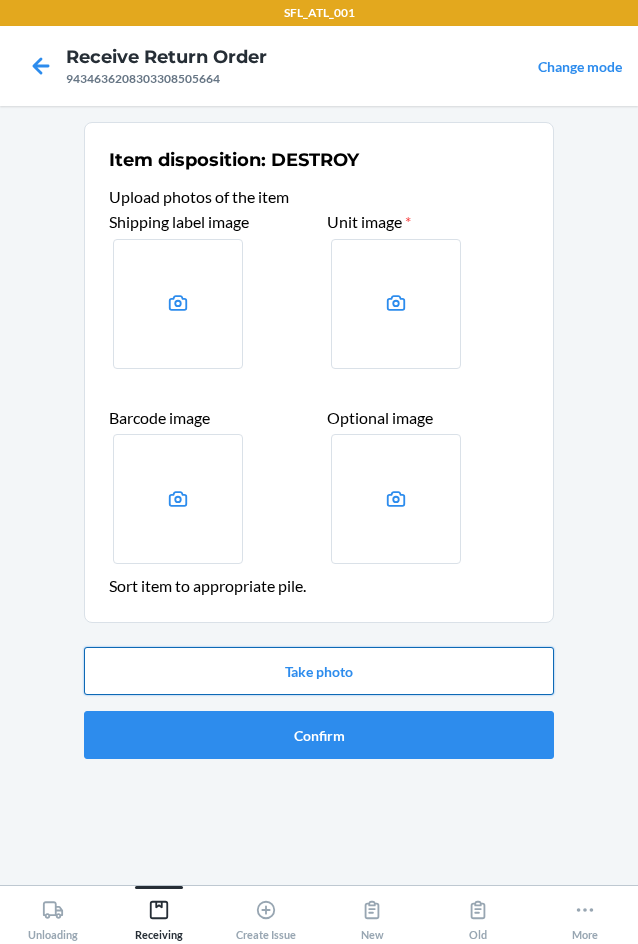 click on "Take photo" at bounding box center (319, 671) 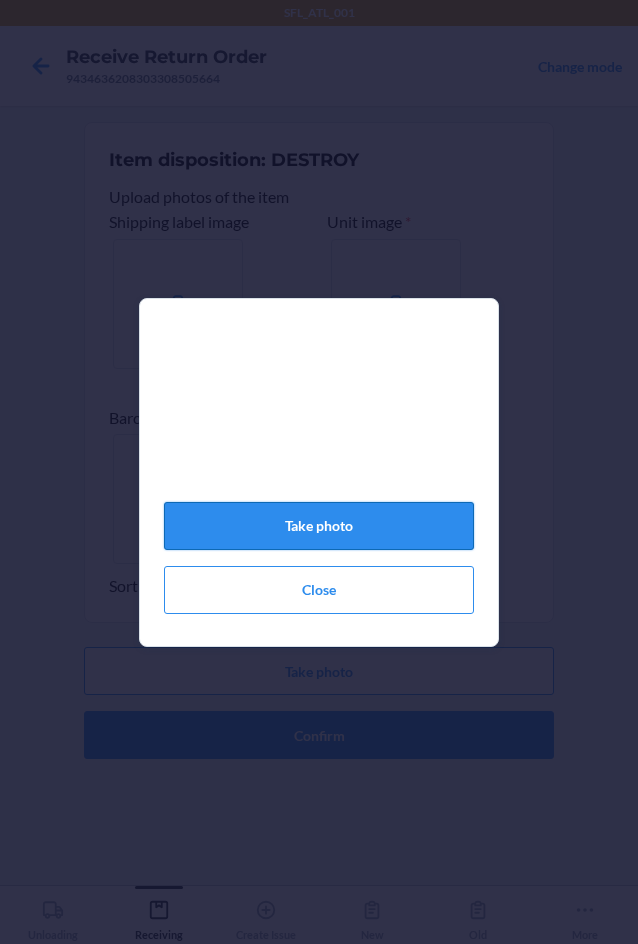 click on "Take photo" 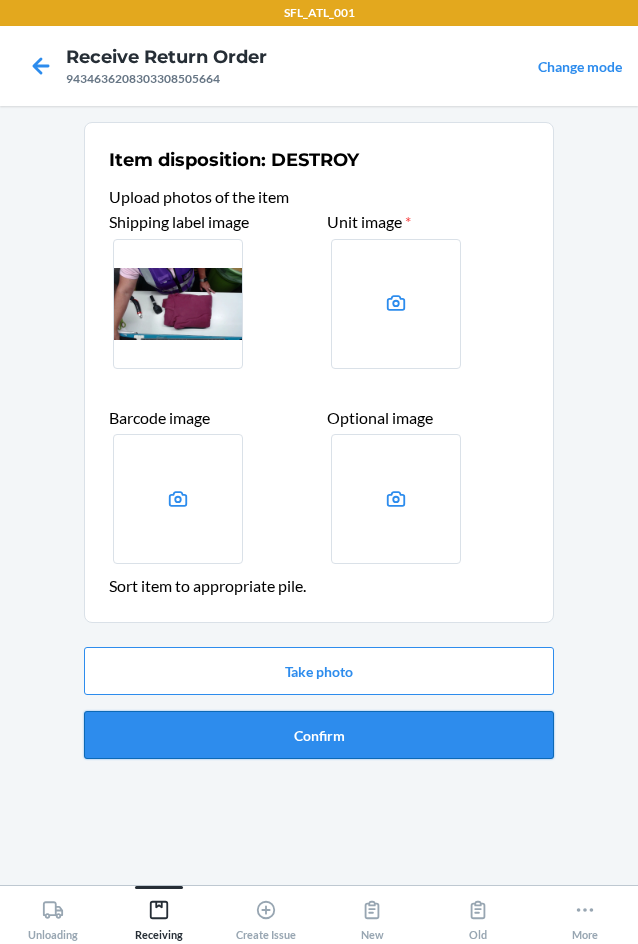 click on "Confirm" at bounding box center [319, 735] 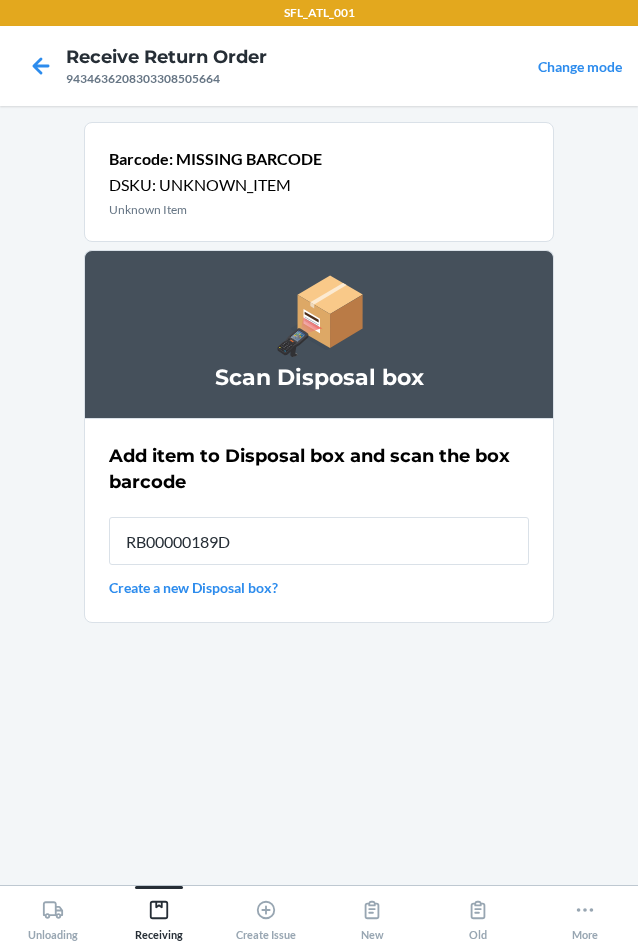 type on "RB00000189D" 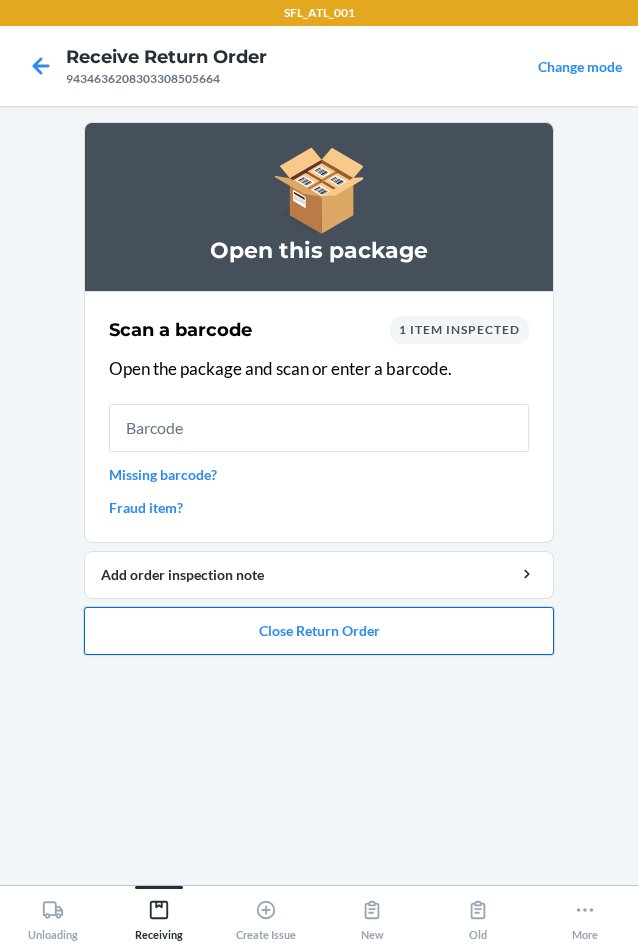 click on "Close Return Order" at bounding box center (319, 631) 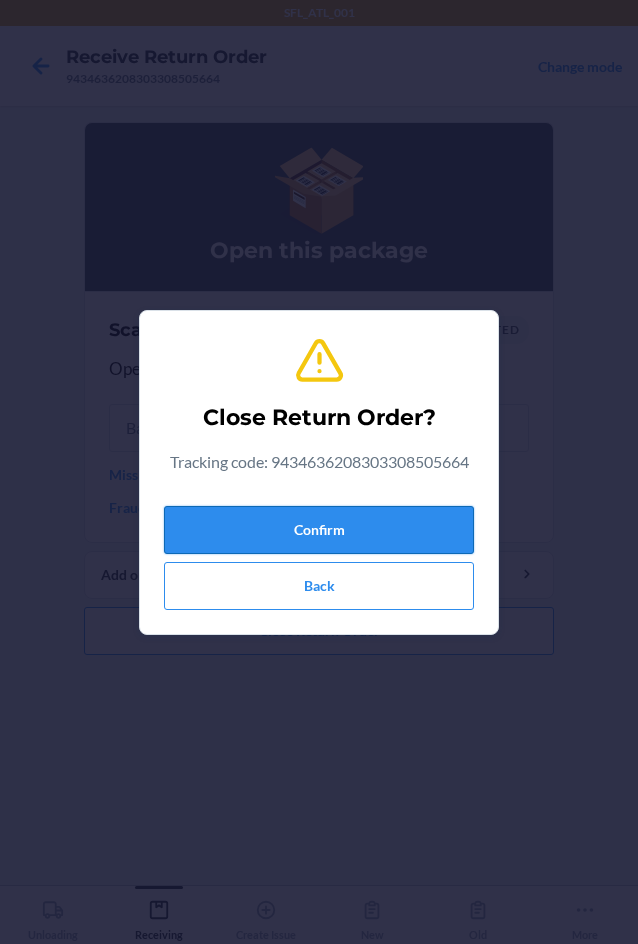 click on "Confirm" at bounding box center (319, 530) 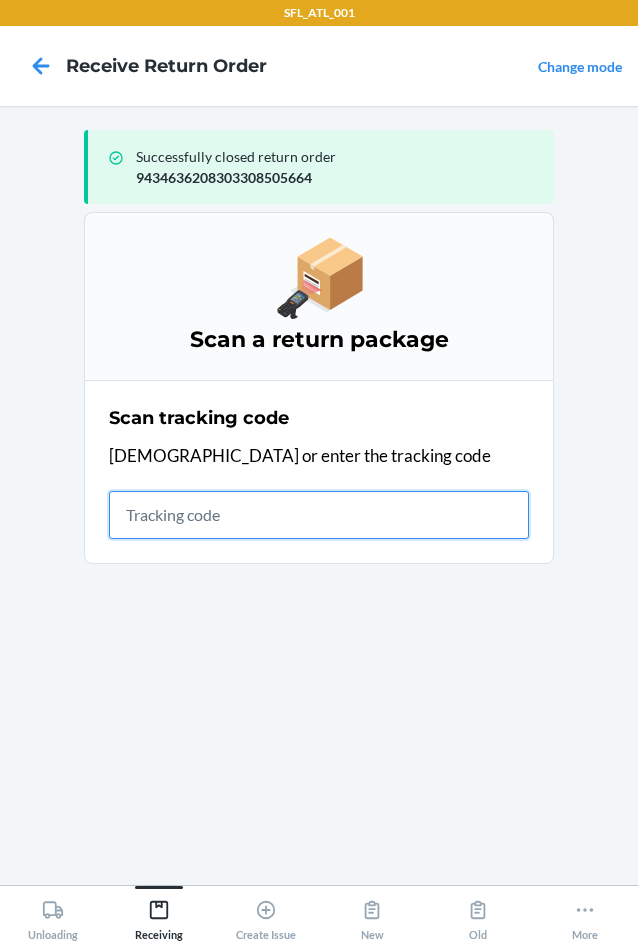 click at bounding box center [319, 515] 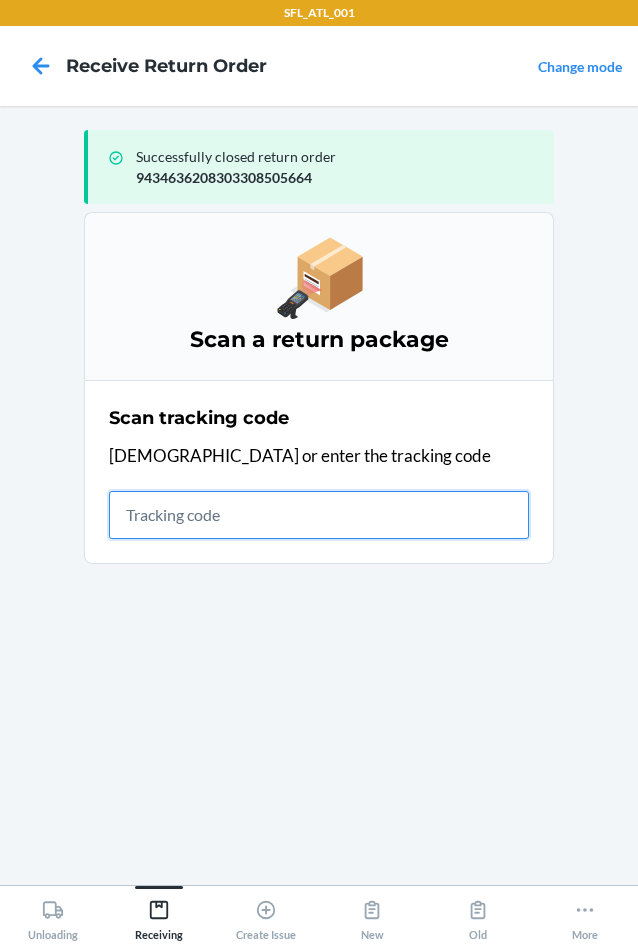 click at bounding box center (319, 515) 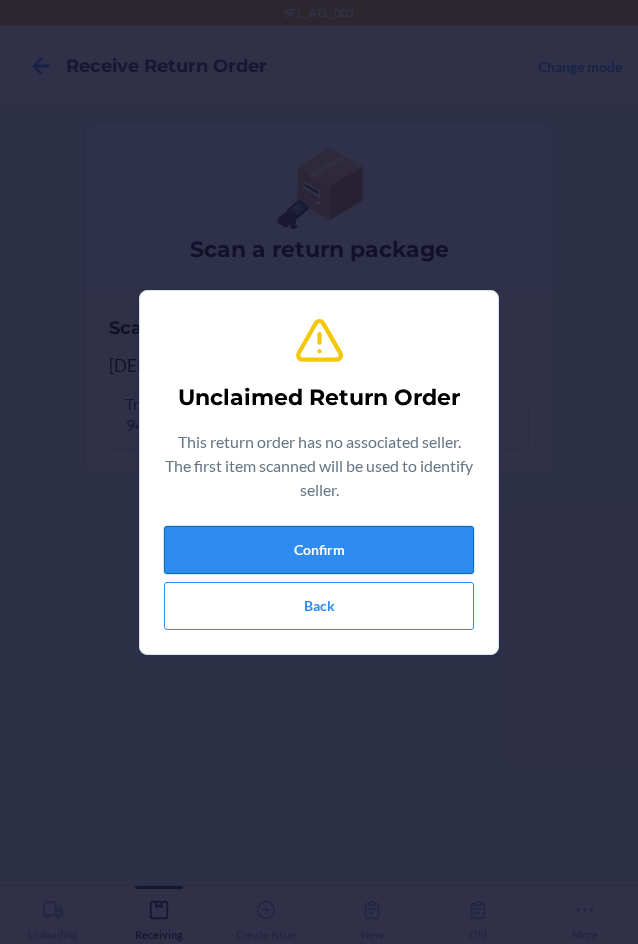 click on "Confirm" at bounding box center [319, 550] 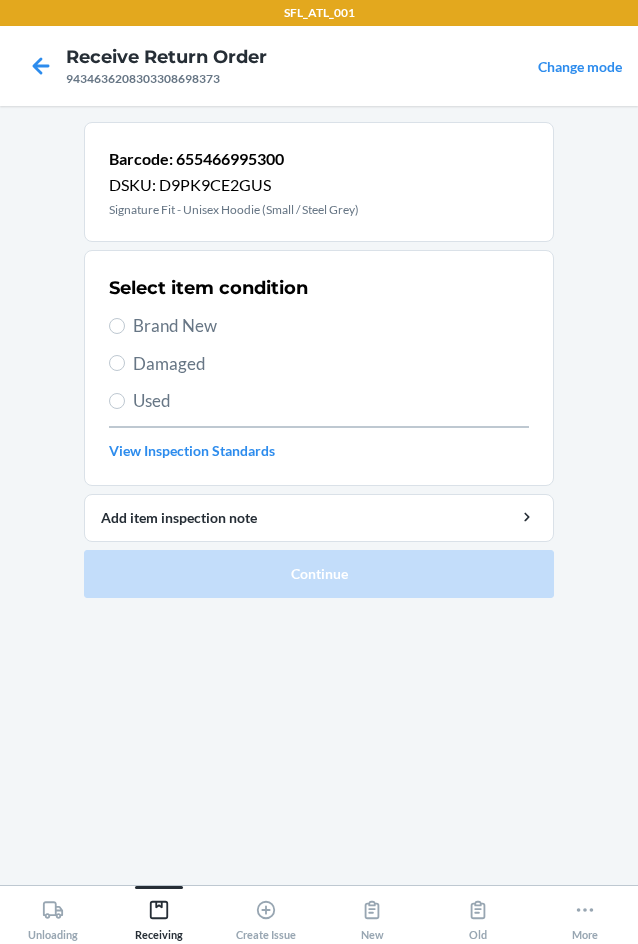drag, startPoint x: 194, startPoint y: 320, endPoint x: 198, endPoint y: 346, distance: 26.305893 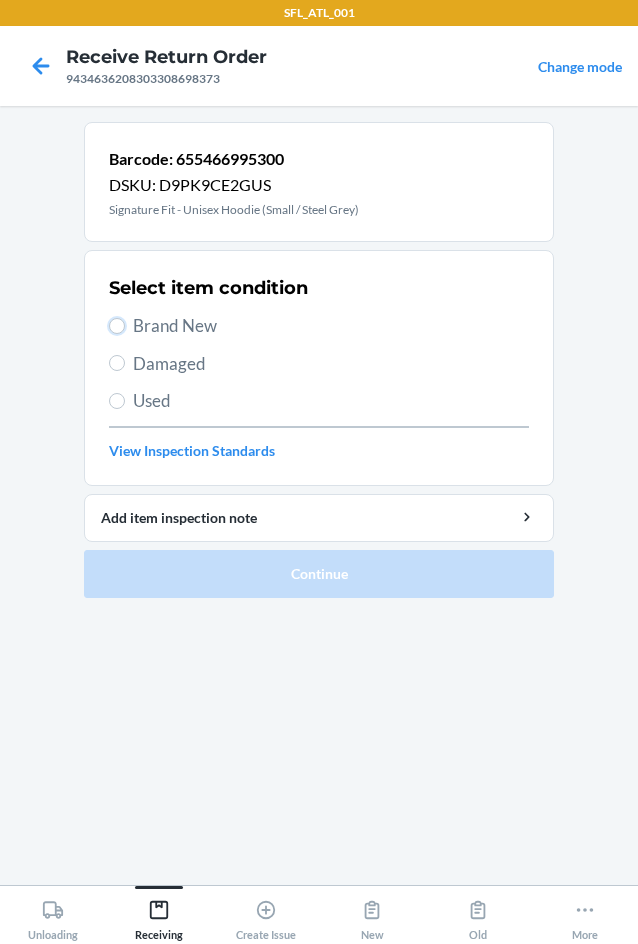click on "Brand New" at bounding box center (117, 326) 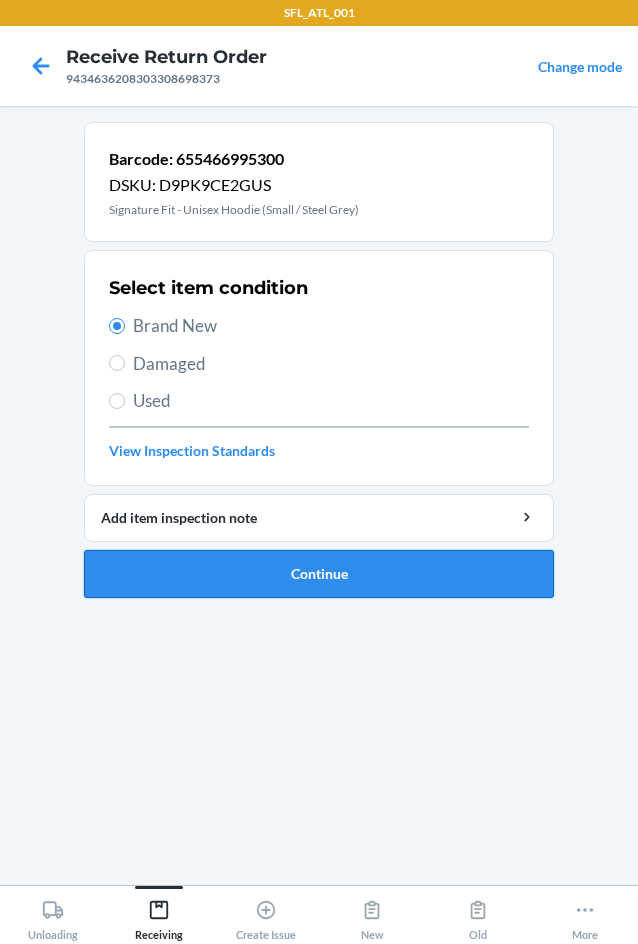 click on "Continue" at bounding box center (319, 574) 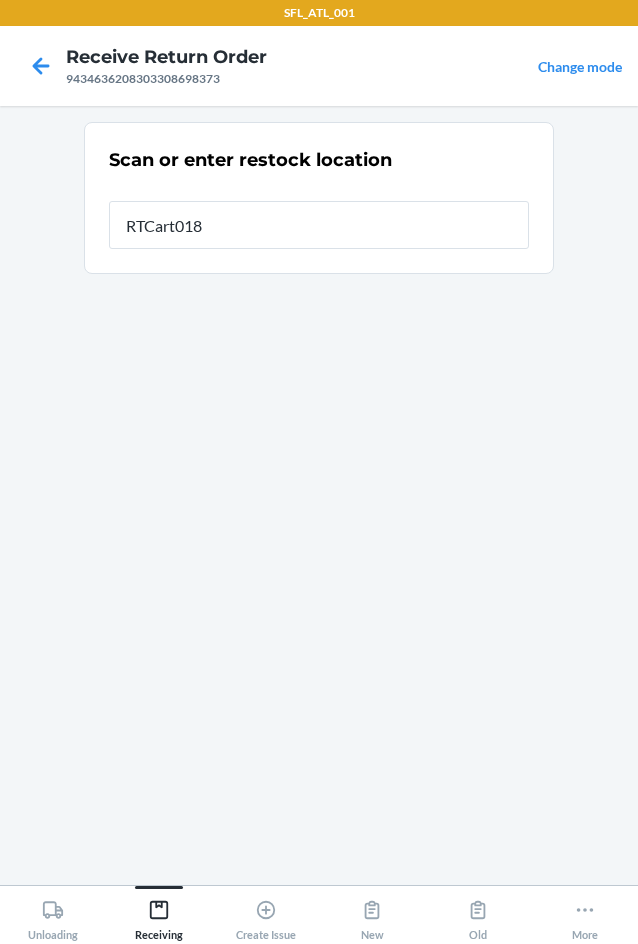 type on "RTCart018" 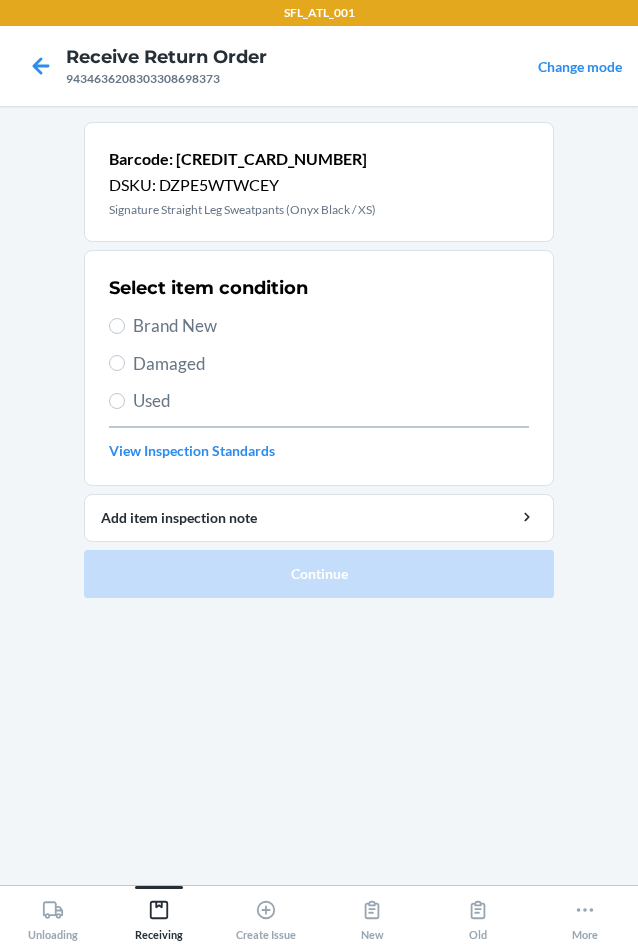 click on "Brand New" at bounding box center [331, 326] 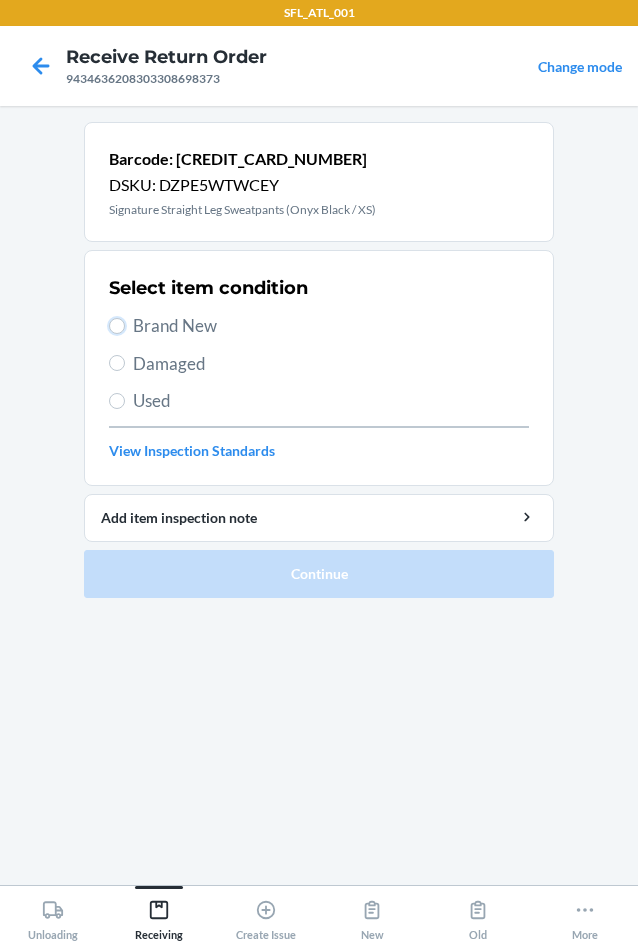 click on "Brand New" at bounding box center (117, 326) 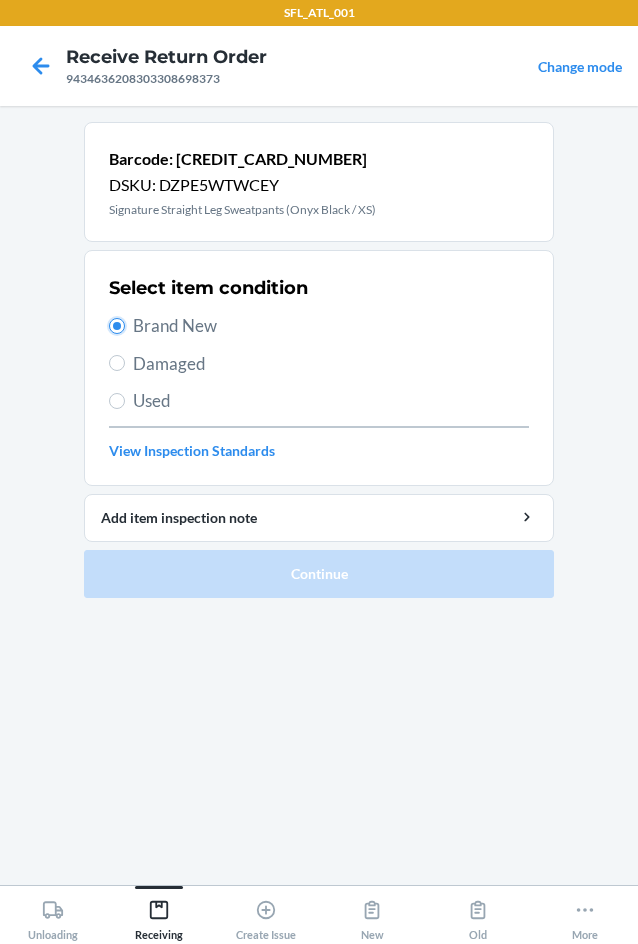 radio on "true" 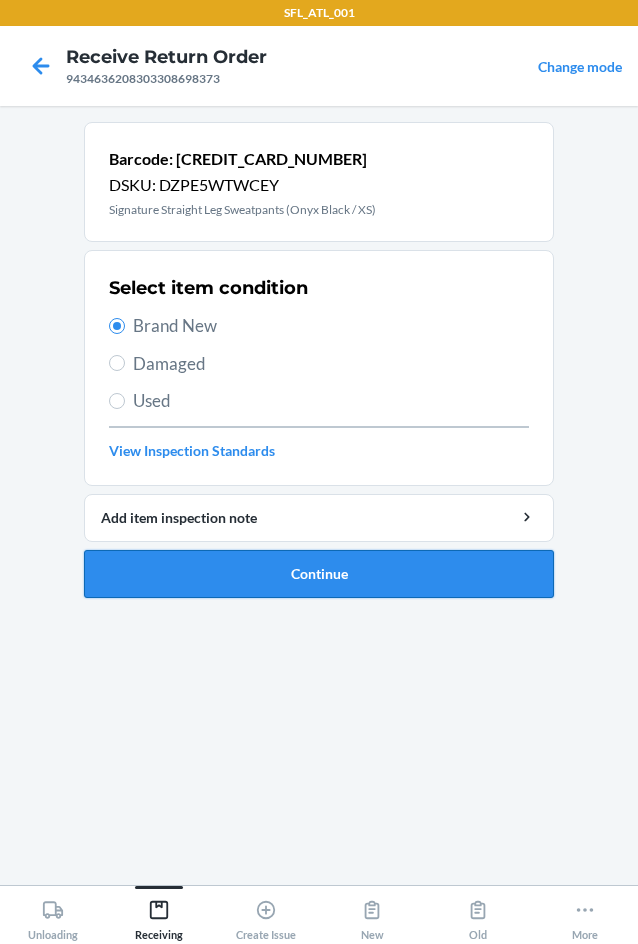 click on "Continue" at bounding box center (319, 574) 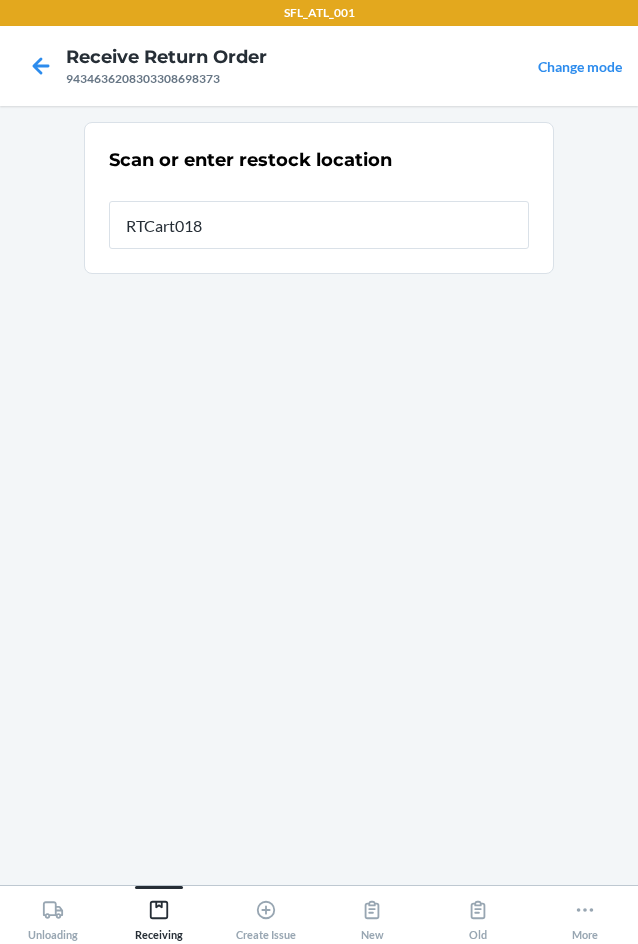 type on "RTCart018" 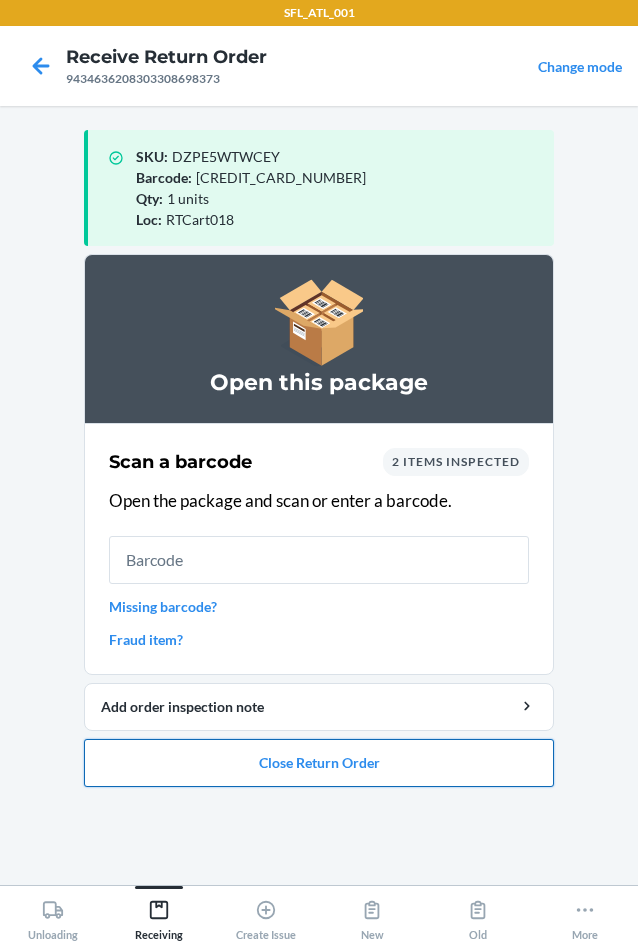 click on "Close Return Order" at bounding box center [319, 763] 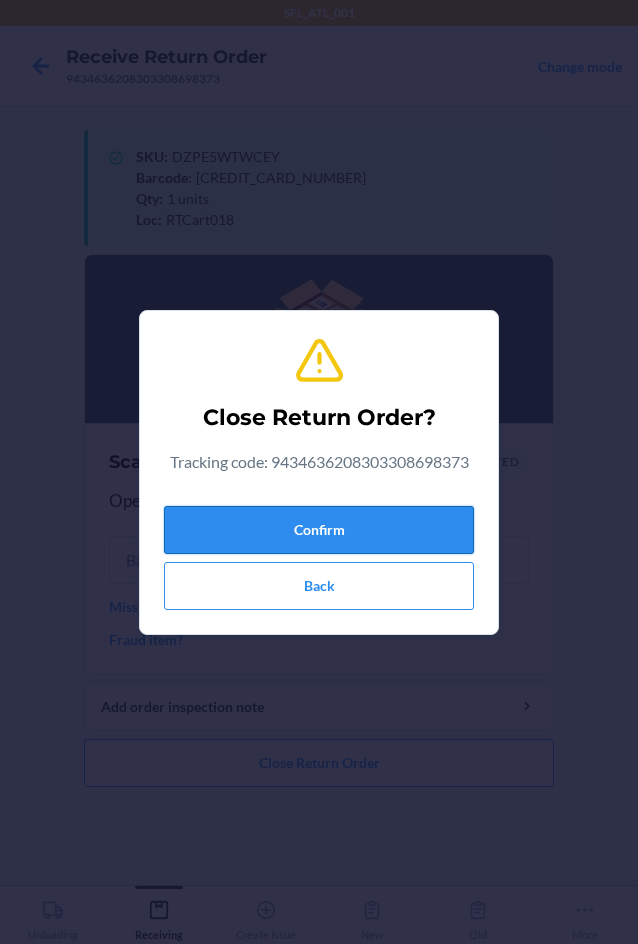 click on "Confirm" at bounding box center [319, 530] 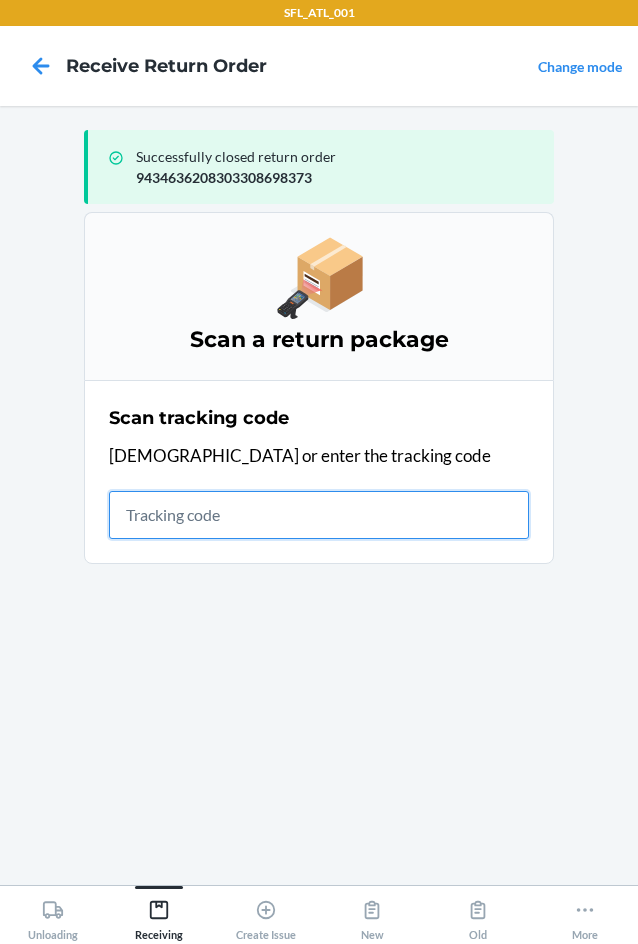 click at bounding box center [319, 515] 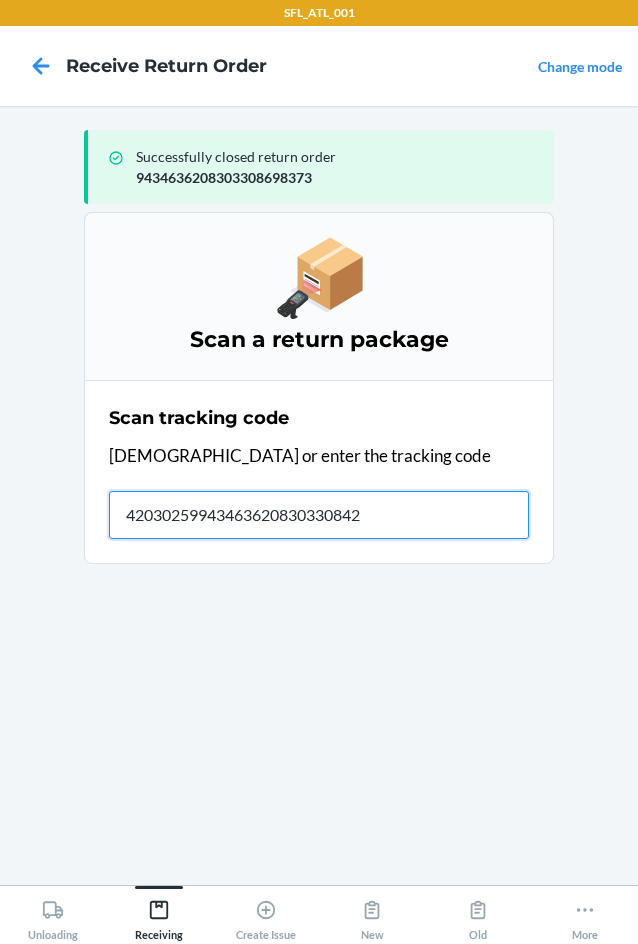 type on "420302599434636208303308424" 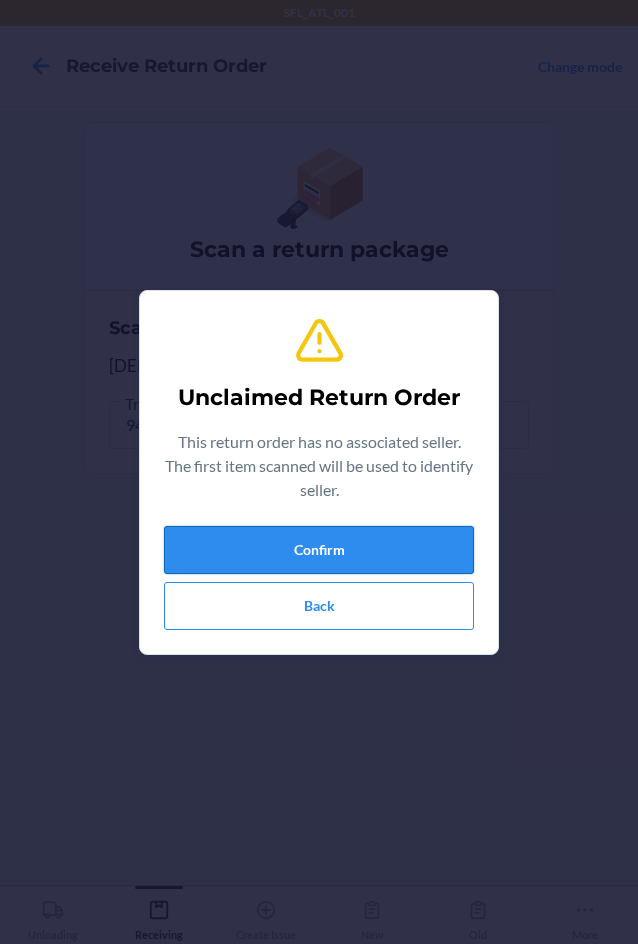 click on "Confirm" at bounding box center (319, 550) 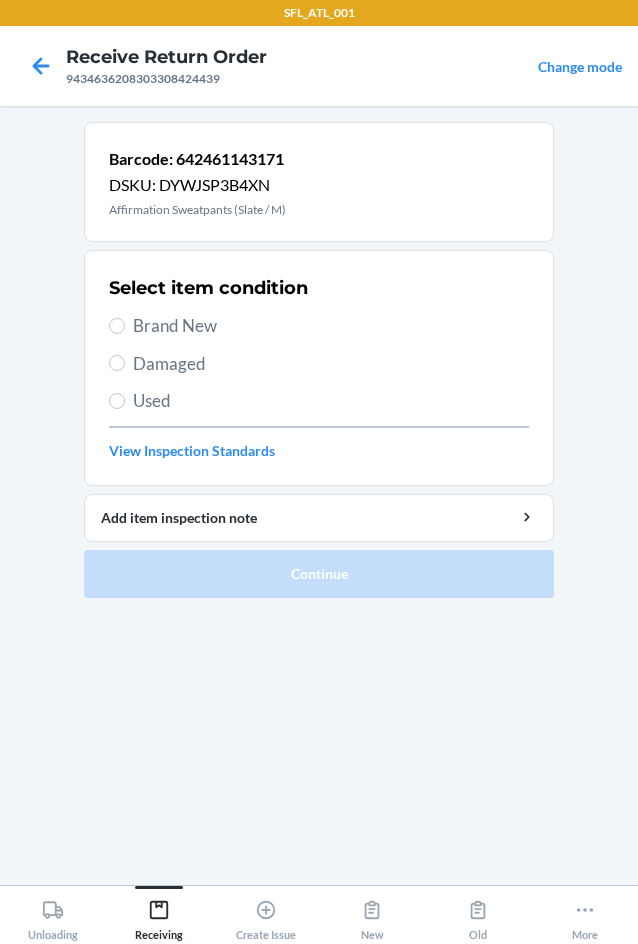 click on "Brand New" at bounding box center [331, 326] 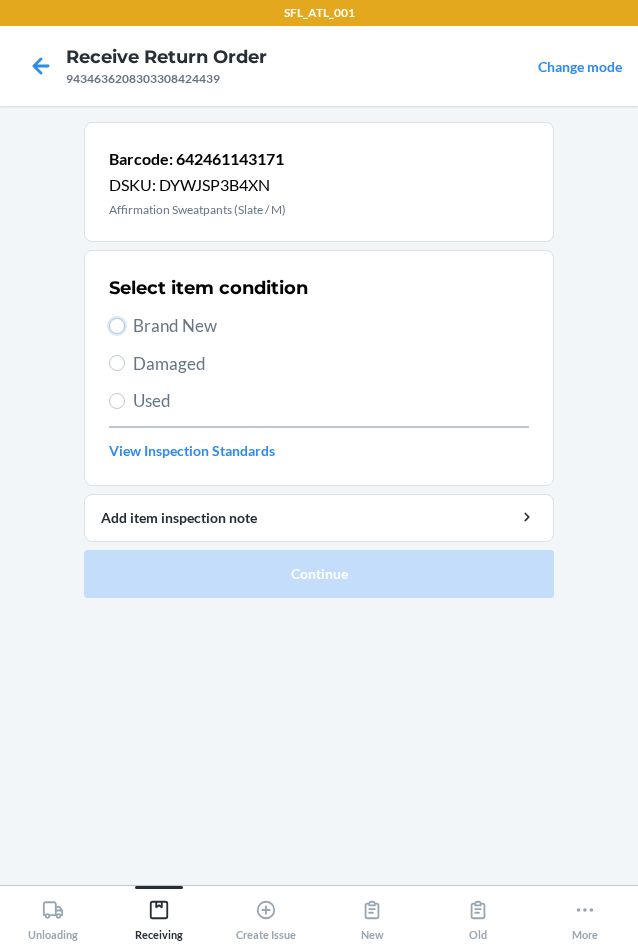 click on "Brand New" at bounding box center [117, 326] 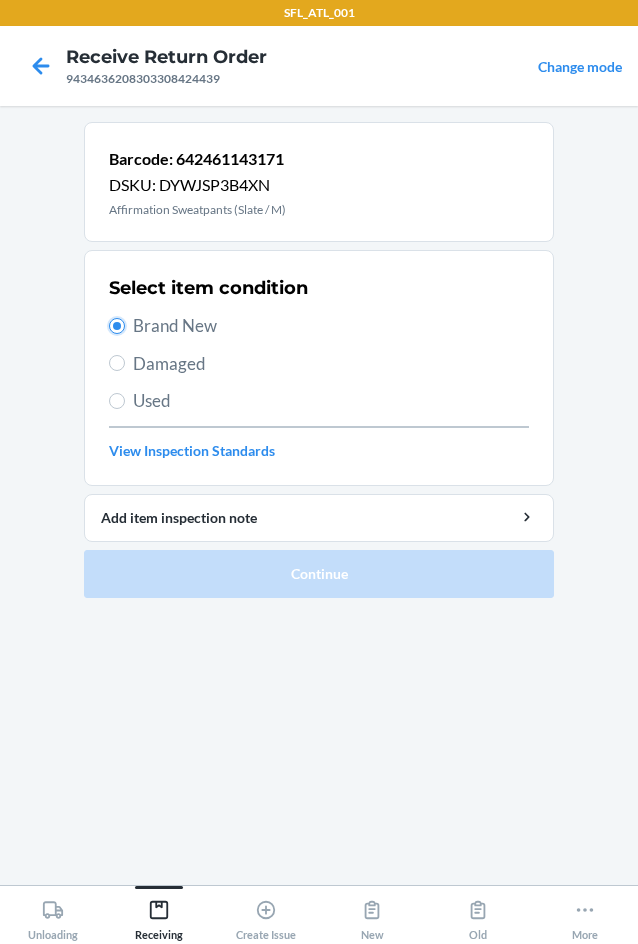 radio on "true" 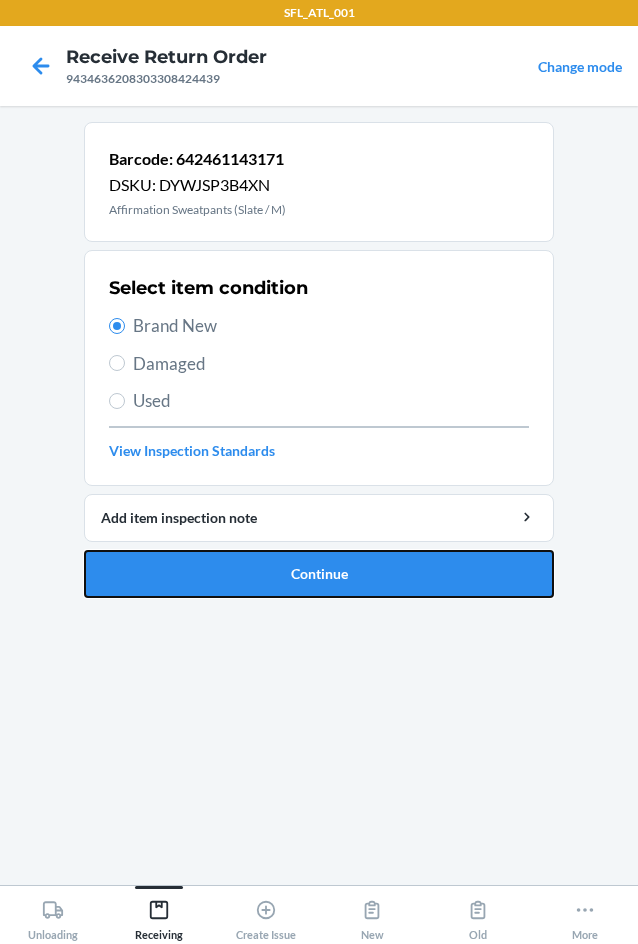 drag, startPoint x: 165, startPoint y: 568, endPoint x: 176, endPoint y: 528, distance: 41.484936 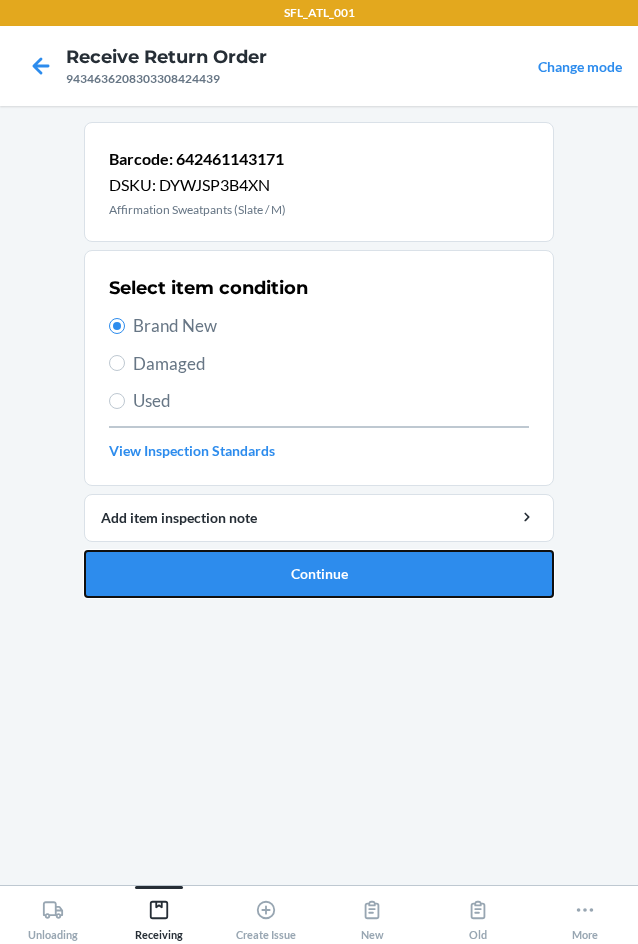 click on "Continue" at bounding box center [319, 574] 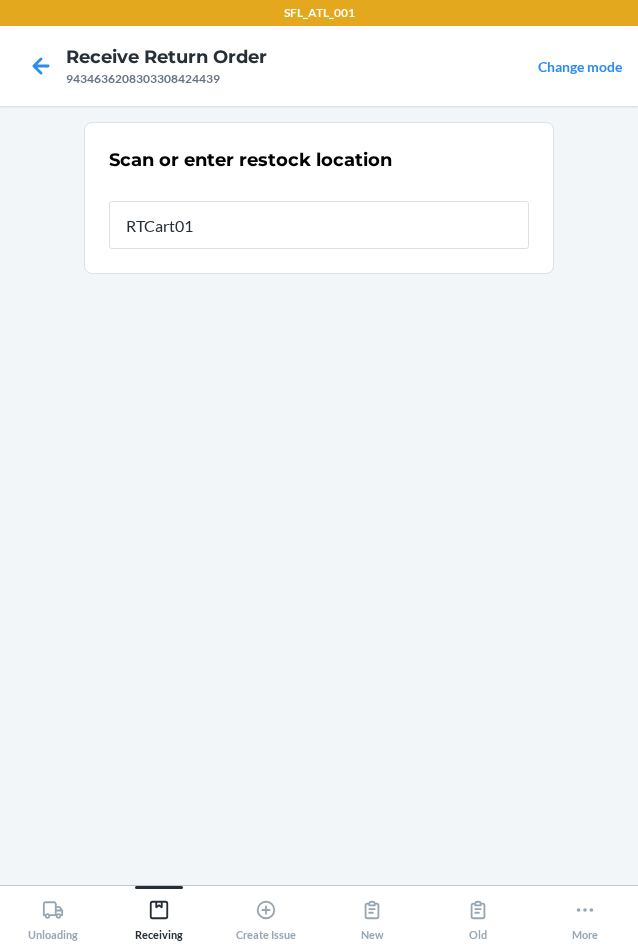type on "RTCart018" 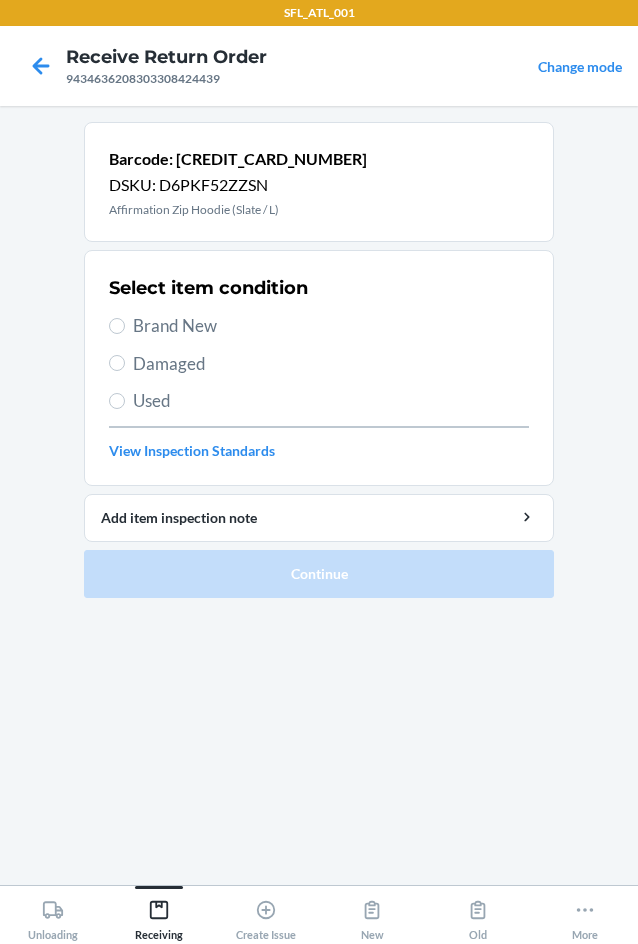 click on "Brand New" at bounding box center (331, 326) 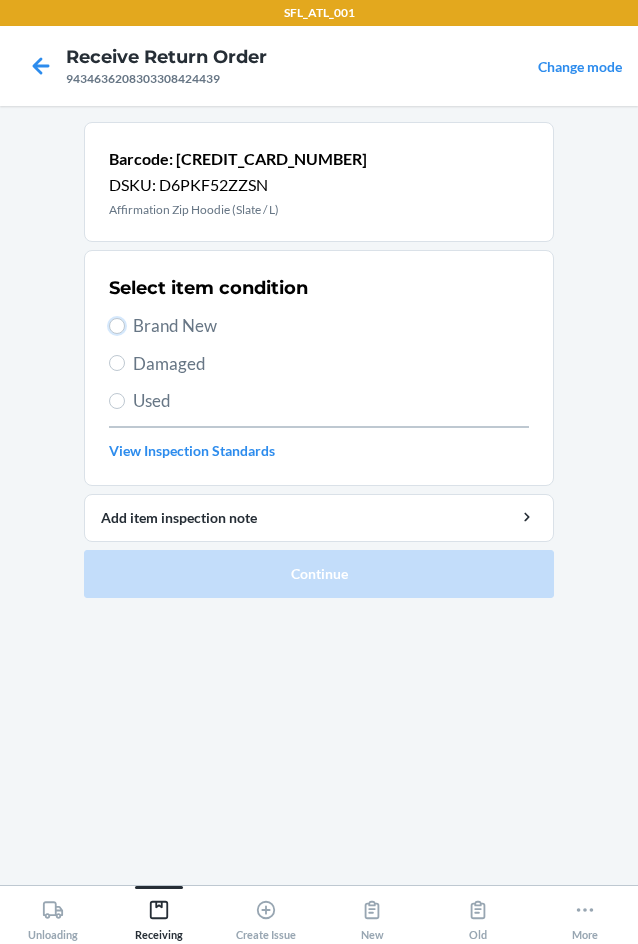 click on "Brand New" at bounding box center (117, 326) 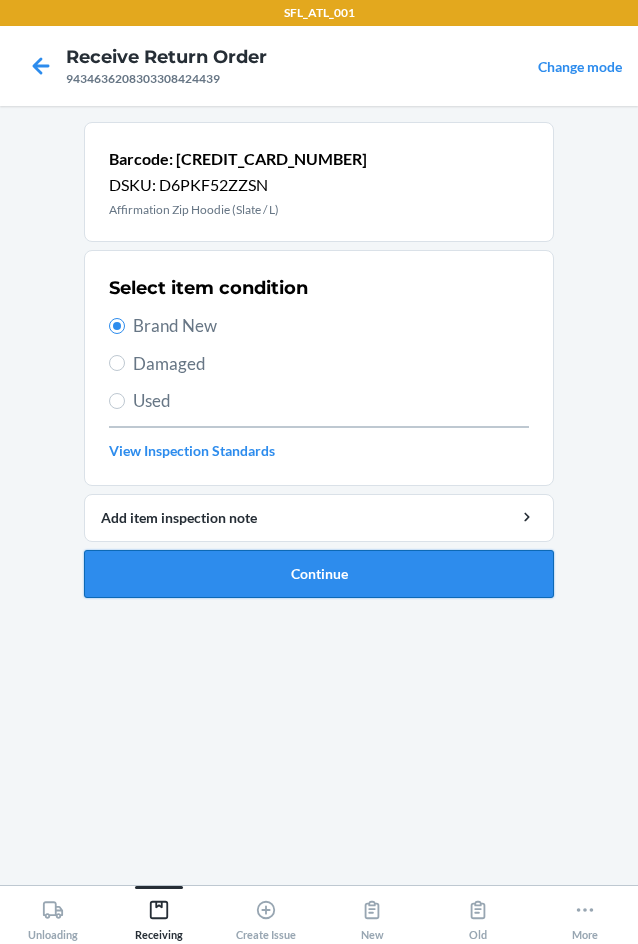 click on "Continue" at bounding box center [319, 574] 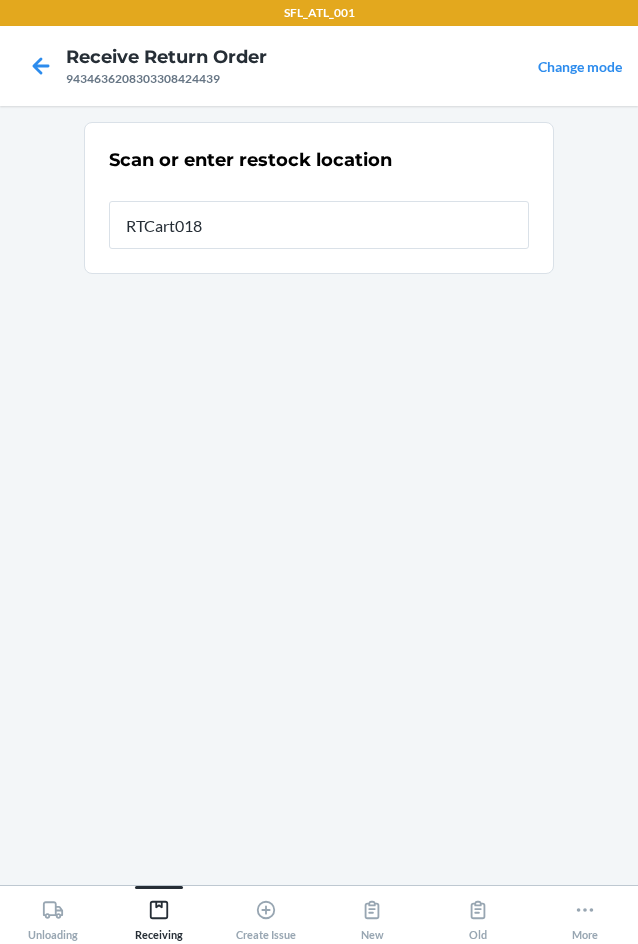 type on "RTCart018" 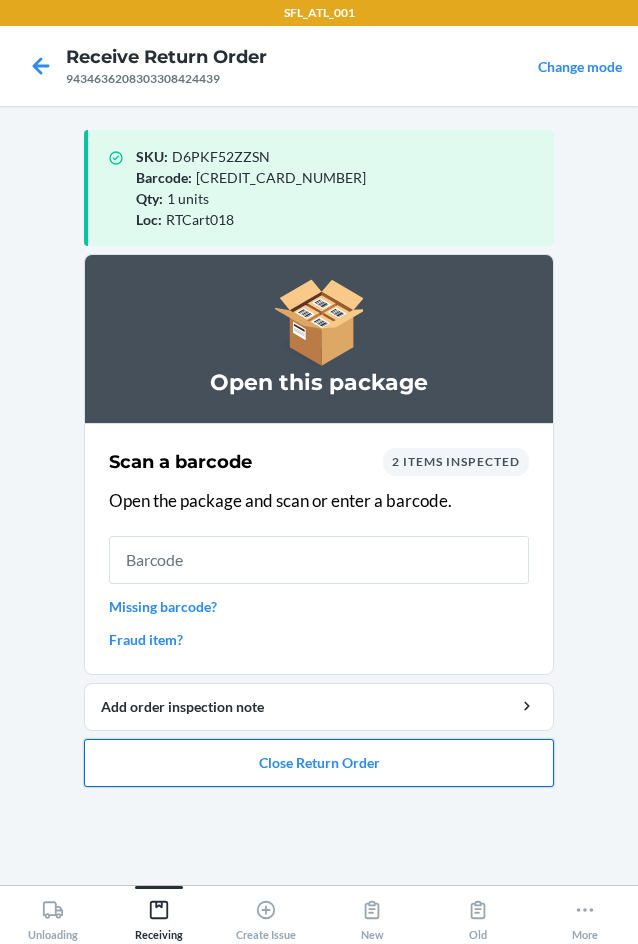 click on "Close Return Order" at bounding box center (319, 763) 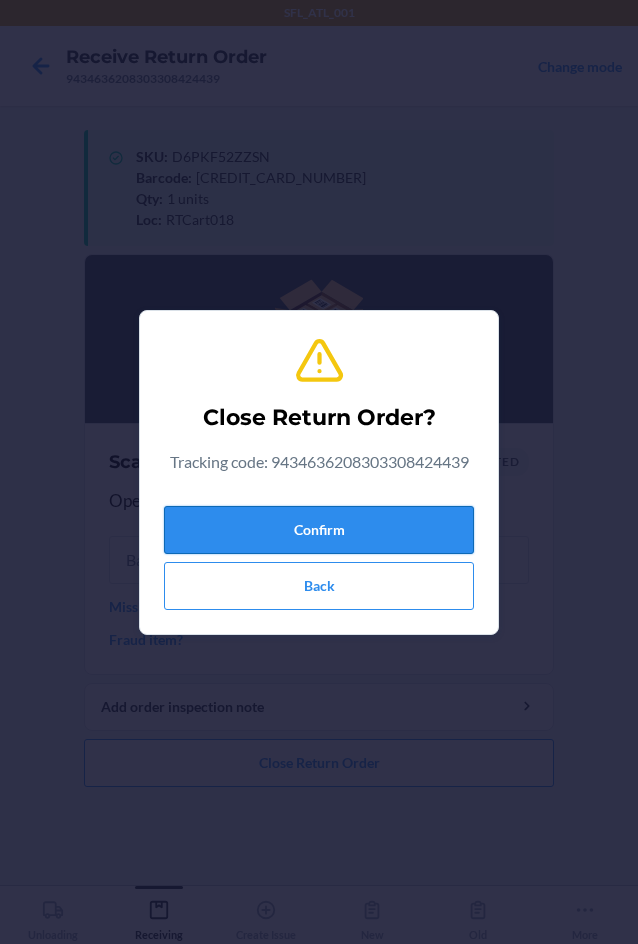 click on "Confirm" at bounding box center (319, 530) 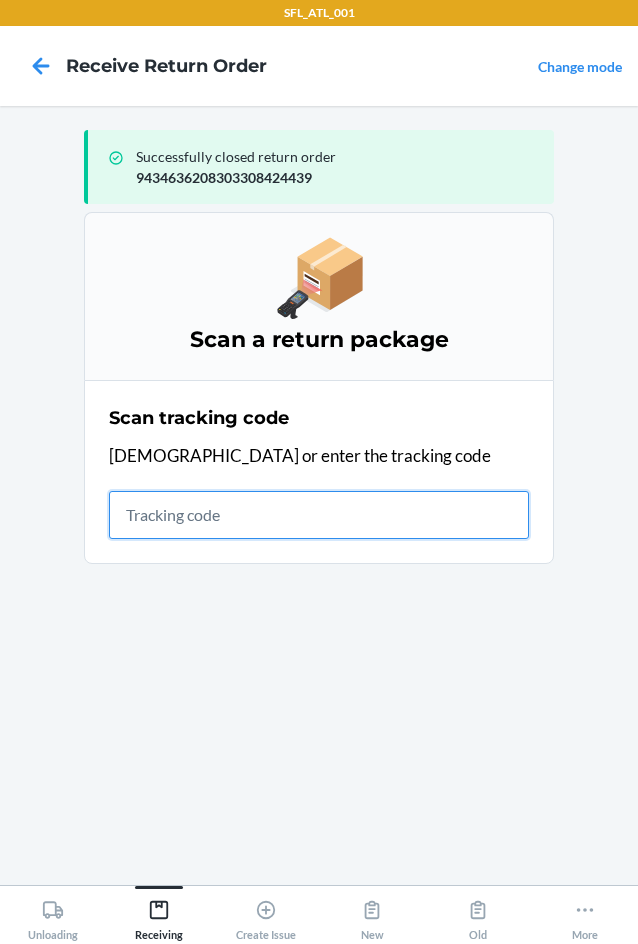 drag, startPoint x: 188, startPoint y: 509, endPoint x: 173, endPoint y: 476, distance: 36.249138 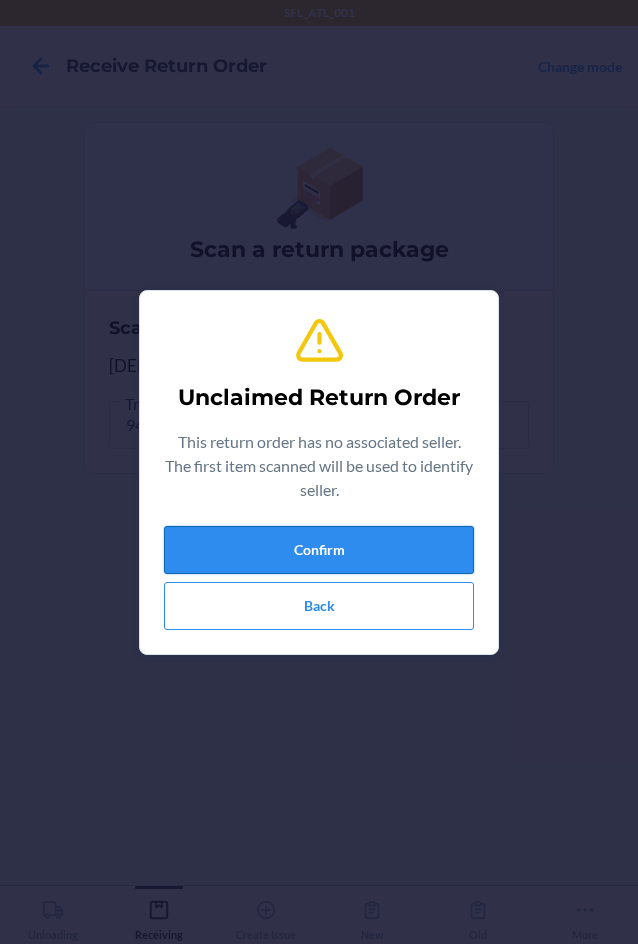 click on "Confirm" at bounding box center (319, 550) 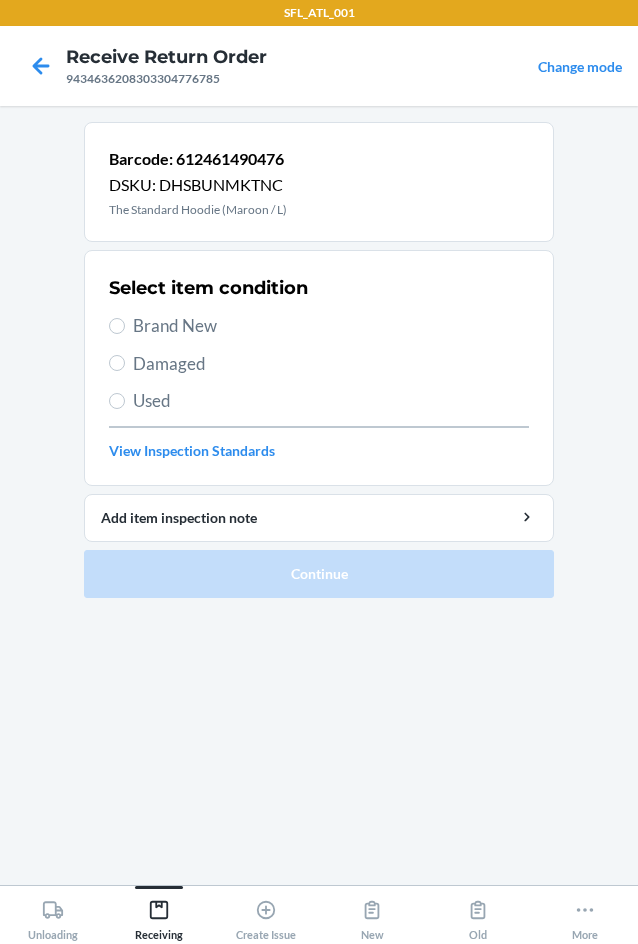 click on "Brand New" at bounding box center (331, 326) 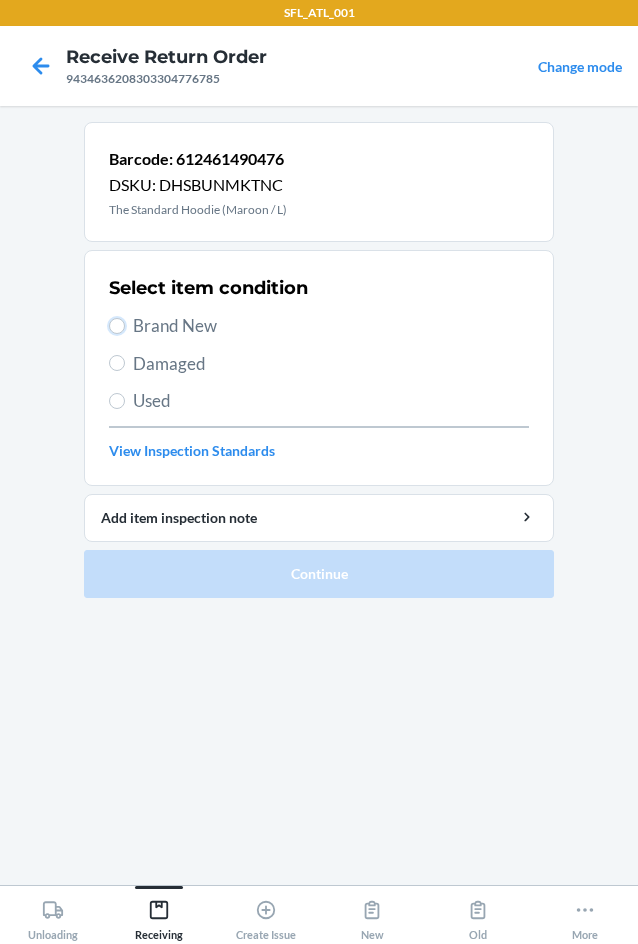click on "Brand New" at bounding box center [117, 326] 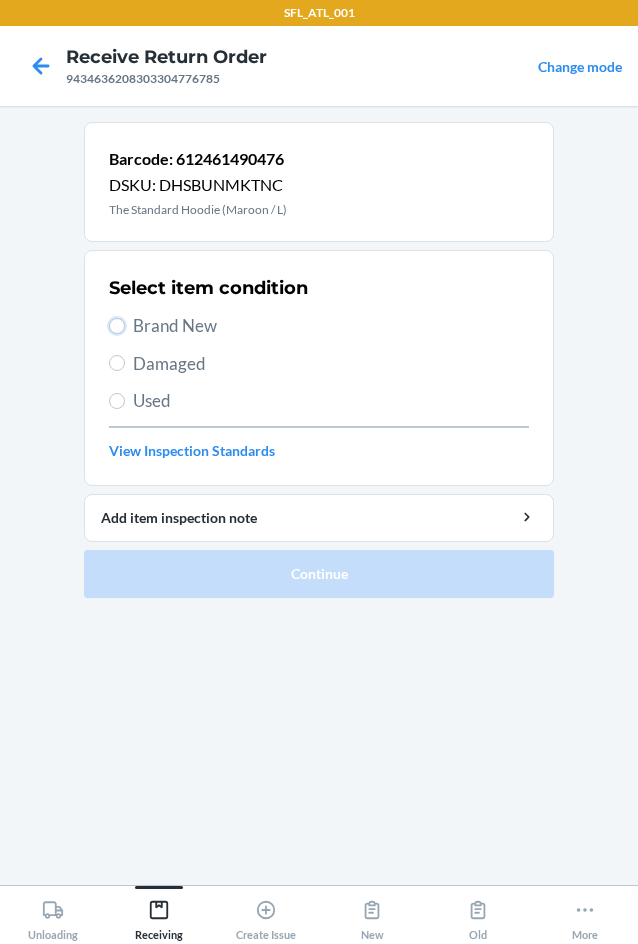 radio on "true" 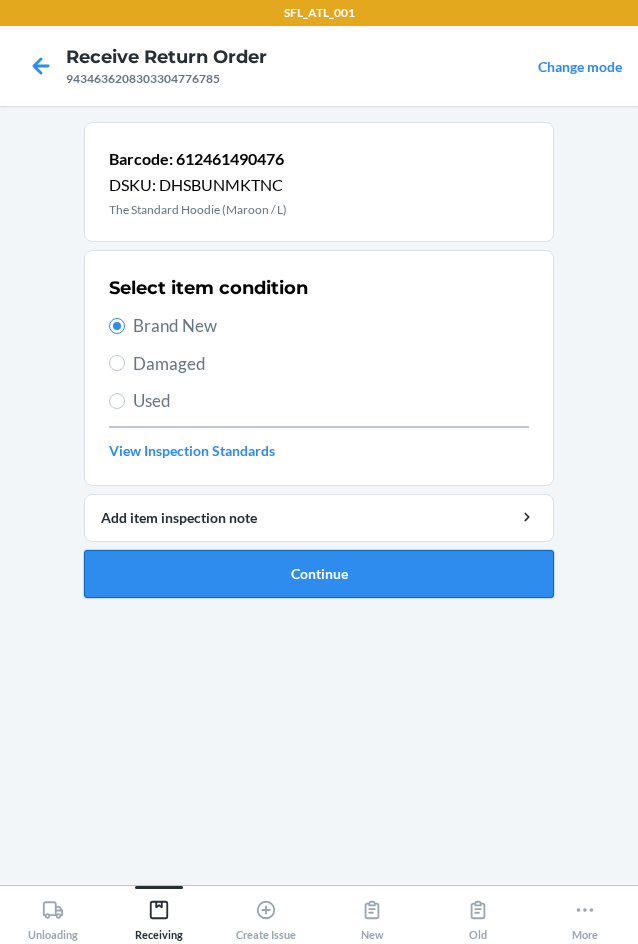 click on "Continue" at bounding box center [319, 574] 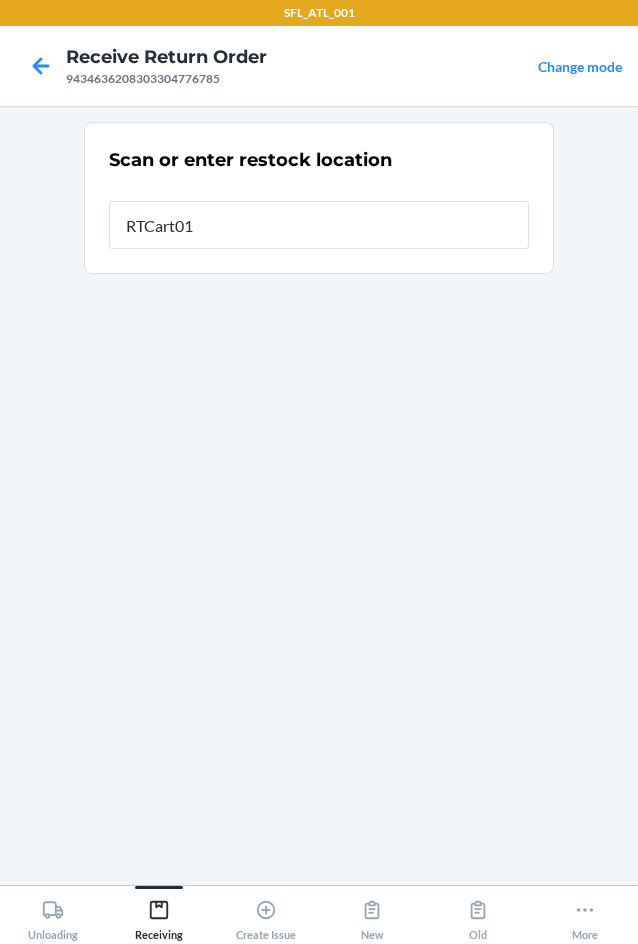 type on "RTCart018" 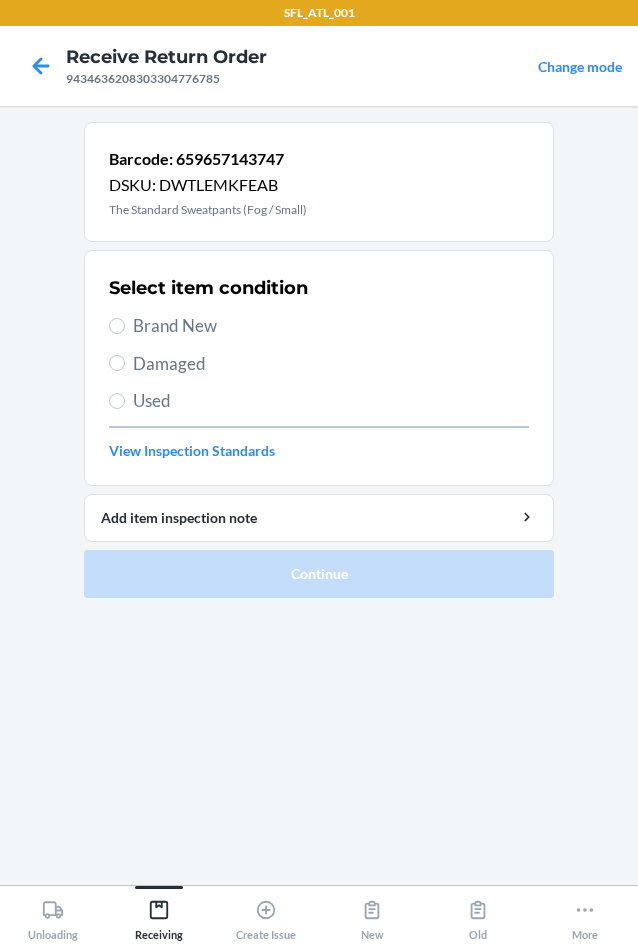 click on "Brand New" at bounding box center [331, 326] 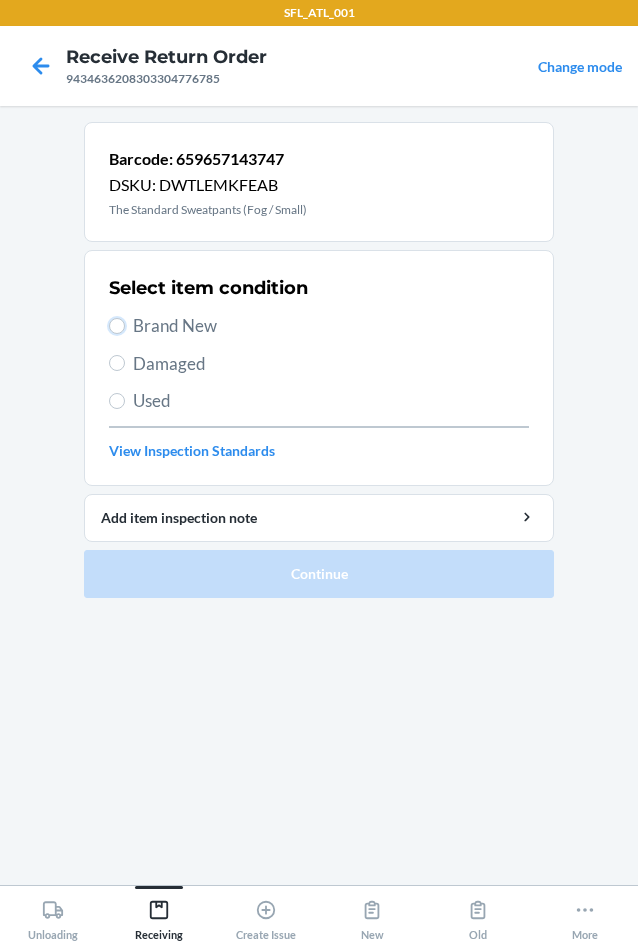 click on "Brand New" at bounding box center [117, 326] 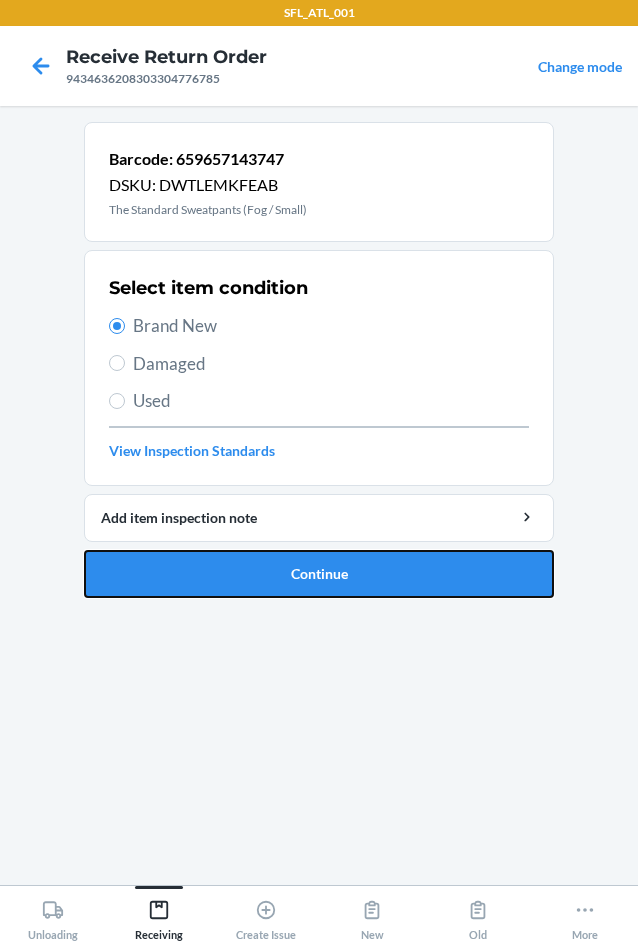 drag, startPoint x: 153, startPoint y: 563, endPoint x: 169, endPoint y: 499, distance: 65.96969 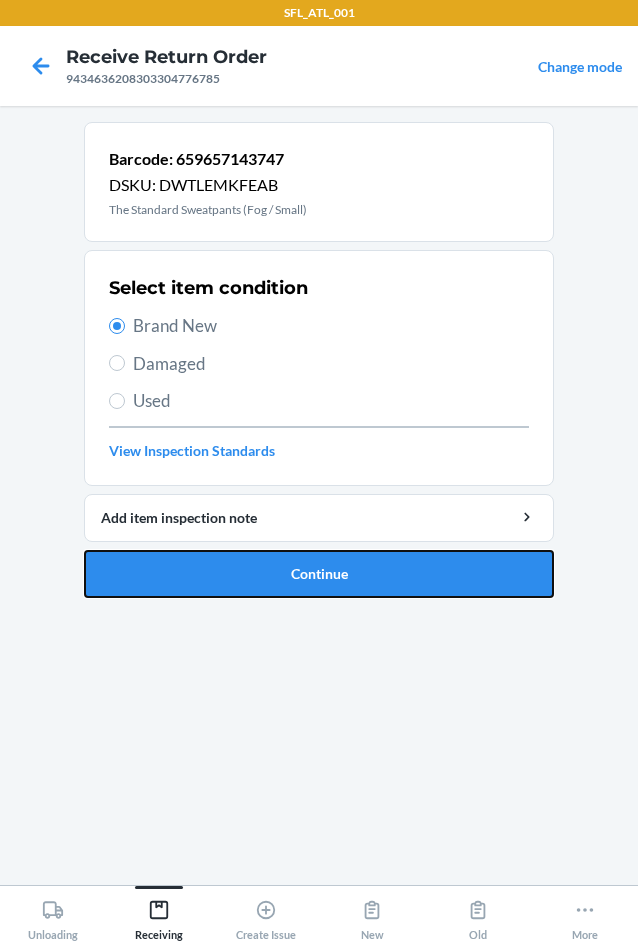 click on "Continue" at bounding box center [319, 574] 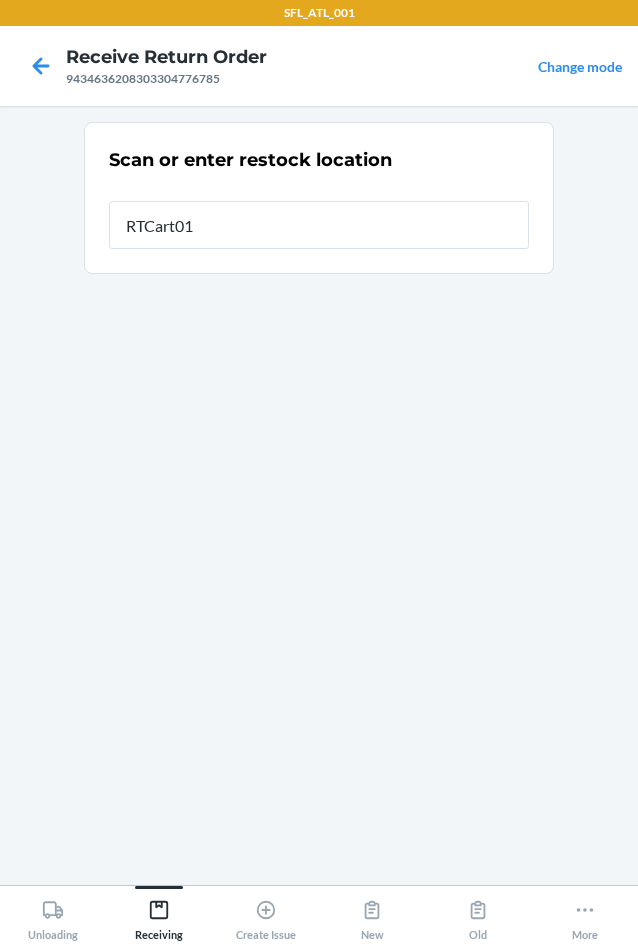 type on "RTCart018" 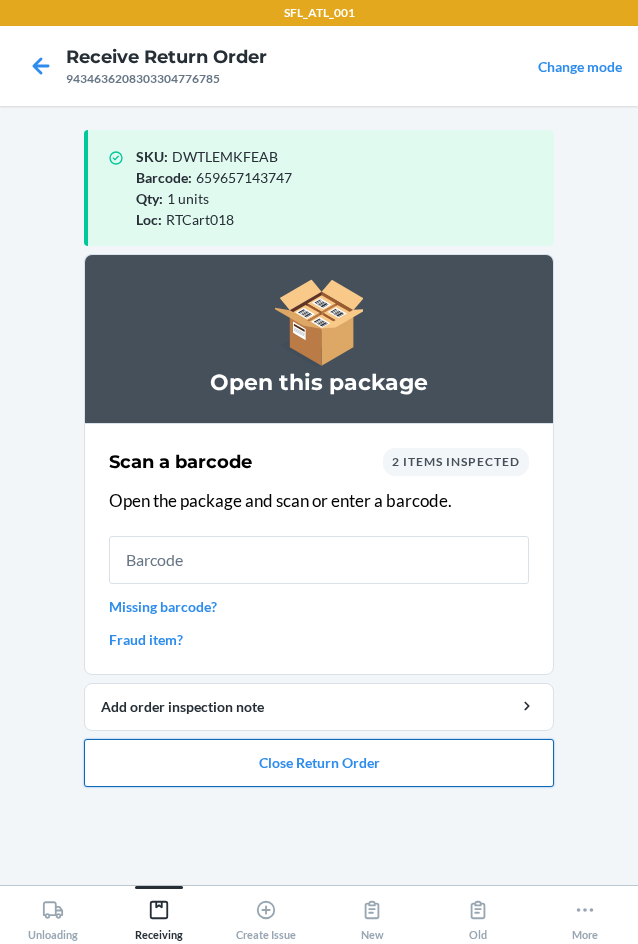 click on "Close Return Order" at bounding box center (319, 763) 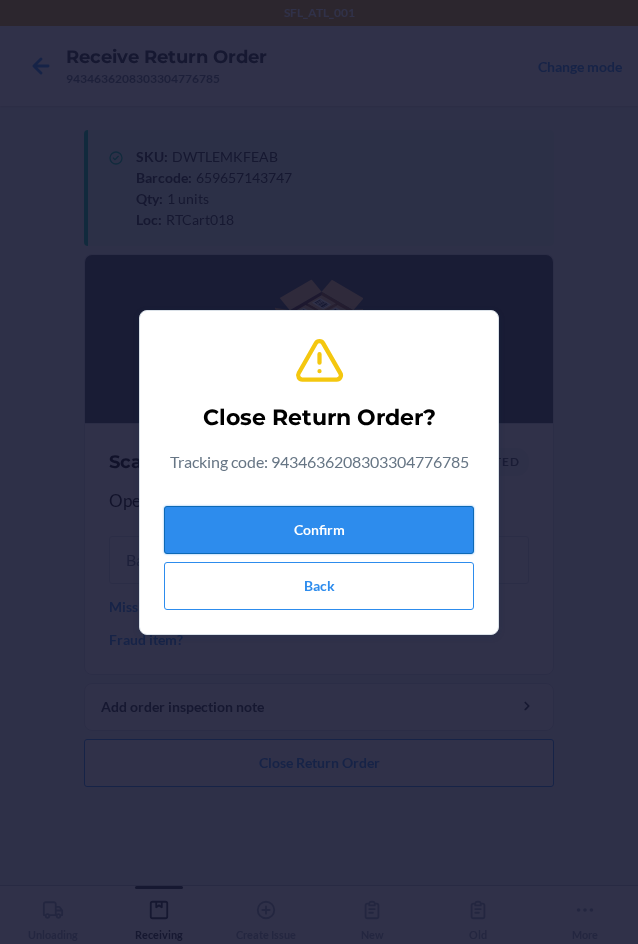 click on "Confirm" at bounding box center (319, 530) 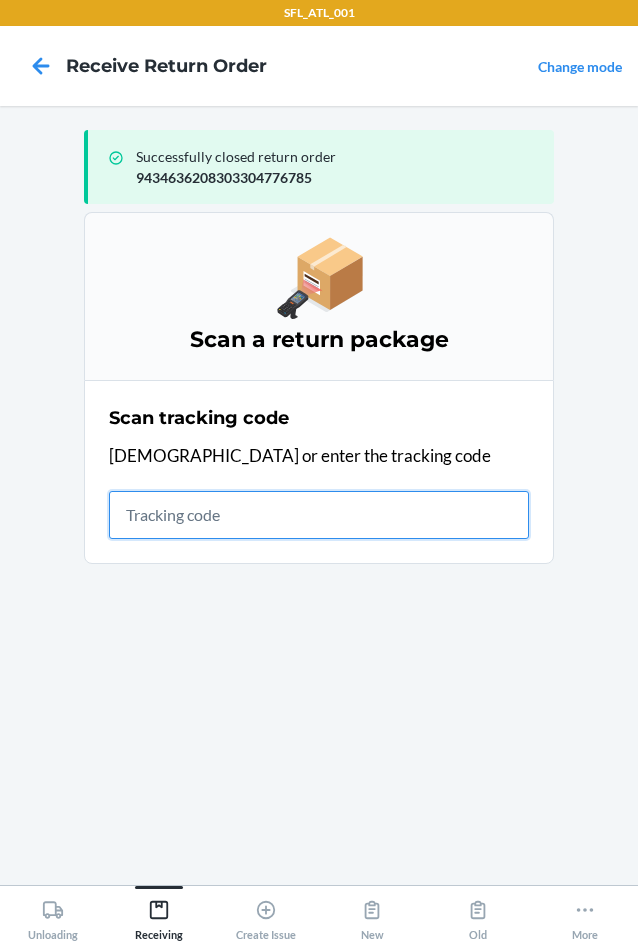 click at bounding box center (319, 515) 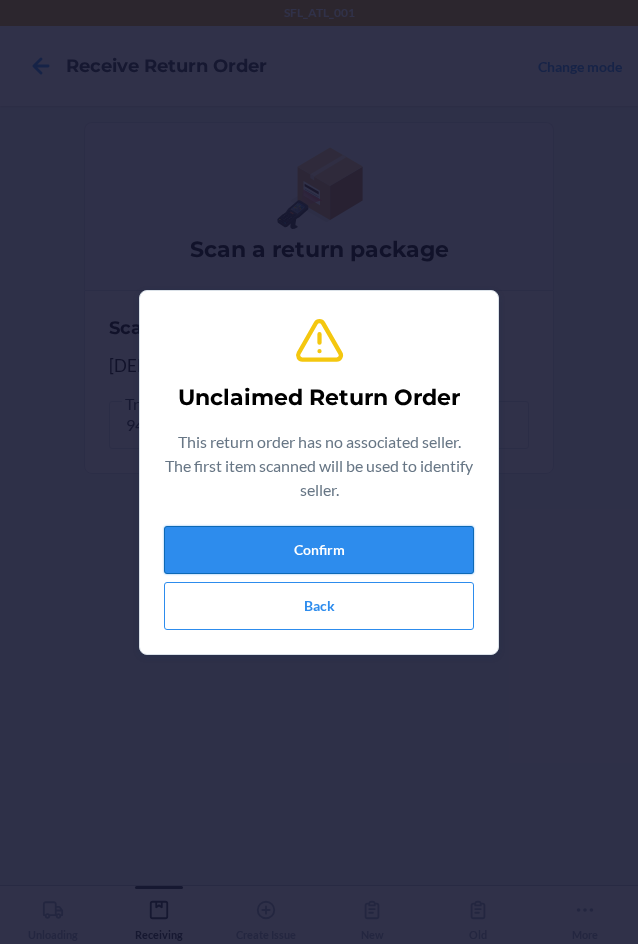 click on "Confirm" at bounding box center (319, 550) 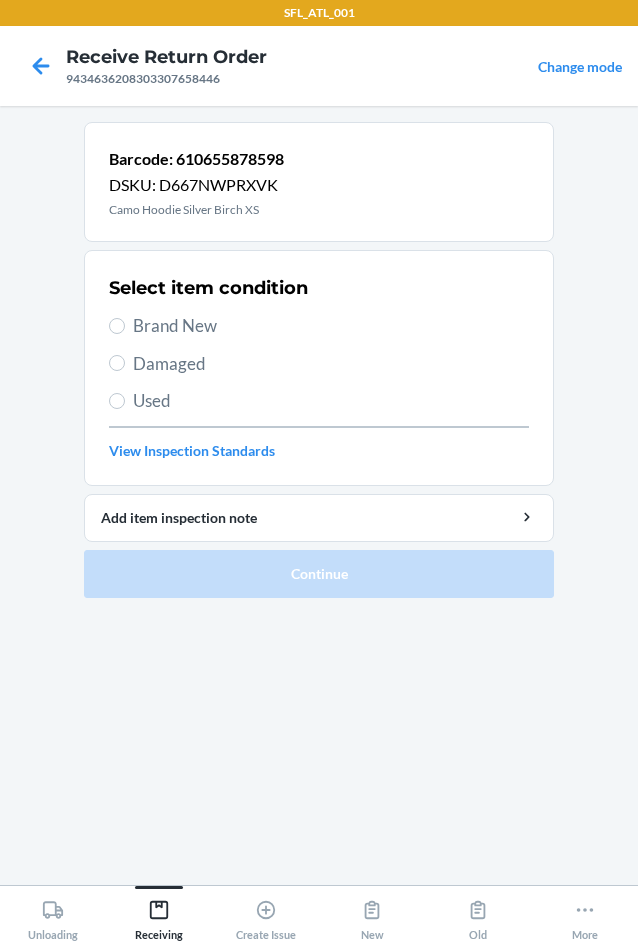 click on "Brand New" at bounding box center [331, 326] 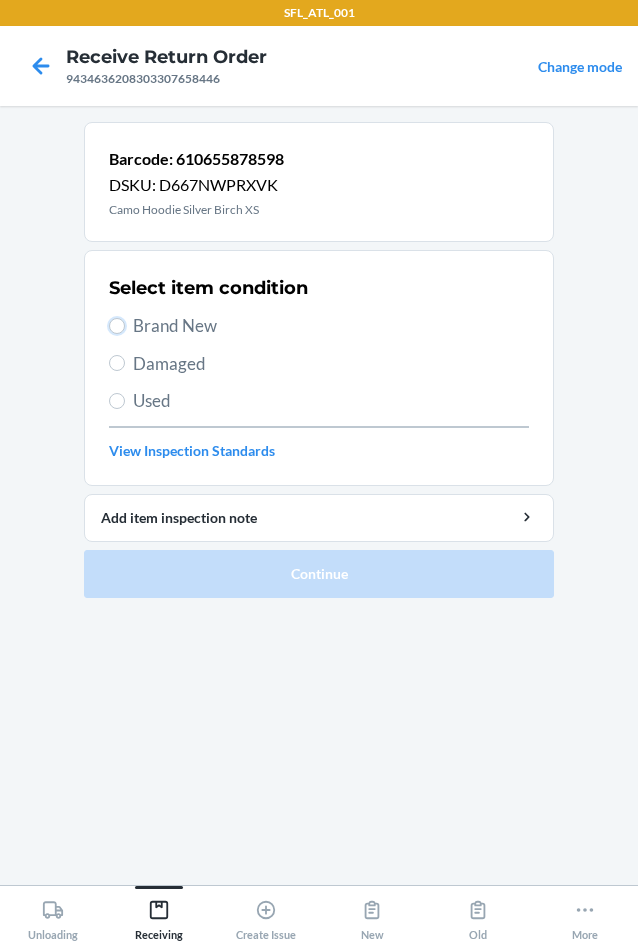 click on "Brand New" at bounding box center [117, 326] 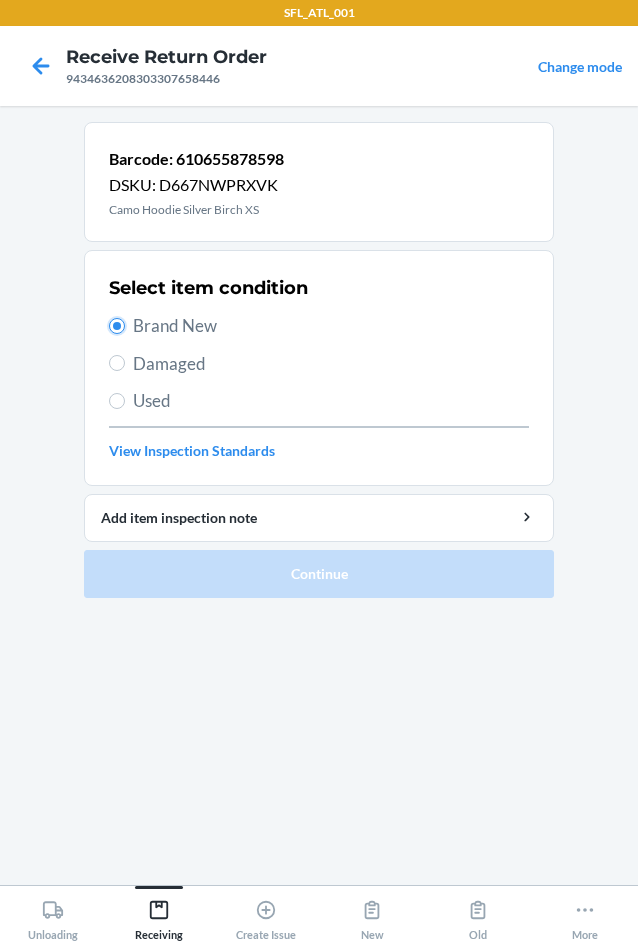 radio on "true" 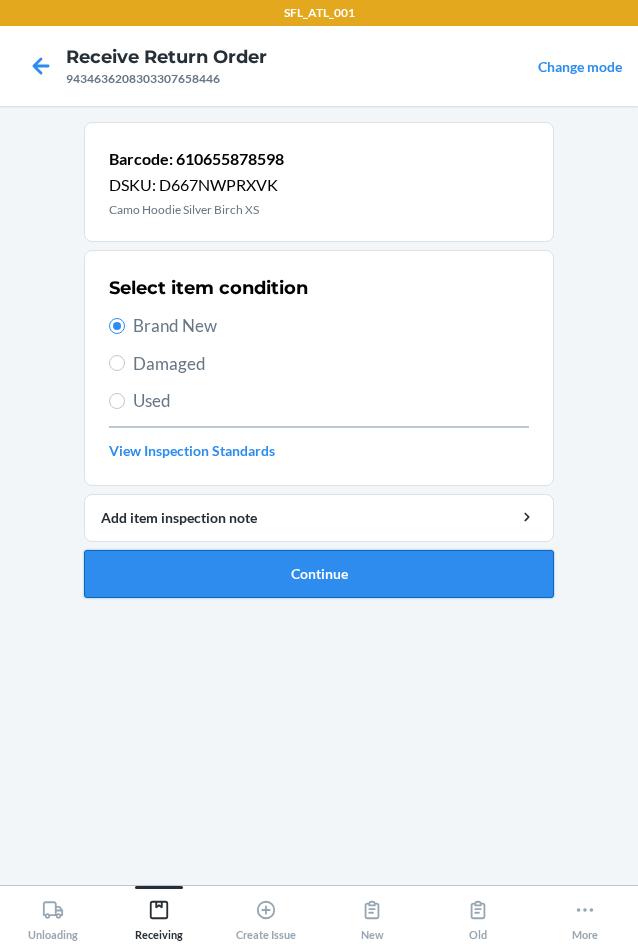 click on "Continue" at bounding box center [319, 574] 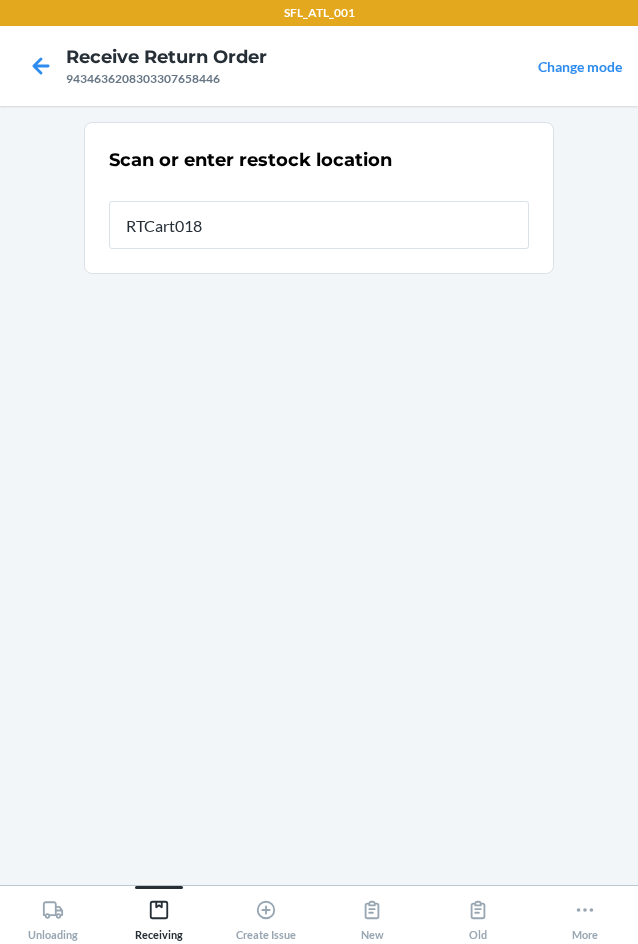 type on "RTCart018" 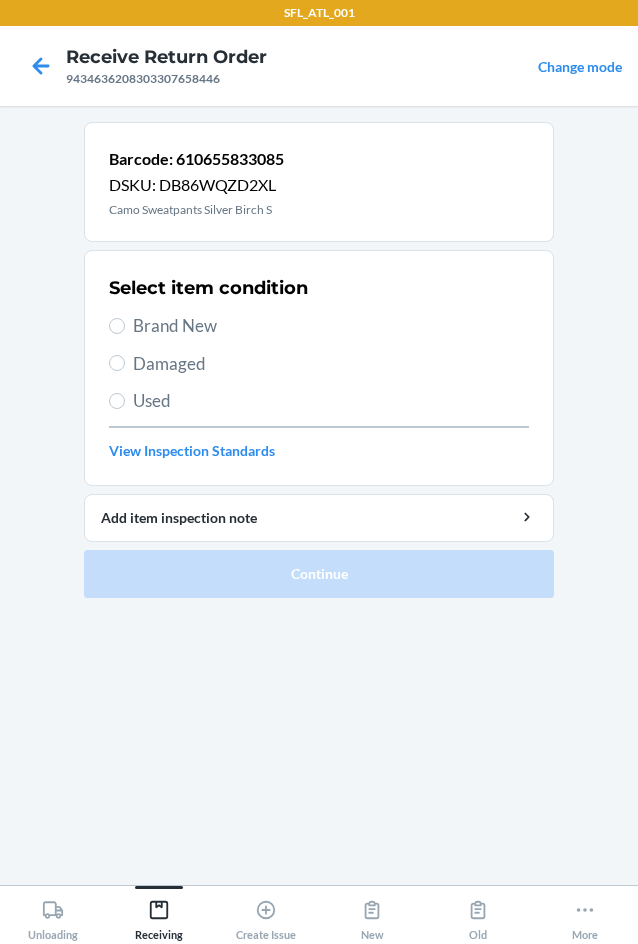 click on "Select item condition Brand New Damaged Used View Inspection Standards" at bounding box center [319, 368] 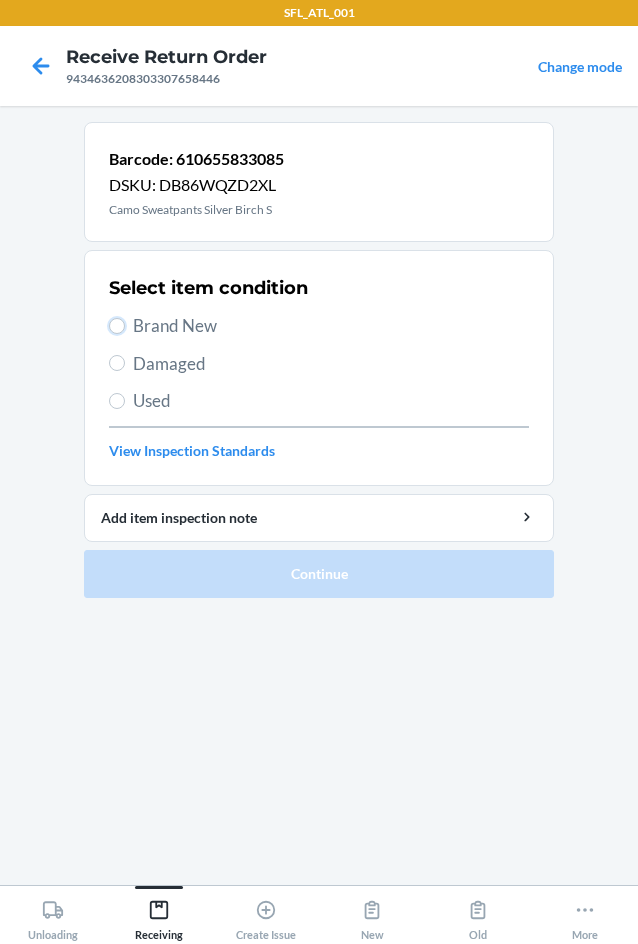 click on "Brand New" at bounding box center [117, 326] 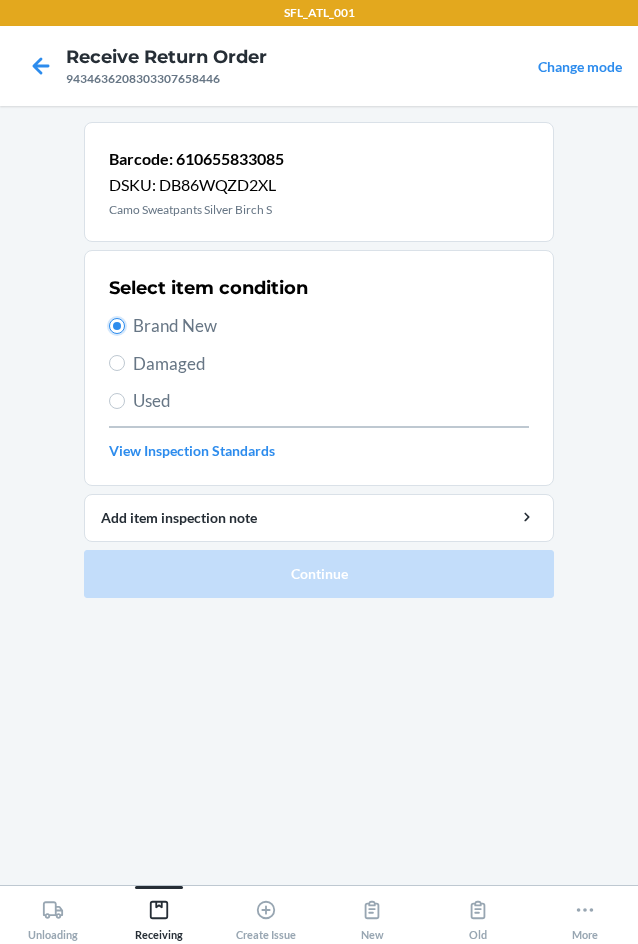 radio on "true" 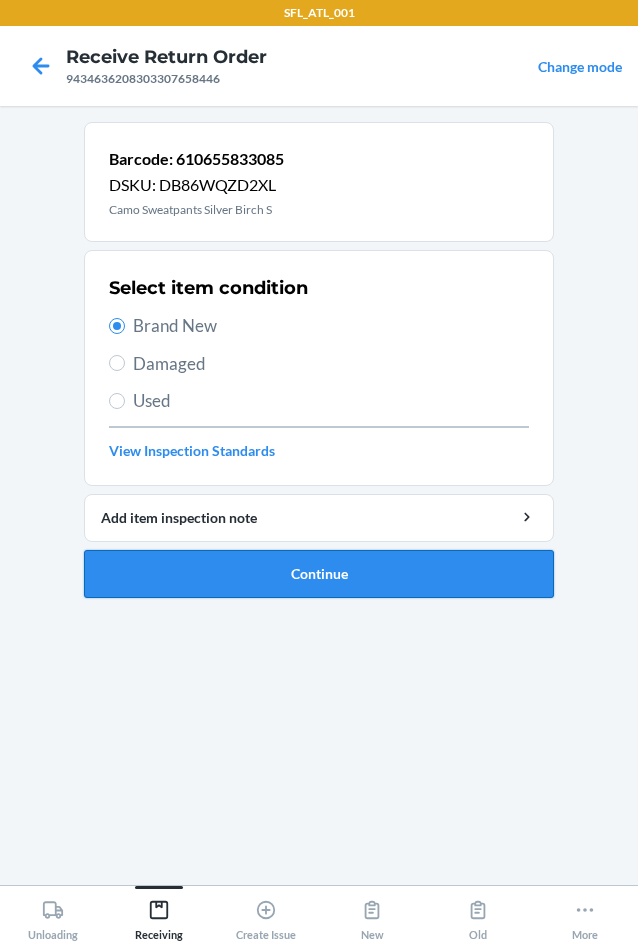 click on "Continue" at bounding box center (319, 574) 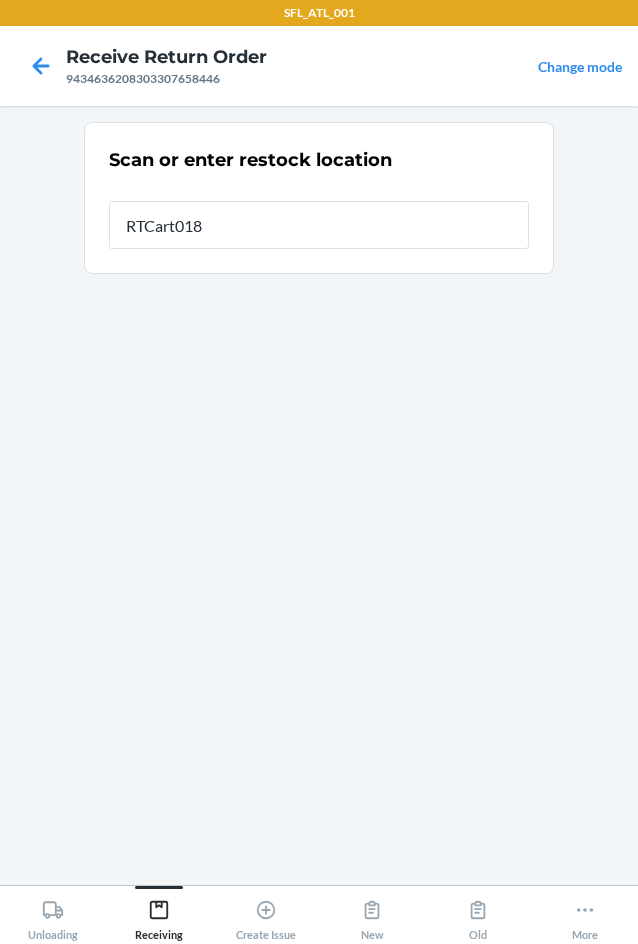 type on "RTCart018" 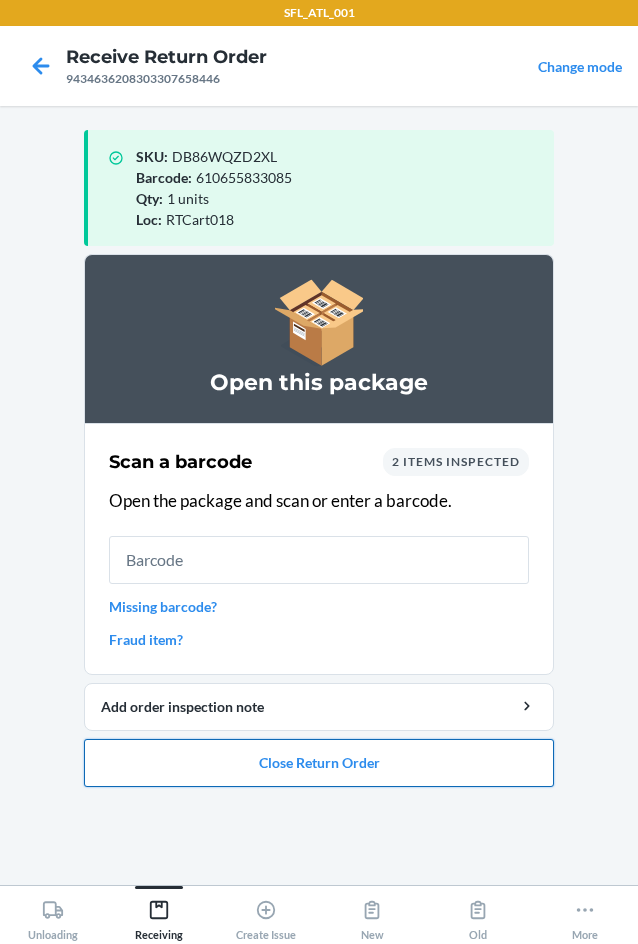 drag, startPoint x: 288, startPoint y: 752, endPoint x: 293, endPoint y: 742, distance: 11.18034 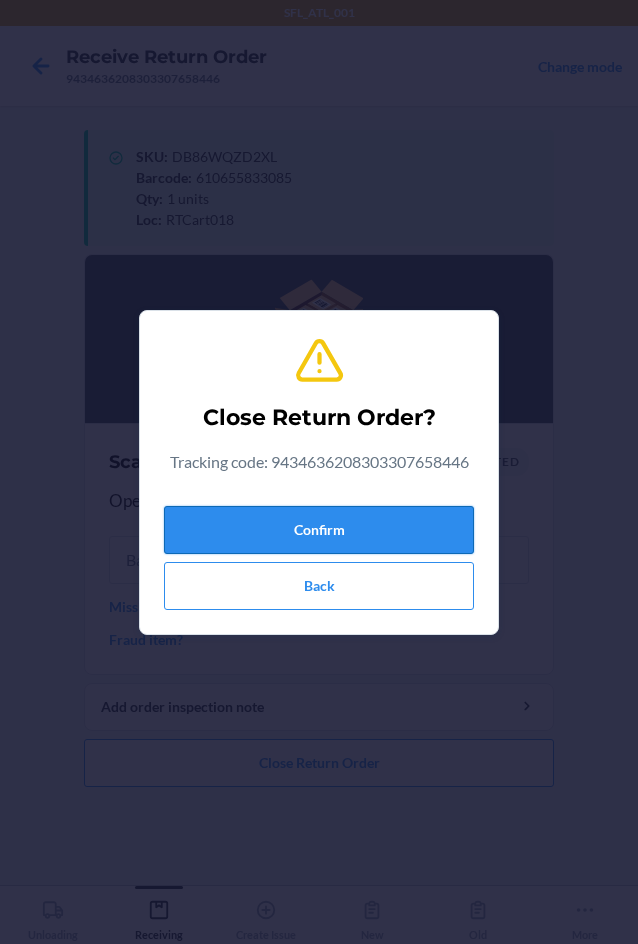 click on "Confirm" at bounding box center (319, 530) 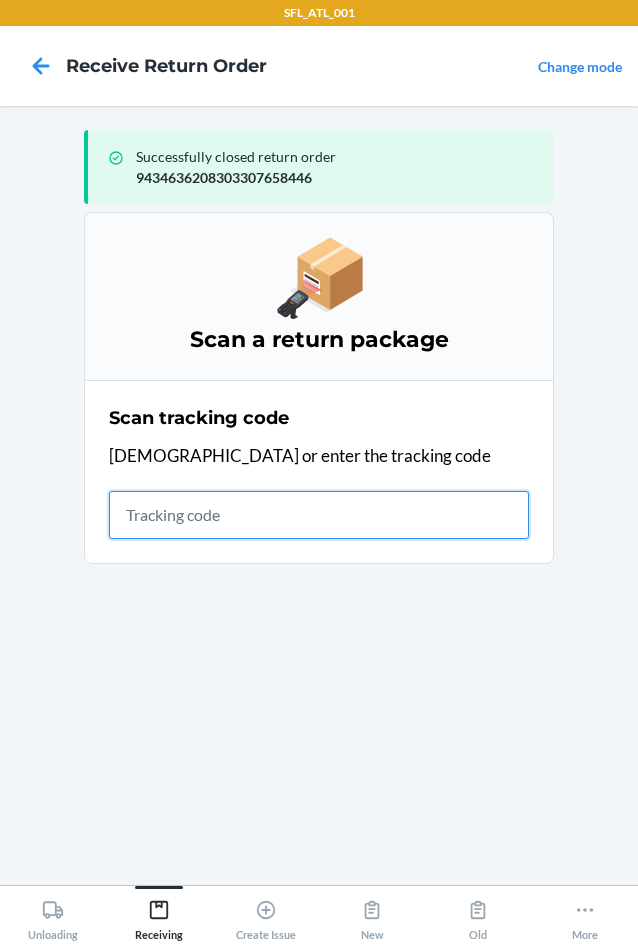 click at bounding box center (319, 515) 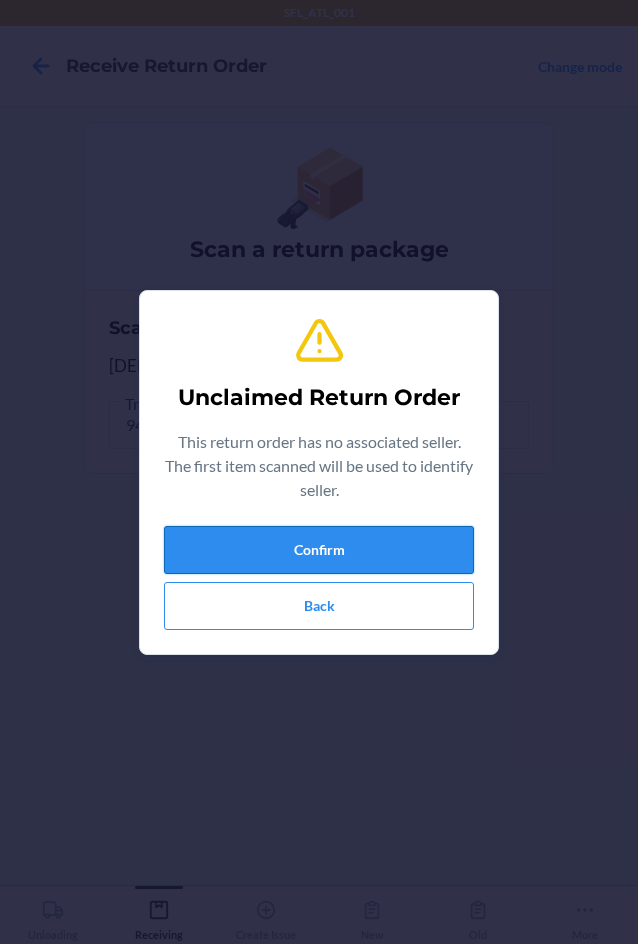 click on "Confirm" at bounding box center (319, 550) 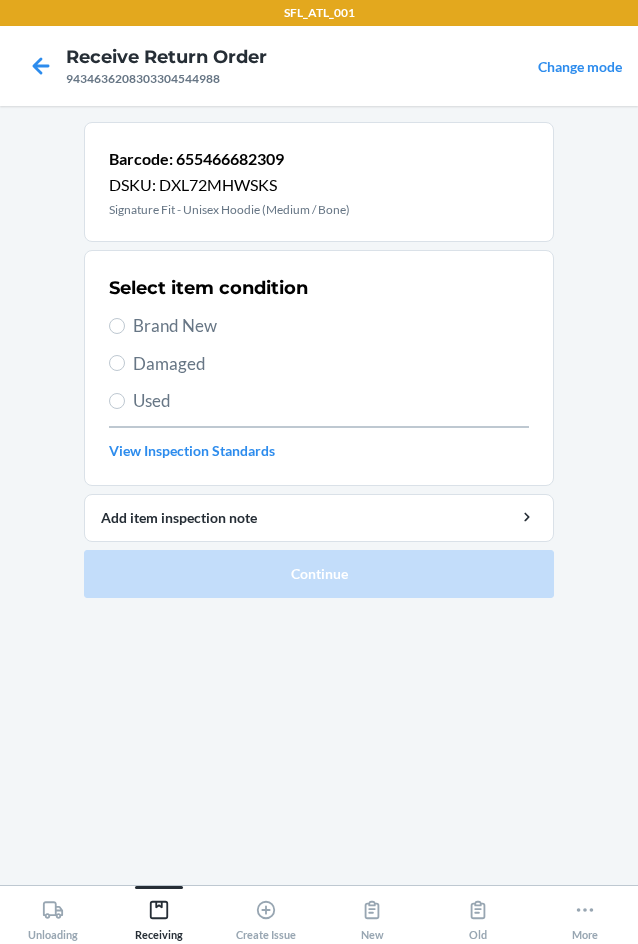 click on "Brand New" at bounding box center (331, 326) 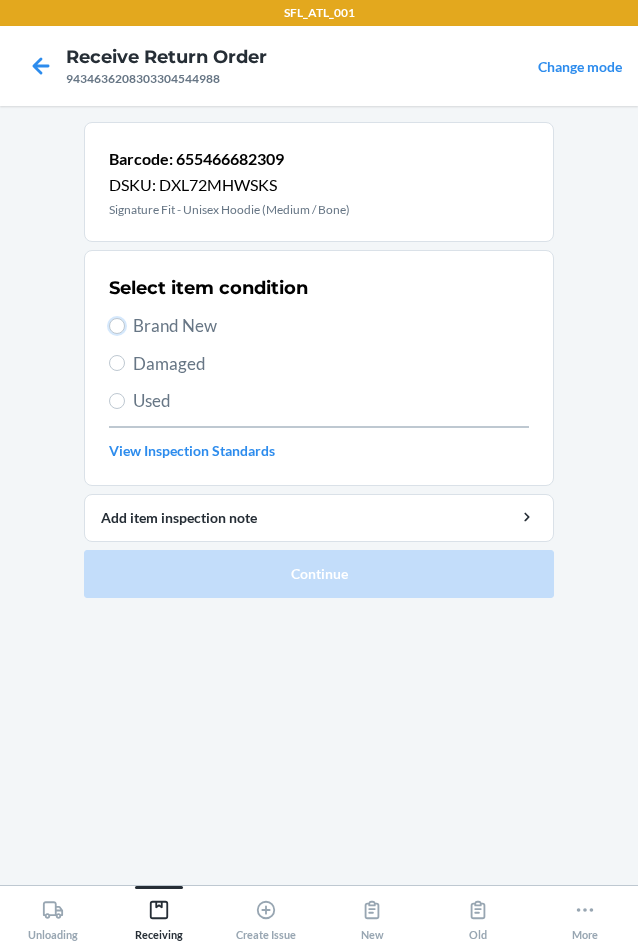 click on "Brand New" at bounding box center [117, 326] 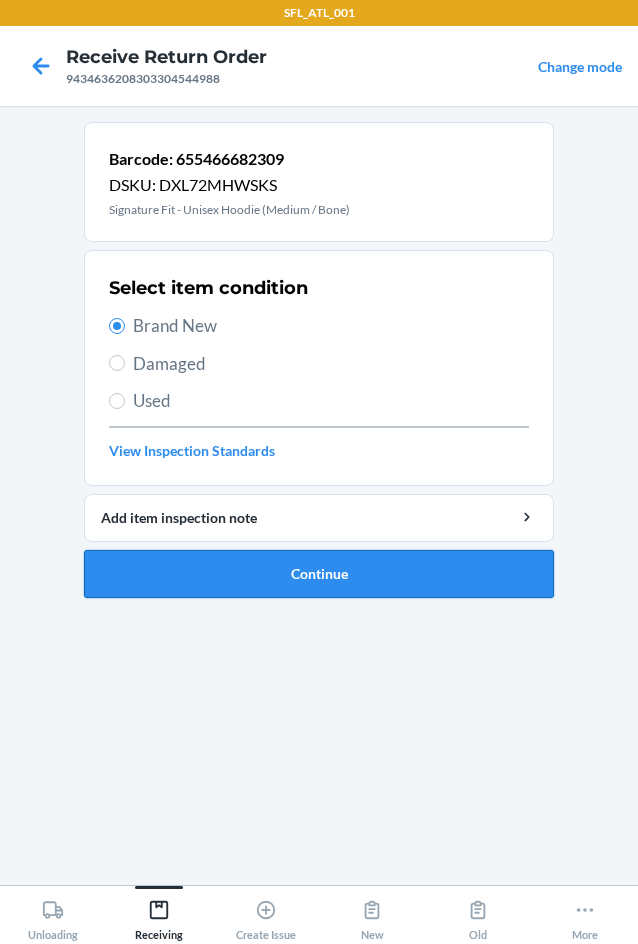 click on "Continue" at bounding box center (319, 574) 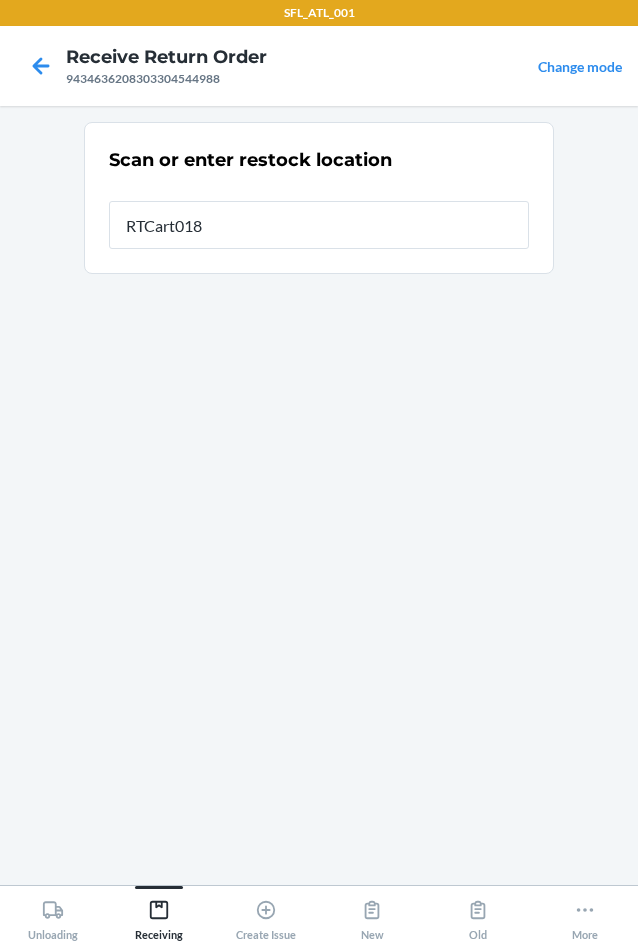 type on "RTCart018" 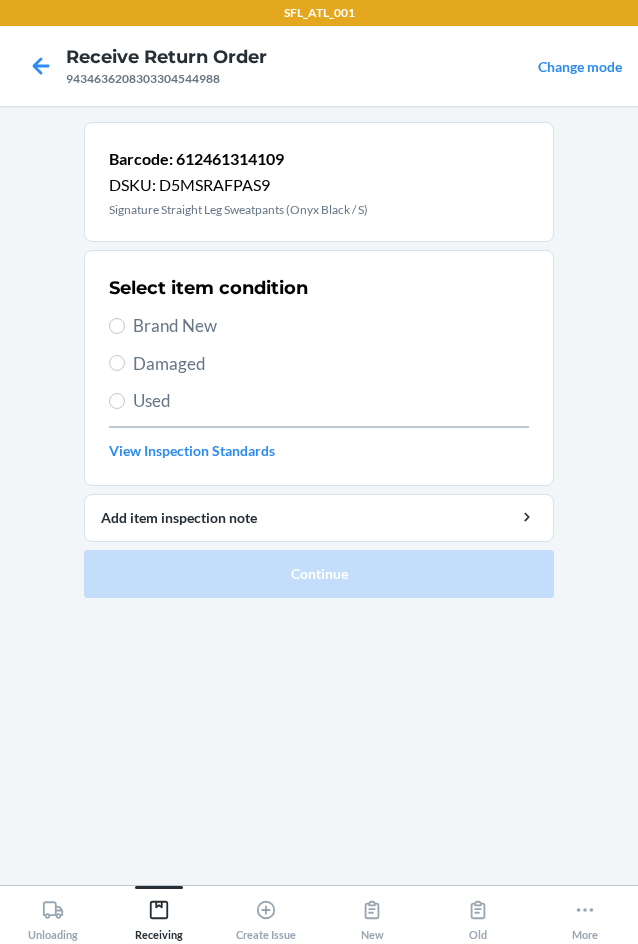 click on "Brand New" at bounding box center [331, 326] 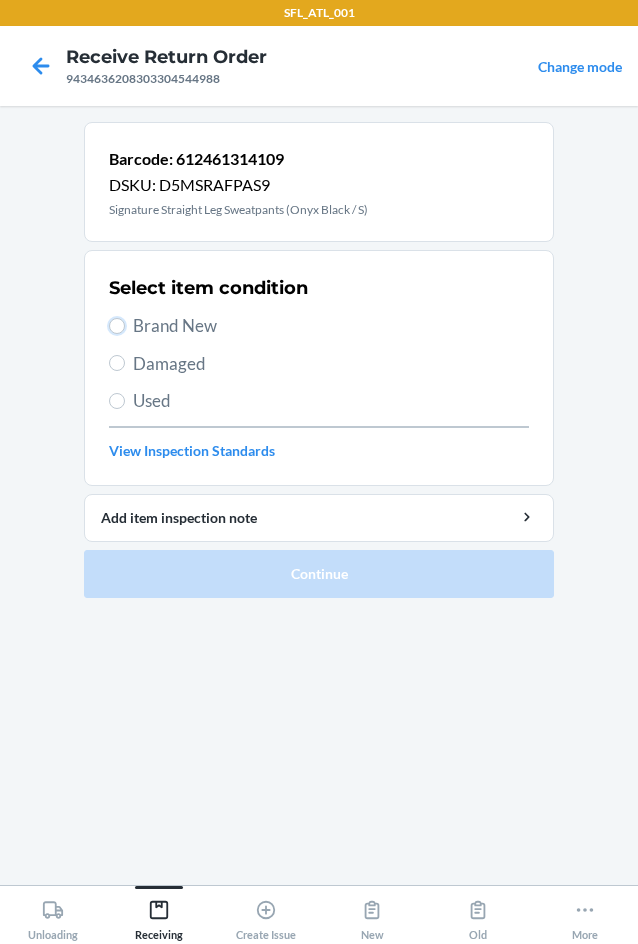 click on "Brand New" at bounding box center [117, 326] 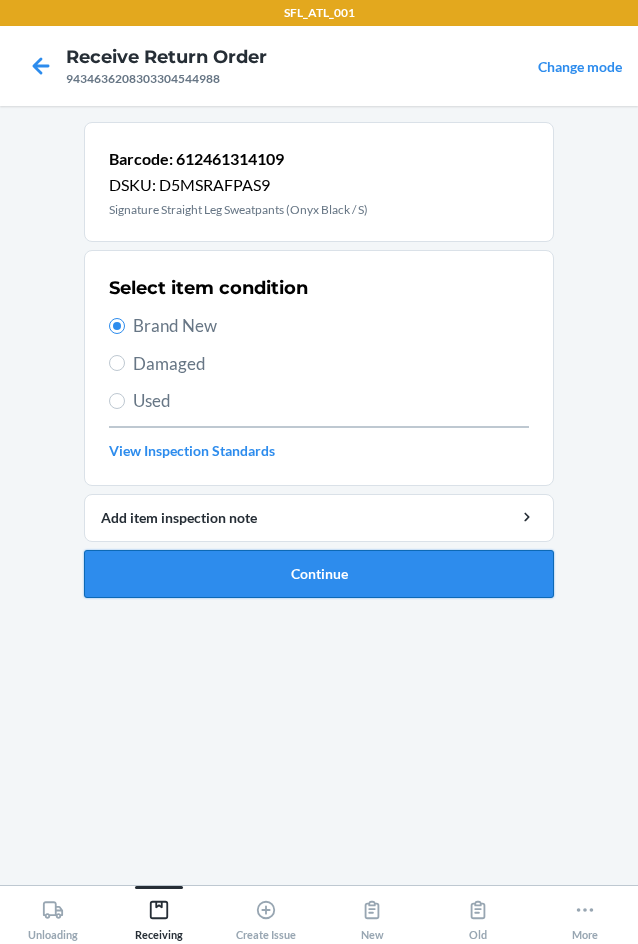 click on "Continue" at bounding box center (319, 574) 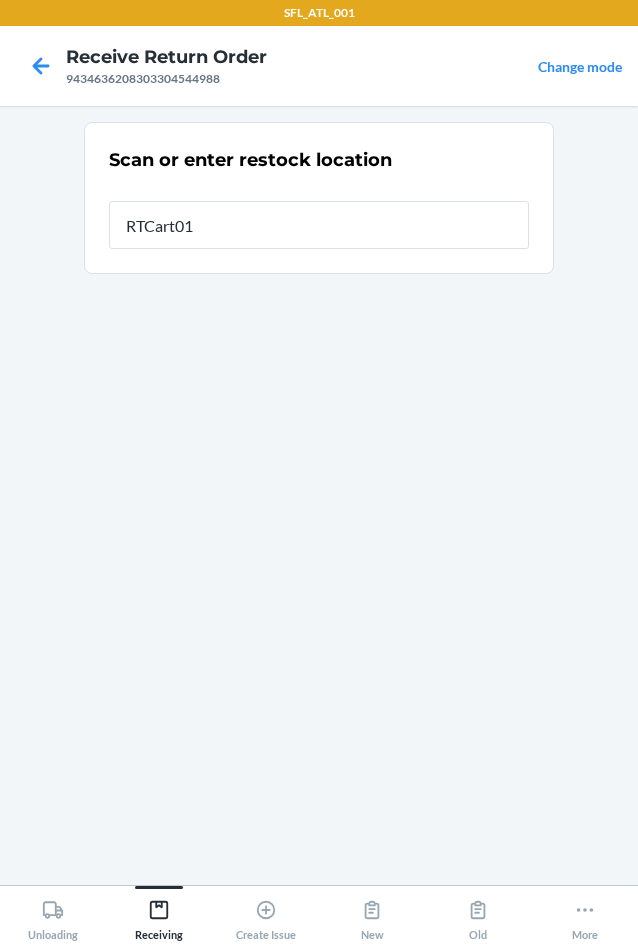 type on "RTCart018" 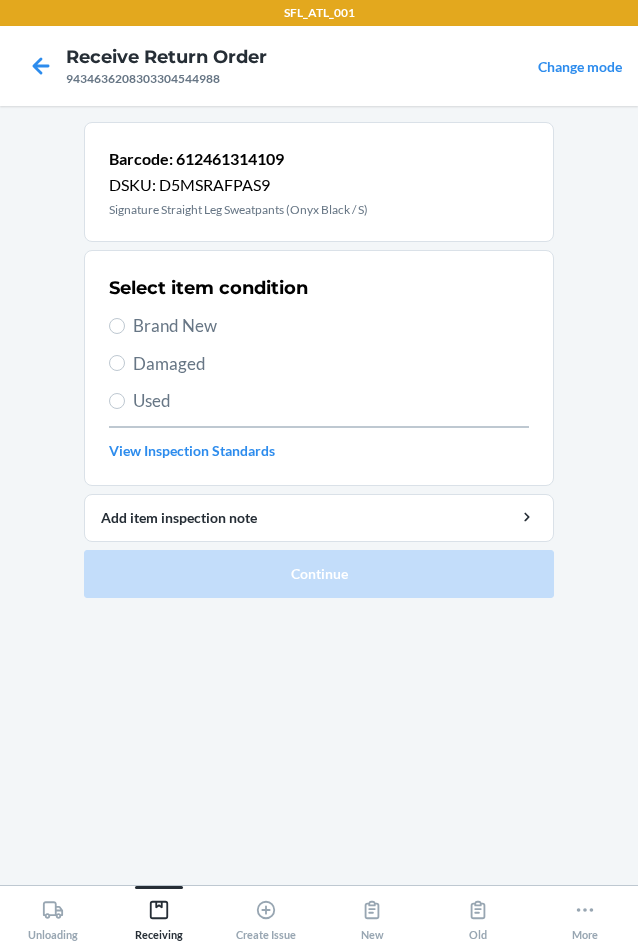 click on "Brand New" at bounding box center (331, 326) 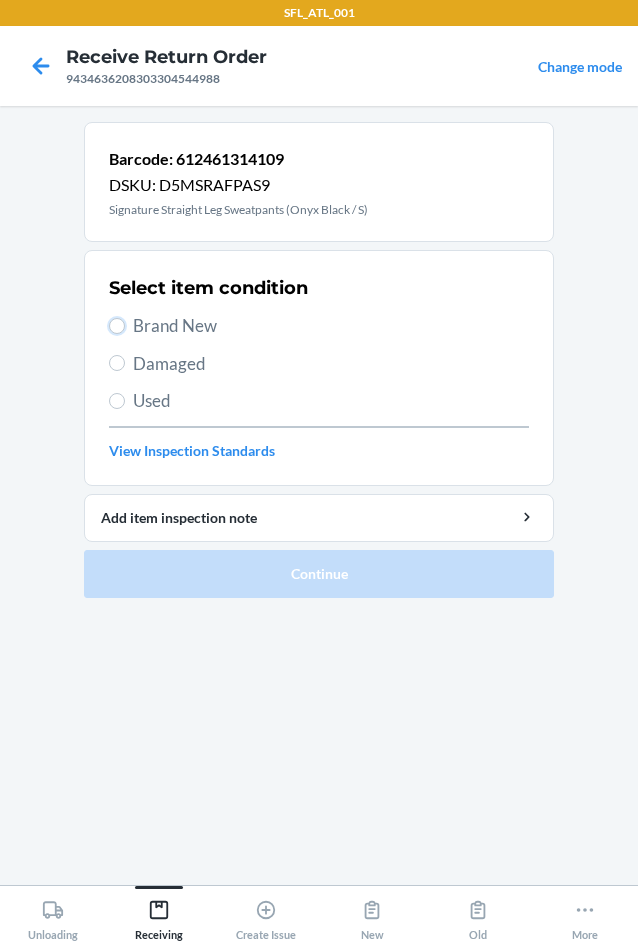 click on "Brand New" at bounding box center (117, 326) 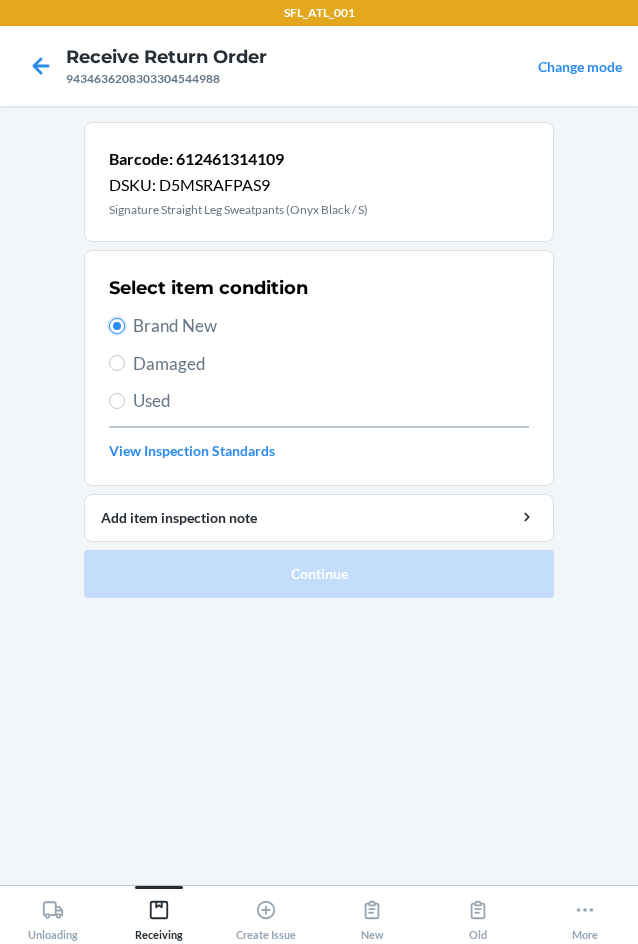 radio on "true" 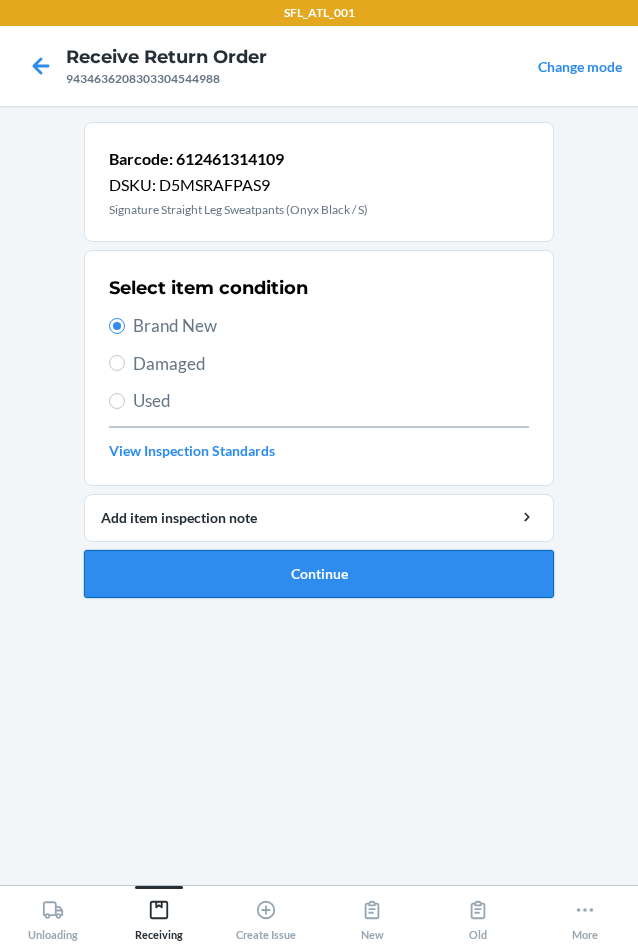 click on "Continue" at bounding box center [319, 574] 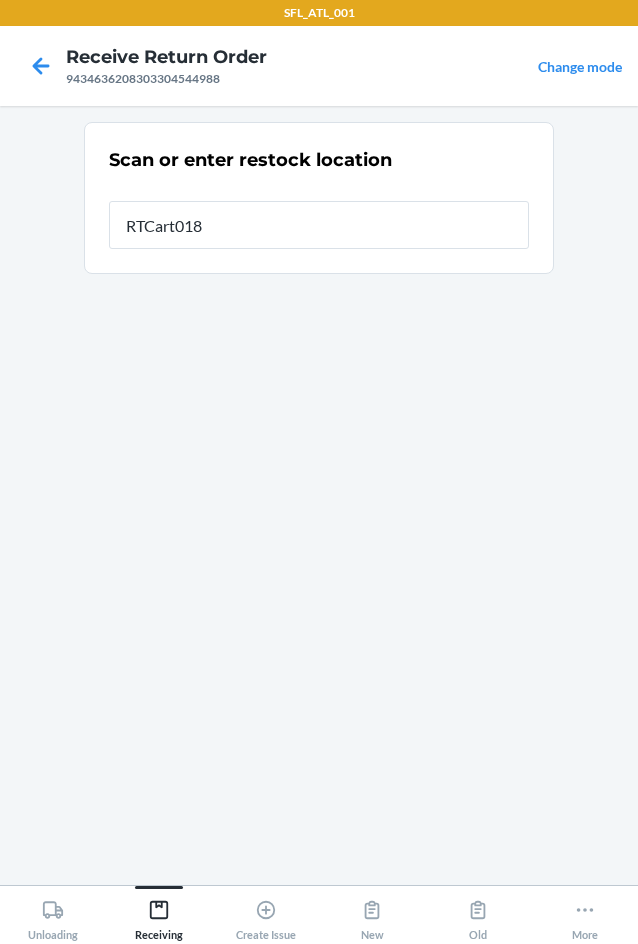 type on "RTCart018" 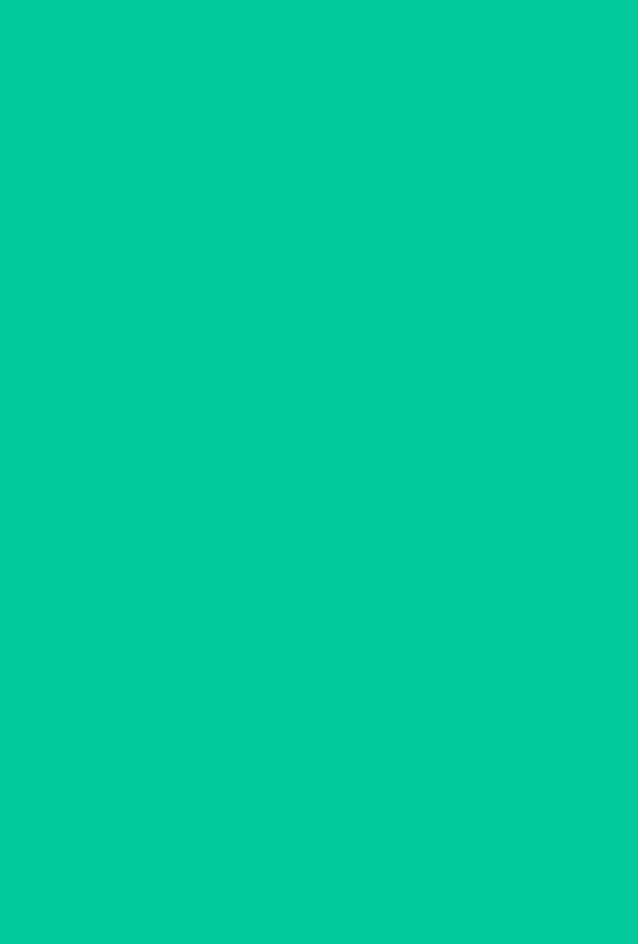 type 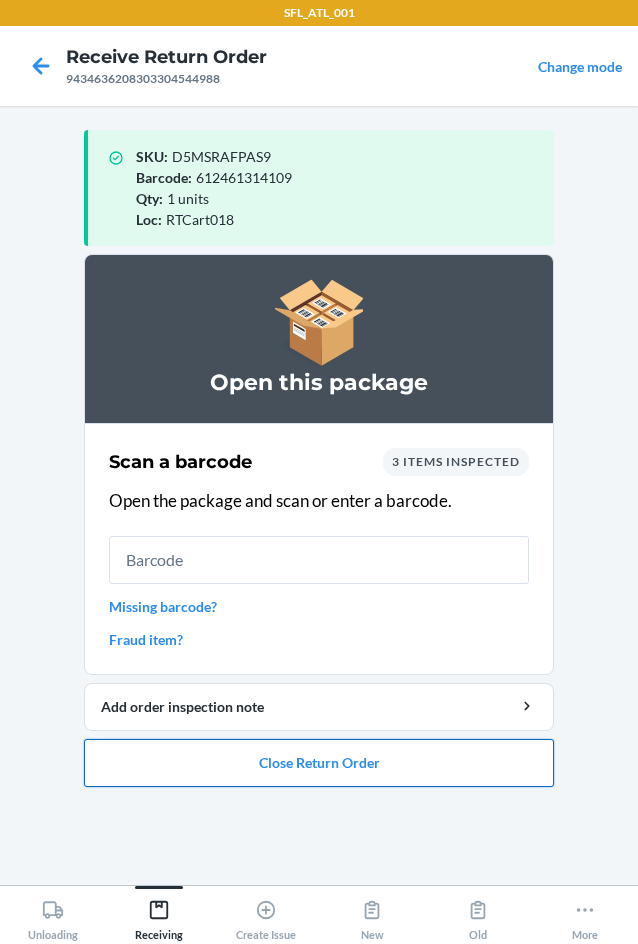 click on "Close Return Order" at bounding box center (319, 763) 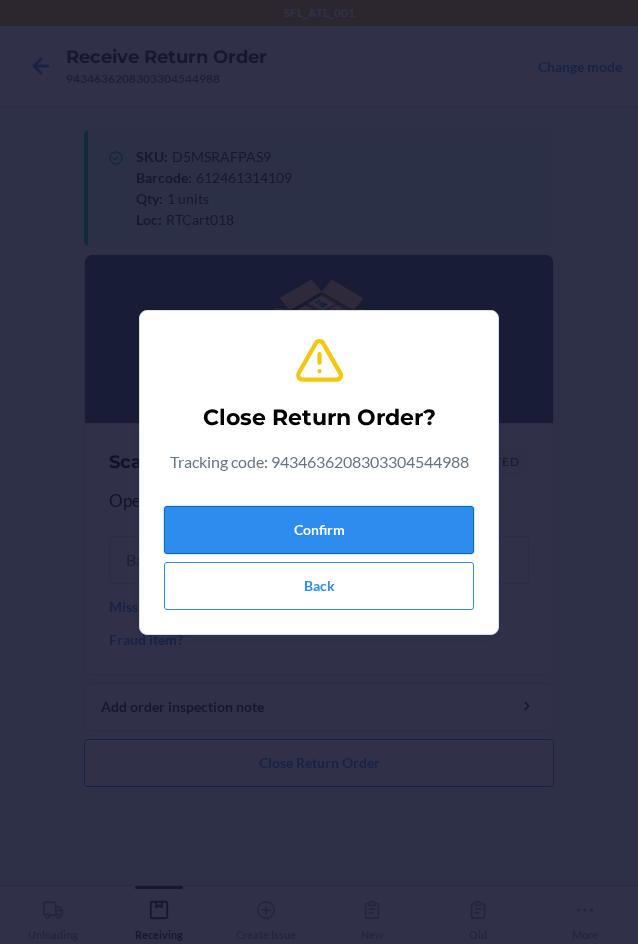 click on "Confirm" at bounding box center (319, 530) 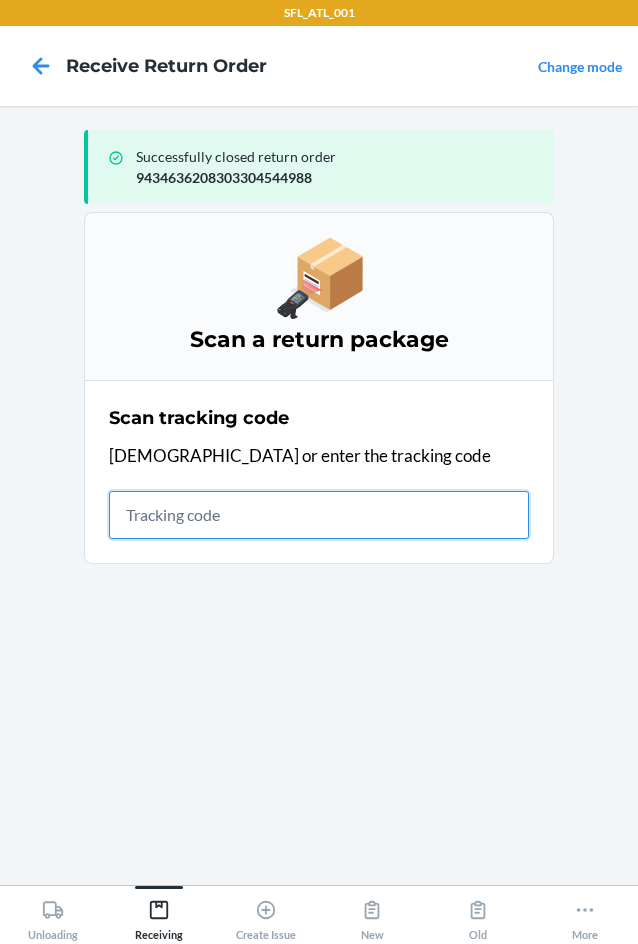 click at bounding box center (319, 515) 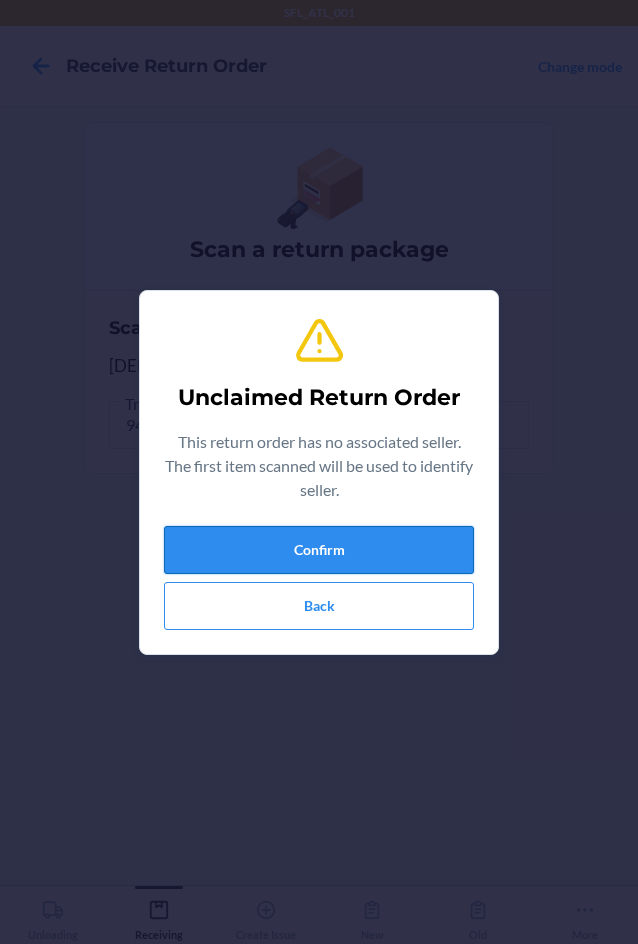 click on "Confirm" at bounding box center [319, 550] 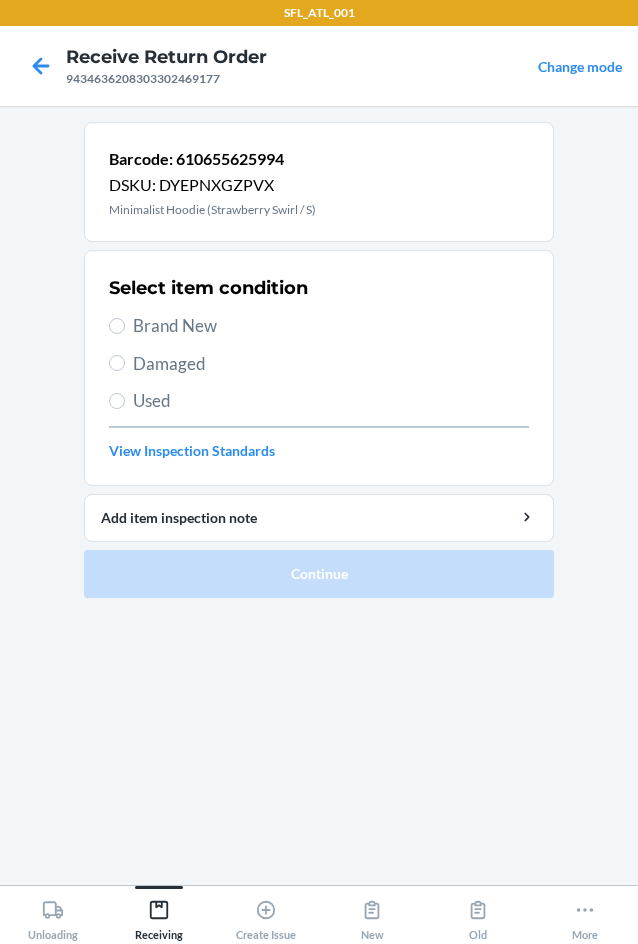 click on "Brand New" at bounding box center [331, 326] 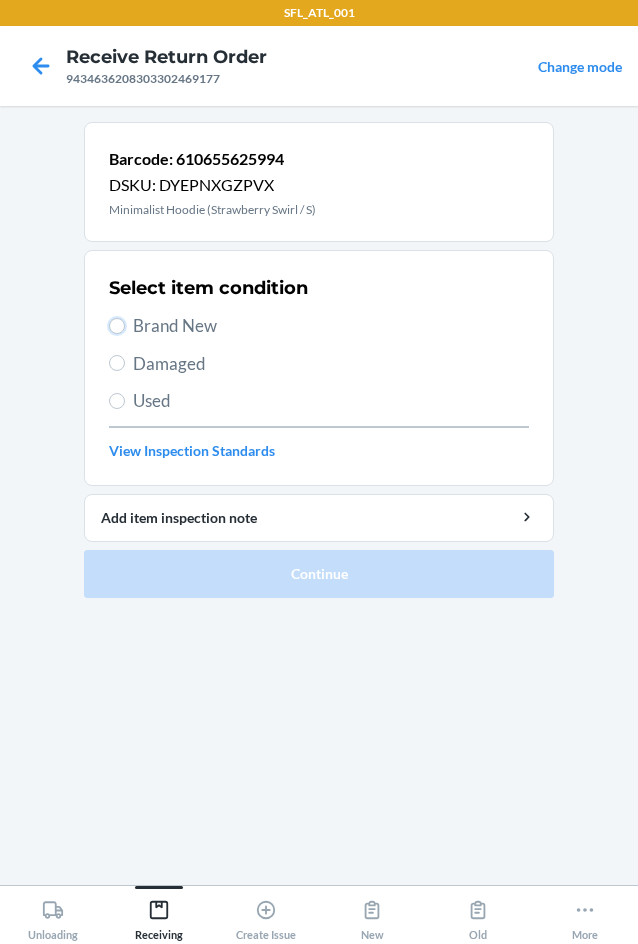 click on "Brand New" at bounding box center (117, 326) 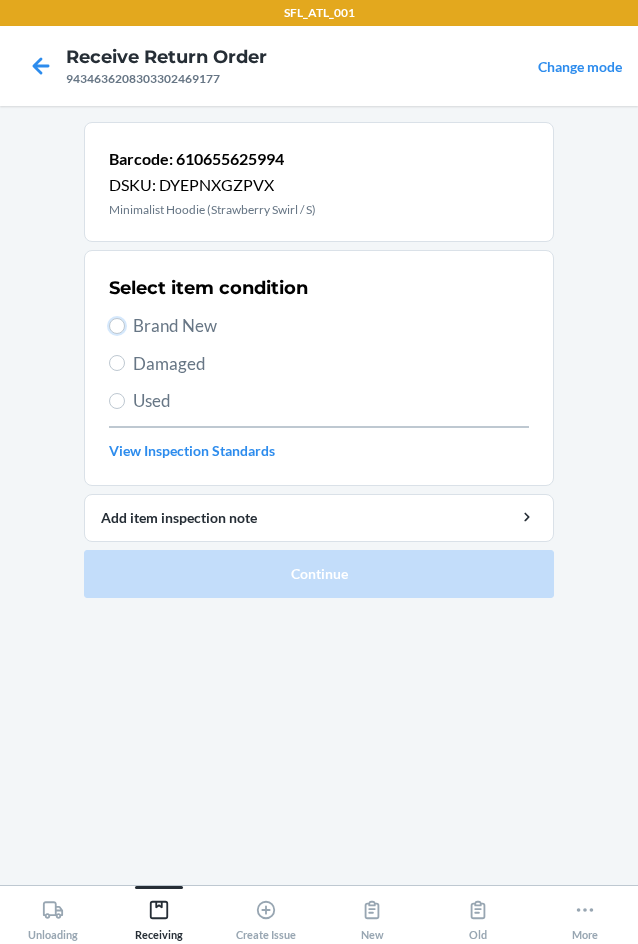 radio on "true" 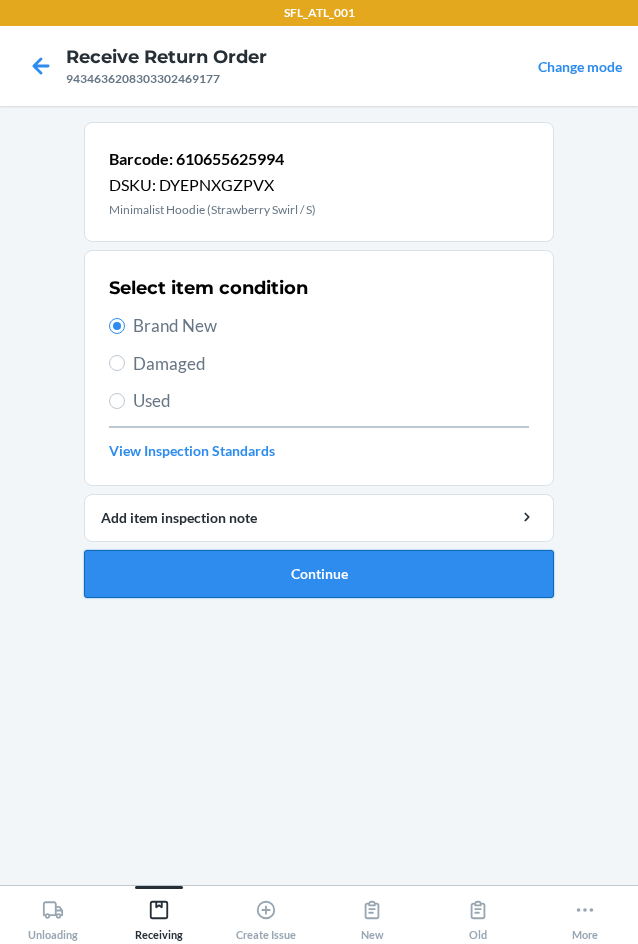 click on "Continue" at bounding box center [319, 574] 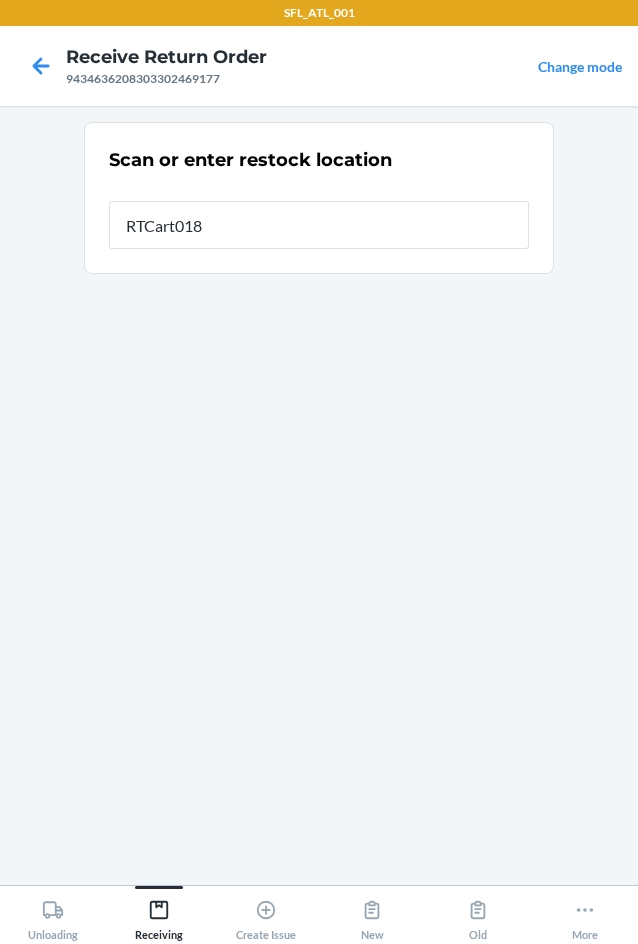 type on "RTCart018" 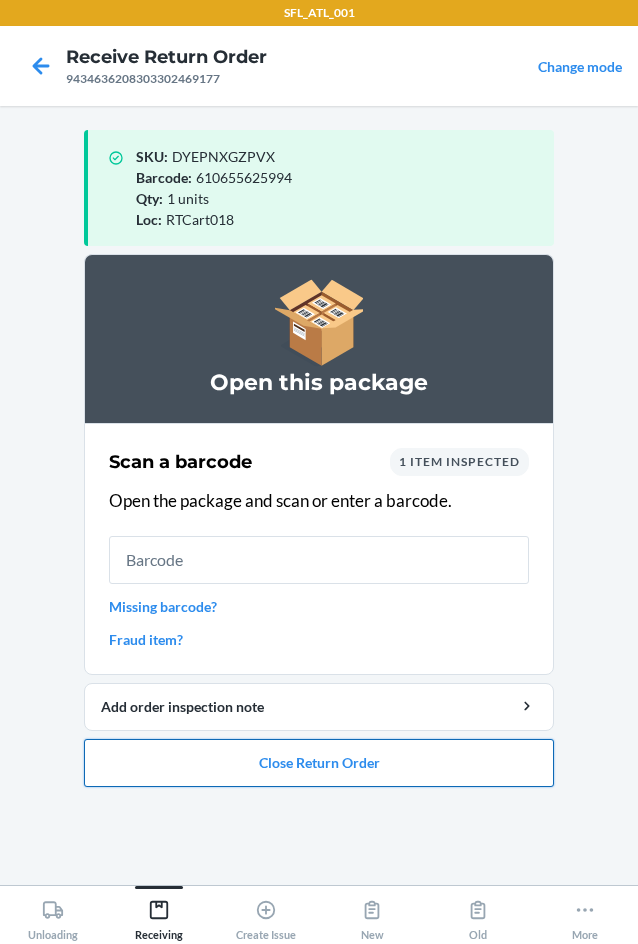 click on "Close Return Order" at bounding box center (319, 763) 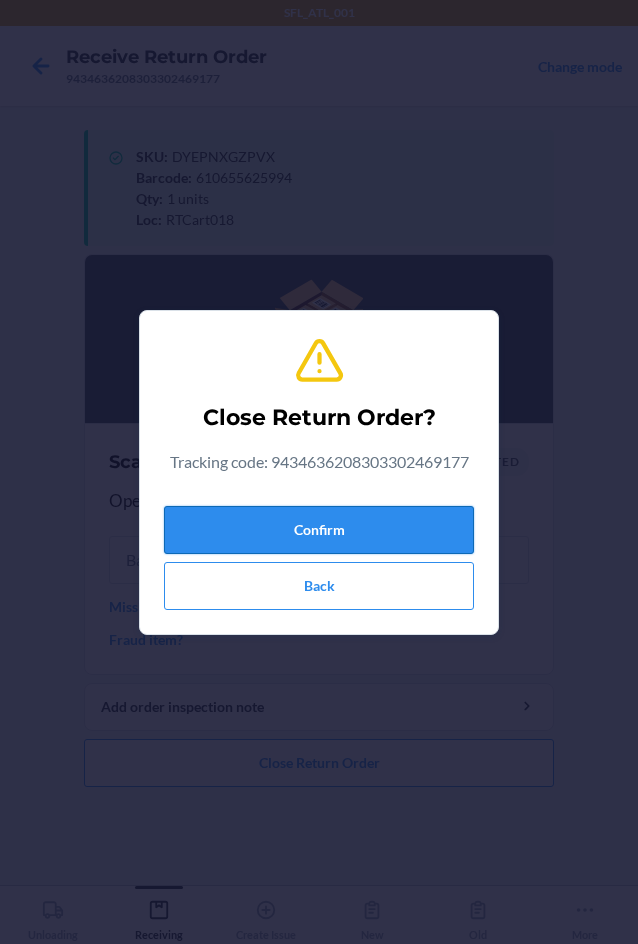 click on "Confirm" at bounding box center (319, 530) 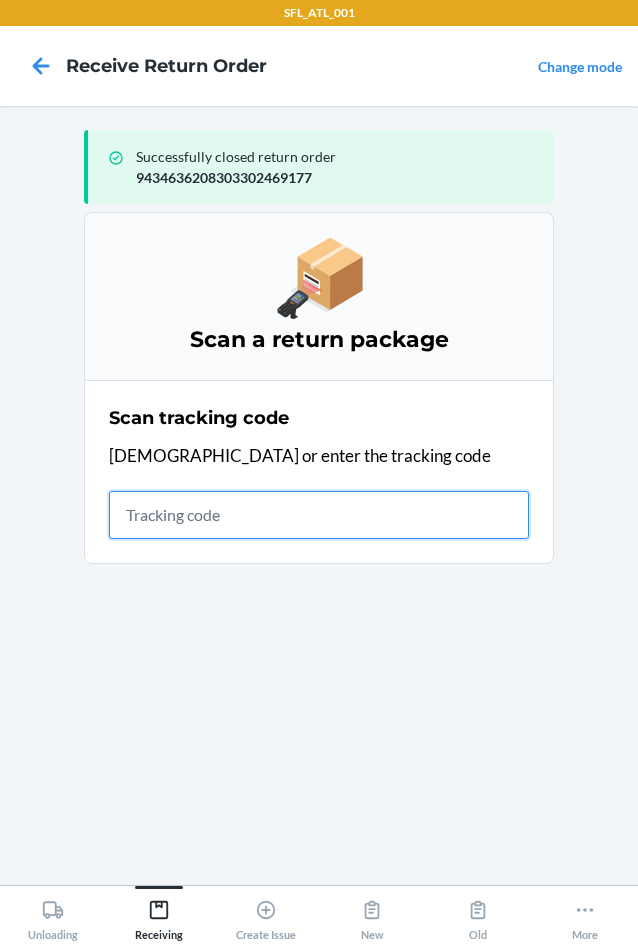 click at bounding box center [319, 515] 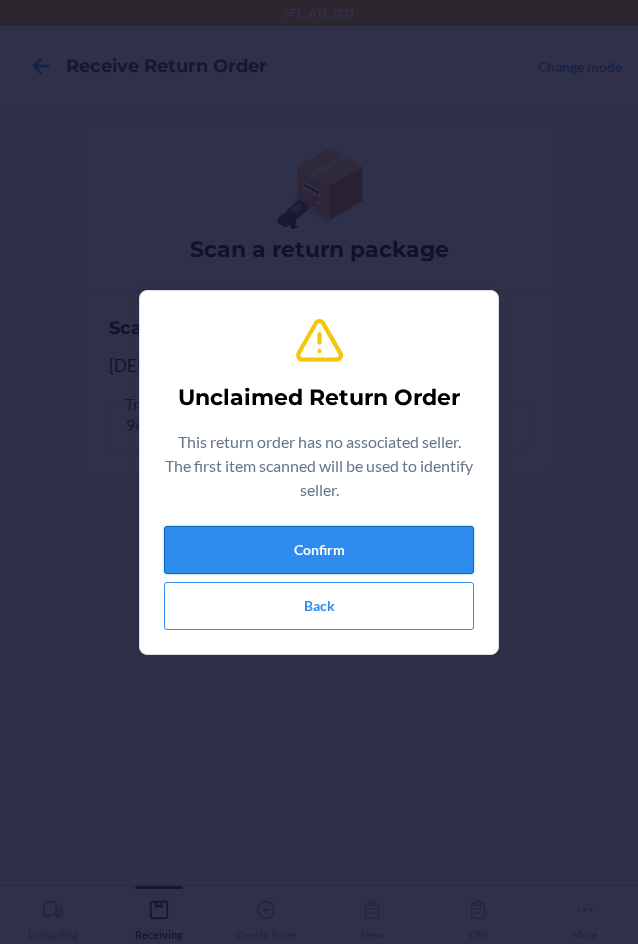 click on "Confirm" at bounding box center (319, 550) 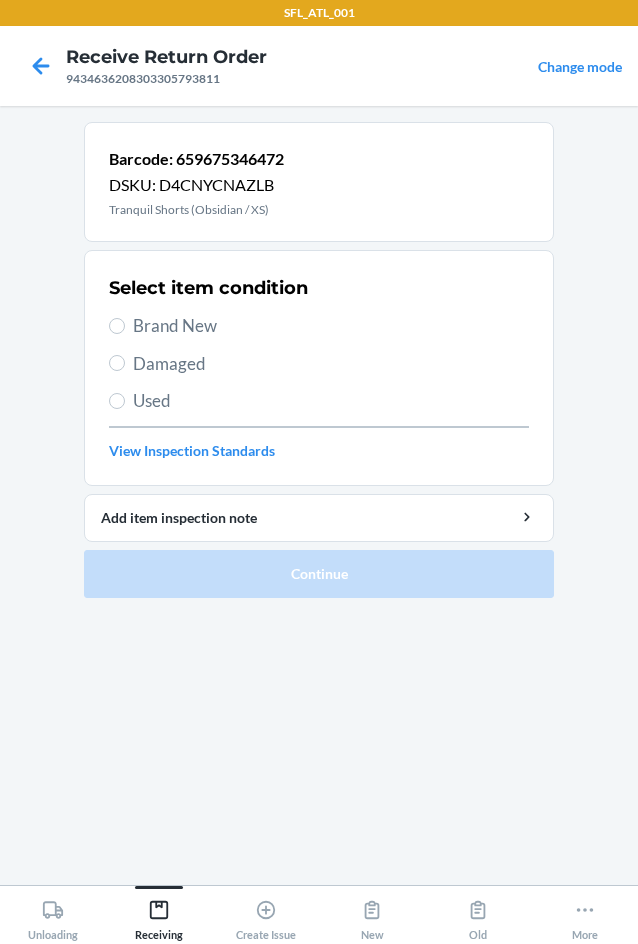 click on "Brand New" at bounding box center (331, 326) 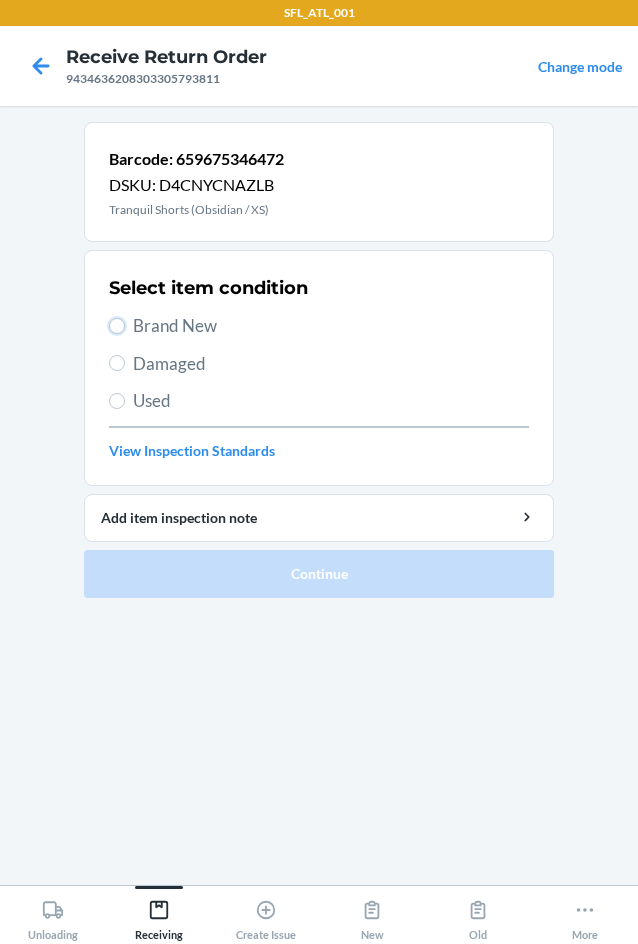 click on "Brand New" at bounding box center (117, 326) 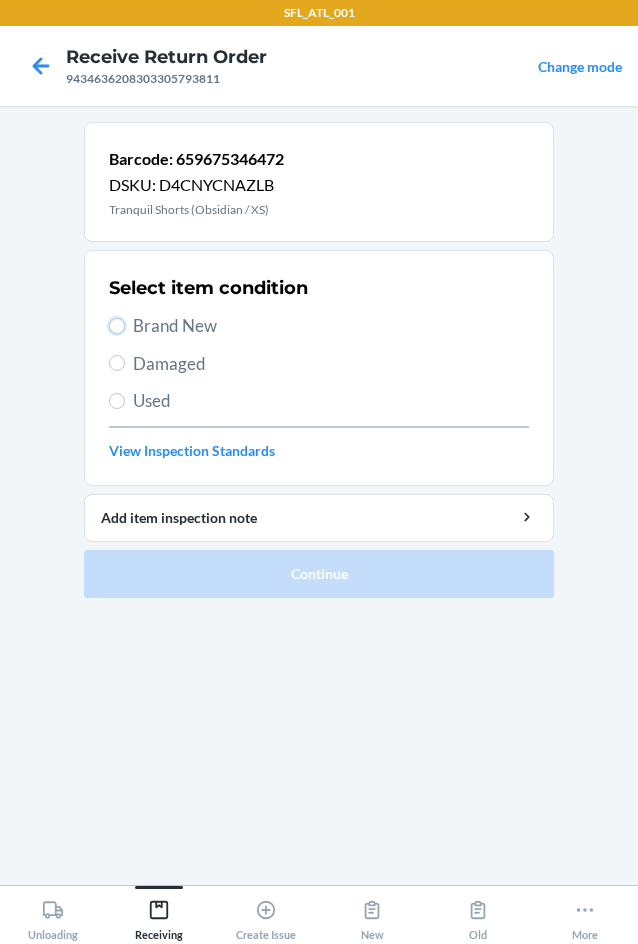 radio on "true" 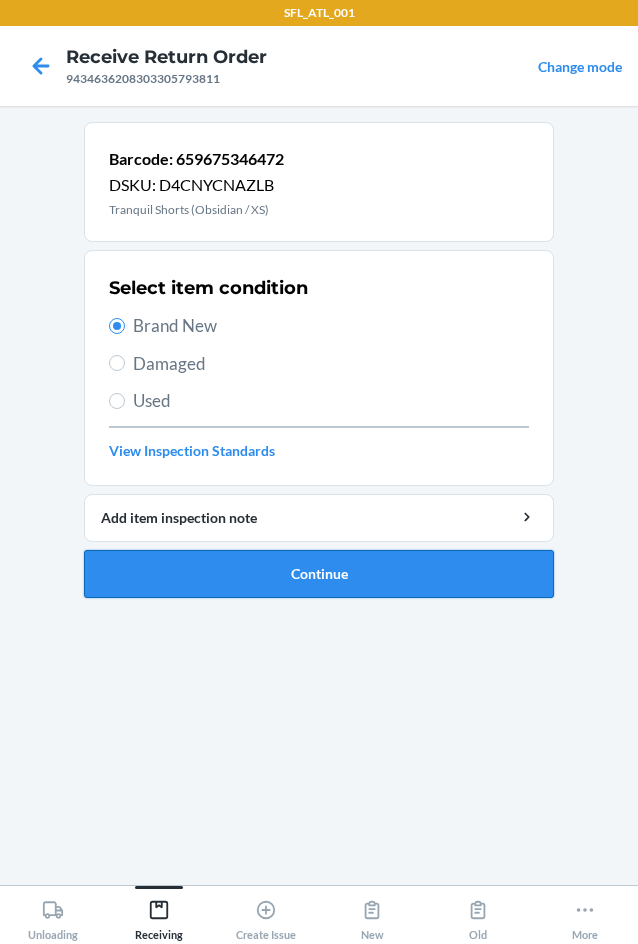 click on "Continue" at bounding box center (319, 574) 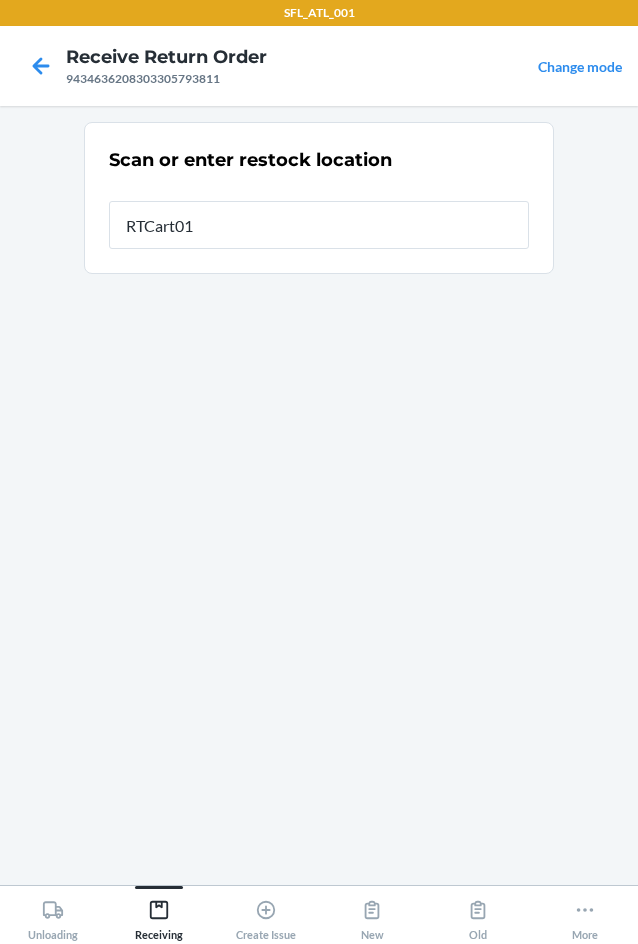 type on "RTCart018" 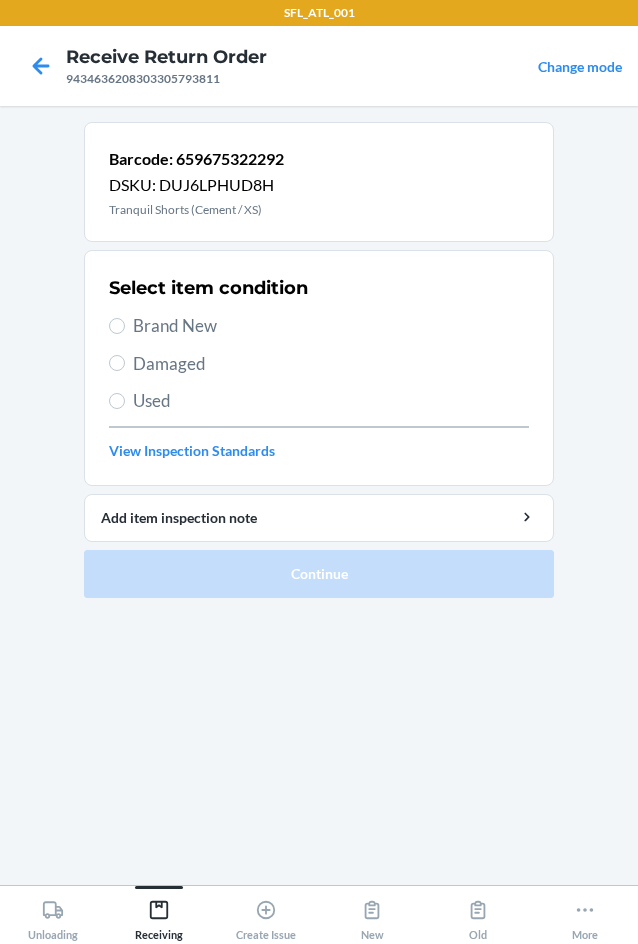 click on "Brand New" at bounding box center [331, 326] 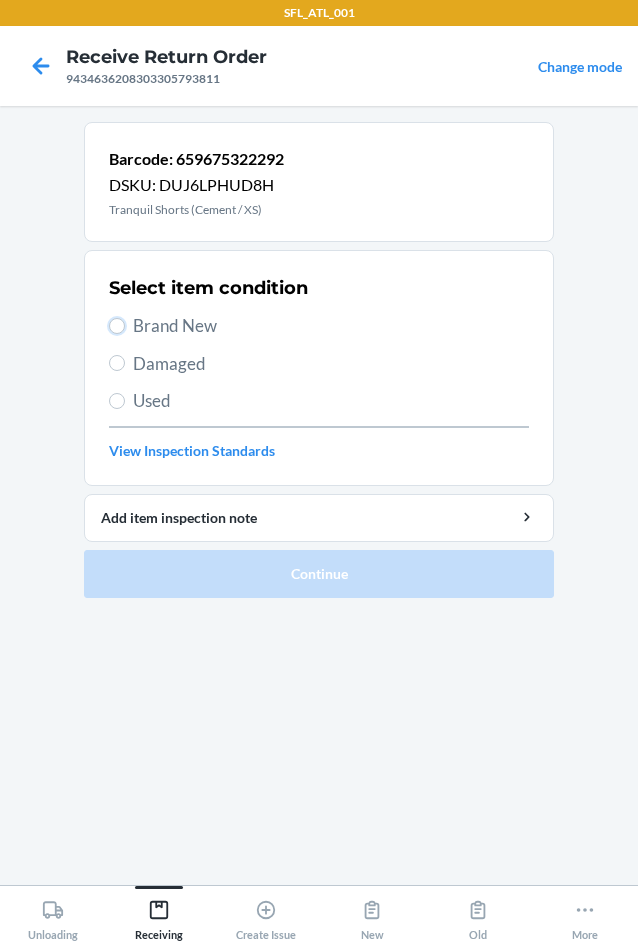 click on "Brand New" at bounding box center [117, 326] 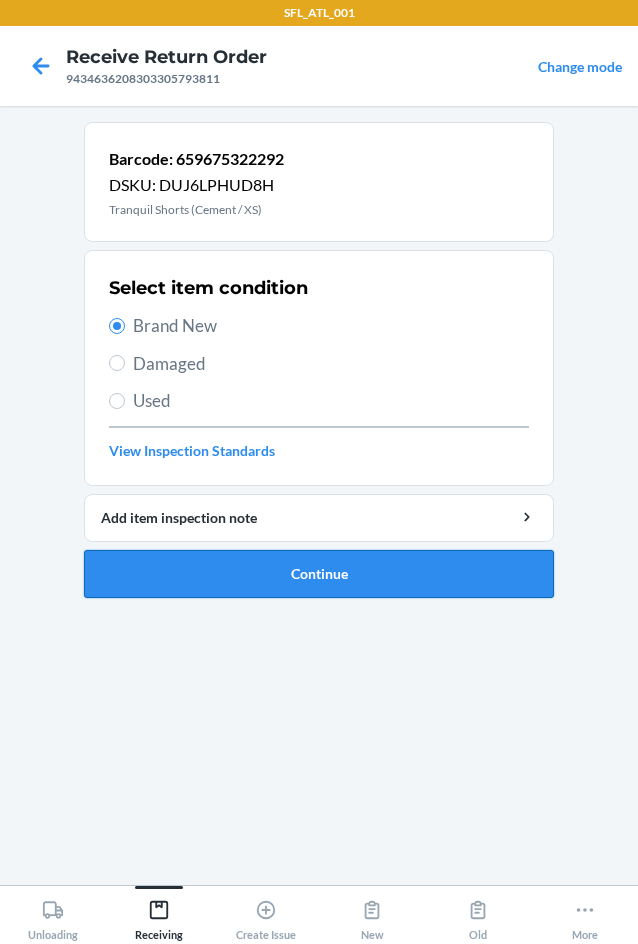 click on "Continue" at bounding box center [319, 574] 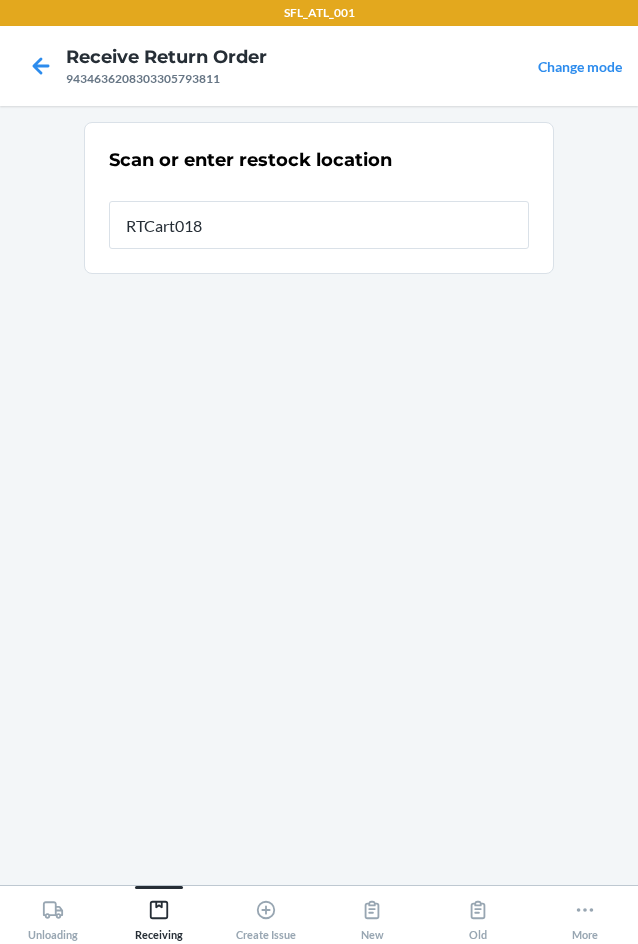 type on "RTCart018" 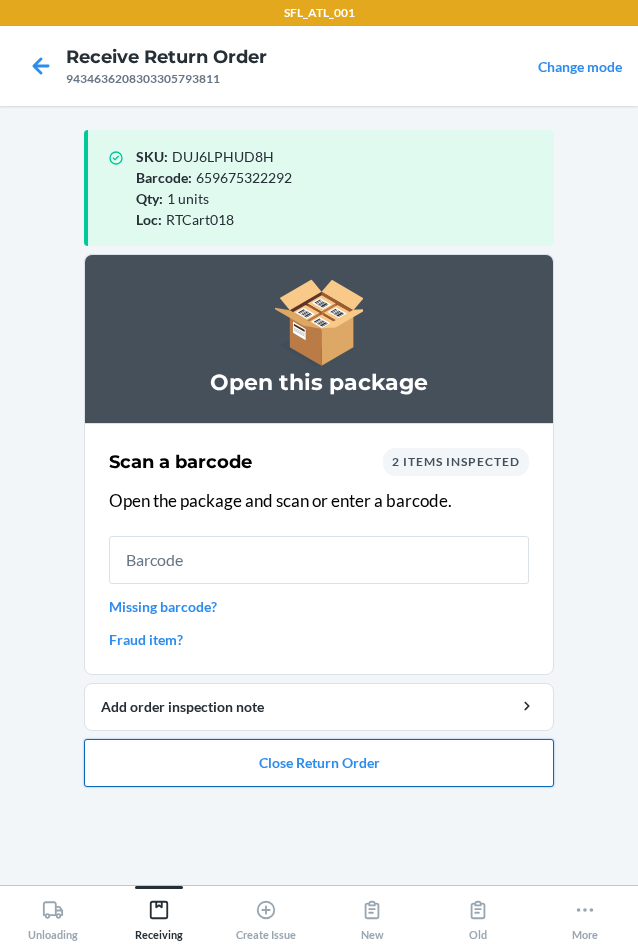 click on "Close Return Order" at bounding box center [319, 763] 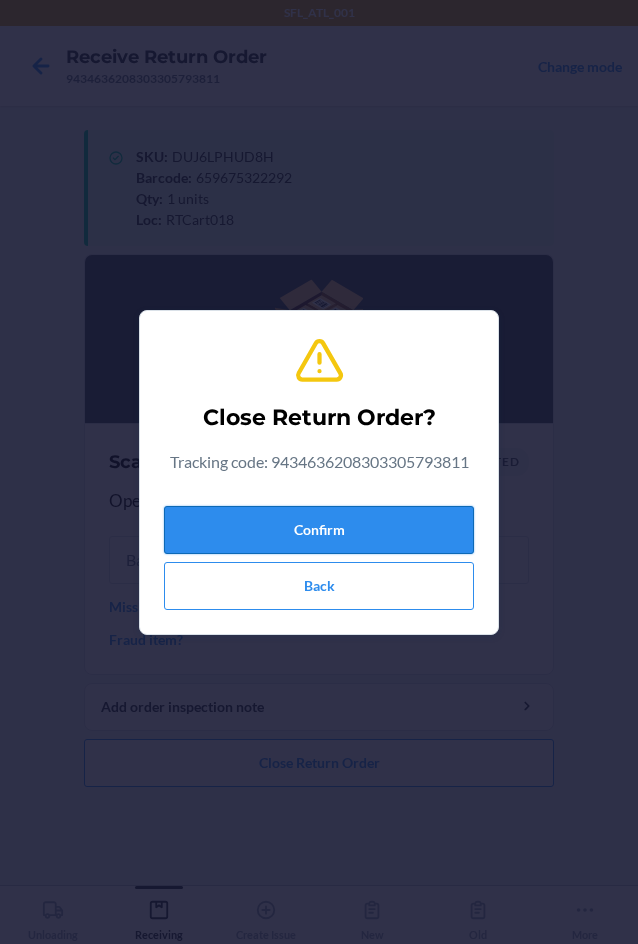 click on "Confirm" at bounding box center [319, 530] 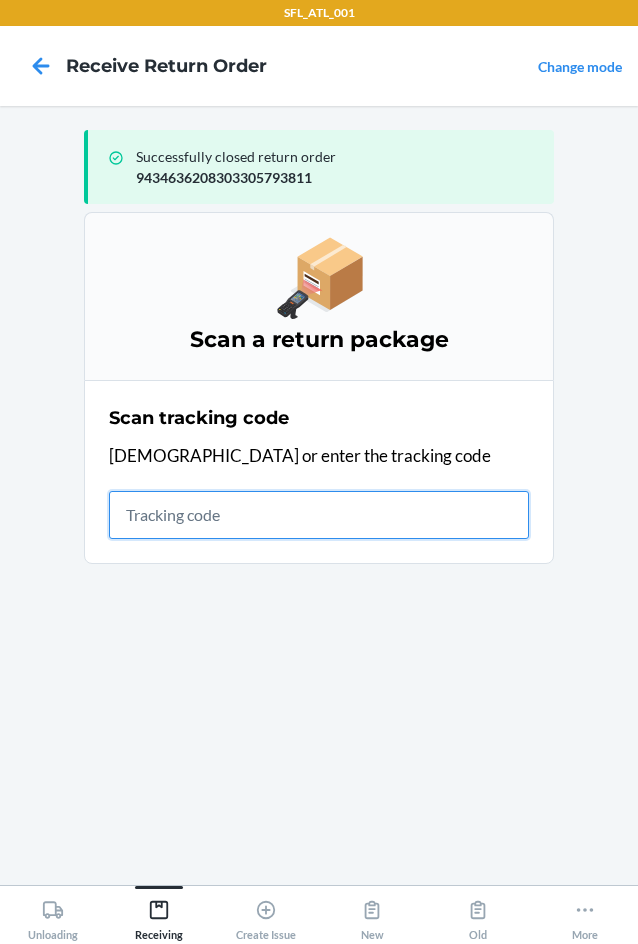 click at bounding box center (319, 515) 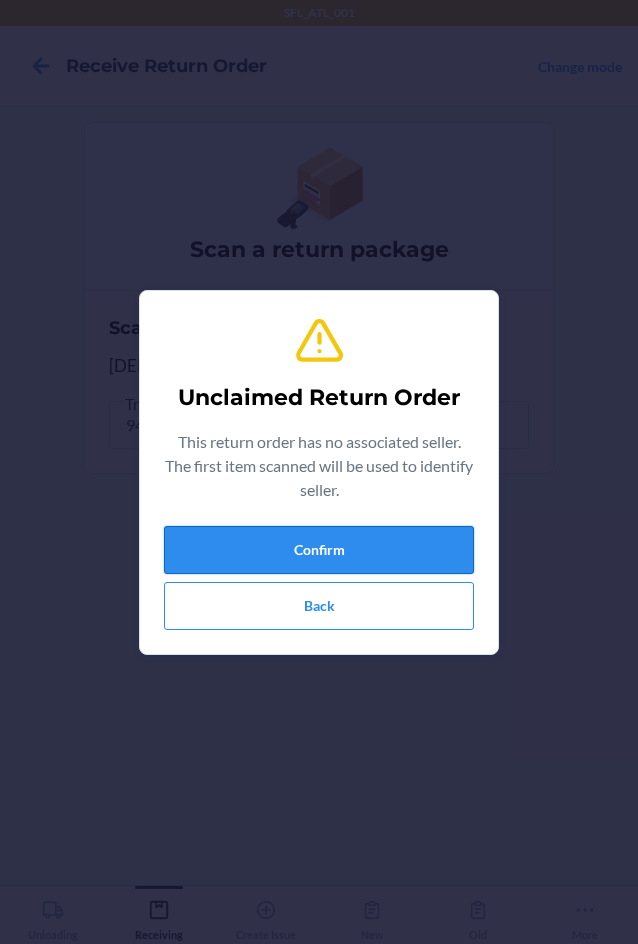 click on "Confirm" at bounding box center [319, 550] 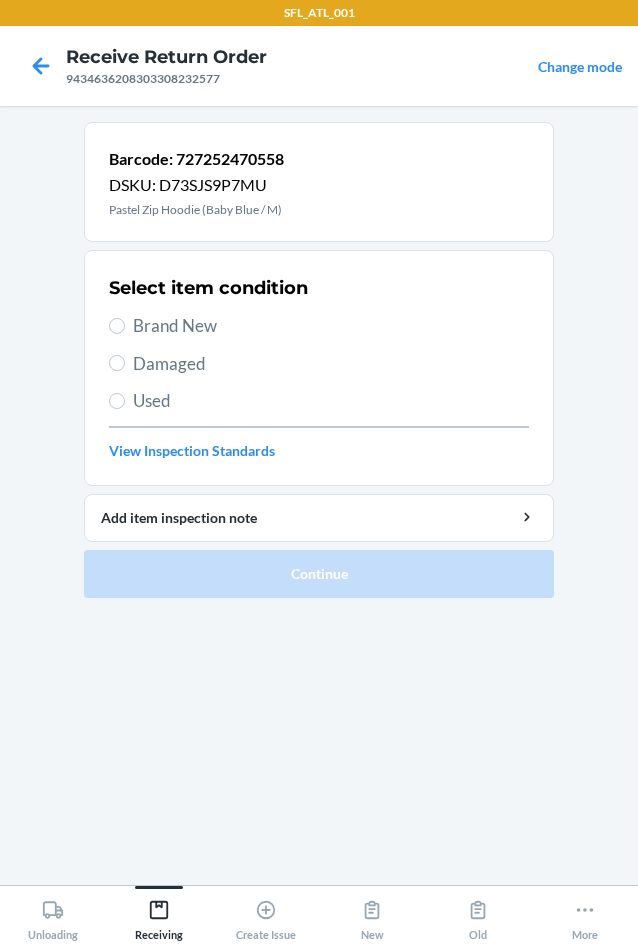 click on "Brand New" at bounding box center [331, 326] 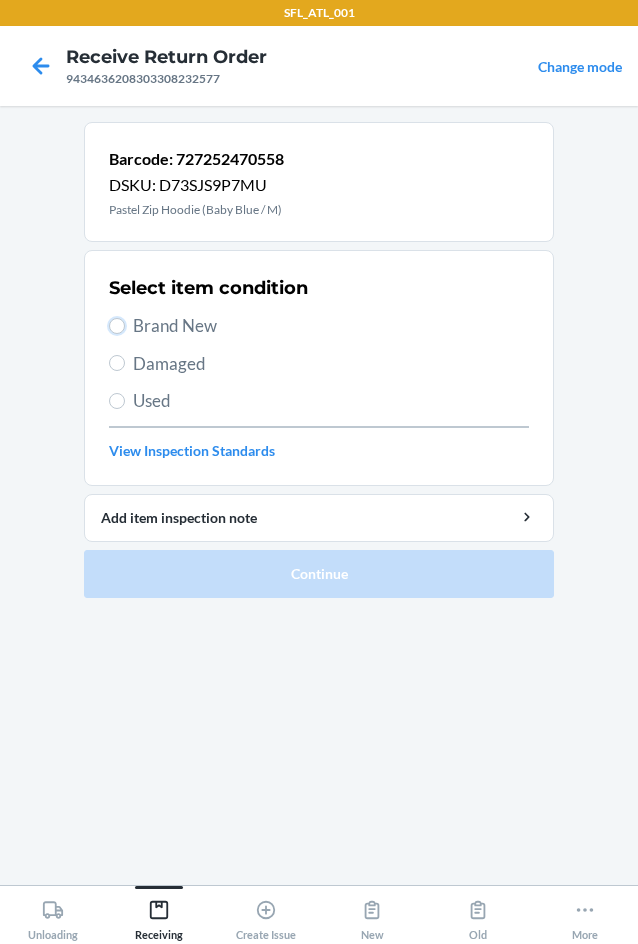 click on "Brand New" at bounding box center [117, 326] 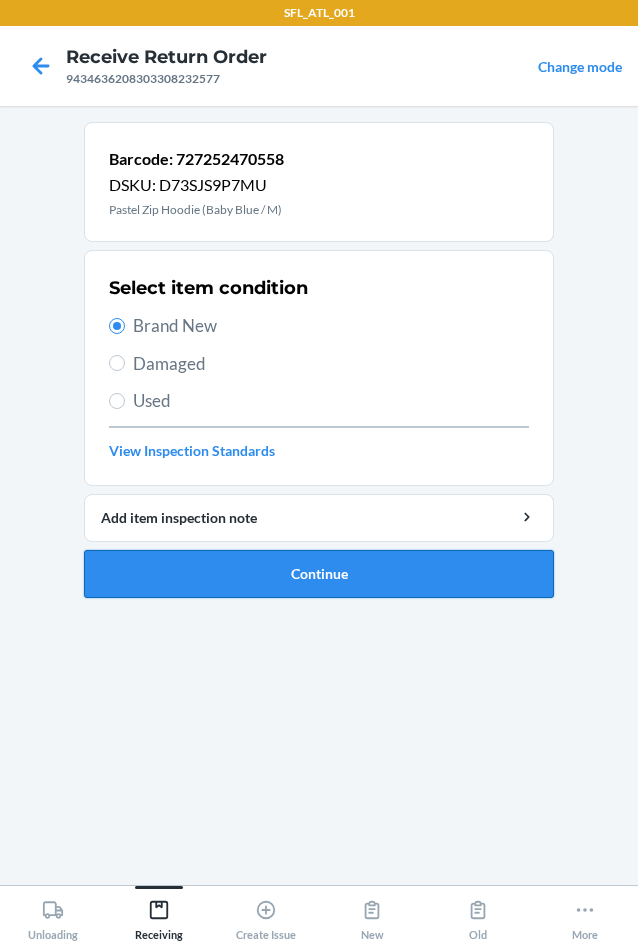 click on "Continue" at bounding box center [319, 574] 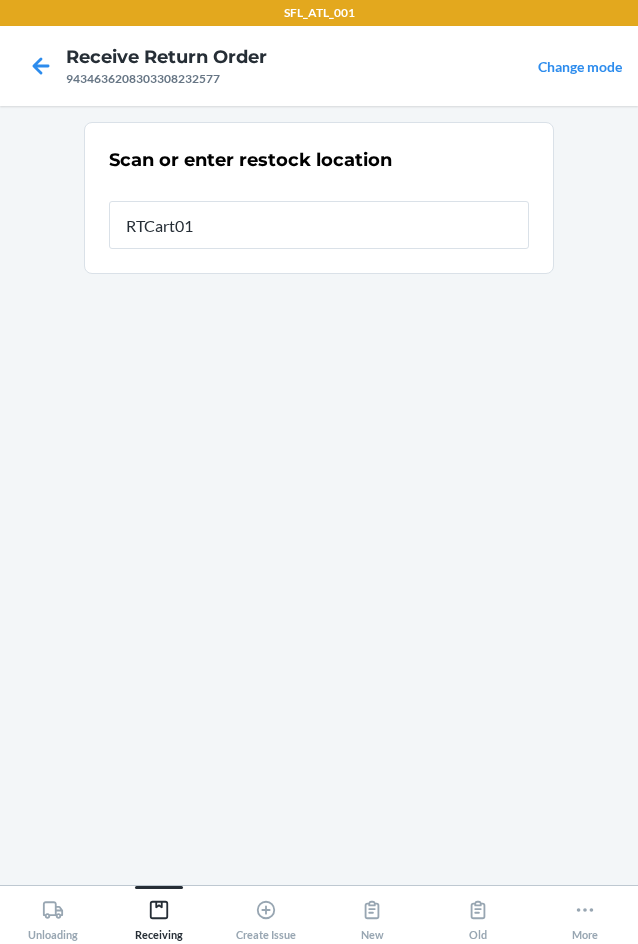 type on "RTCart018" 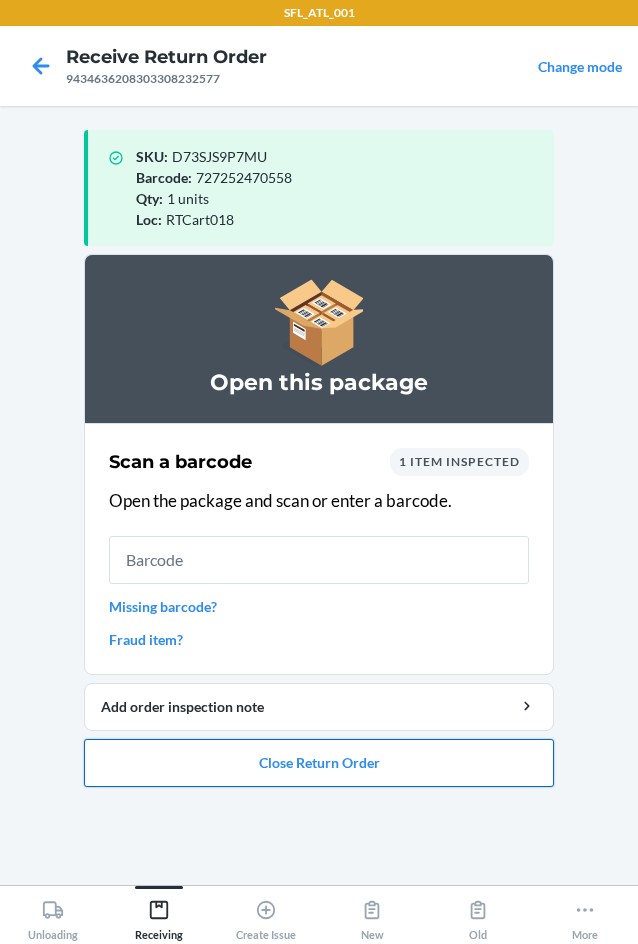 click on "Close Return Order" at bounding box center (319, 763) 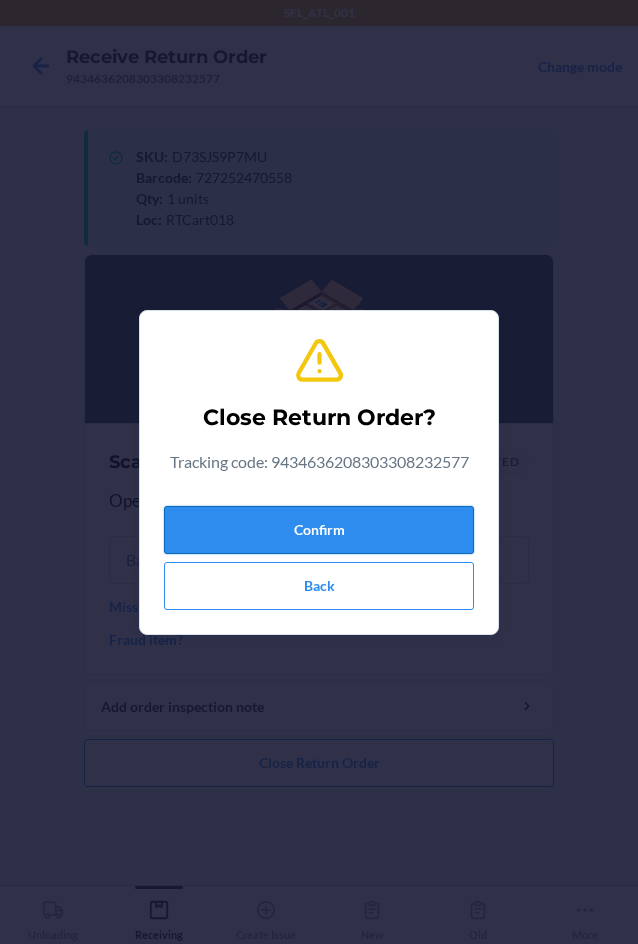 click on "Confirm" at bounding box center [319, 530] 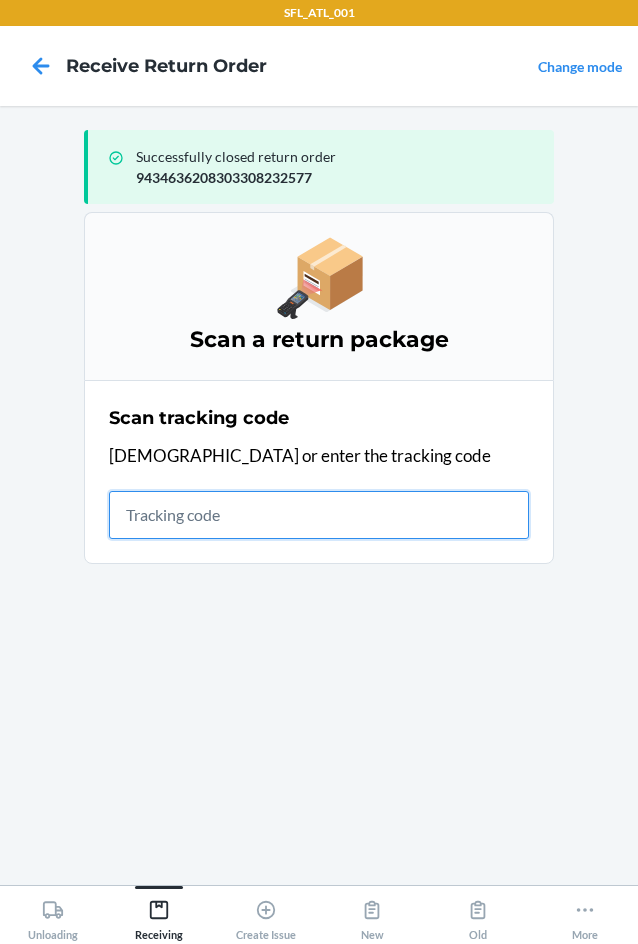 click at bounding box center (319, 515) 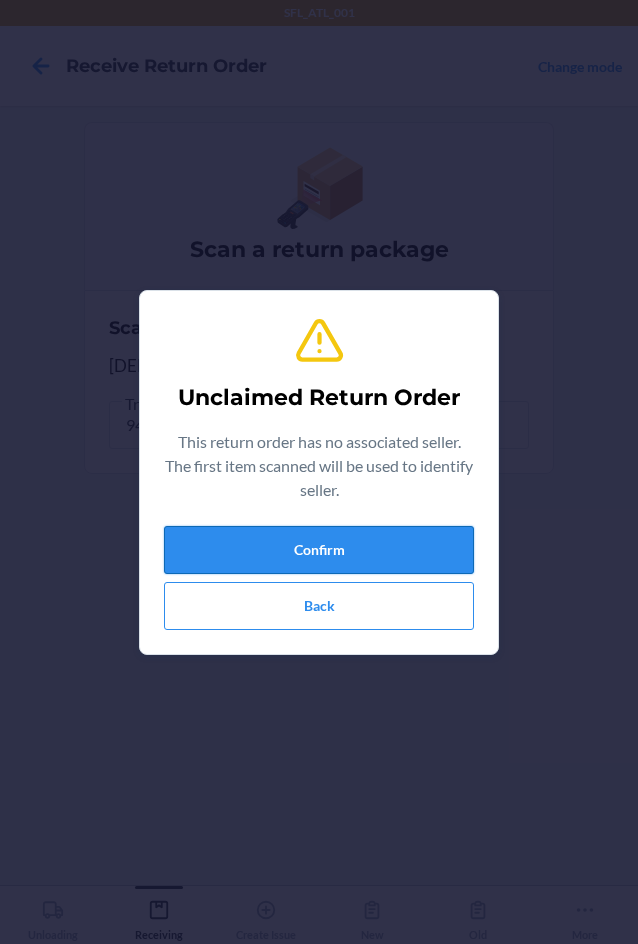 click on "Confirm" at bounding box center (319, 550) 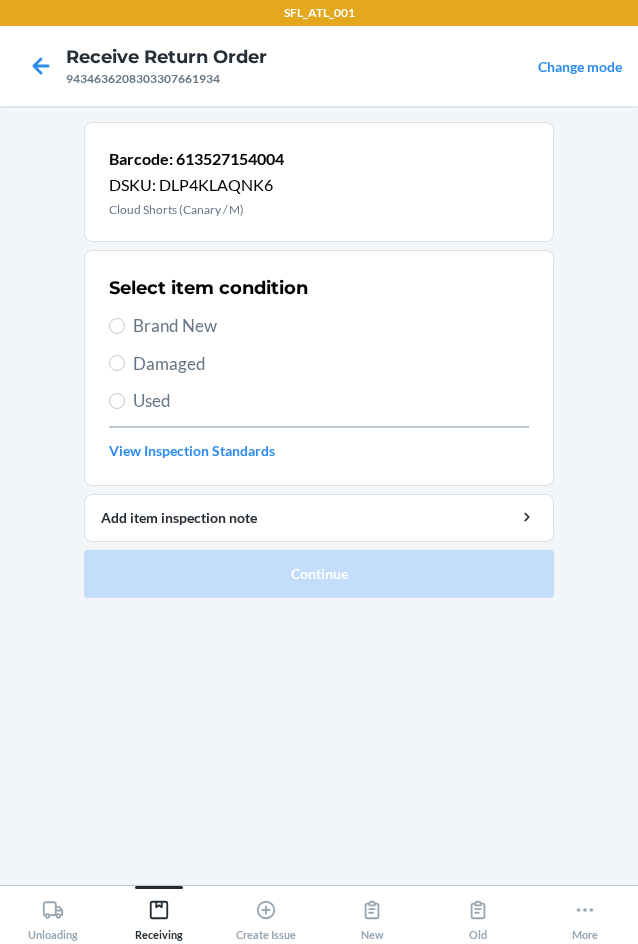 click on "Brand New" at bounding box center [331, 326] 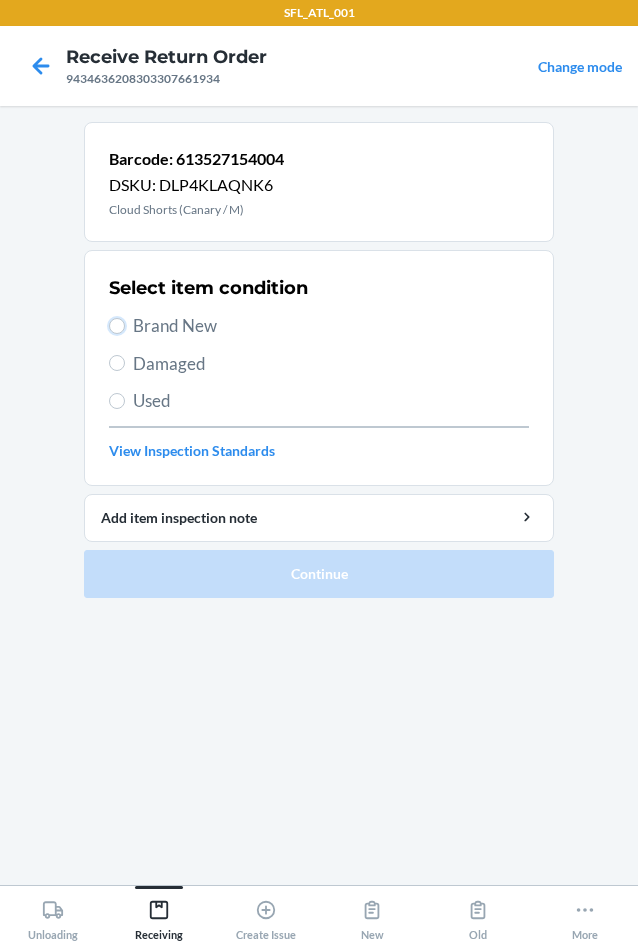click on "Brand New" at bounding box center [117, 326] 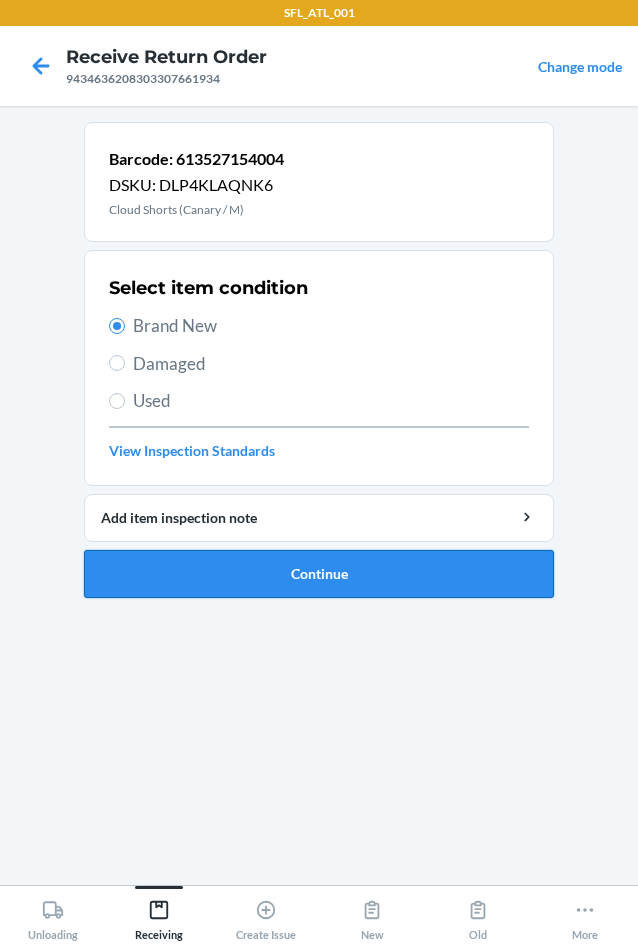 click on "Continue" at bounding box center (319, 574) 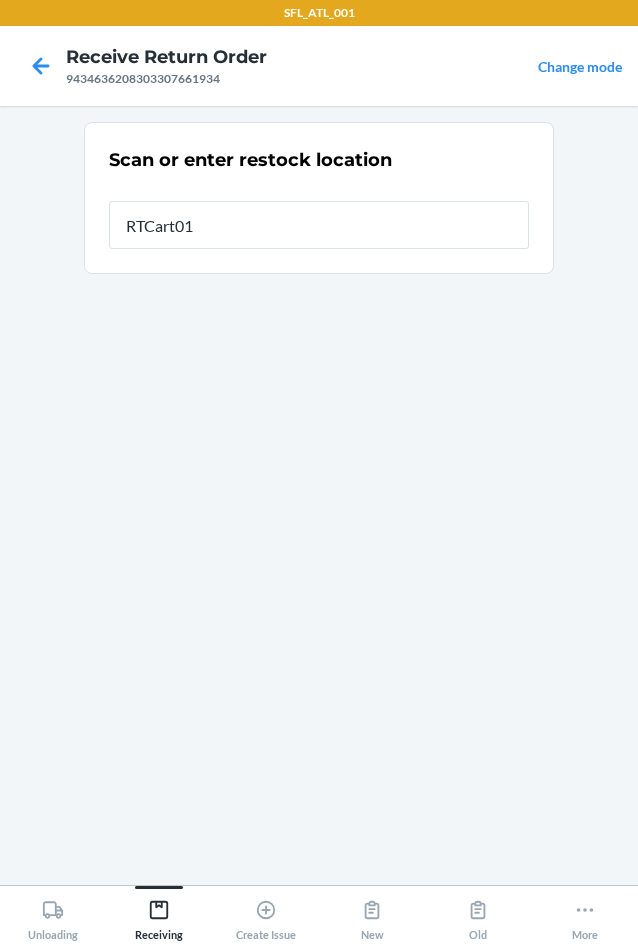 type on "RTCart018" 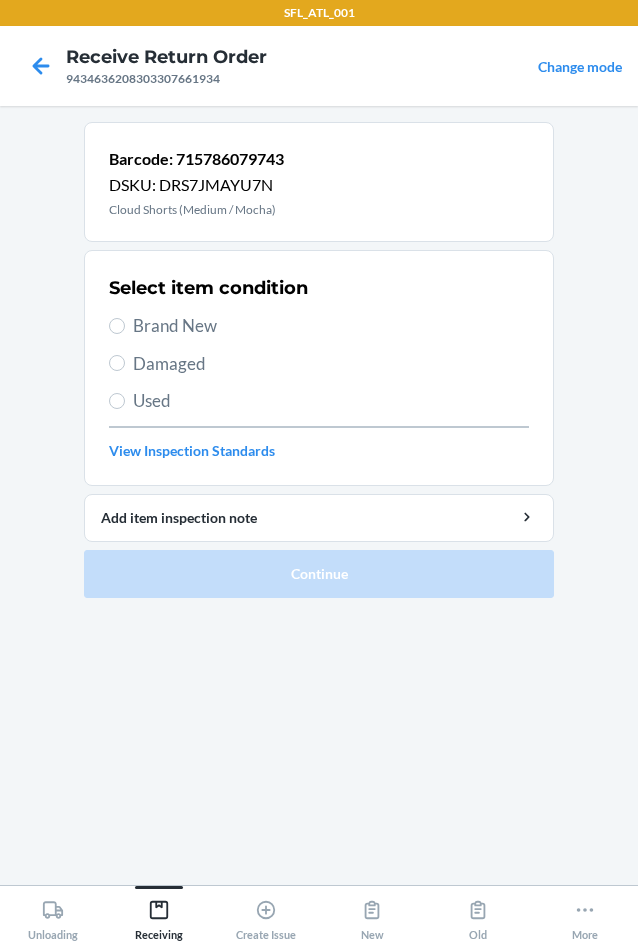 click on "Brand New" at bounding box center [331, 326] 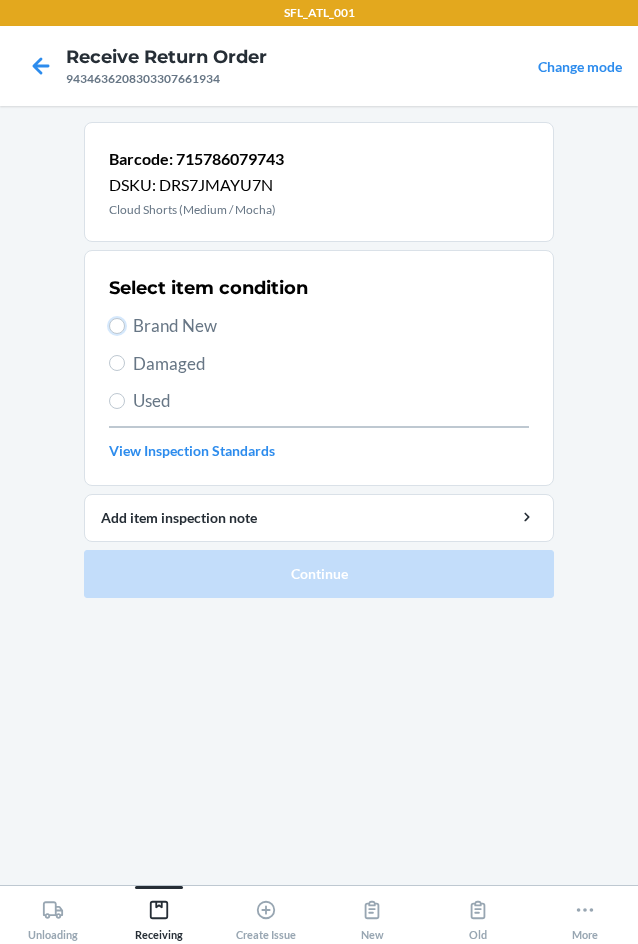 click on "Brand New" at bounding box center [117, 326] 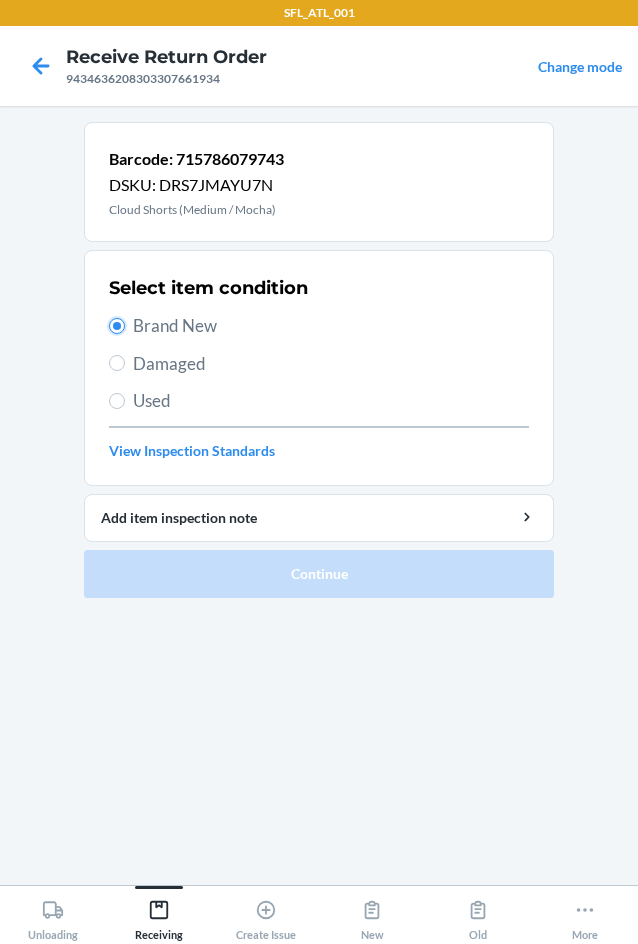 radio on "true" 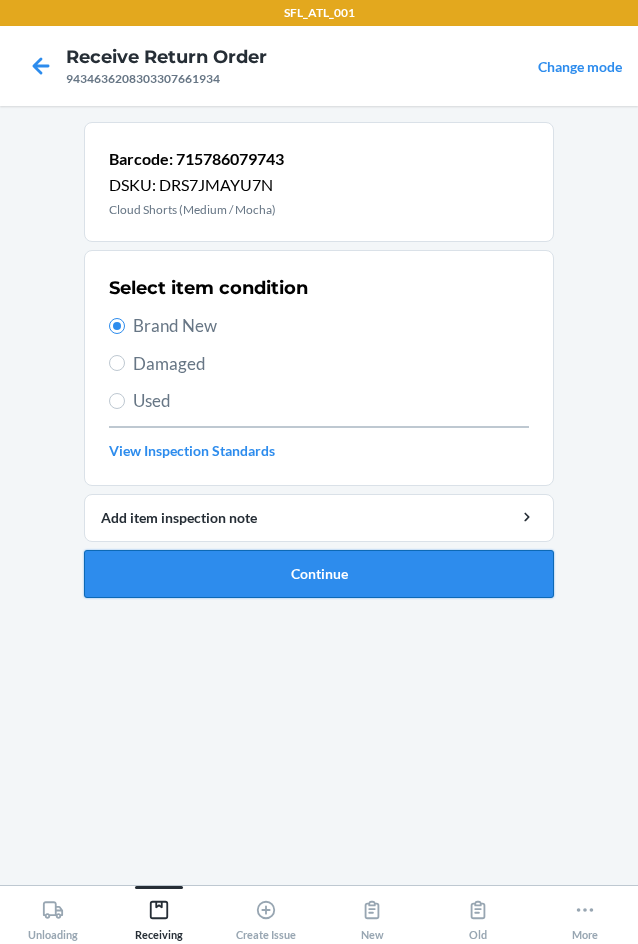 click on "Continue" at bounding box center [319, 574] 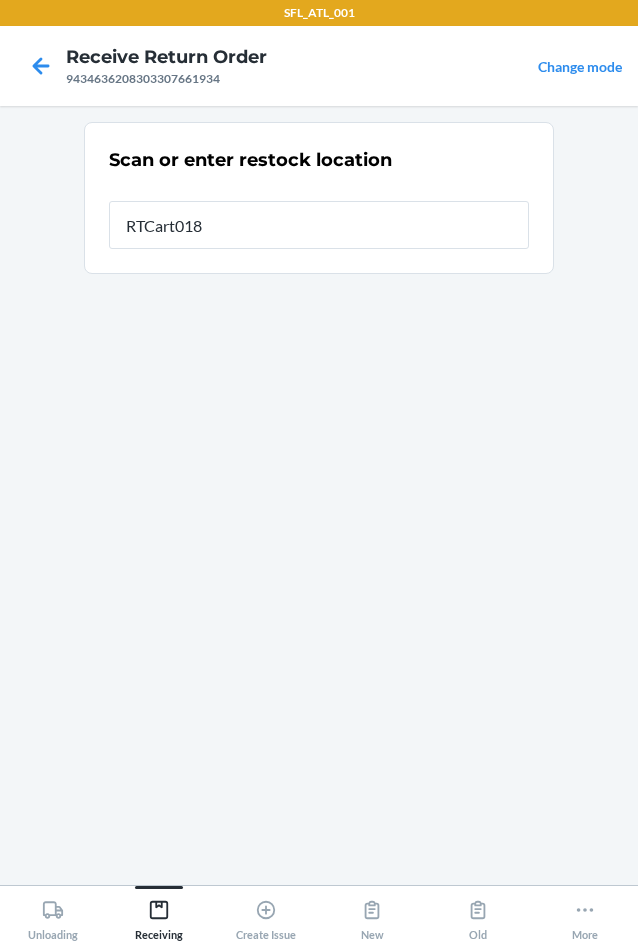 type on "RTCart018" 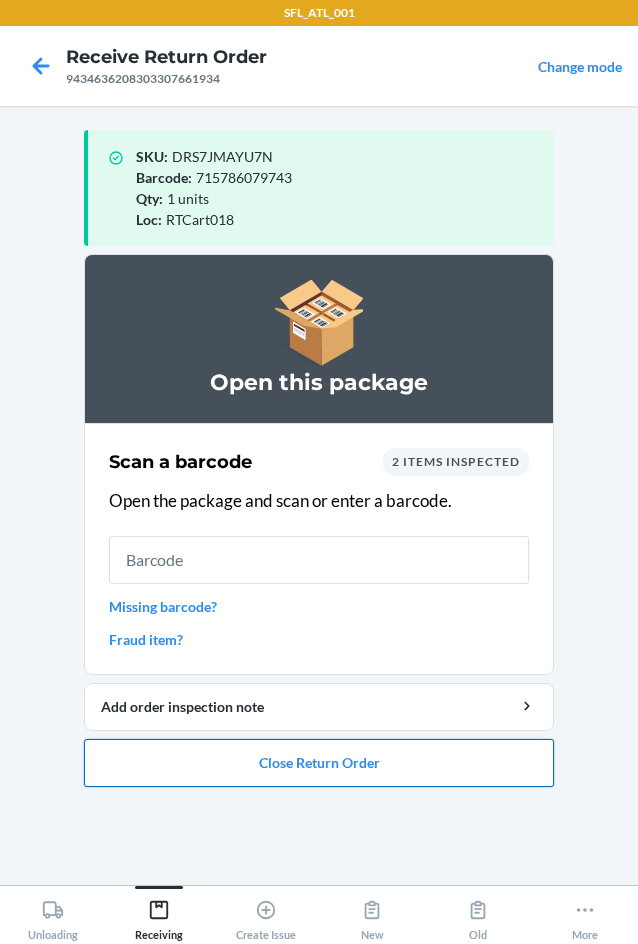 click on "Close Return Order" at bounding box center (319, 763) 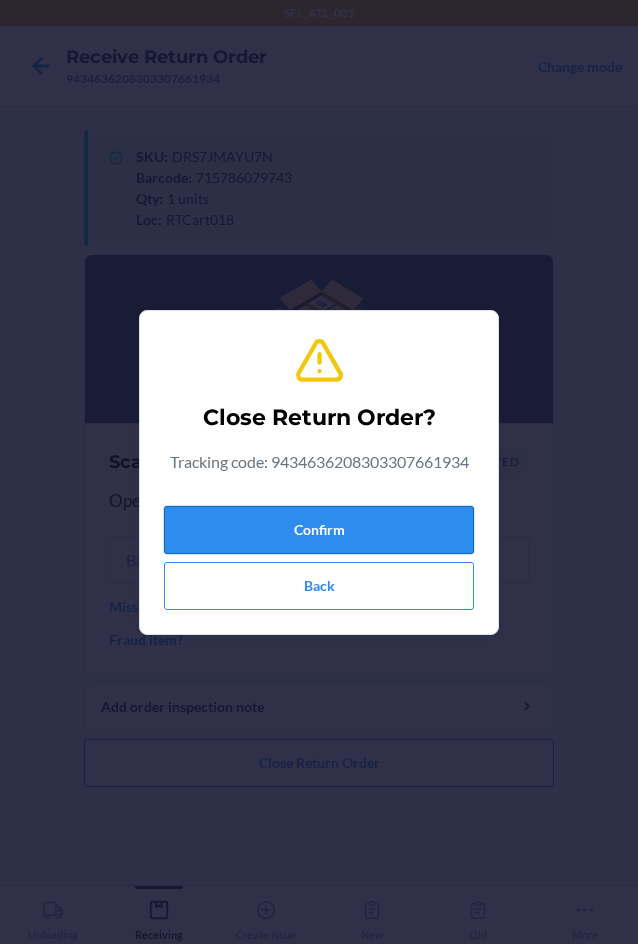 click on "Confirm" at bounding box center (319, 530) 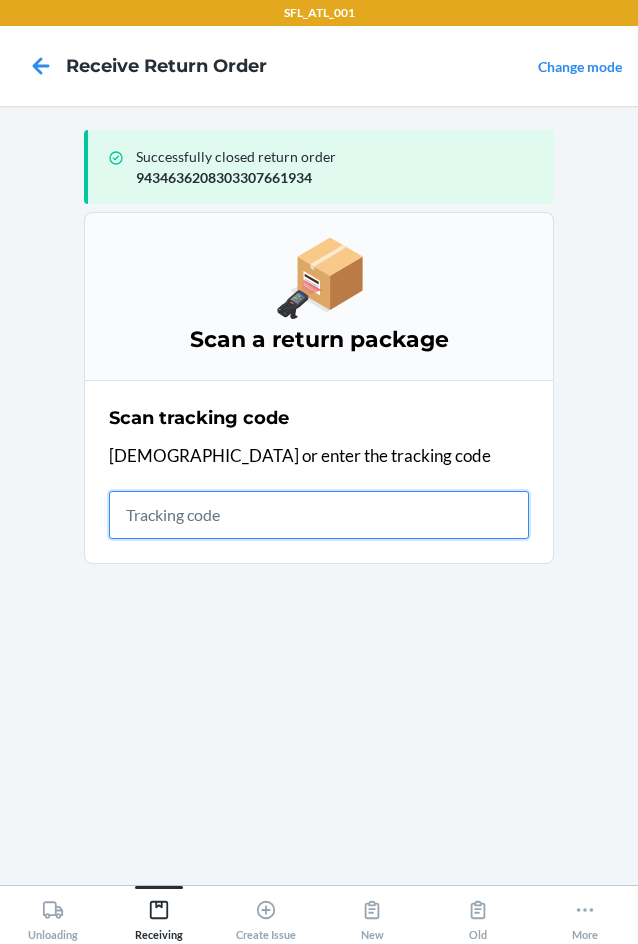 click at bounding box center (319, 515) 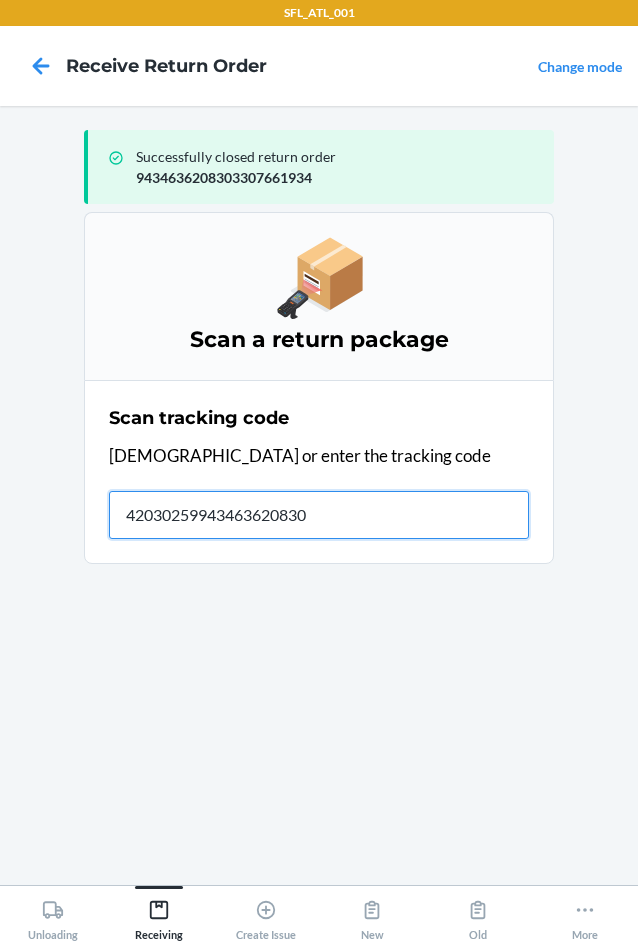 type on "420302599434636208303" 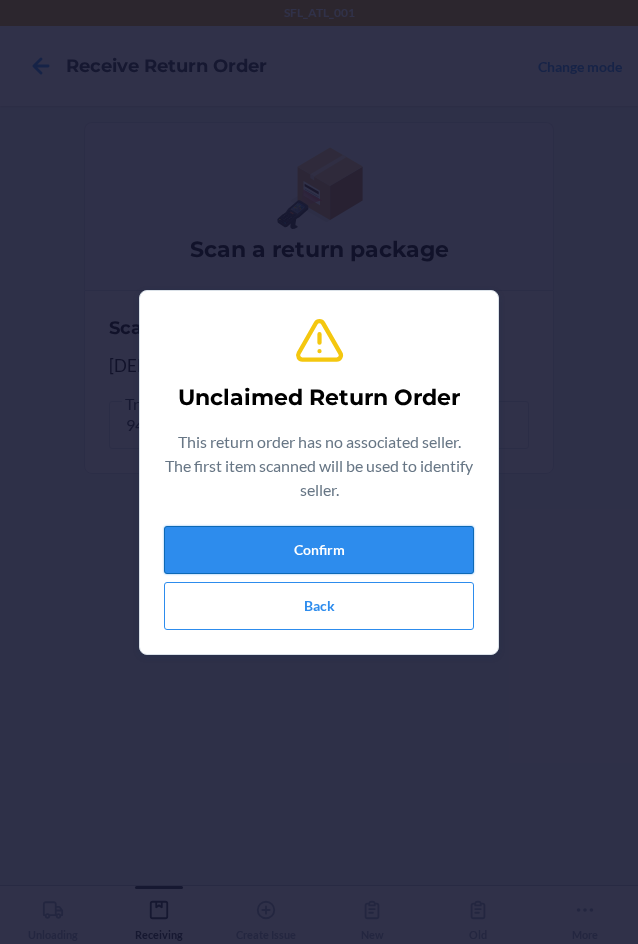 click on "Confirm" at bounding box center [319, 550] 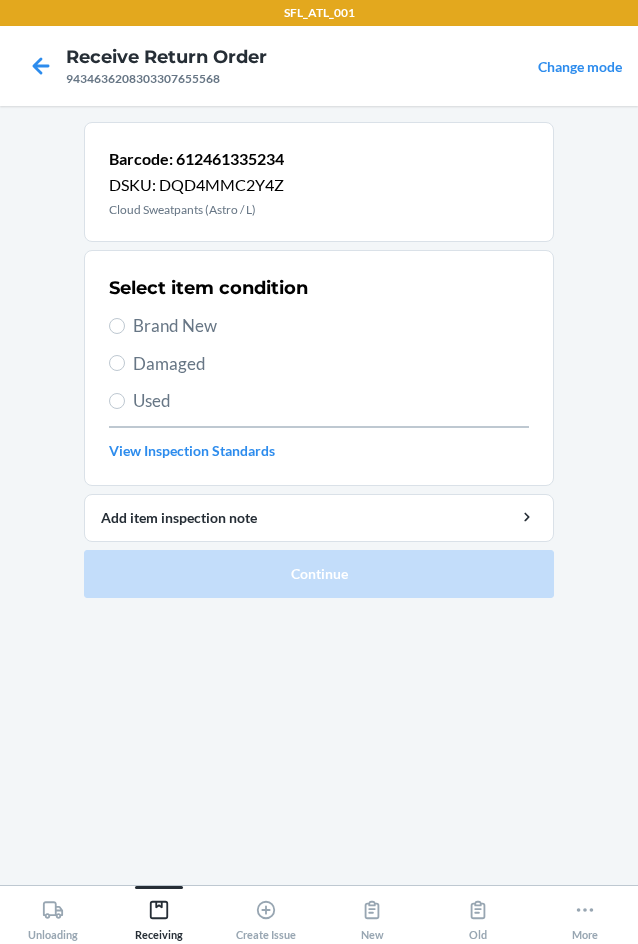 click on "Brand New" at bounding box center [331, 326] 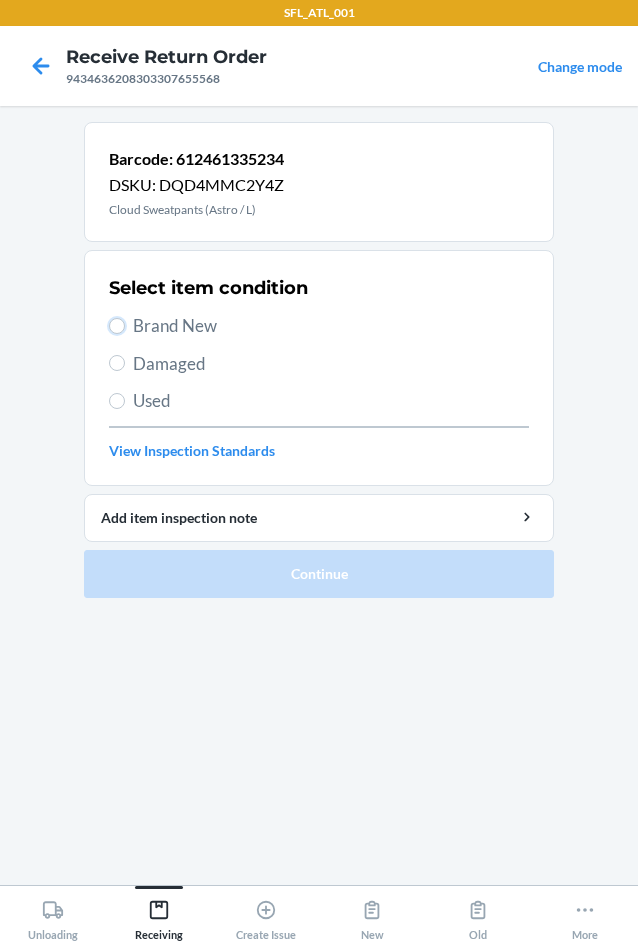 click on "Brand New" at bounding box center (117, 326) 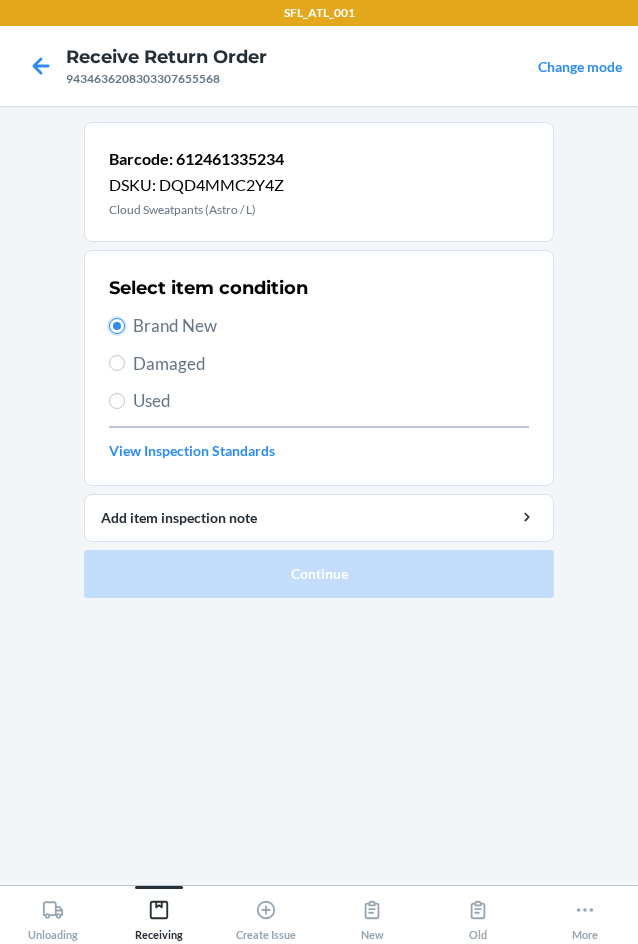 radio on "true" 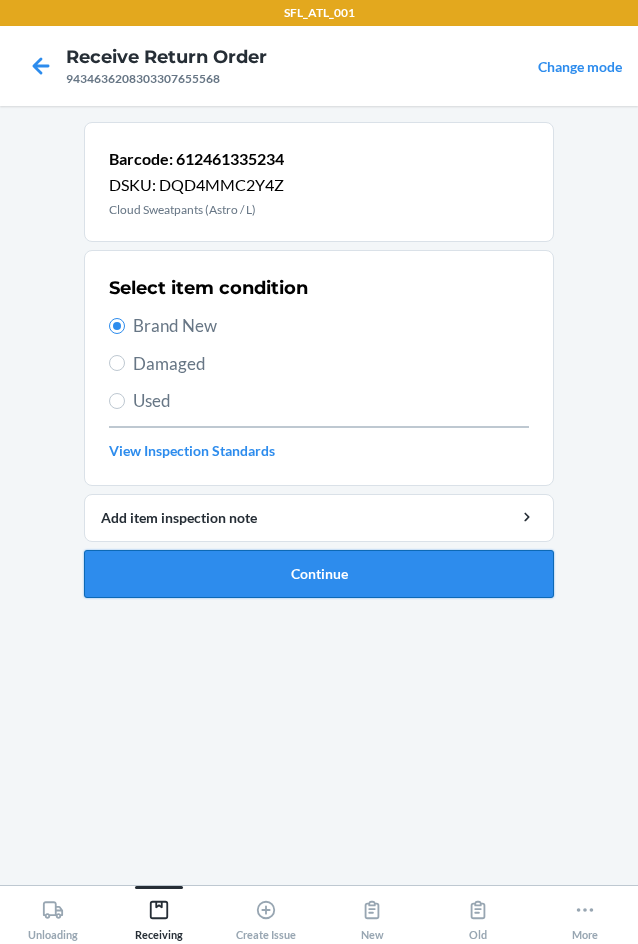 click on "Continue" at bounding box center (319, 574) 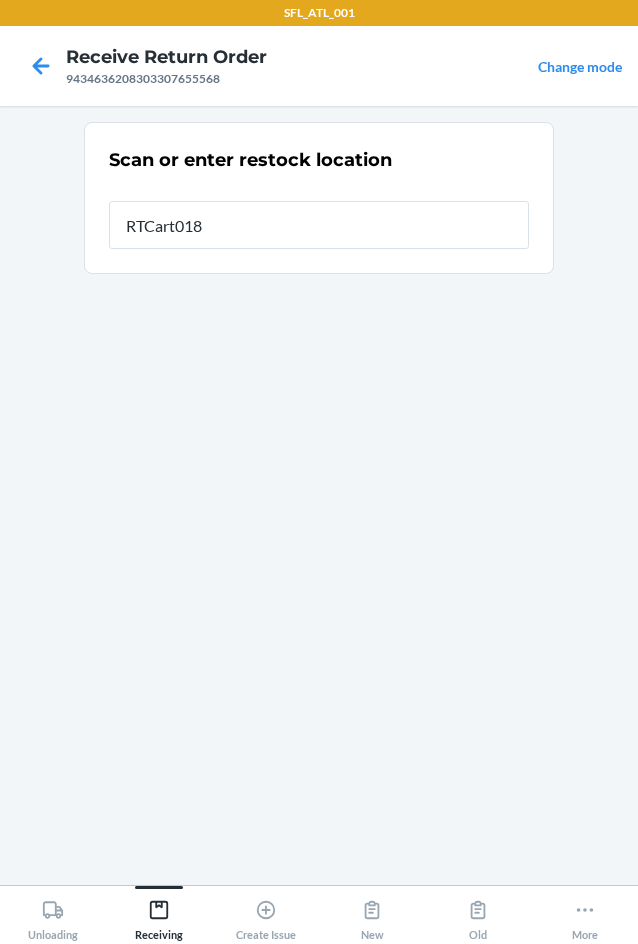 type on "RTCart018" 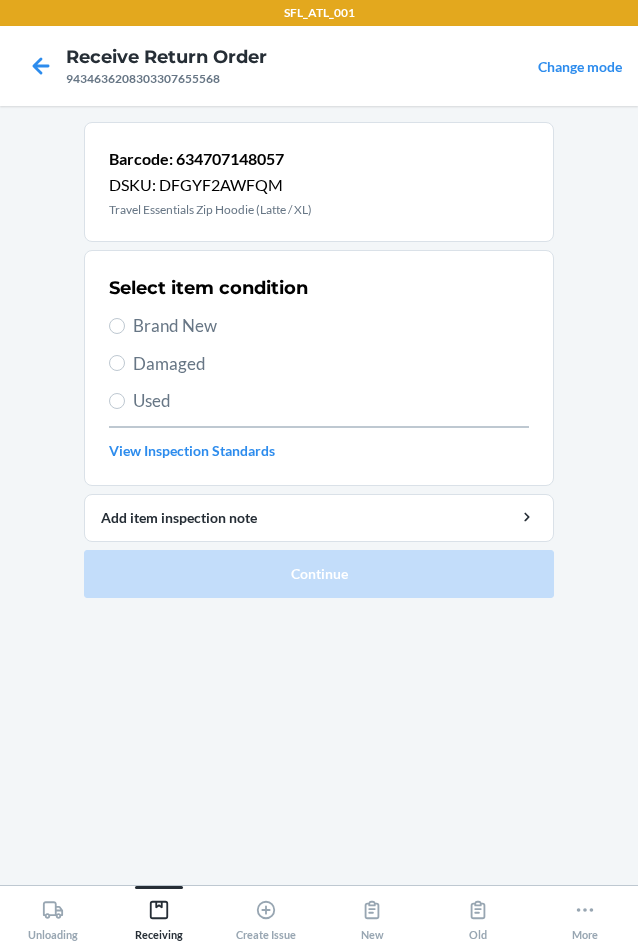 click on "Brand New" at bounding box center (331, 326) 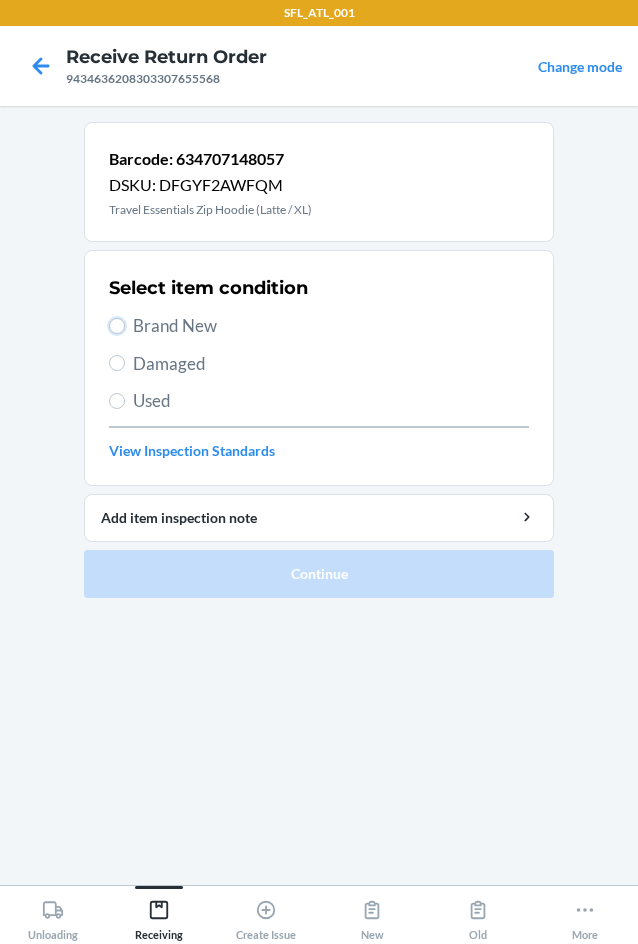 click on "Brand New" at bounding box center [117, 326] 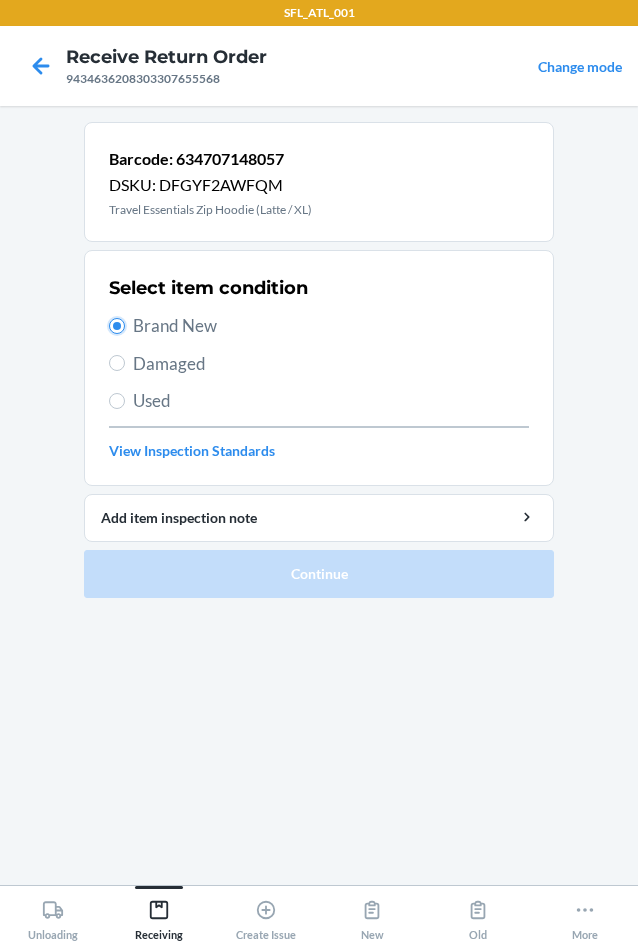 radio on "true" 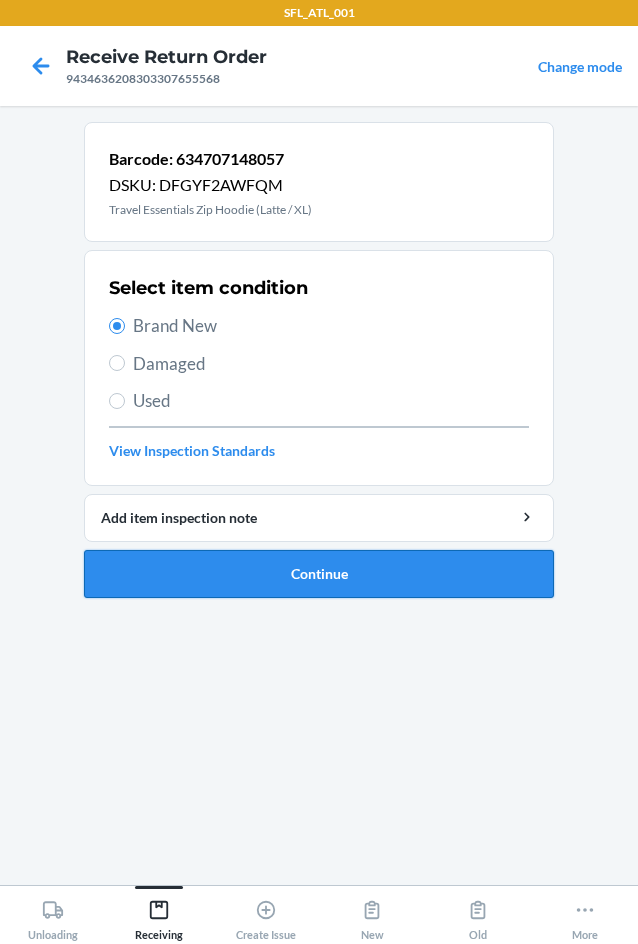 click on "Continue" at bounding box center (319, 574) 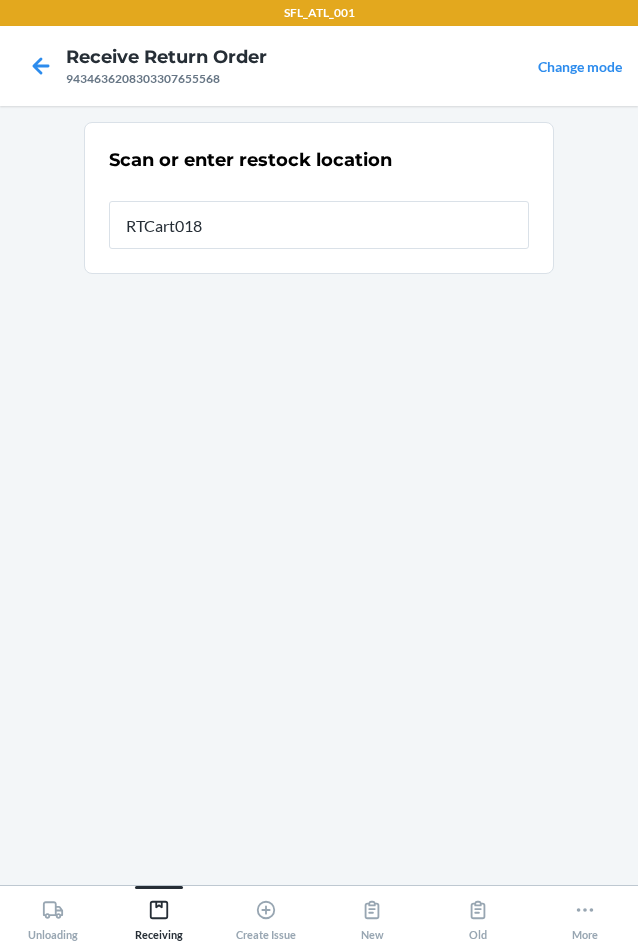 type on "RTCart018" 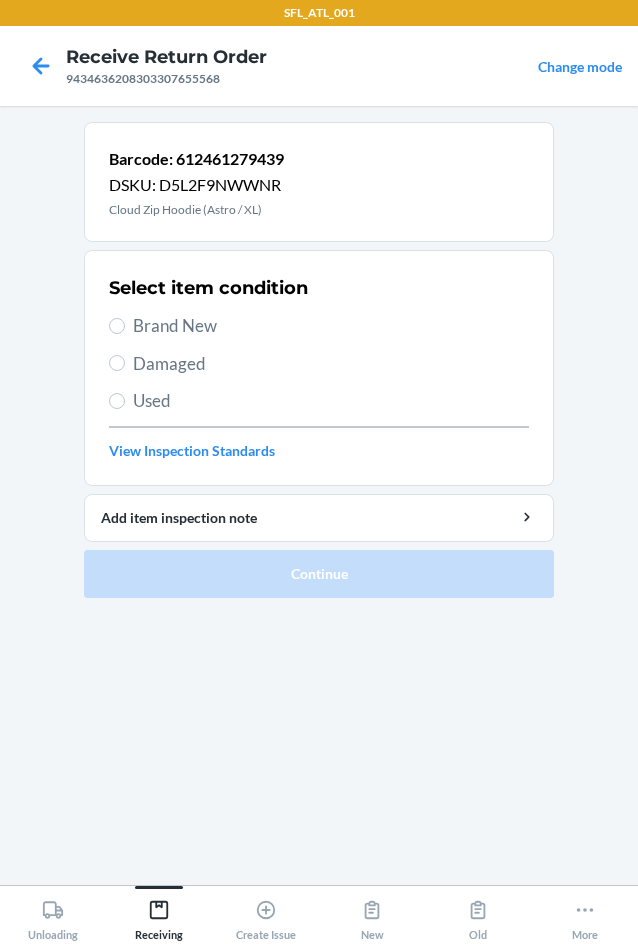 click on "Brand New" at bounding box center [331, 326] 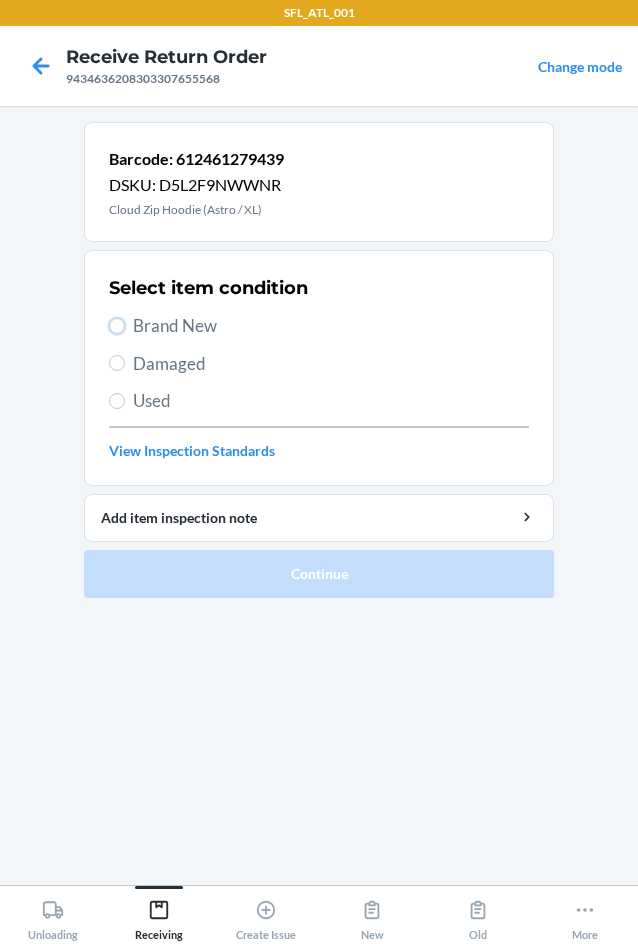 click on "Brand New" at bounding box center (117, 326) 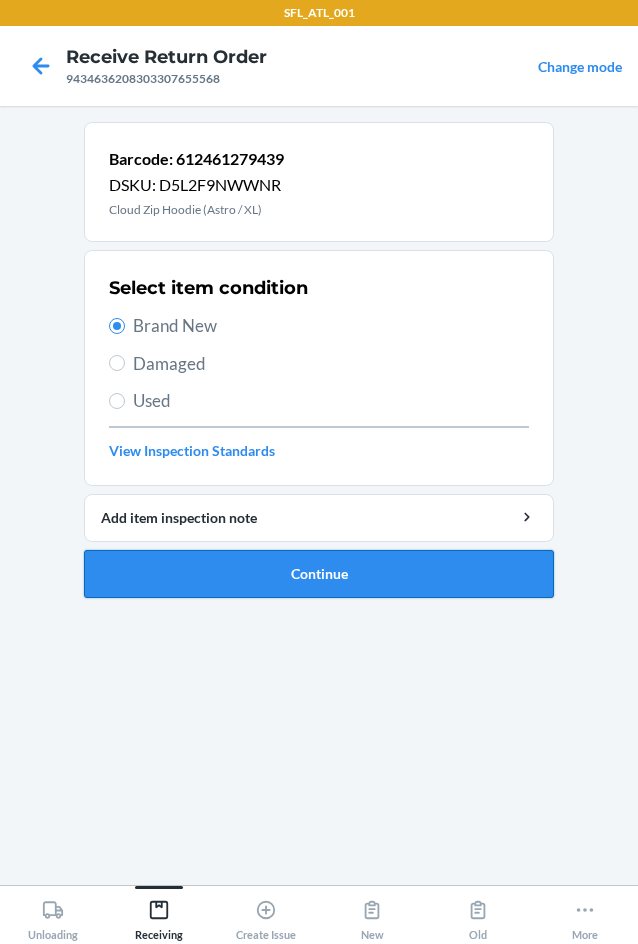 click on "Continue" at bounding box center (319, 574) 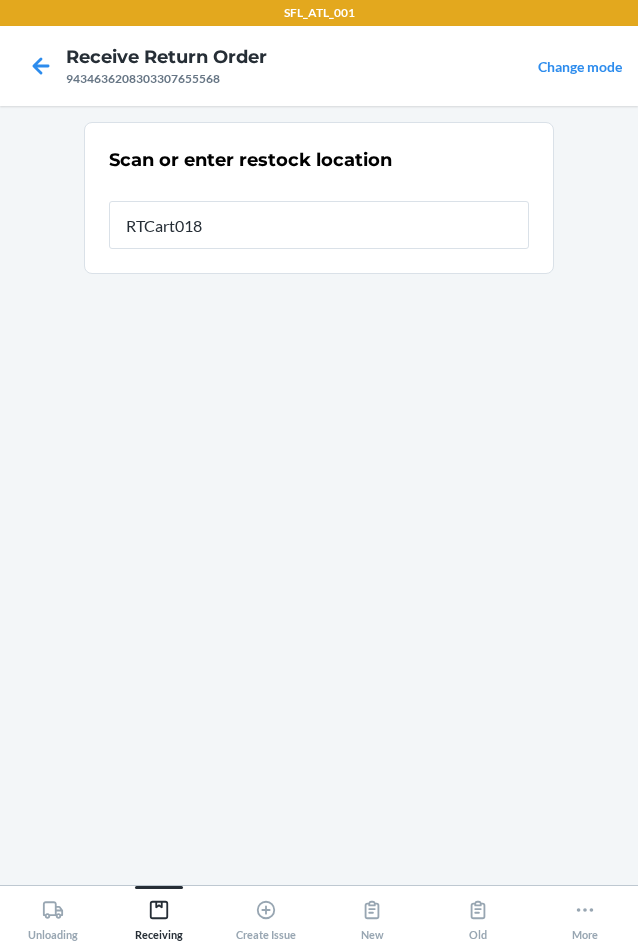 type on "RTCart018" 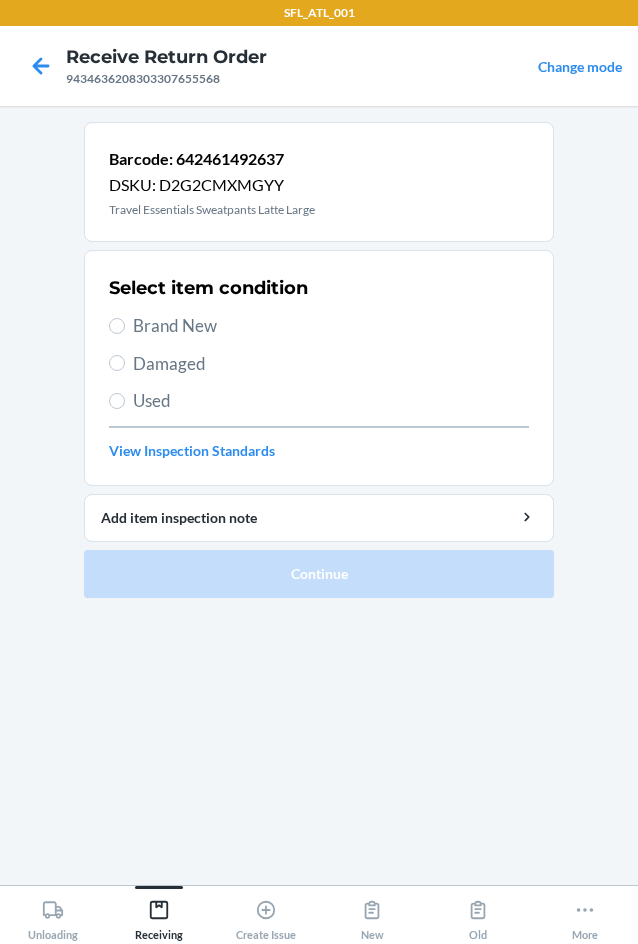 click on "Brand New" at bounding box center (331, 326) 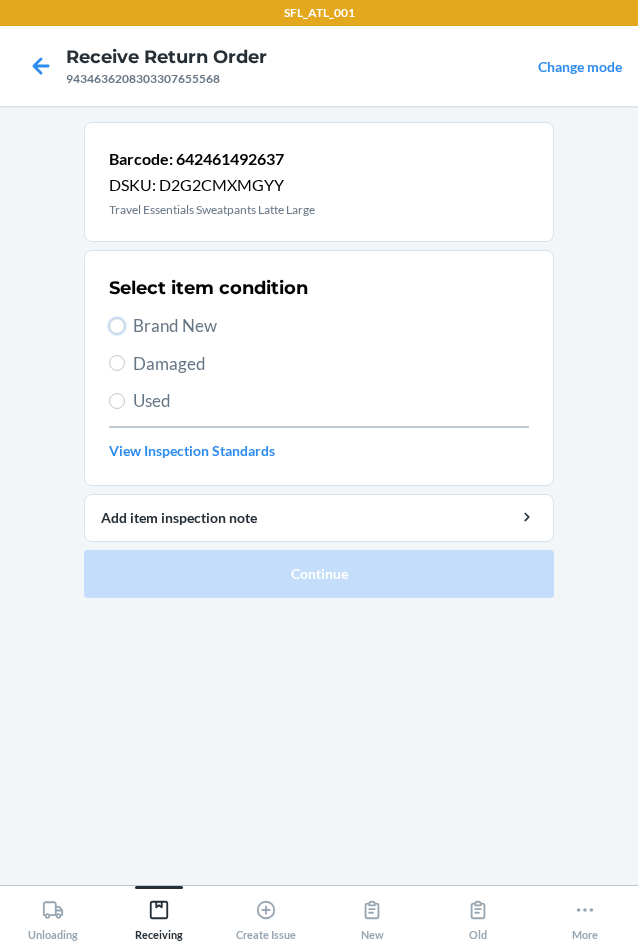click on "Brand New" at bounding box center (117, 326) 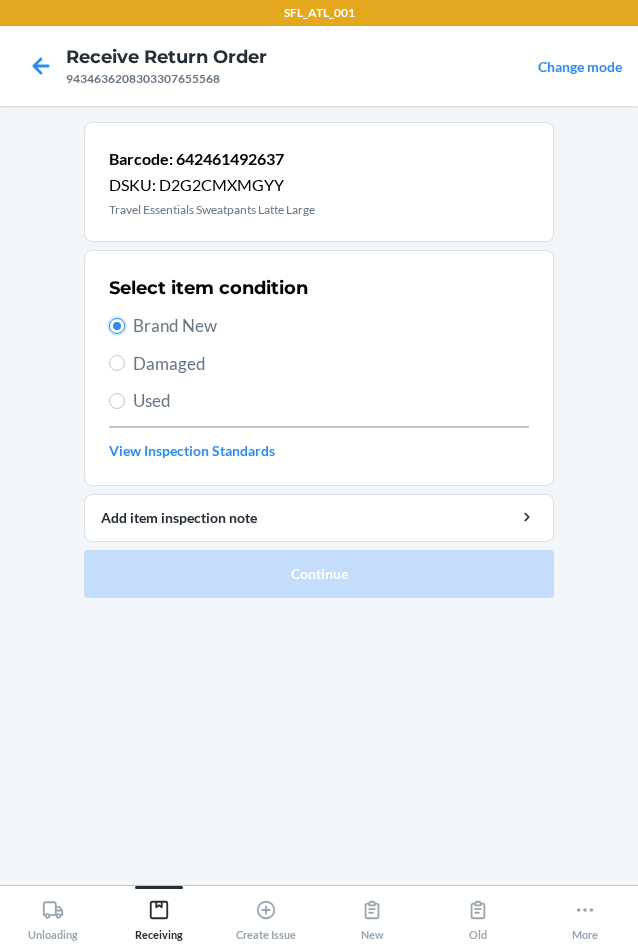 radio on "true" 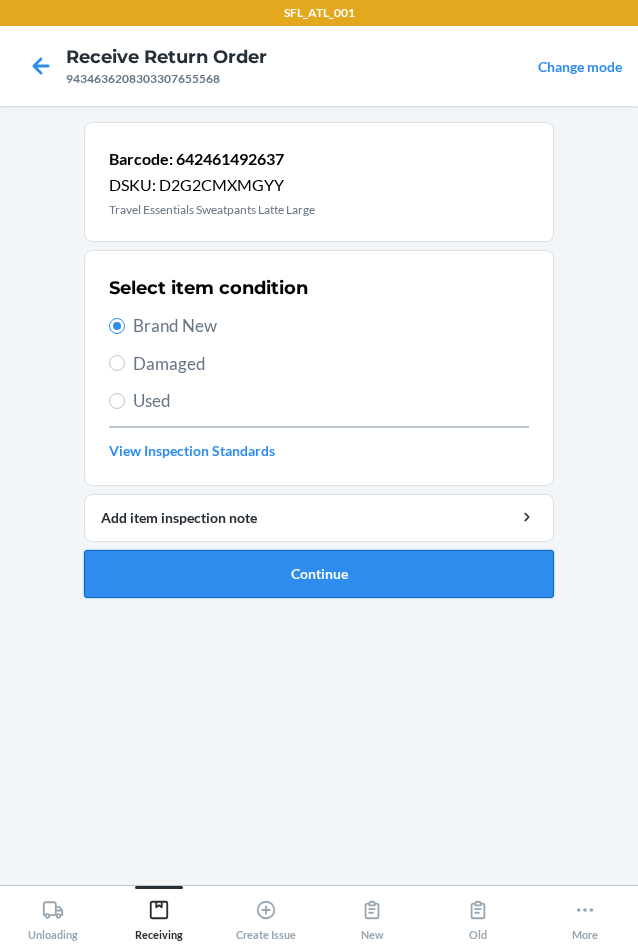 click on "Continue" at bounding box center [319, 574] 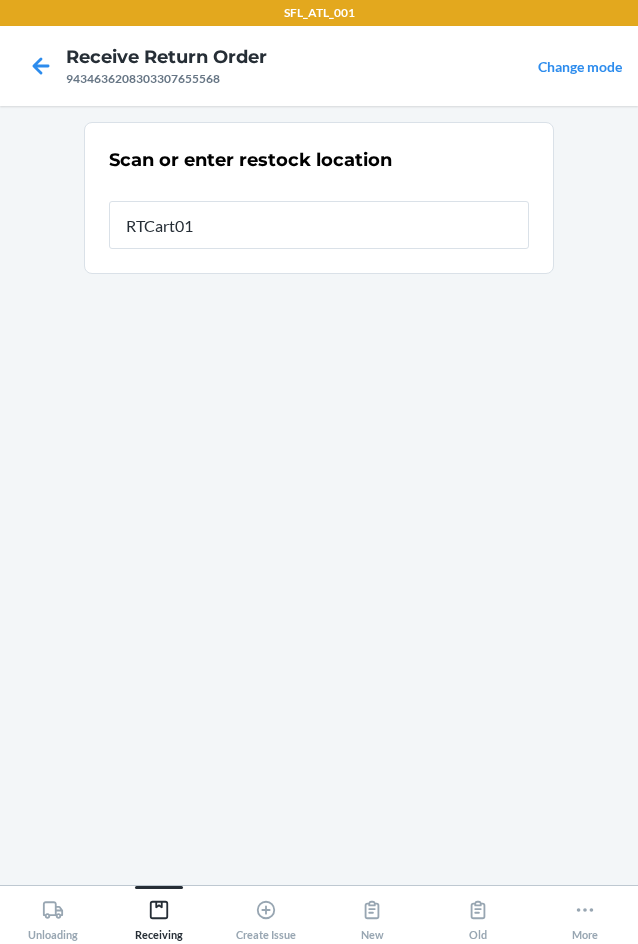 type on "RTCart018" 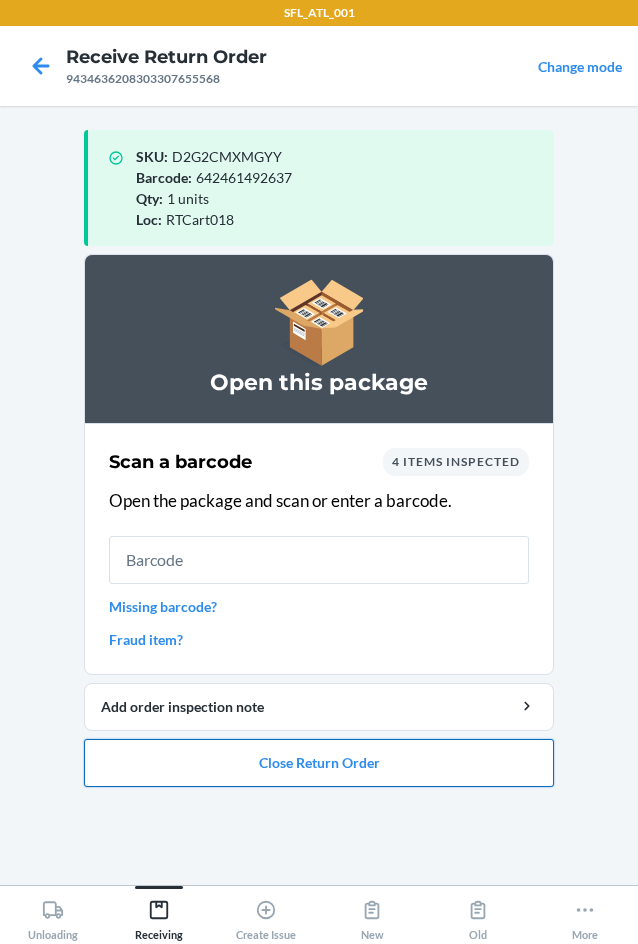 click on "Close Return Order" at bounding box center (319, 763) 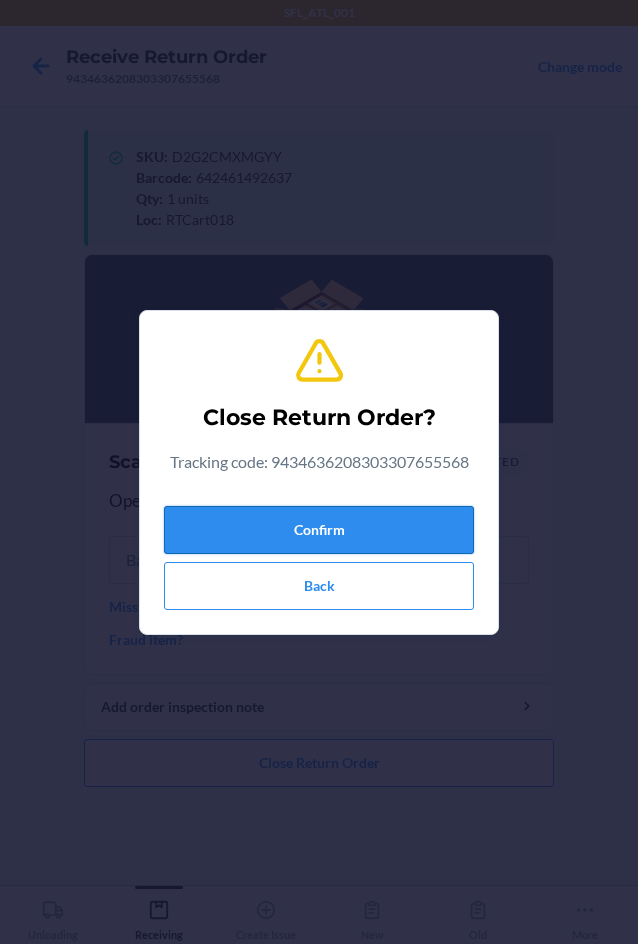 click on "Confirm" at bounding box center [319, 530] 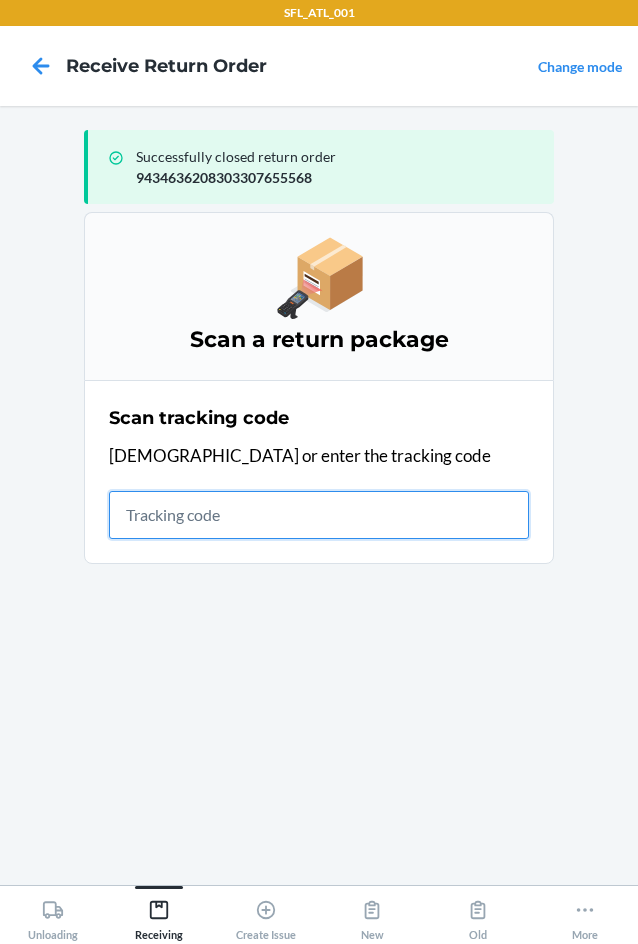 click at bounding box center [319, 515] 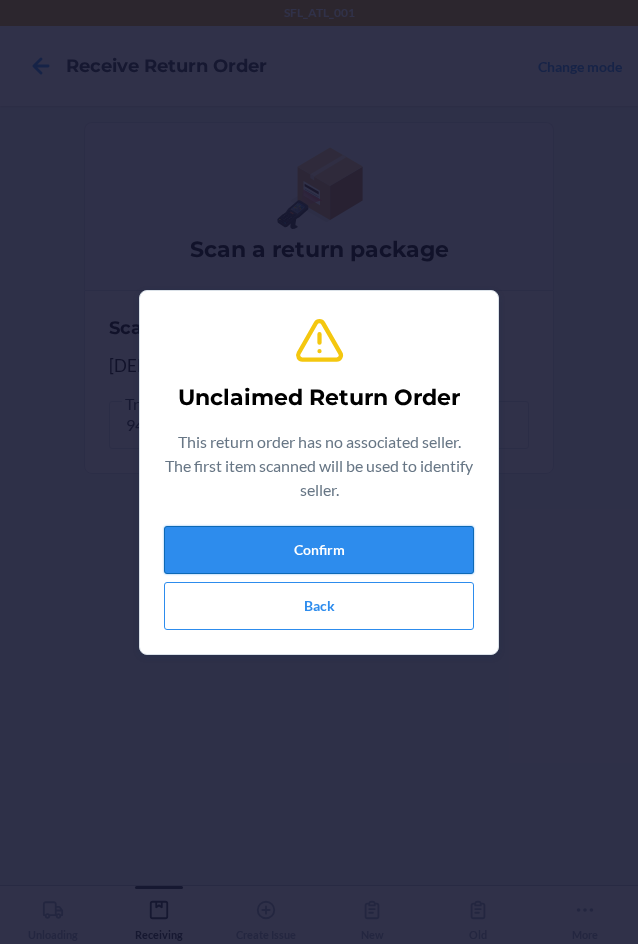 click on "Confirm" at bounding box center (319, 550) 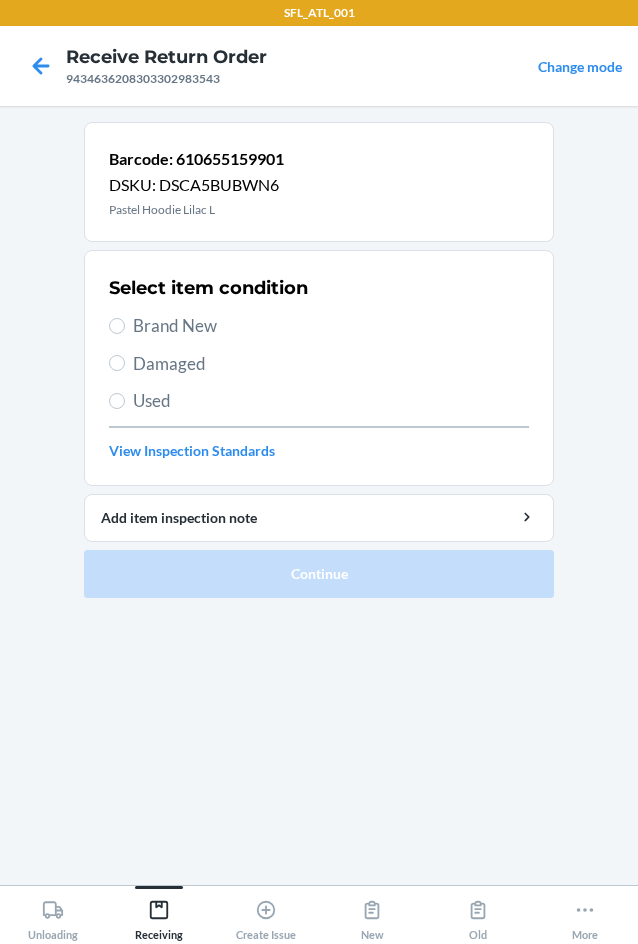 click on "Used" at bounding box center [331, 401] 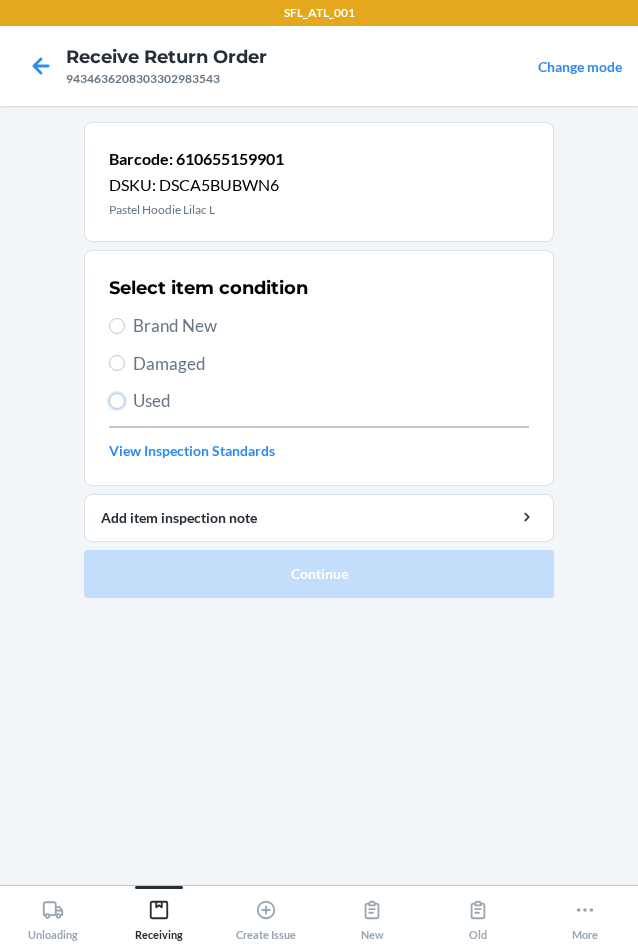 click on "Used" at bounding box center [117, 401] 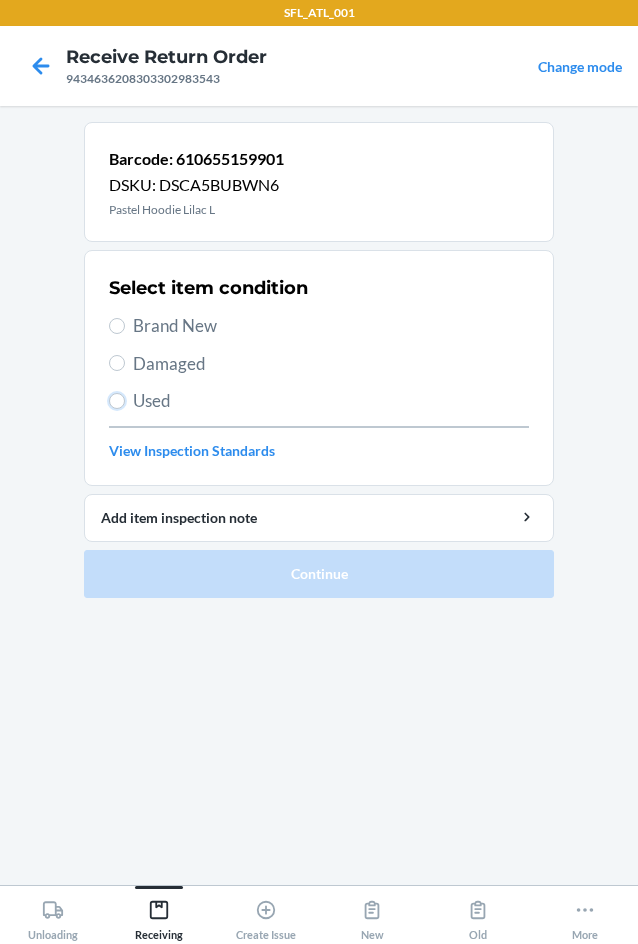 radio on "true" 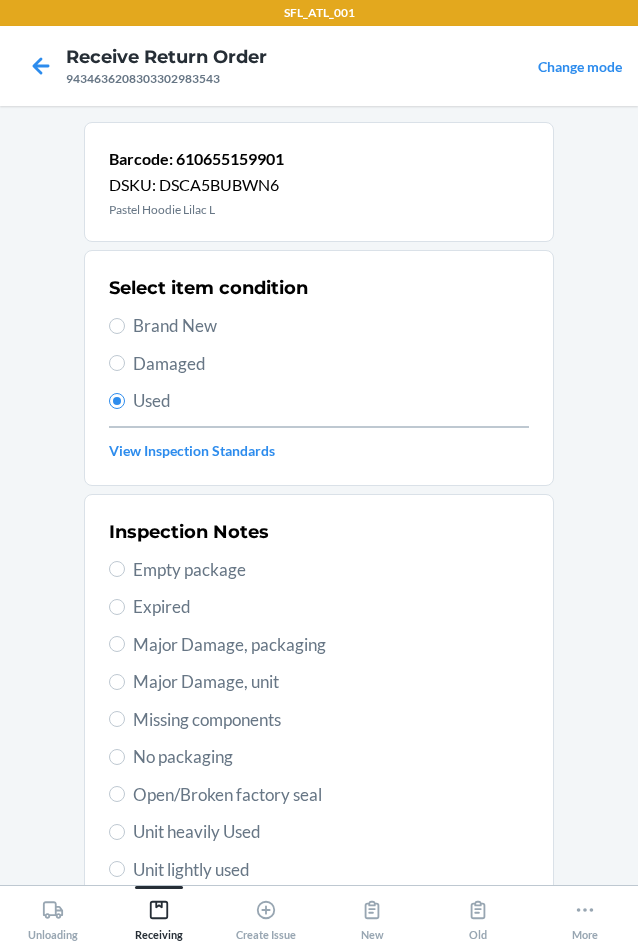 click on "Unit heavily Used" at bounding box center (331, 832) 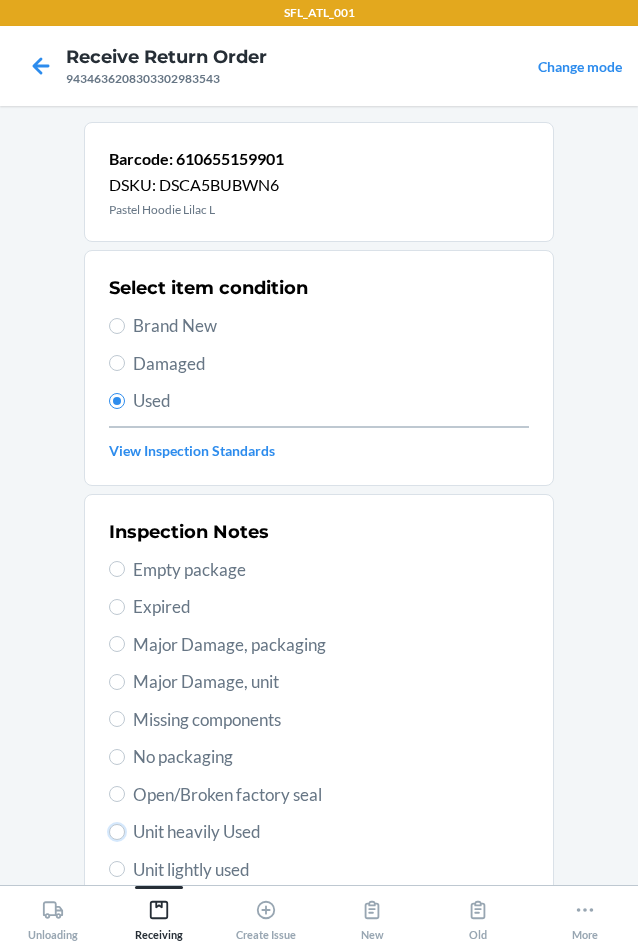 click on "Unit heavily Used" at bounding box center (117, 832) 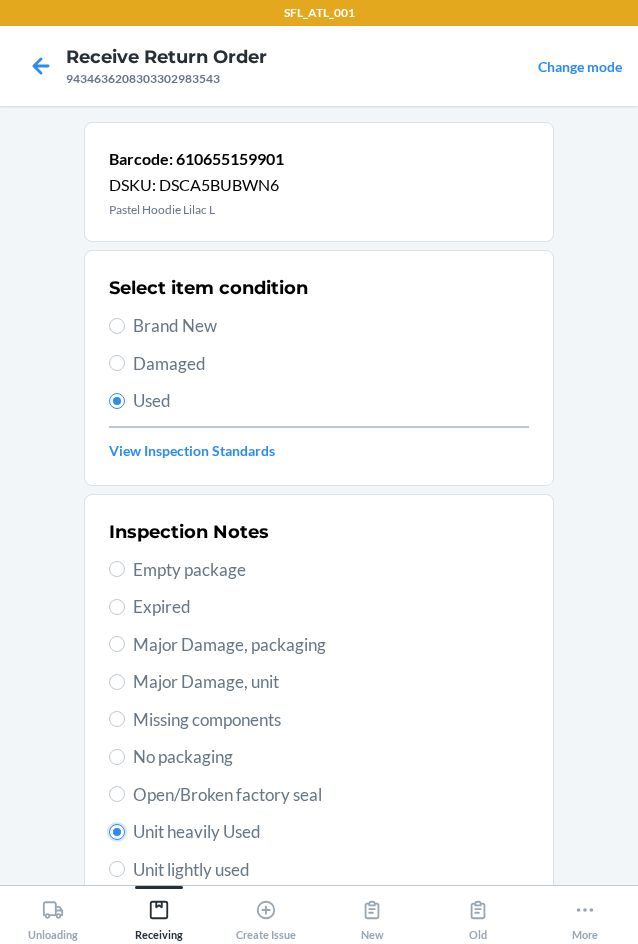 radio on "true" 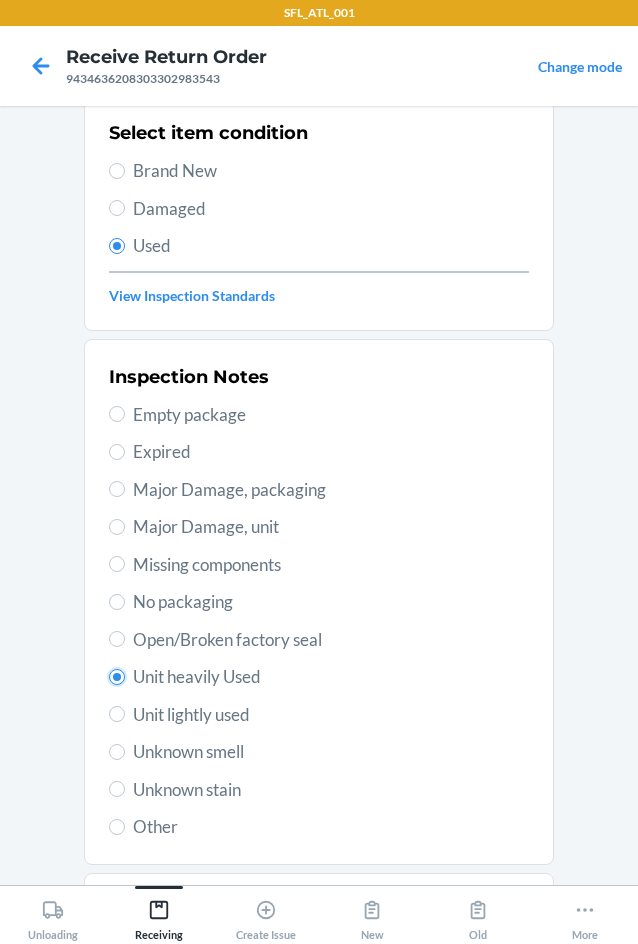 scroll, scrollTop: 263, scrollLeft: 0, axis: vertical 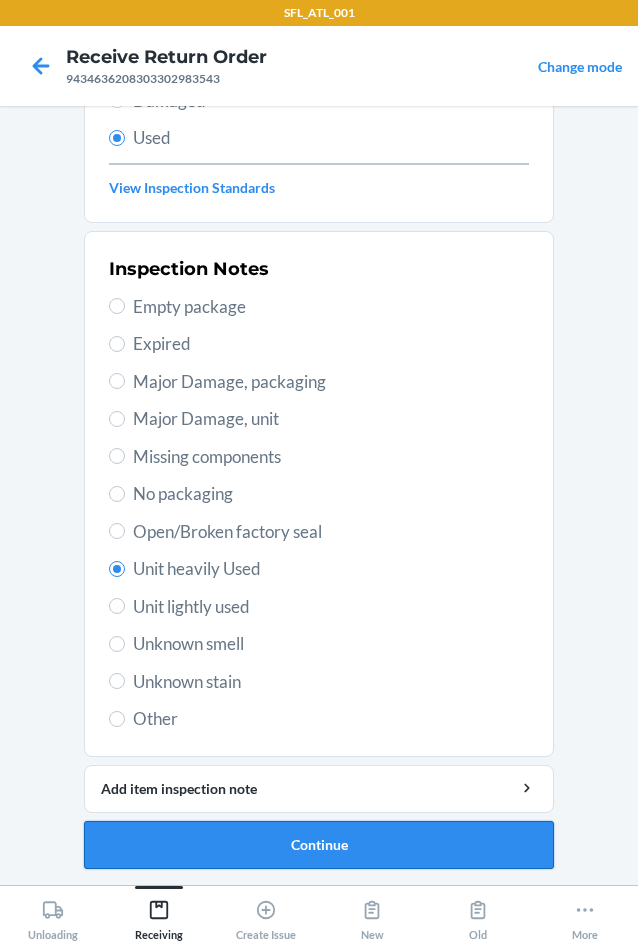 click on "Continue" at bounding box center [319, 845] 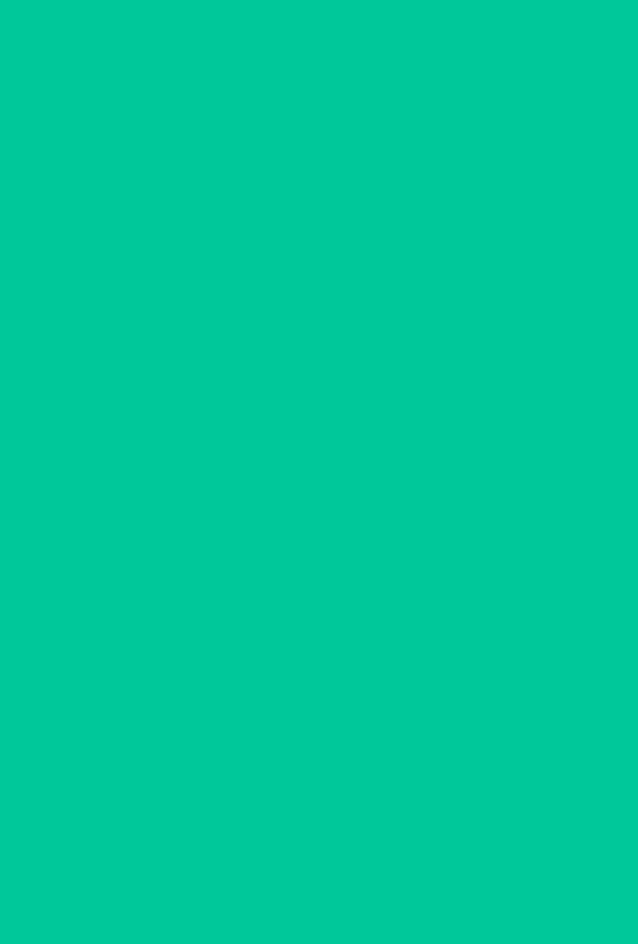 scroll, scrollTop: 0, scrollLeft: 0, axis: both 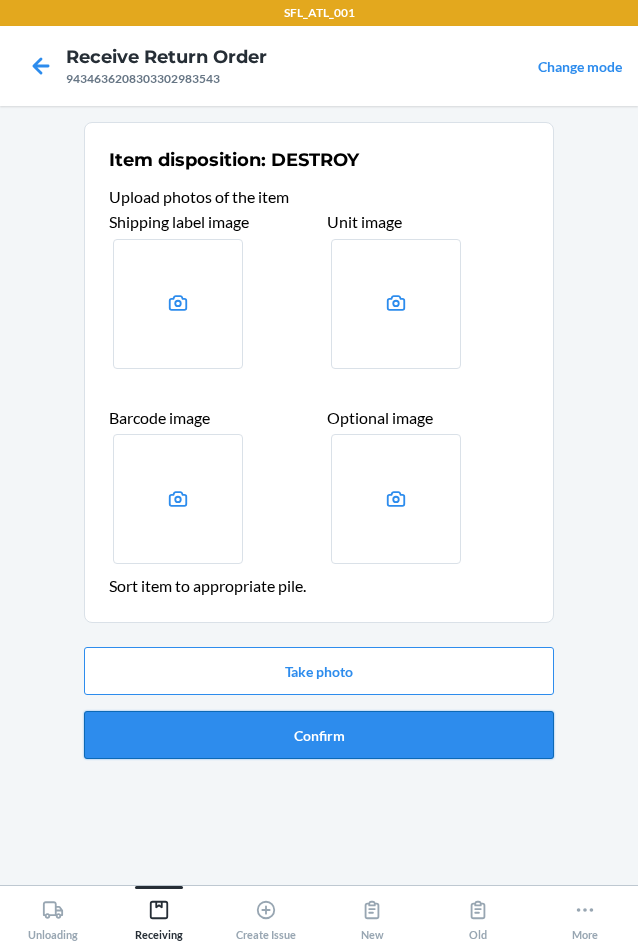 click on "Confirm" at bounding box center [319, 735] 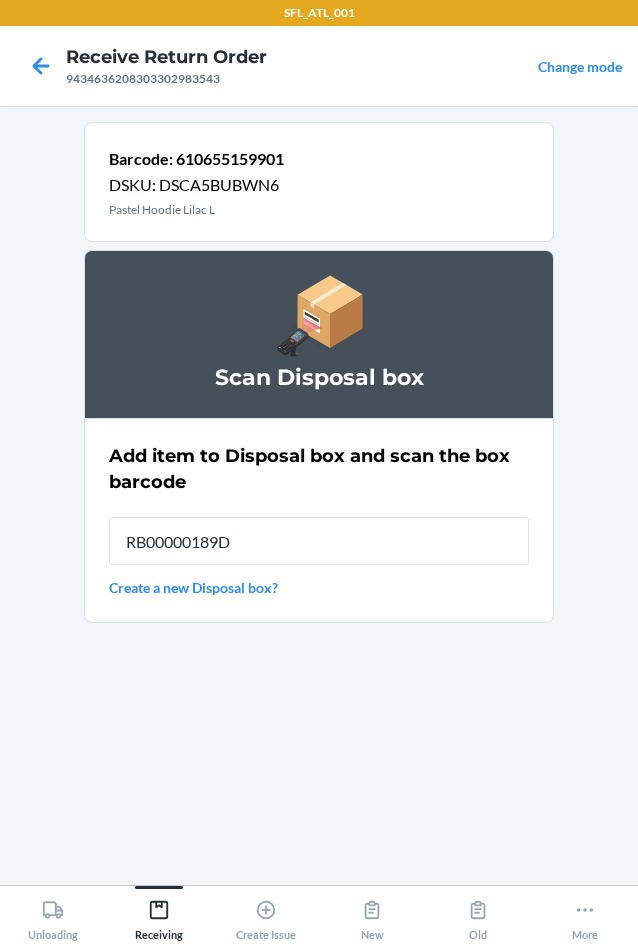 type on "RB00000189D" 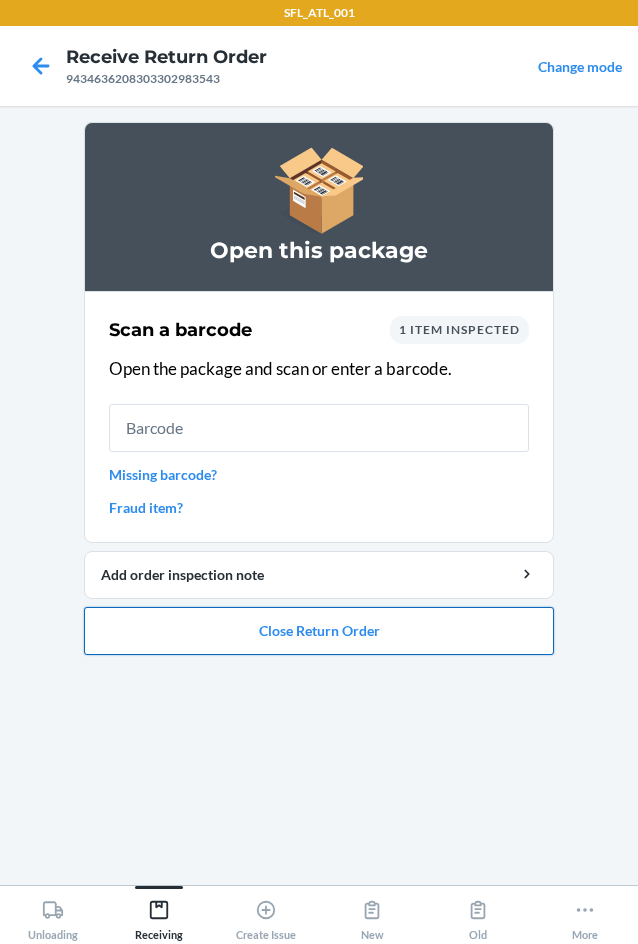 click on "Close Return Order" at bounding box center (319, 631) 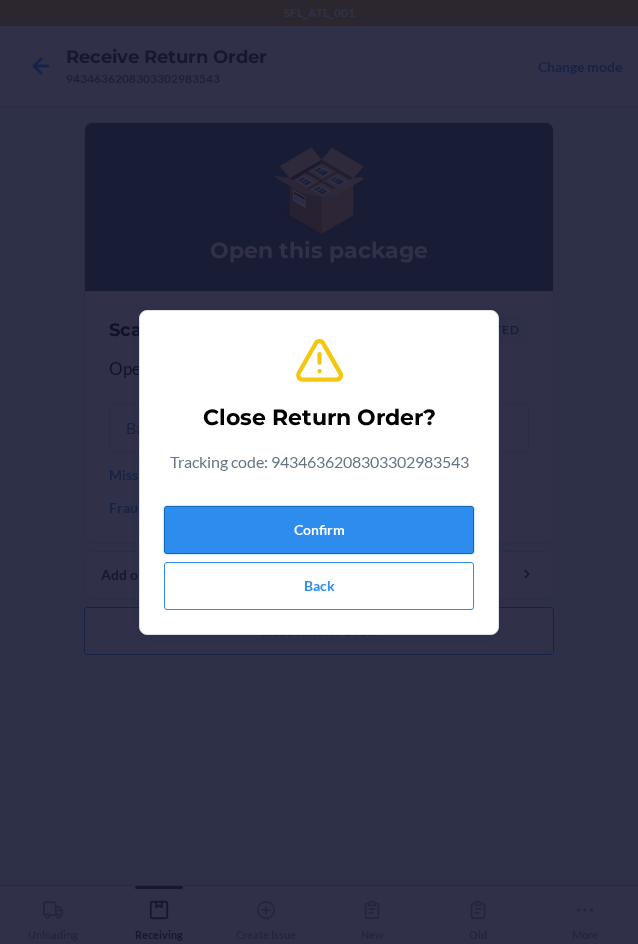 click on "Confirm" at bounding box center (319, 530) 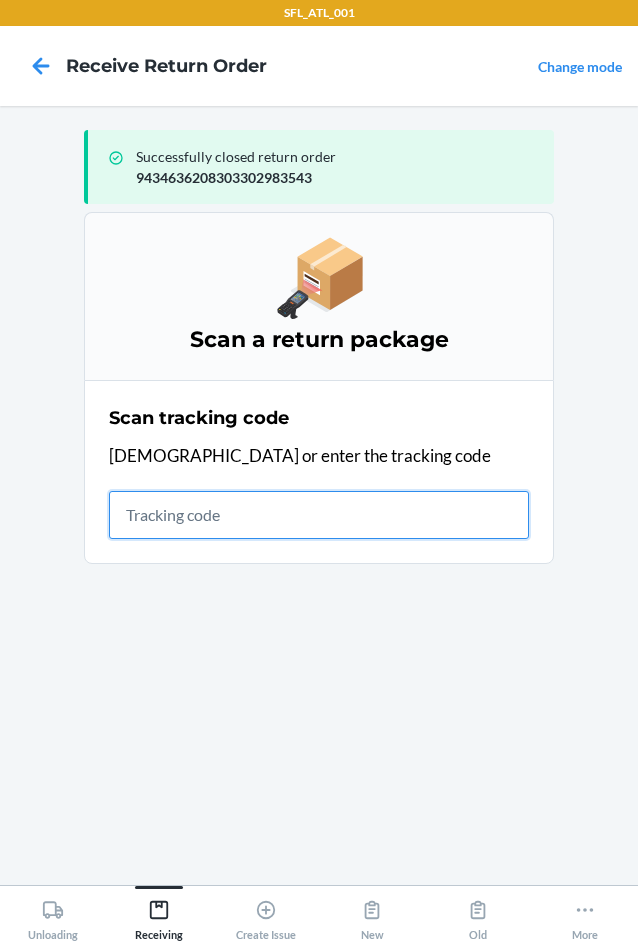 click at bounding box center [319, 515] 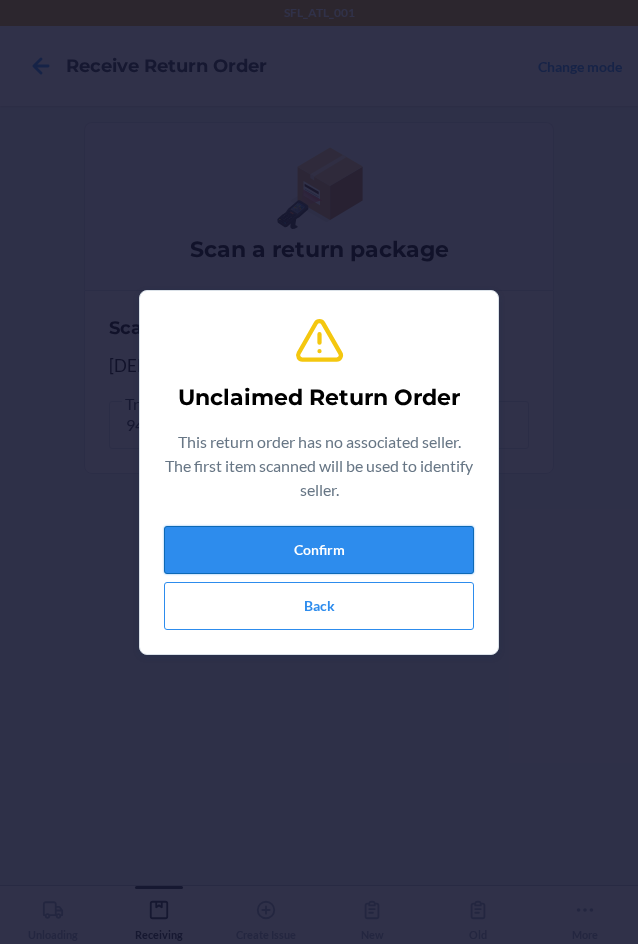 click on "Confirm" at bounding box center [319, 550] 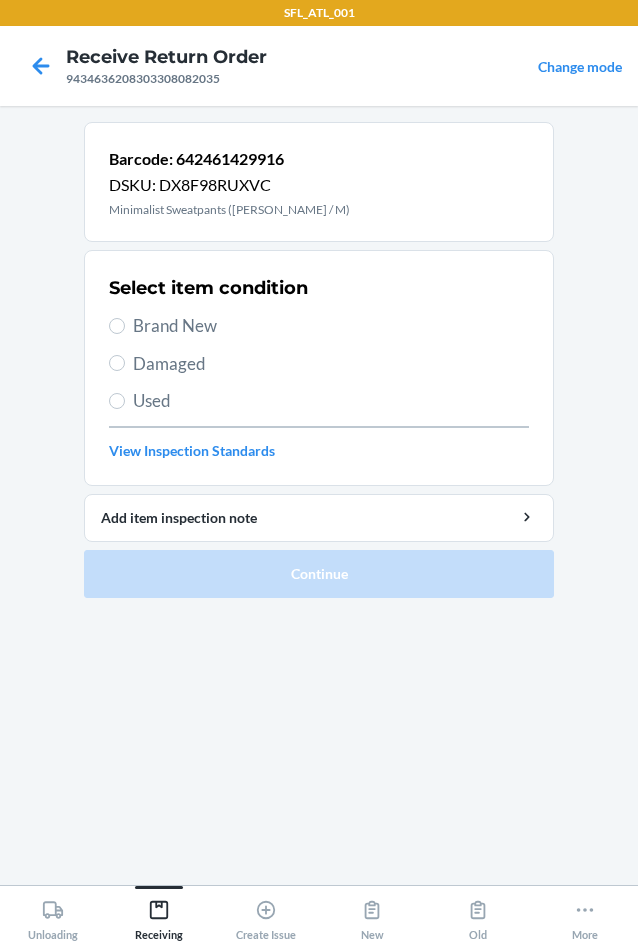 click on "Brand New" at bounding box center [331, 326] 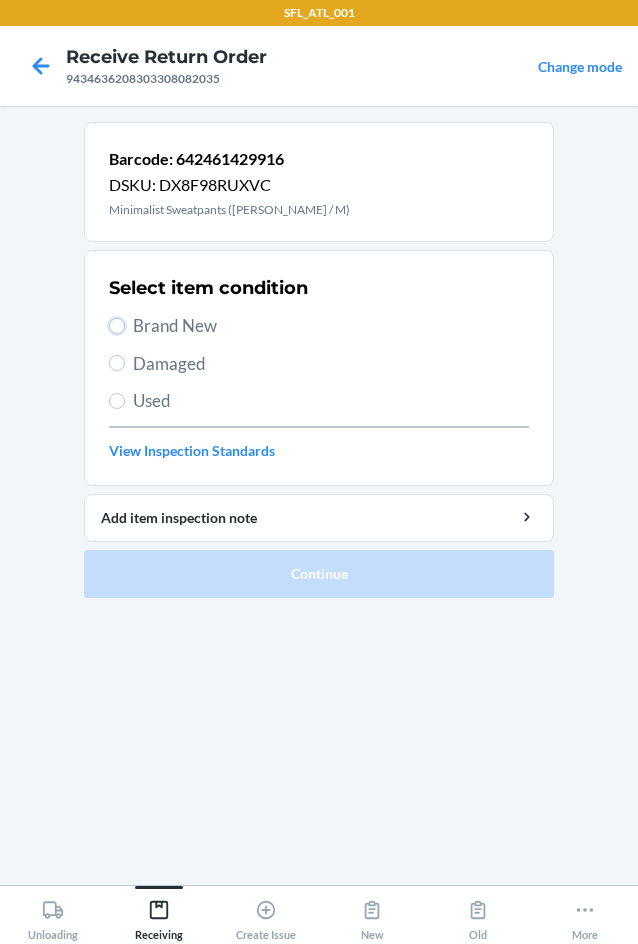 click on "Brand New" at bounding box center [117, 326] 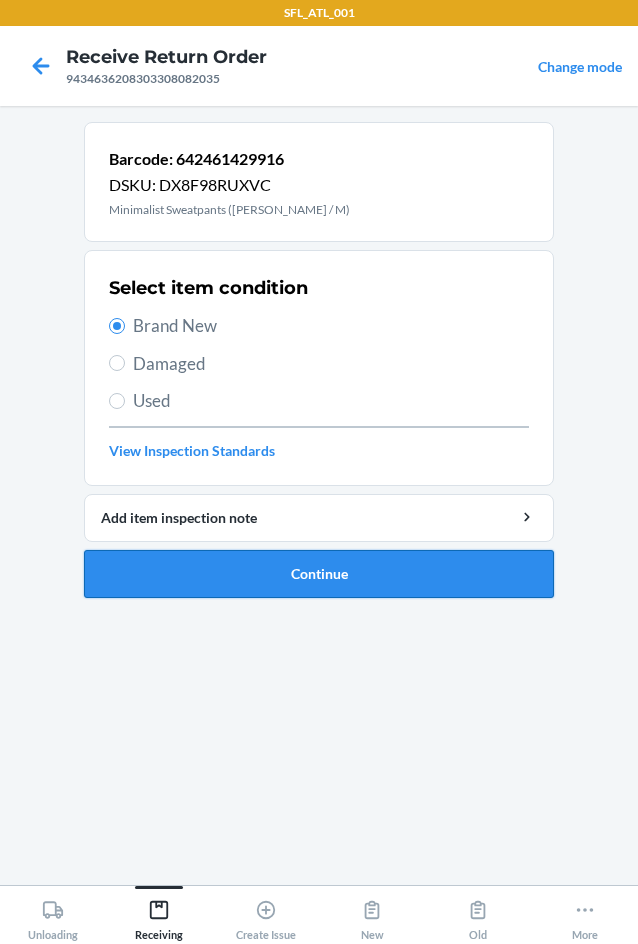 click on "Continue" at bounding box center [319, 574] 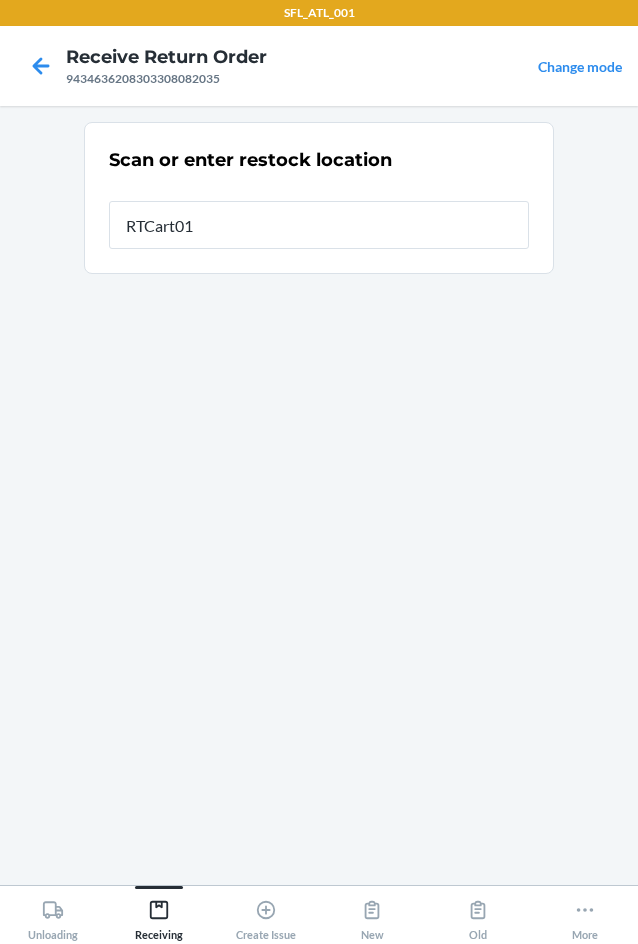 type on "RTCart018" 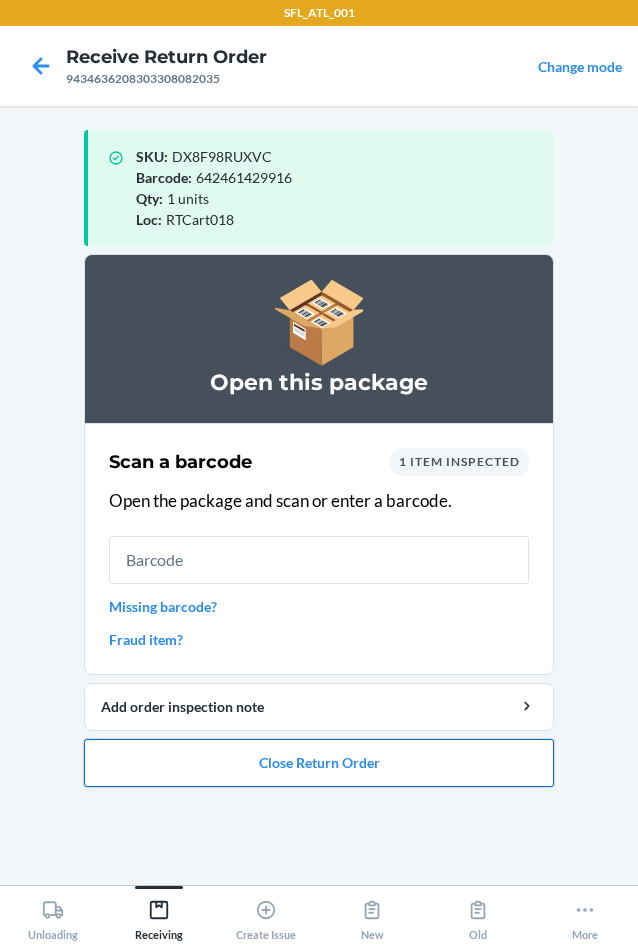 click on "Close Return Order" at bounding box center [319, 763] 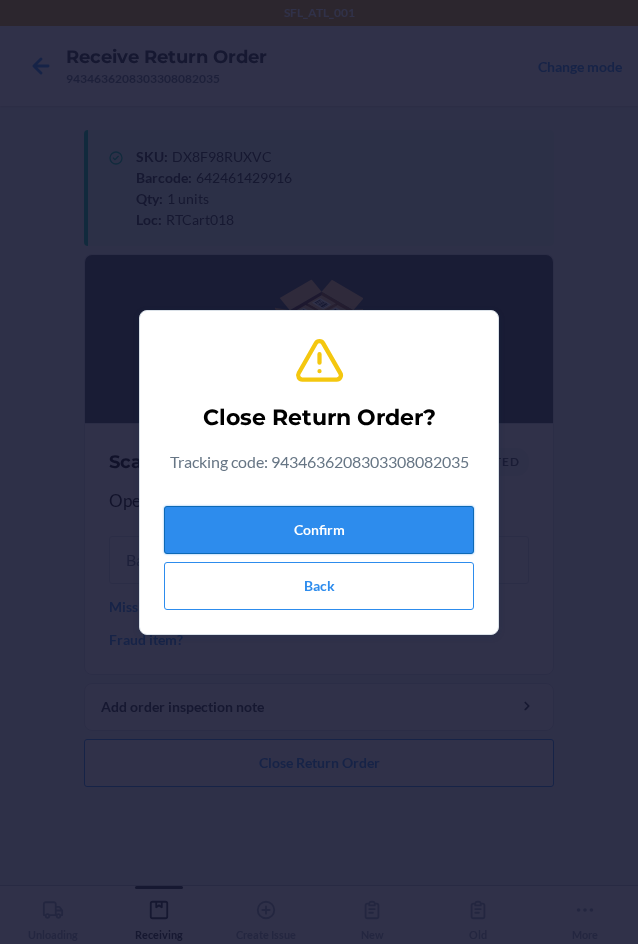 click on "Confirm" at bounding box center (319, 530) 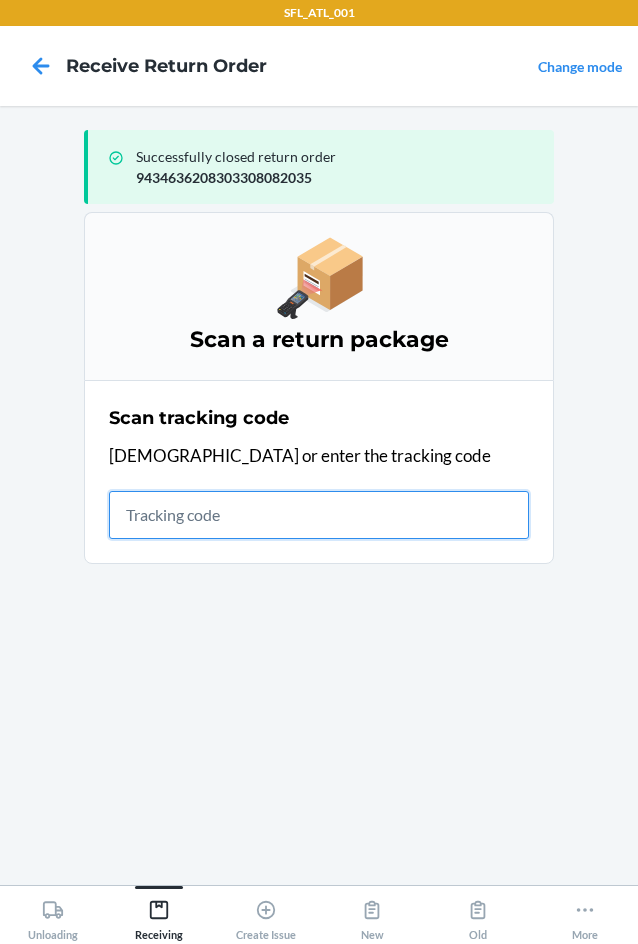 click at bounding box center [319, 515] 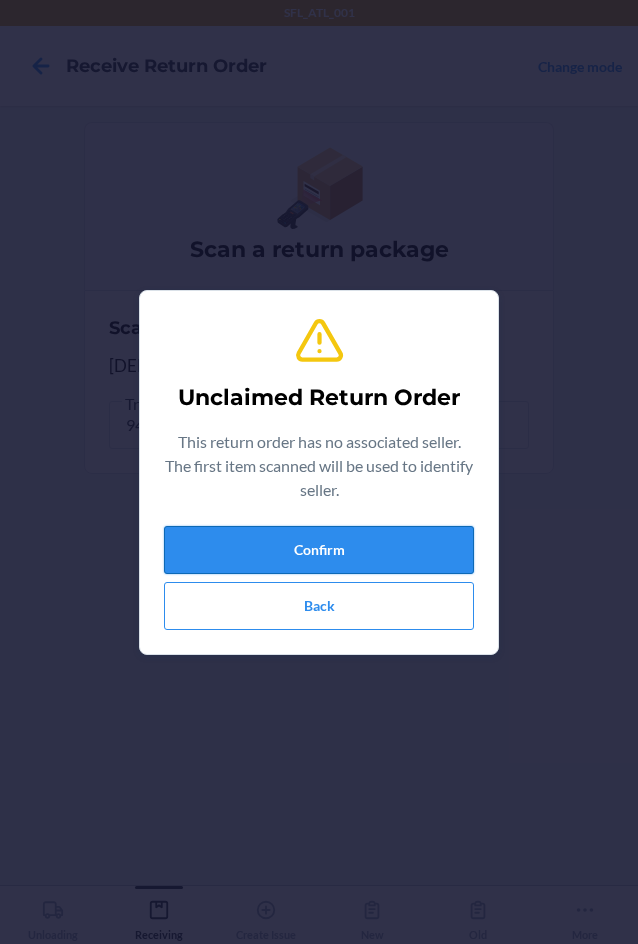 click on "Confirm" at bounding box center (319, 550) 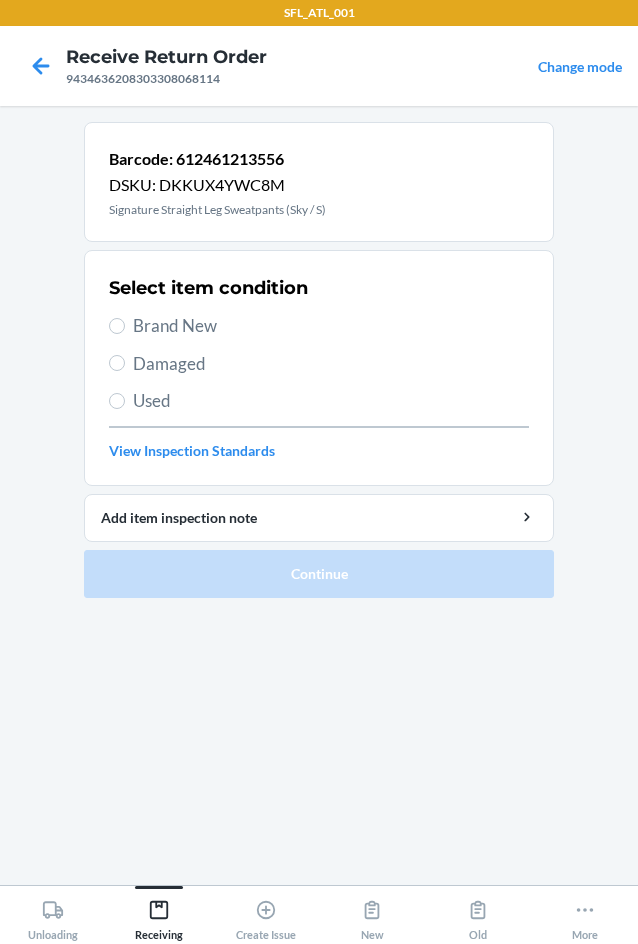 click on "Brand New" at bounding box center [331, 326] 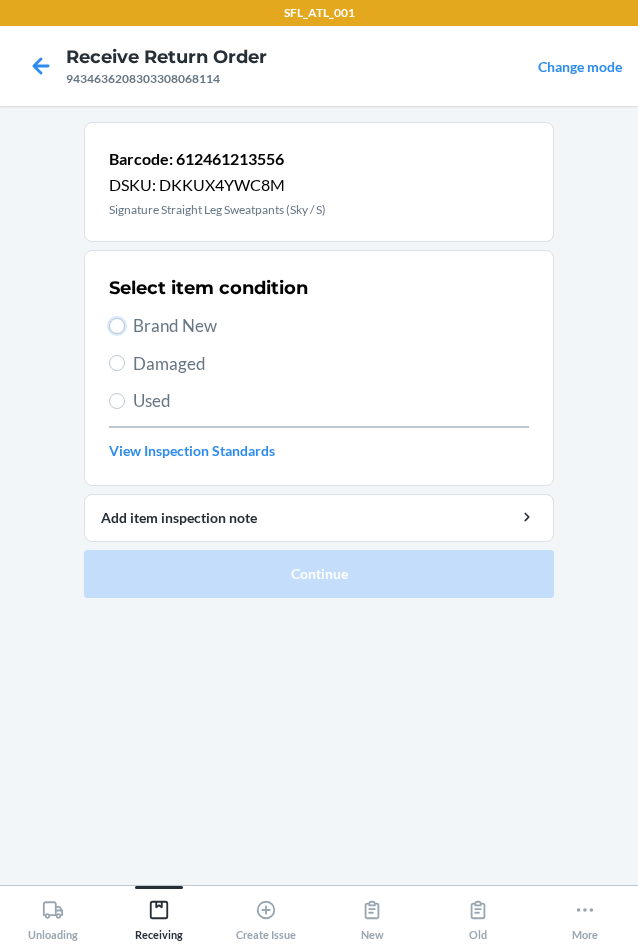 click on "Brand New" at bounding box center [117, 326] 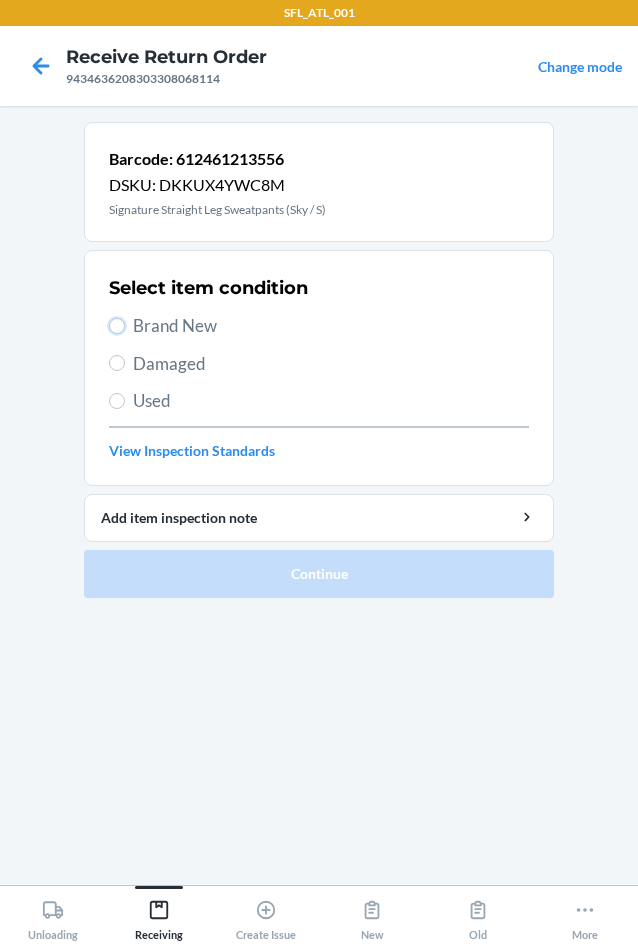 radio on "true" 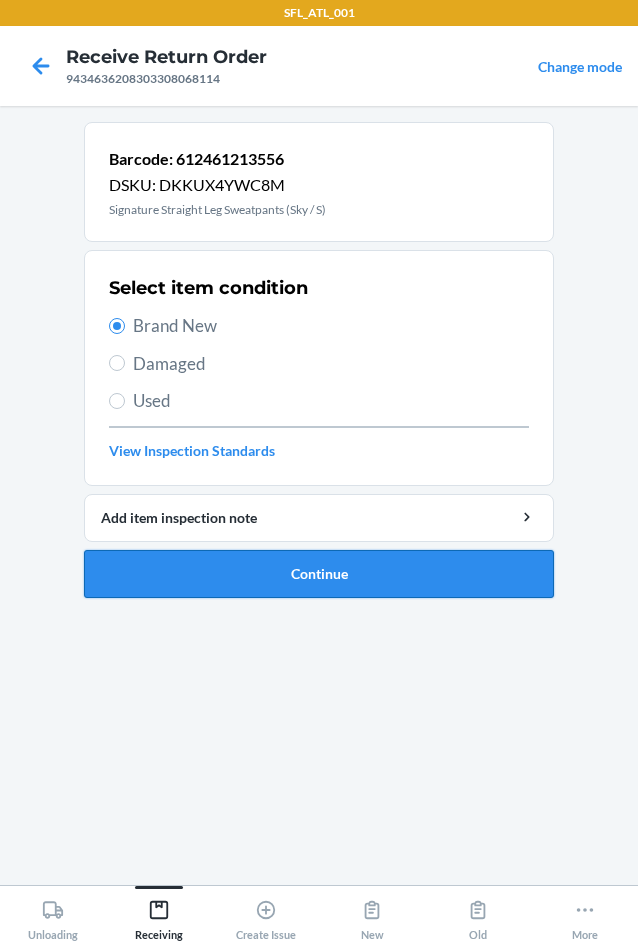 click on "Continue" at bounding box center (319, 574) 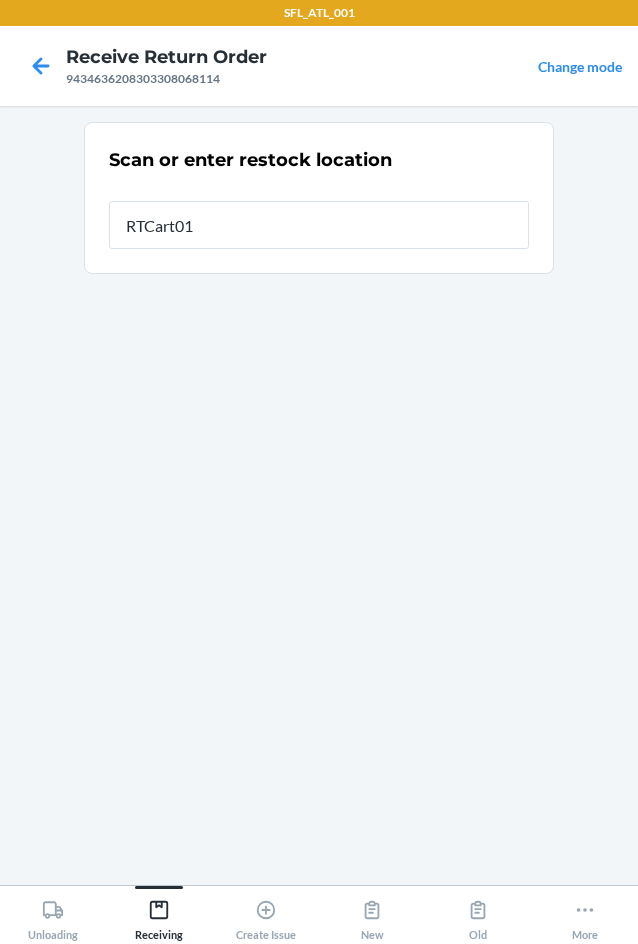 type on "RTCart018" 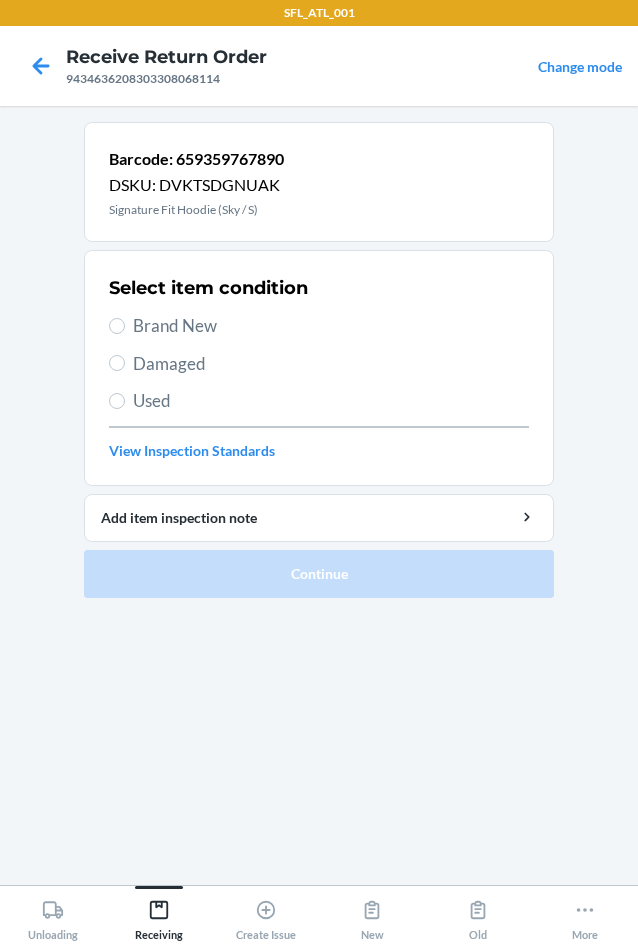 click on "Brand New" at bounding box center [331, 326] 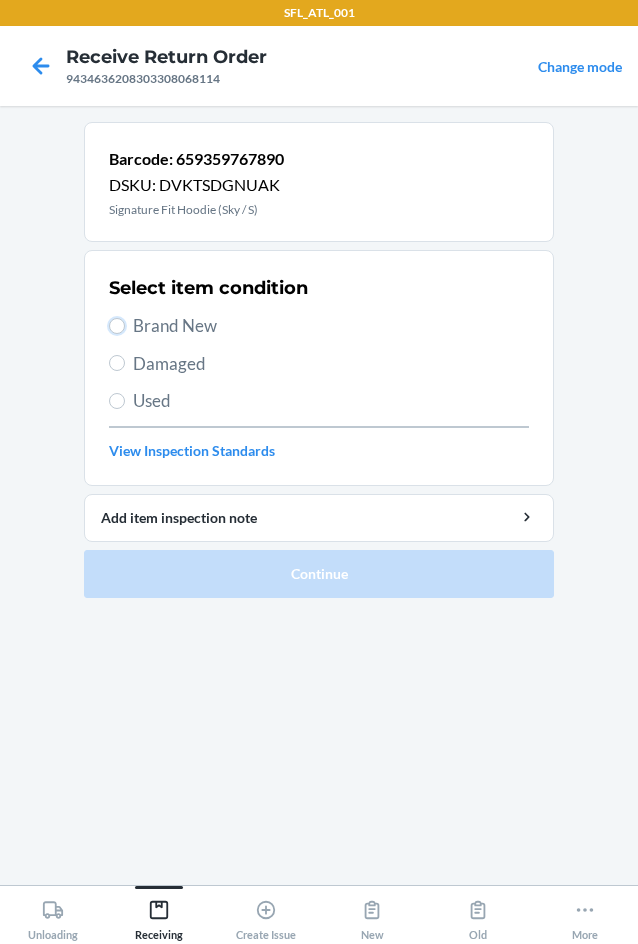 click on "Brand New" at bounding box center (117, 326) 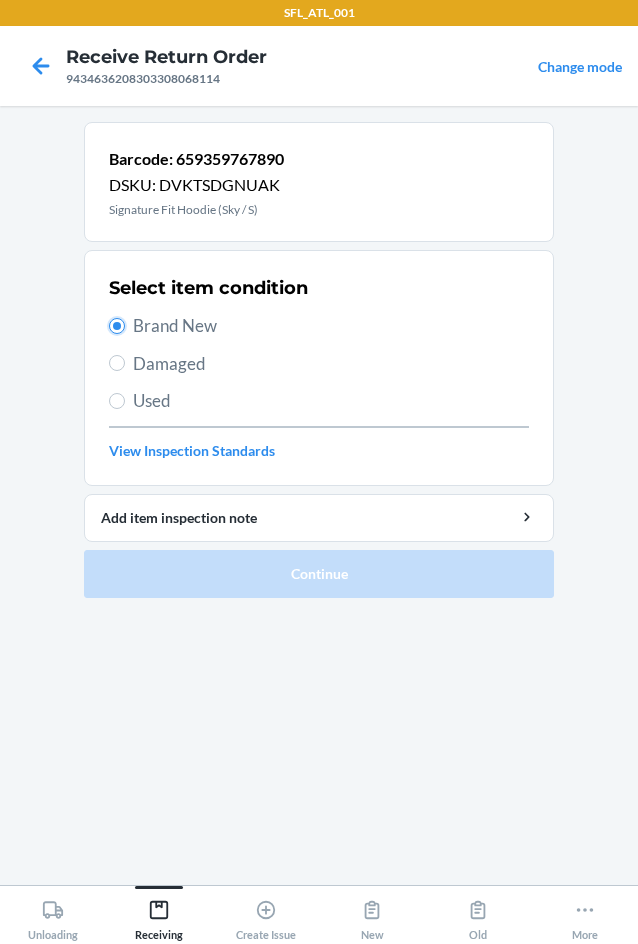 radio on "true" 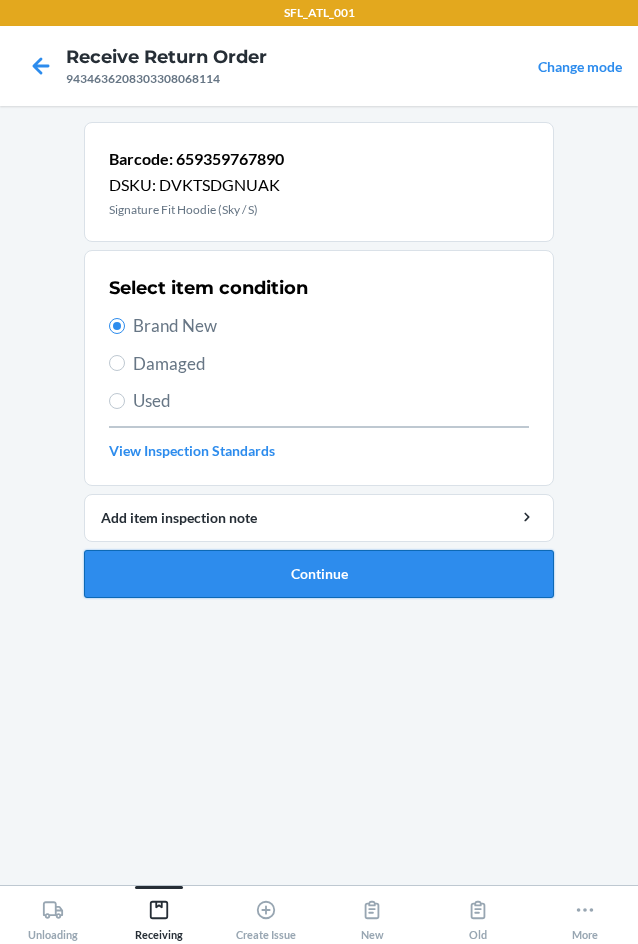 click on "Continue" at bounding box center (319, 574) 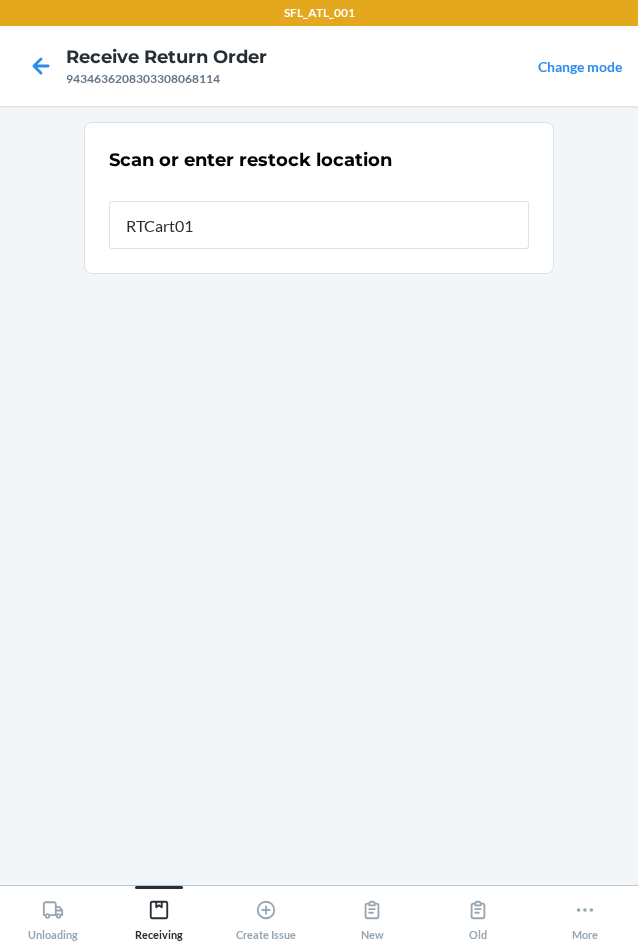 type on "RTCart018" 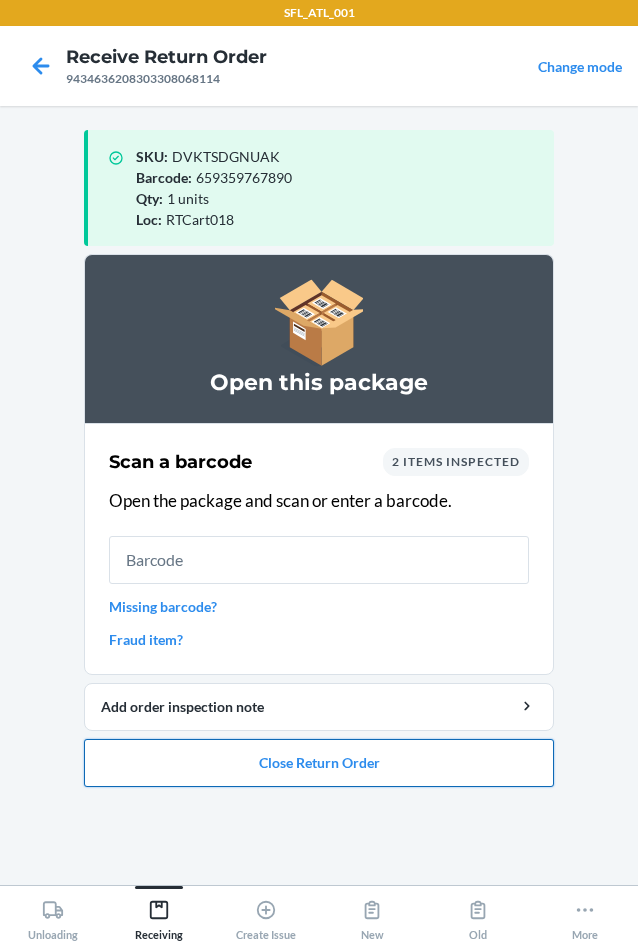 click on "Close Return Order" at bounding box center (319, 763) 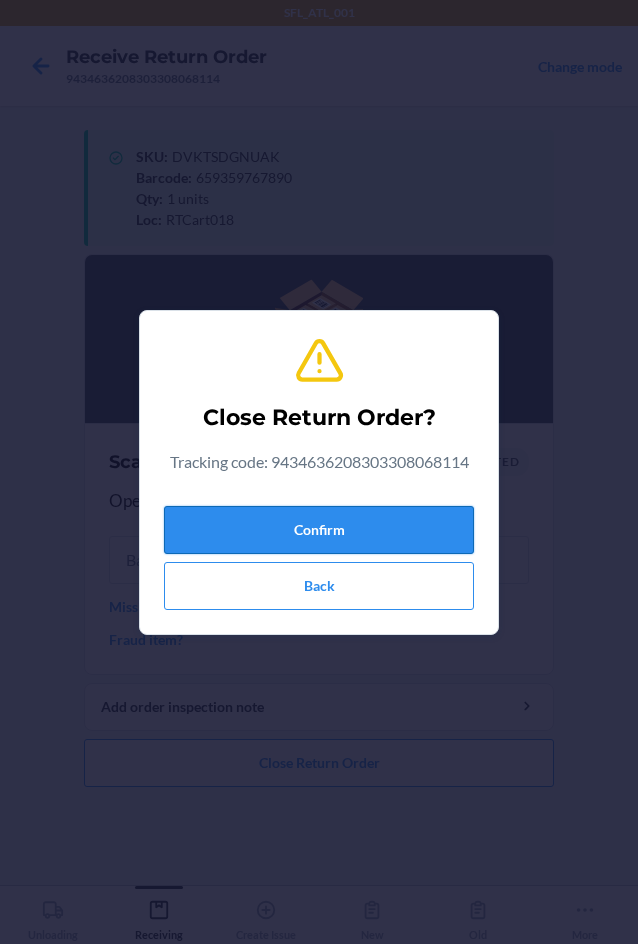 click on "Confirm" at bounding box center (319, 530) 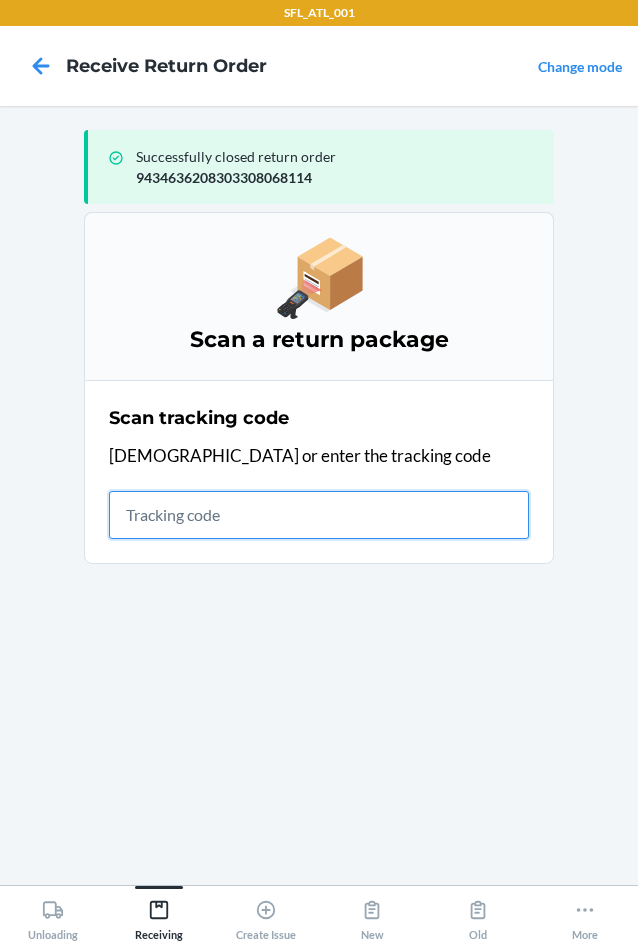 click at bounding box center (319, 515) 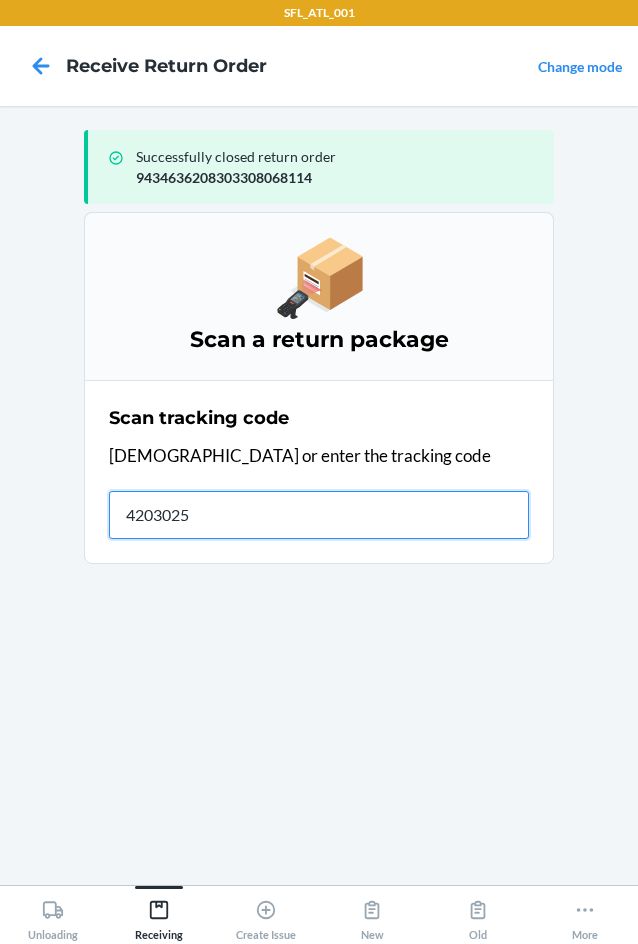 type on "42030259" 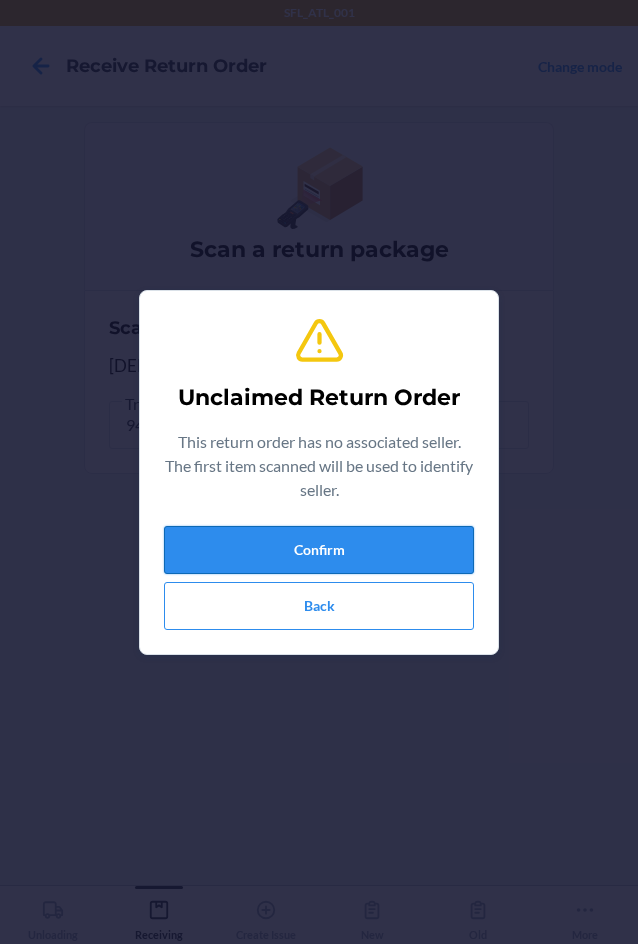 click on "Confirm" at bounding box center [319, 550] 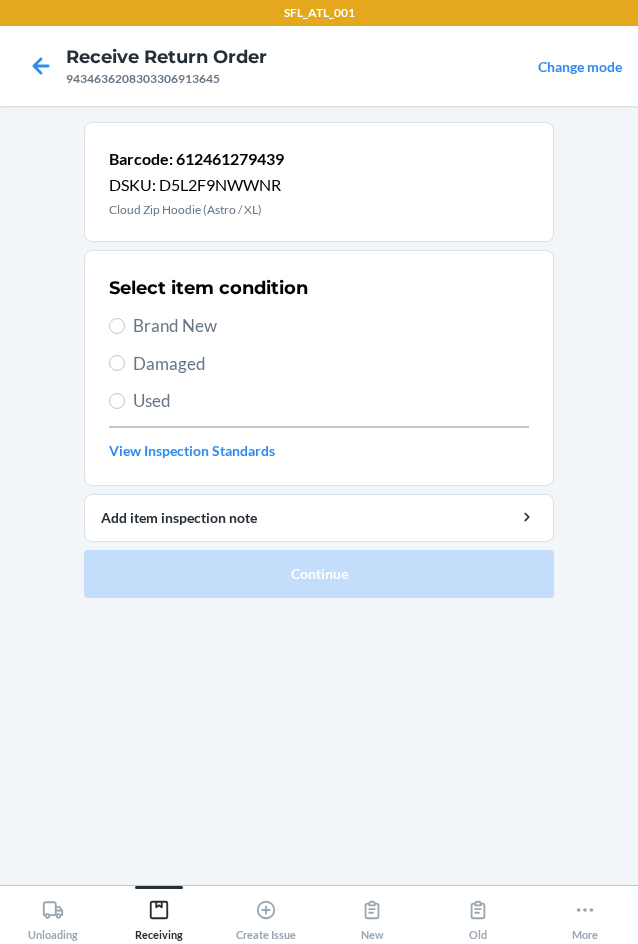 click on "Brand New" at bounding box center [331, 326] 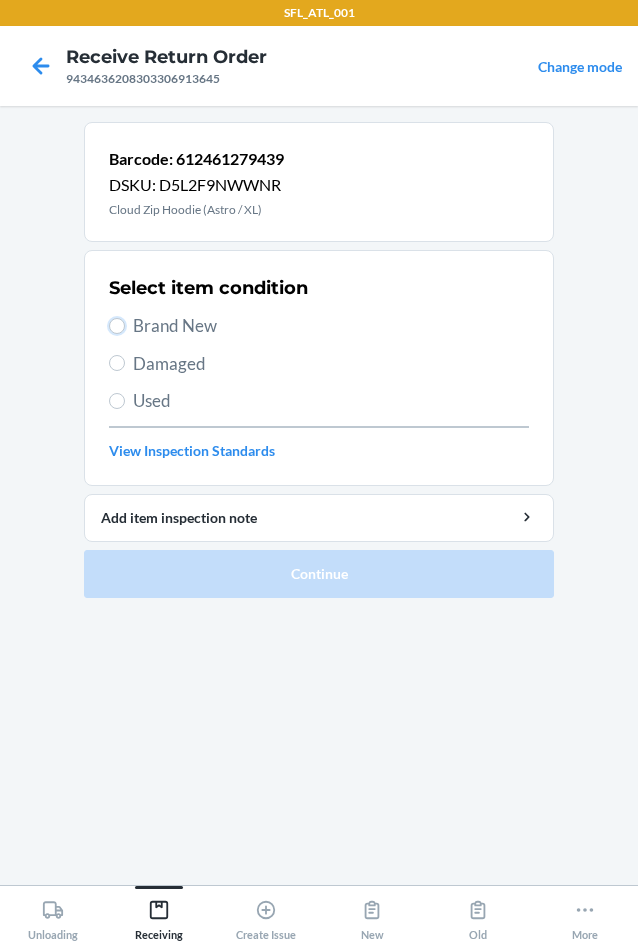 click on "Brand New" at bounding box center (117, 326) 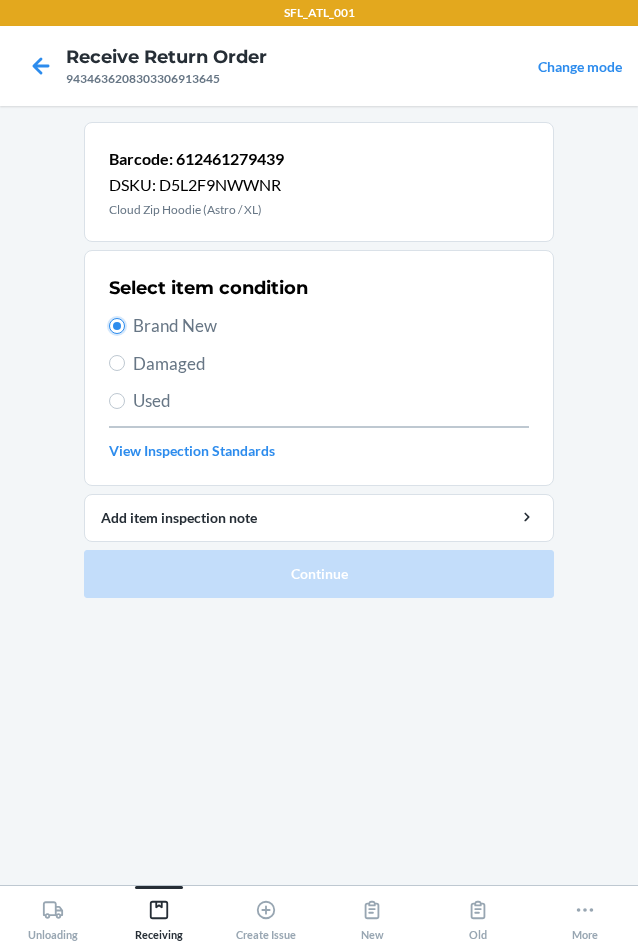 radio on "true" 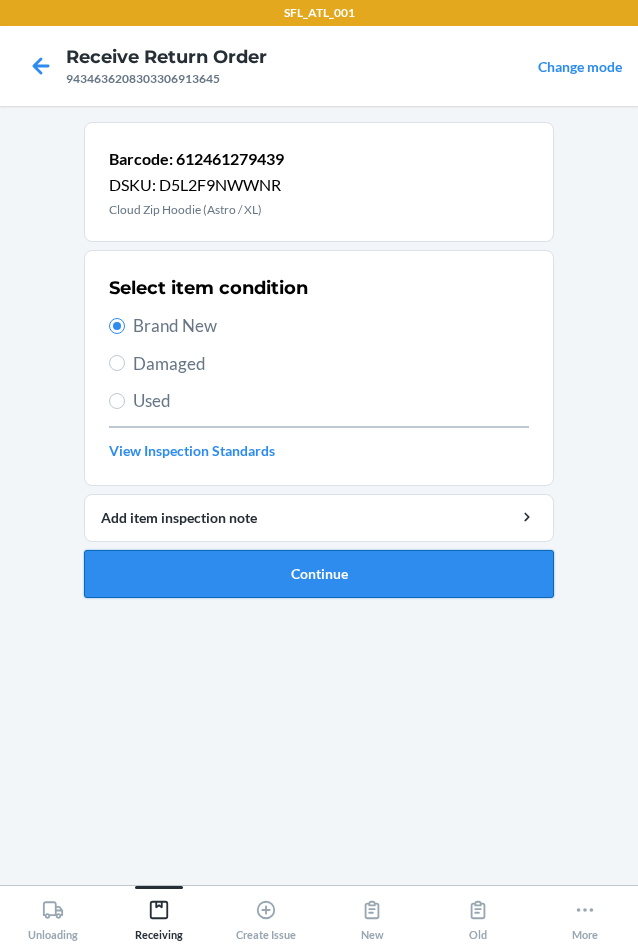 click on "Continue" at bounding box center [319, 574] 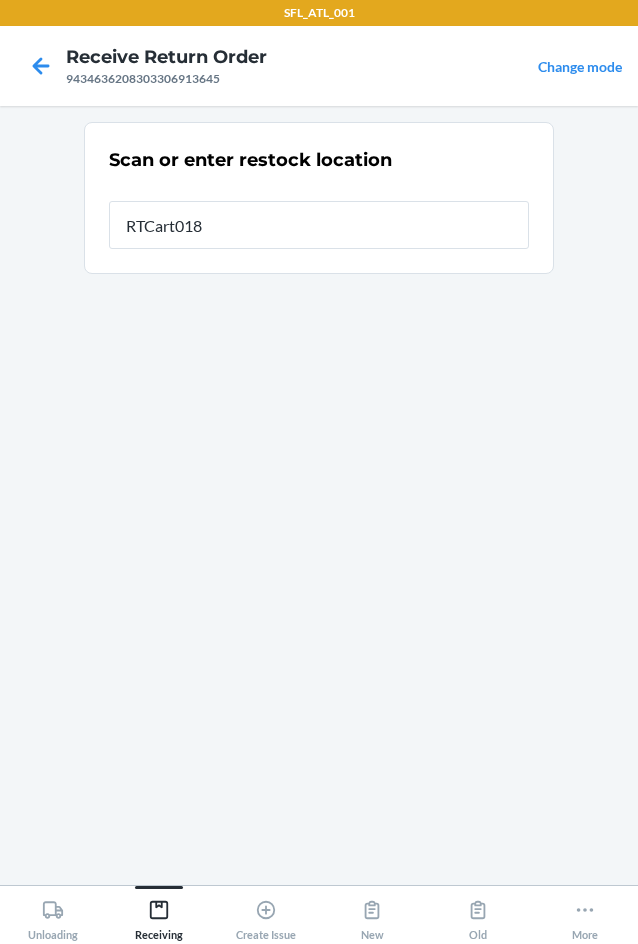 type on "RTCart018" 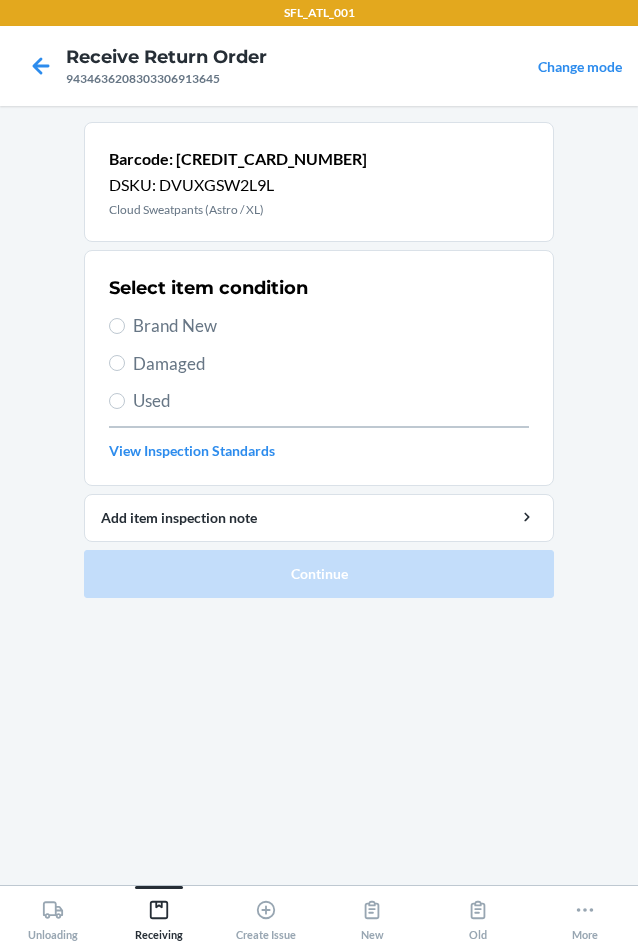 click on "Brand New" at bounding box center (331, 326) 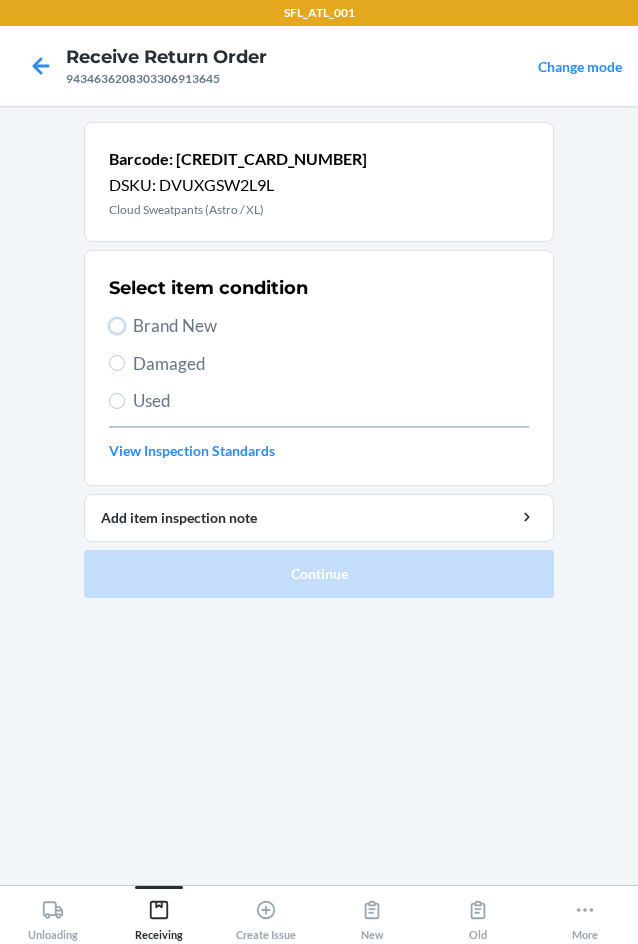 click on "Brand New" at bounding box center [117, 326] 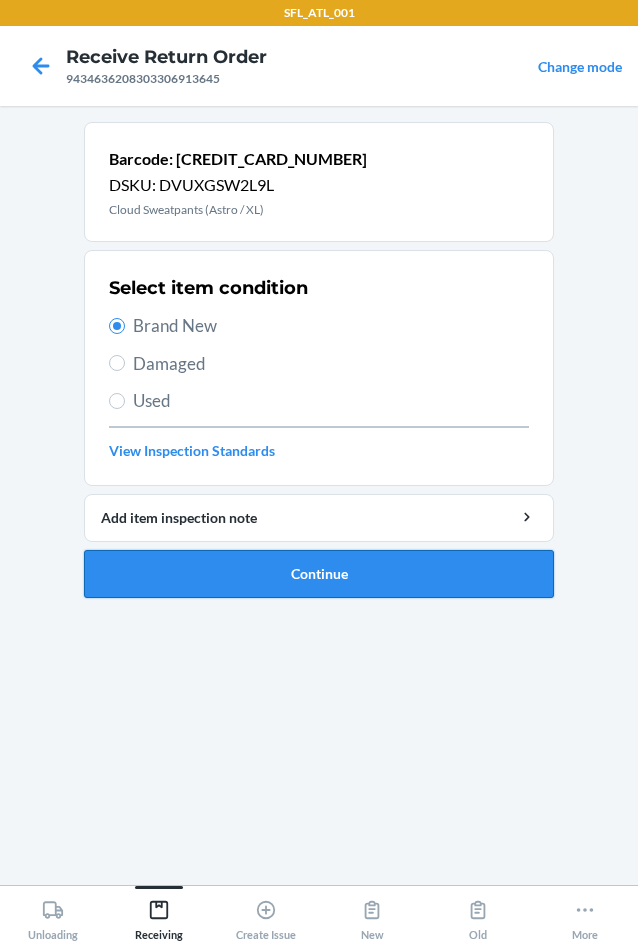 click on "Continue" at bounding box center [319, 574] 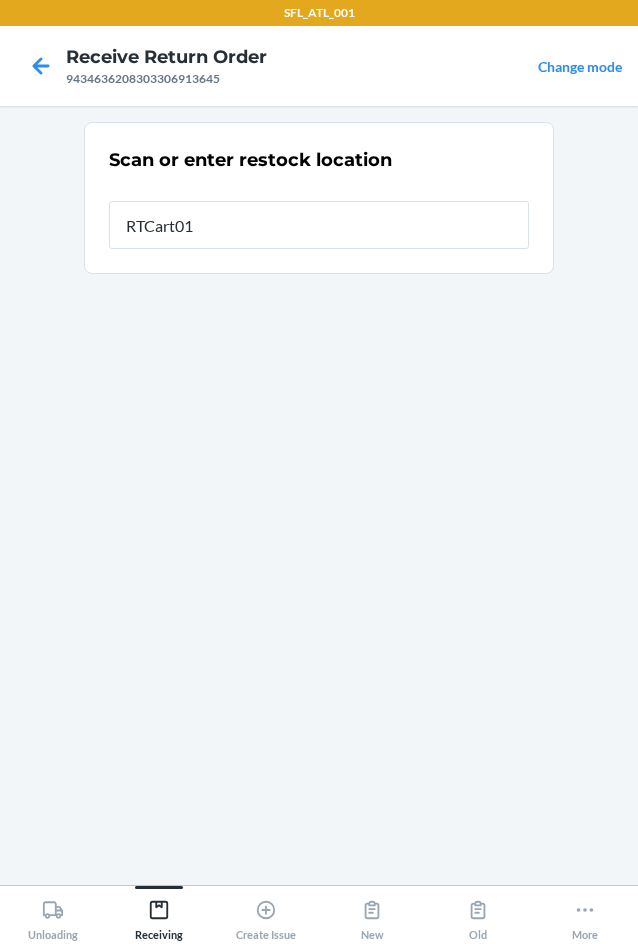 type on "RTCart018" 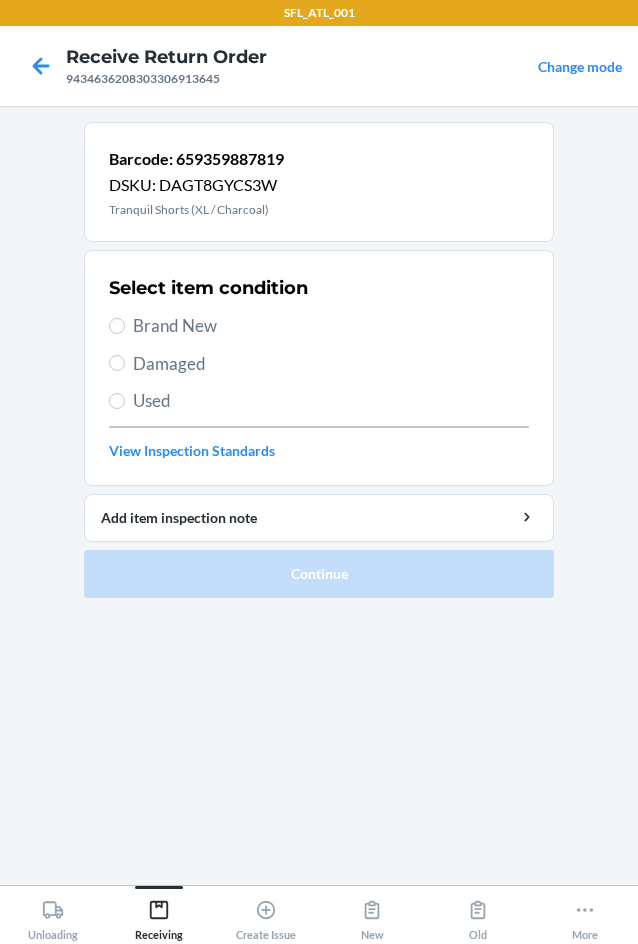 click on "Brand New" at bounding box center (331, 326) 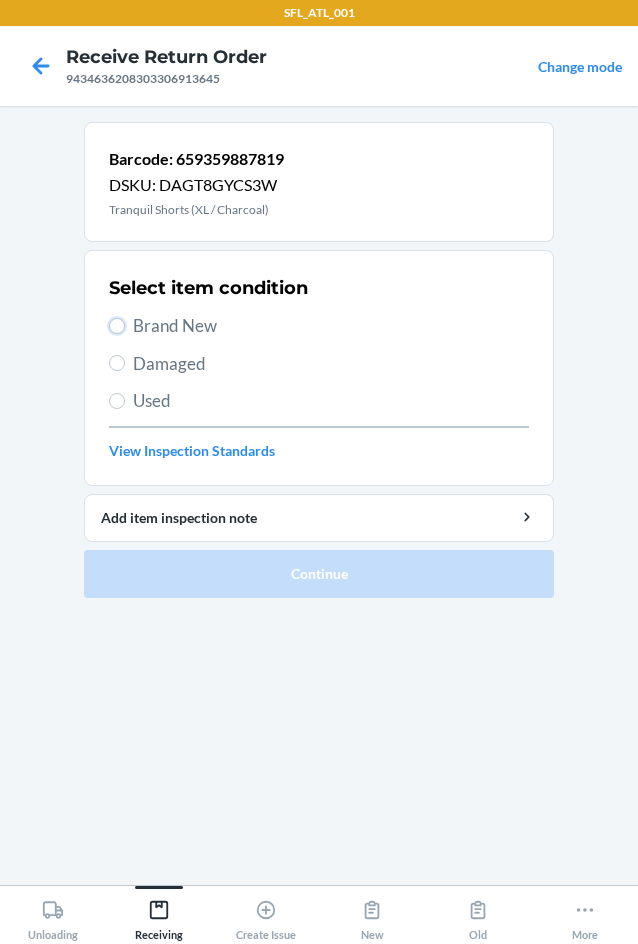 click on "Brand New" at bounding box center (117, 326) 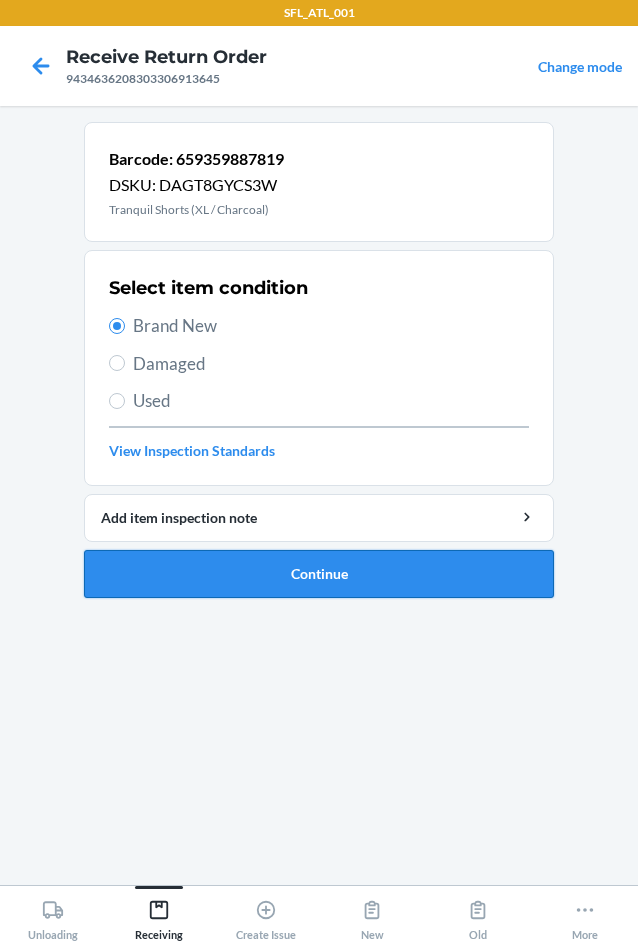 click on "Continue" at bounding box center [319, 574] 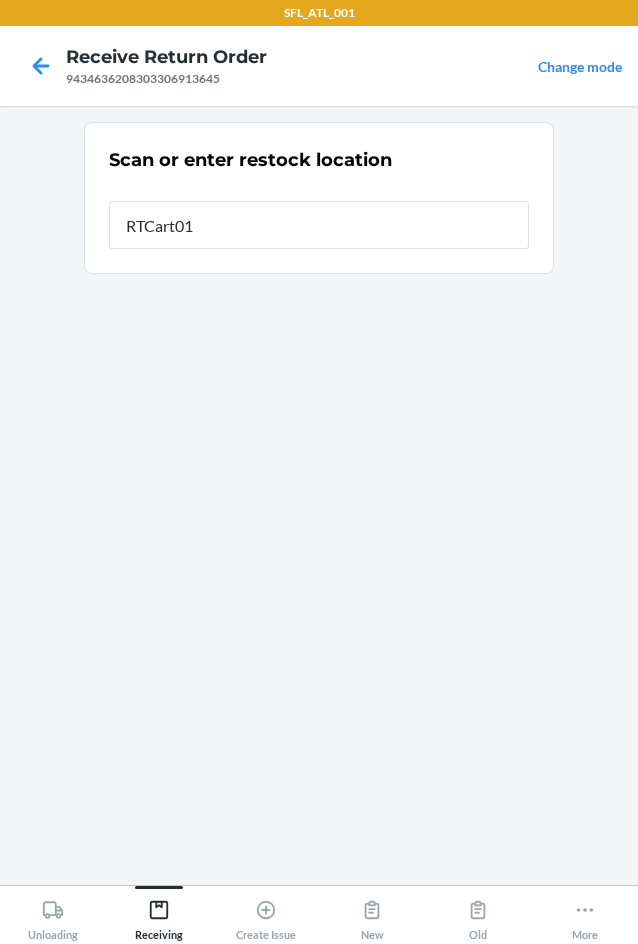 type on "RTCart018" 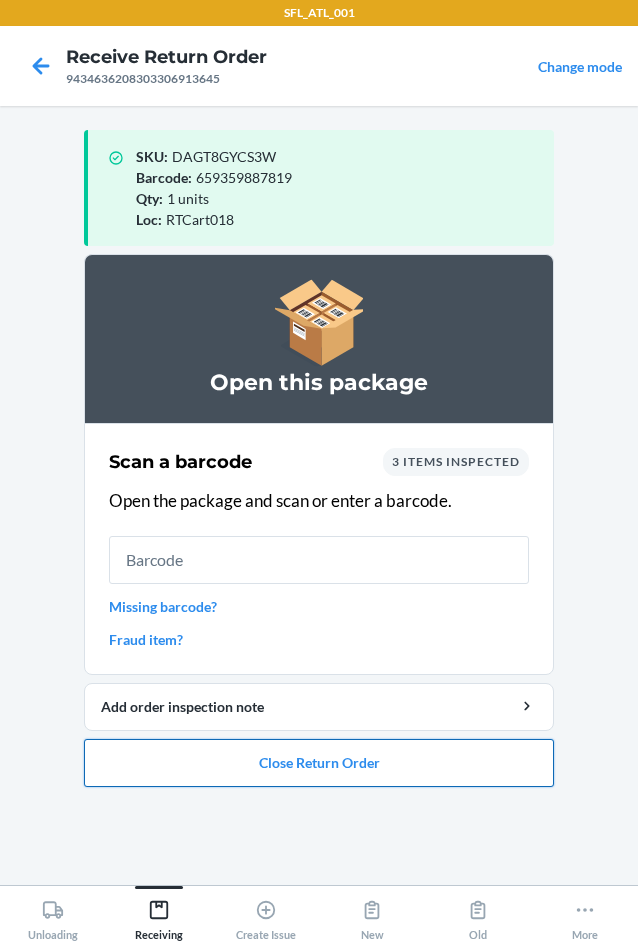 click on "Close Return Order" at bounding box center [319, 763] 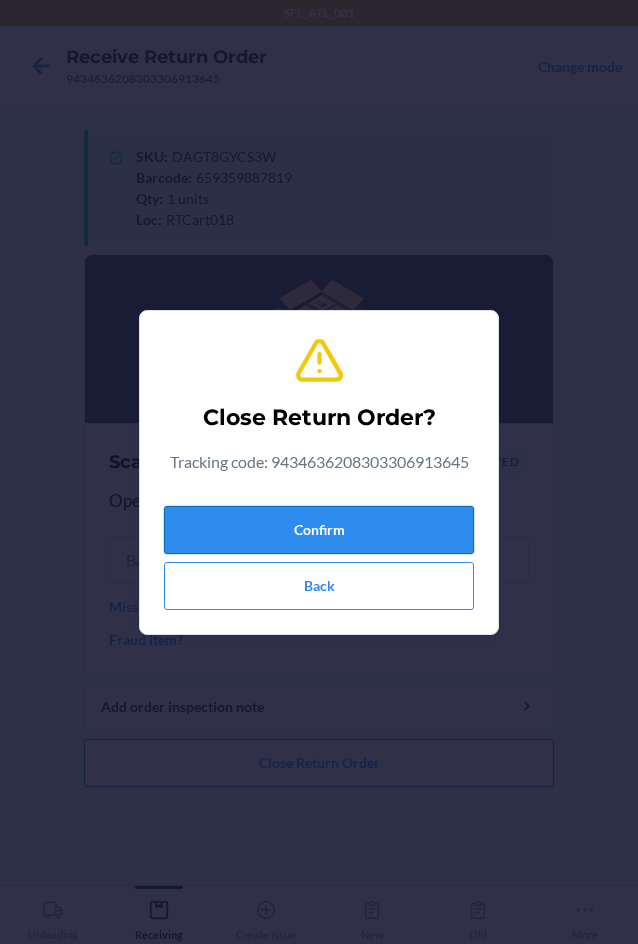 click on "Confirm" at bounding box center (319, 530) 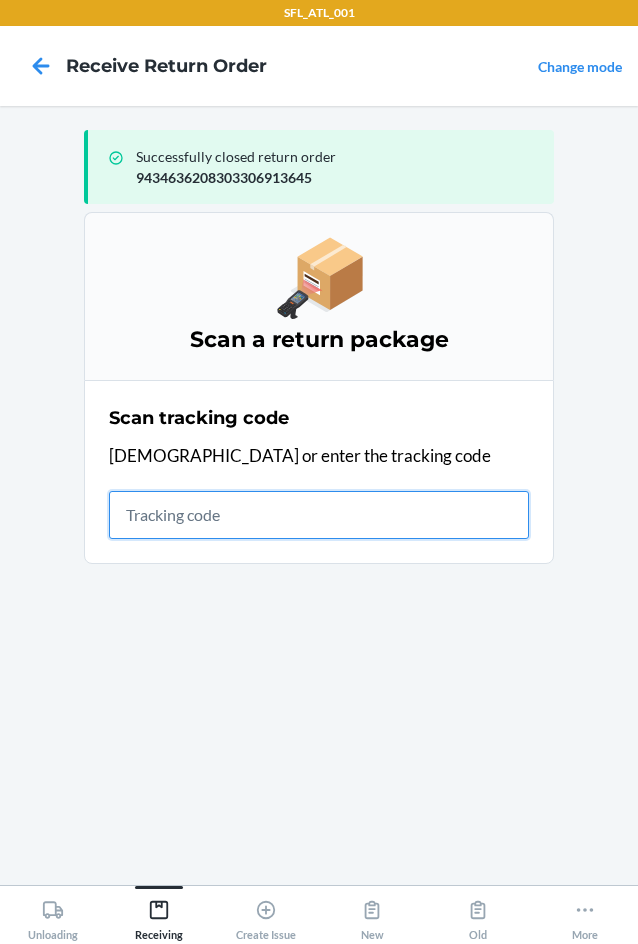 click at bounding box center [319, 515] 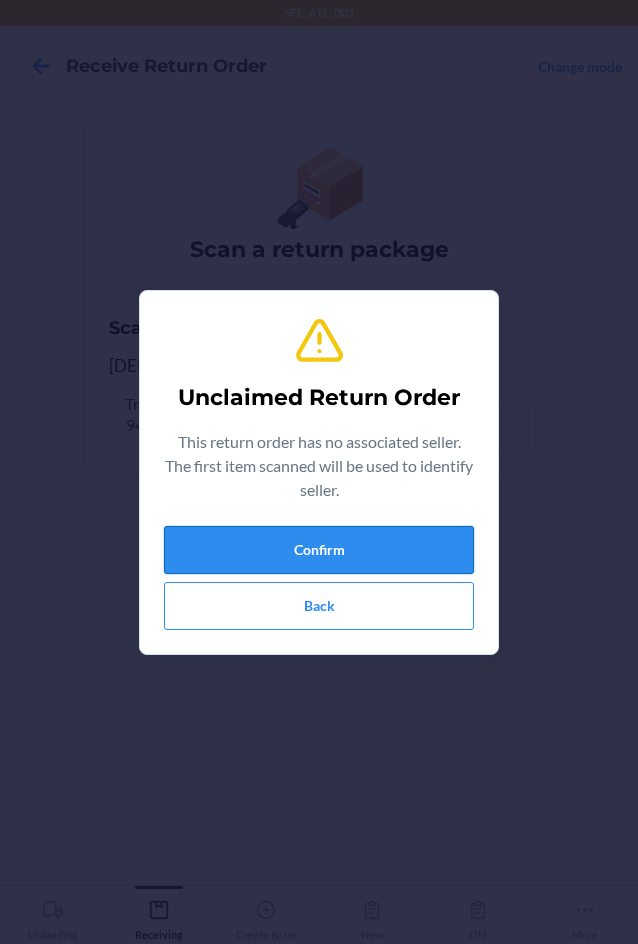 click on "Confirm" at bounding box center (319, 550) 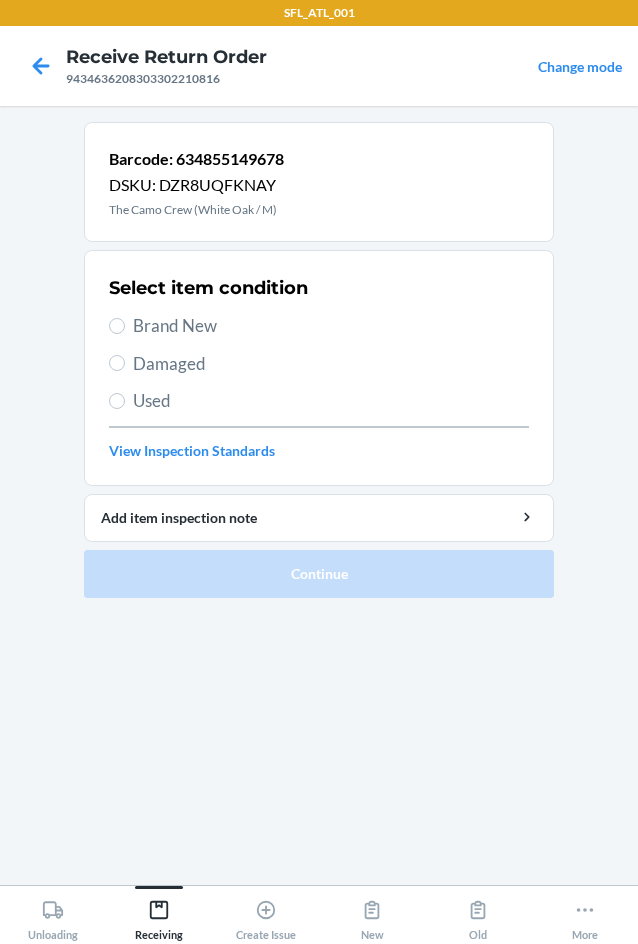 click on "Brand New" at bounding box center [331, 326] 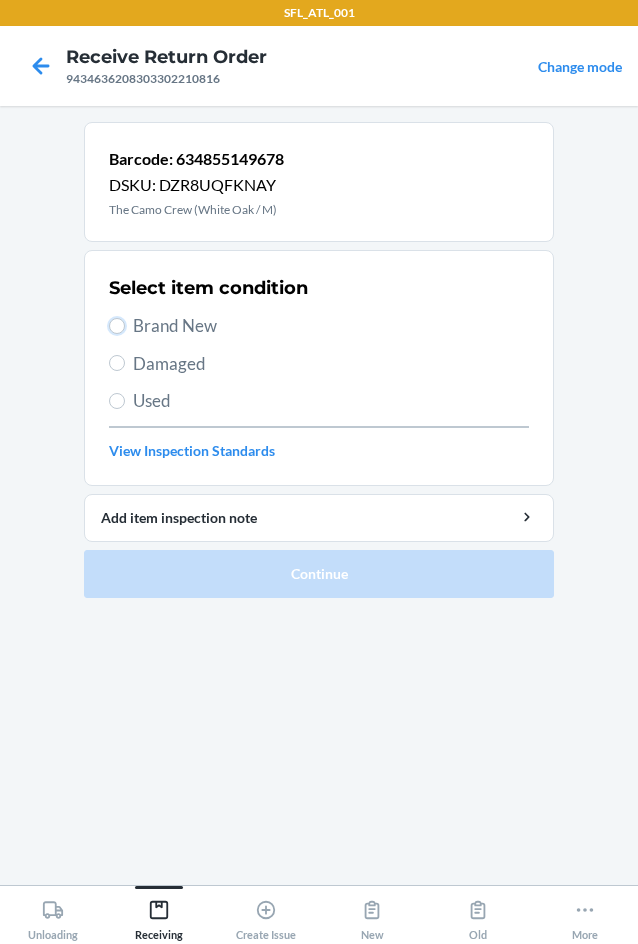 click on "Brand New" at bounding box center (117, 326) 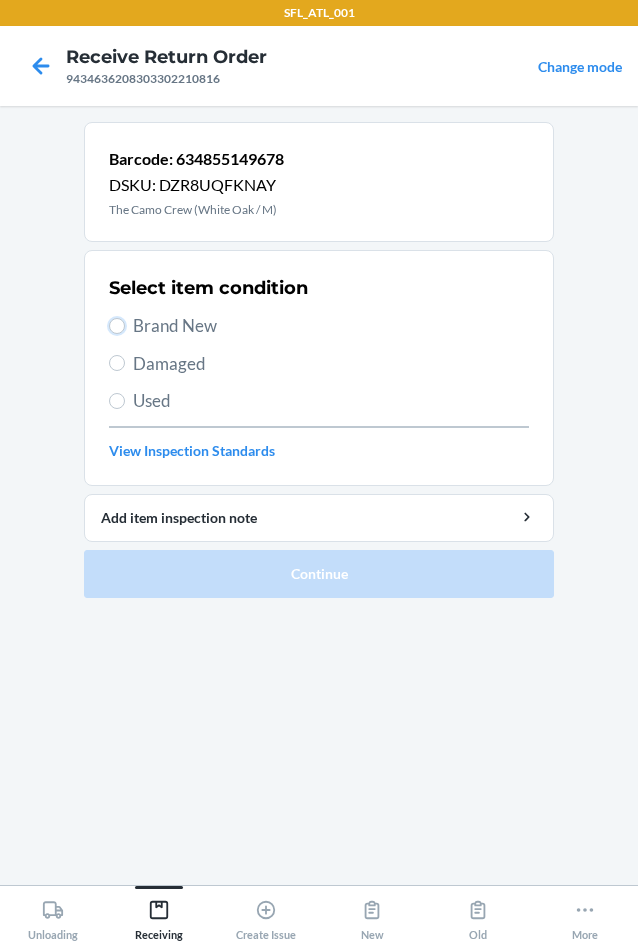 radio on "true" 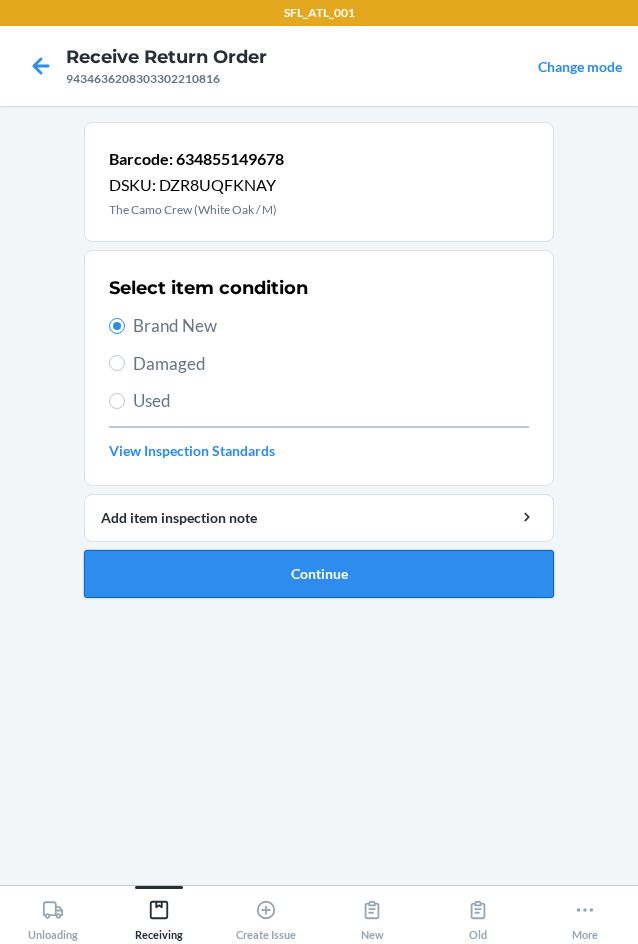 click on "Continue" at bounding box center (319, 574) 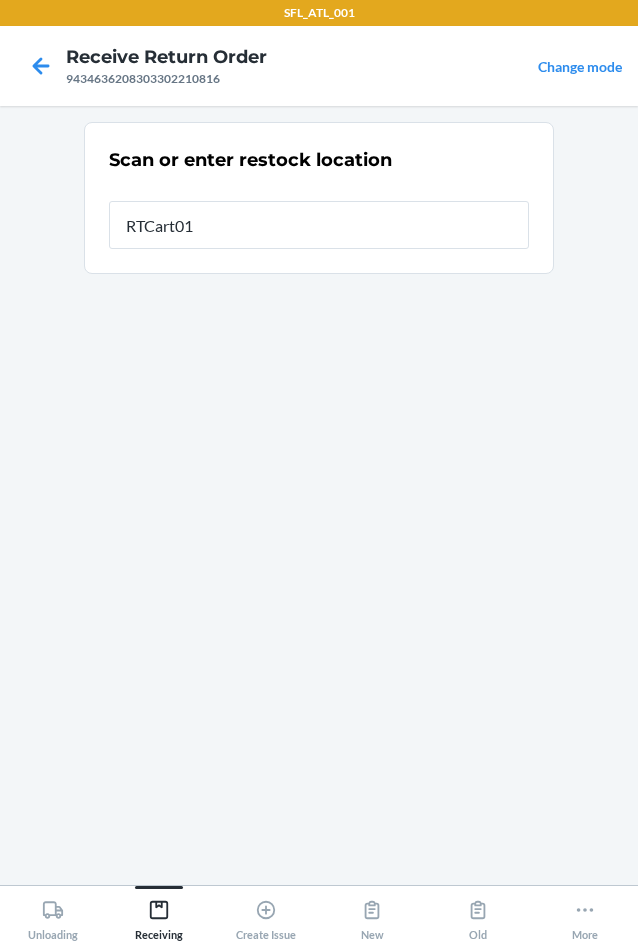type on "RTCart018" 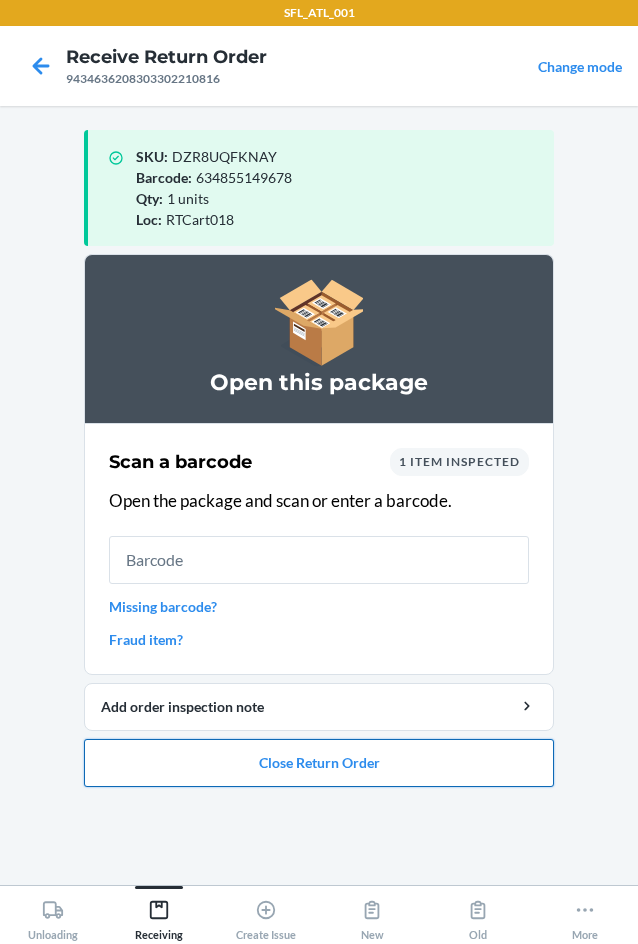 click on "Close Return Order" at bounding box center [319, 763] 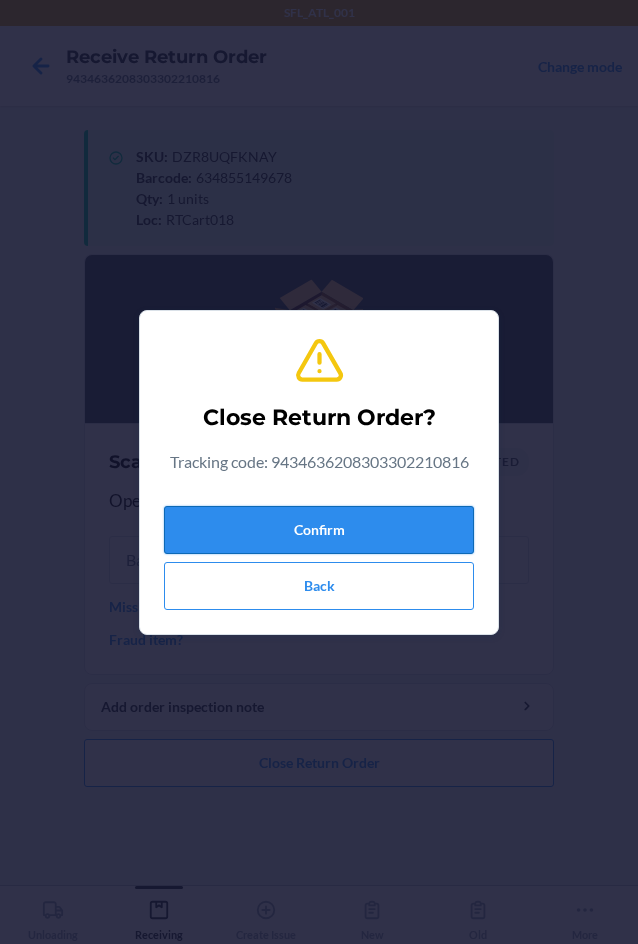 click on "Confirm" at bounding box center [319, 530] 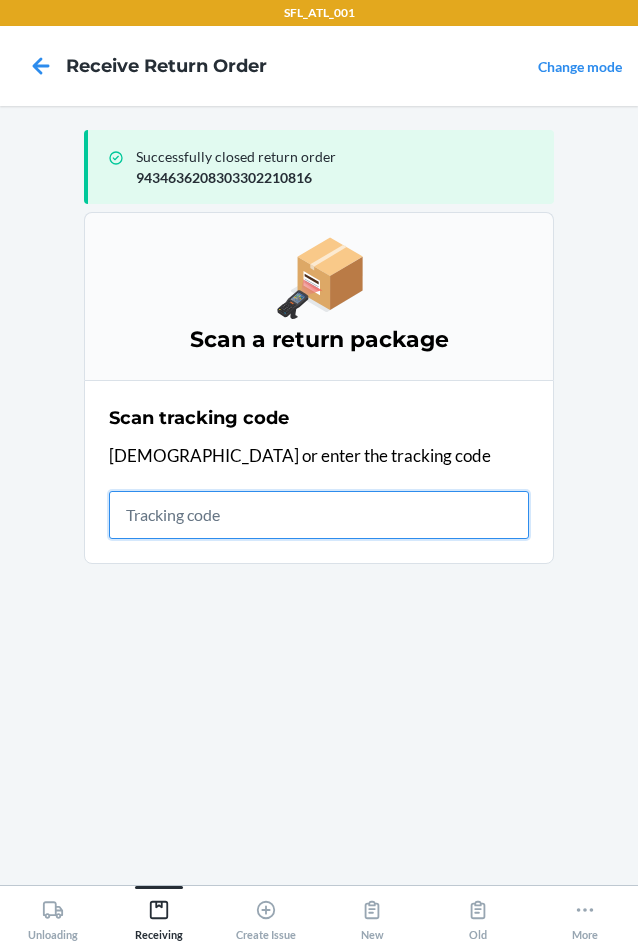 click at bounding box center (319, 515) 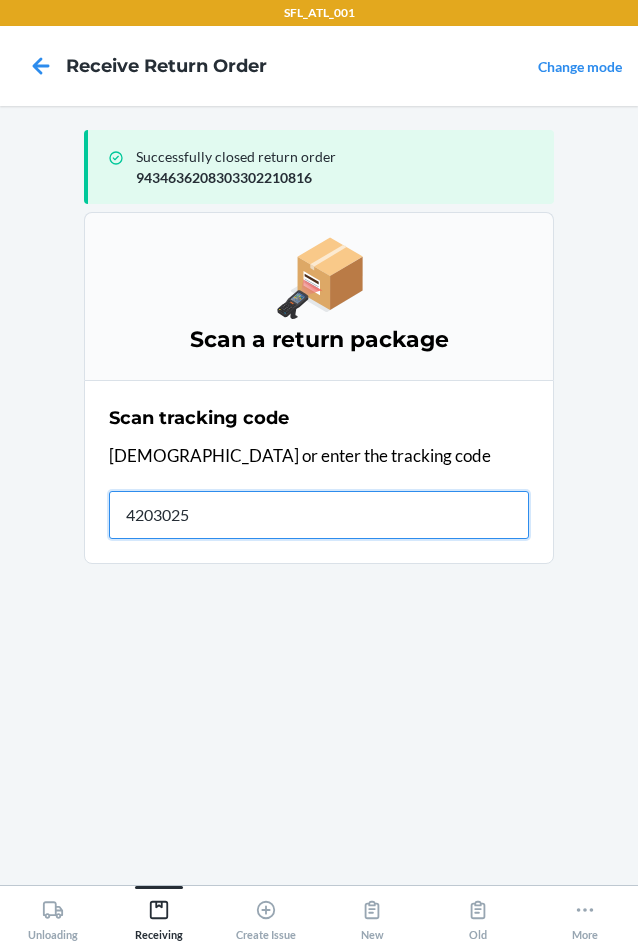type on "42030259" 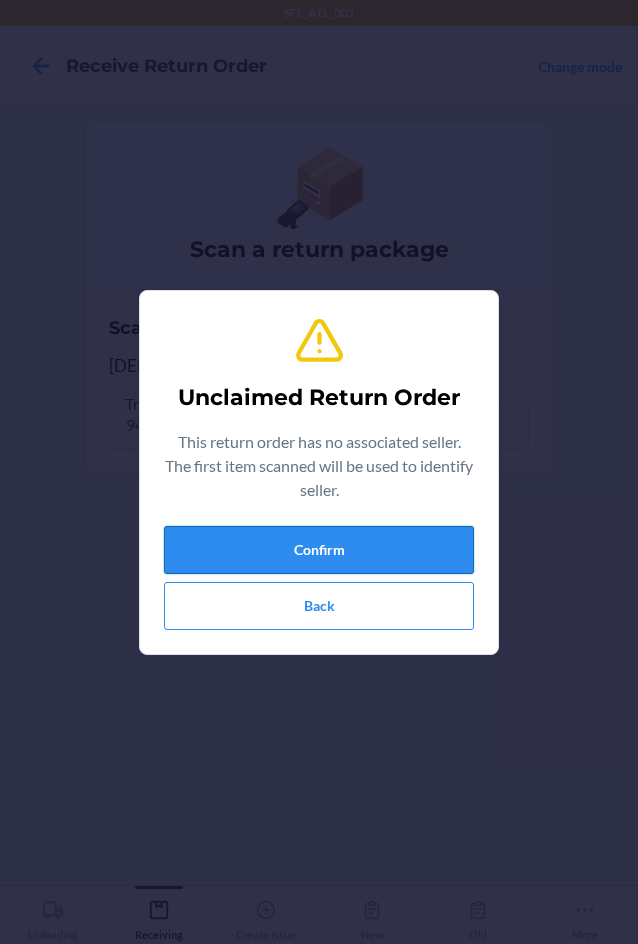 click on "Confirm" at bounding box center (319, 550) 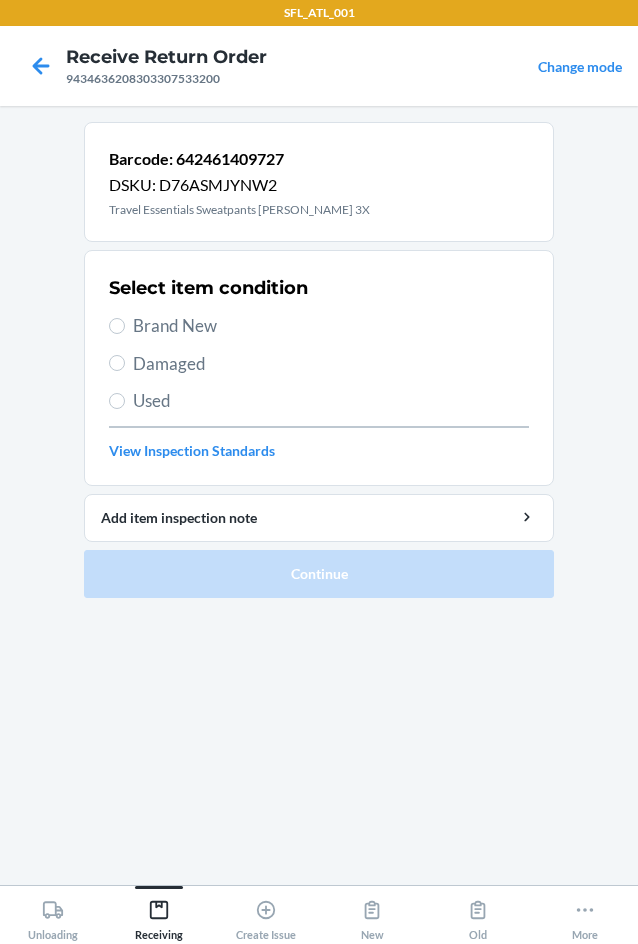 click on "Brand New" at bounding box center [331, 326] 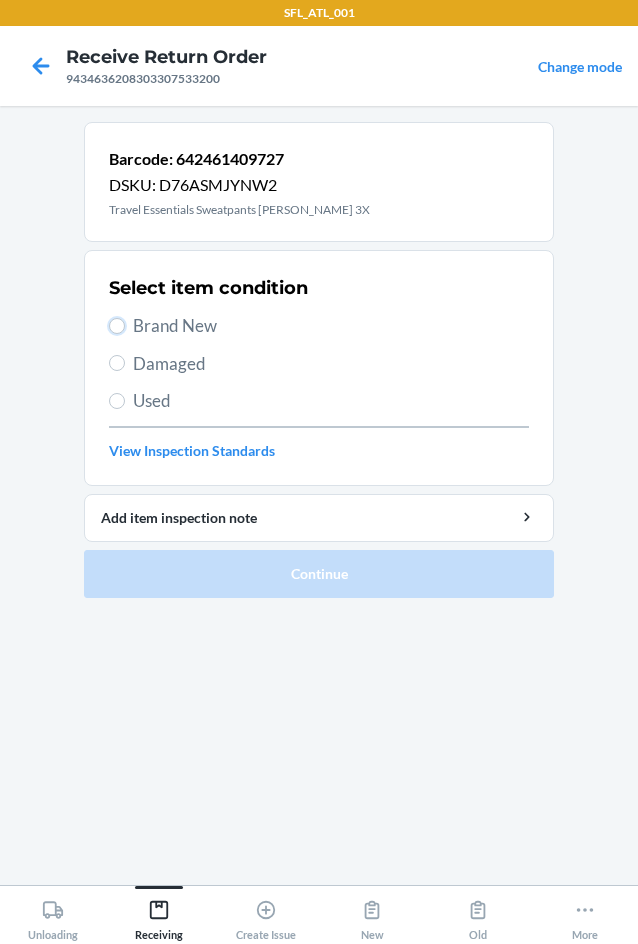 click on "Brand New" at bounding box center (117, 326) 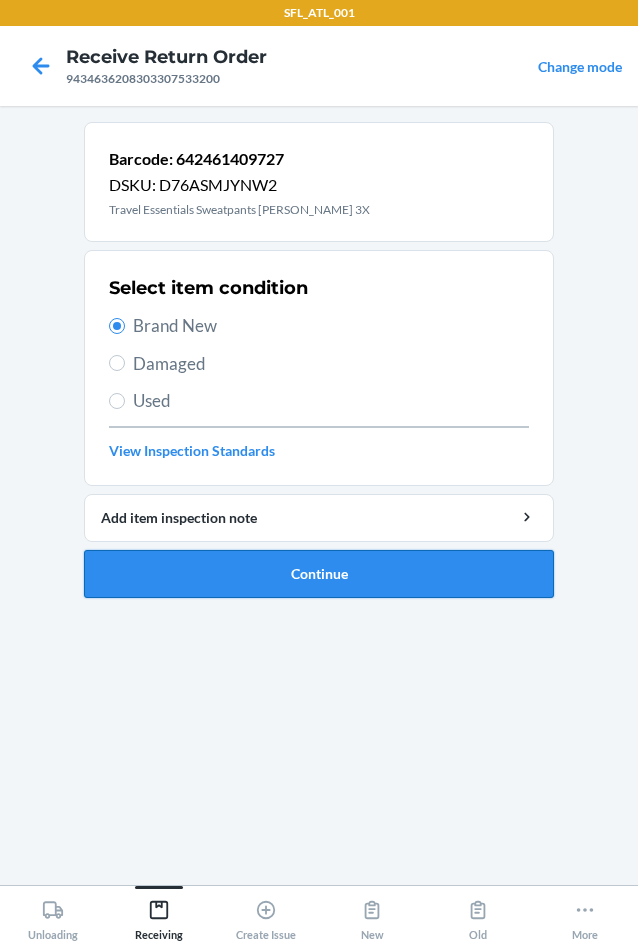 click on "Continue" at bounding box center [319, 574] 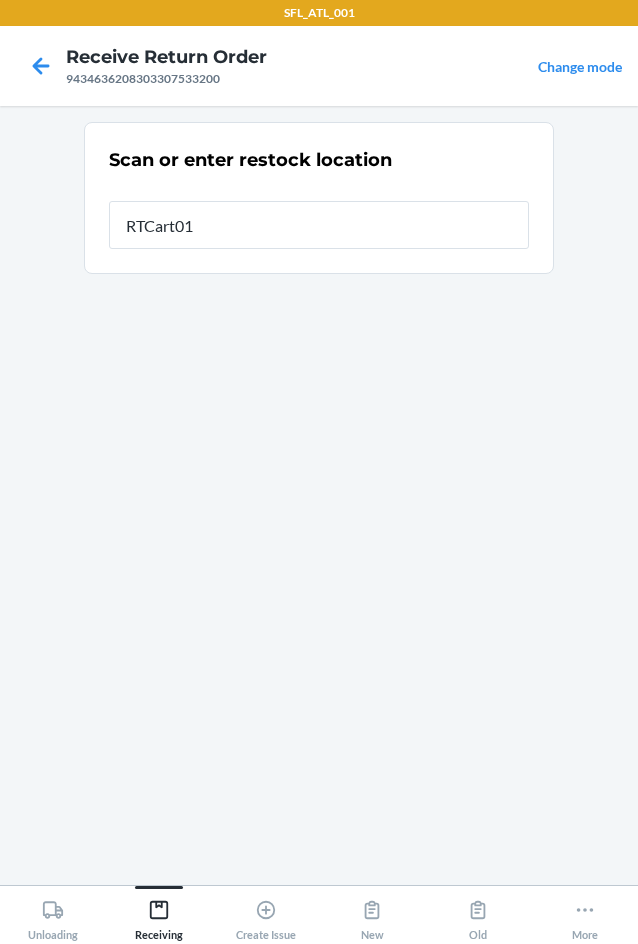 type on "RTCart018" 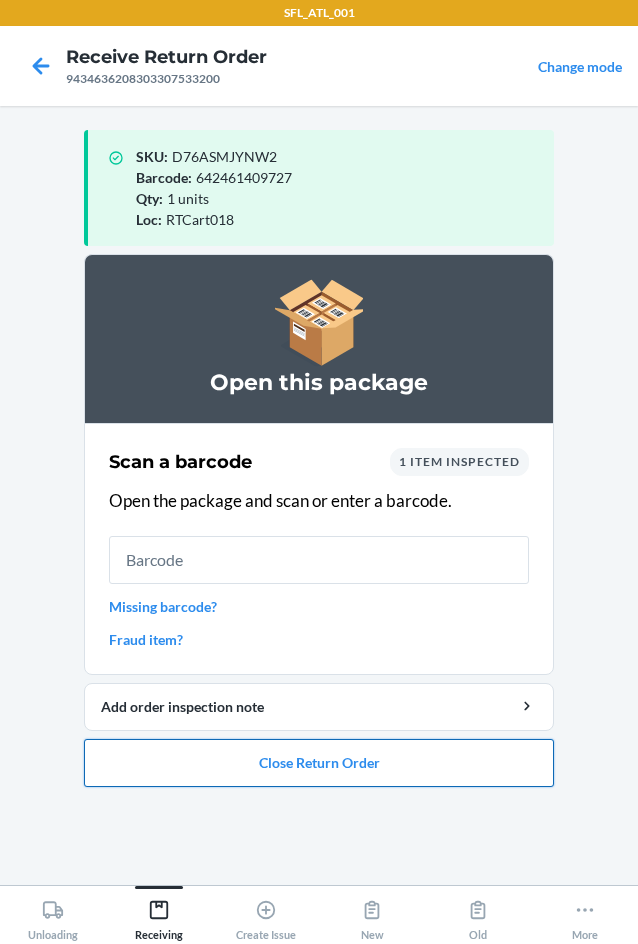 click on "Close Return Order" at bounding box center [319, 763] 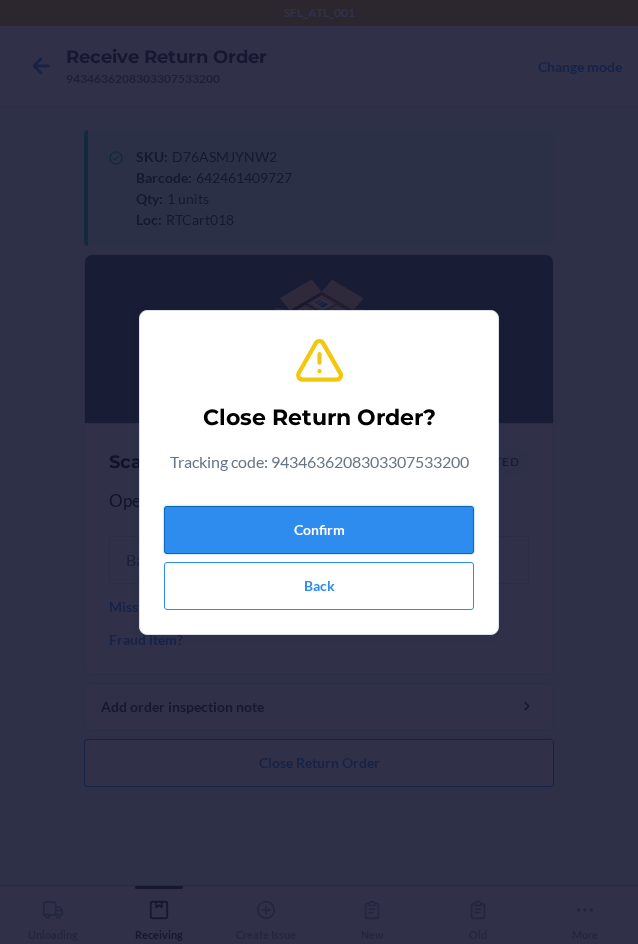 click on "Confirm" at bounding box center [319, 530] 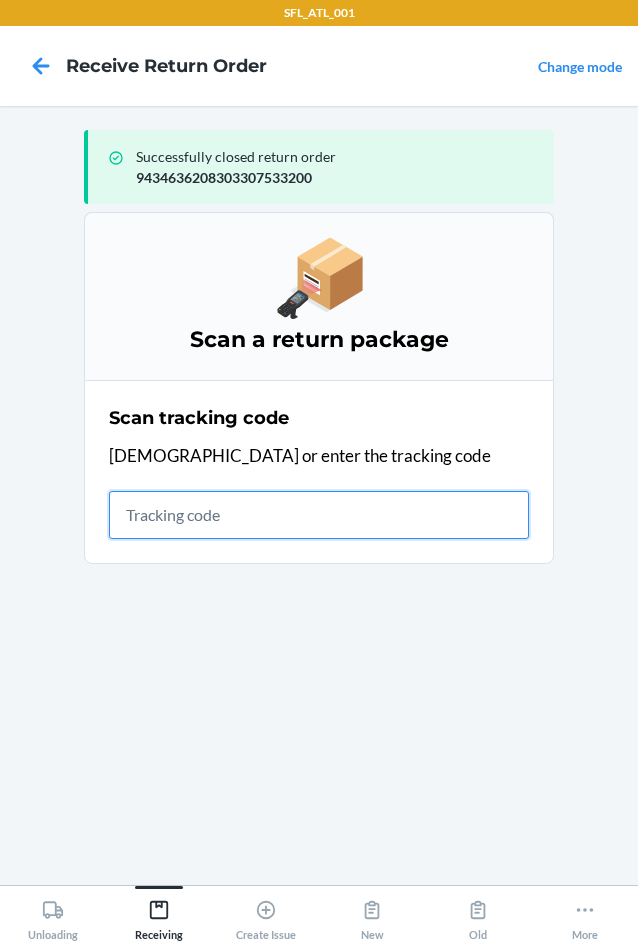 click at bounding box center (319, 515) 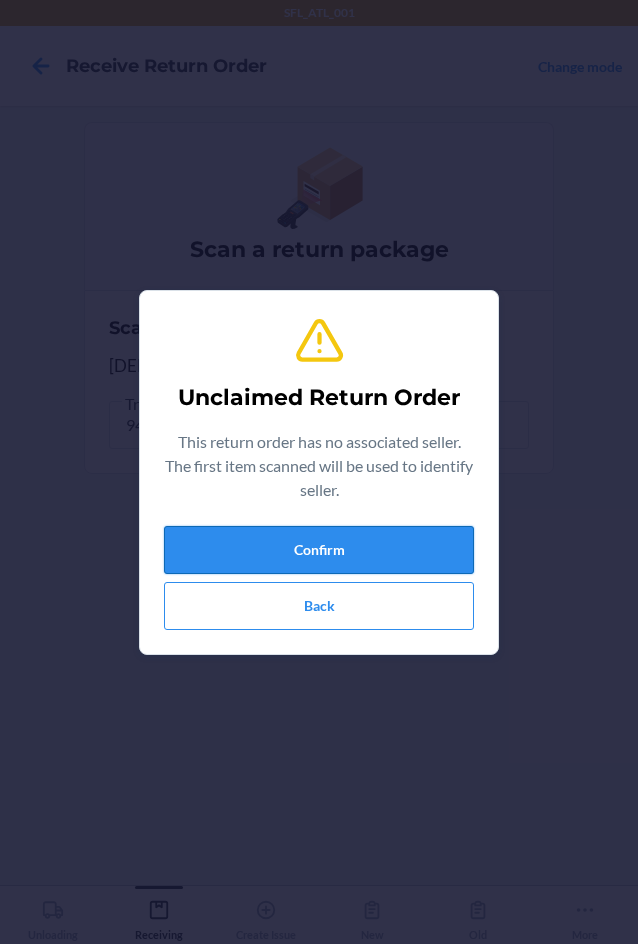 click on "Confirm" at bounding box center [319, 550] 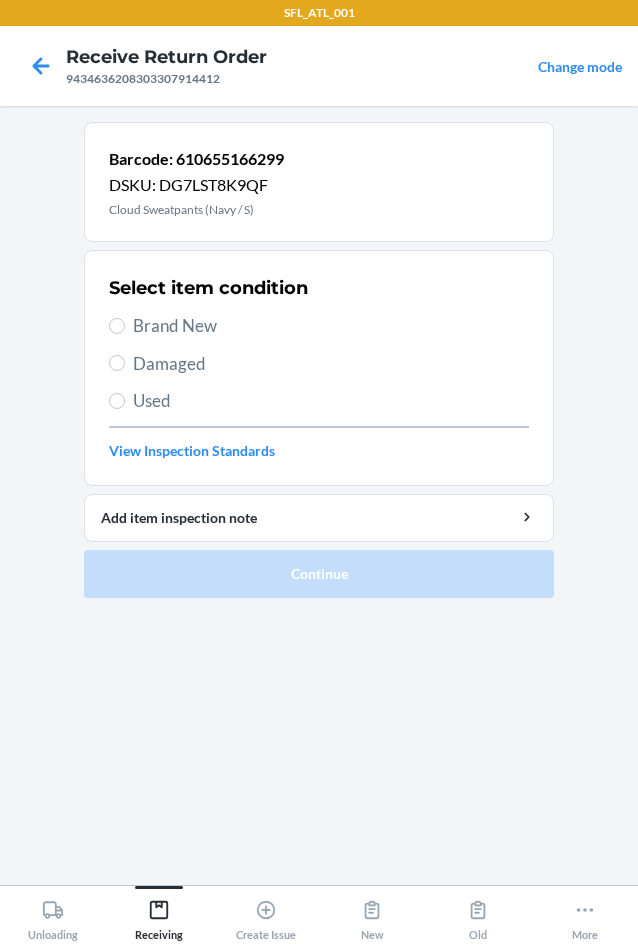 click on "Brand New" at bounding box center [331, 326] 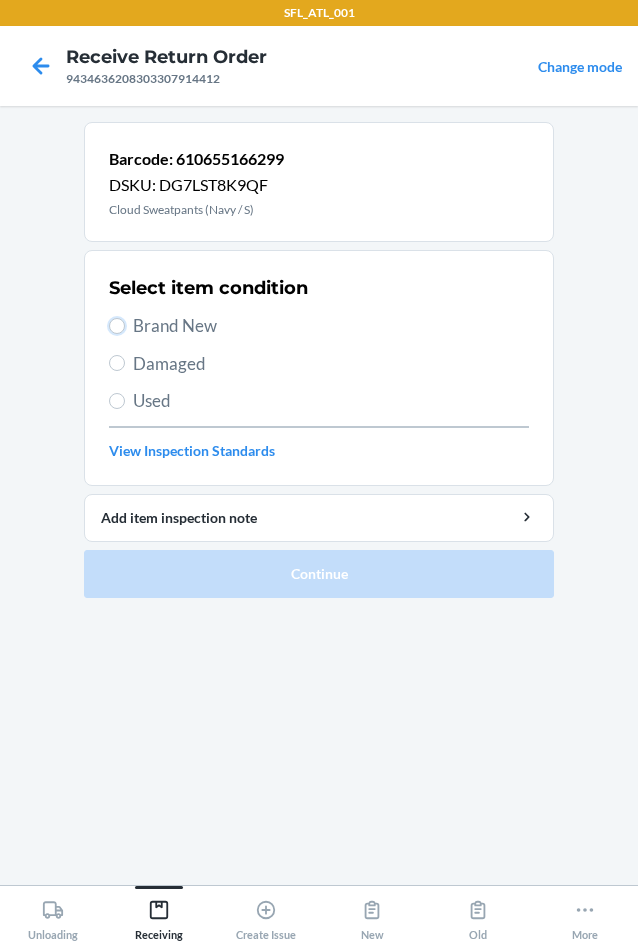 click on "Brand New" at bounding box center [117, 326] 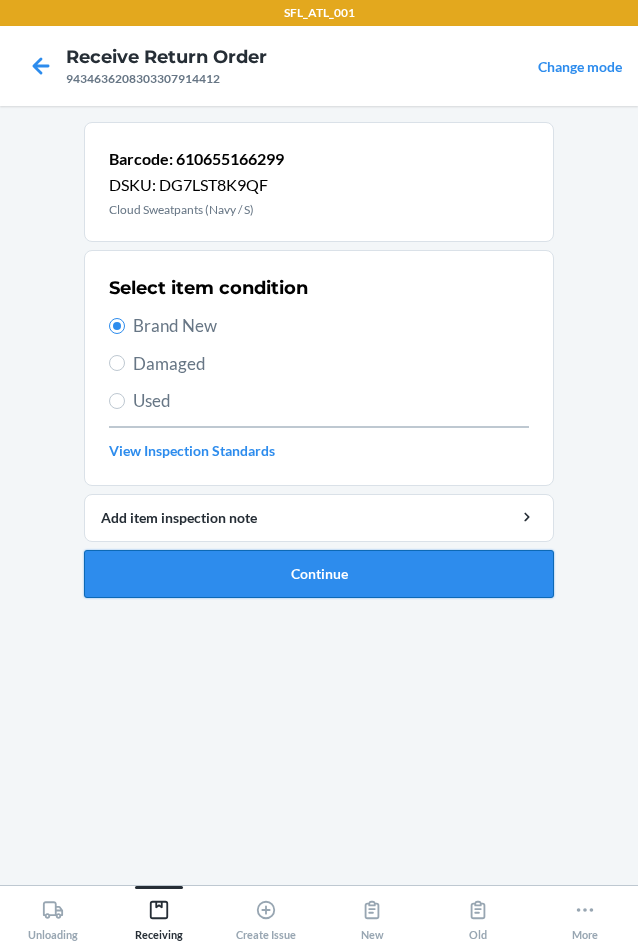 click on "Continue" at bounding box center [319, 574] 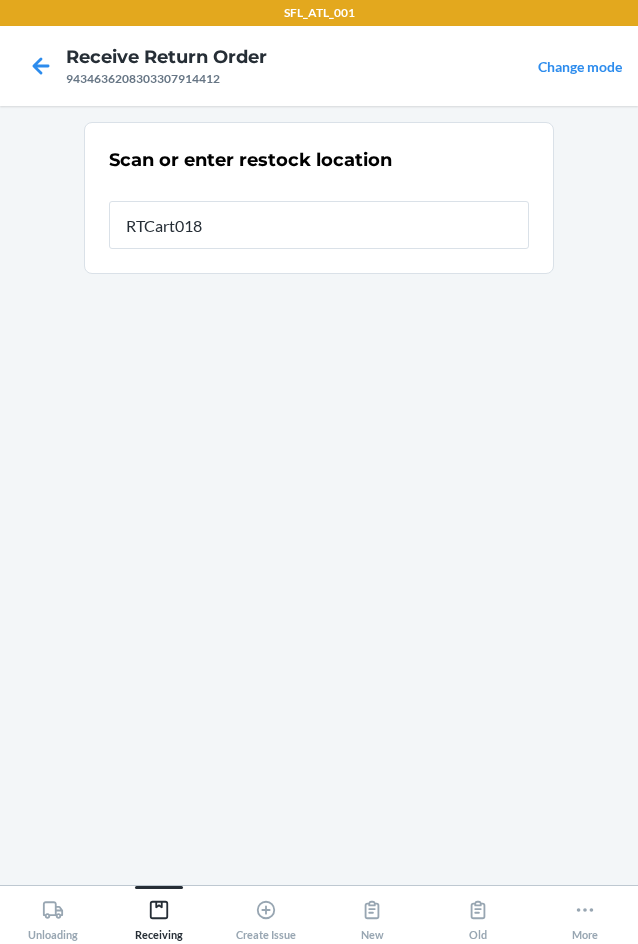 type on "RTCart018" 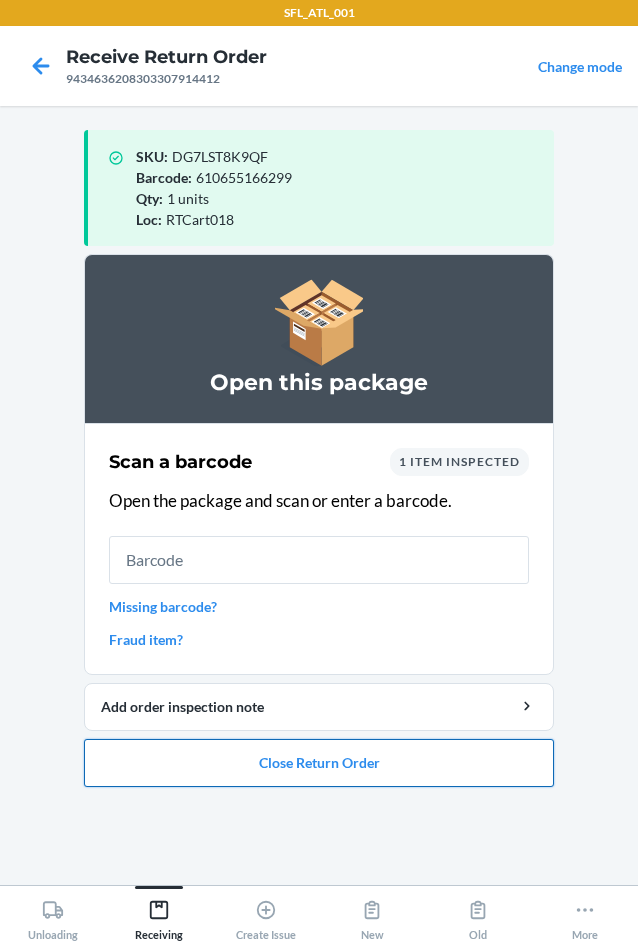 click on "Close Return Order" at bounding box center [319, 763] 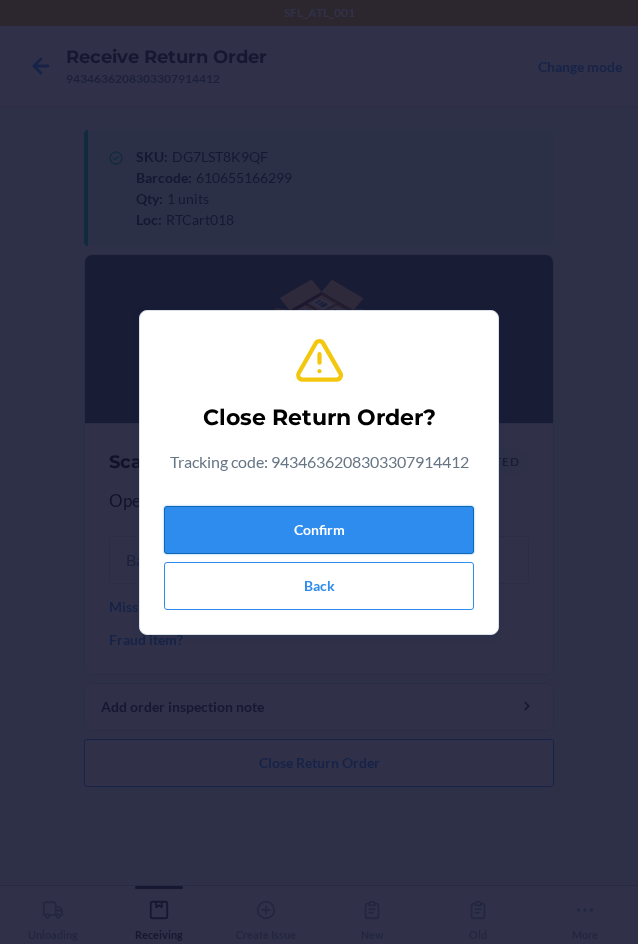 click on "Confirm" at bounding box center [319, 530] 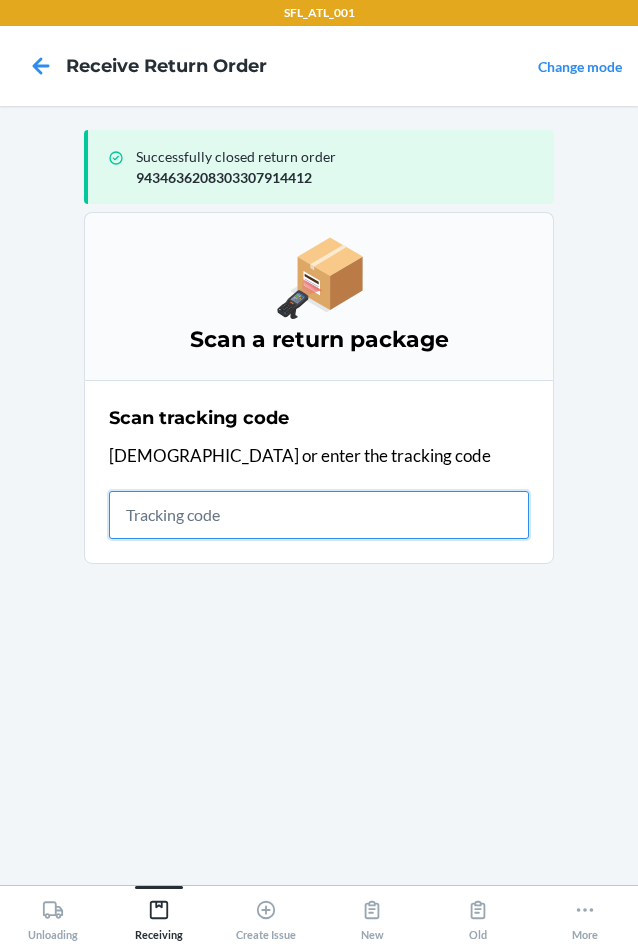 click at bounding box center (319, 515) 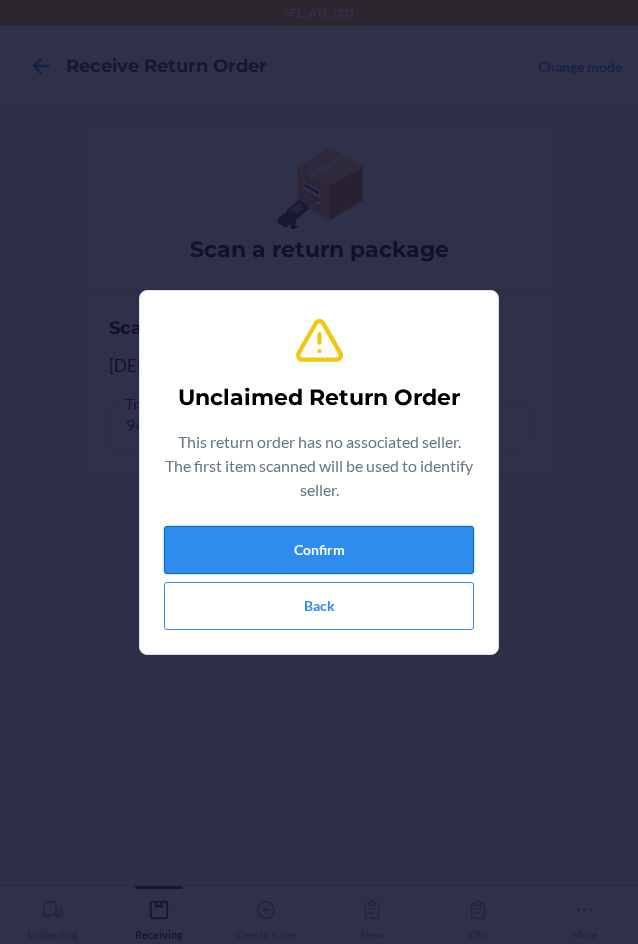 click on "Confirm" at bounding box center [319, 550] 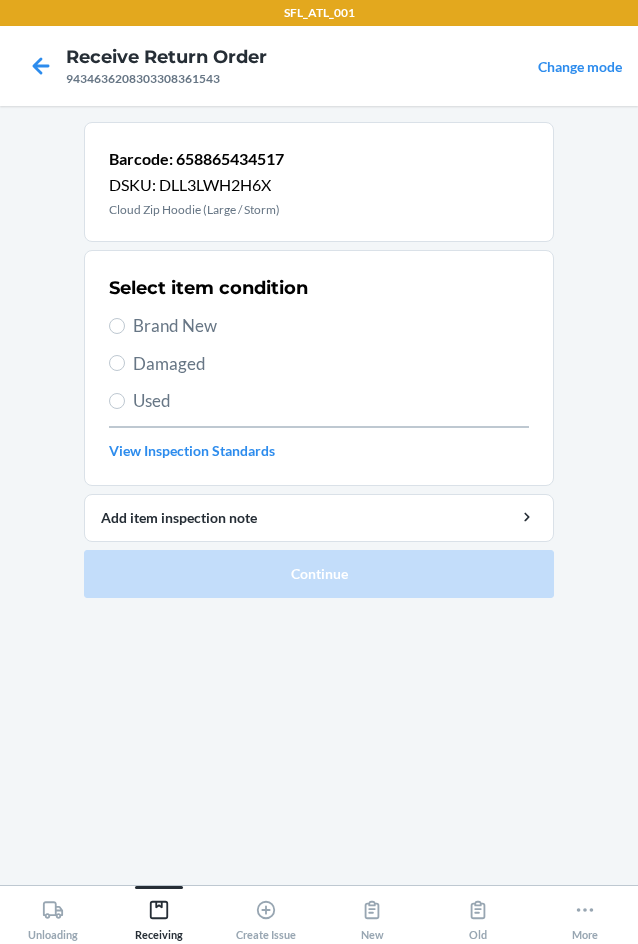 click on "Brand New" at bounding box center (331, 326) 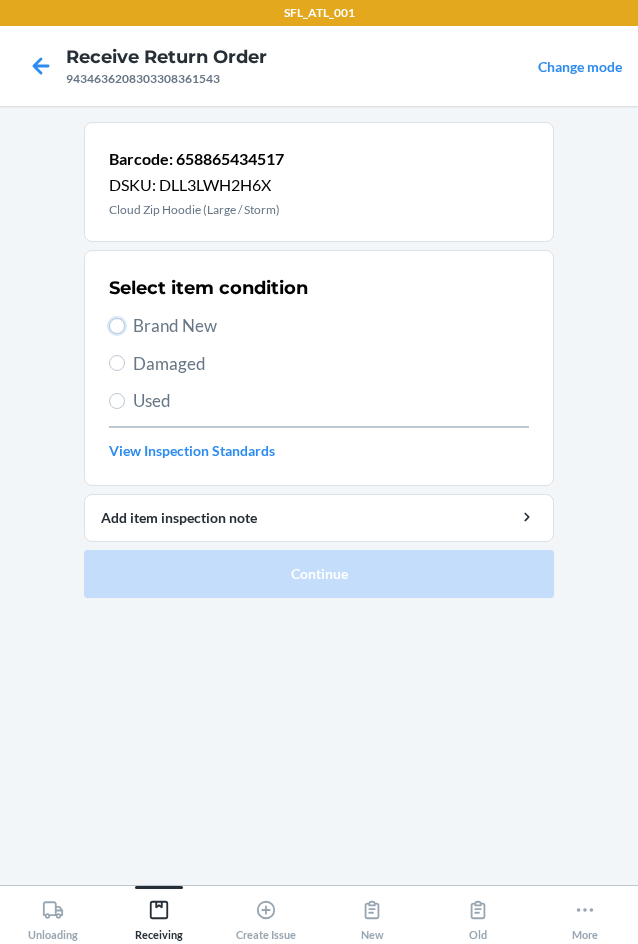 click on "Brand New" at bounding box center [117, 326] 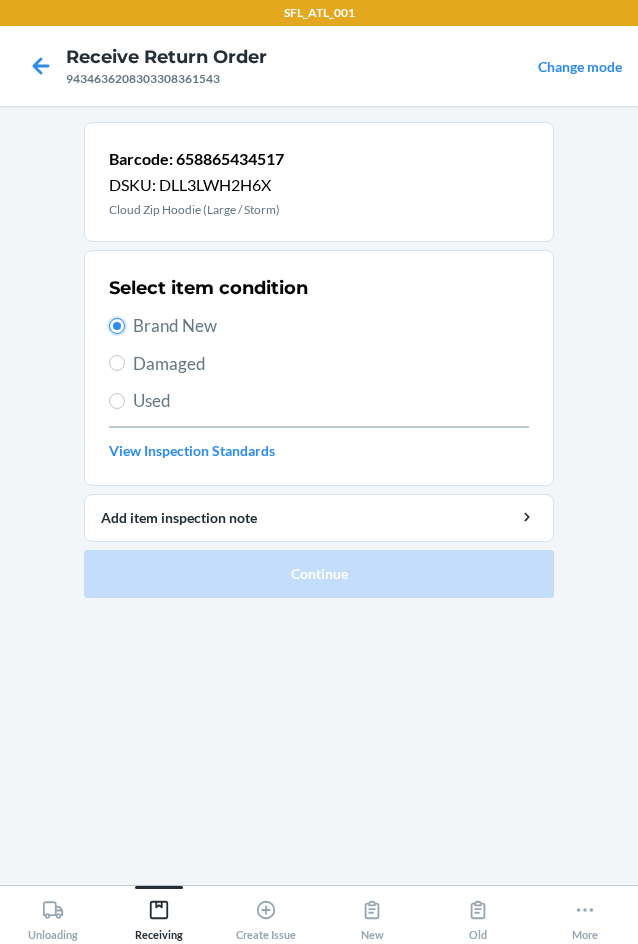radio on "true" 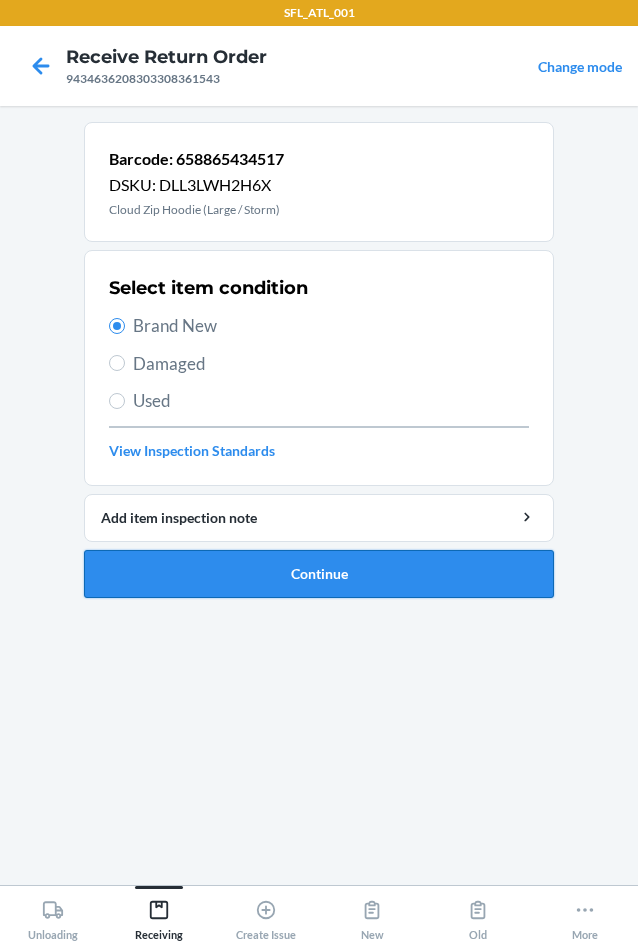 click on "Continue" at bounding box center [319, 574] 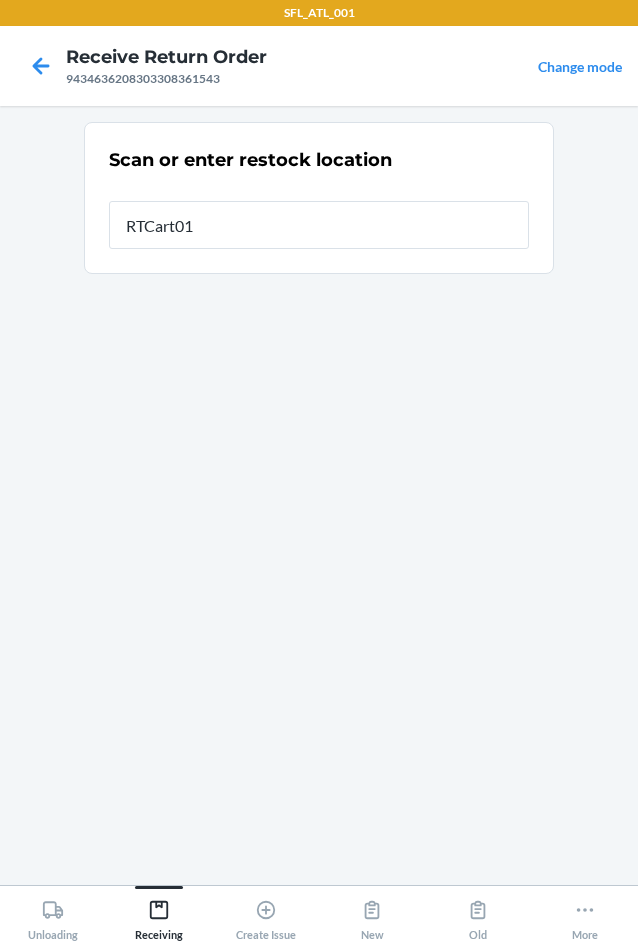 type on "RTCart018" 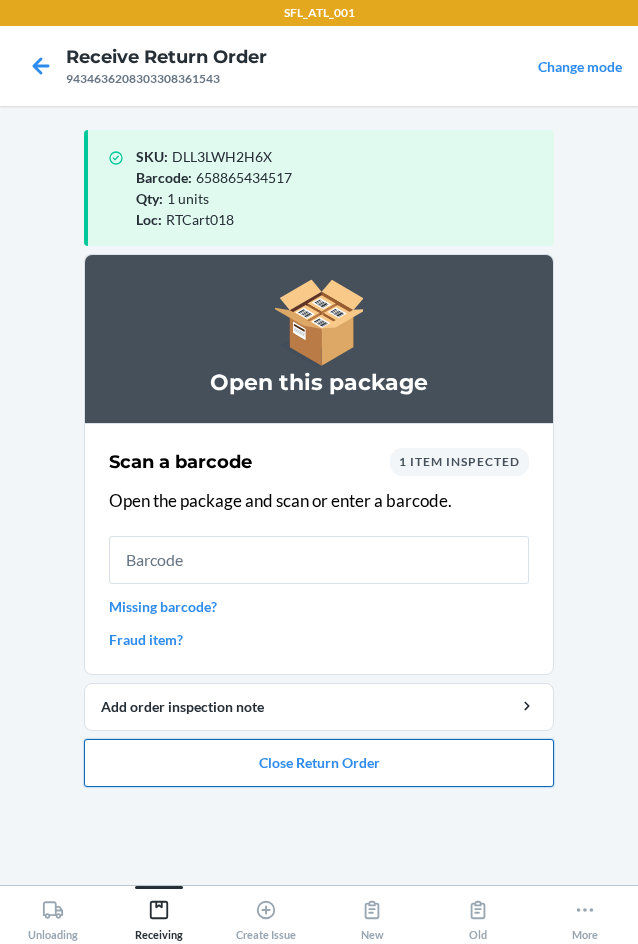click on "Close Return Order" at bounding box center [319, 763] 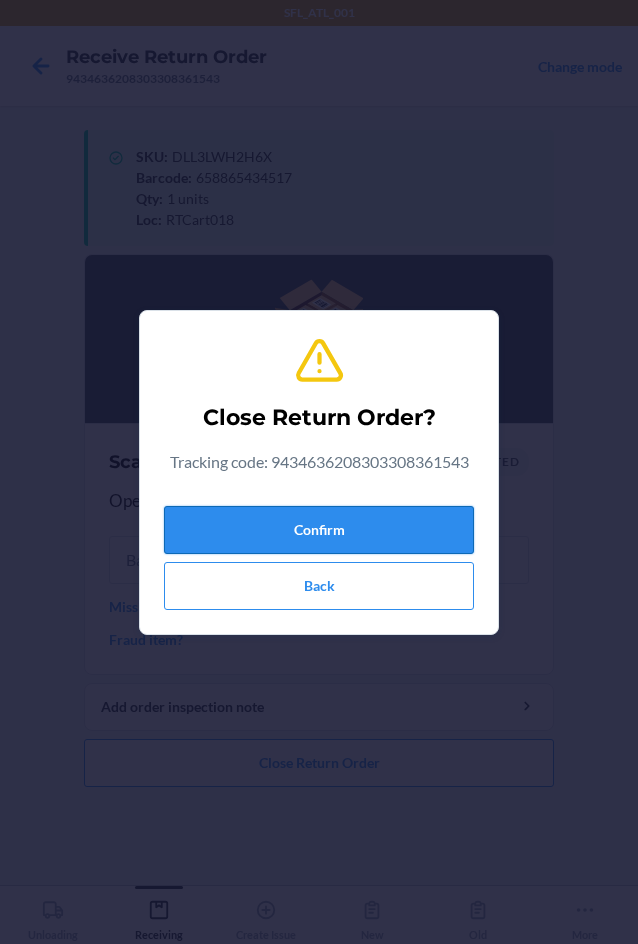 click on "Confirm" at bounding box center [319, 530] 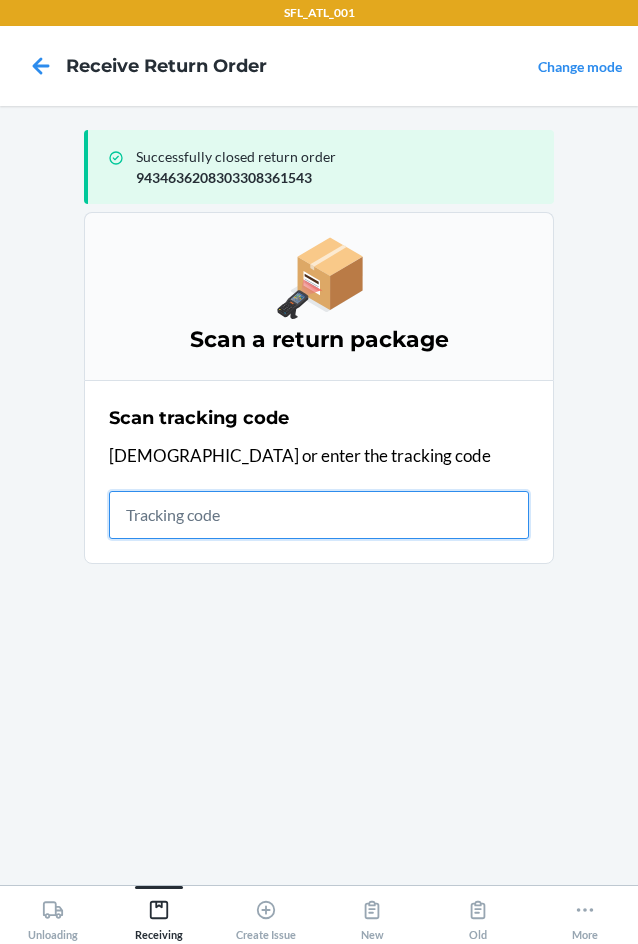 click at bounding box center [319, 515] 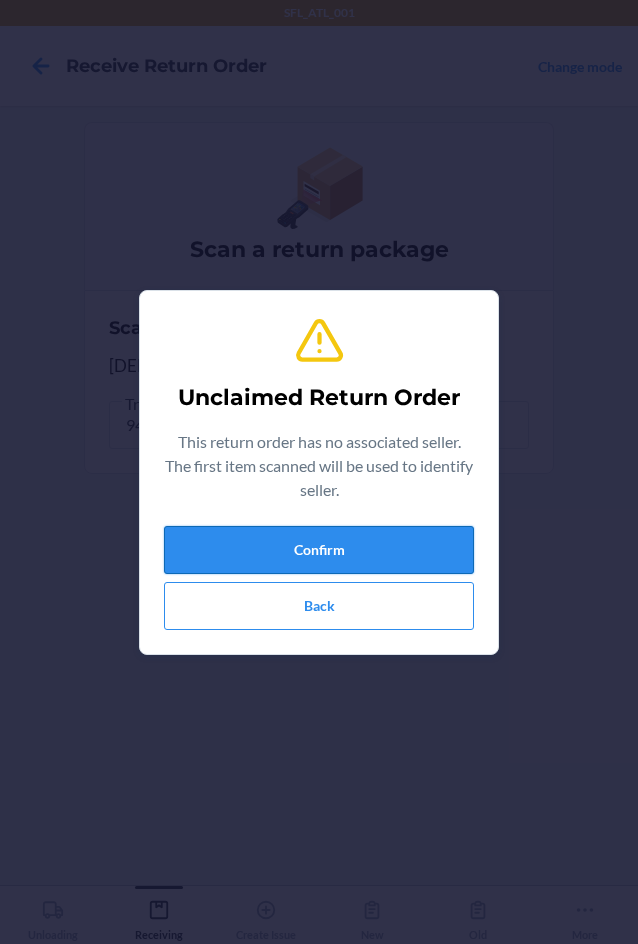 click on "Confirm" at bounding box center (319, 550) 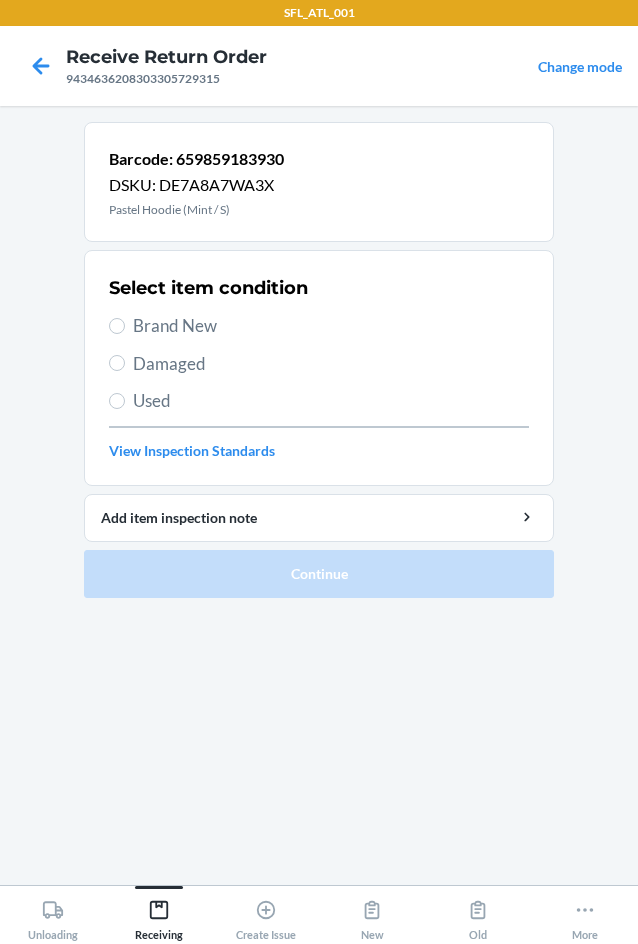 click on "Brand New" at bounding box center (331, 326) 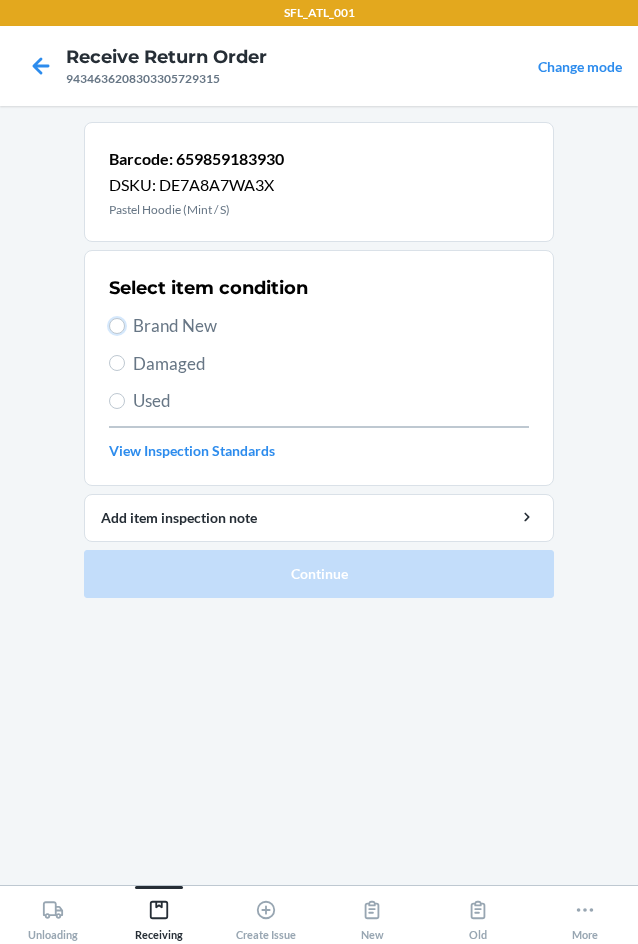 click on "Brand New" at bounding box center (117, 326) 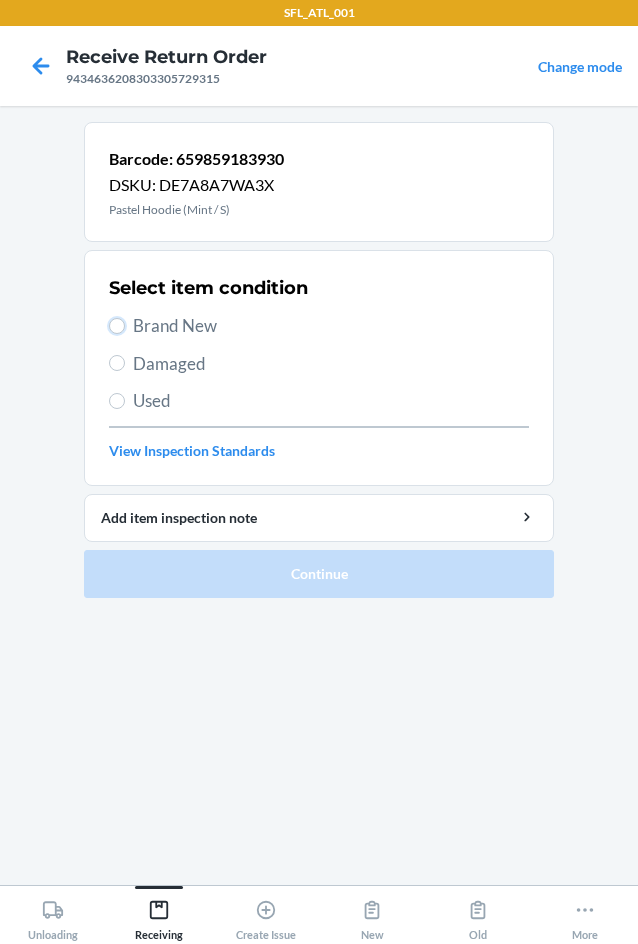 radio on "true" 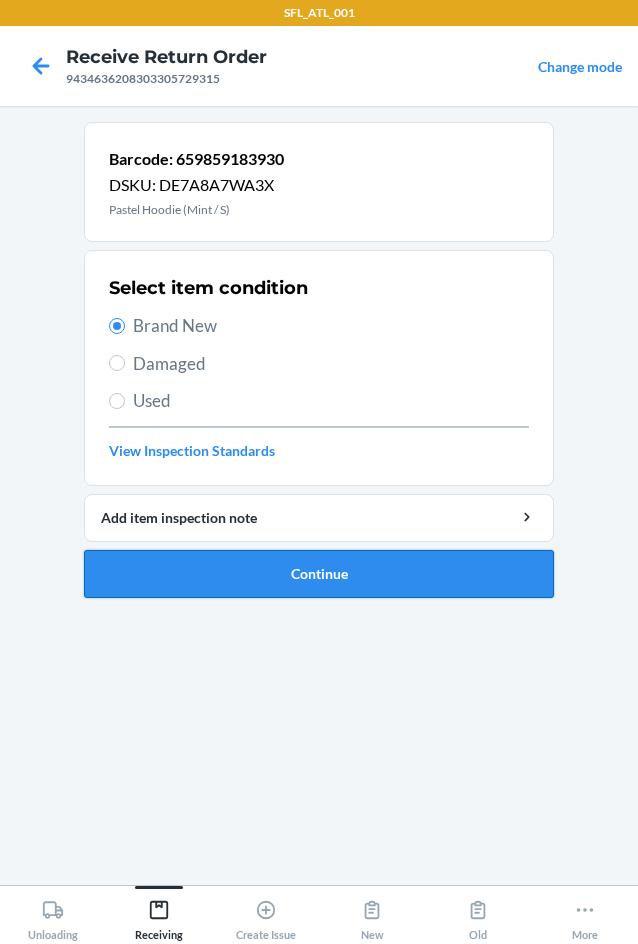 click on "Continue" at bounding box center (319, 574) 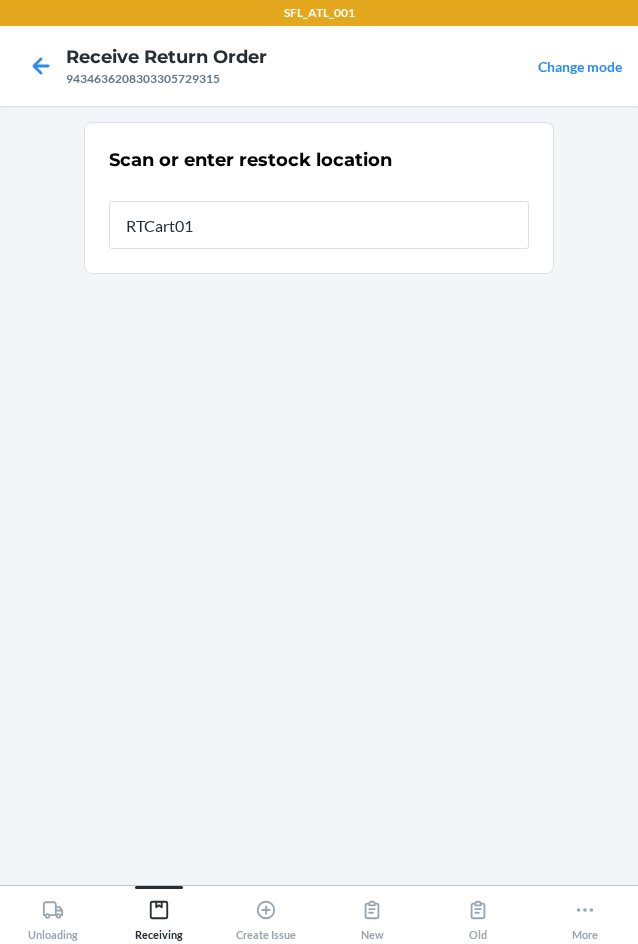 type on "RTCart018" 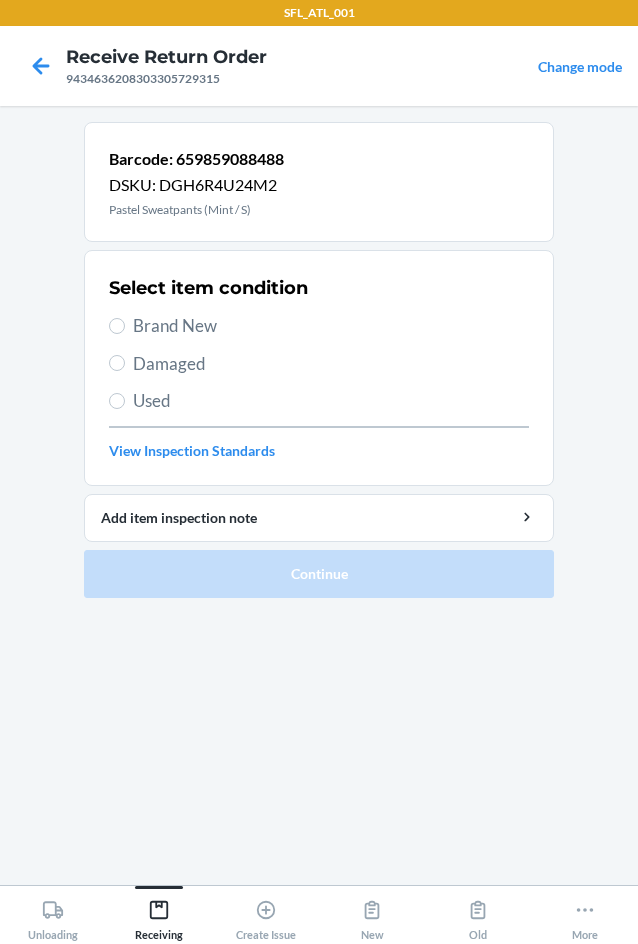 click on "Brand New" at bounding box center [331, 326] 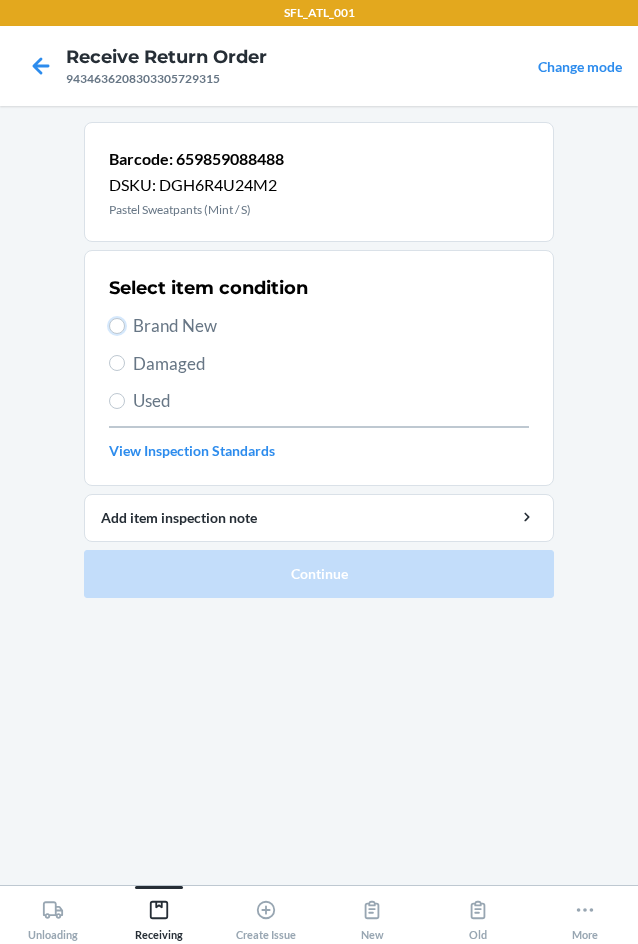click on "Brand New" at bounding box center [117, 326] 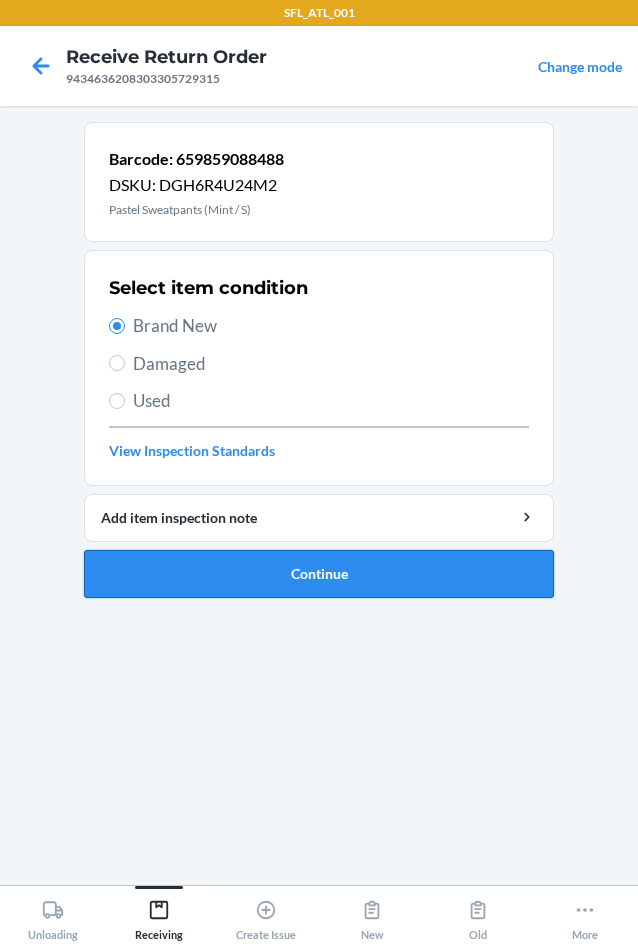 click on "Continue" at bounding box center [319, 574] 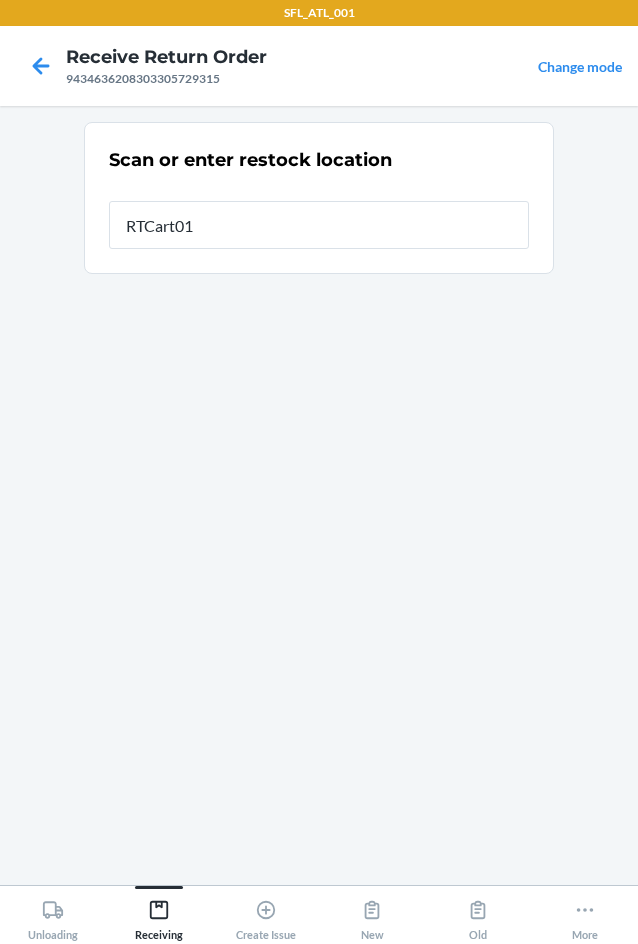 type on "RTCart018" 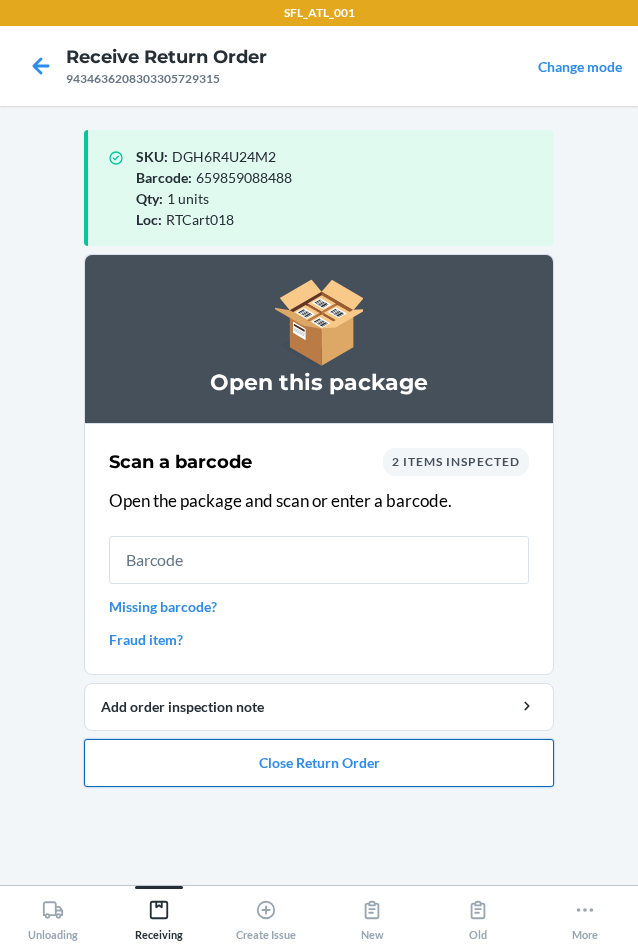 click on "Close Return Order" at bounding box center (319, 763) 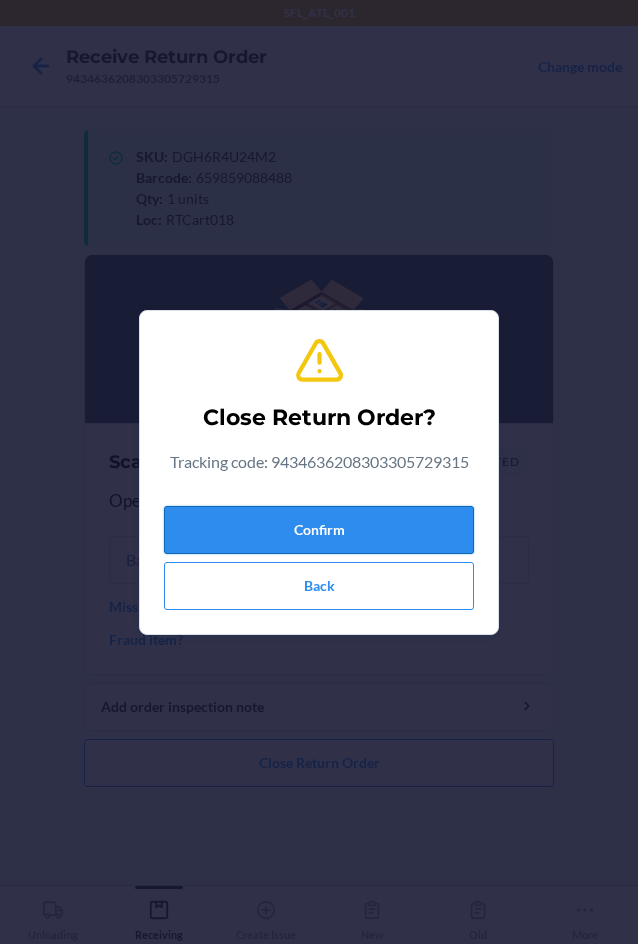 click on "Confirm" at bounding box center (319, 530) 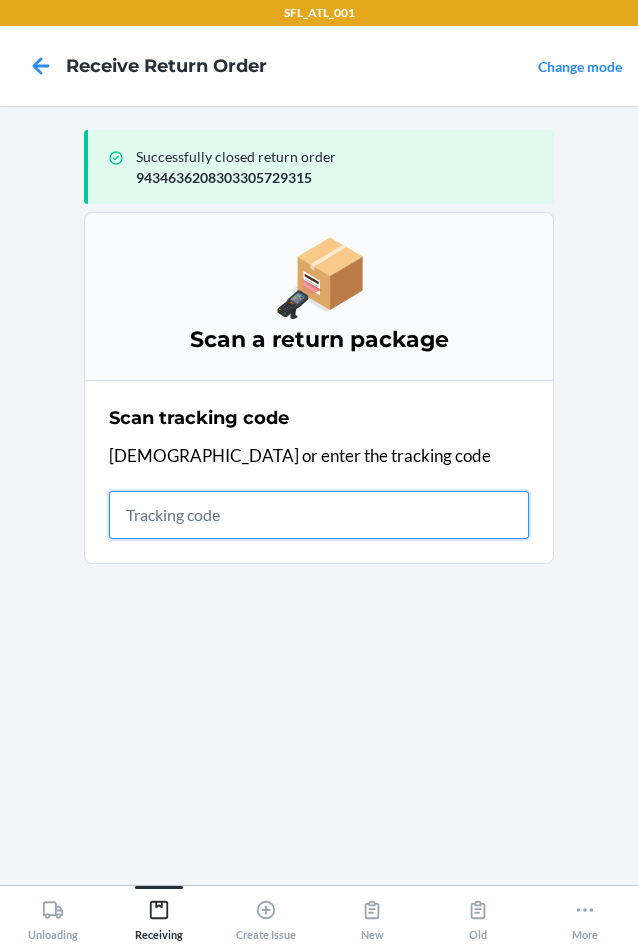 click at bounding box center [319, 515] 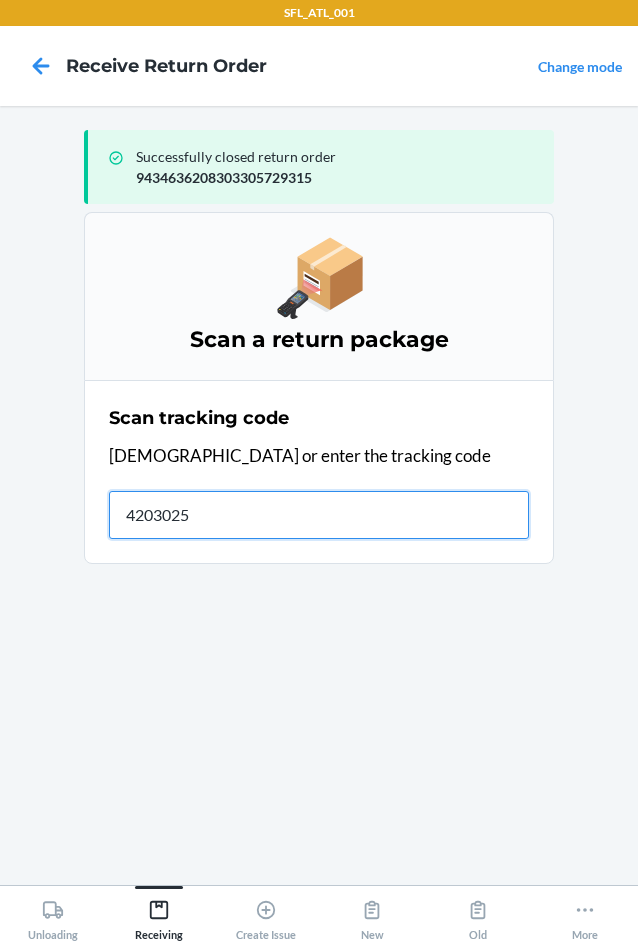 type on "42030259" 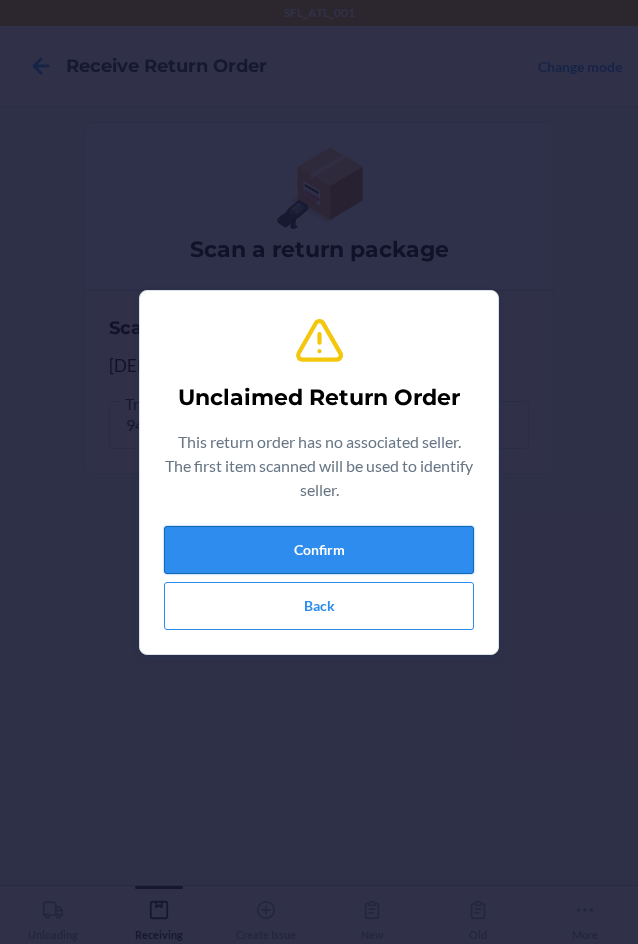click on "Confirm" at bounding box center (319, 550) 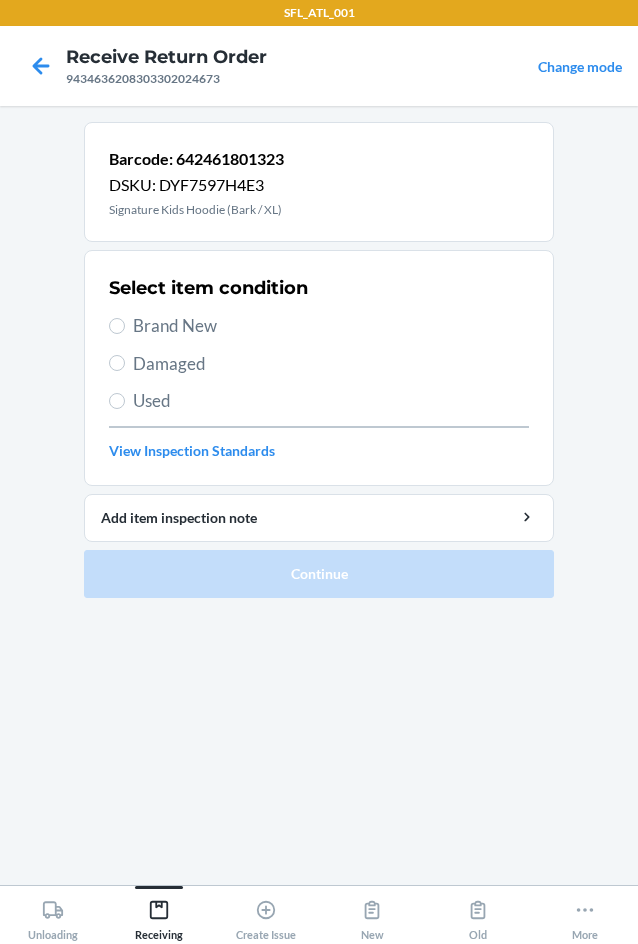 click on "Used" at bounding box center [331, 401] 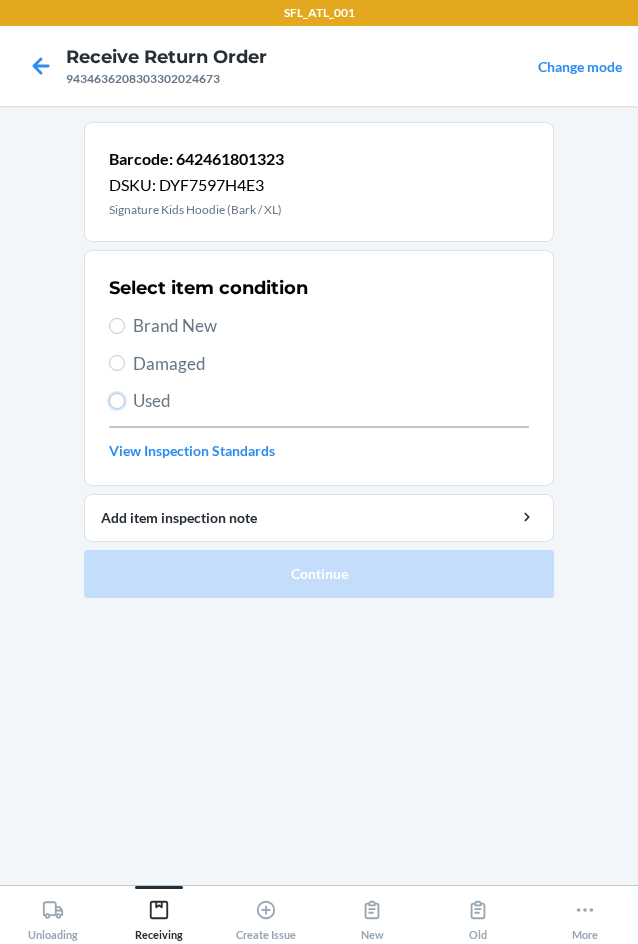 click on "Used" at bounding box center [117, 401] 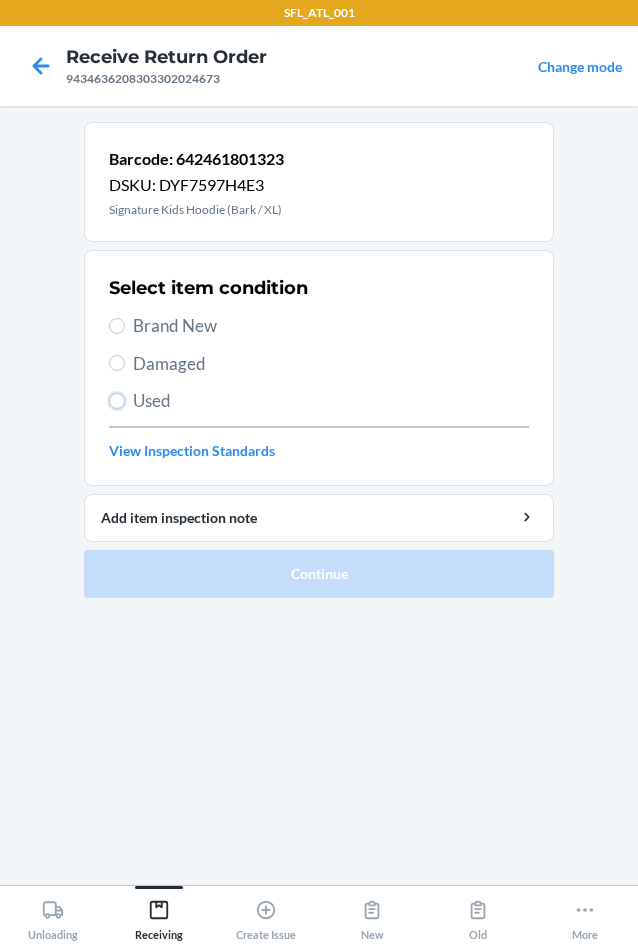 radio on "true" 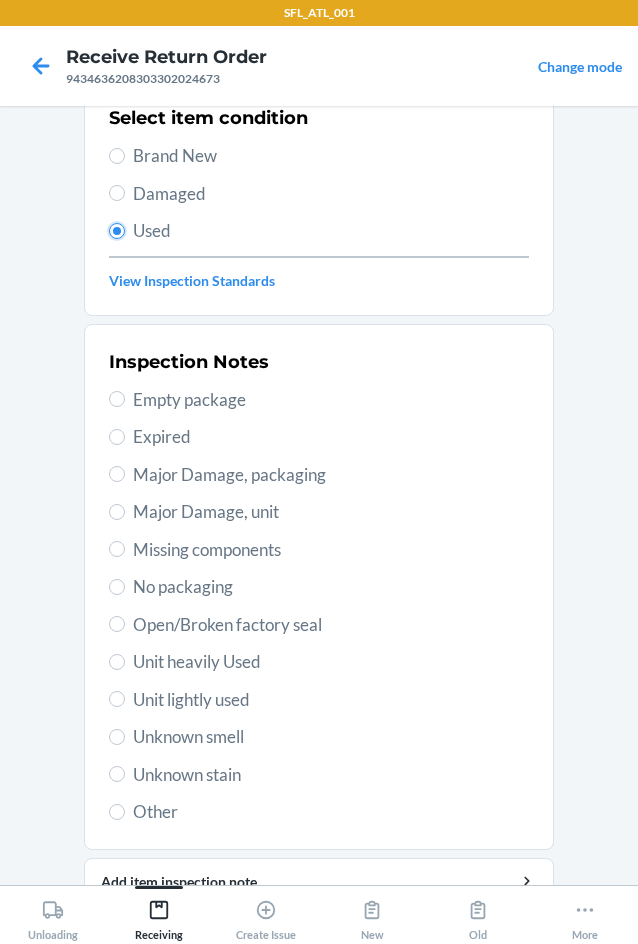 scroll, scrollTop: 263, scrollLeft: 0, axis: vertical 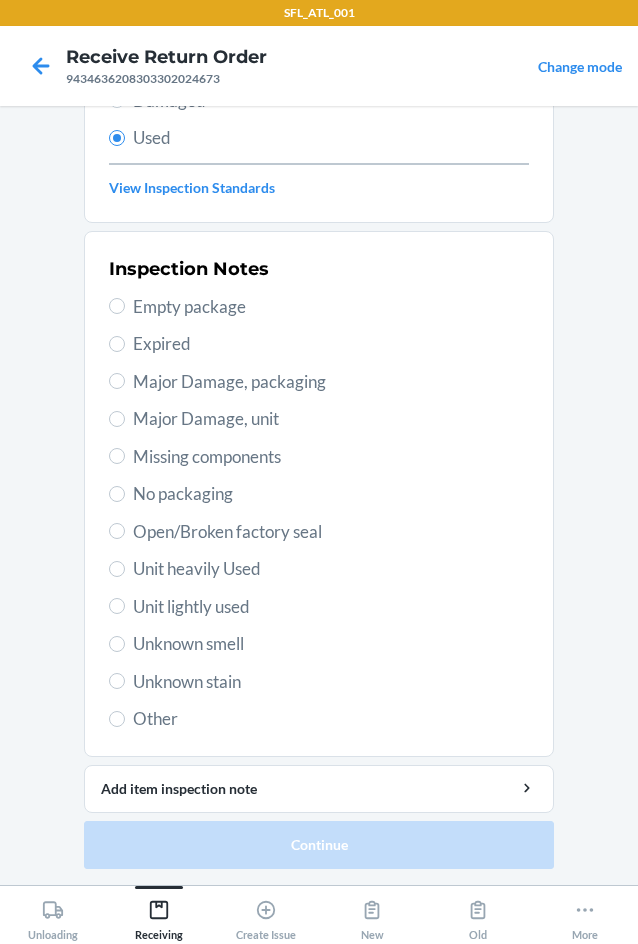 click on "Unit heavily Used" at bounding box center [331, 569] 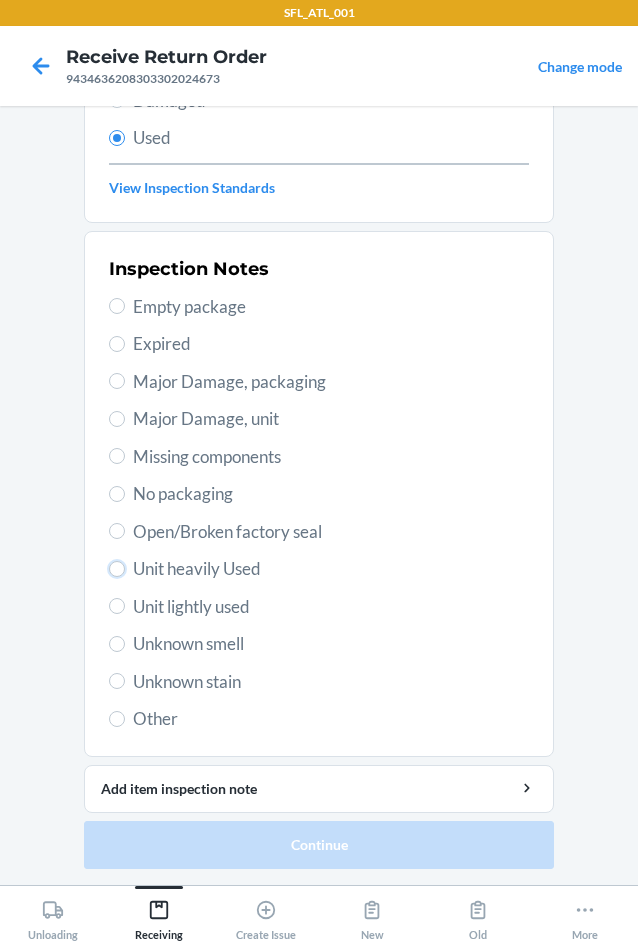 click on "Unit heavily Used" at bounding box center (117, 569) 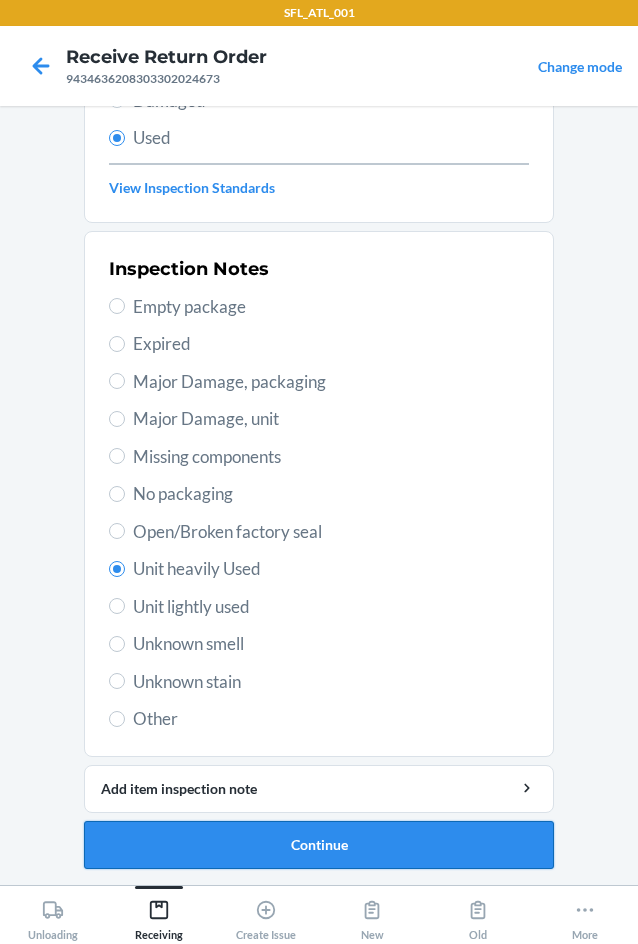 click on "Continue" at bounding box center (319, 845) 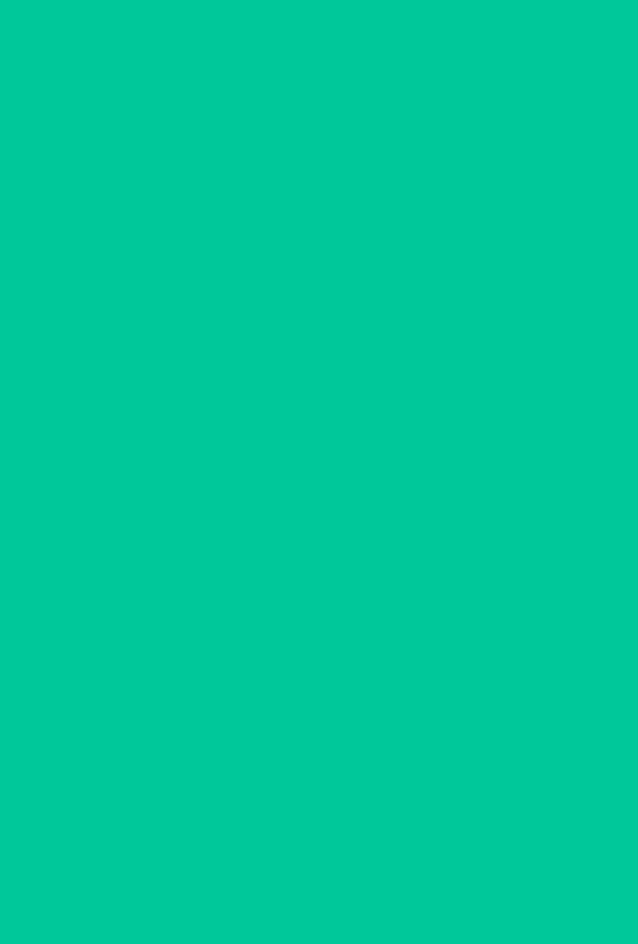 scroll, scrollTop: 0, scrollLeft: 0, axis: both 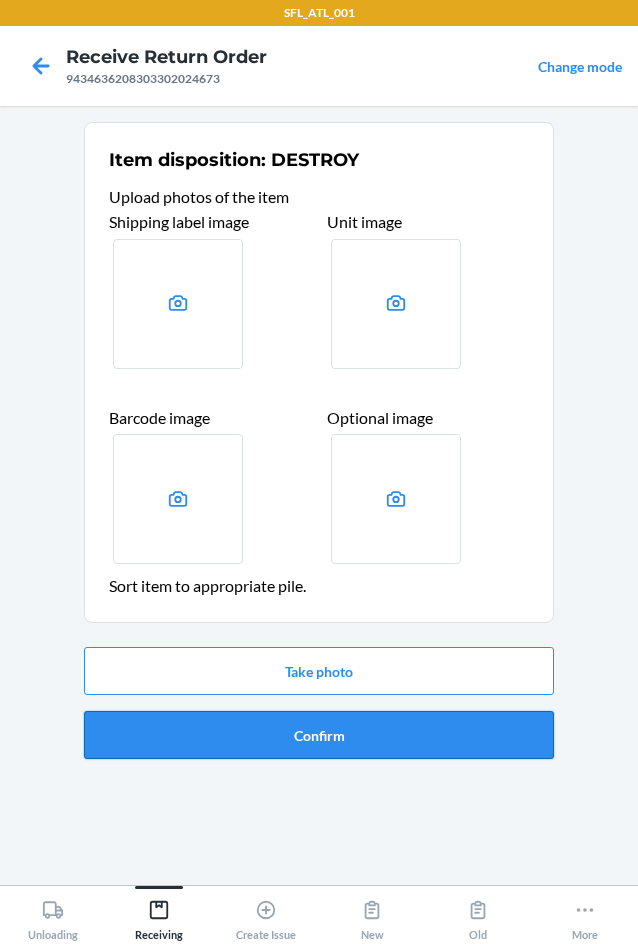 click on "Confirm" at bounding box center (319, 735) 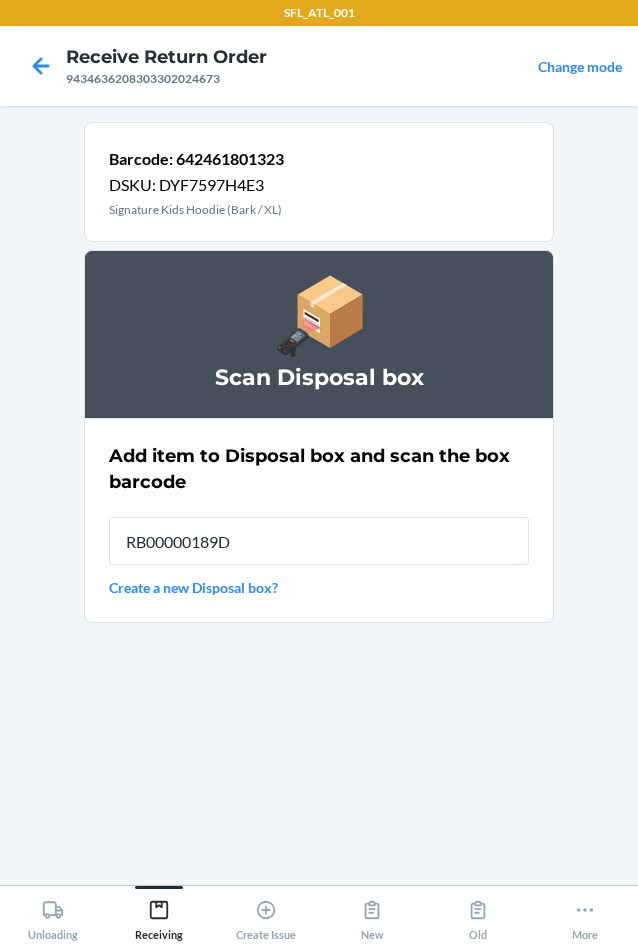 type on "RB00000189D" 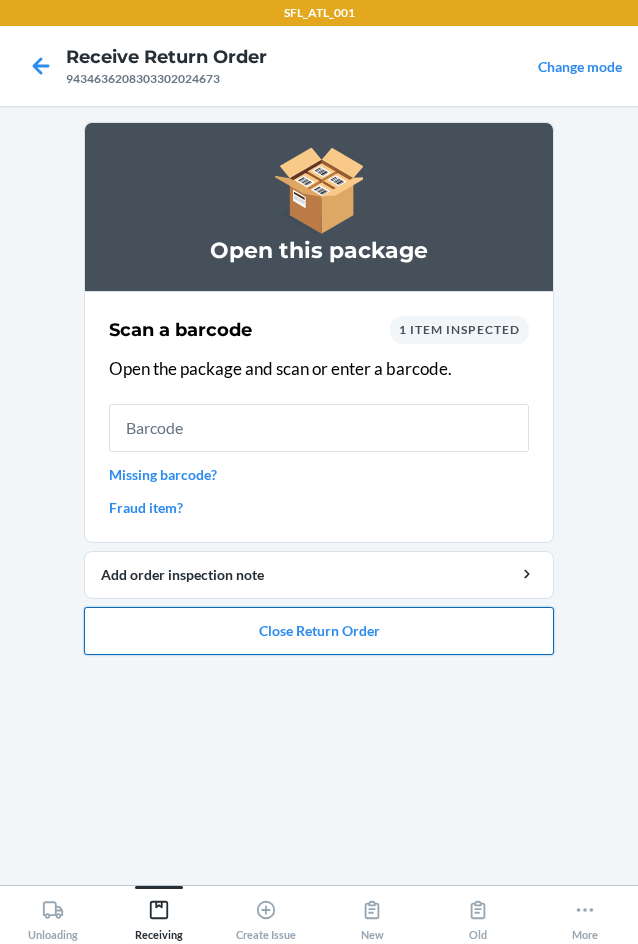 click on "Close Return Order" at bounding box center [319, 631] 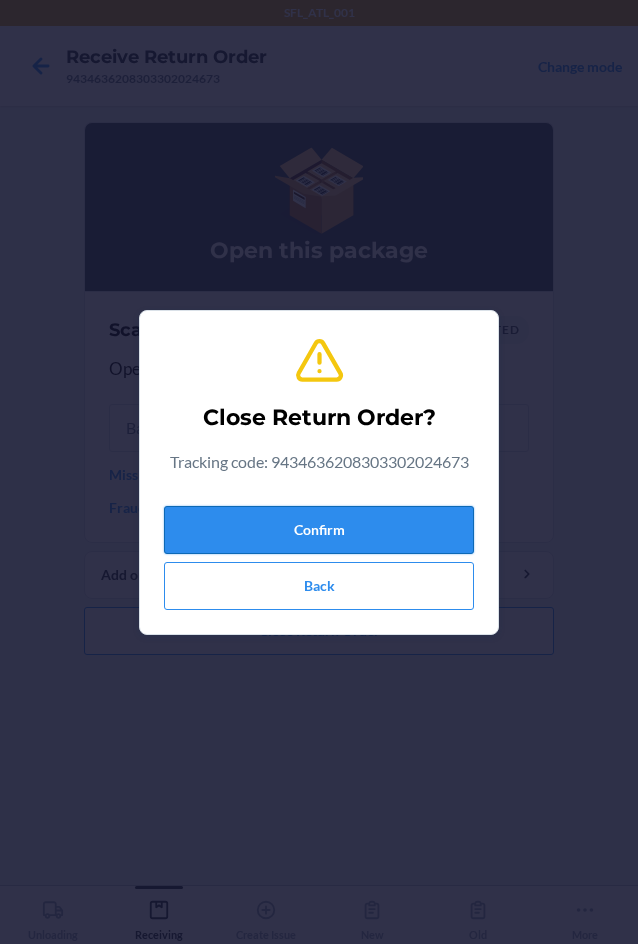 click on "Confirm" at bounding box center [319, 530] 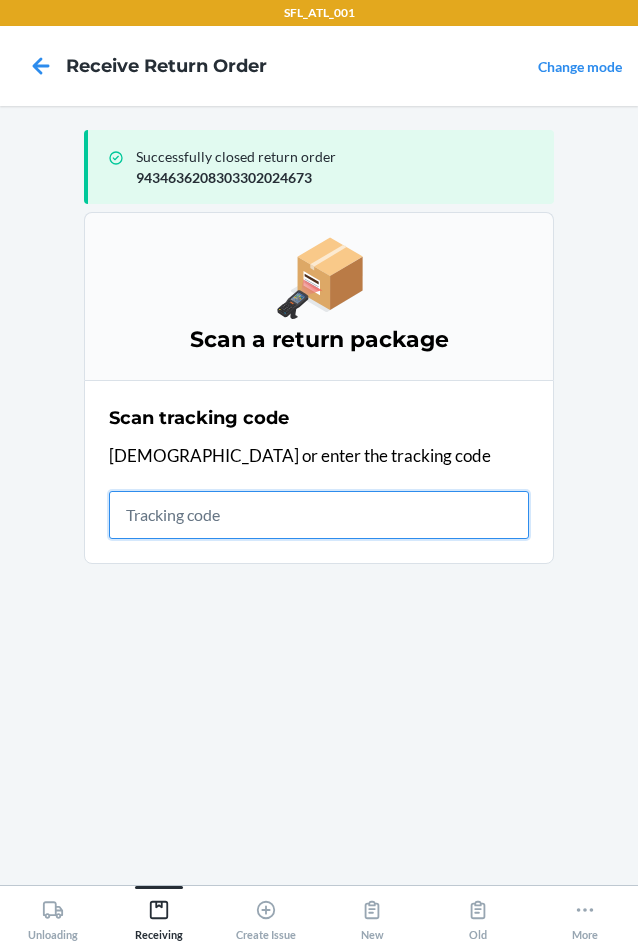click at bounding box center [319, 515] 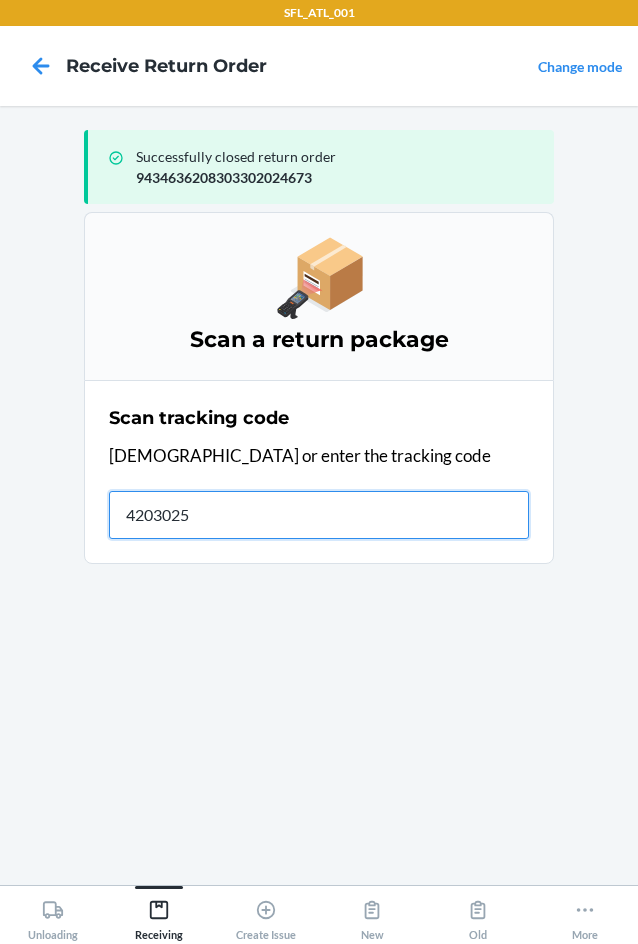 type on "42030259" 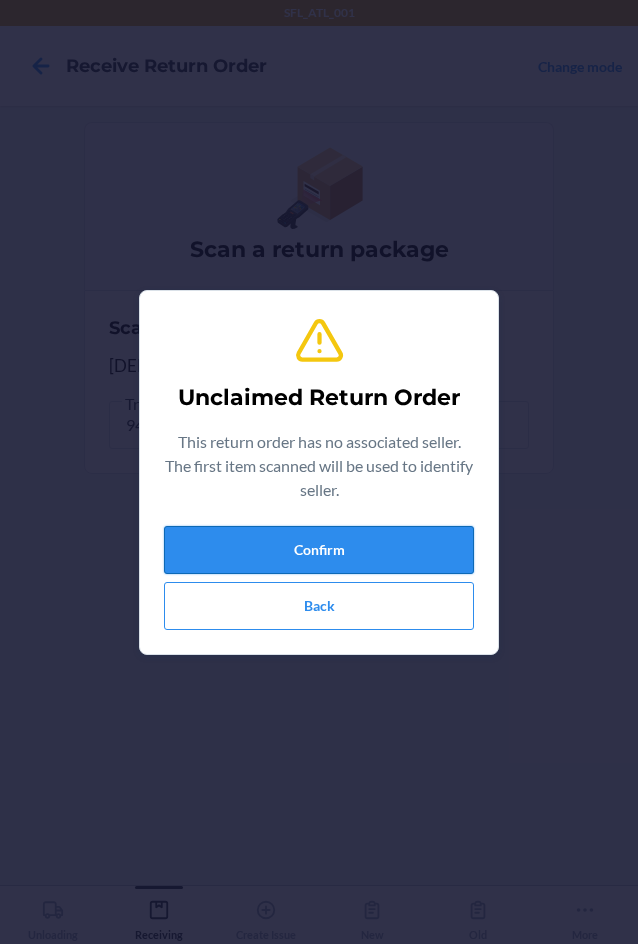 click on "Confirm" at bounding box center [319, 550] 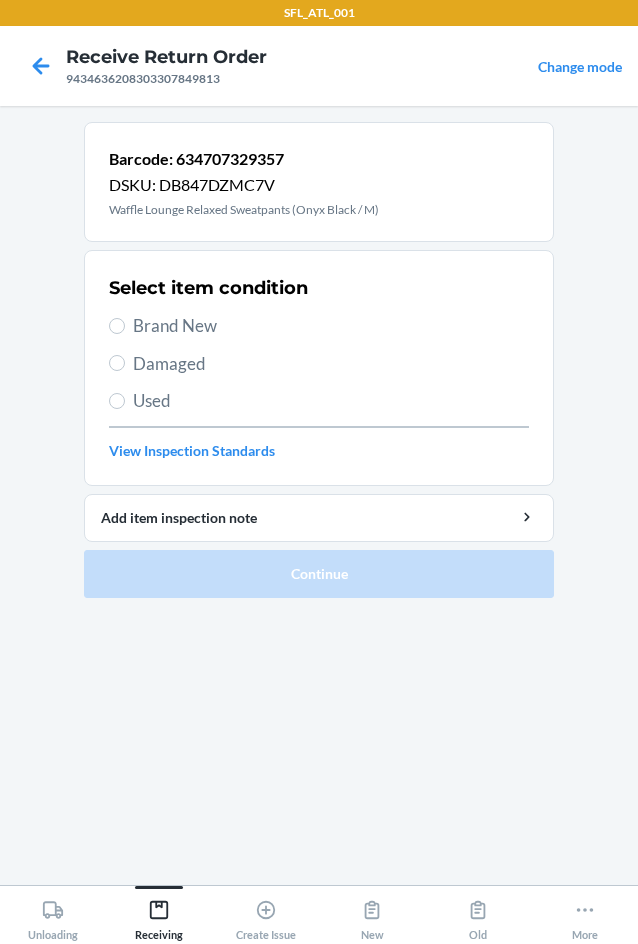 click on "Brand New" at bounding box center (331, 326) 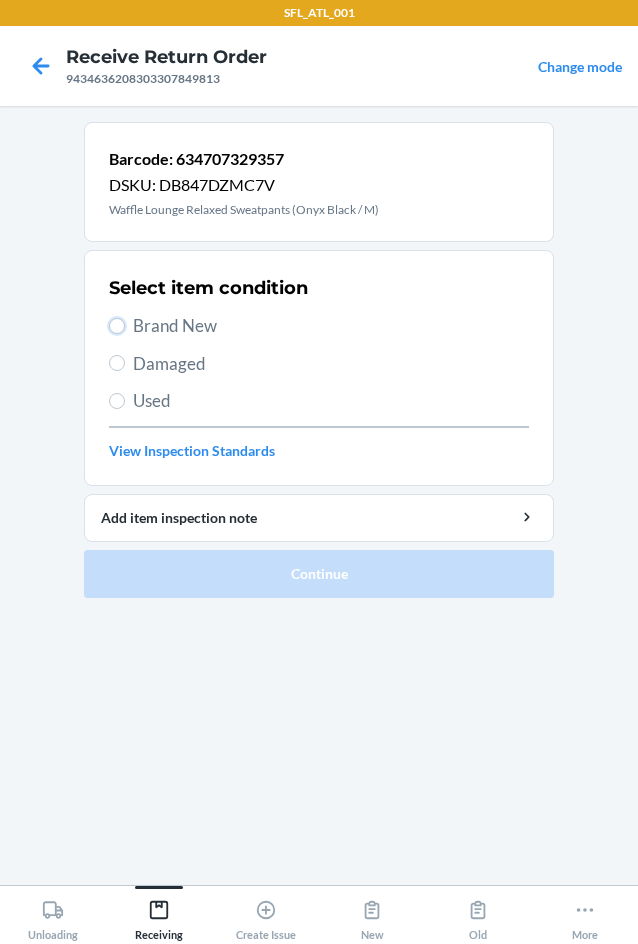click on "Brand New" at bounding box center [117, 326] 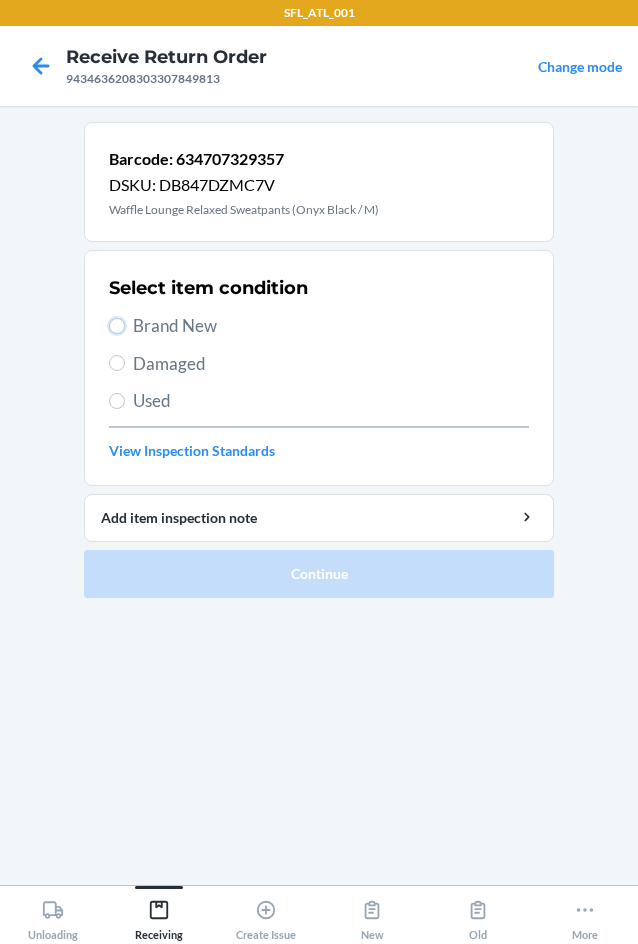 radio on "true" 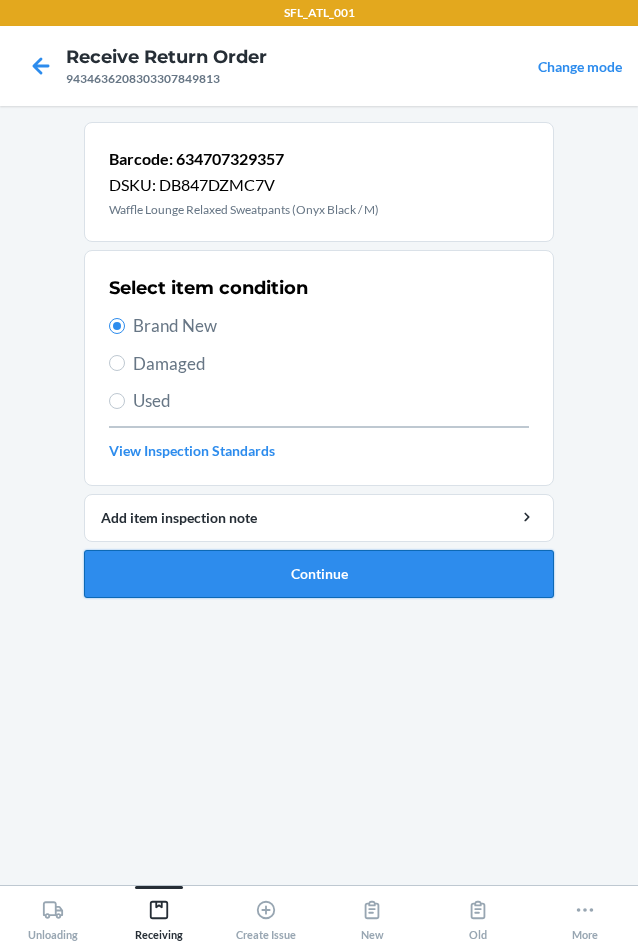 click on "Continue" at bounding box center (319, 574) 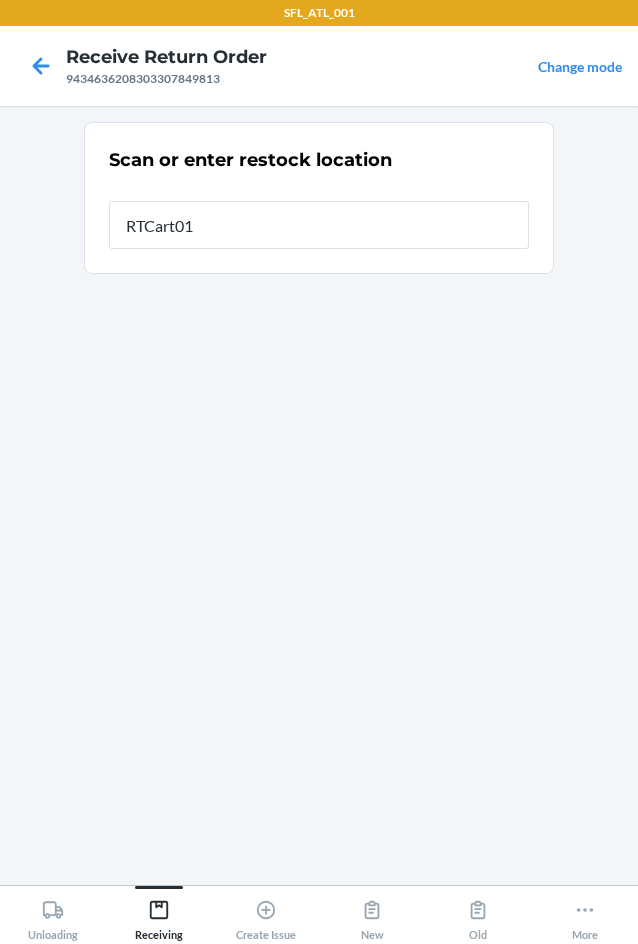 type on "RTCart018" 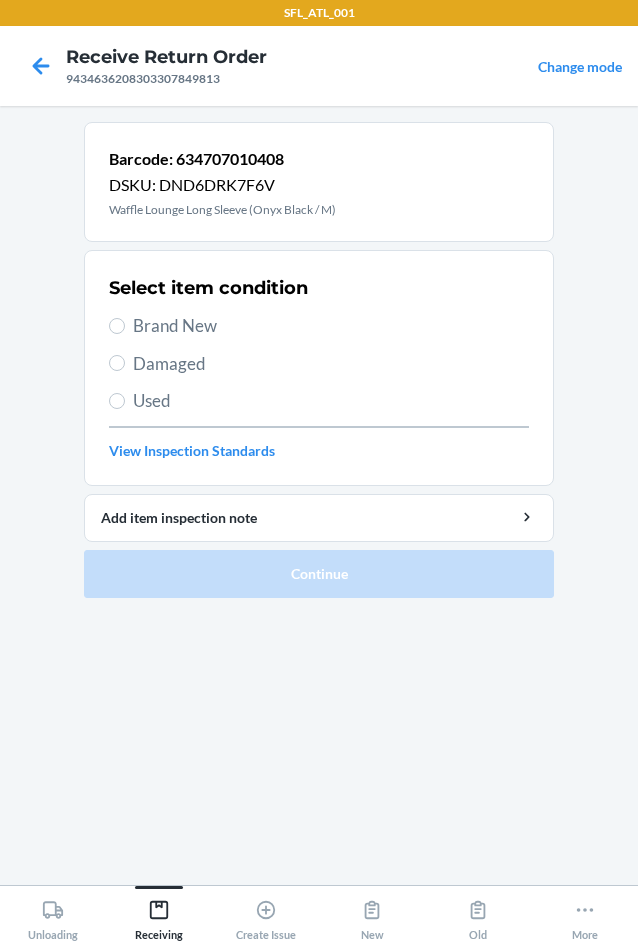 click on "Brand New" at bounding box center (331, 326) 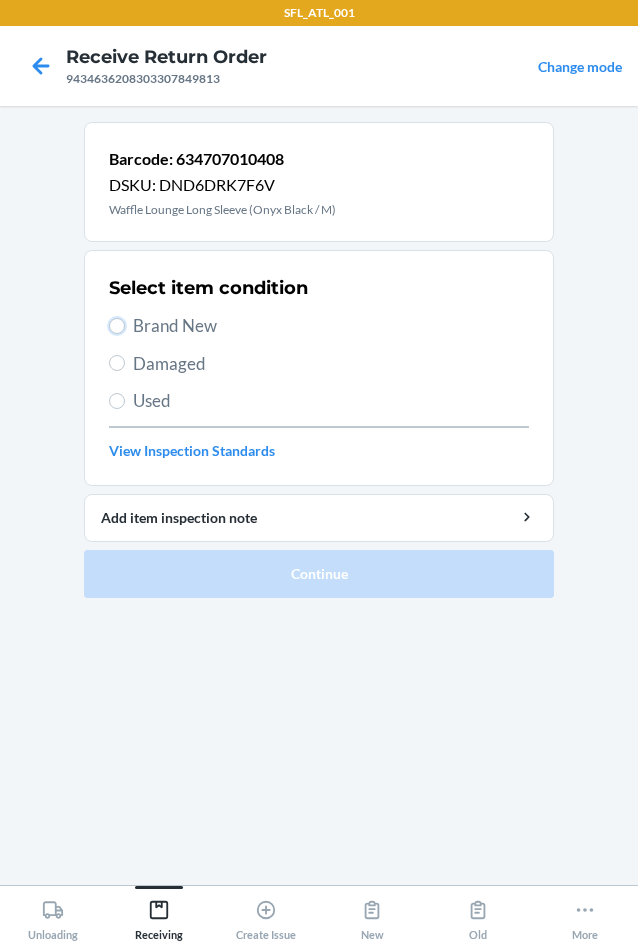 click on "Brand New" at bounding box center (117, 326) 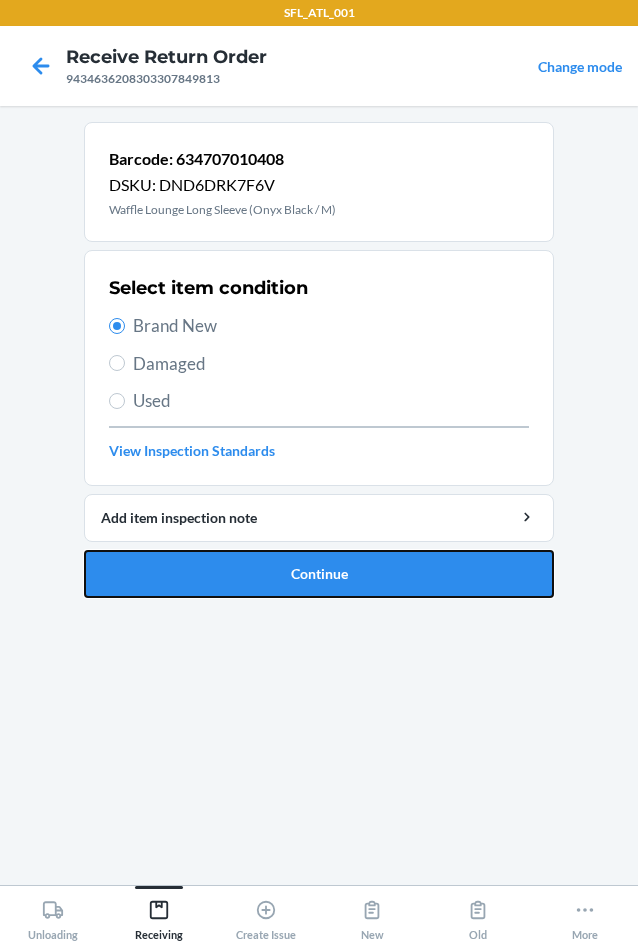 click on "Continue" at bounding box center (319, 574) 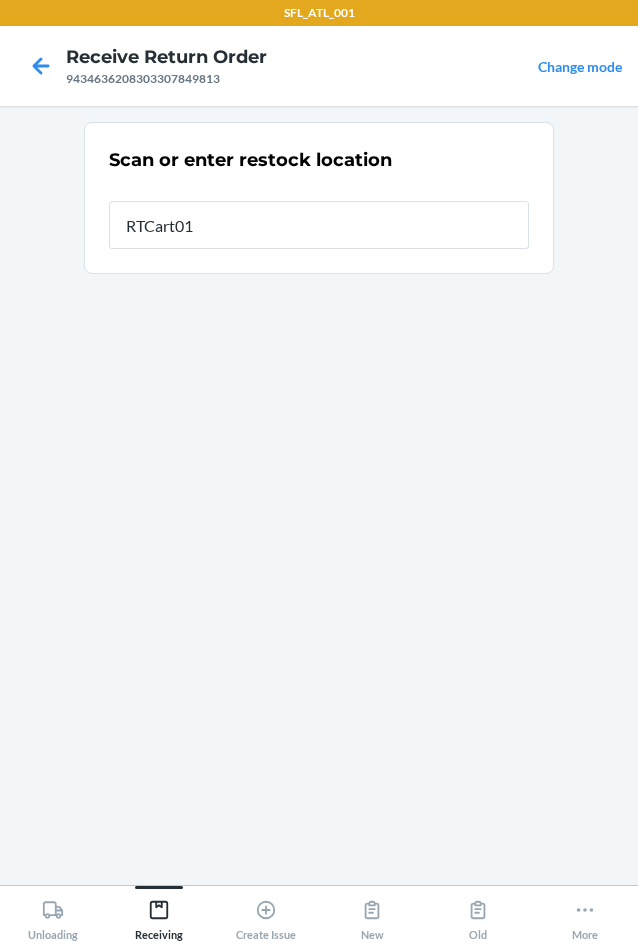 type on "RTCart018" 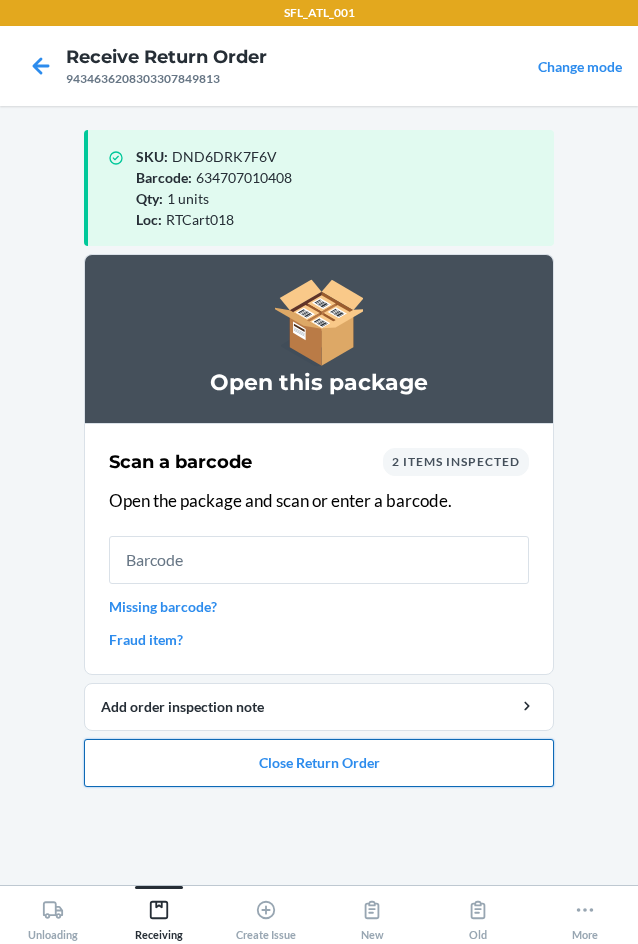 click on "Close Return Order" at bounding box center (319, 763) 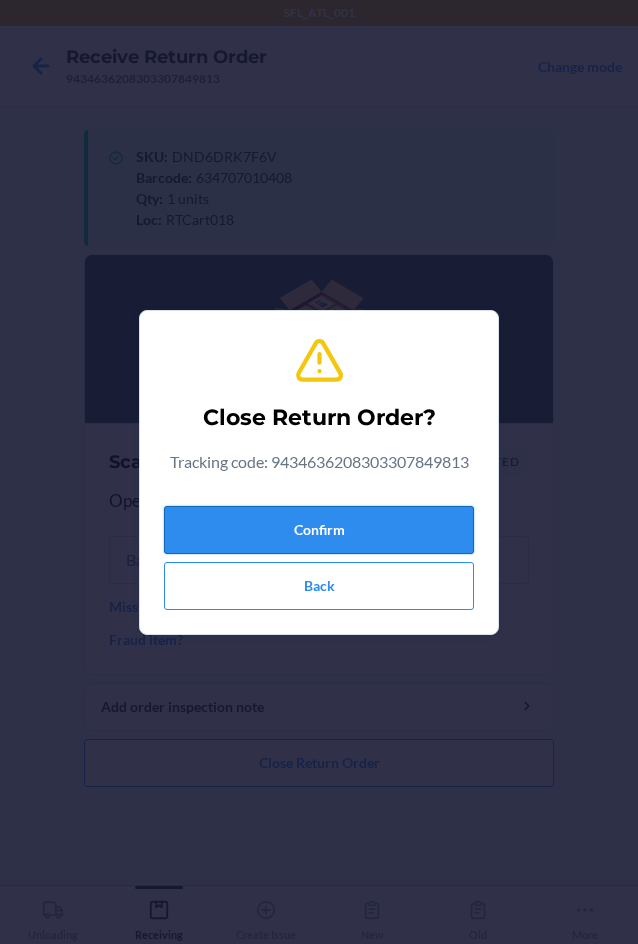 click on "Confirm" at bounding box center (319, 530) 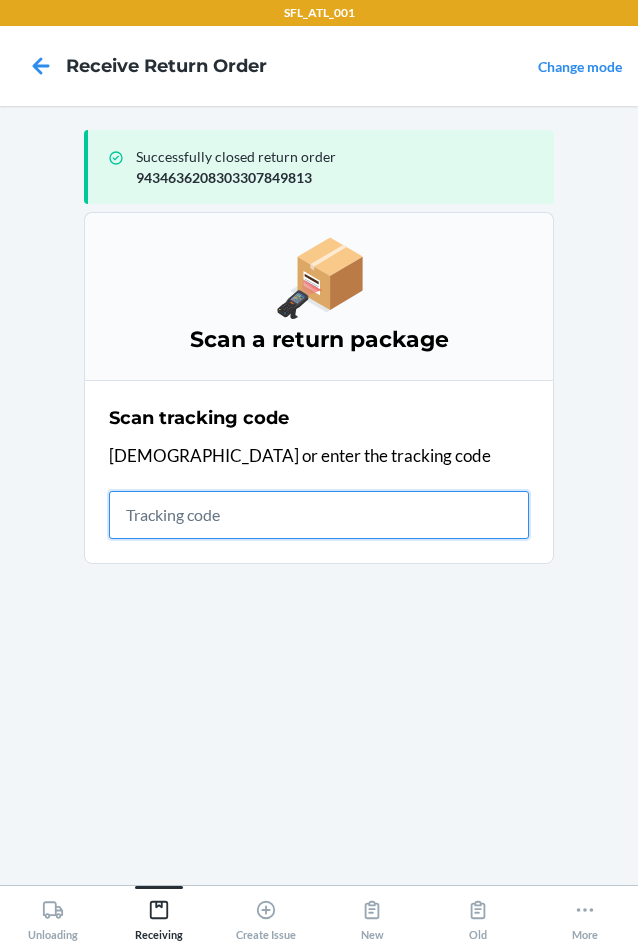 click at bounding box center [319, 515] 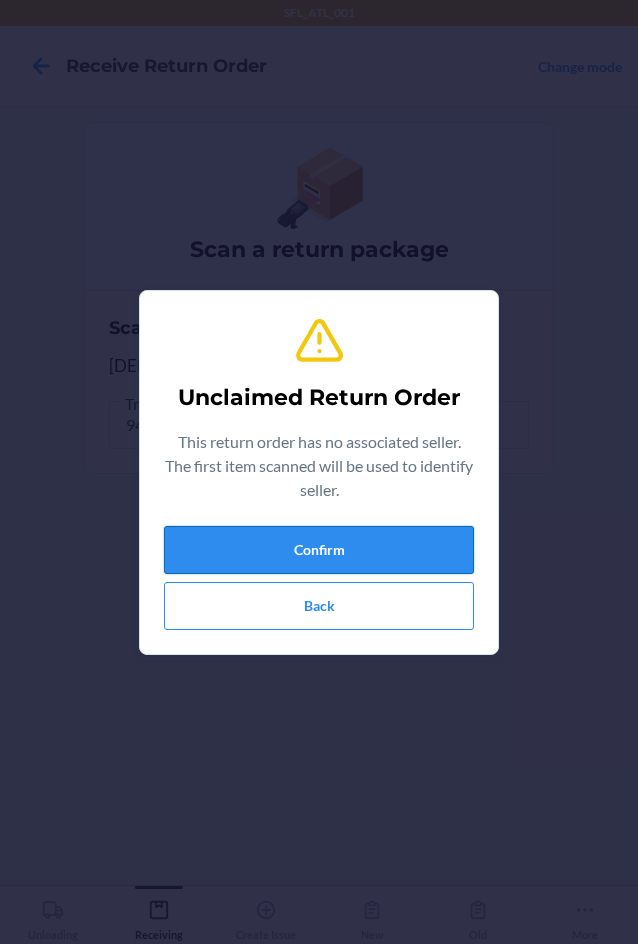 click on "Confirm" at bounding box center [319, 550] 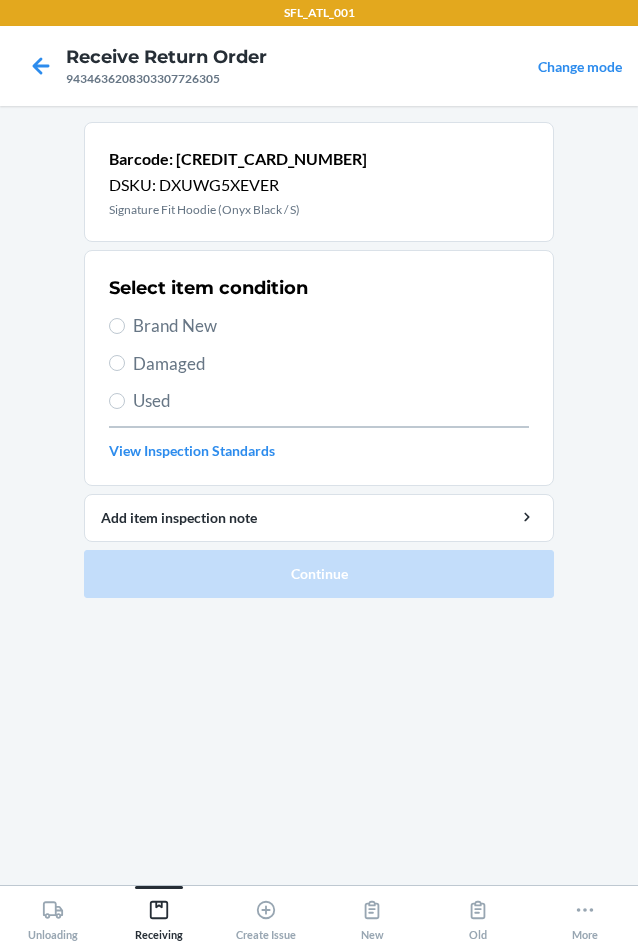 click on "Brand New" at bounding box center (331, 326) 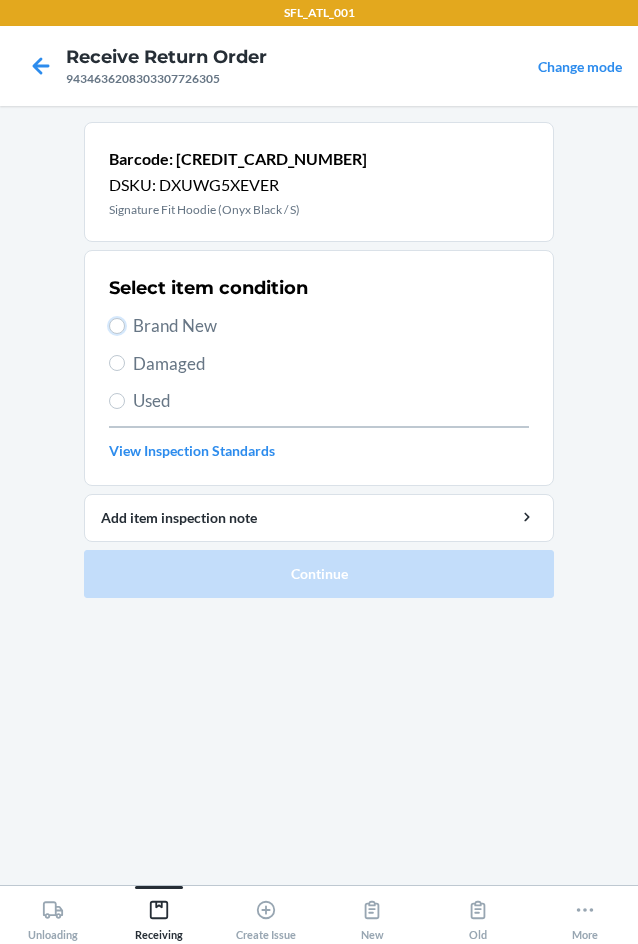 click on "Brand New" at bounding box center (117, 326) 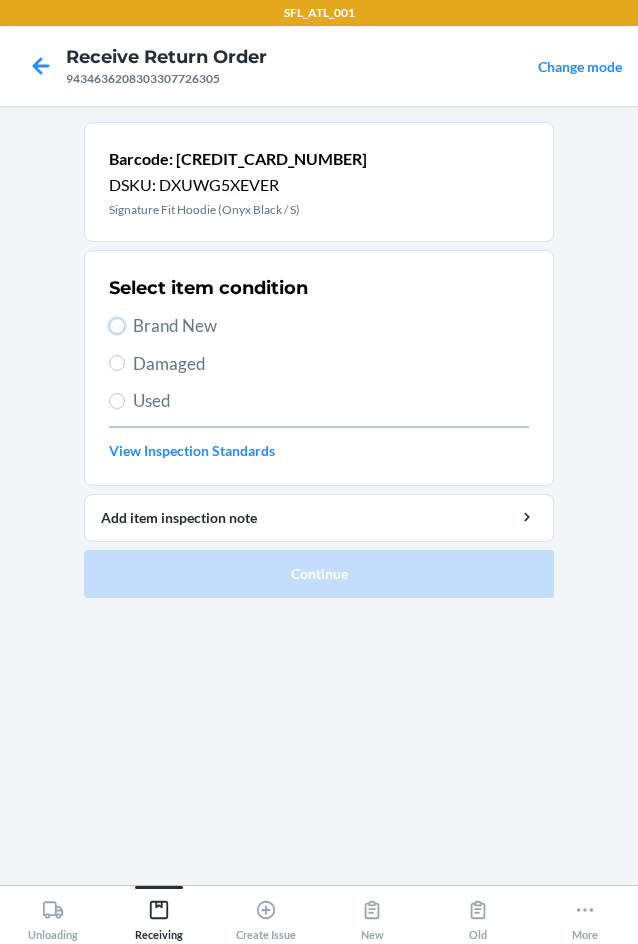 radio on "true" 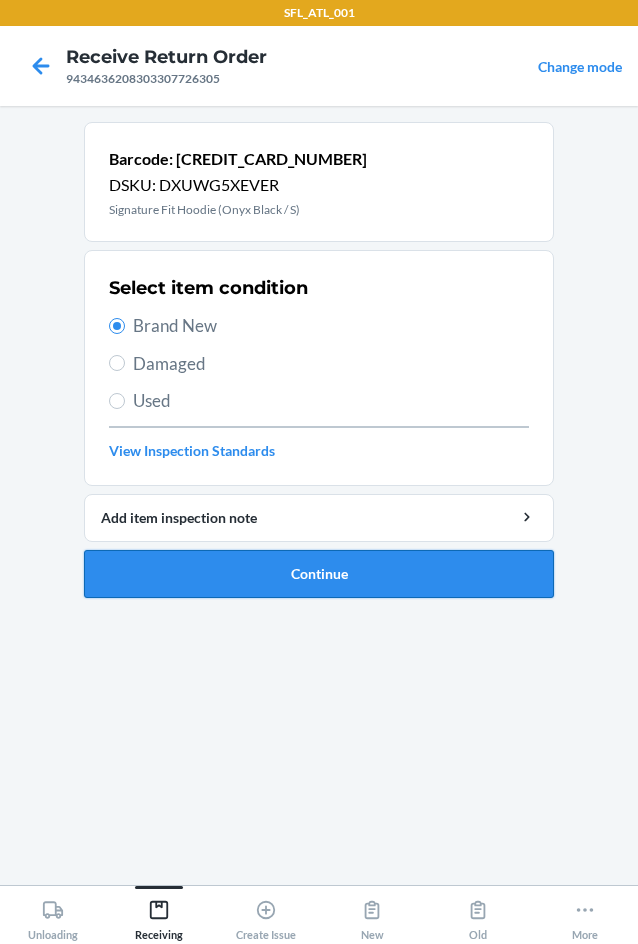click on "Continue" at bounding box center (319, 574) 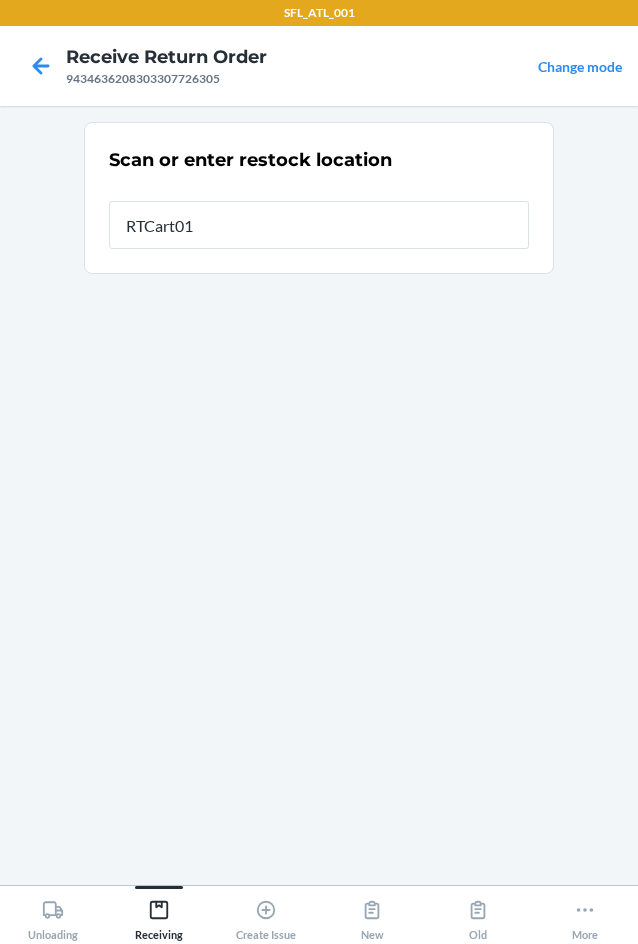 type on "RTCart018" 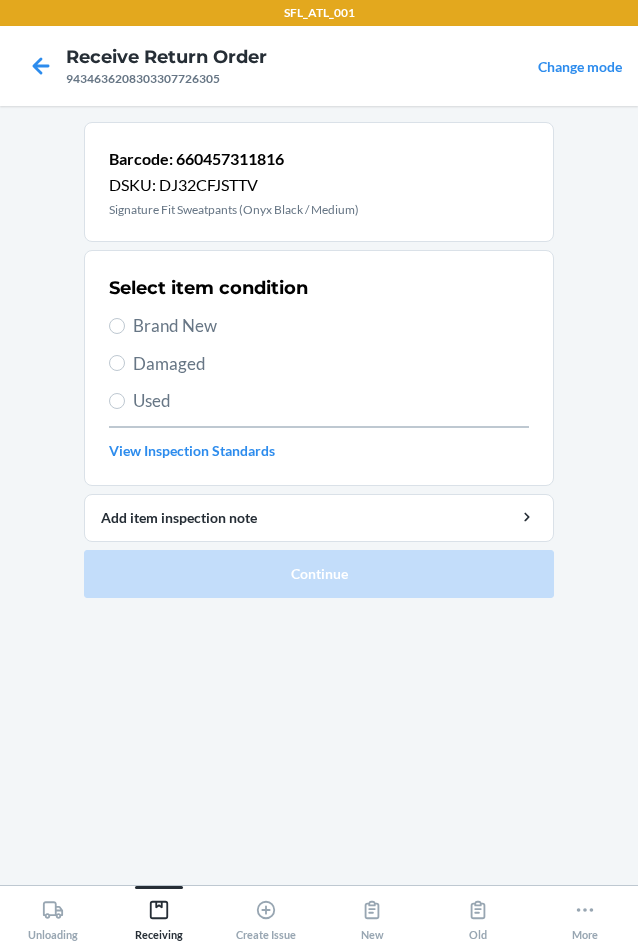 click on "Brand New" at bounding box center [331, 326] 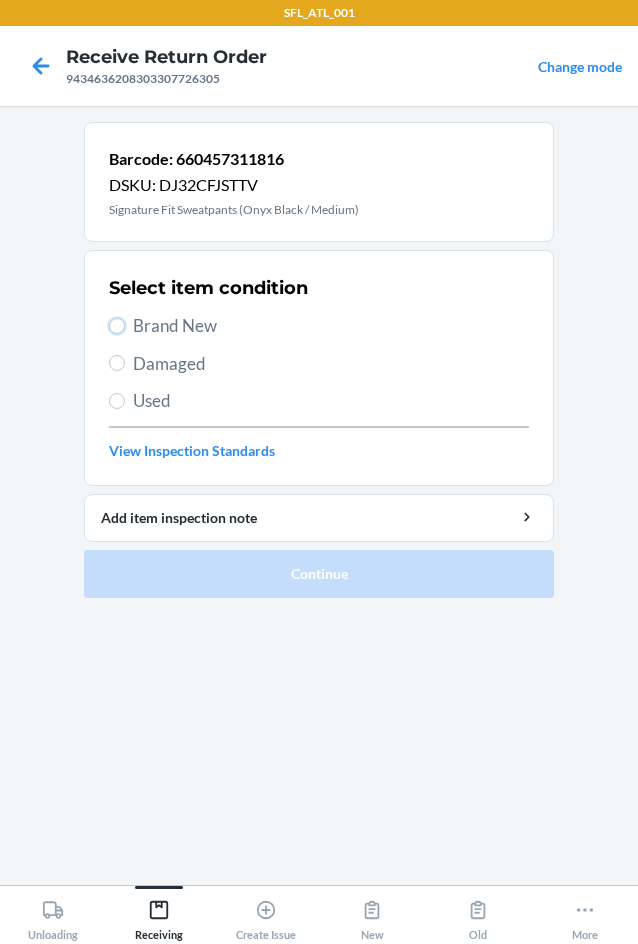 click on "Brand New" at bounding box center [117, 326] 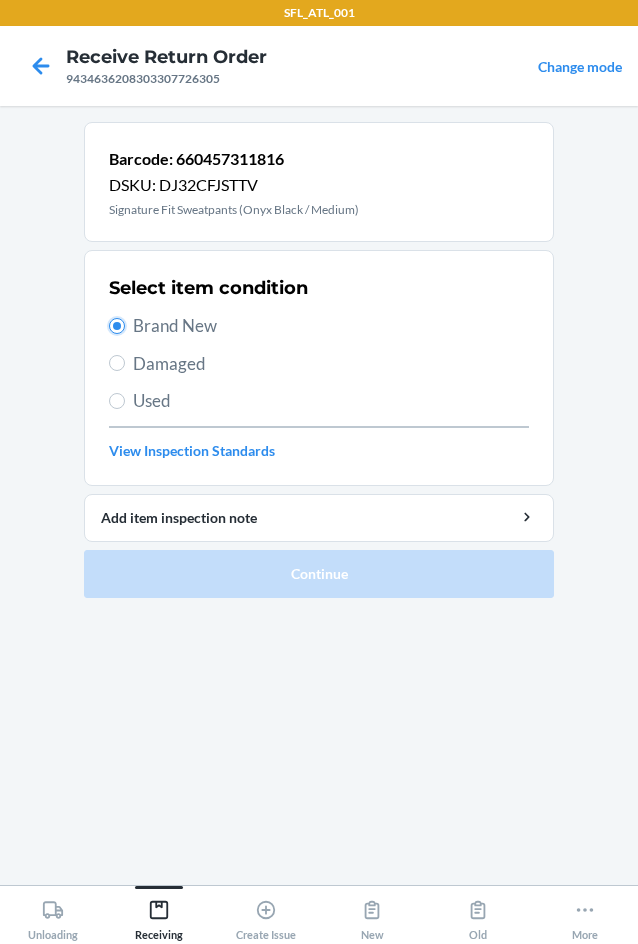 radio on "true" 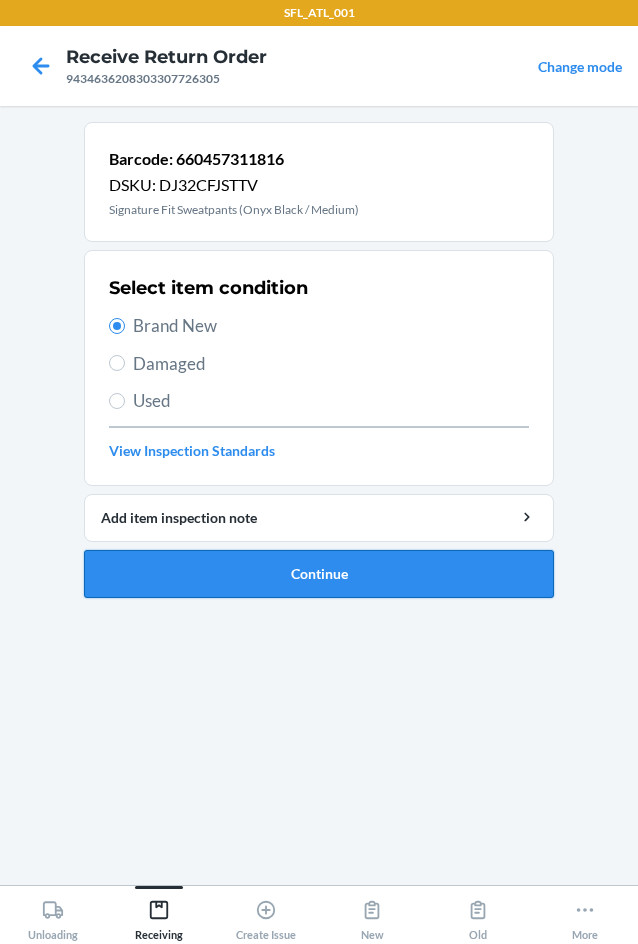 click on "Continue" at bounding box center [319, 574] 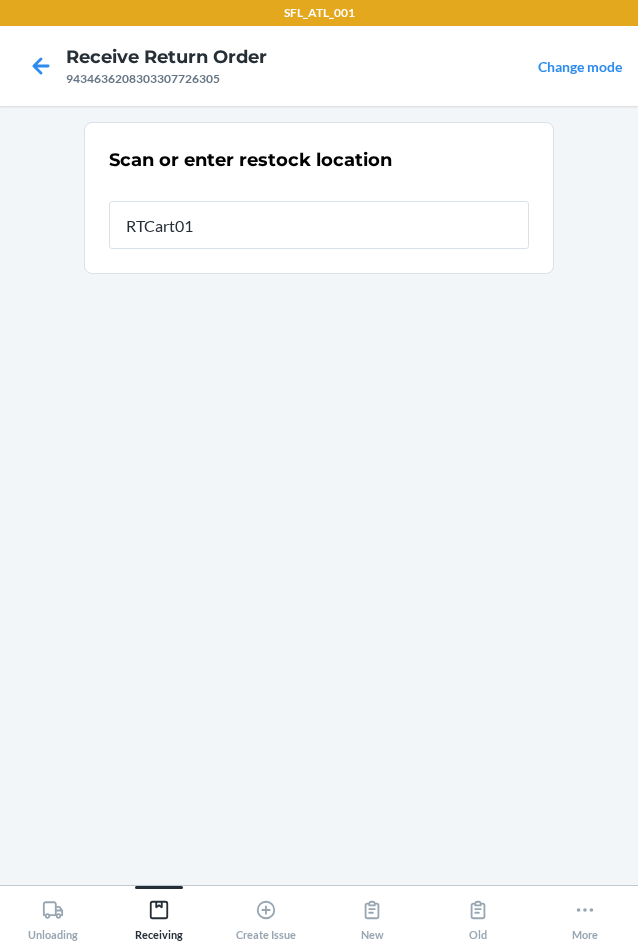 type on "RTCart018" 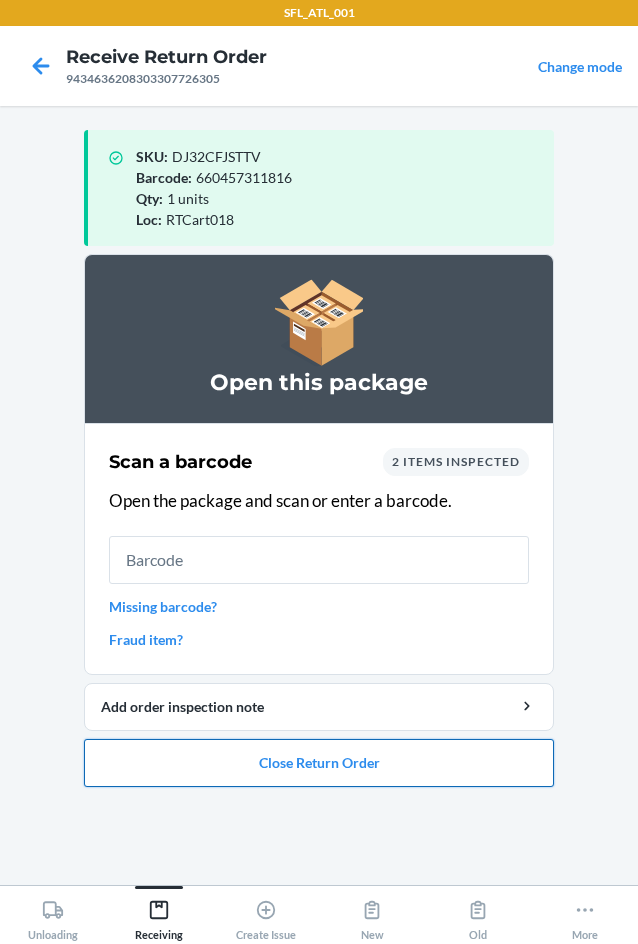 click on "Close Return Order" at bounding box center [319, 763] 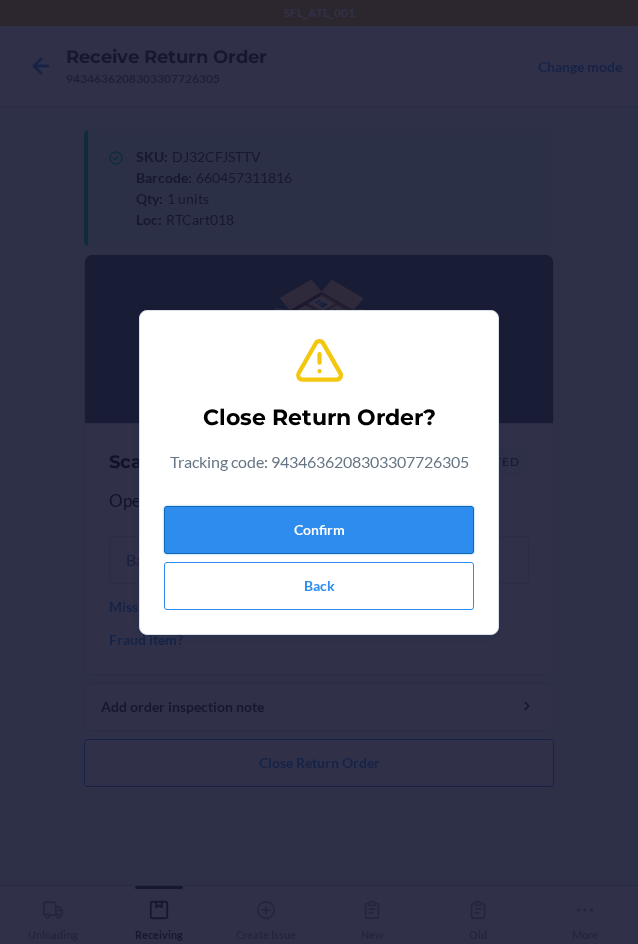 click on "Confirm" at bounding box center (319, 530) 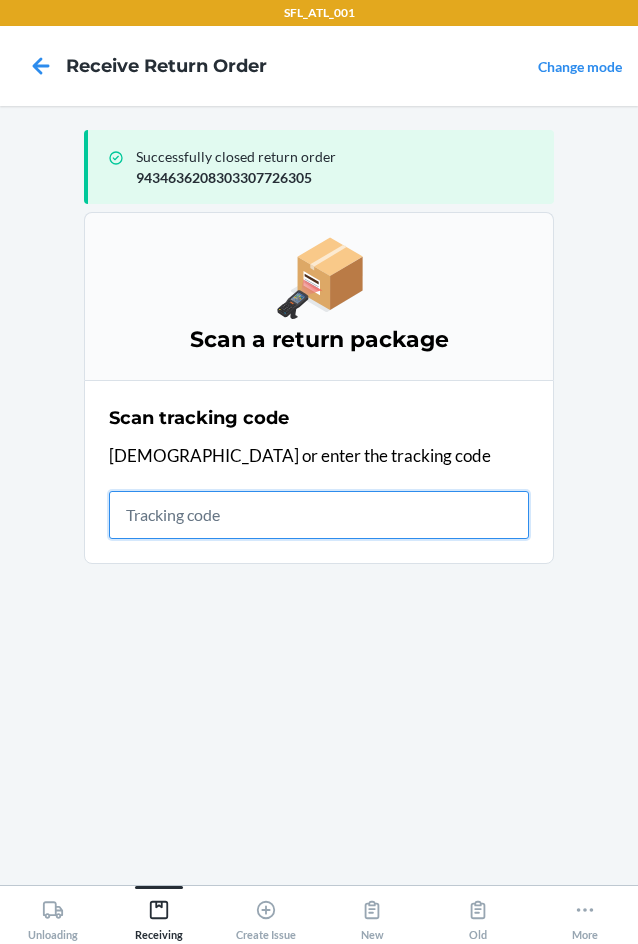 click at bounding box center [319, 515] 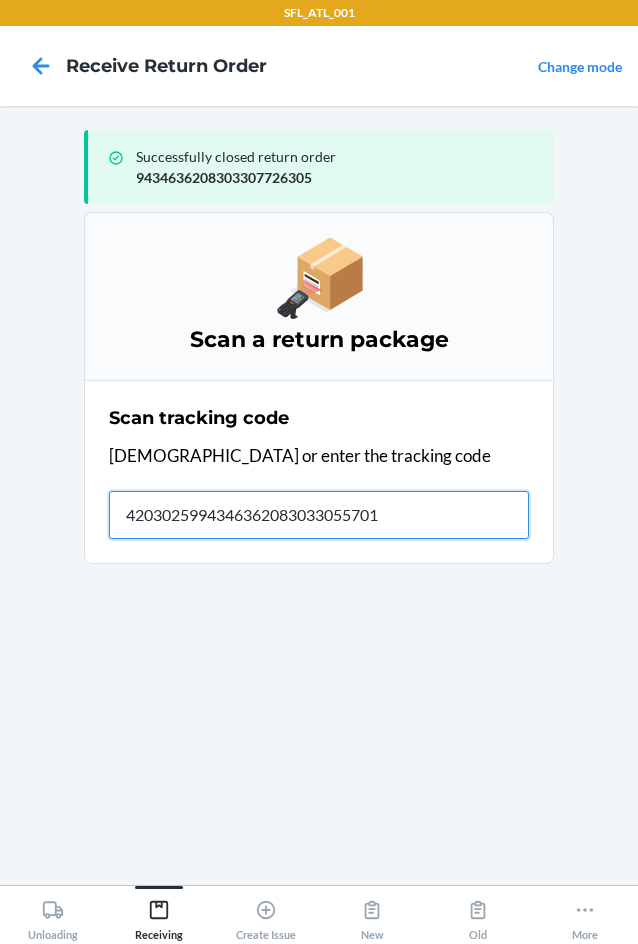 type on "42030259943463620830330557017" 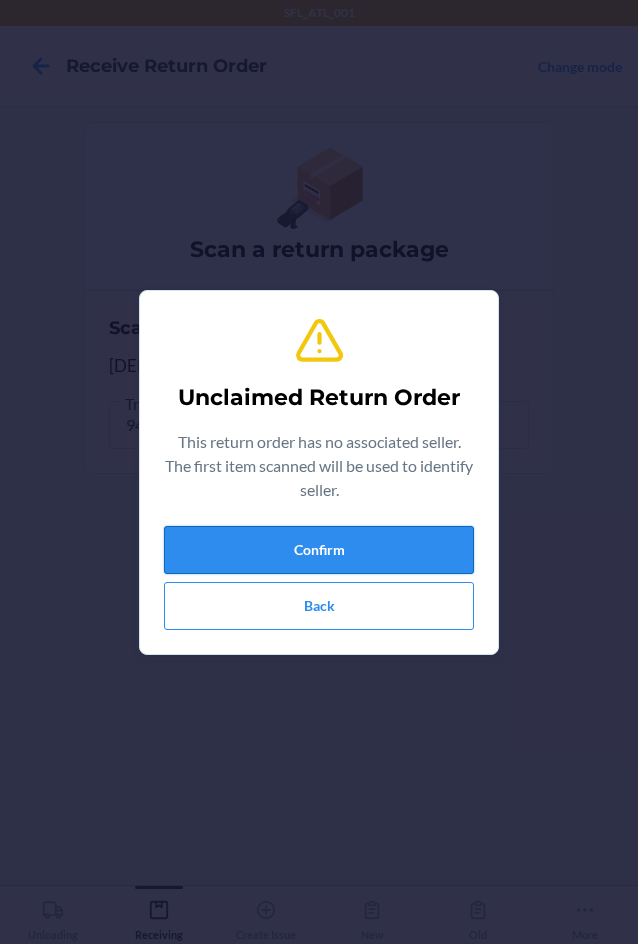 click on "Confirm" at bounding box center [319, 550] 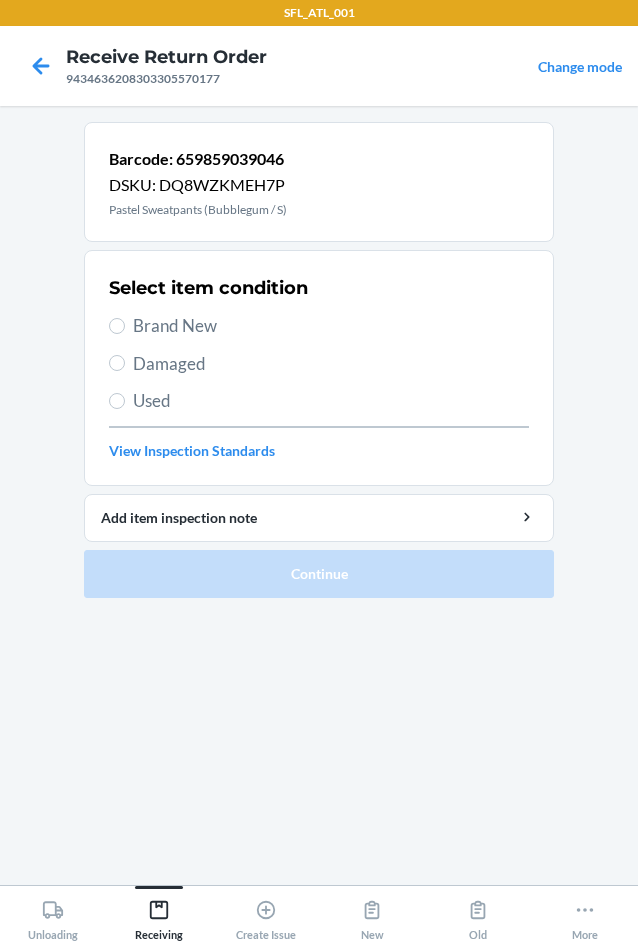 click on "Brand New" at bounding box center [331, 326] 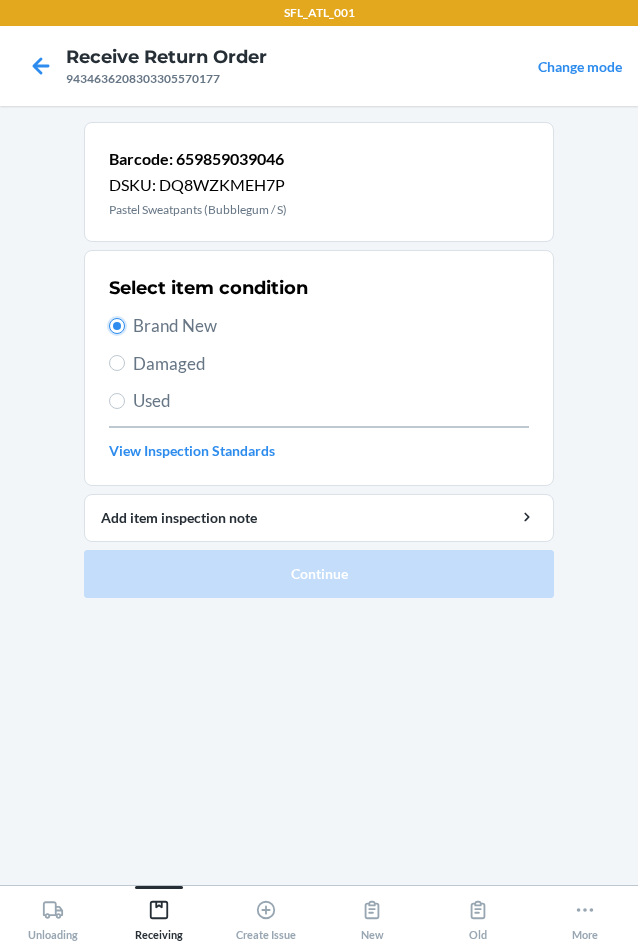 radio on "true" 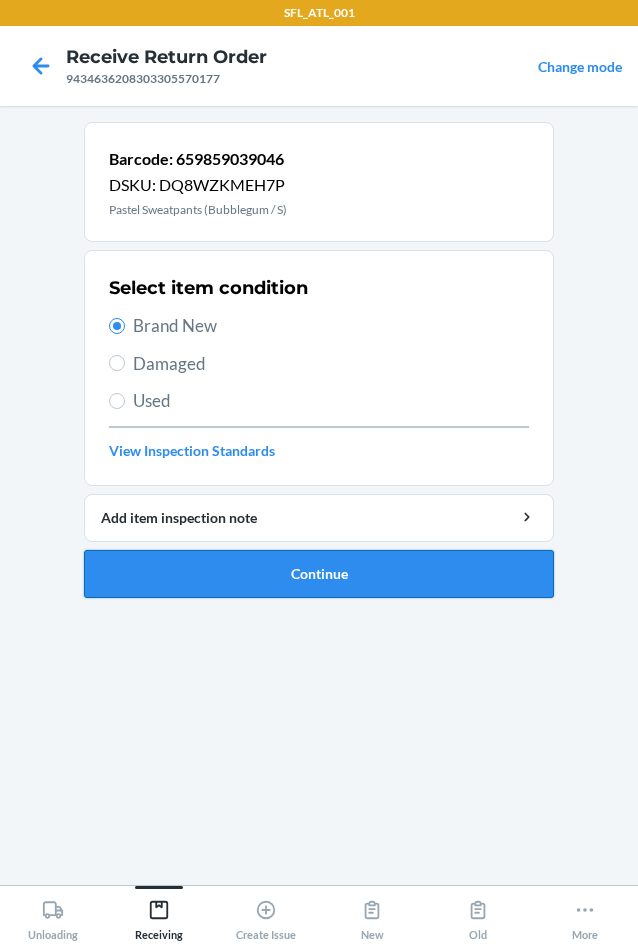 click on "Continue" at bounding box center (319, 574) 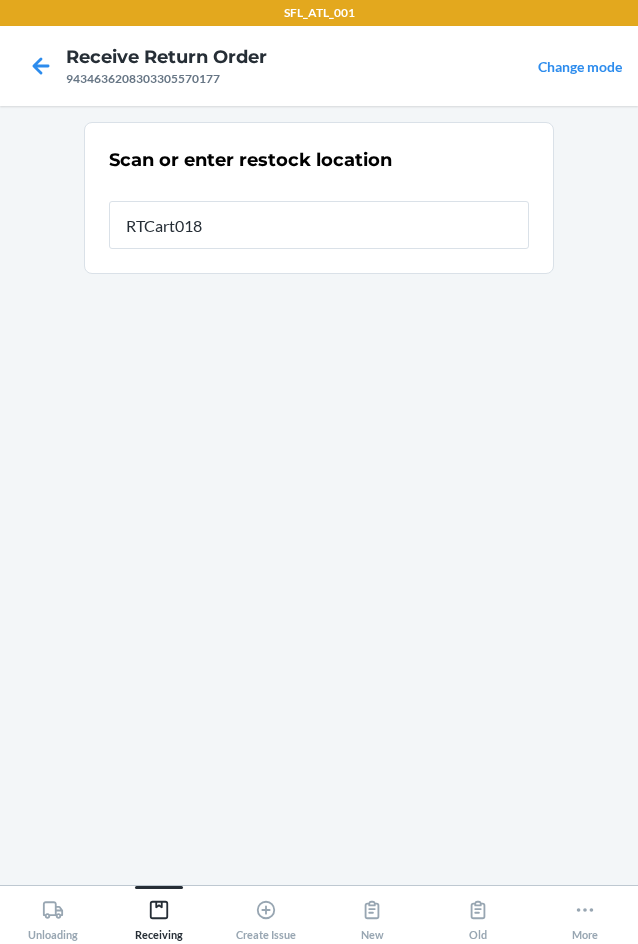 type on "RTCart018" 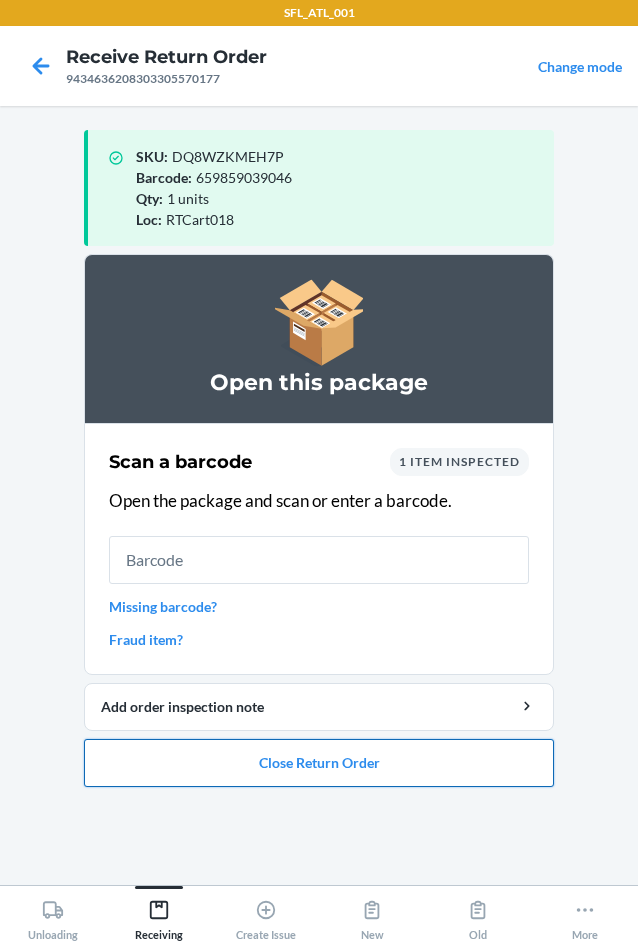 click on "Close Return Order" at bounding box center (319, 763) 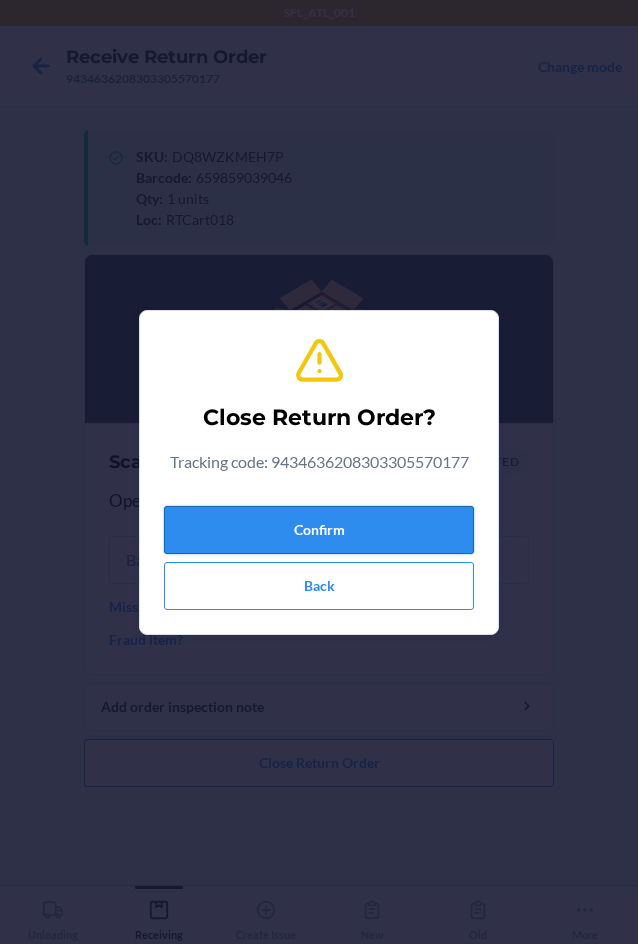 click on "Confirm" at bounding box center [319, 530] 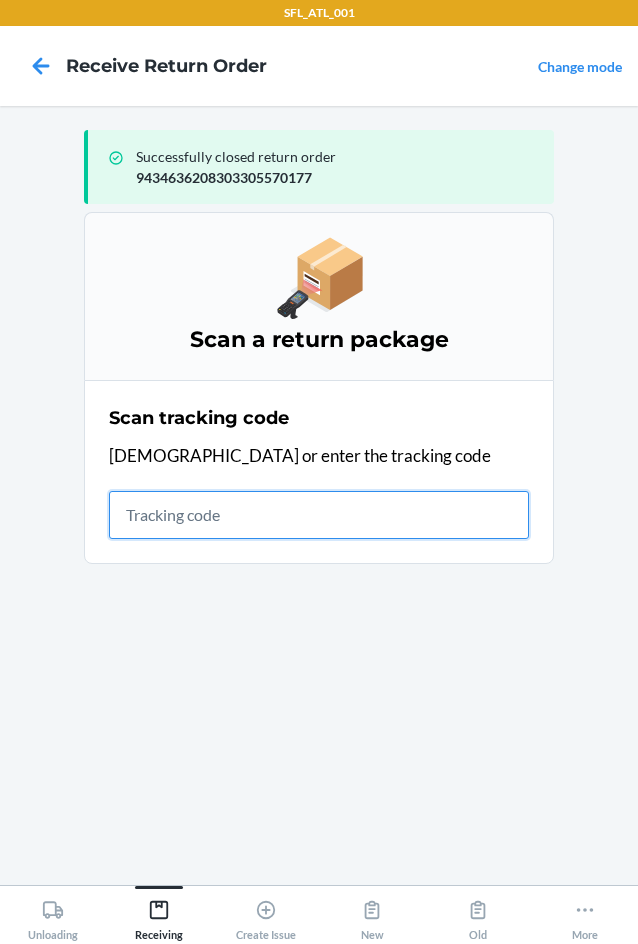 click at bounding box center [319, 515] 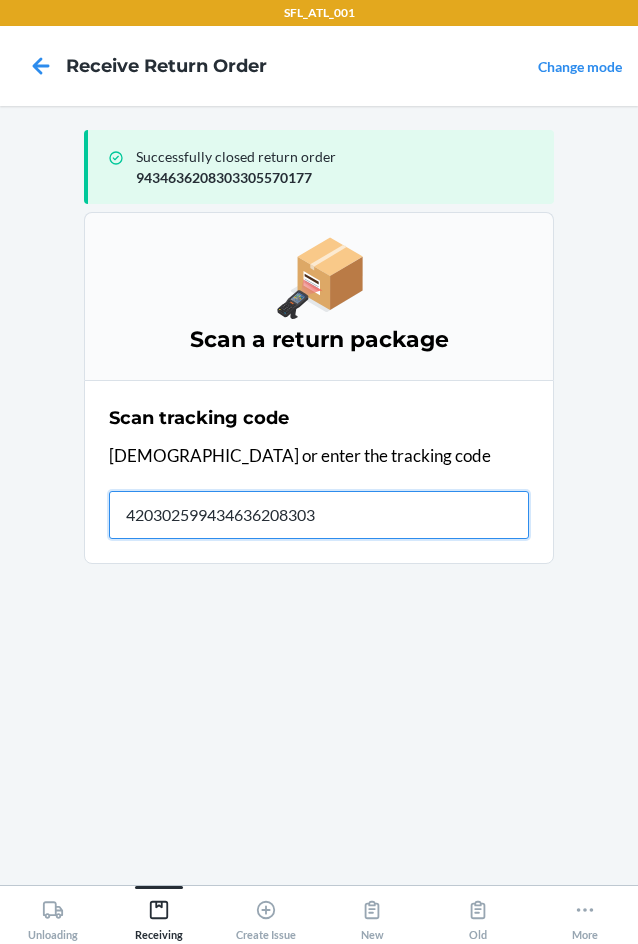 type on "4203025994346362083033" 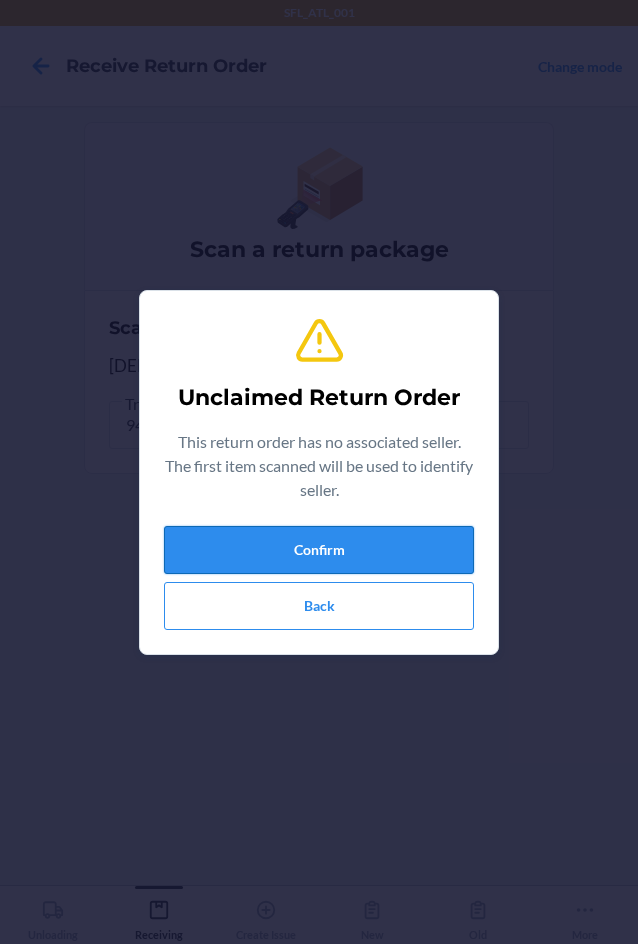 click on "Confirm" at bounding box center [319, 550] 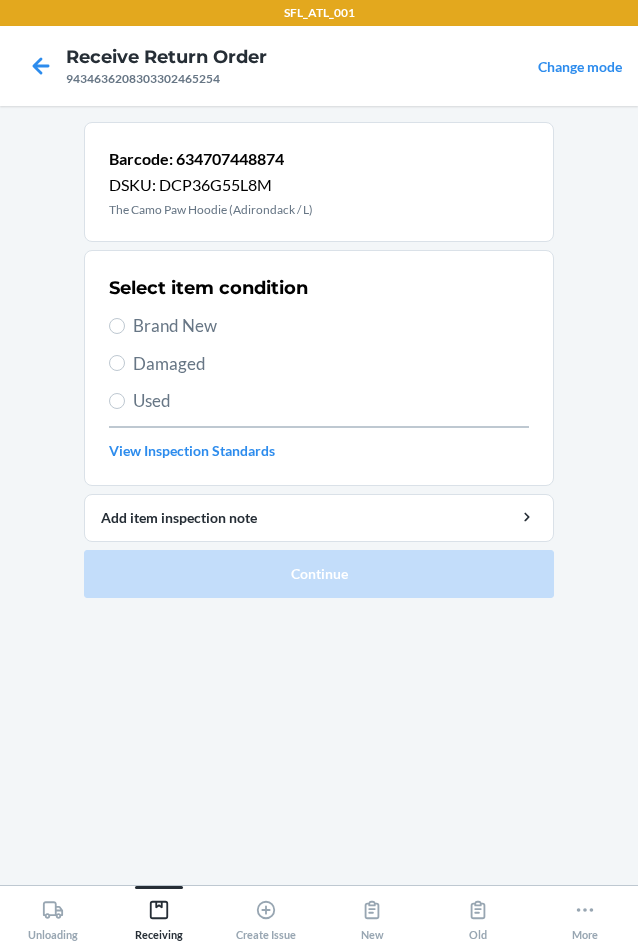 click on "Used" at bounding box center [331, 401] 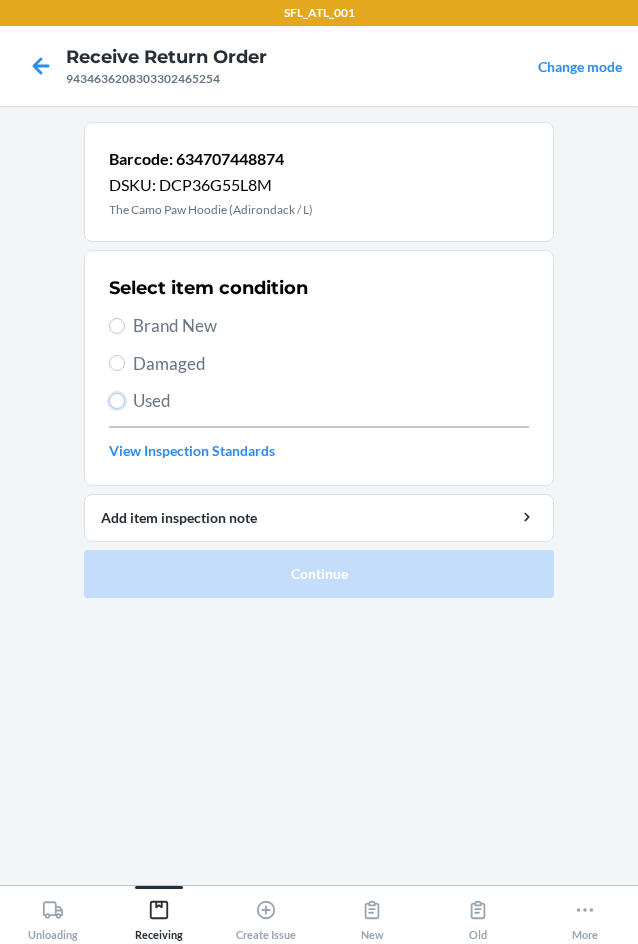 radio on "true" 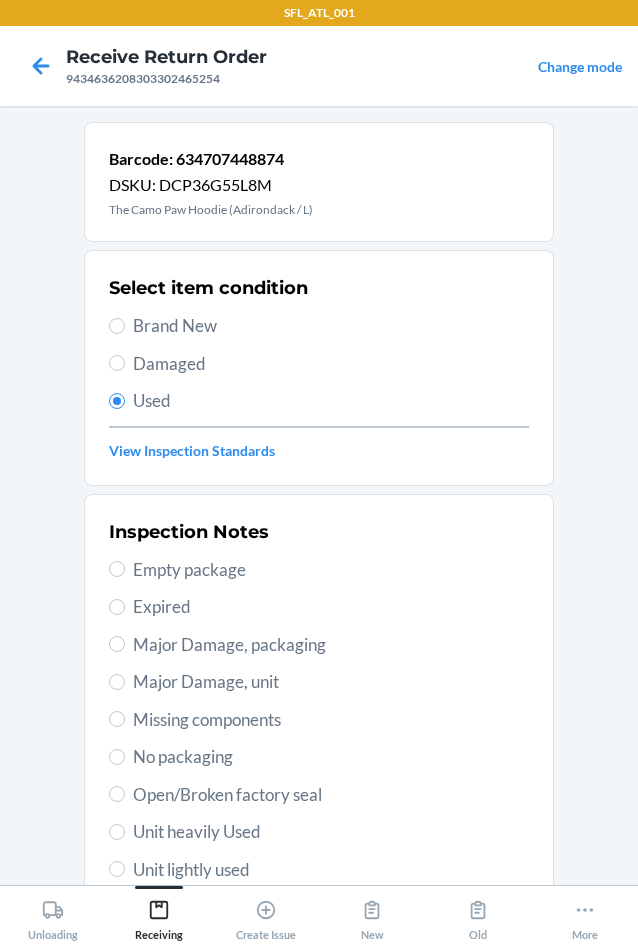 click on "Unit heavily Used" at bounding box center (331, 832) 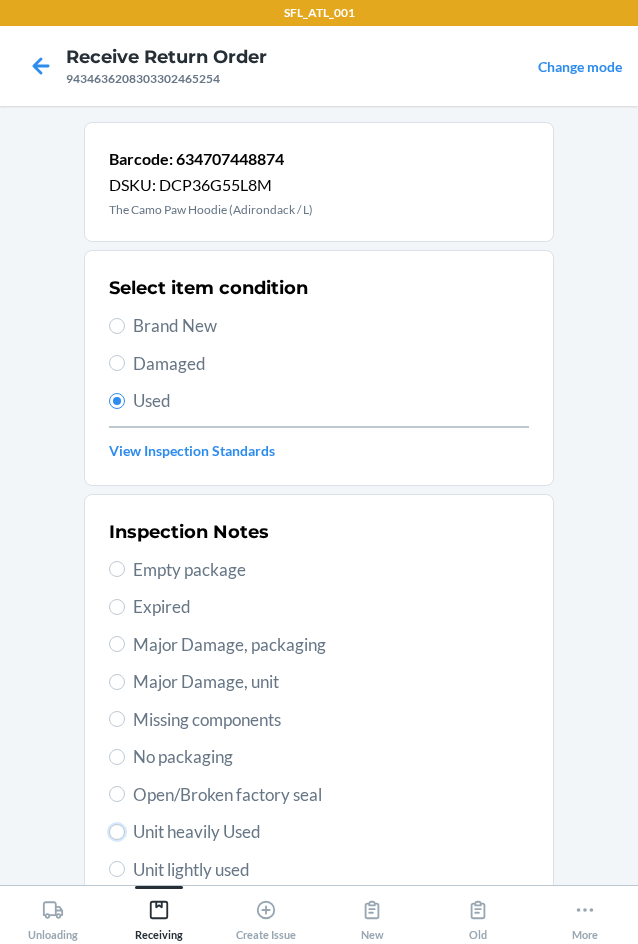 click on "Unit heavily Used" at bounding box center (117, 832) 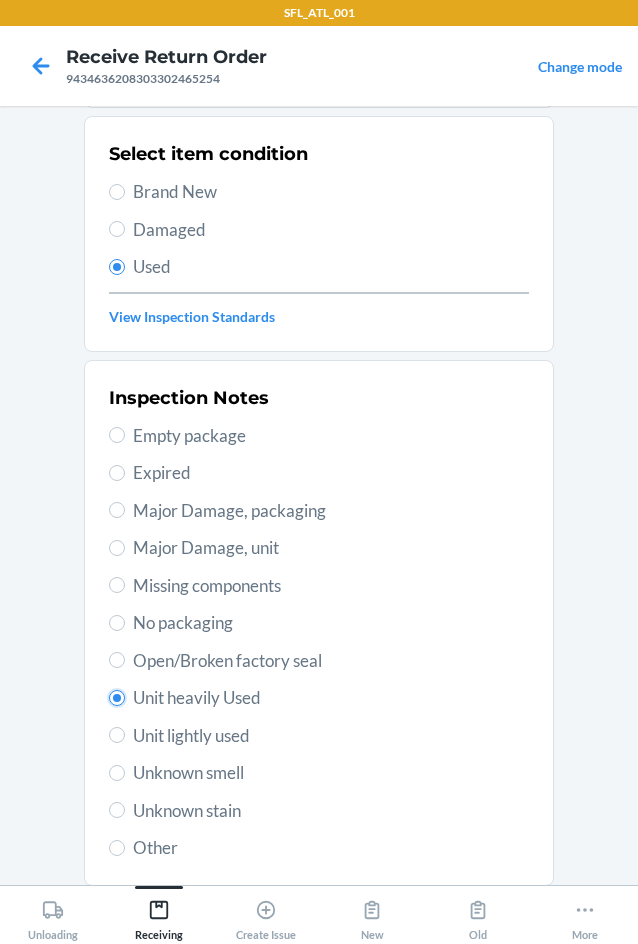 scroll, scrollTop: 263, scrollLeft: 0, axis: vertical 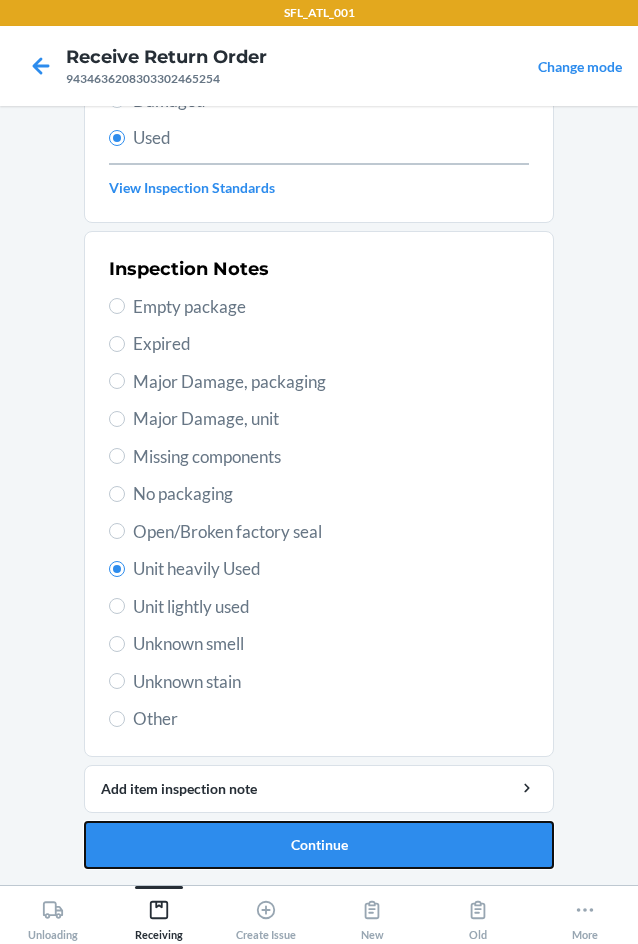 click on "Continue" at bounding box center [319, 845] 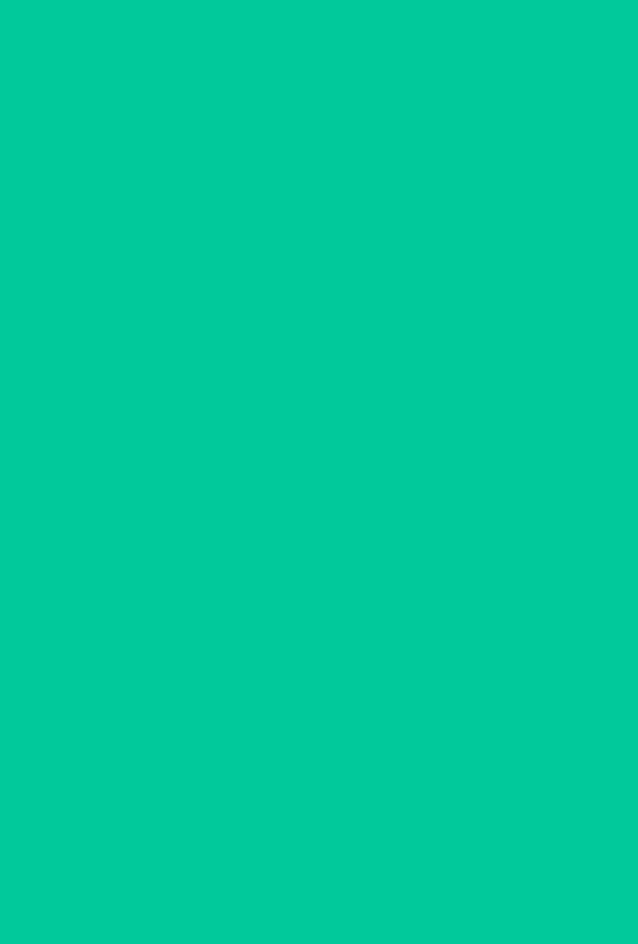scroll, scrollTop: 0, scrollLeft: 0, axis: both 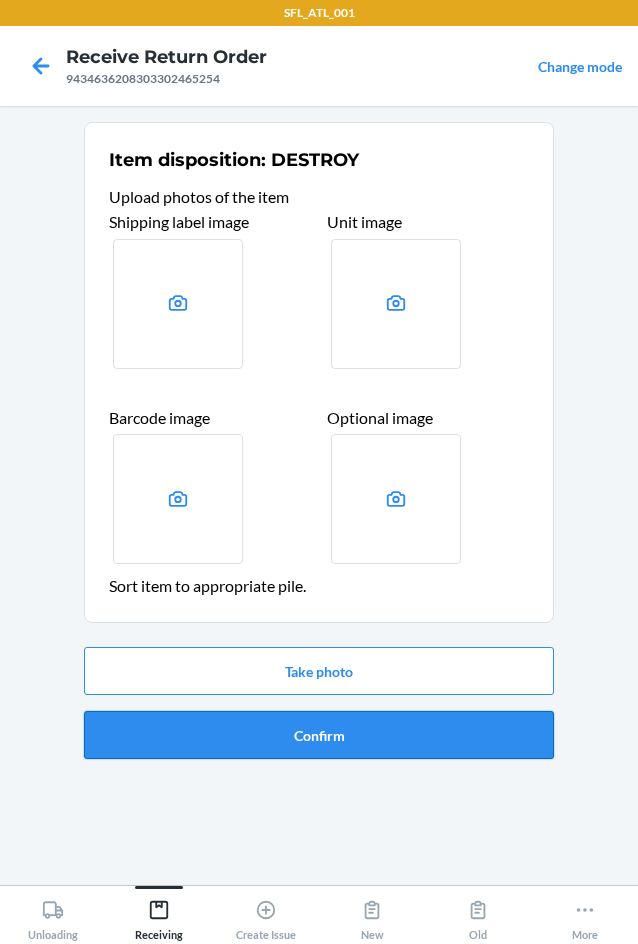 click on "Confirm" at bounding box center [319, 735] 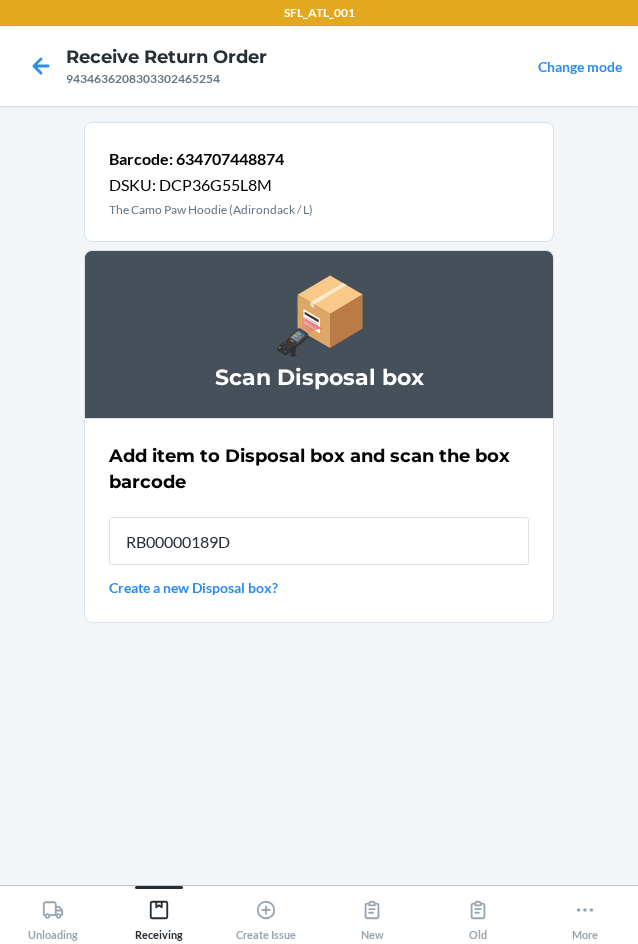 type on "RB00000189D" 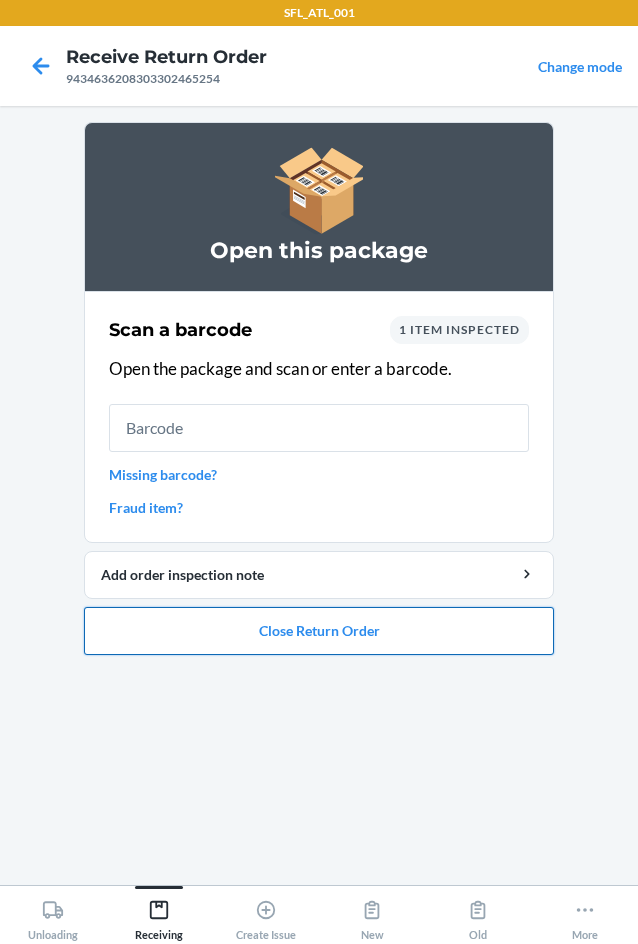 click on "Close Return Order" at bounding box center [319, 631] 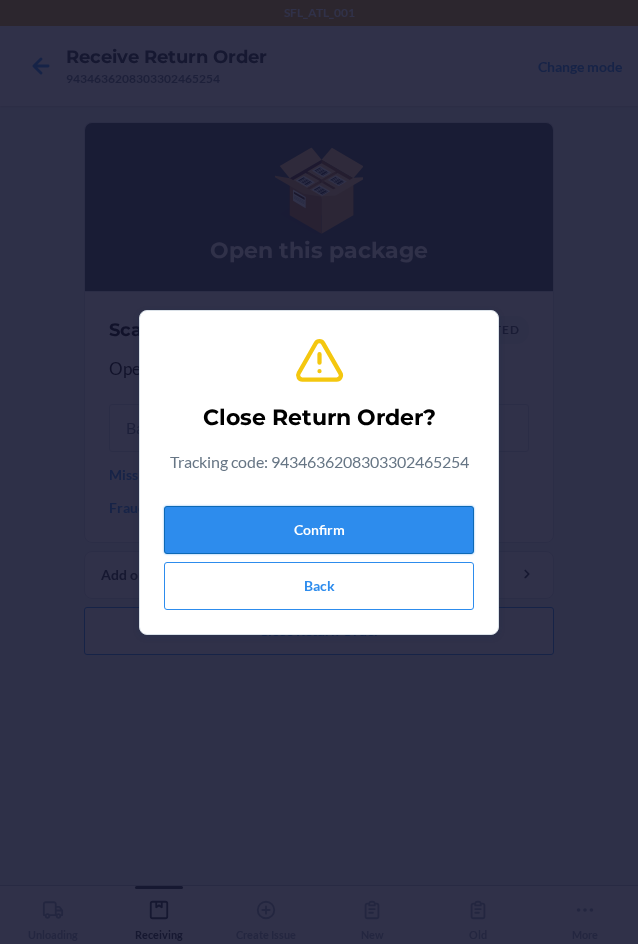click on "Confirm" at bounding box center [319, 530] 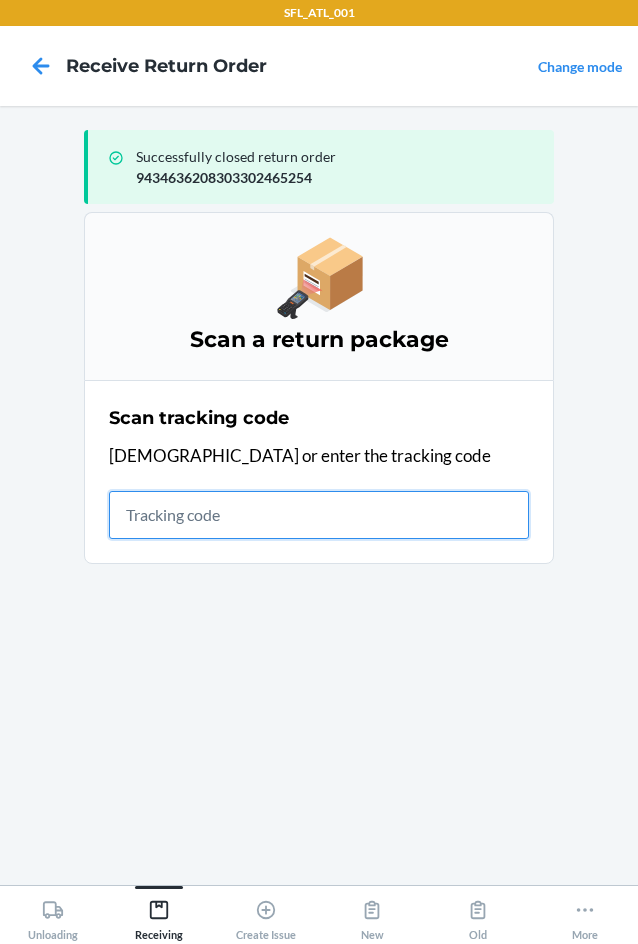 click at bounding box center (319, 515) 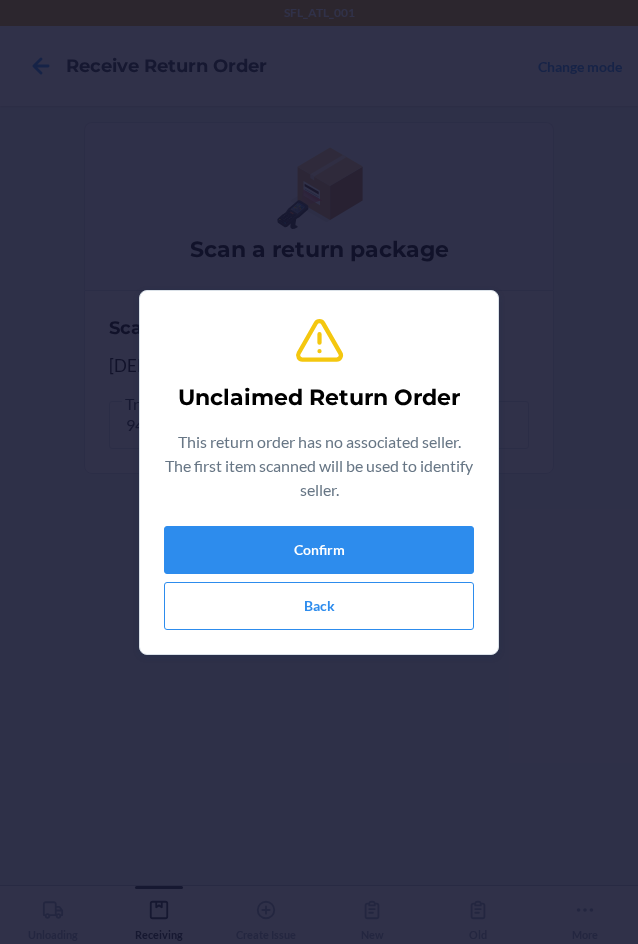click on "Unclaimed Return Order This return order has no associated seller. The first item scanned will be used to identify seller. Confirm Back" at bounding box center [319, 472] 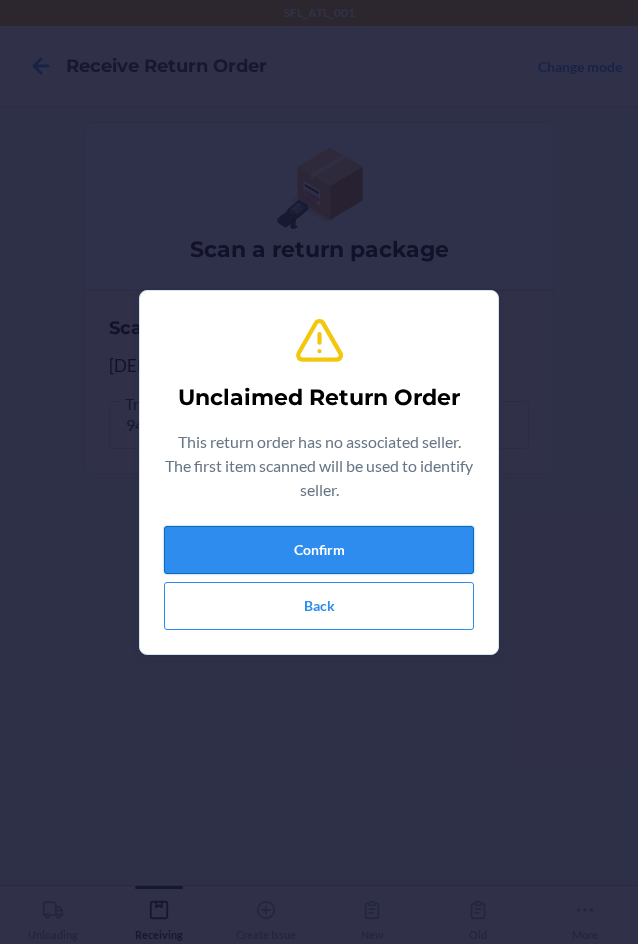 click on "Confirm" at bounding box center [319, 550] 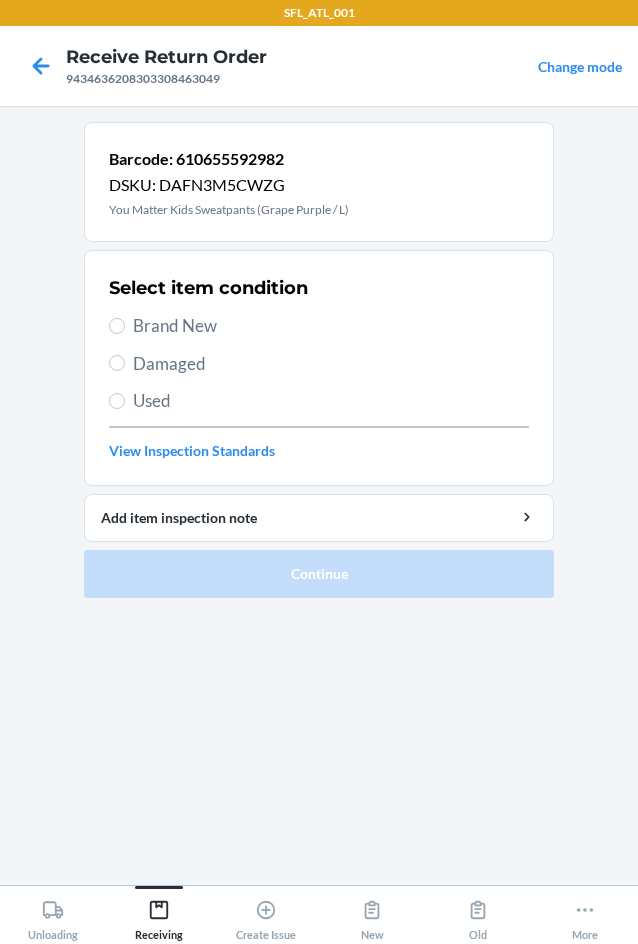 click on "Brand New" at bounding box center [331, 326] 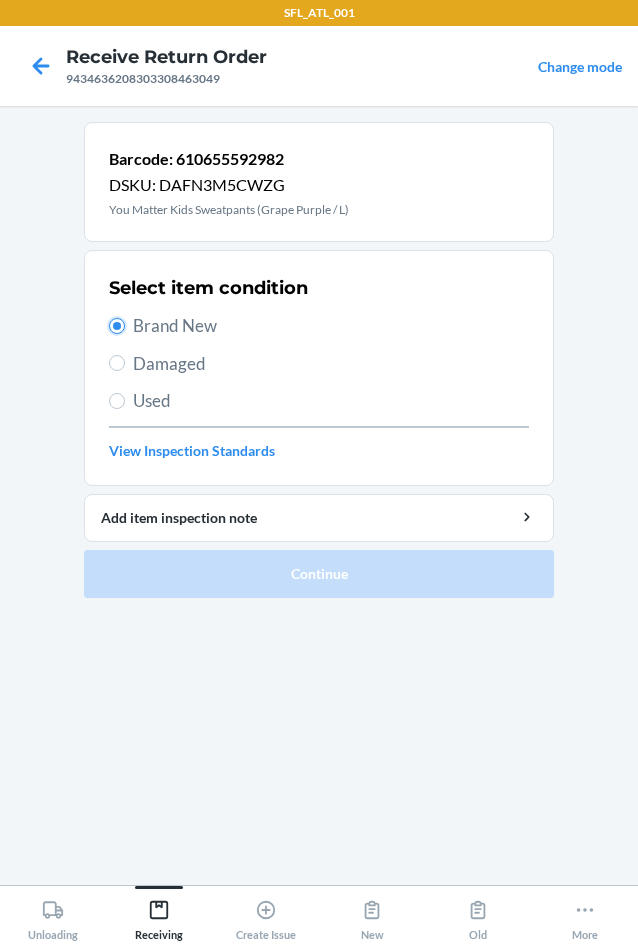 radio on "true" 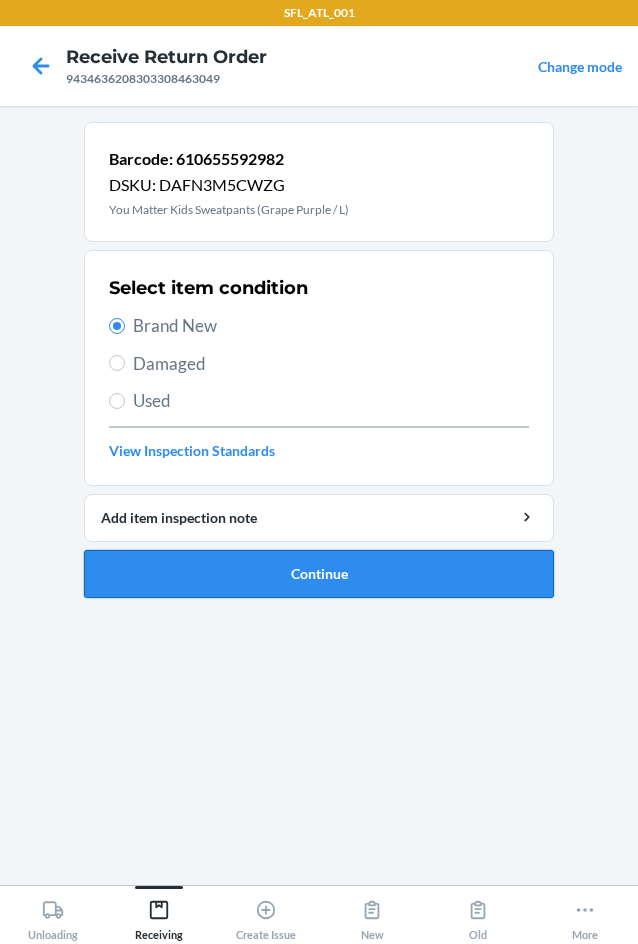 click on "Continue" at bounding box center (319, 574) 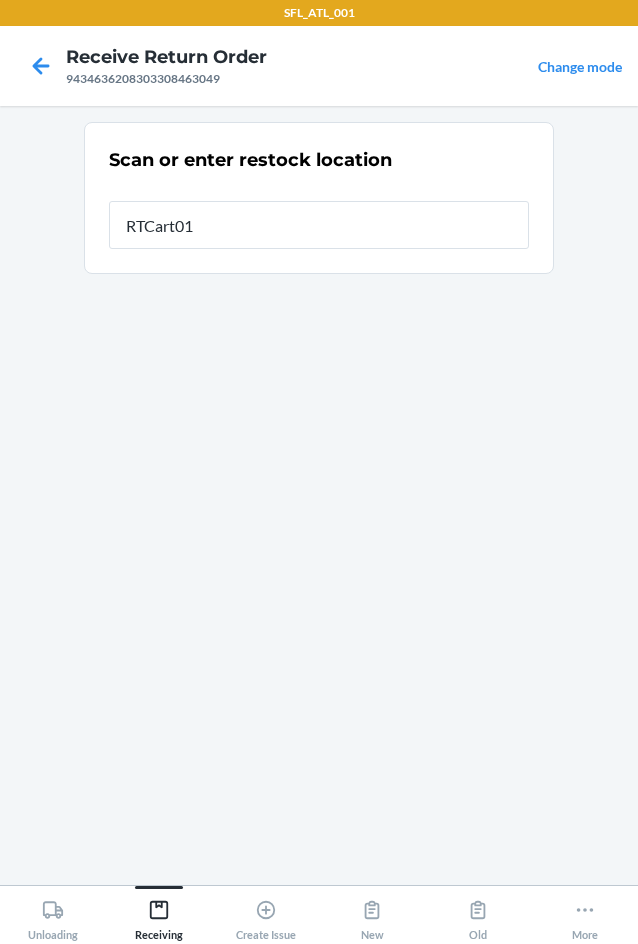 type on "RTCart018" 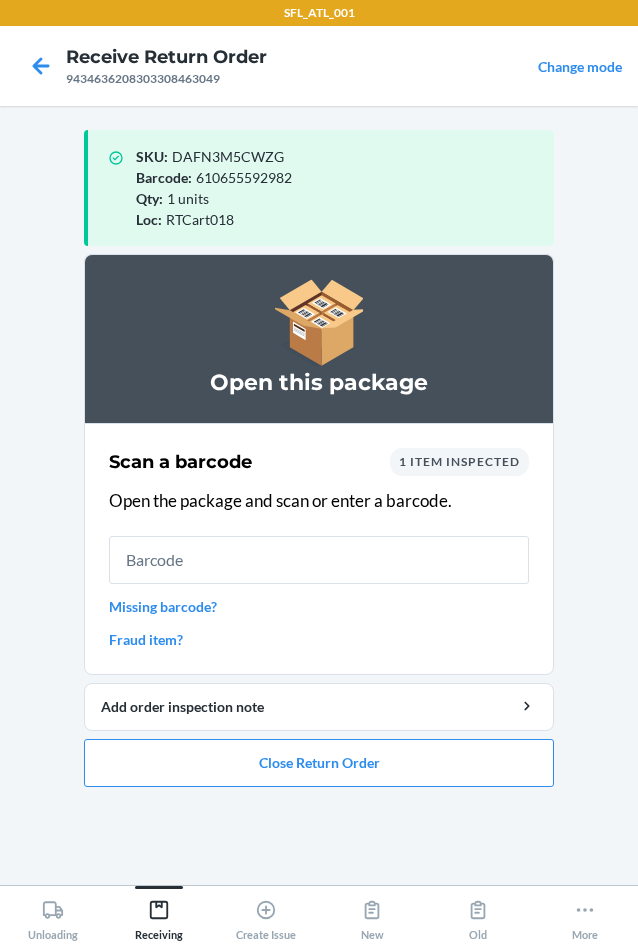 click on "Missing barcode?" at bounding box center (319, 606) 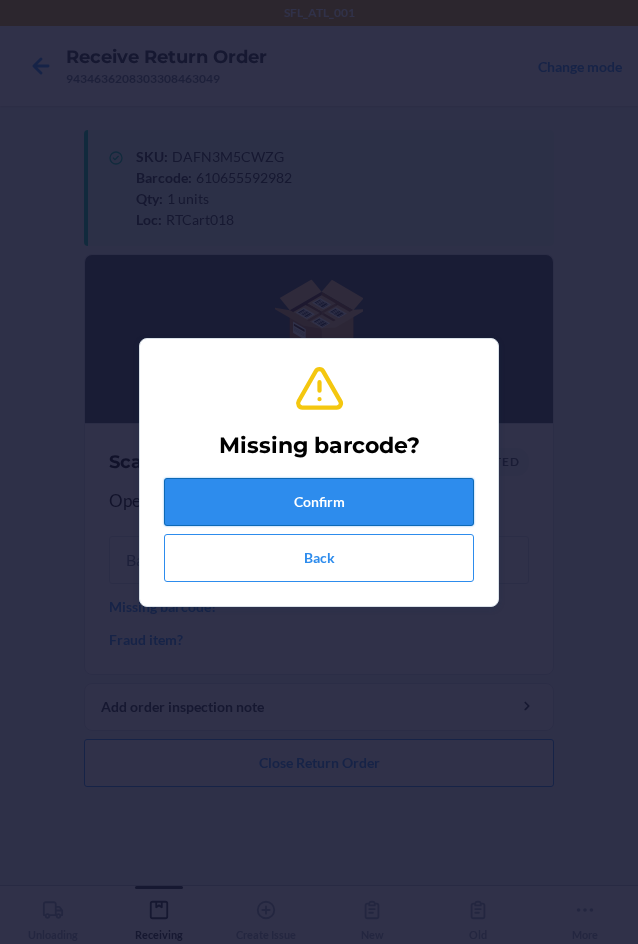 click on "Confirm" at bounding box center [319, 502] 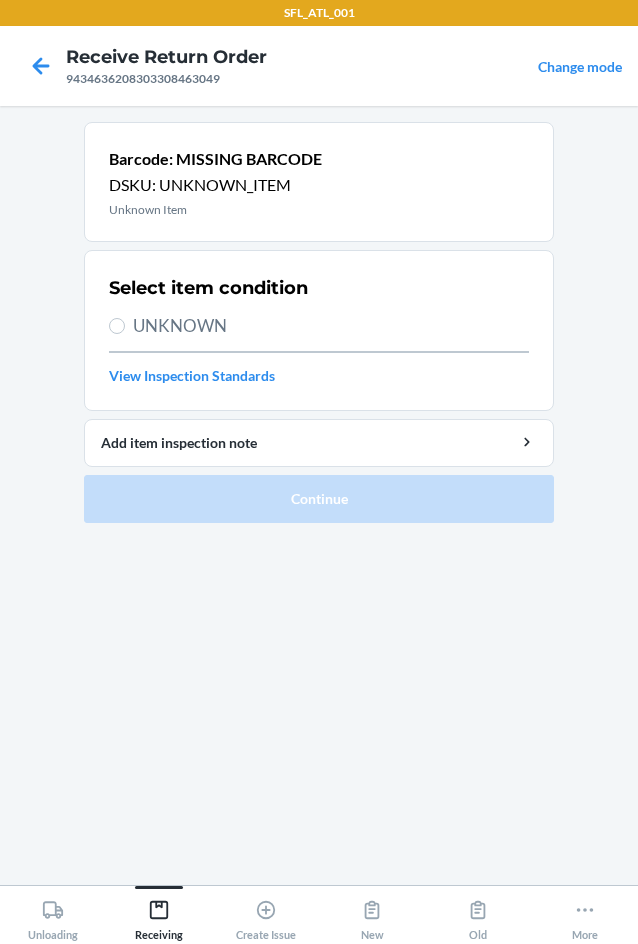 click on "UNKNOWN" at bounding box center (331, 326) 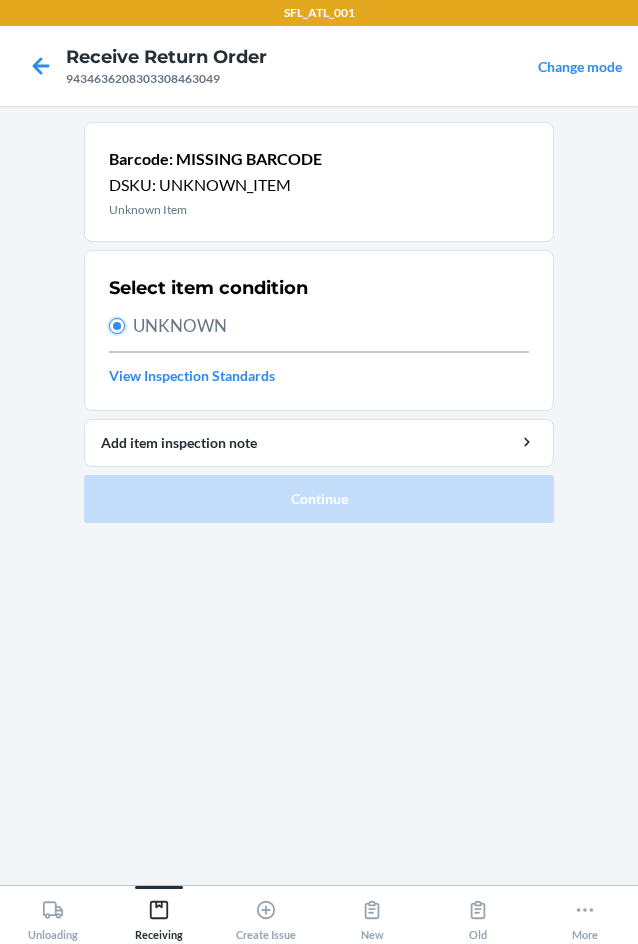 radio on "true" 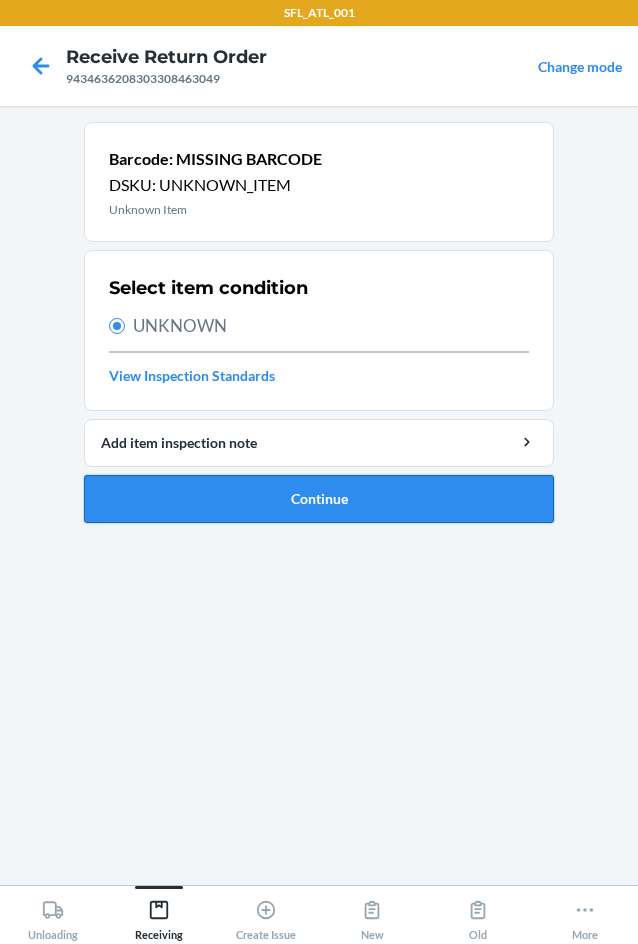 click on "Continue" at bounding box center [319, 499] 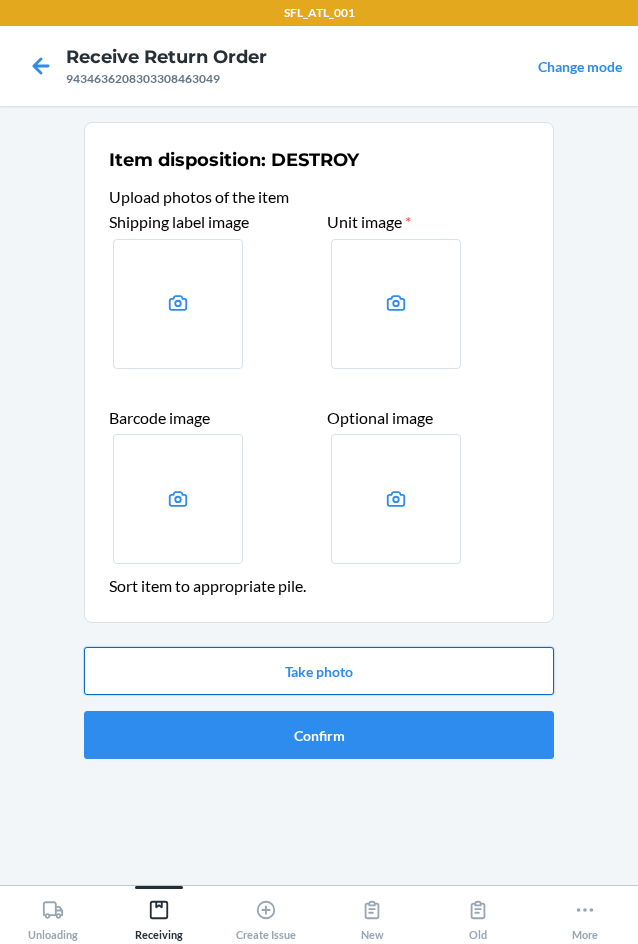 click on "Take photo" at bounding box center (319, 671) 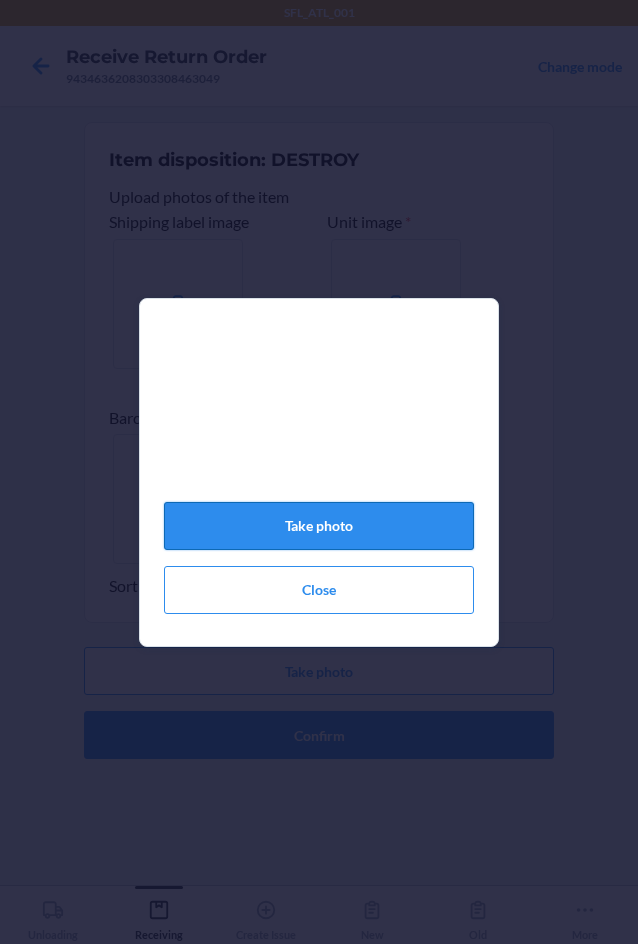 click on "Take photo" 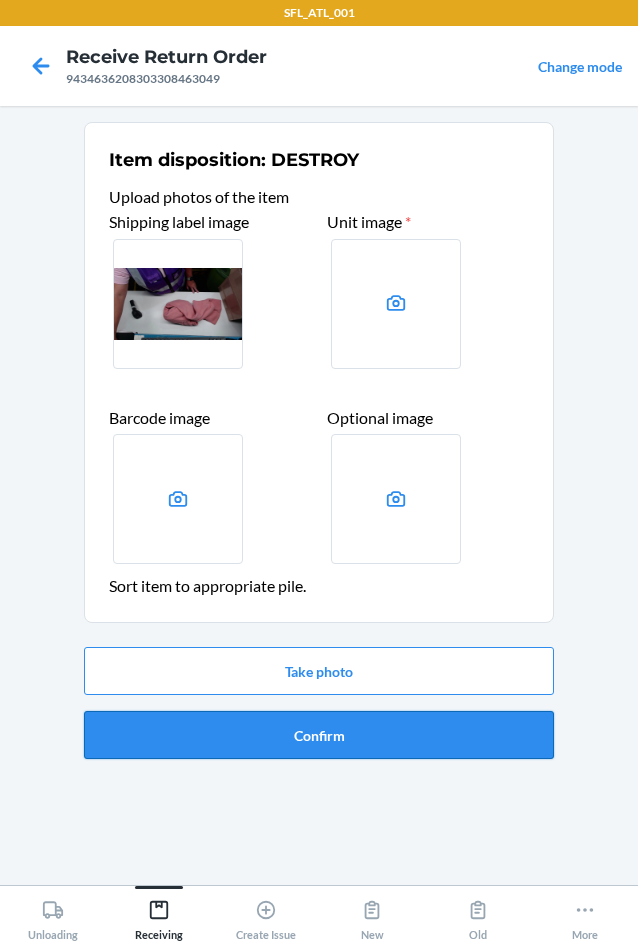 click on "Confirm" at bounding box center (319, 735) 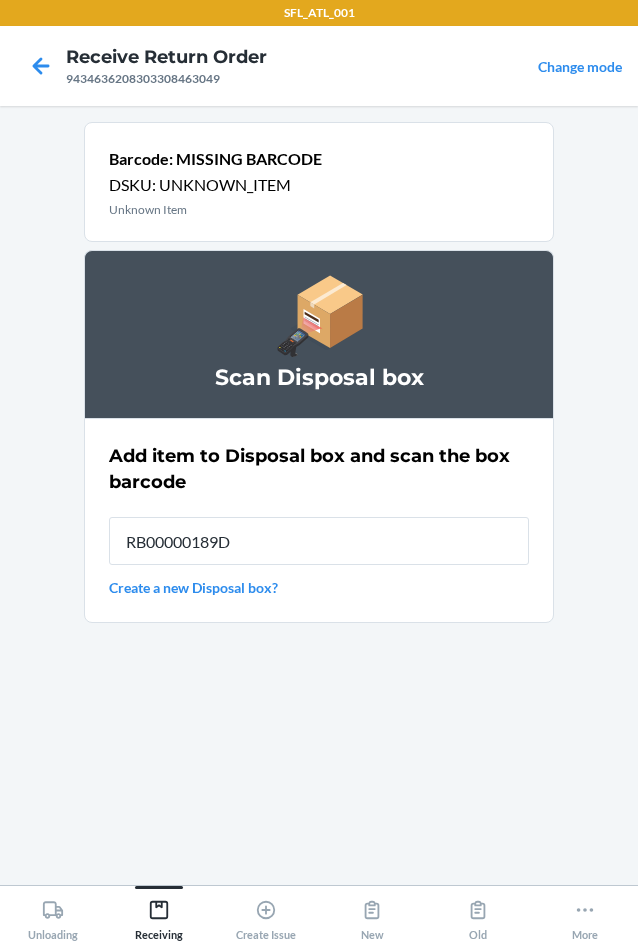 type on "RB00000189D" 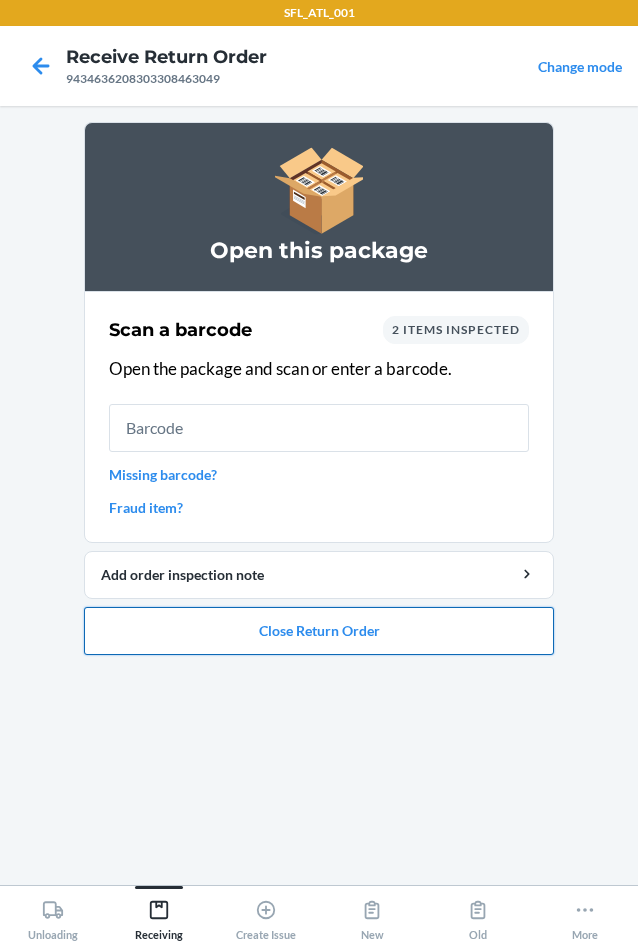 click on "Close Return Order" at bounding box center [319, 631] 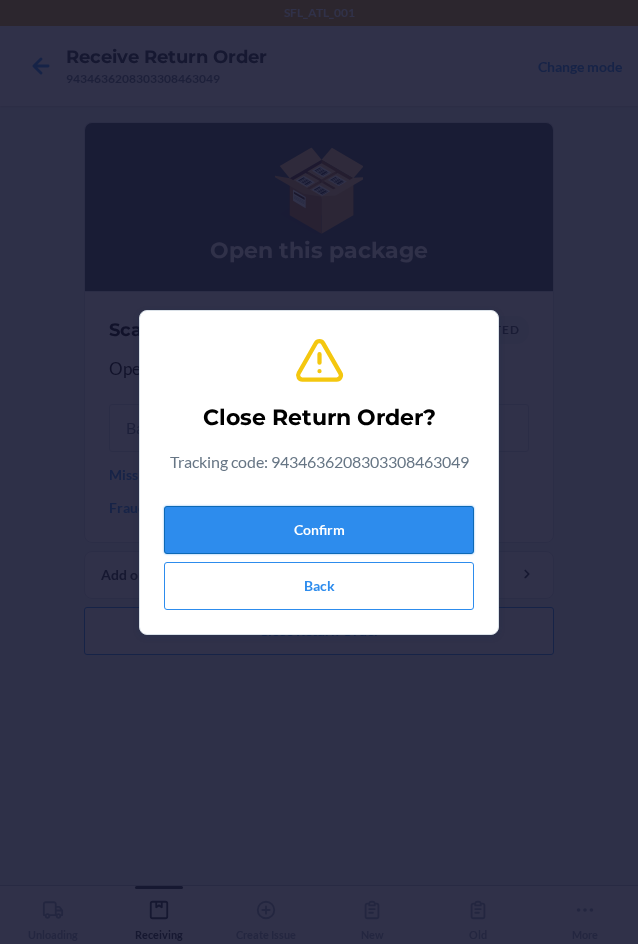 click on "Confirm" at bounding box center (319, 530) 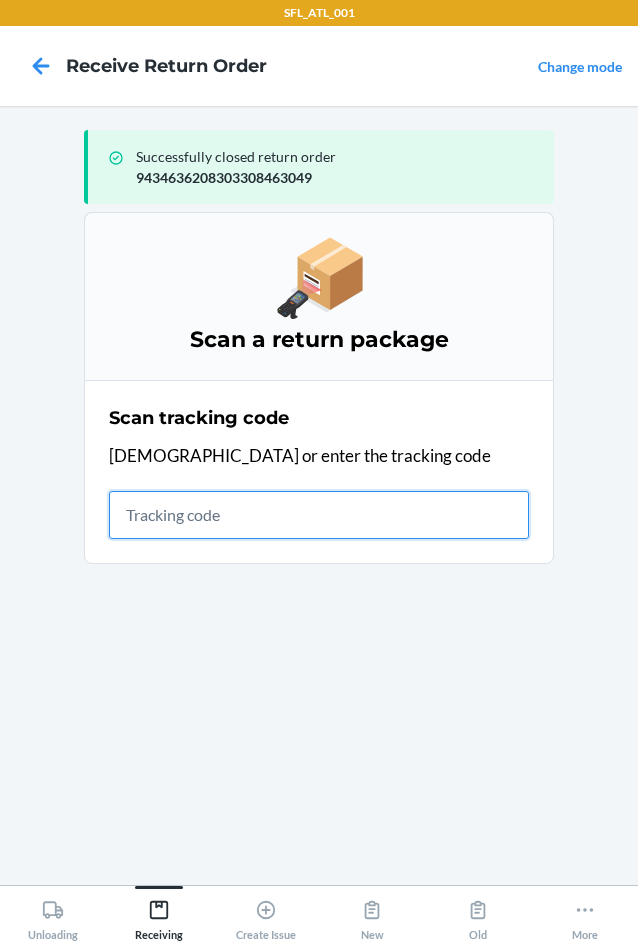 click at bounding box center (319, 515) 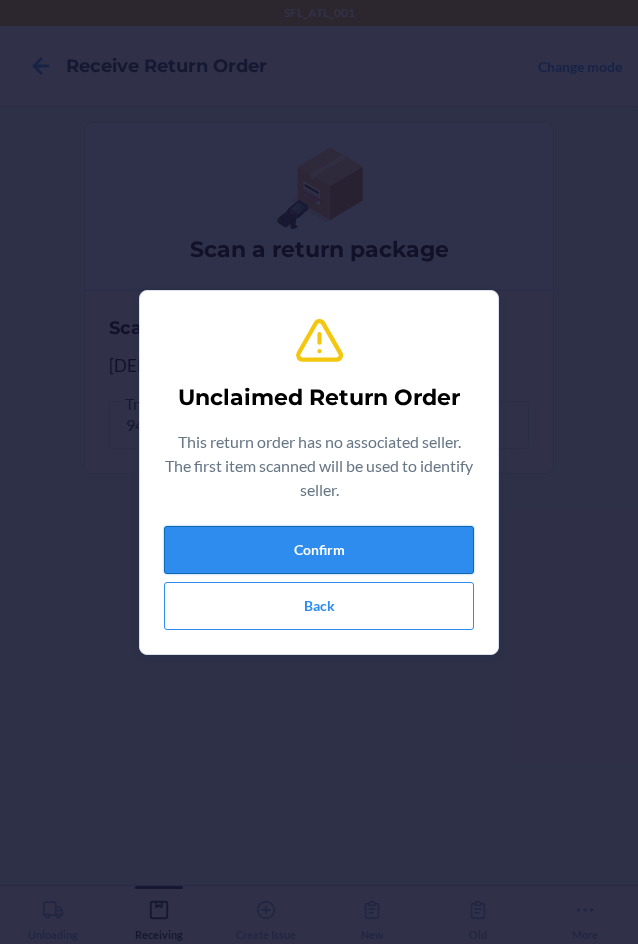 click on "Confirm" at bounding box center (319, 550) 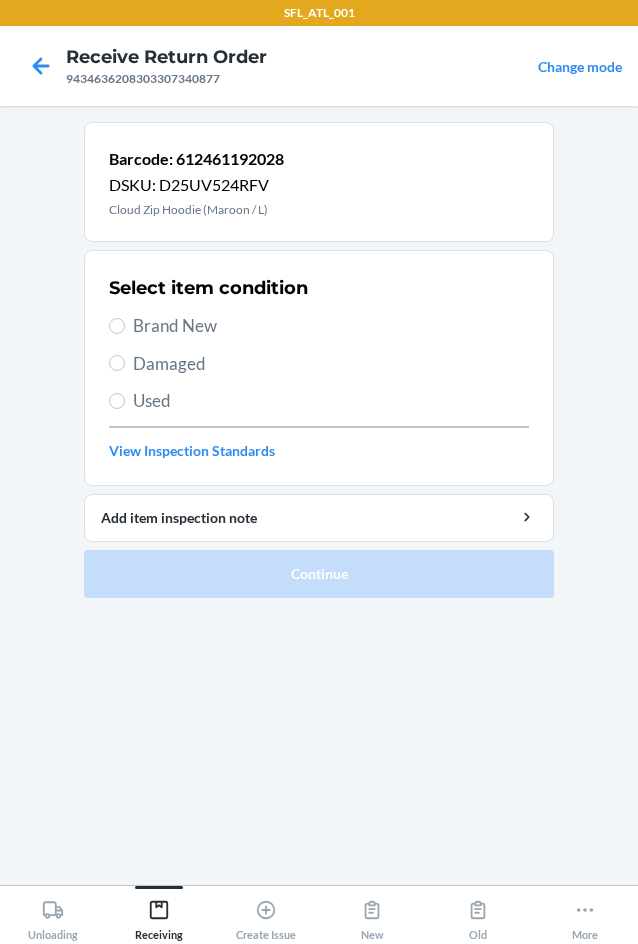 click on "Brand New" at bounding box center [331, 326] 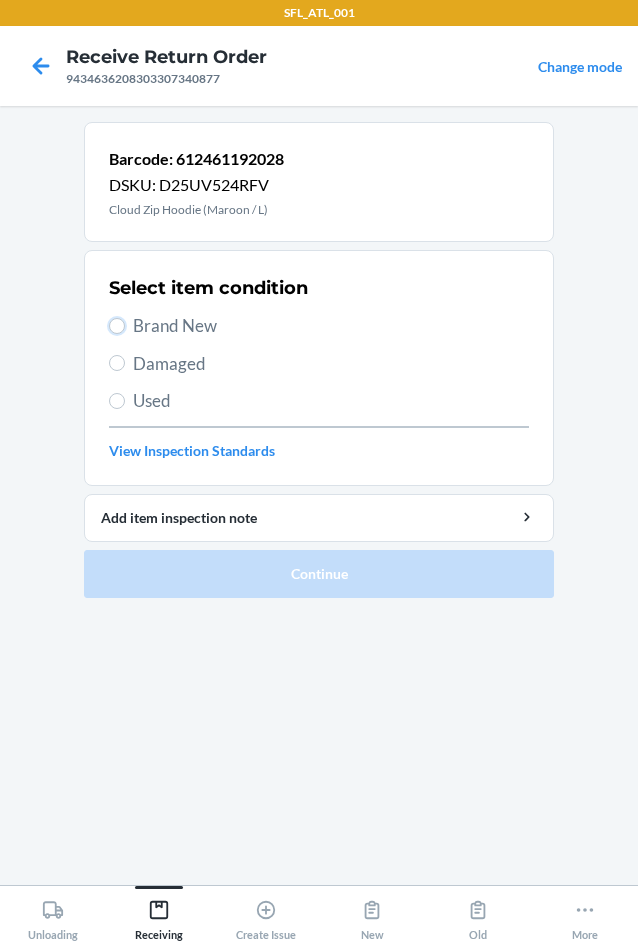 click on "Brand New" at bounding box center [117, 326] 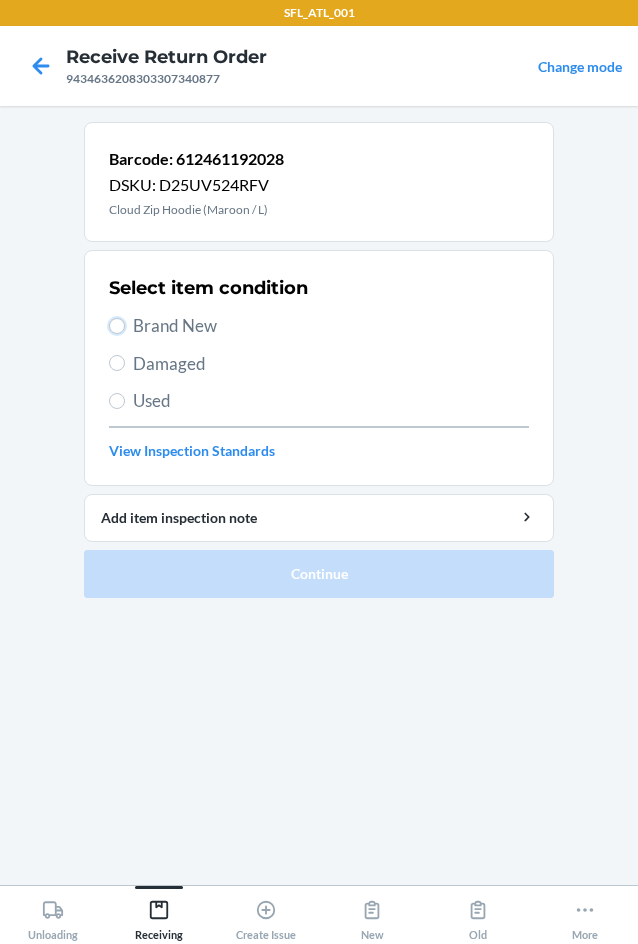 radio on "true" 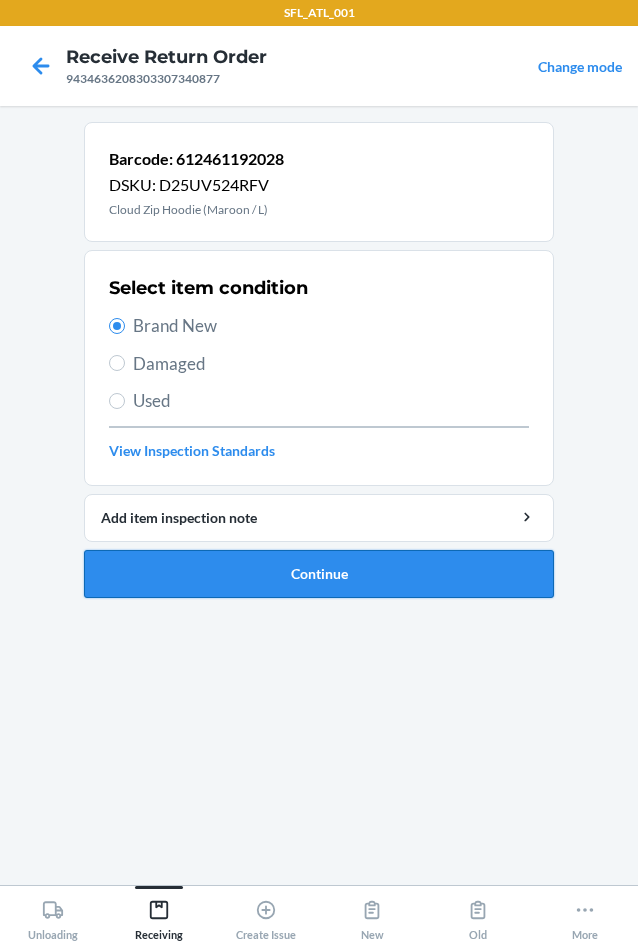 click on "Continue" at bounding box center (319, 574) 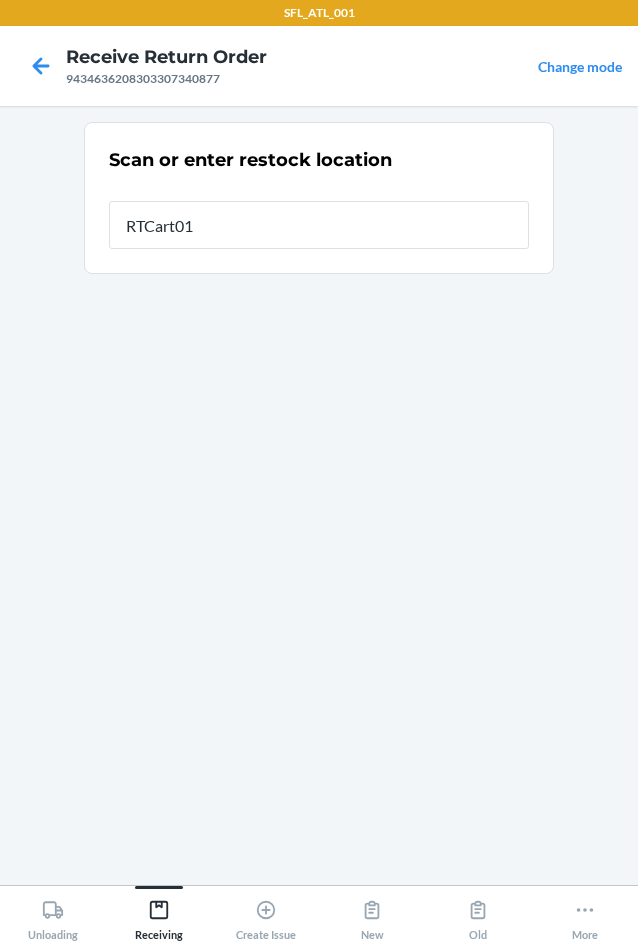 type on "RTCart018" 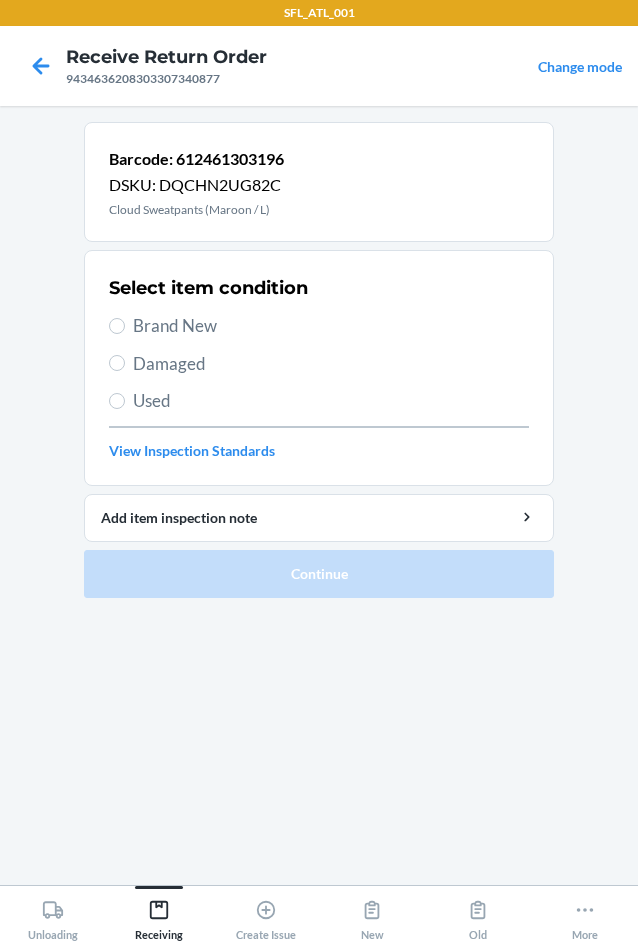 click on "Brand New" at bounding box center (331, 326) 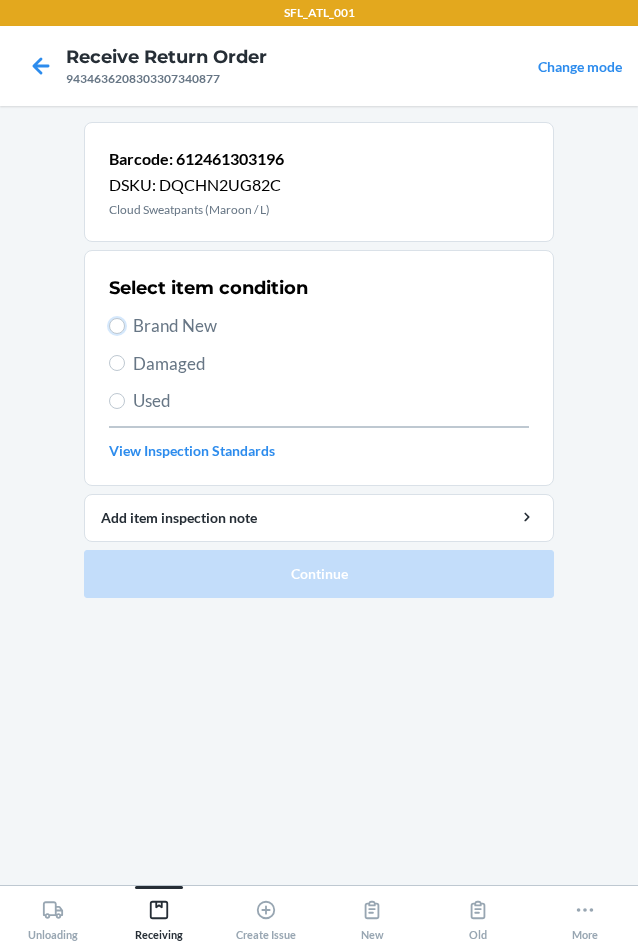 click on "Brand New" at bounding box center [117, 326] 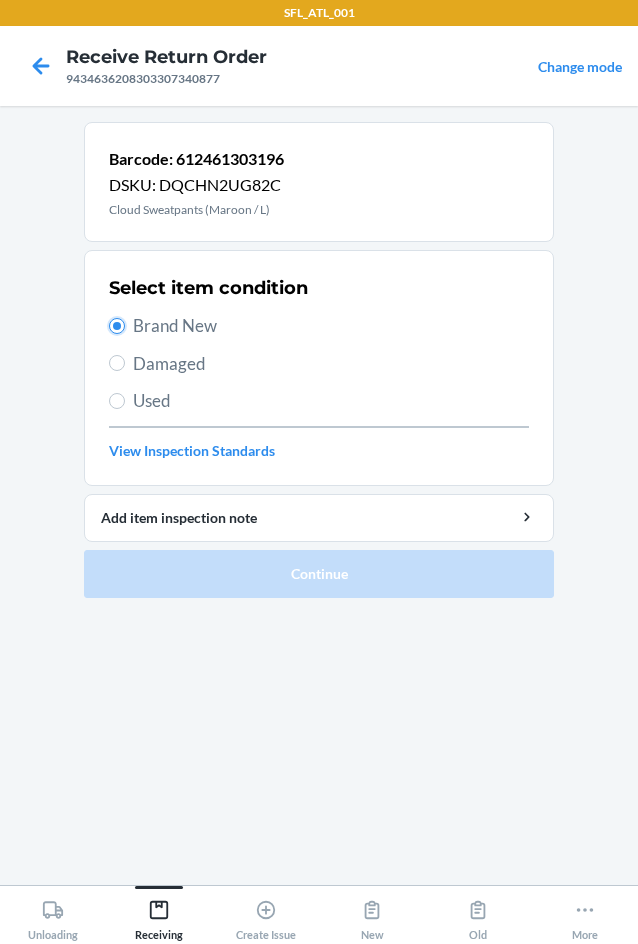 radio on "true" 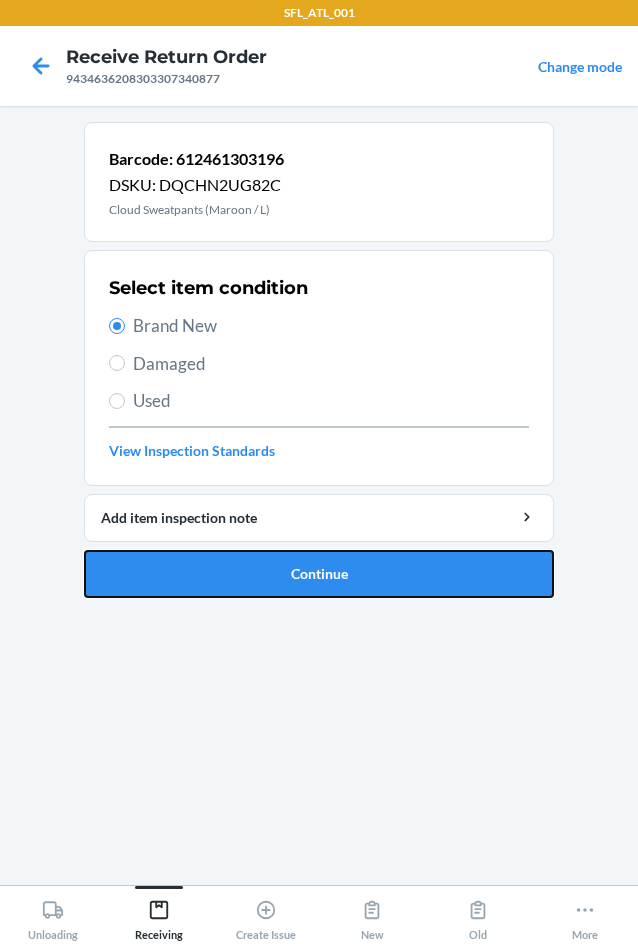 click on "Continue" at bounding box center (319, 574) 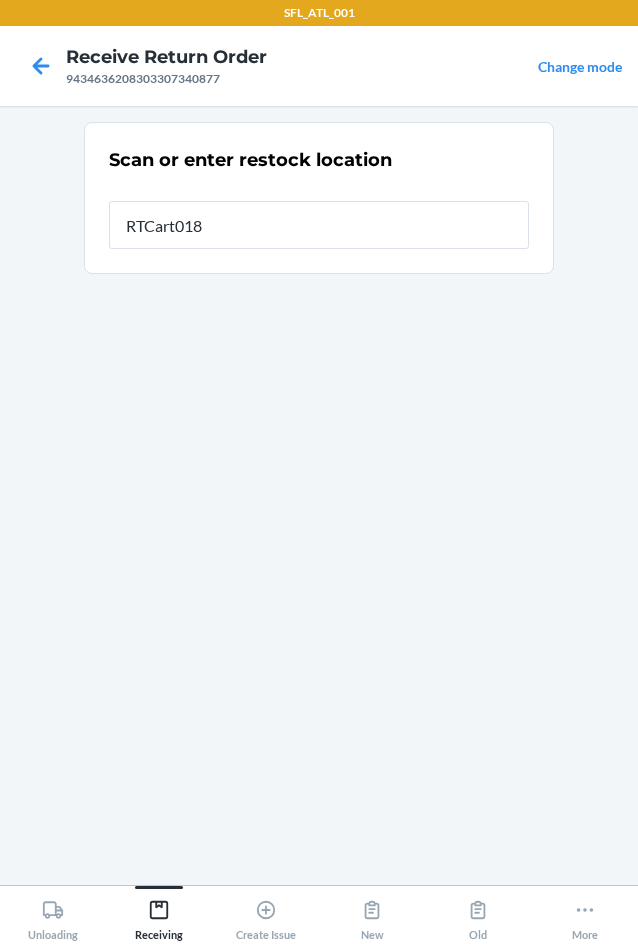 type on "RTCart018" 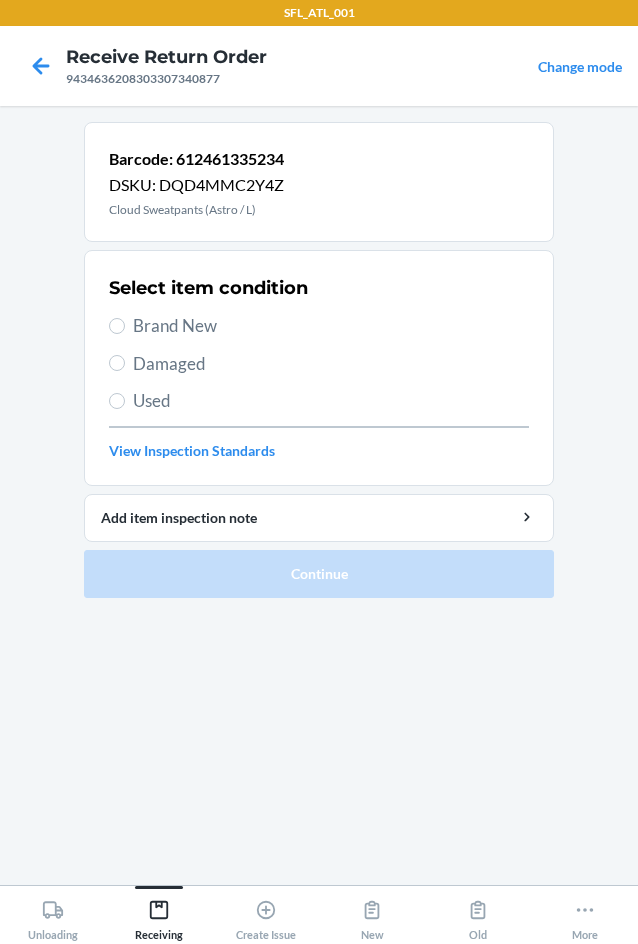 click on "Brand New" at bounding box center (331, 326) 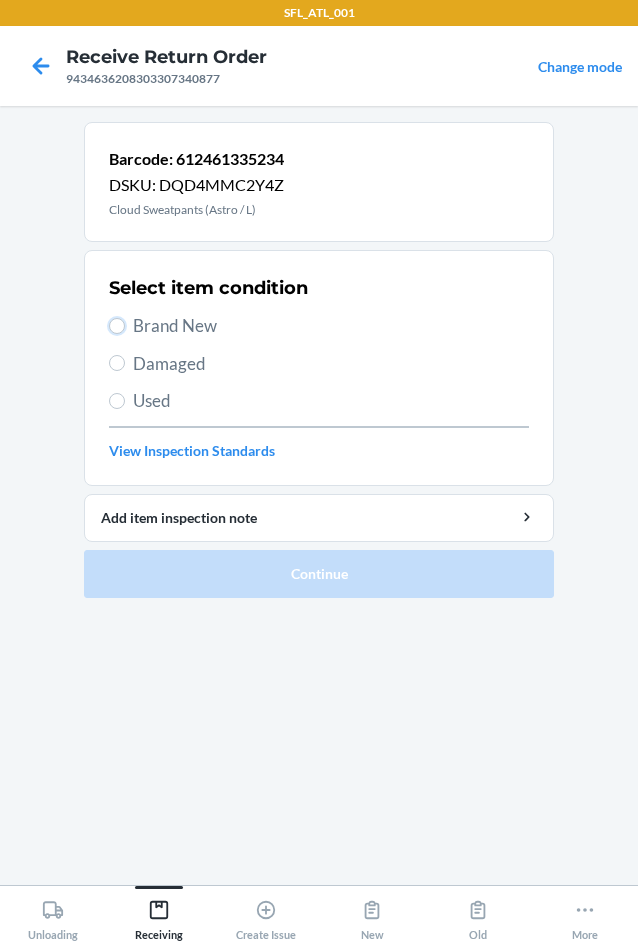 click on "Brand New" at bounding box center [117, 326] 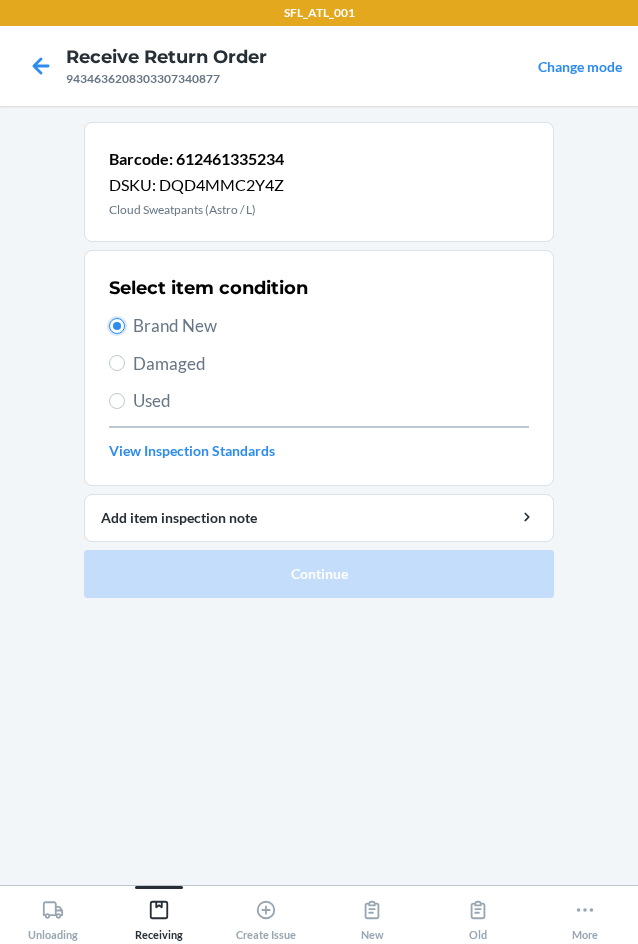 radio on "true" 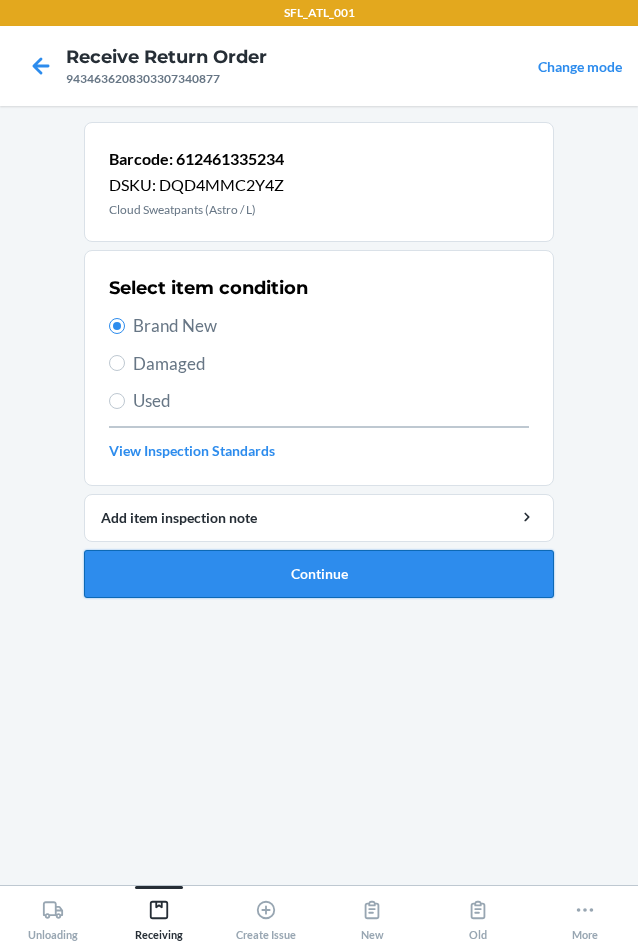 click on "Continue" at bounding box center (319, 574) 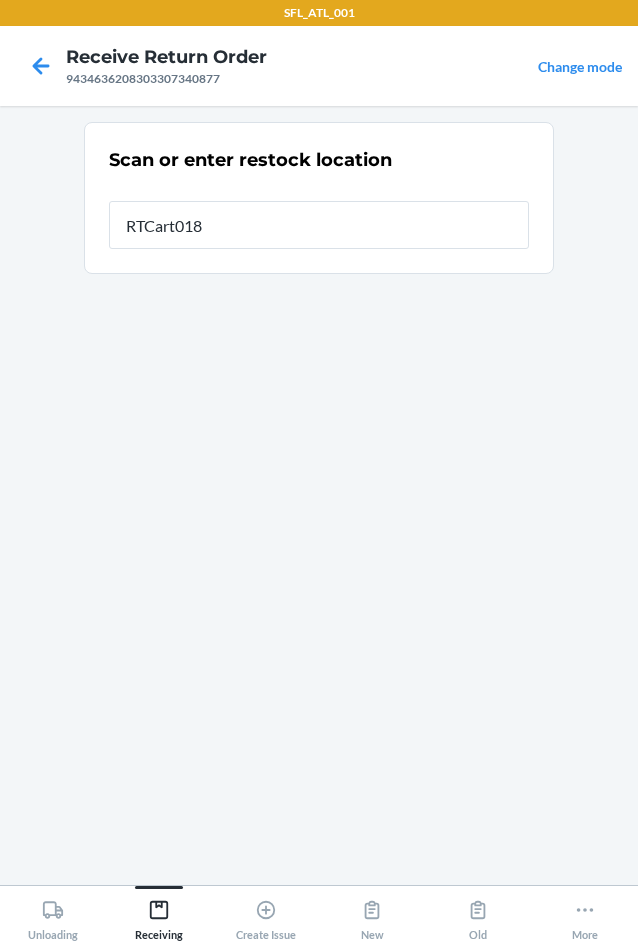 type on "RTCart018" 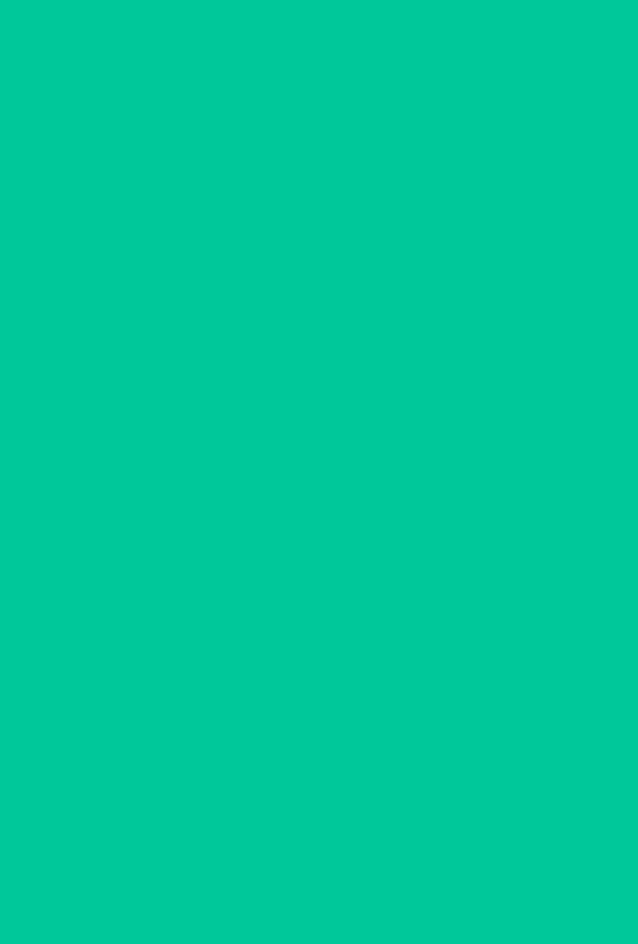 type 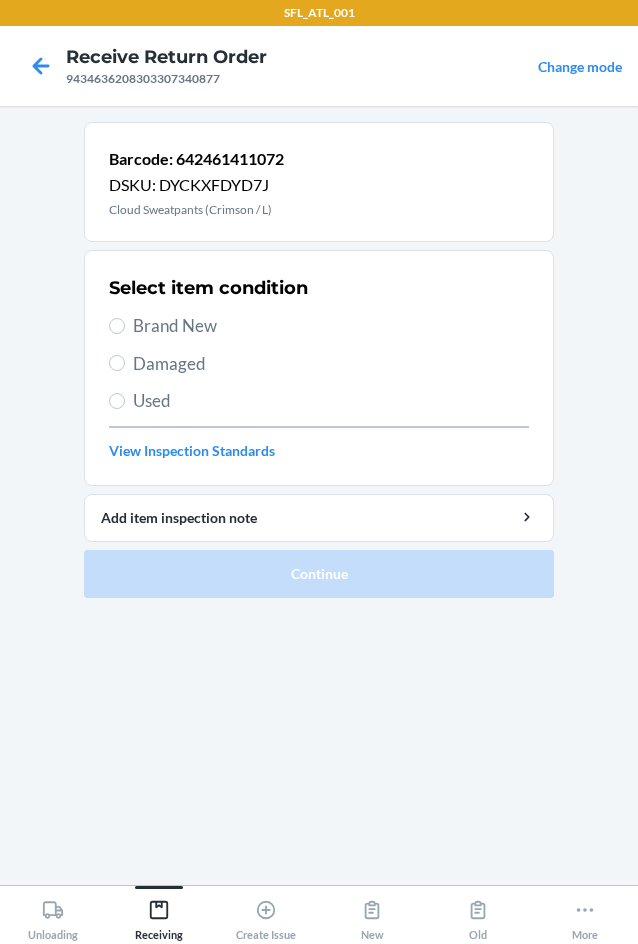 click on "Brand New" at bounding box center [331, 326] 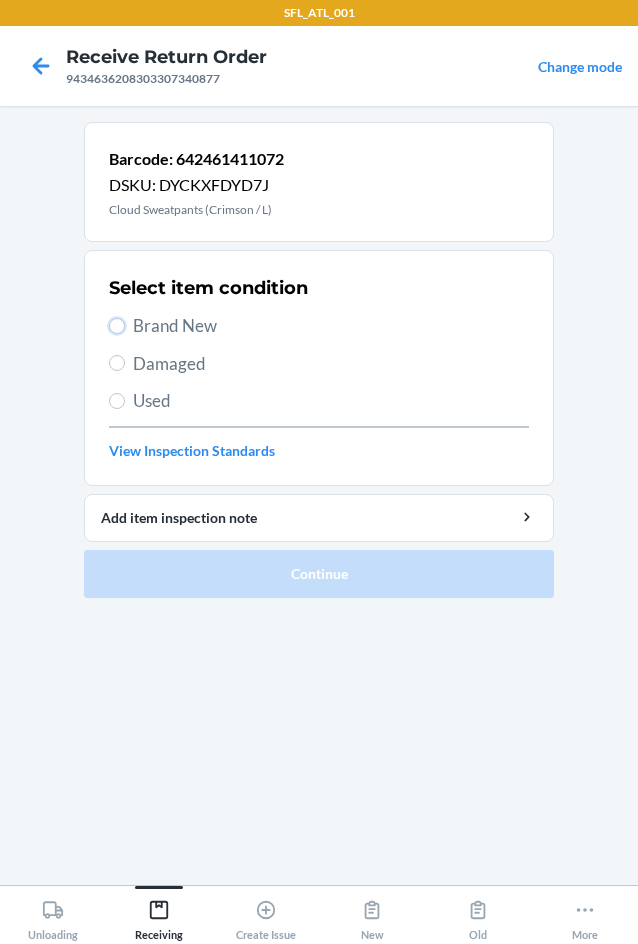 click on "Brand New" at bounding box center [117, 326] 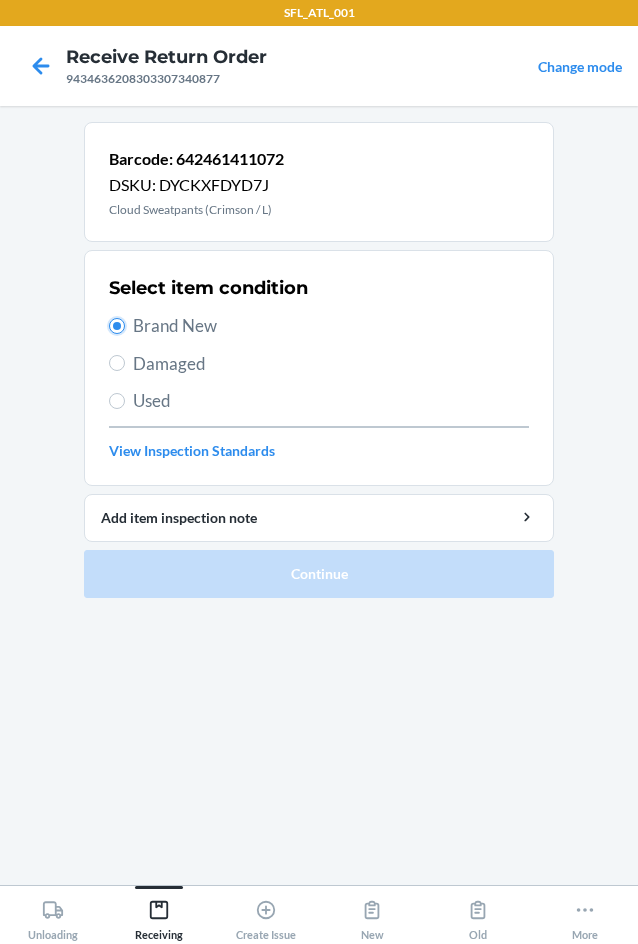 radio on "true" 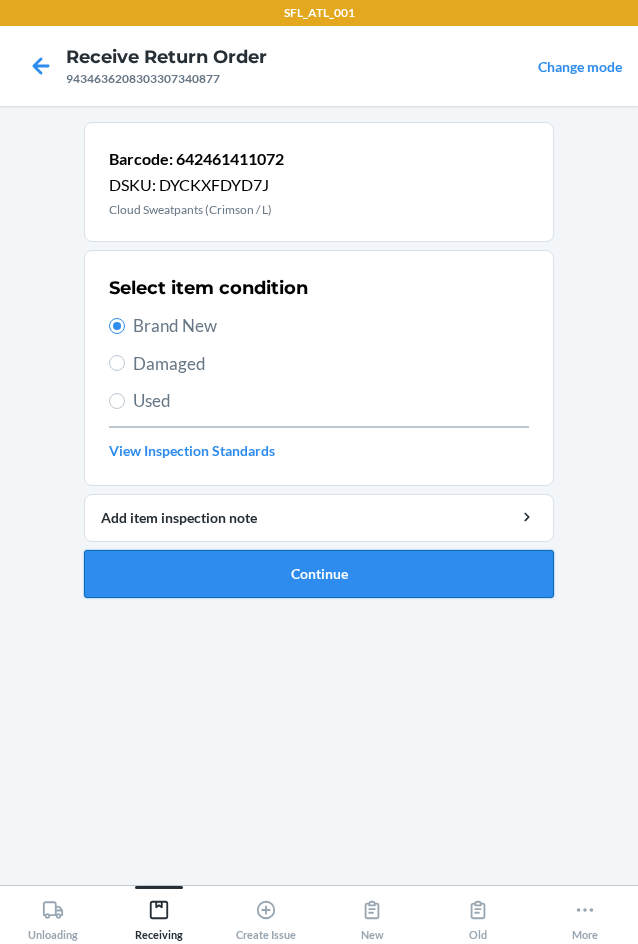 click on "Continue" at bounding box center [319, 574] 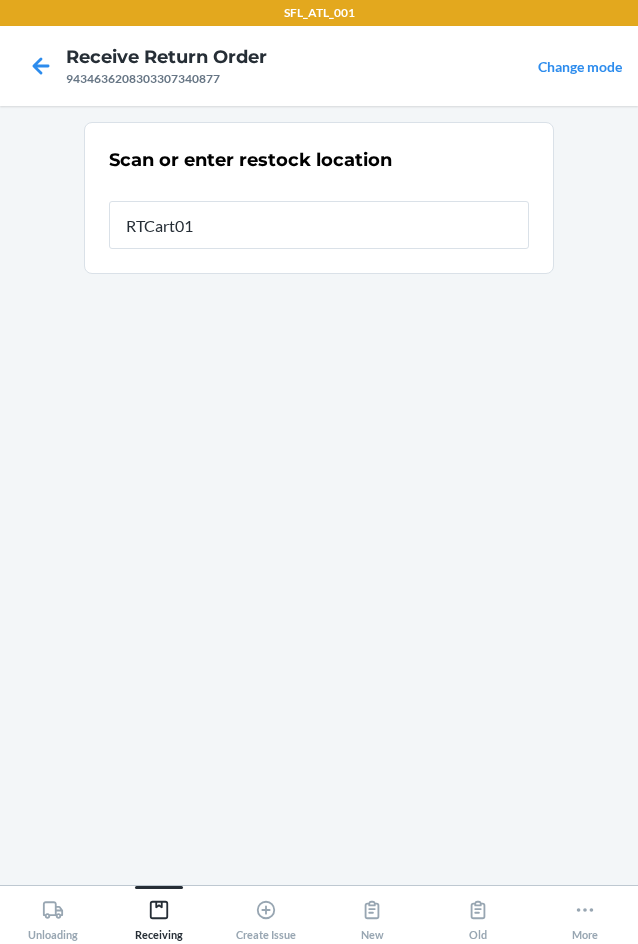 type on "RTCart018" 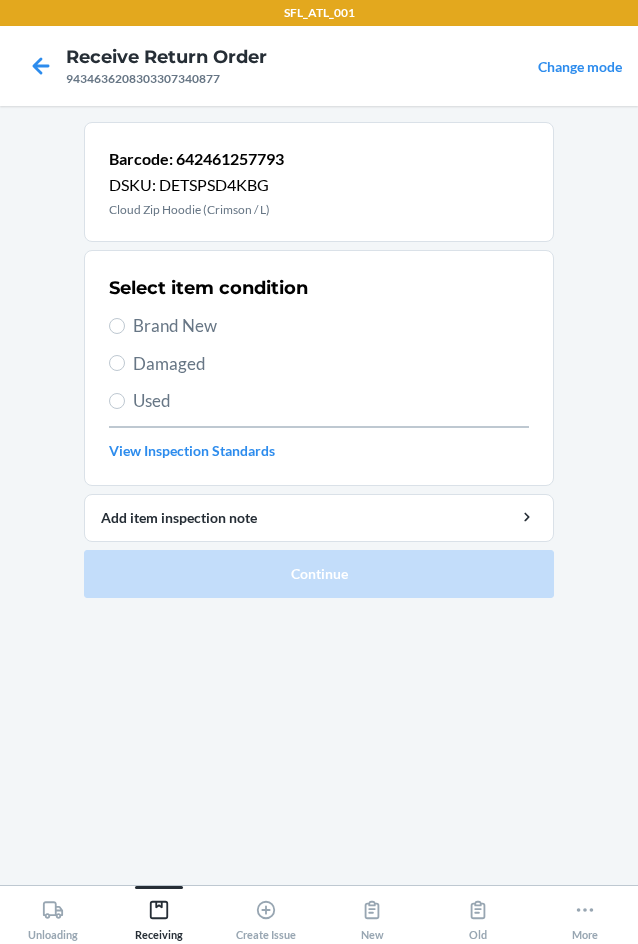 click on "Brand New" at bounding box center [331, 326] 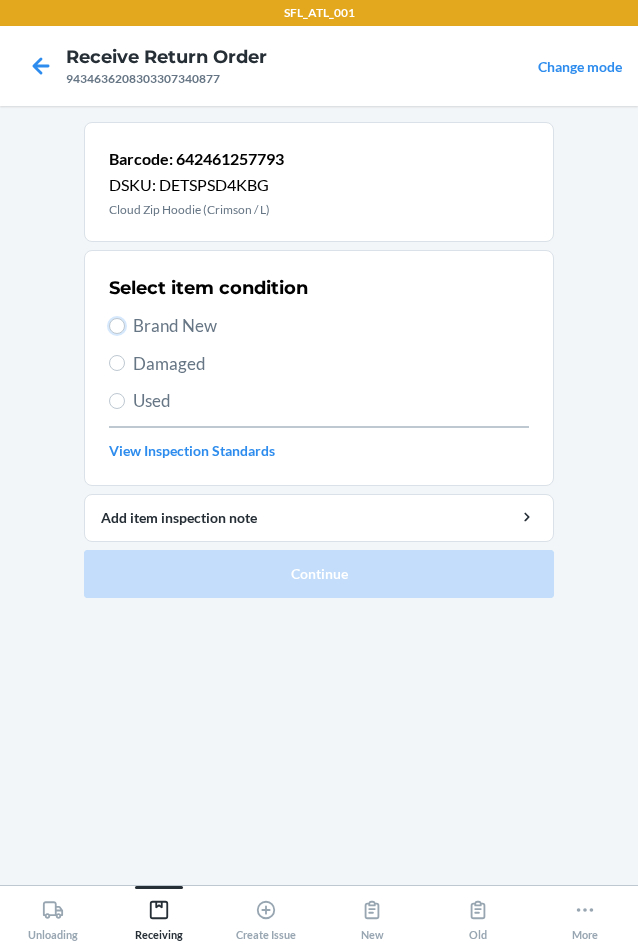click on "Brand New" at bounding box center (117, 326) 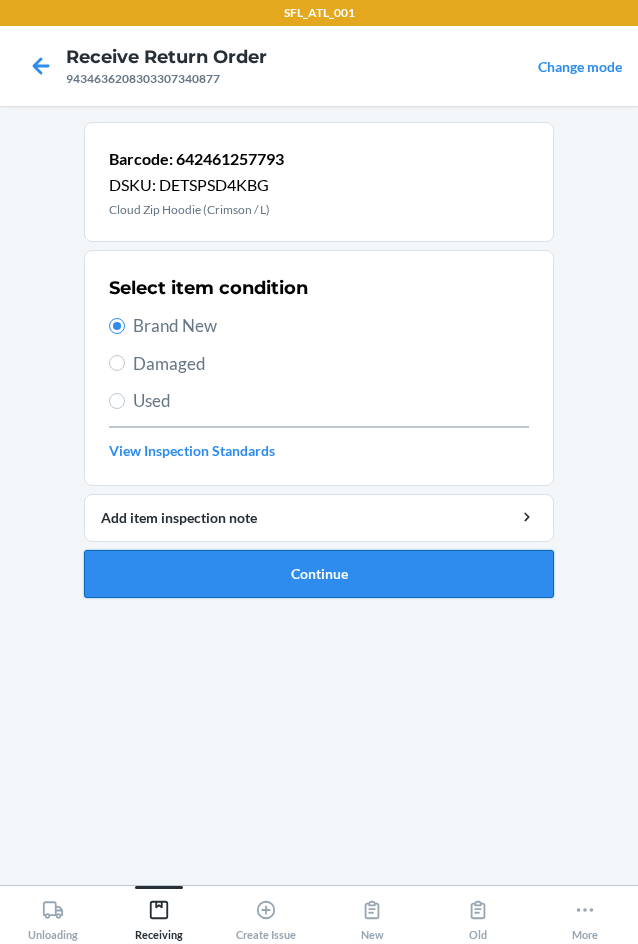 click on "Continue" at bounding box center (319, 574) 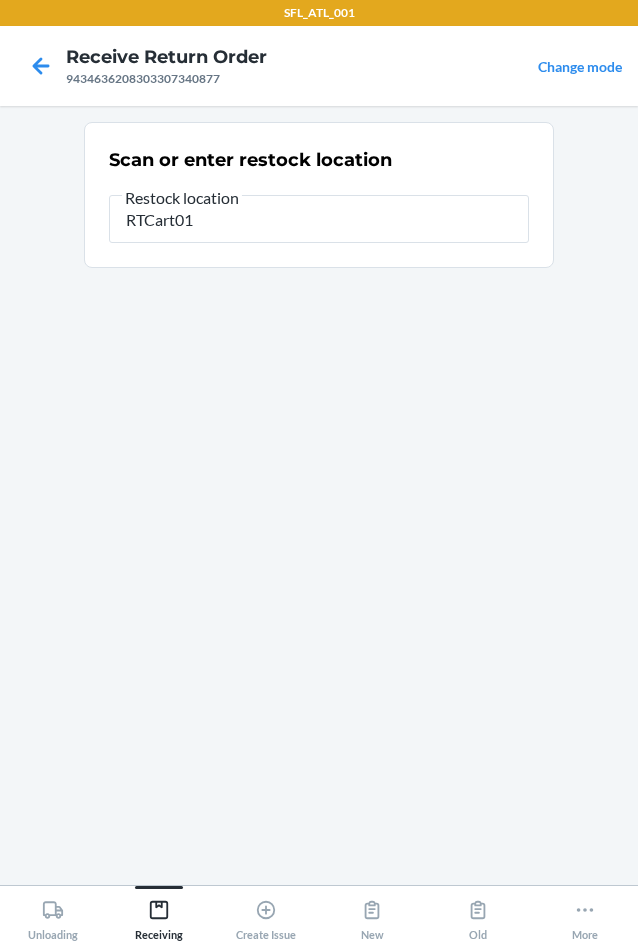 type on "RTCart018" 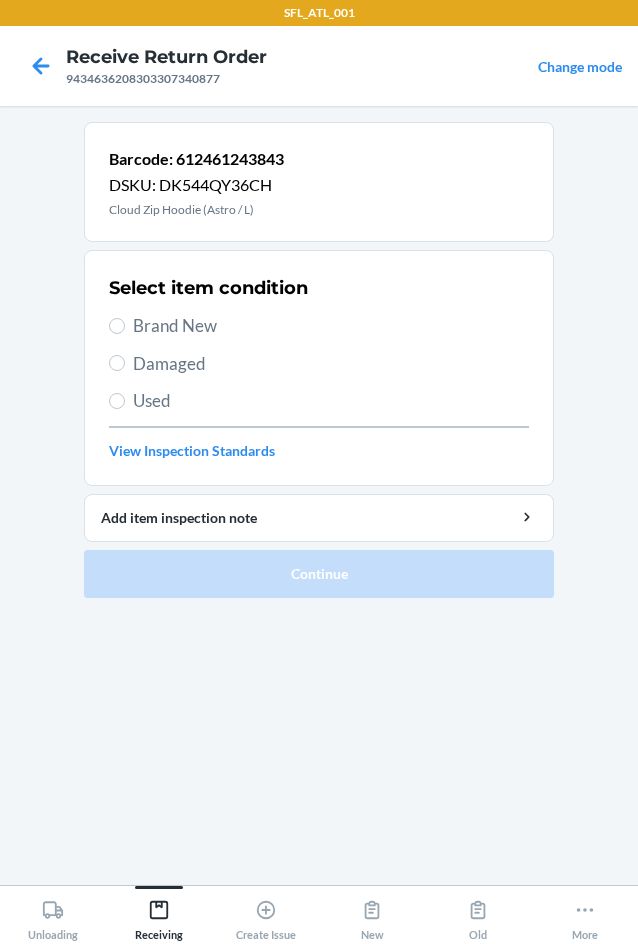 click on "Brand New" at bounding box center (331, 326) 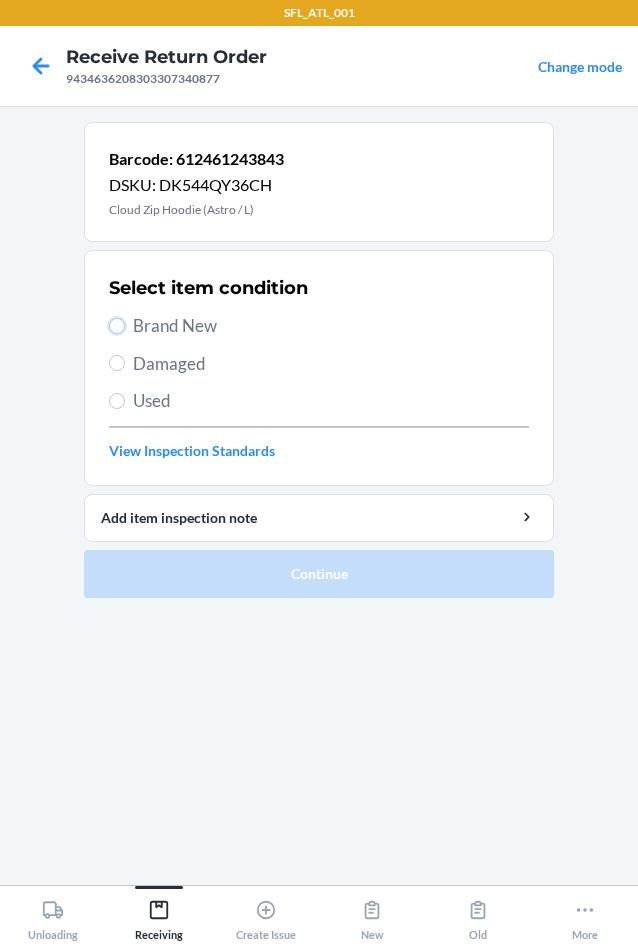 click on "Brand New" at bounding box center (117, 326) 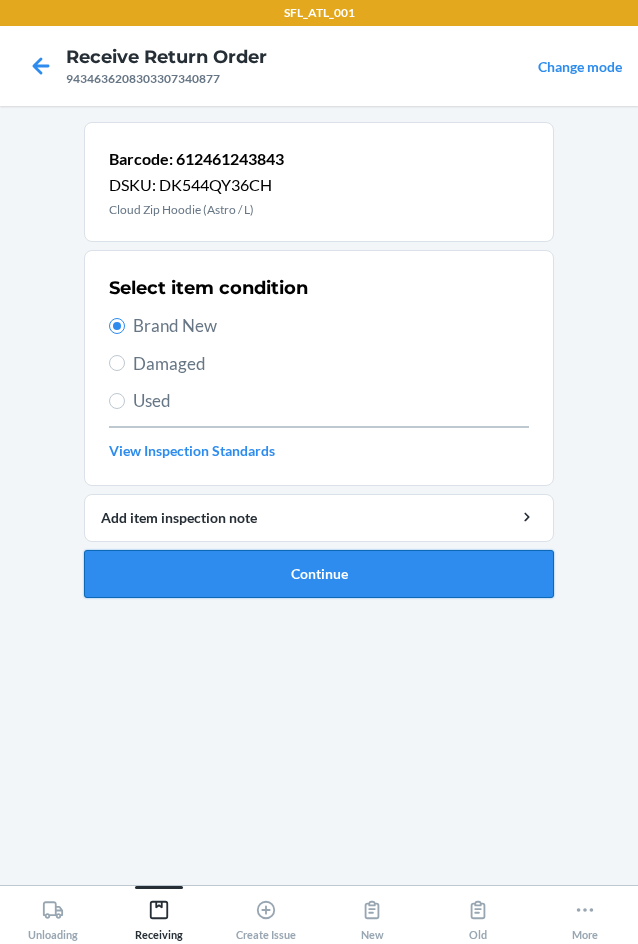 click on "Continue" at bounding box center [319, 574] 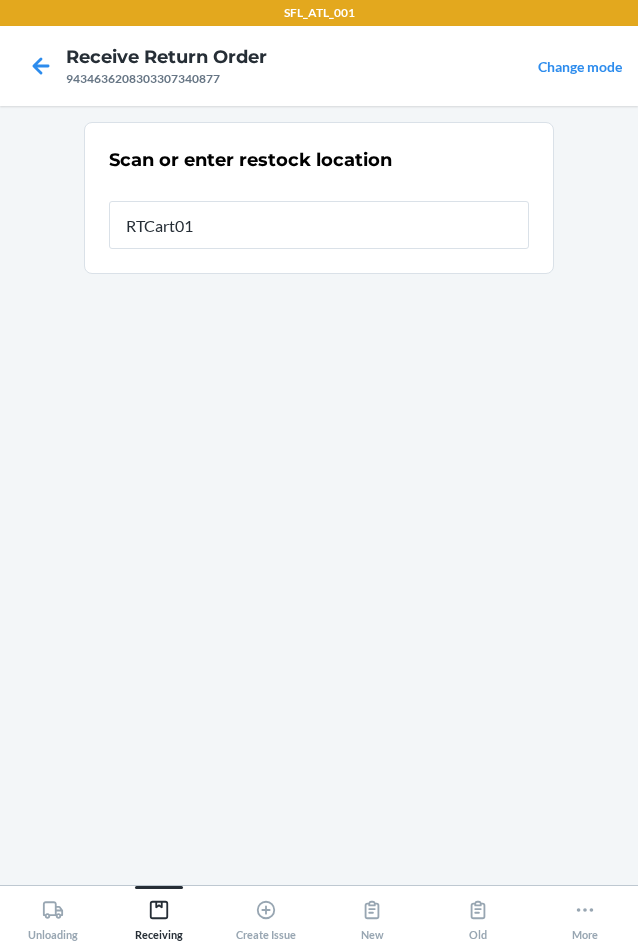 type on "RTCart018" 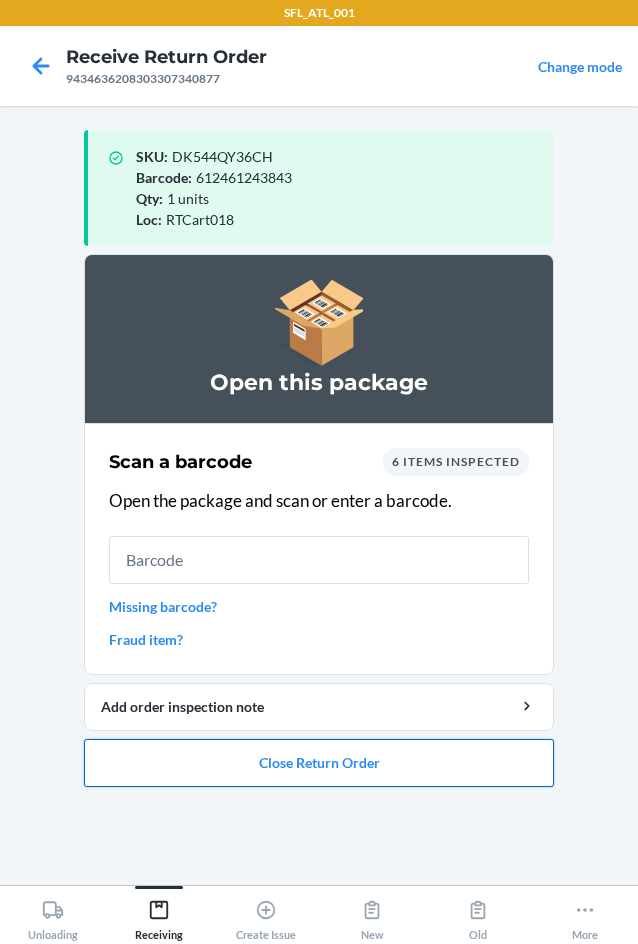 click on "Close Return Order" at bounding box center (319, 763) 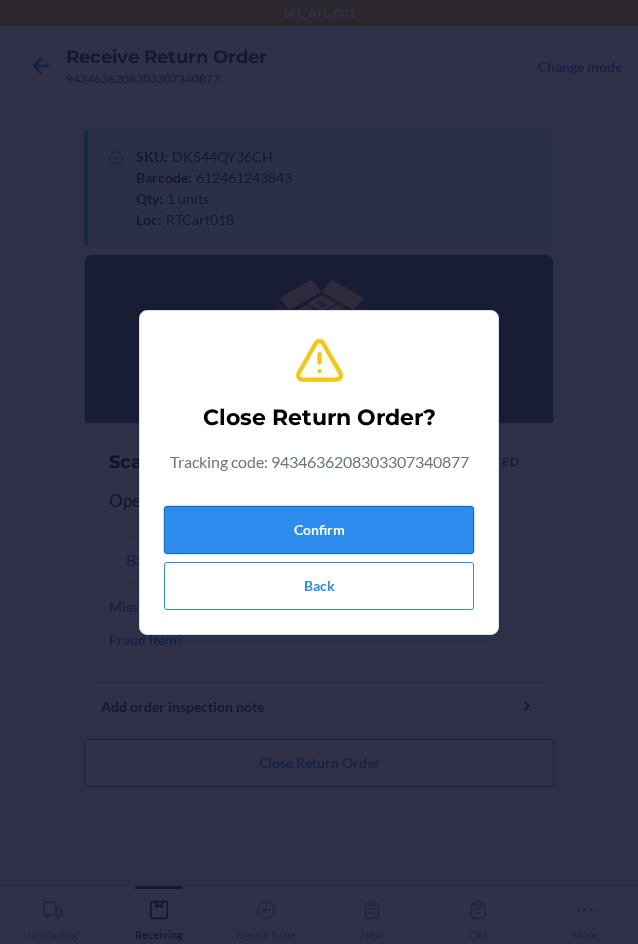 click on "Confirm" at bounding box center [319, 530] 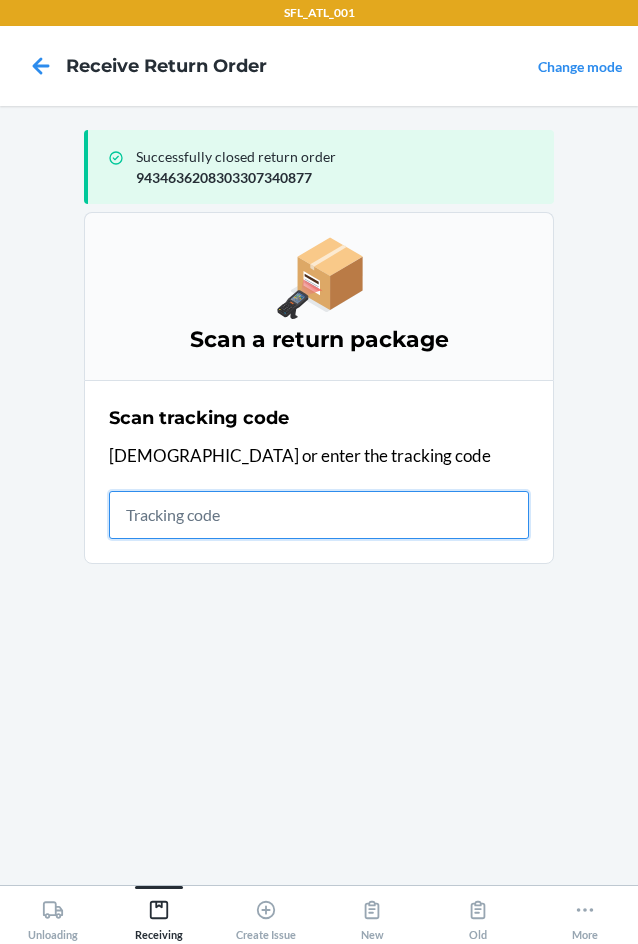 click at bounding box center (319, 515) 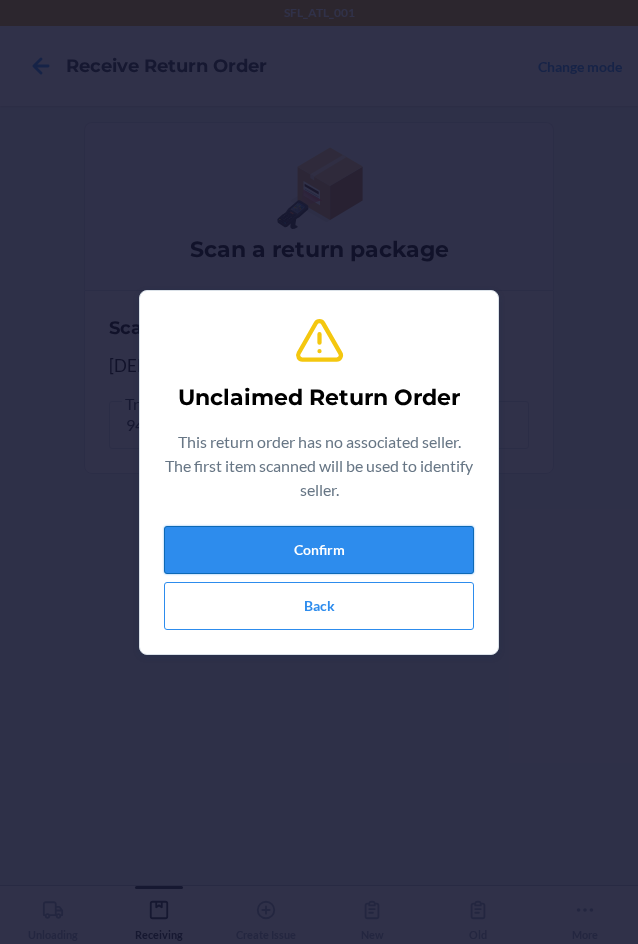 click on "Confirm" at bounding box center [319, 550] 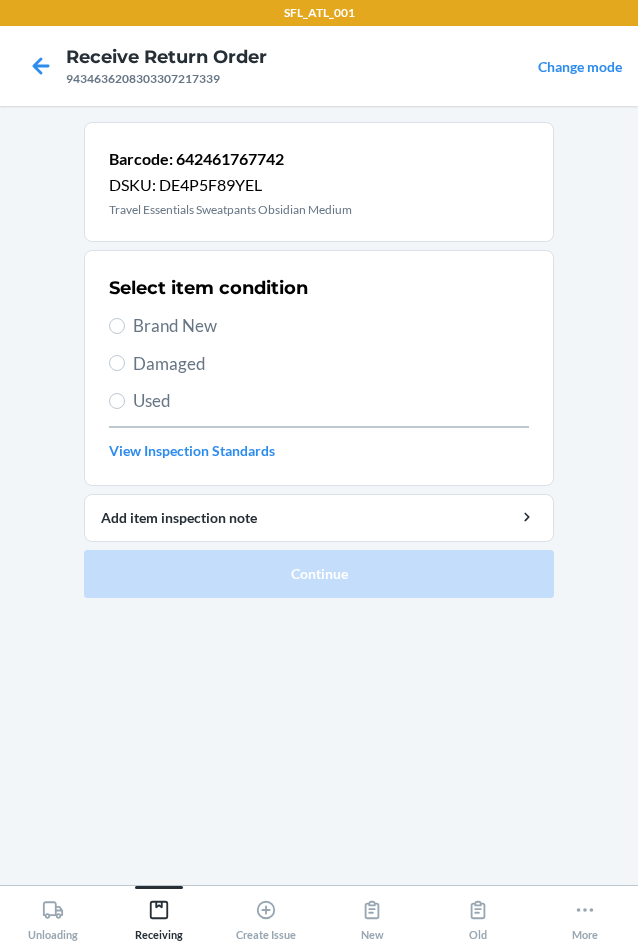 click on "Brand New" at bounding box center [331, 326] 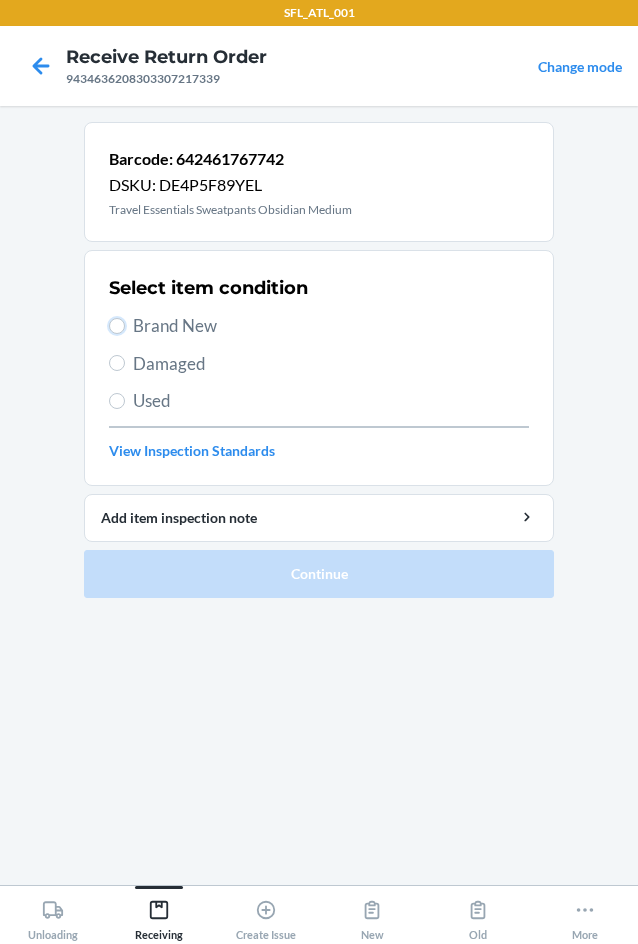click on "Brand New" at bounding box center [117, 326] 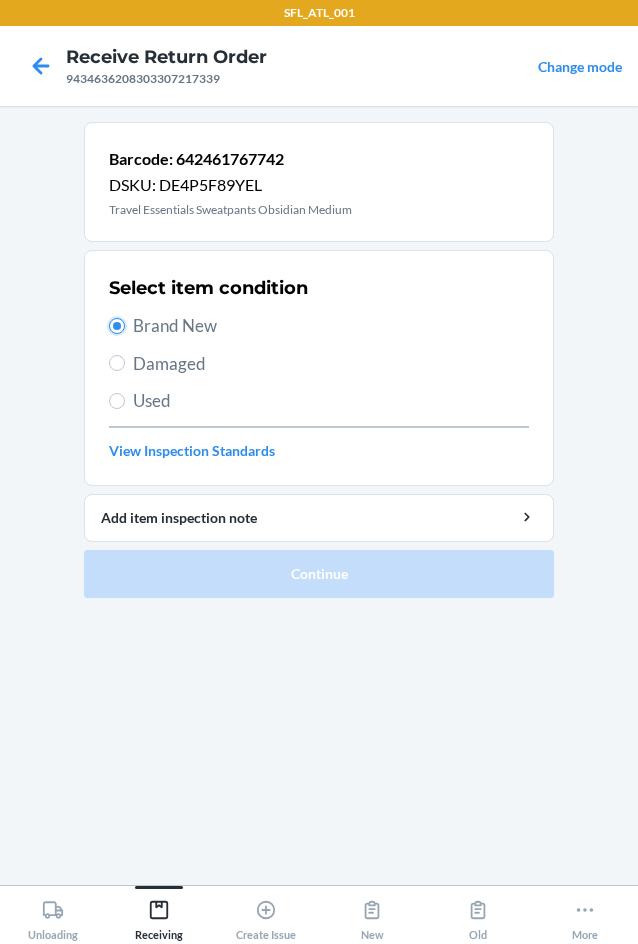 radio on "true" 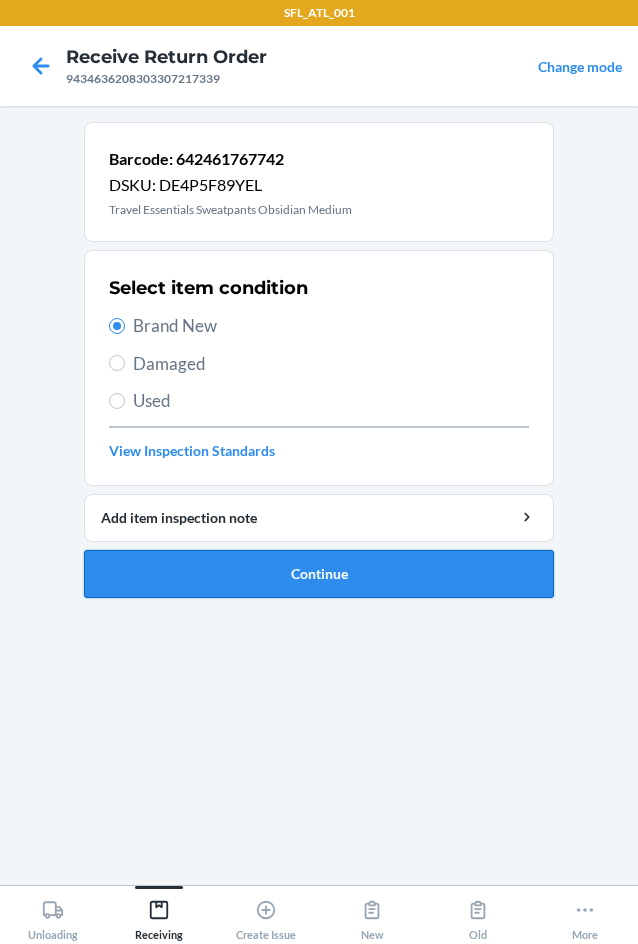 click on "Continue" at bounding box center (319, 574) 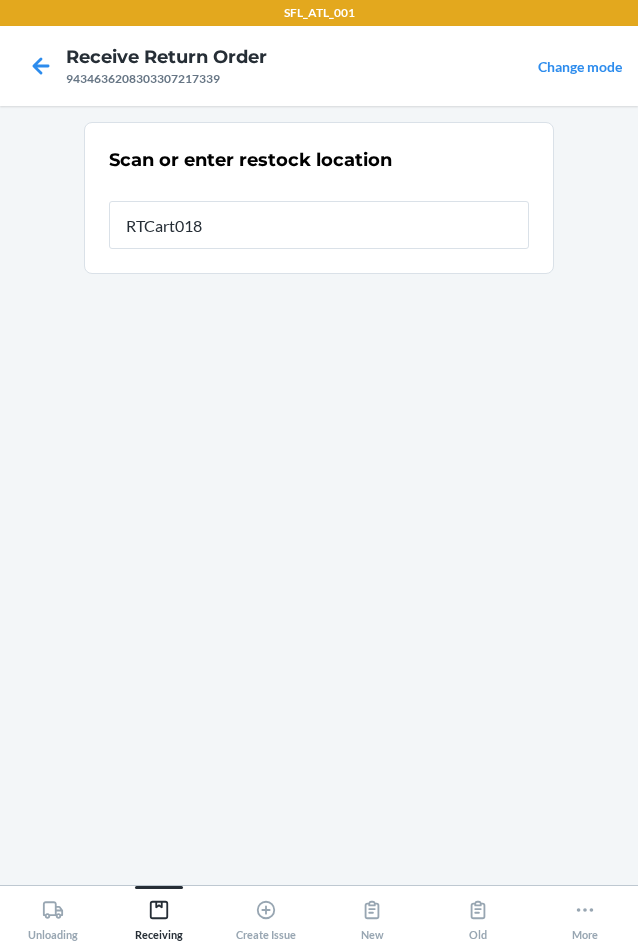 type on "RTCart018" 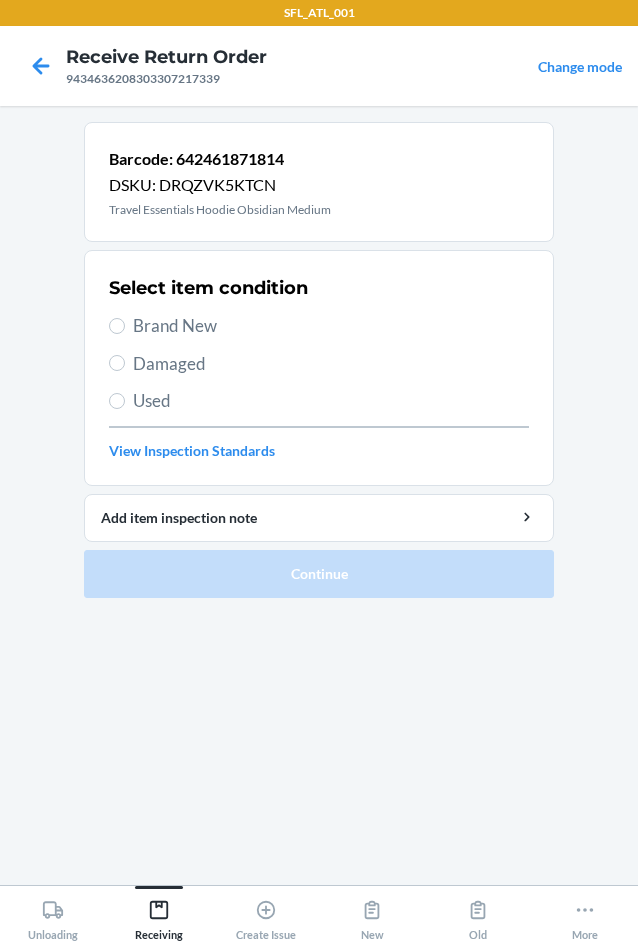 click on "Brand New" at bounding box center [331, 326] 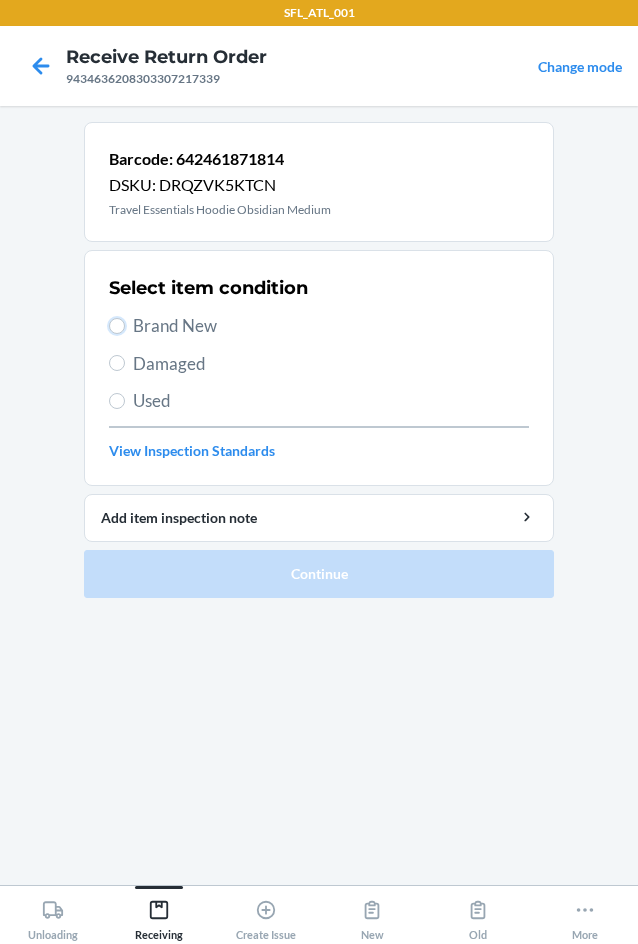 click on "Brand New" at bounding box center (117, 326) 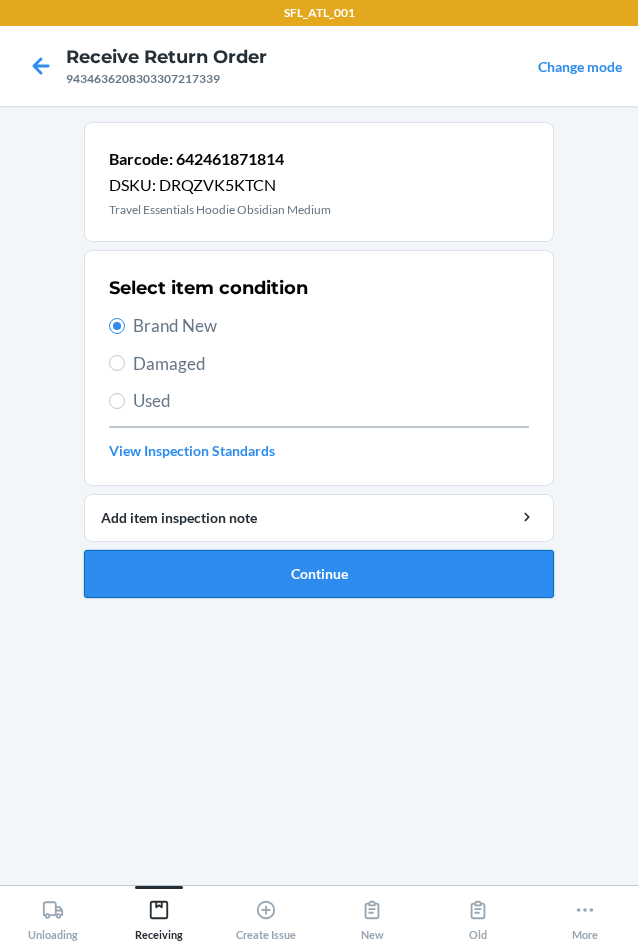 click on "Continue" at bounding box center (319, 574) 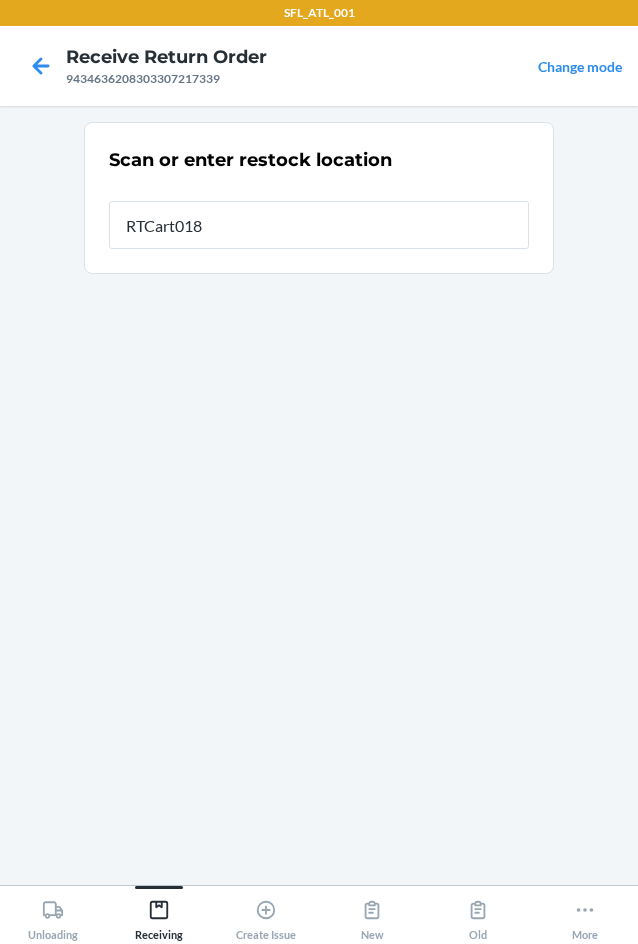 type on "RTCart018" 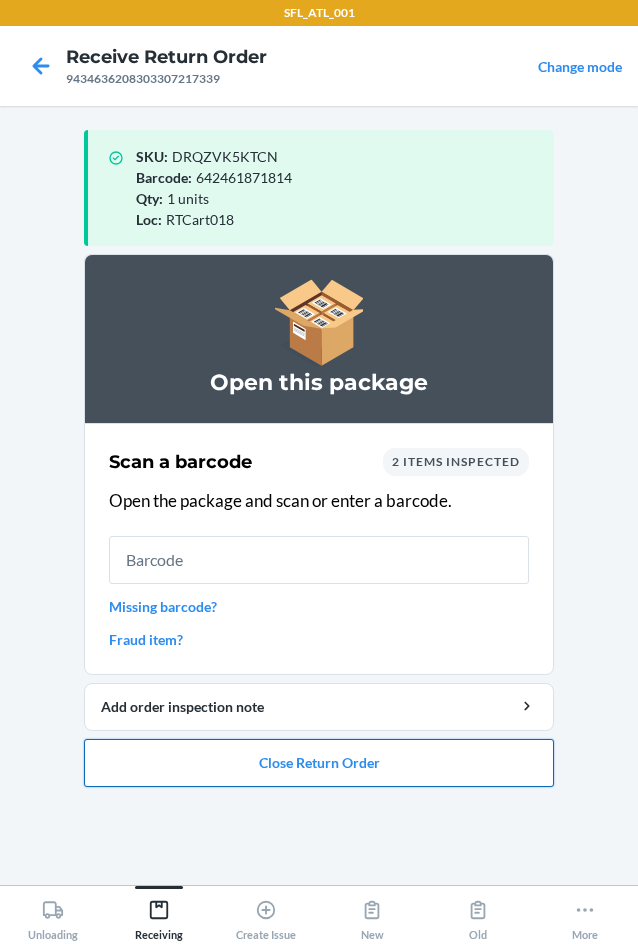 click on "Close Return Order" at bounding box center [319, 763] 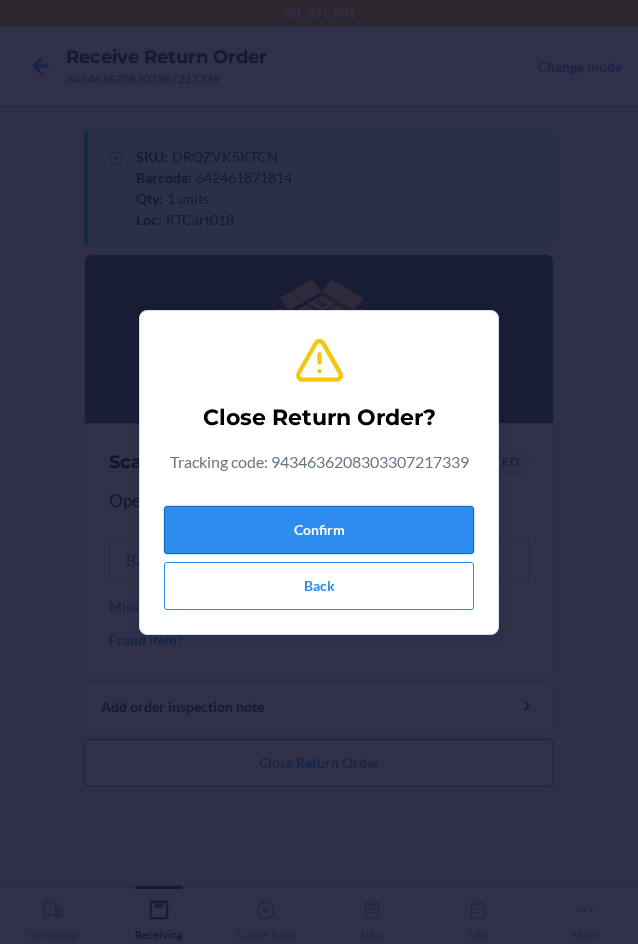 drag, startPoint x: 391, startPoint y: 518, endPoint x: 150, endPoint y: 499, distance: 241.7478 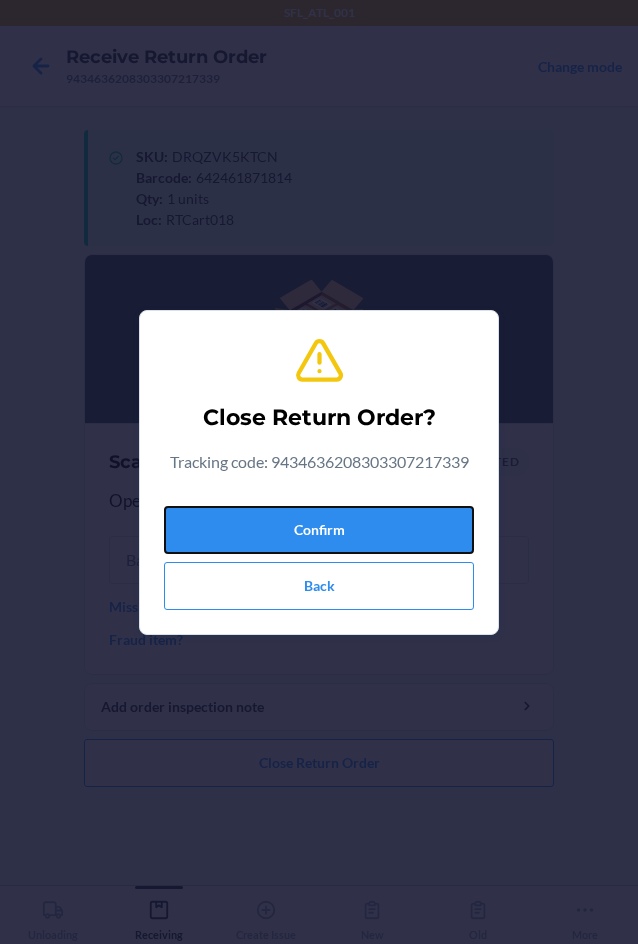 click on "Confirm" at bounding box center [319, 530] 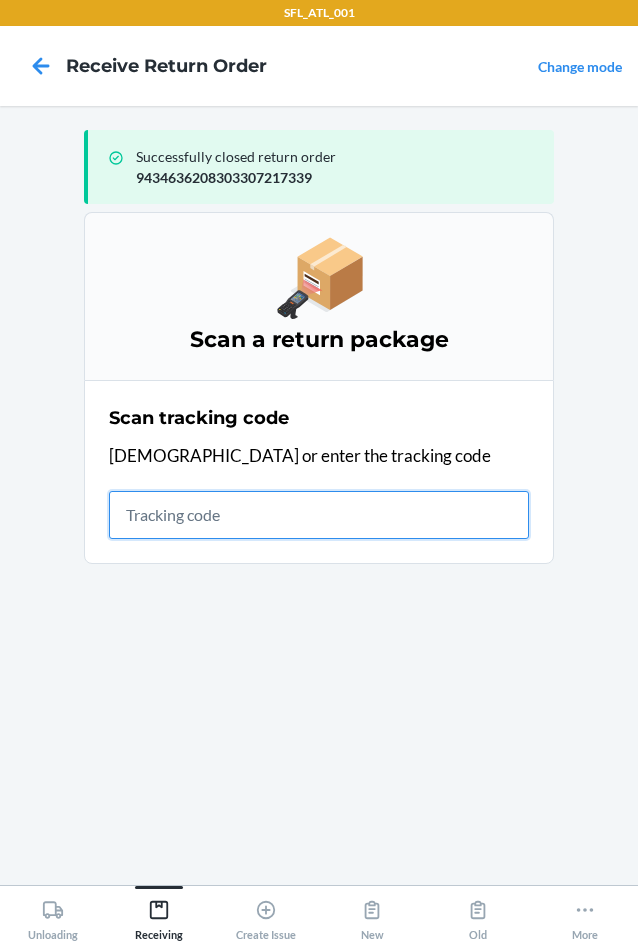 click at bounding box center (319, 515) 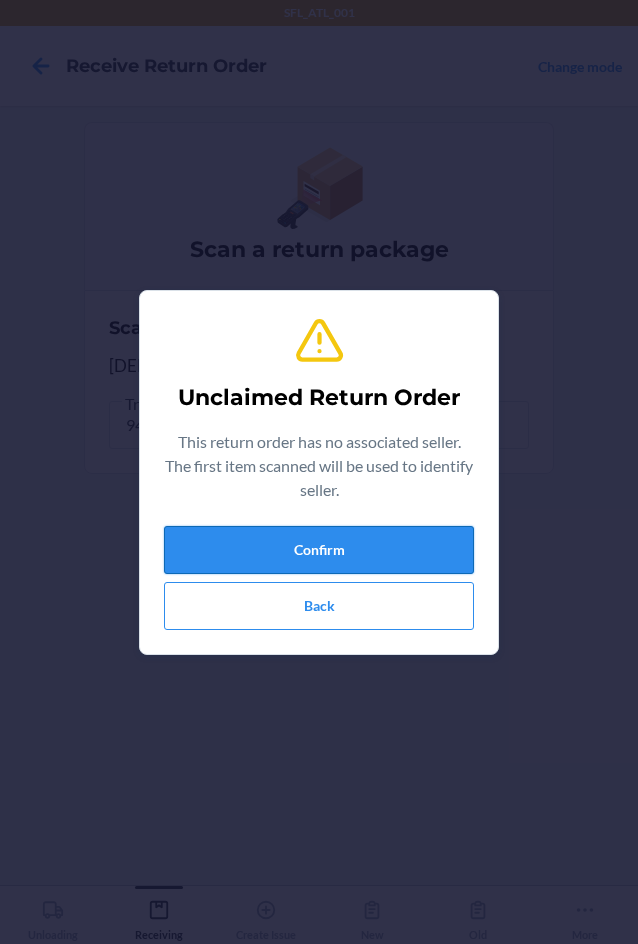 click on "Confirm" at bounding box center [319, 550] 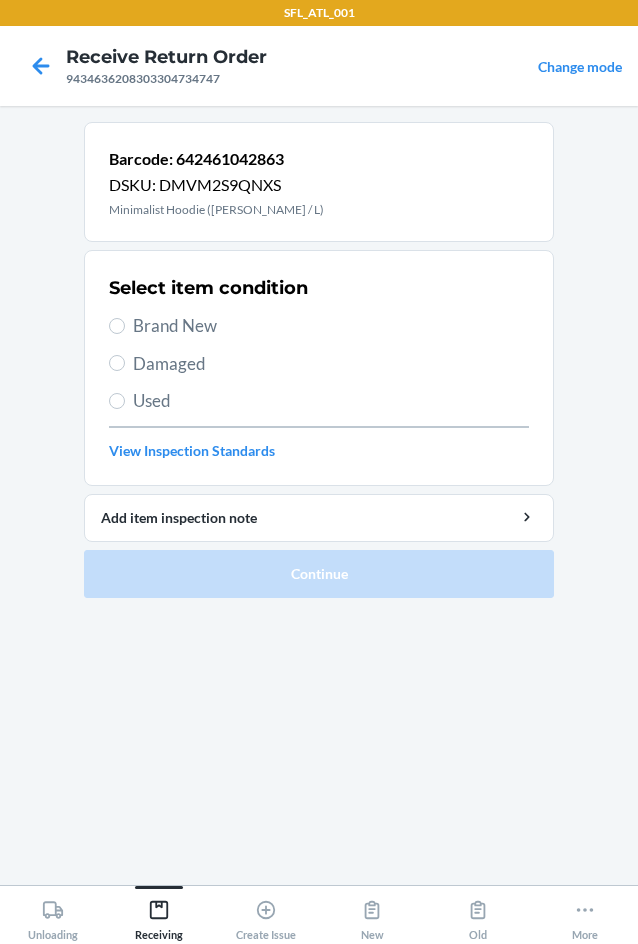 click on "Brand New" at bounding box center [331, 326] 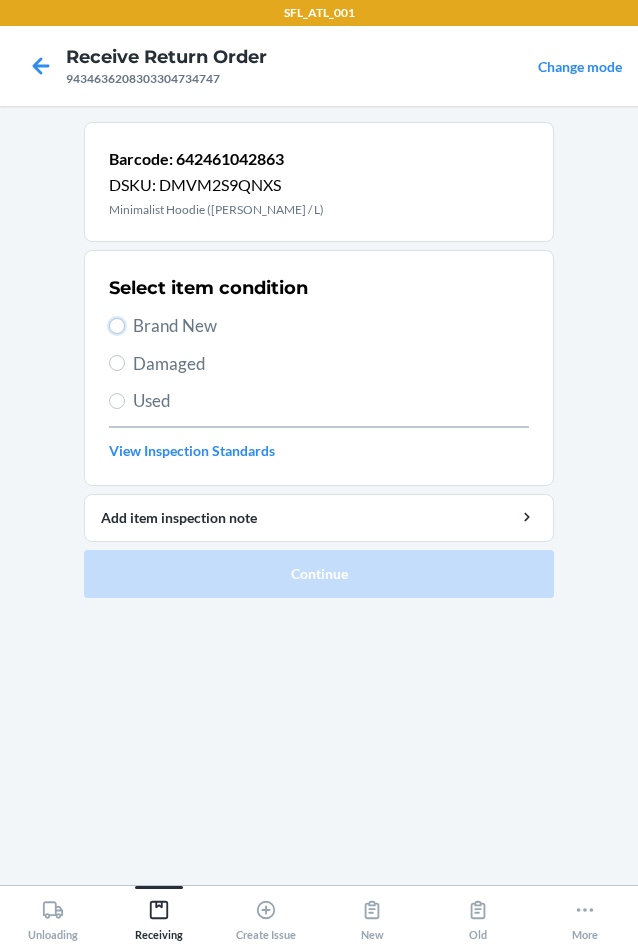 click on "Brand New" at bounding box center [117, 326] 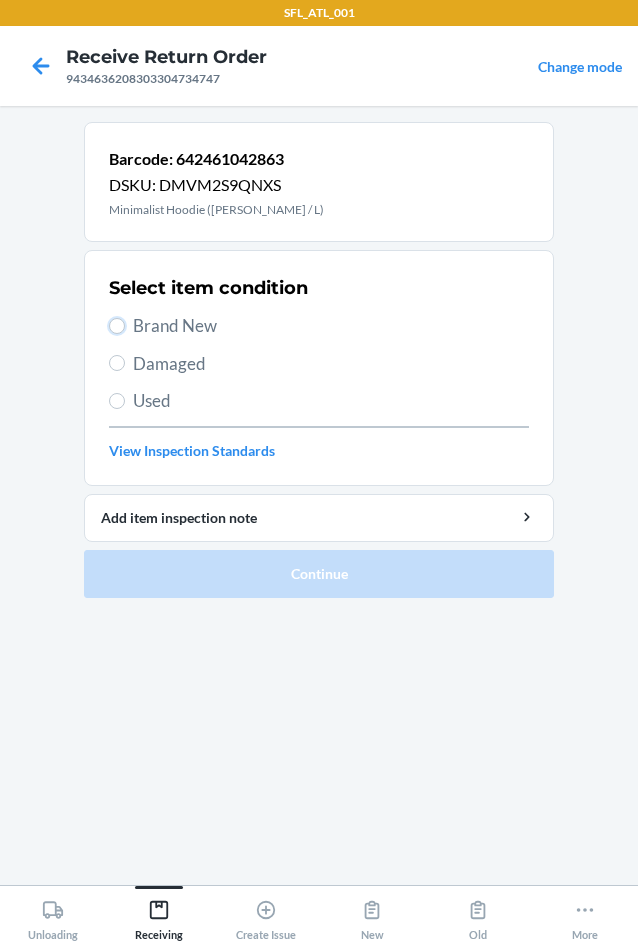 radio on "true" 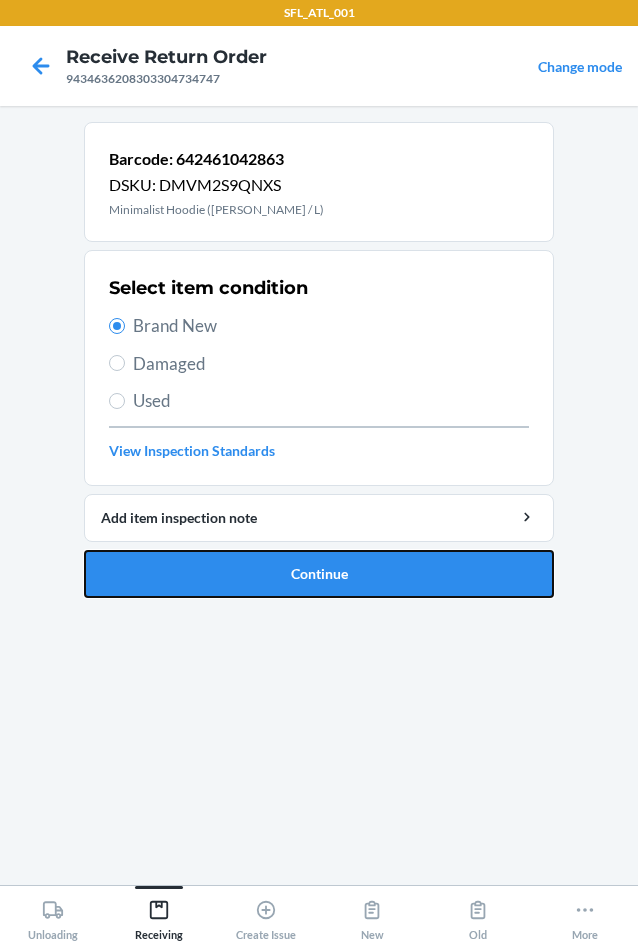 click on "Continue" at bounding box center (319, 574) 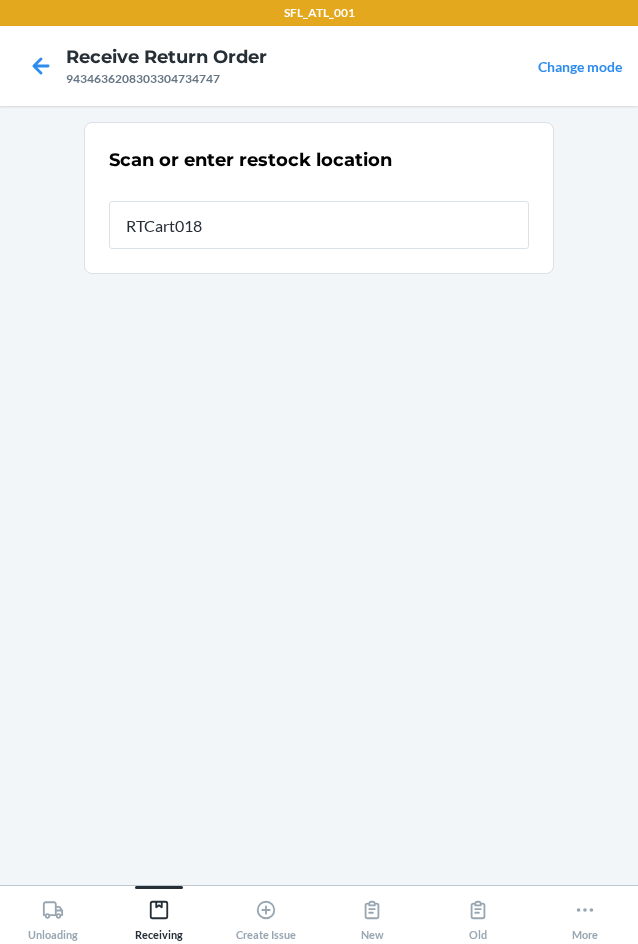 type on "RTCart018" 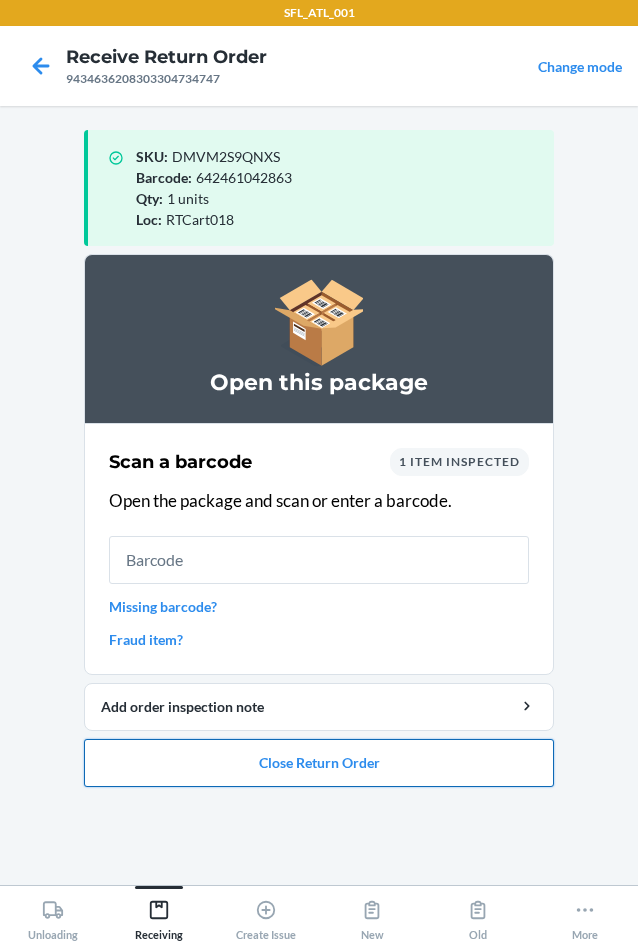 click on "Close Return Order" at bounding box center [319, 763] 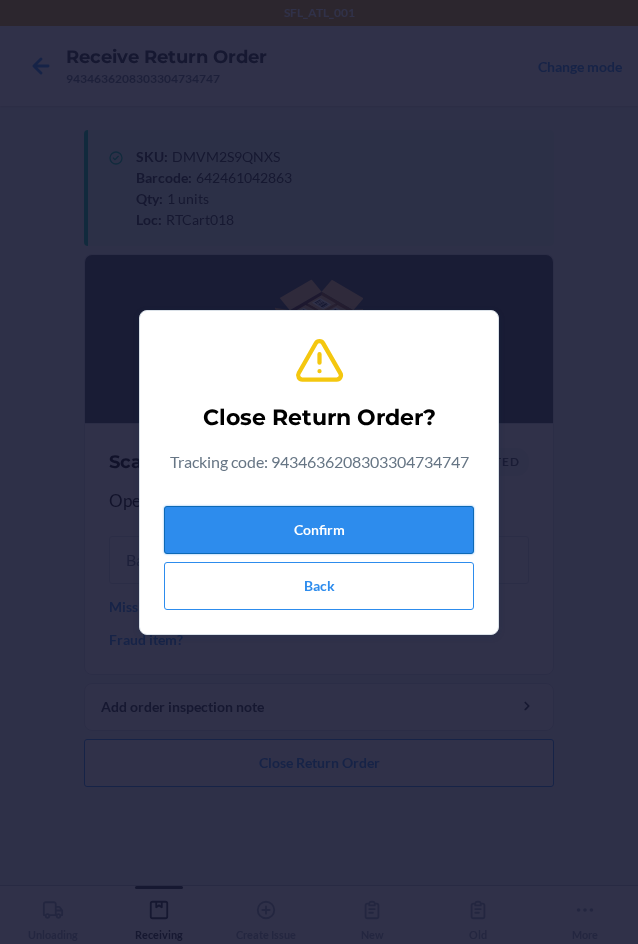 click on "Confirm" at bounding box center (319, 530) 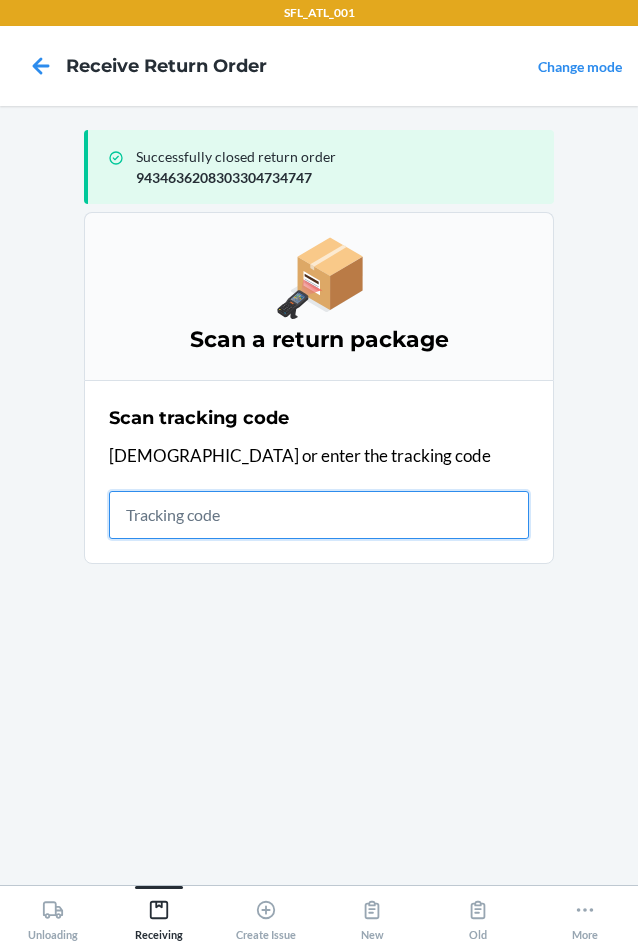click at bounding box center (319, 515) 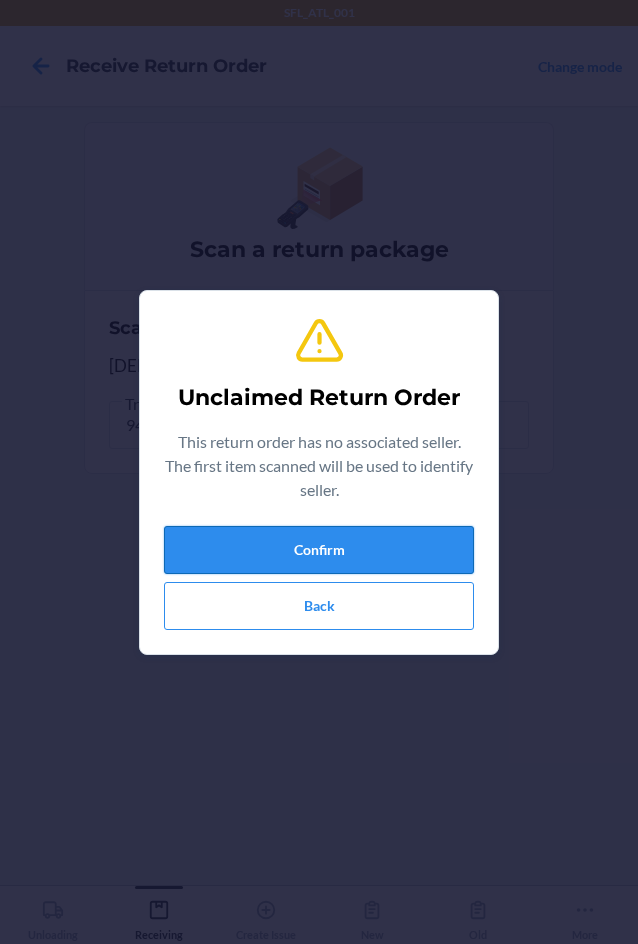 click on "Confirm" at bounding box center [319, 550] 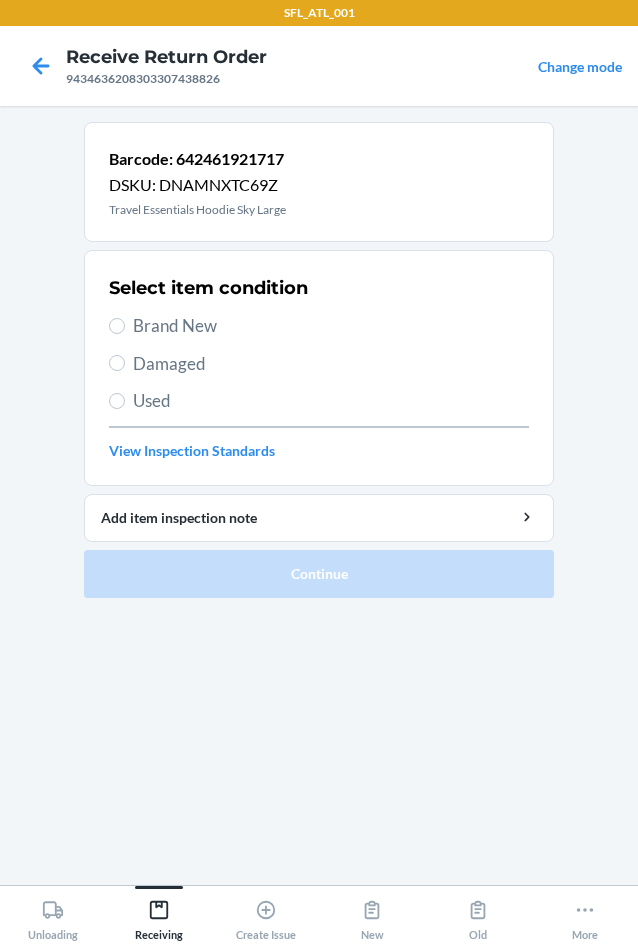 click on "Brand New" at bounding box center [331, 326] 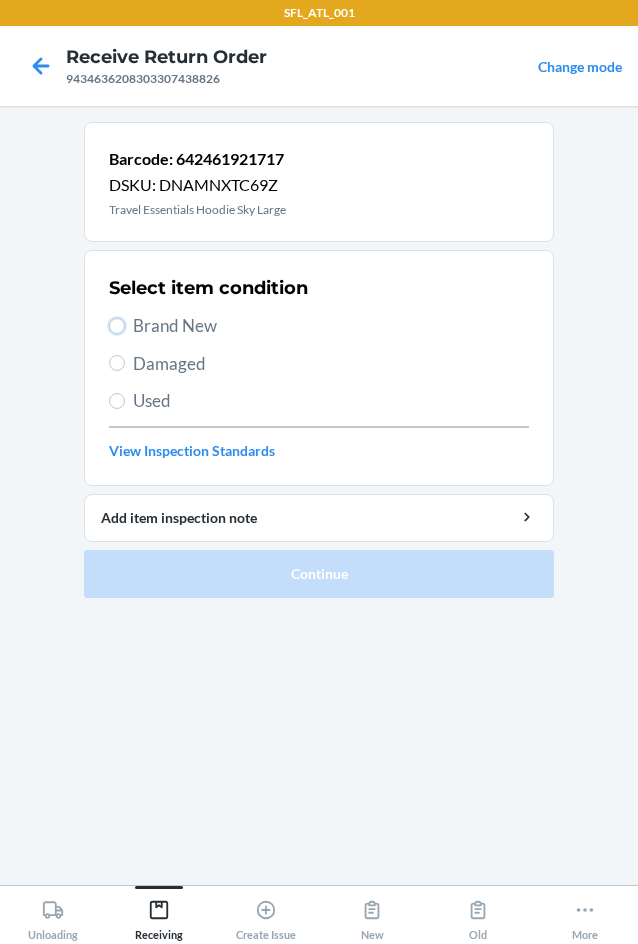 click on "Brand New" at bounding box center (117, 326) 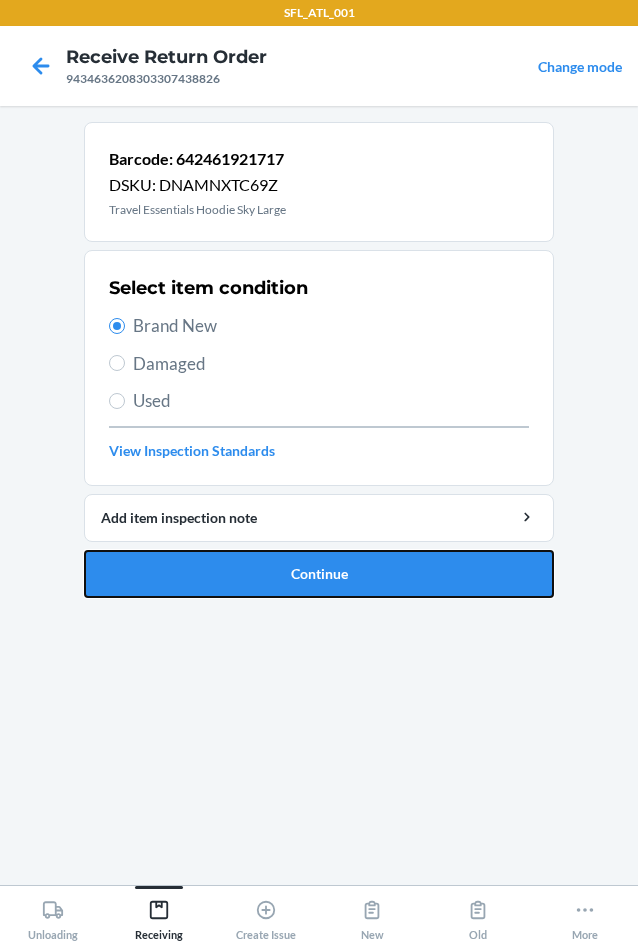 click on "Continue" at bounding box center [319, 574] 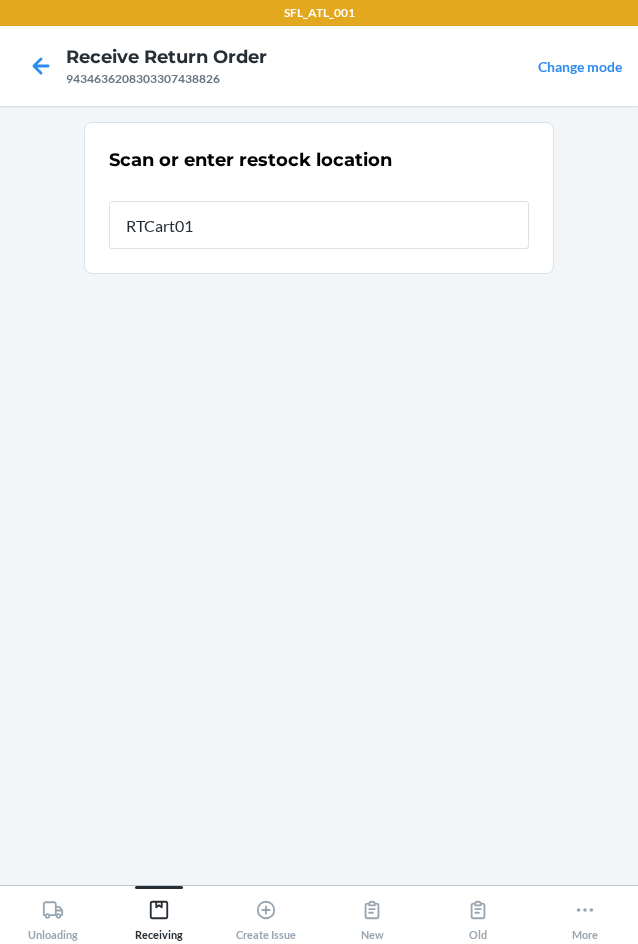 type on "RTCart018" 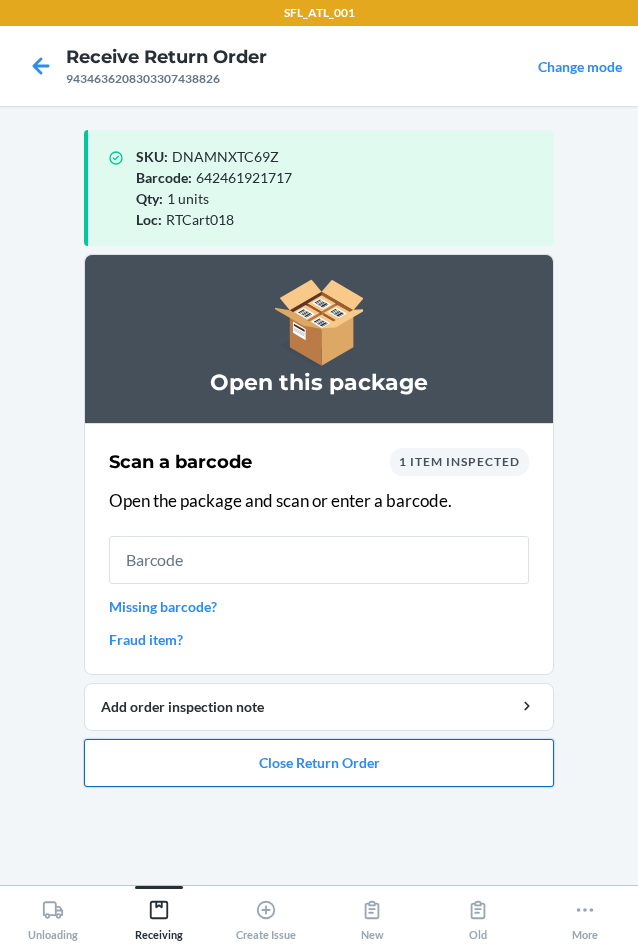 click on "Close Return Order" at bounding box center [319, 763] 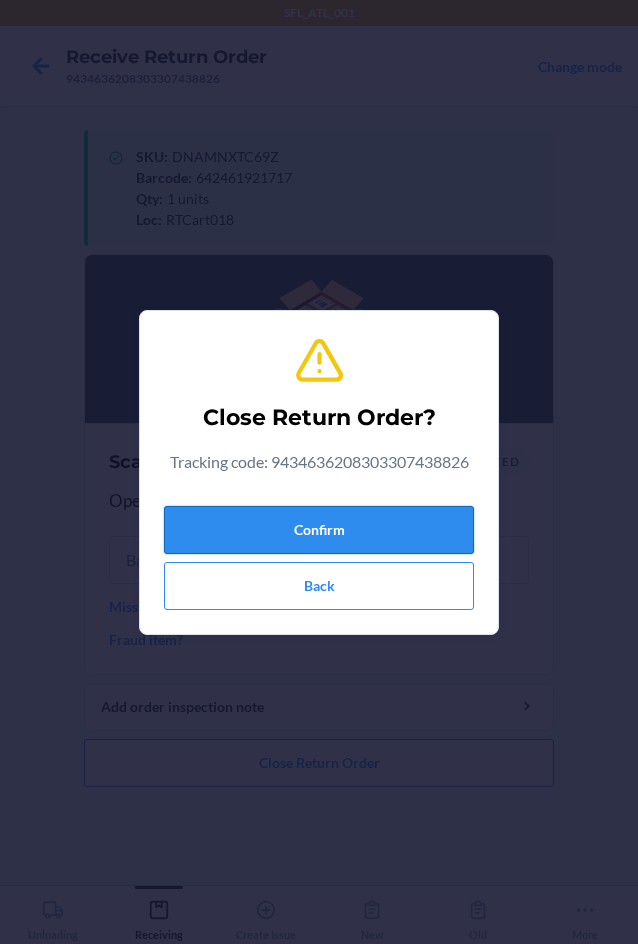 click on "Confirm" at bounding box center (319, 530) 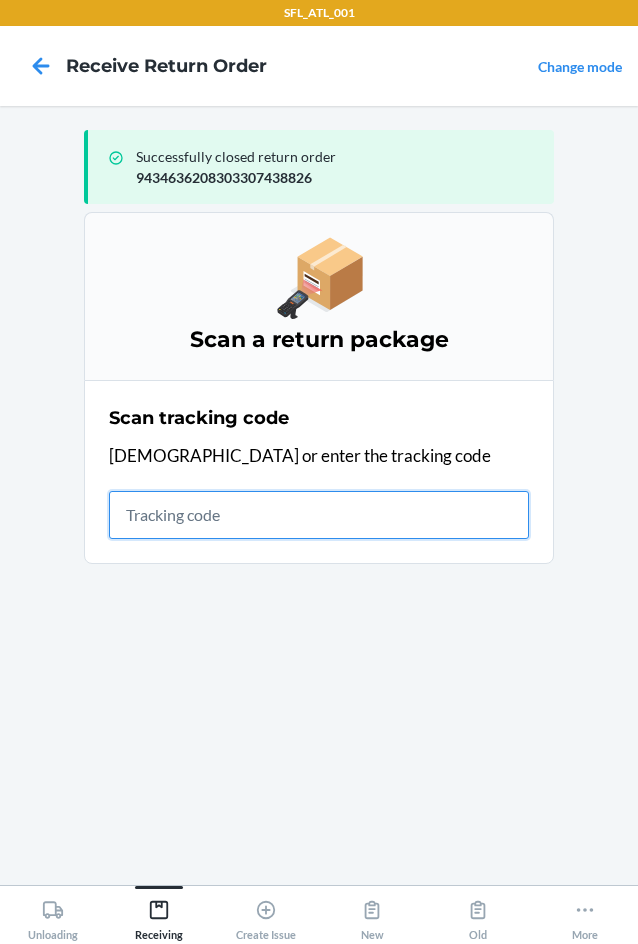 drag, startPoint x: 237, startPoint y: 509, endPoint x: 230, endPoint y: 481, distance: 28.86174 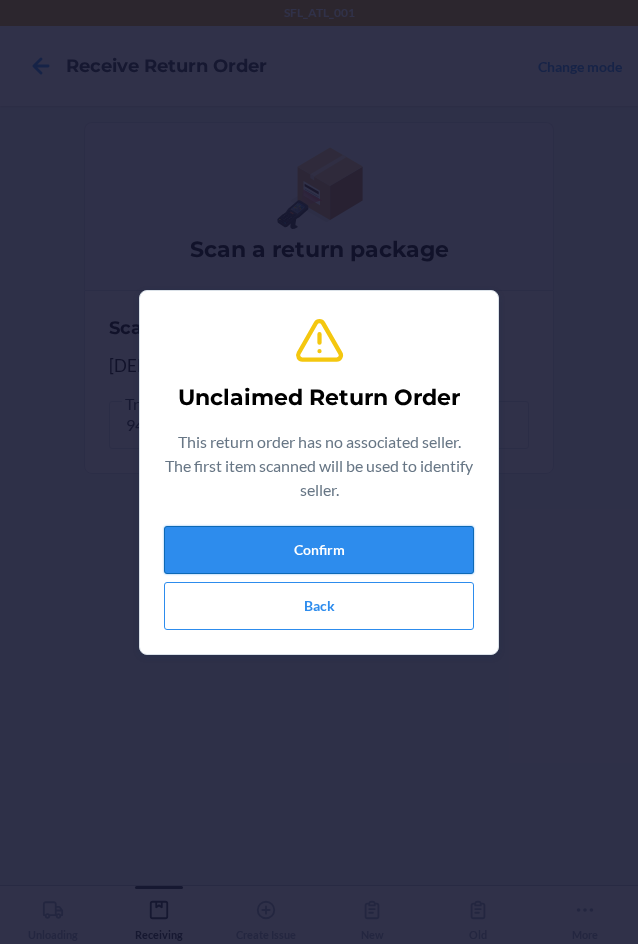 click on "Confirm" at bounding box center [319, 550] 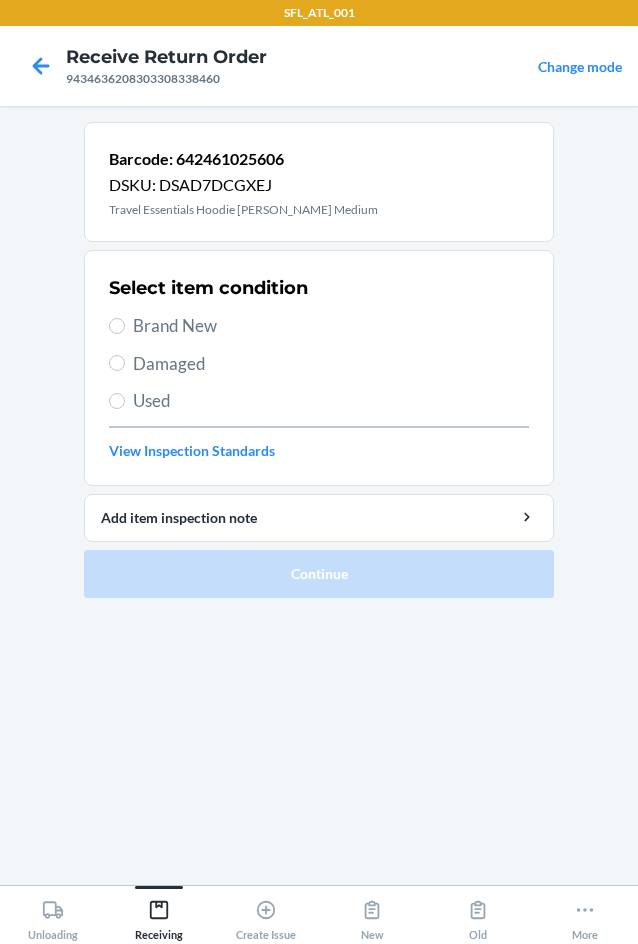 click on "Brand New" at bounding box center (331, 326) 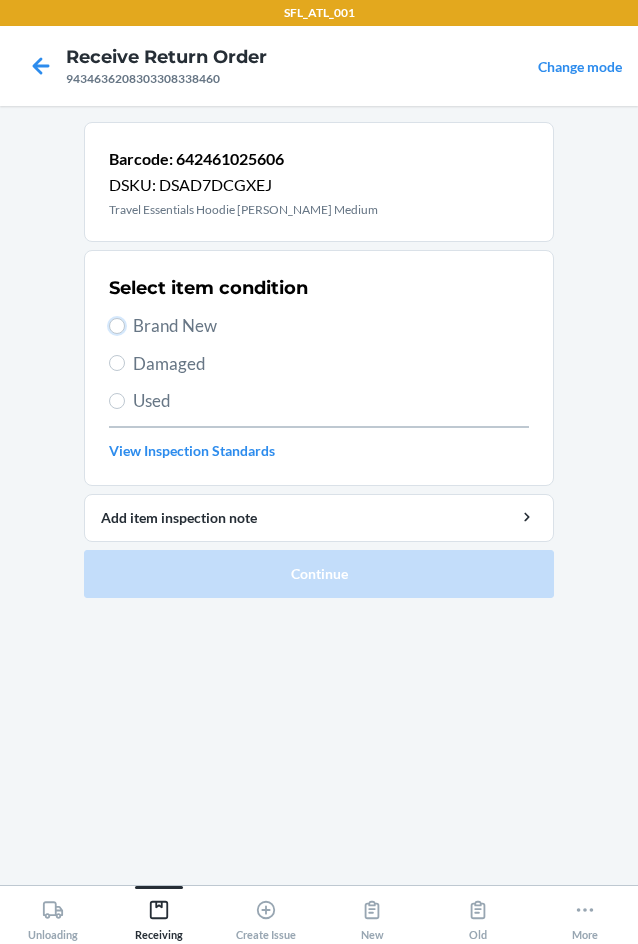 click on "Brand New" at bounding box center [117, 326] 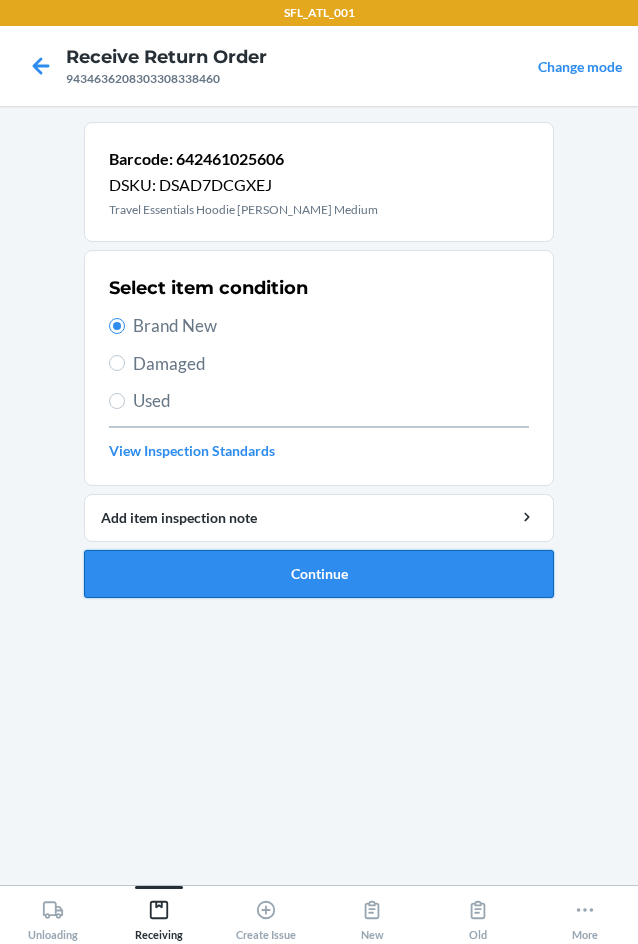 click on "Continue" at bounding box center (319, 574) 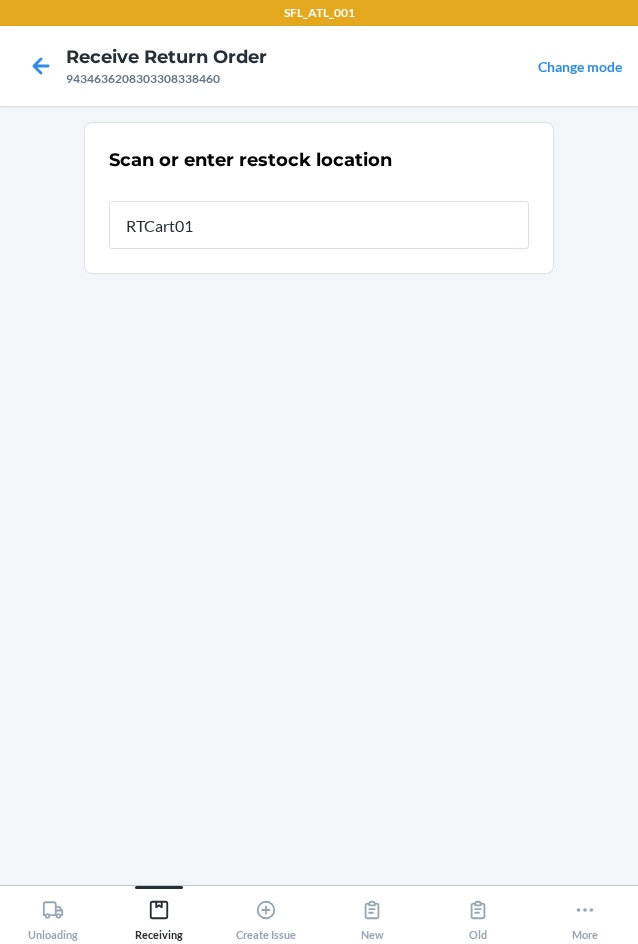 type on "RTCart018" 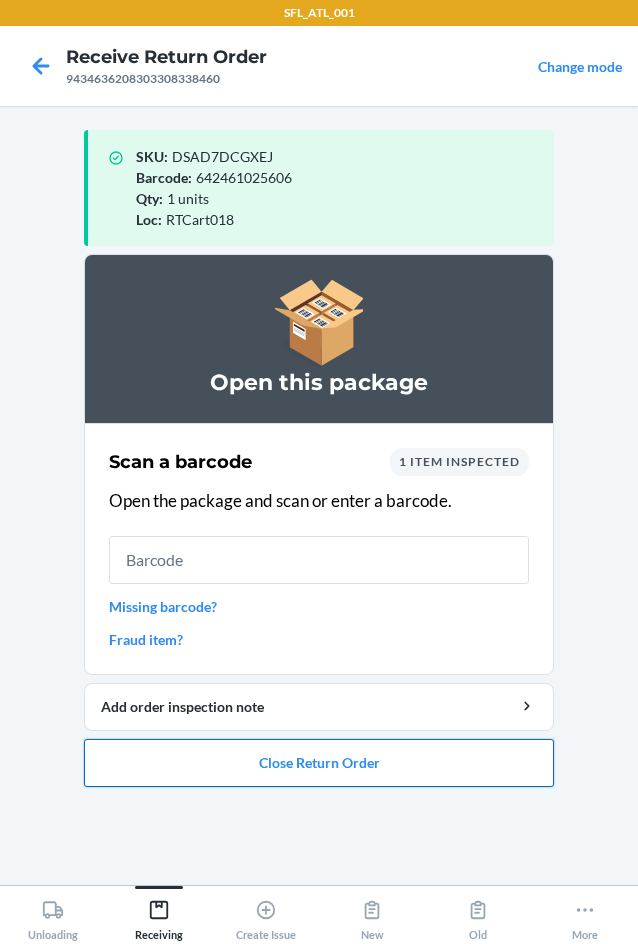 click on "Close Return Order" at bounding box center [319, 763] 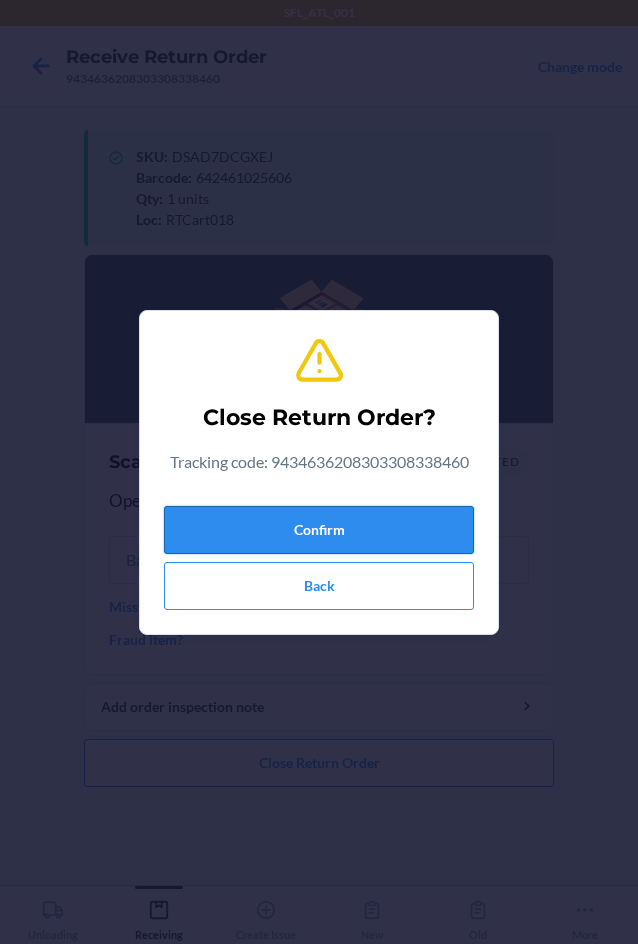 click on "Confirm" at bounding box center (319, 530) 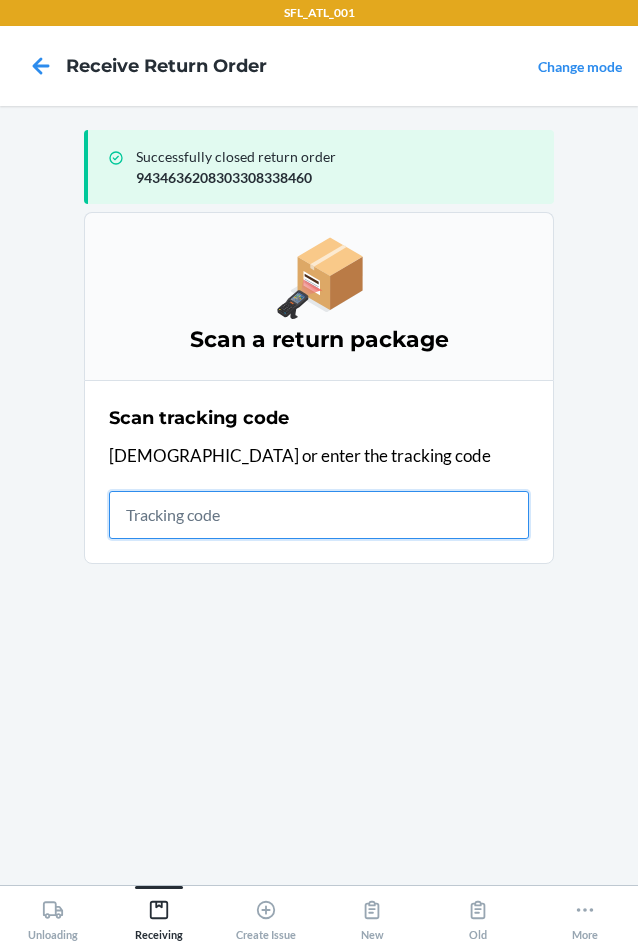click at bounding box center (319, 515) 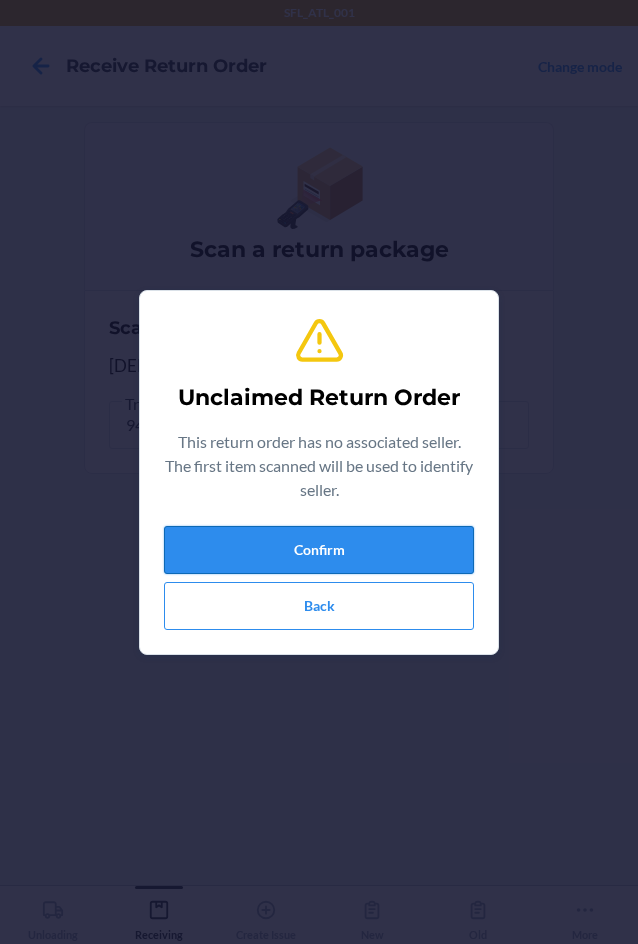 click on "Confirm" at bounding box center (319, 550) 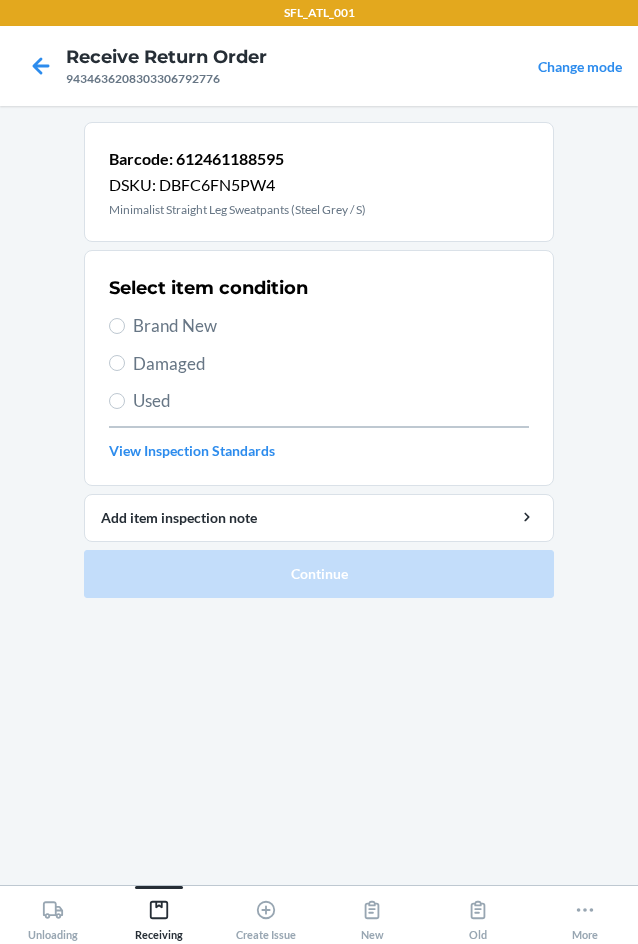 click on "Brand New" at bounding box center (331, 326) 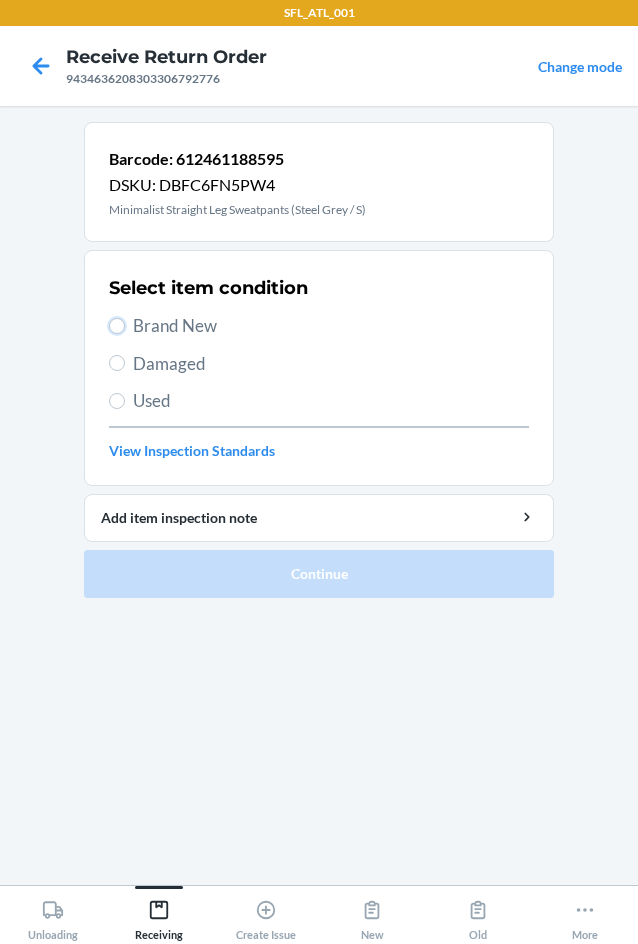 click on "Brand New" at bounding box center [117, 326] 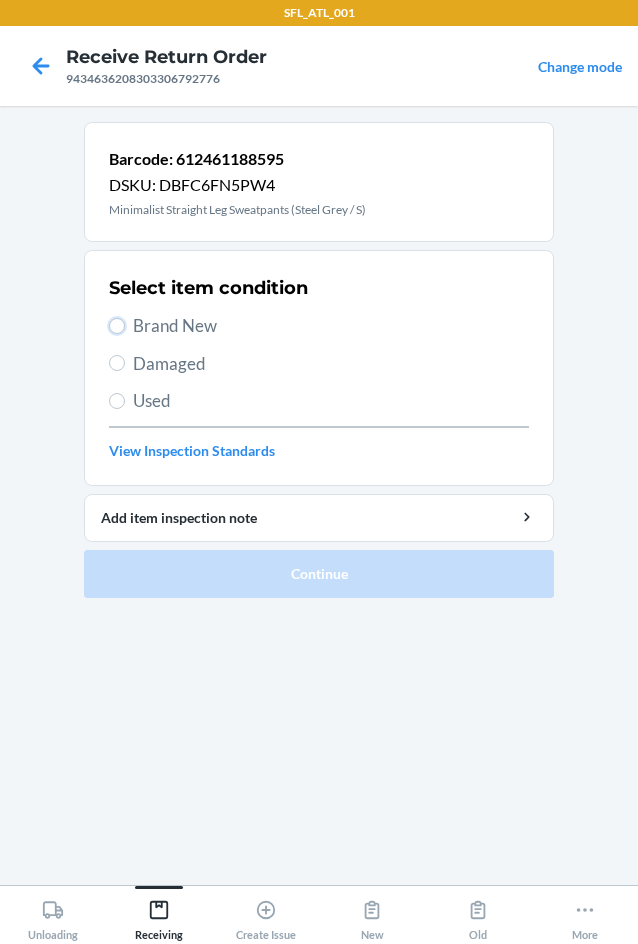 radio on "true" 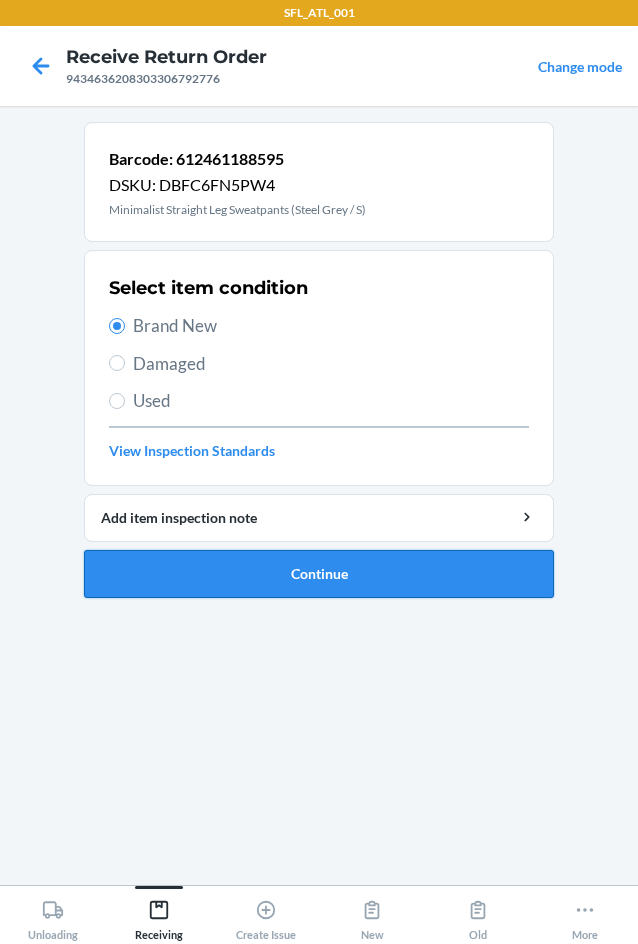 click on "Continue" at bounding box center (319, 574) 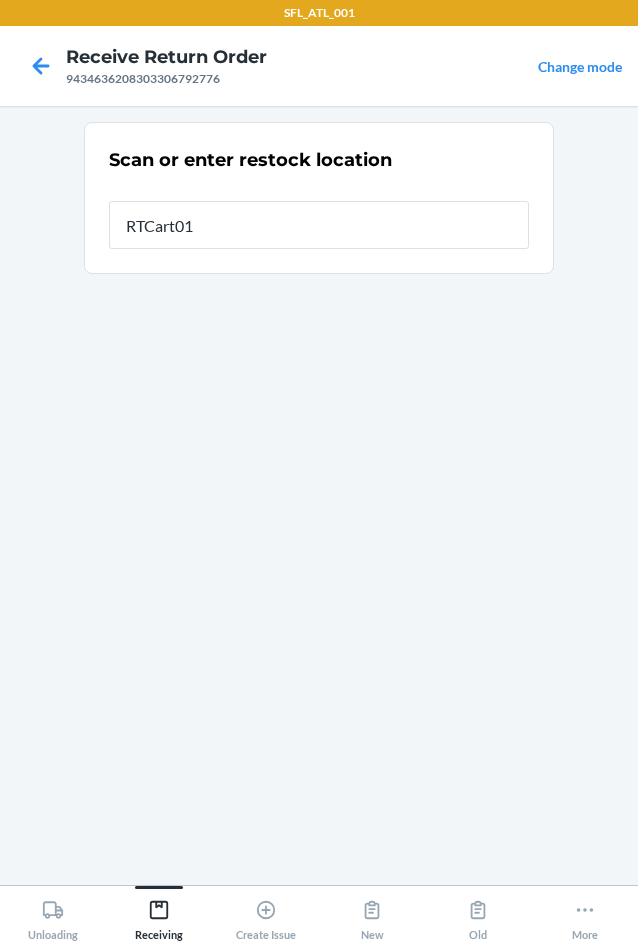type on "RTCart018" 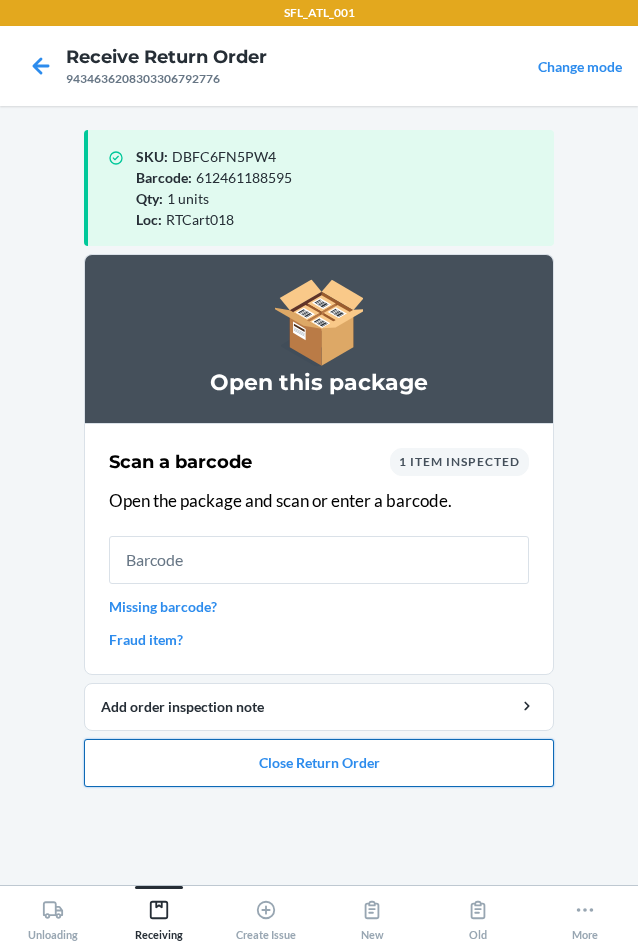 click on "Close Return Order" at bounding box center (319, 763) 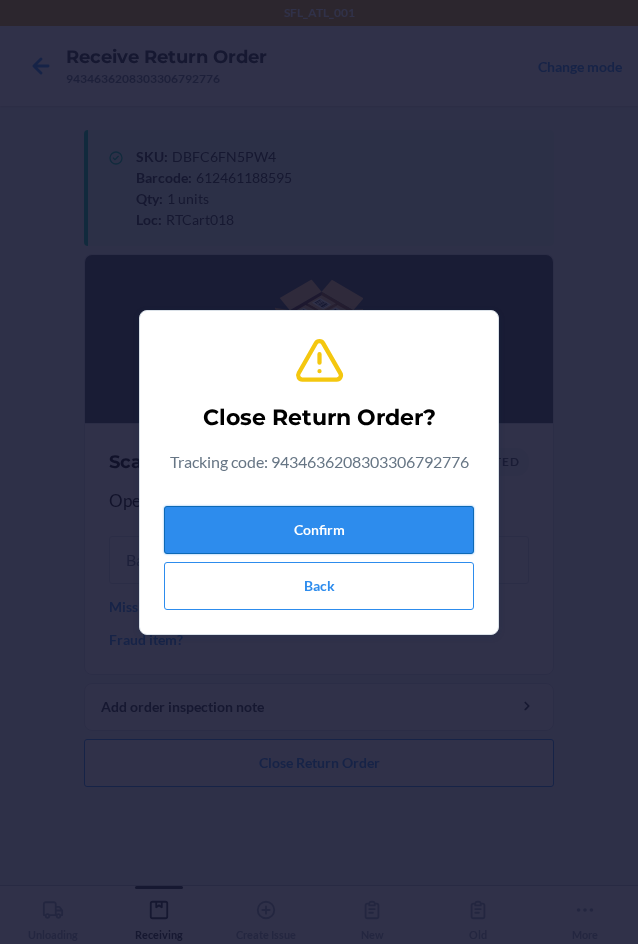 click on "Confirm" at bounding box center (319, 530) 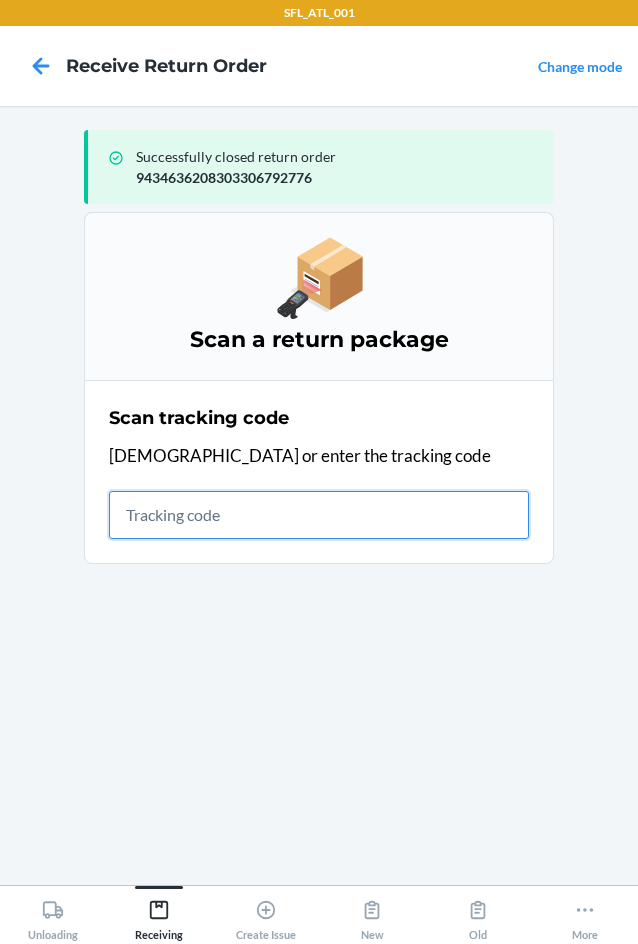 click at bounding box center (319, 515) 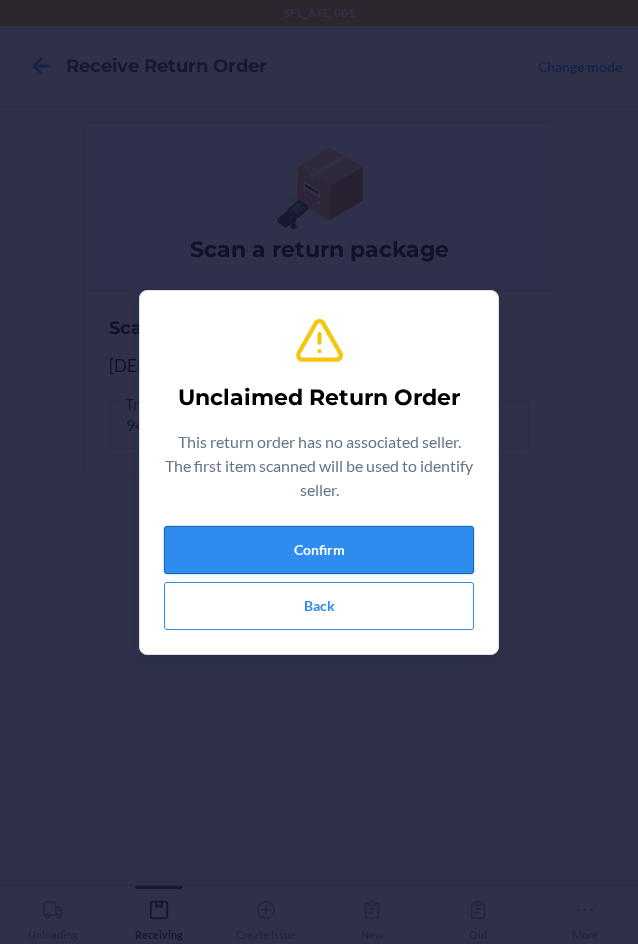 click on "Confirm" at bounding box center [319, 550] 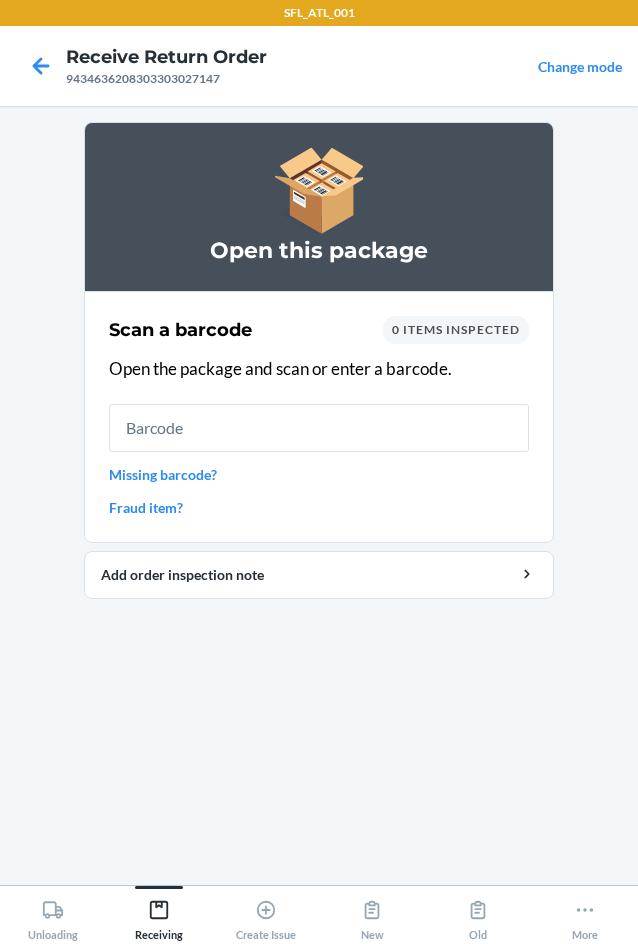 click on "Missing barcode?" at bounding box center (319, 474) 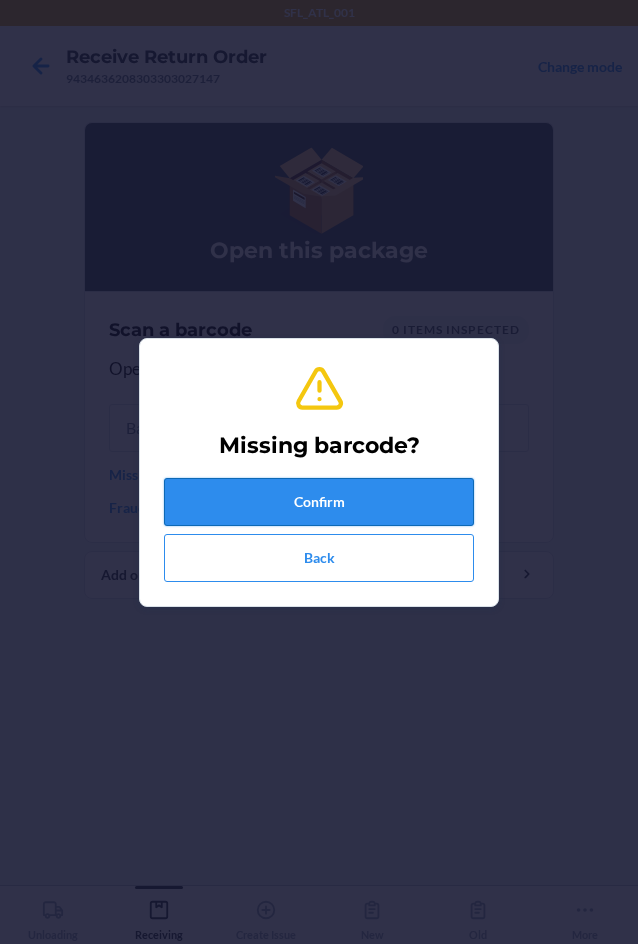 click on "Confirm" at bounding box center [319, 502] 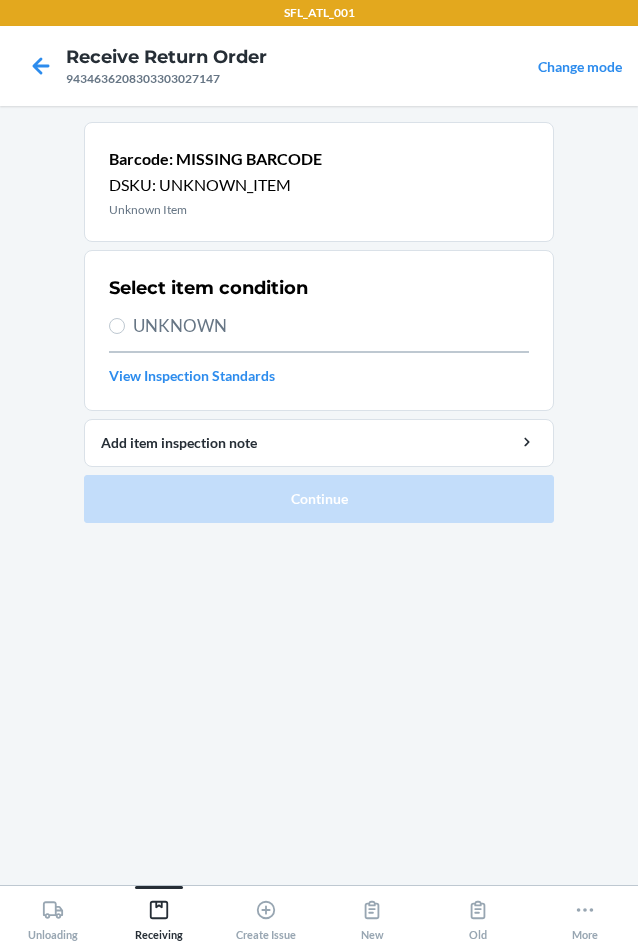 click on "UNKNOWN" at bounding box center [331, 326] 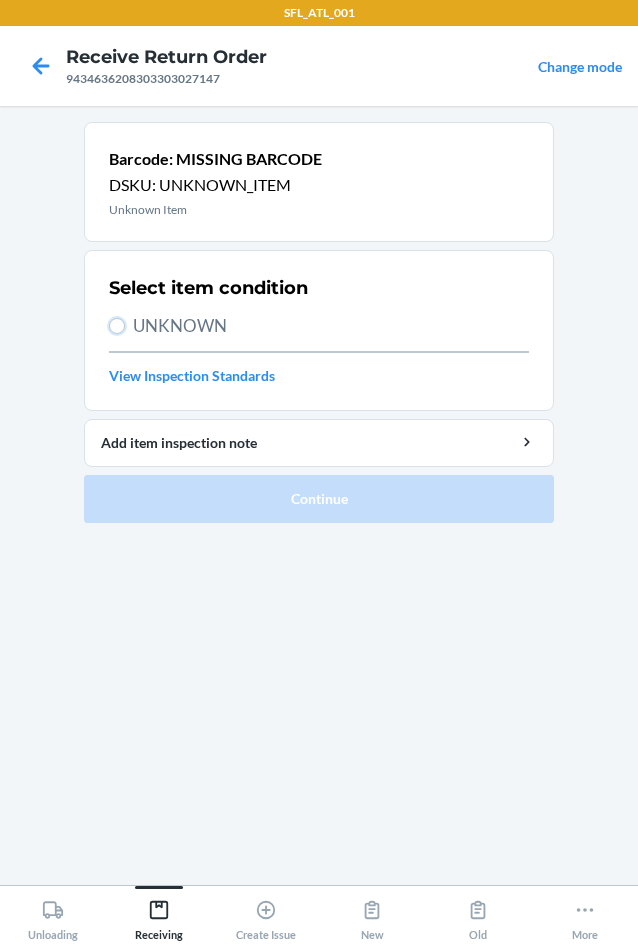 click on "UNKNOWN" at bounding box center [117, 326] 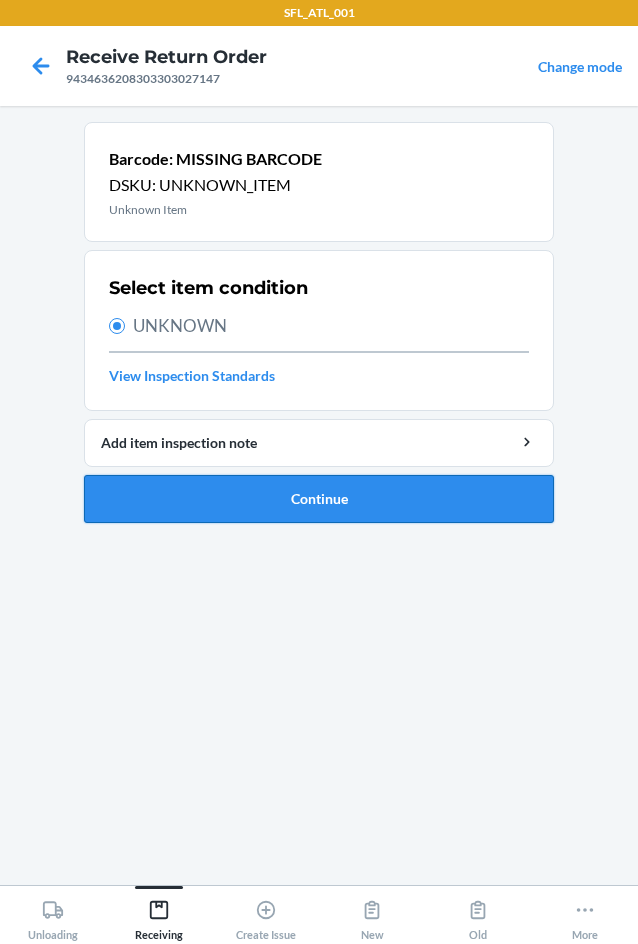 click on "Continue" at bounding box center [319, 499] 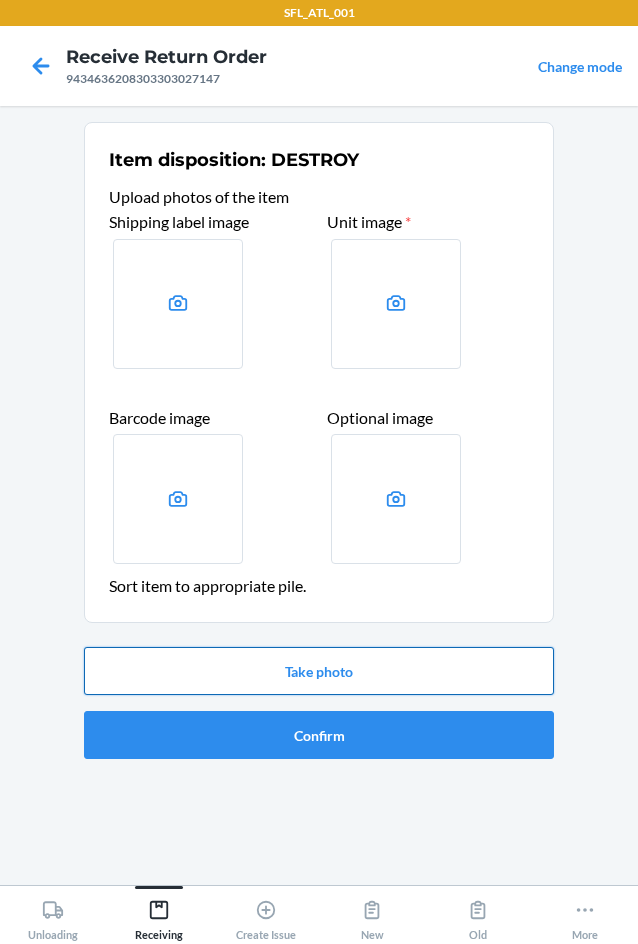 click on "Take photo" at bounding box center (319, 671) 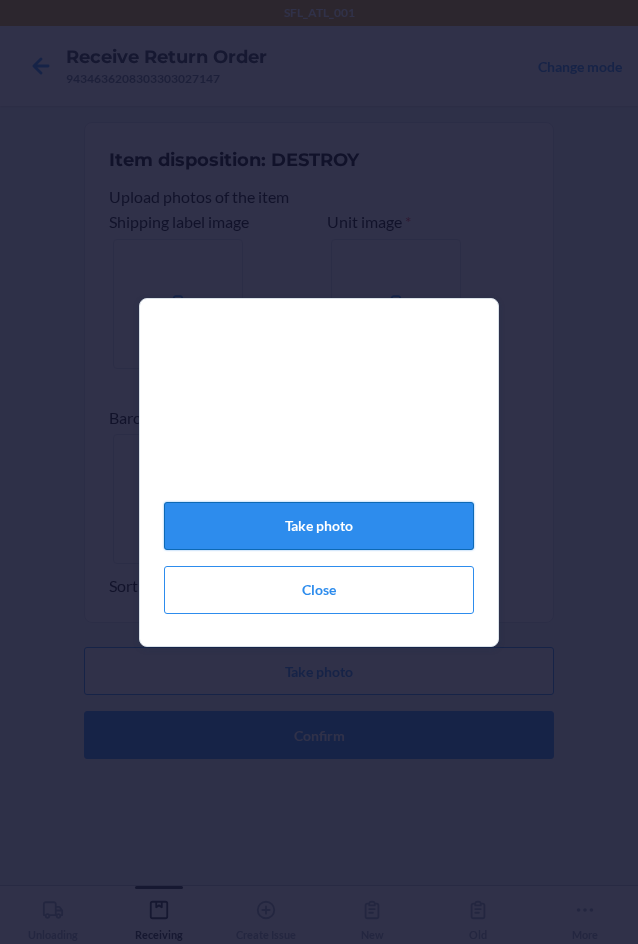click on "Take photo" 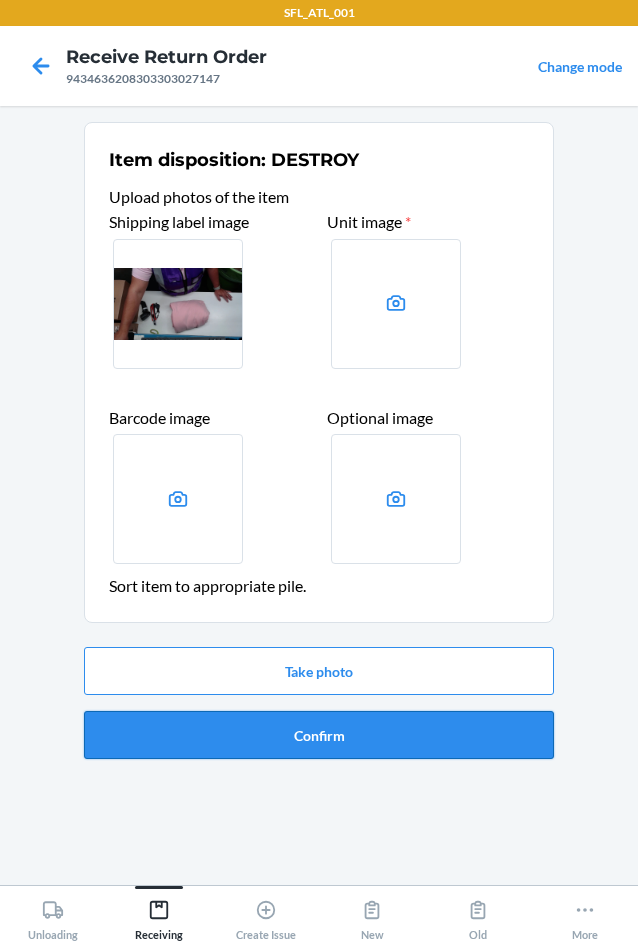 click on "Confirm" at bounding box center (319, 735) 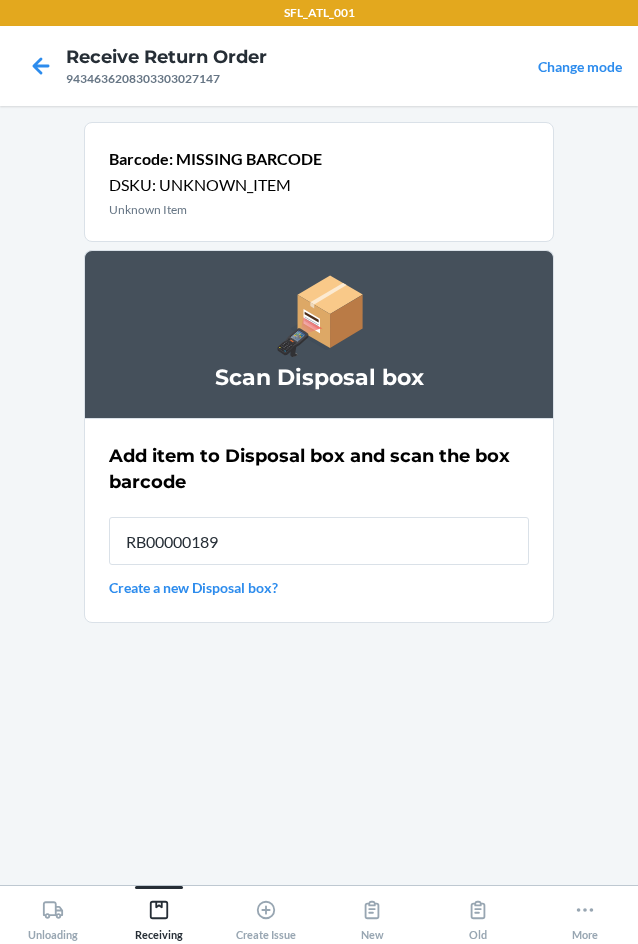 type on "RB00000189D" 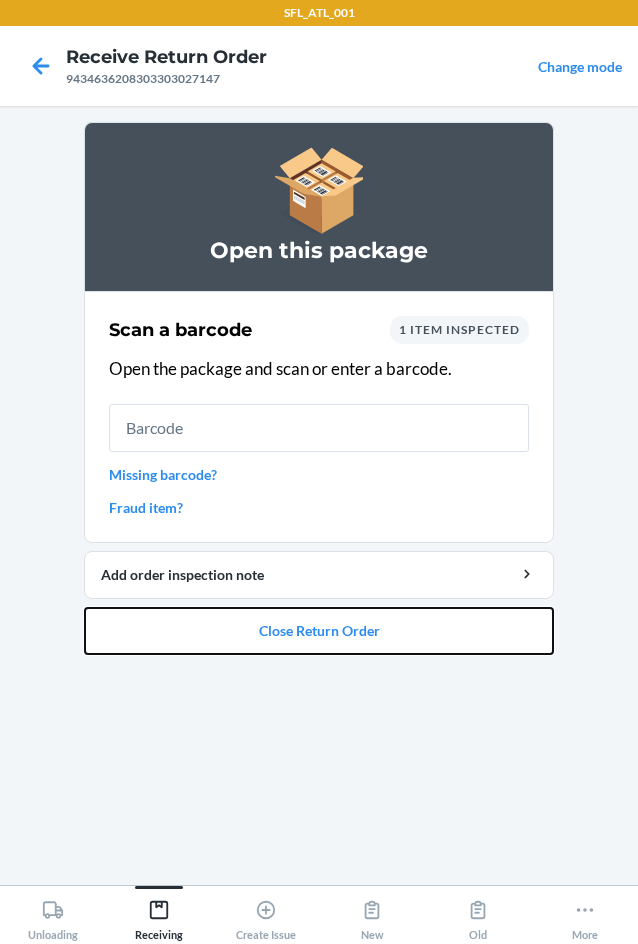 click on "Close Return Order" at bounding box center [319, 631] 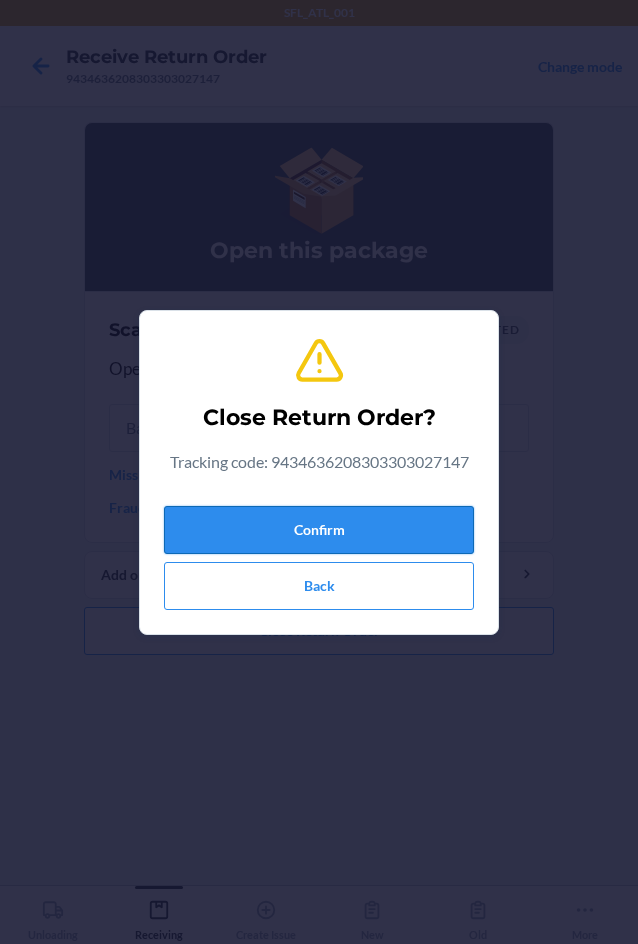 click on "Confirm" at bounding box center [319, 530] 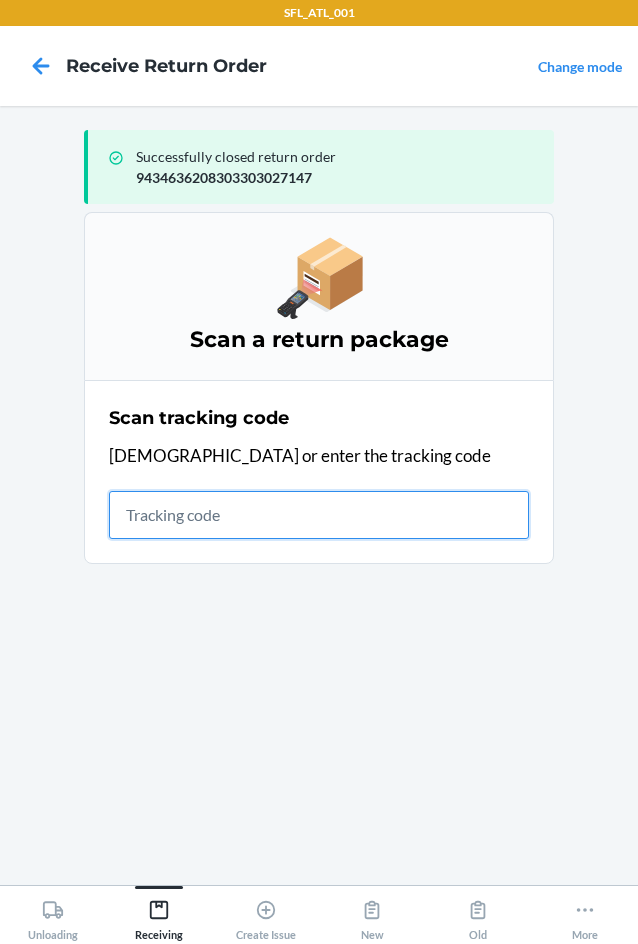 click at bounding box center [319, 515] 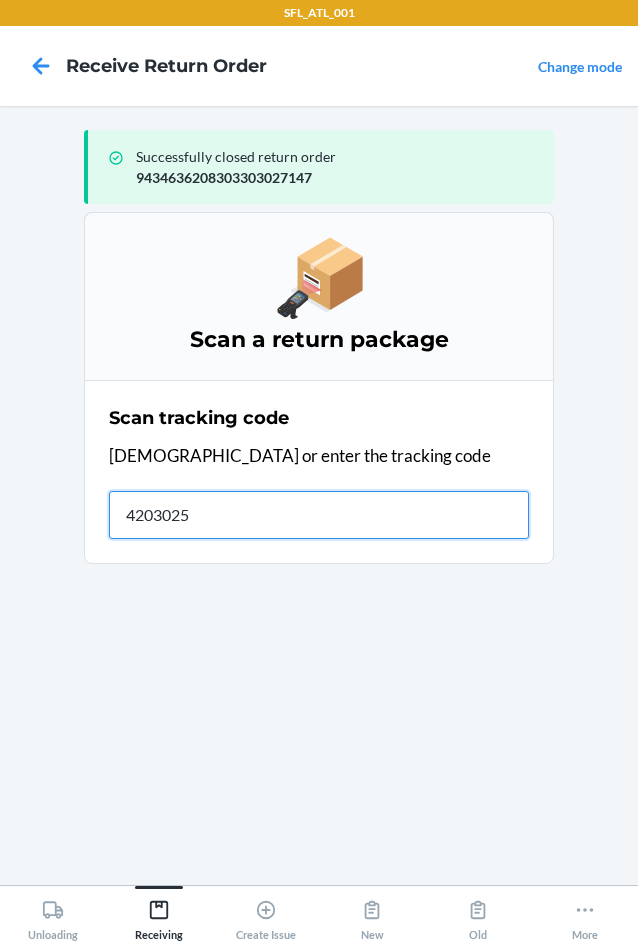 type on "42030259" 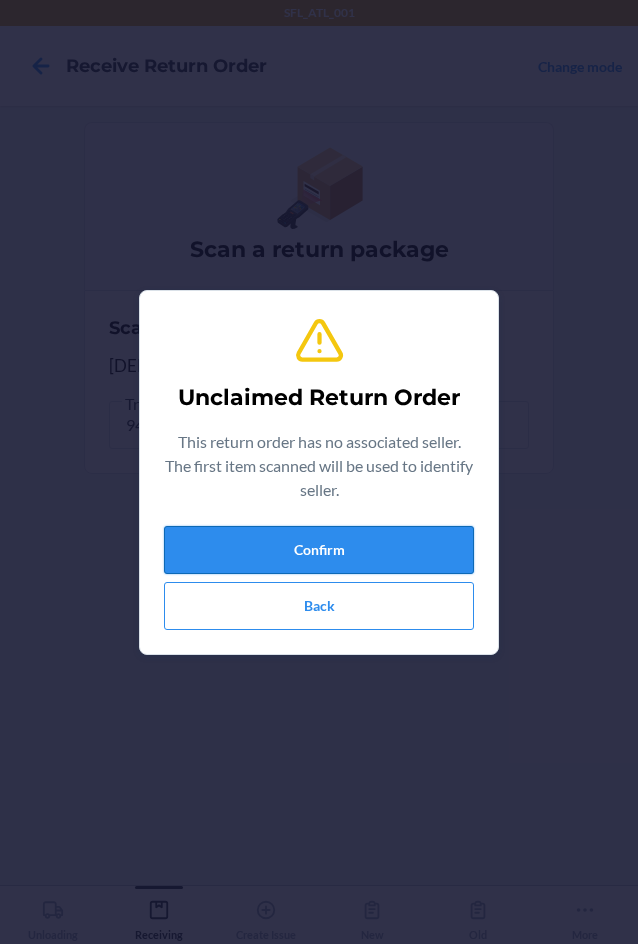 click on "Confirm" at bounding box center (319, 550) 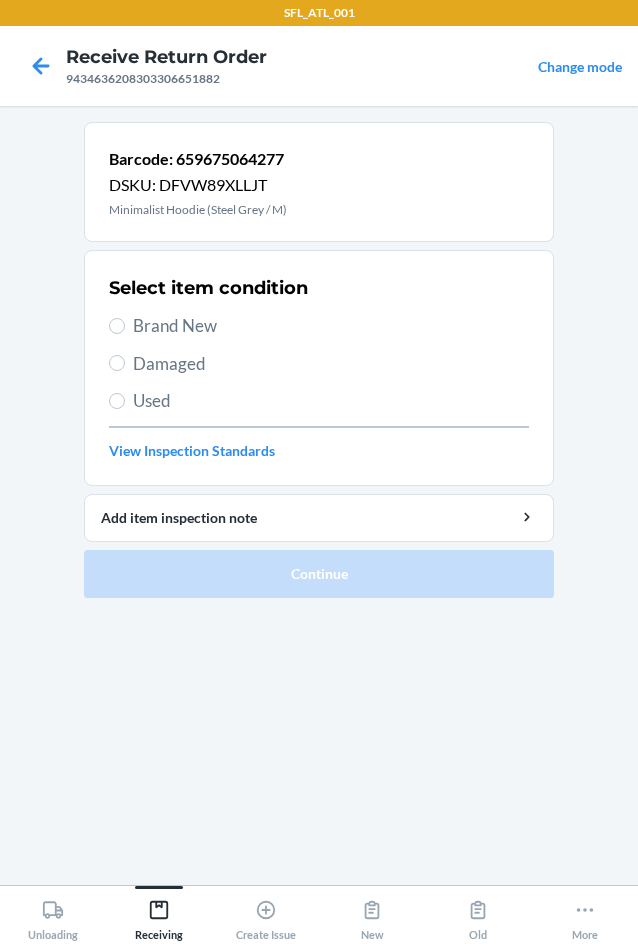 click on "Brand New" at bounding box center [331, 326] 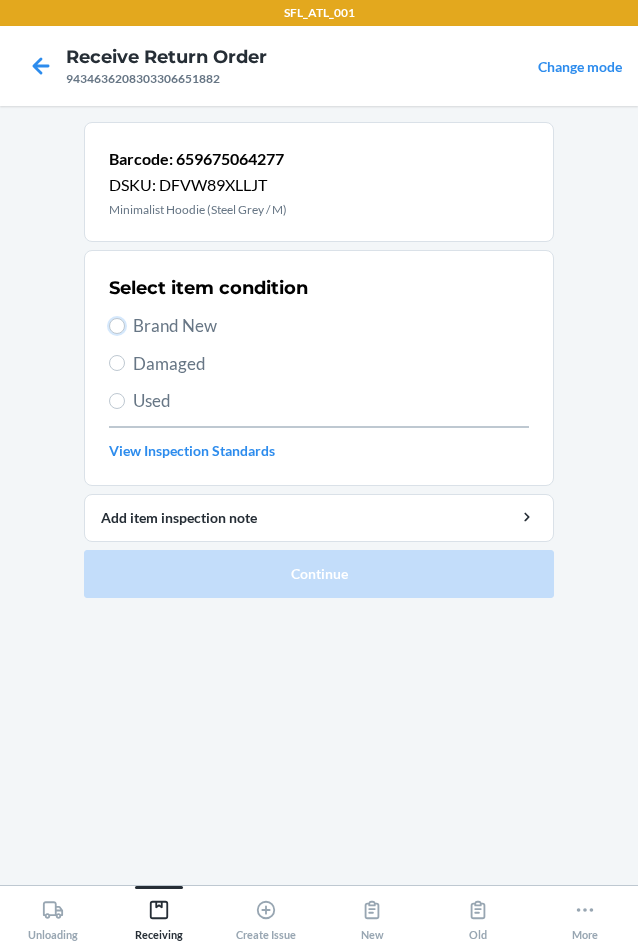 click on "Brand New" at bounding box center [117, 326] 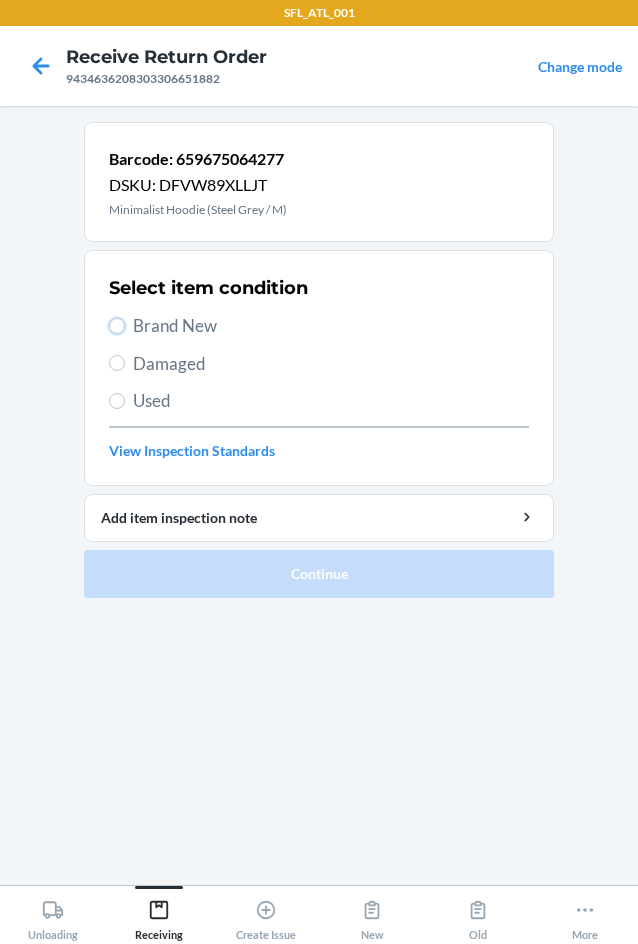 radio on "true" 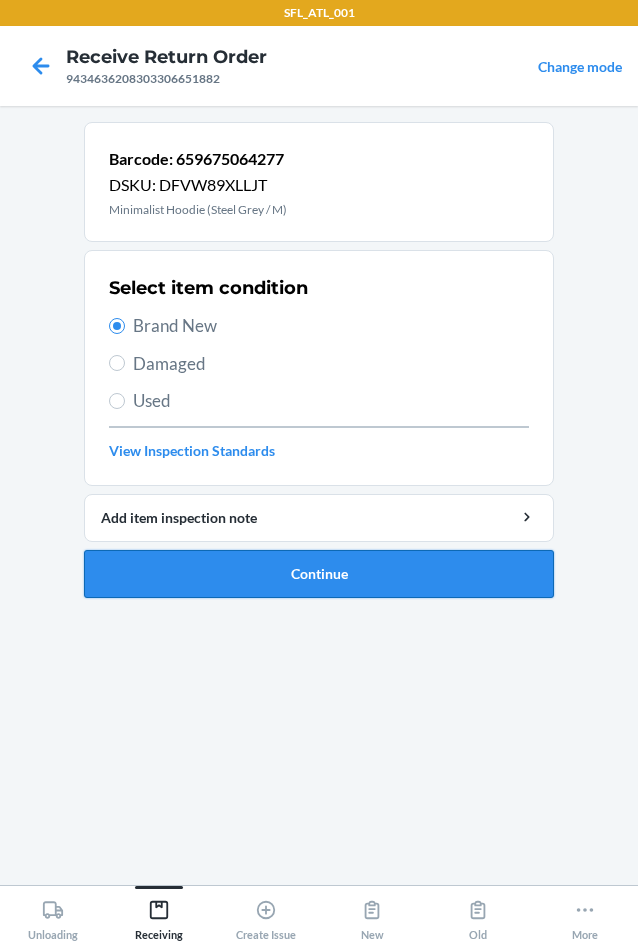 click on "Continue" at bounding box center [319, 574] 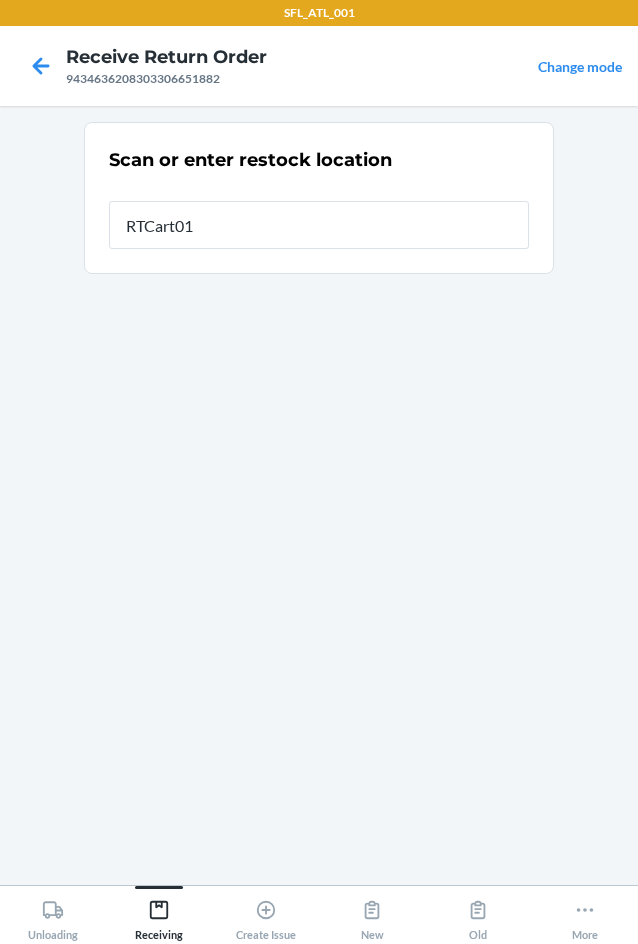 type on "RTCart018" 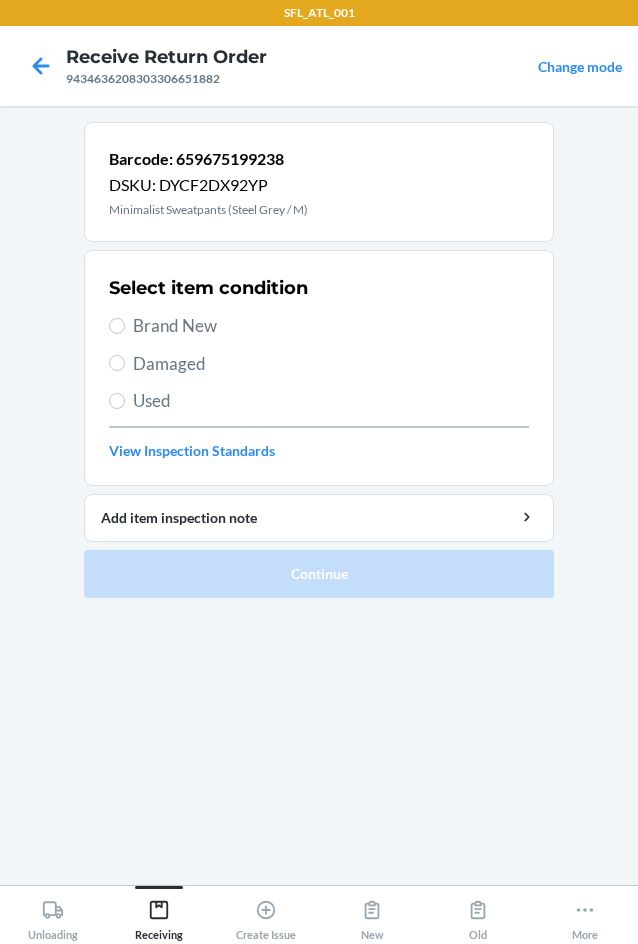 click on "Brand New" at bounding box center (331, 326) 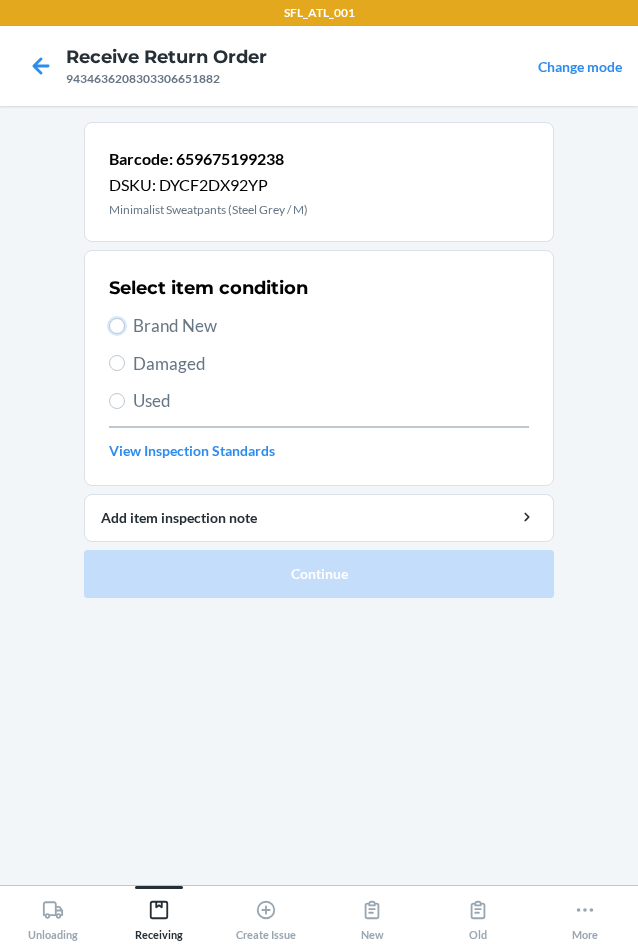 click on "Brand New" at bounding box center (117, 326) 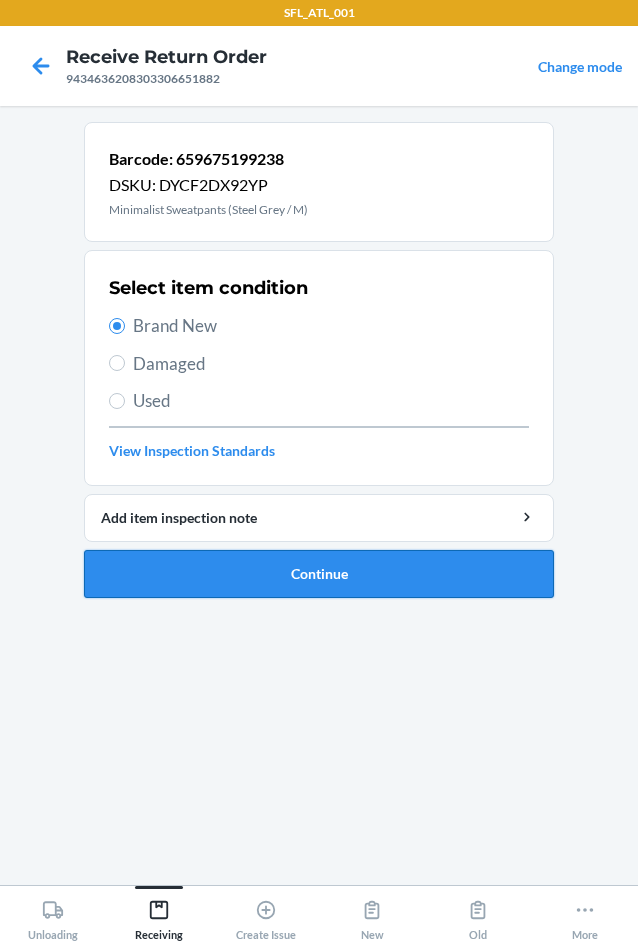 click on "Continue" at bounding box center [319, 574] 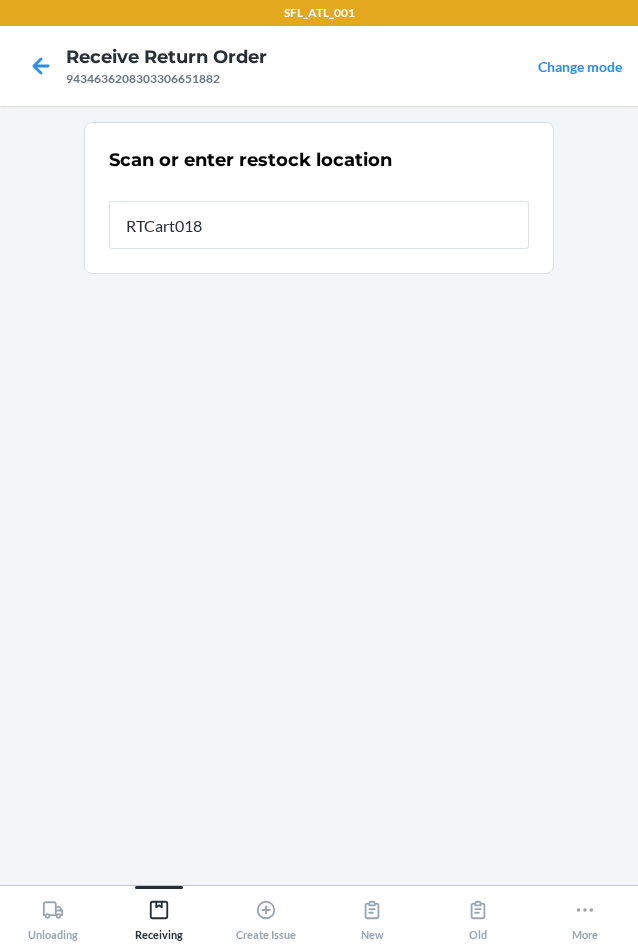 type on "RTCart018" 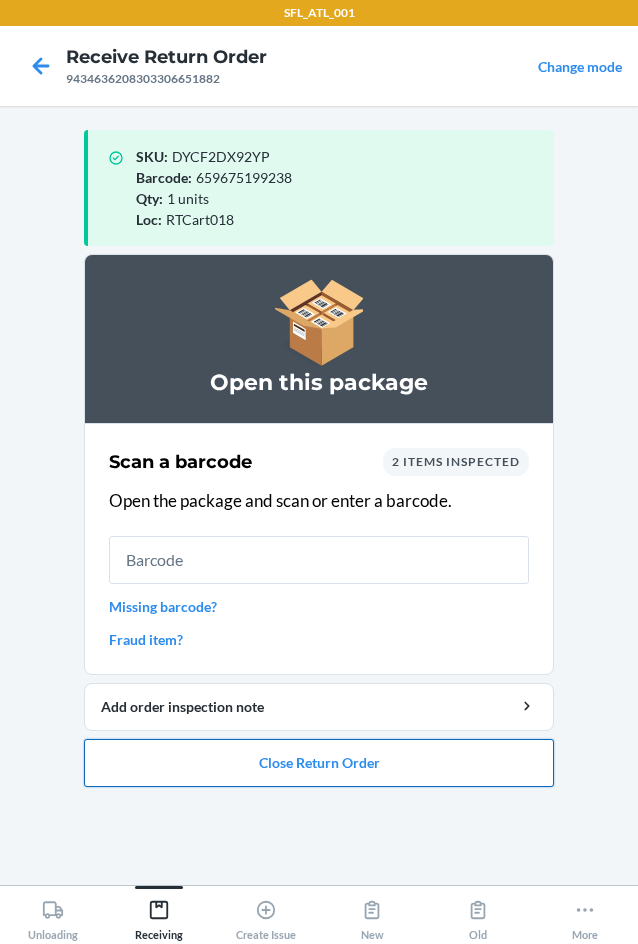 click on "Close Return Order" at bounding box center (319, 763) 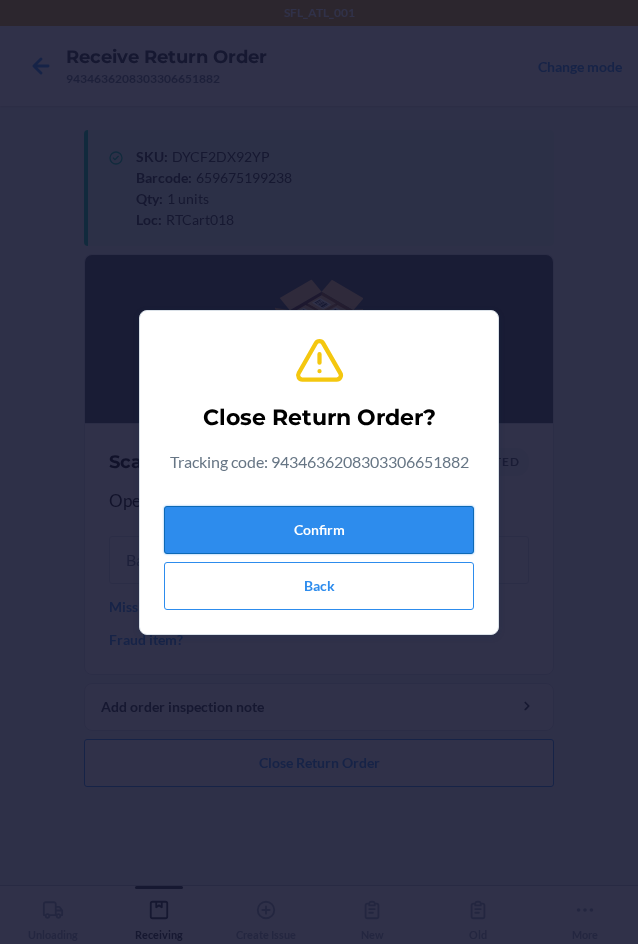 click on "Confirm" at bounding box center (319, 530) 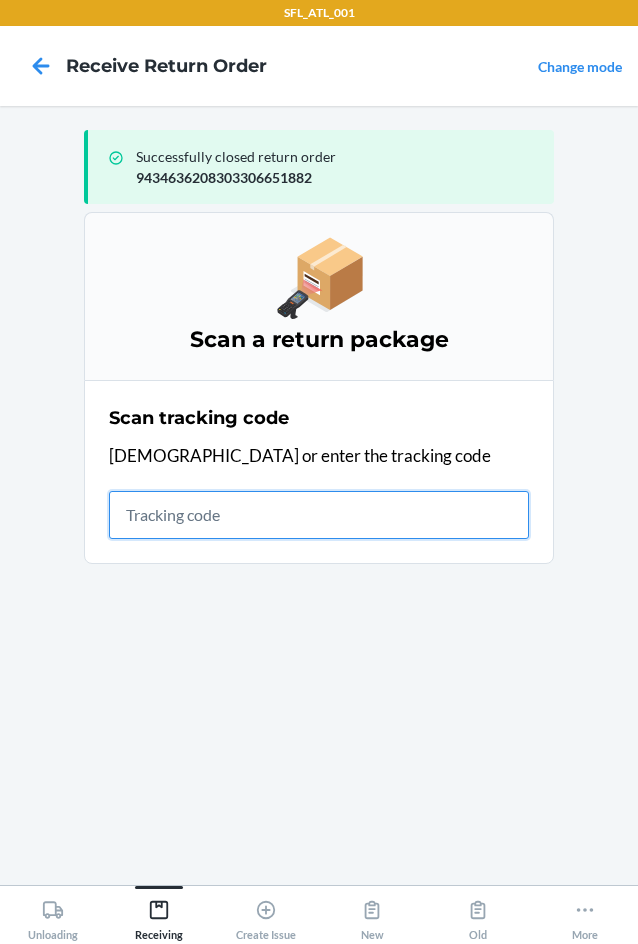 click at bounding box center (319, 515) 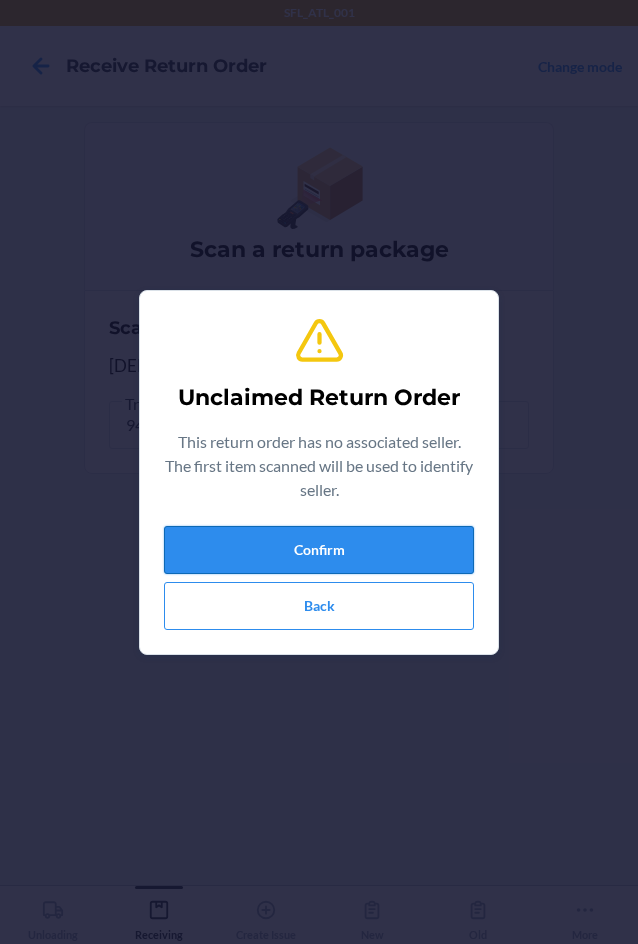 click on "Confirm" at bounding box center (319, 550) 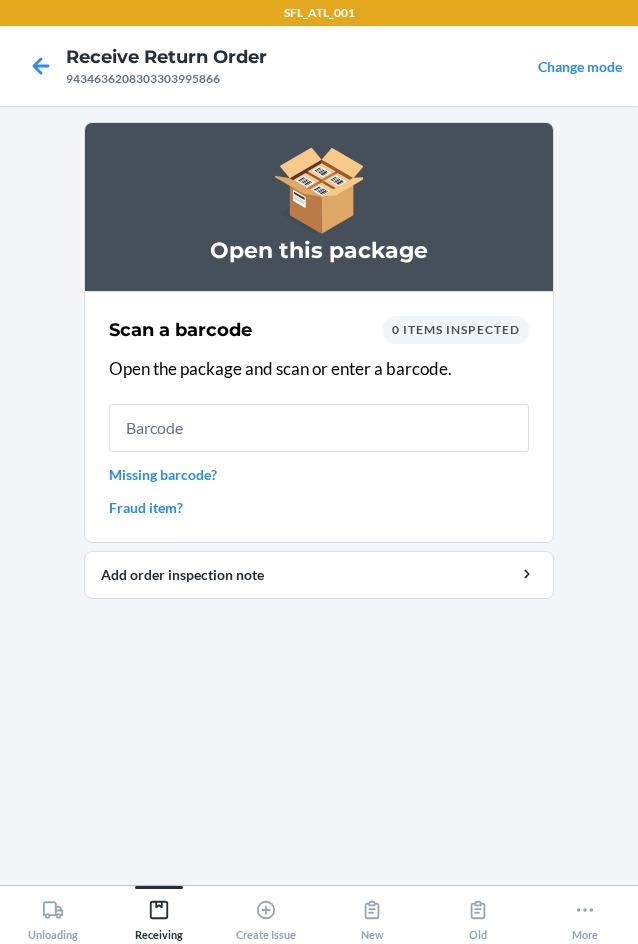 click on "Missing barcode?" at bounding box center (319, 474) 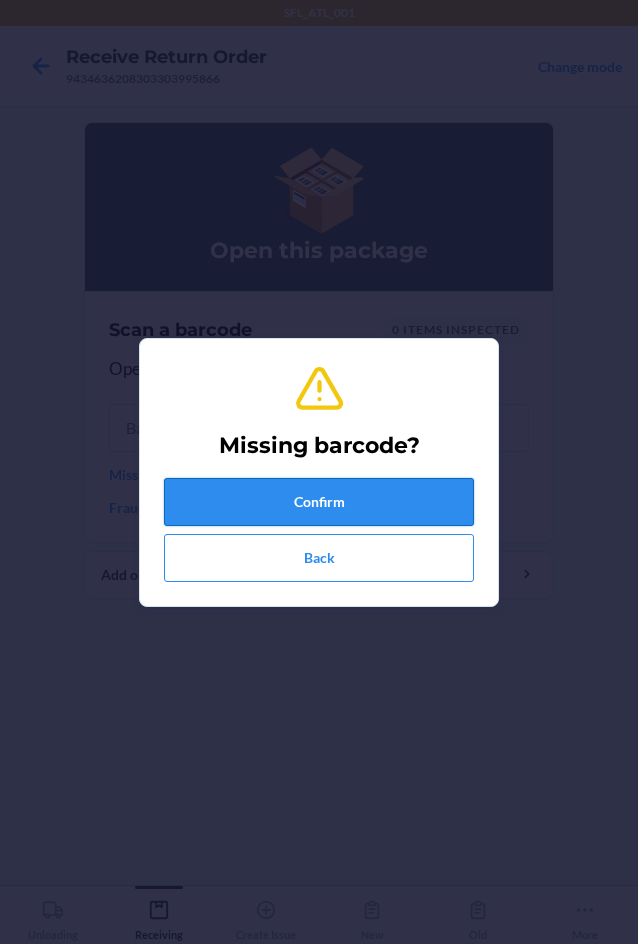 click on "Confirm" at bounding box center (319, 502) 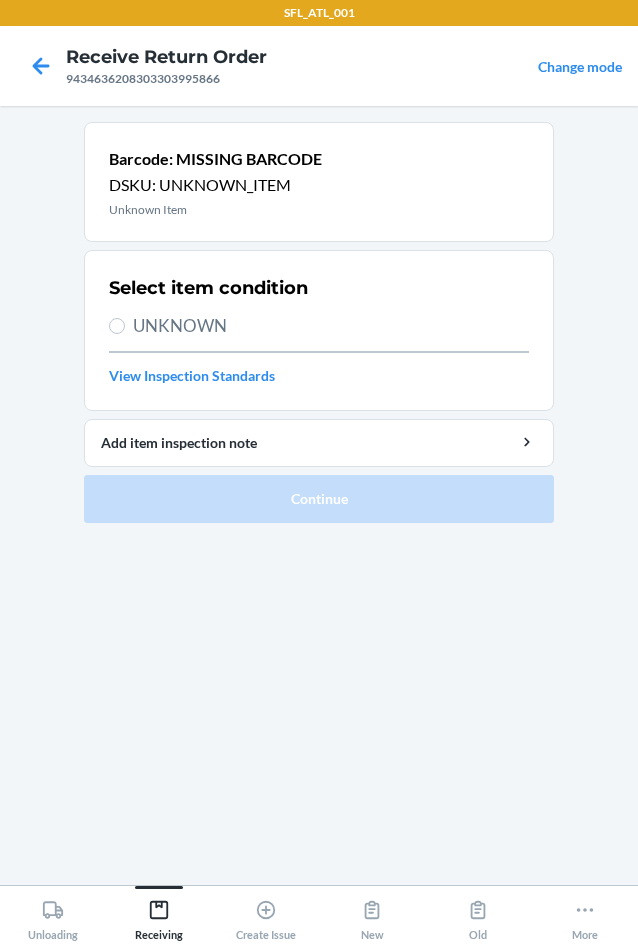 click on "UNKNOWN" at bounding box center [331, 326] 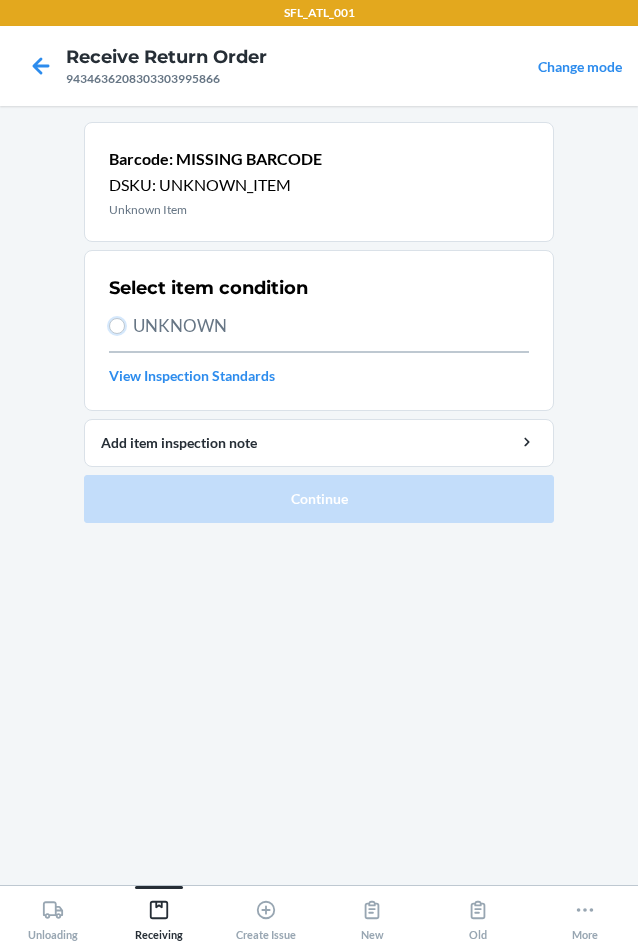 click on "UNKNOWN" at bounding box center (117, 326) 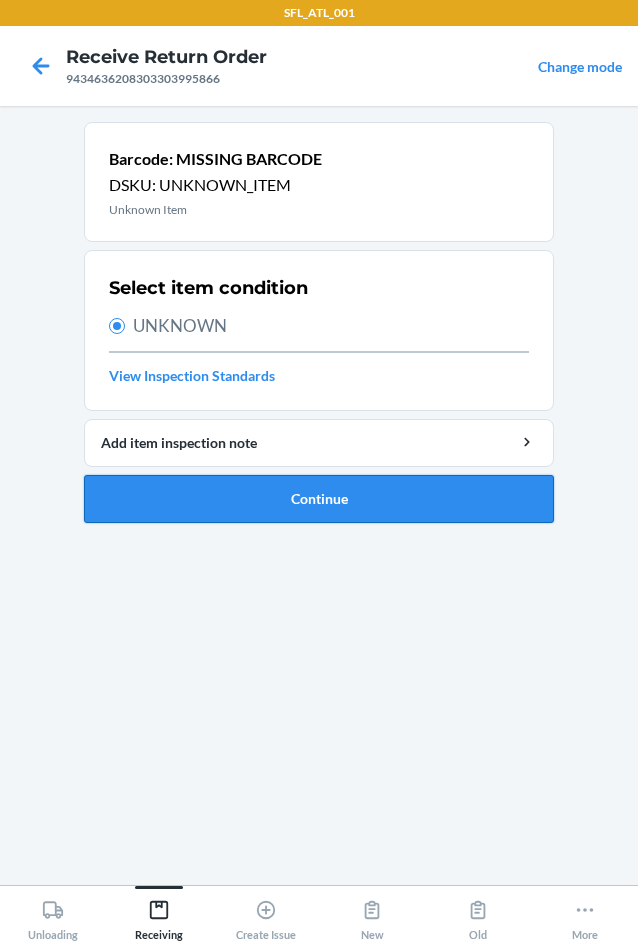 click on "Continue" at bounding box center [319, 499] 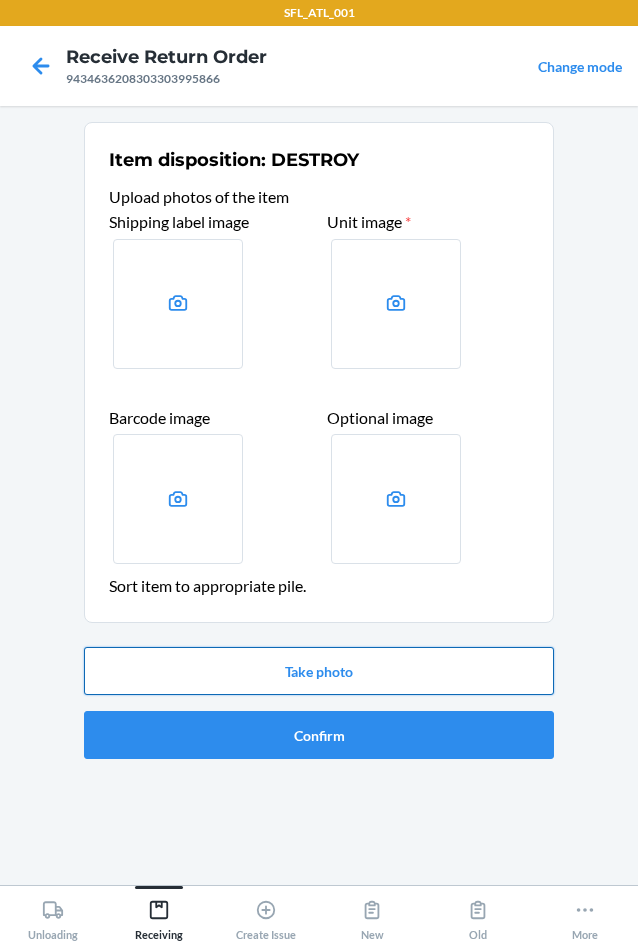 click on "Take photo" at bounding box center [319, 671] 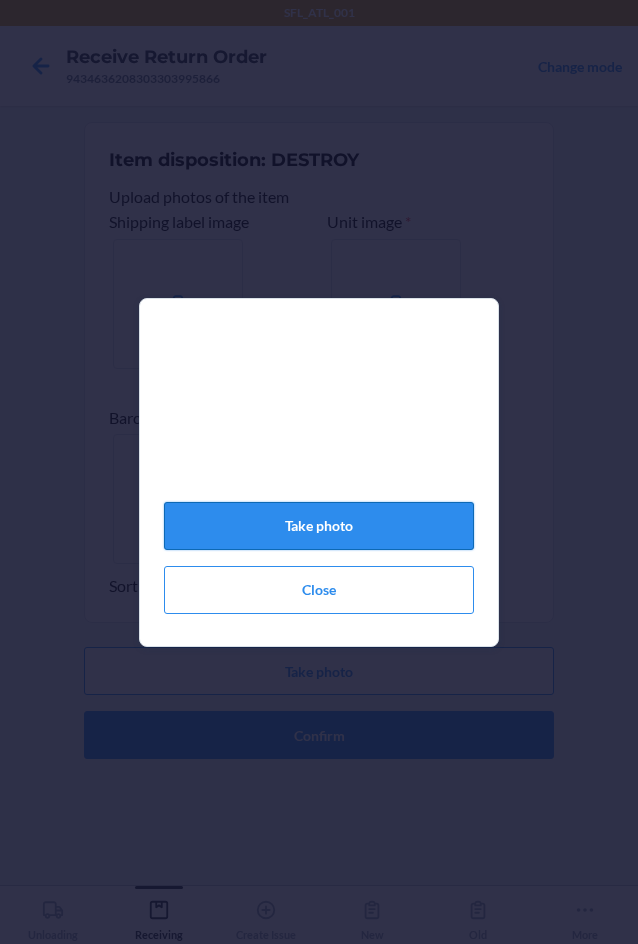 click on "Take photo" 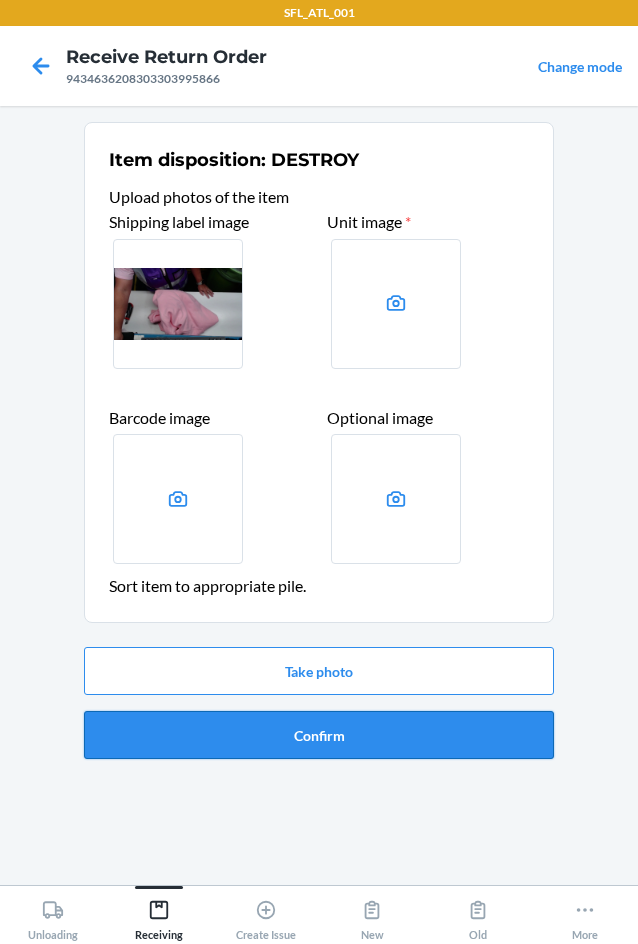 click on "Confirm" at bounding box center [319, 735] 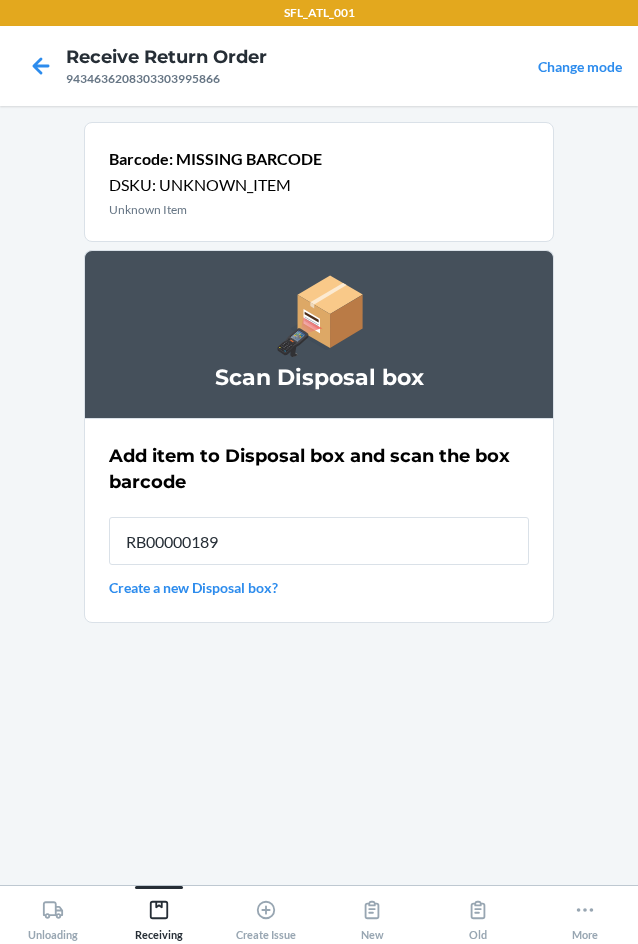 type on "RB00000189D" 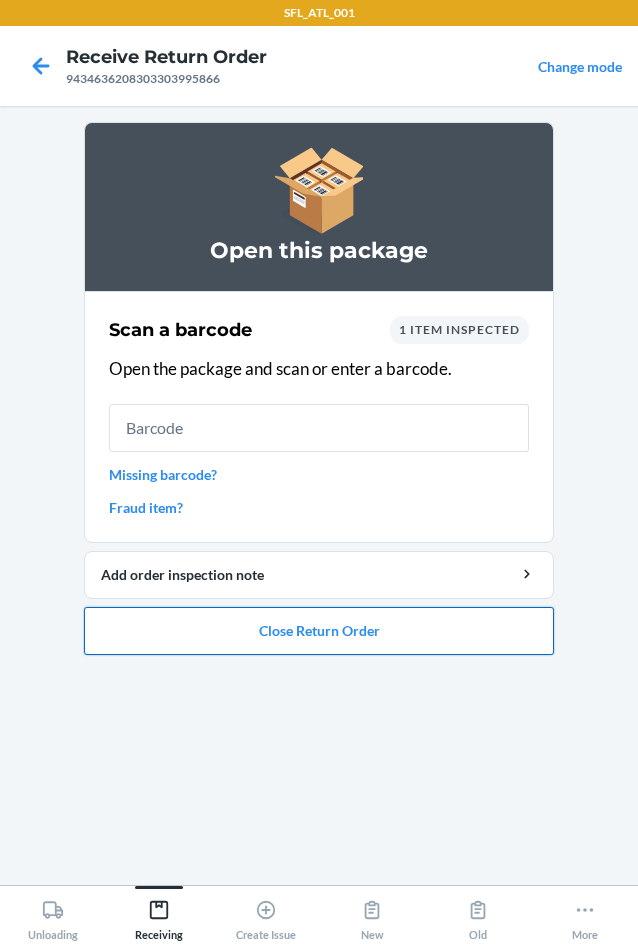 click on "Close Return Order" at bounding box center [319, 631] 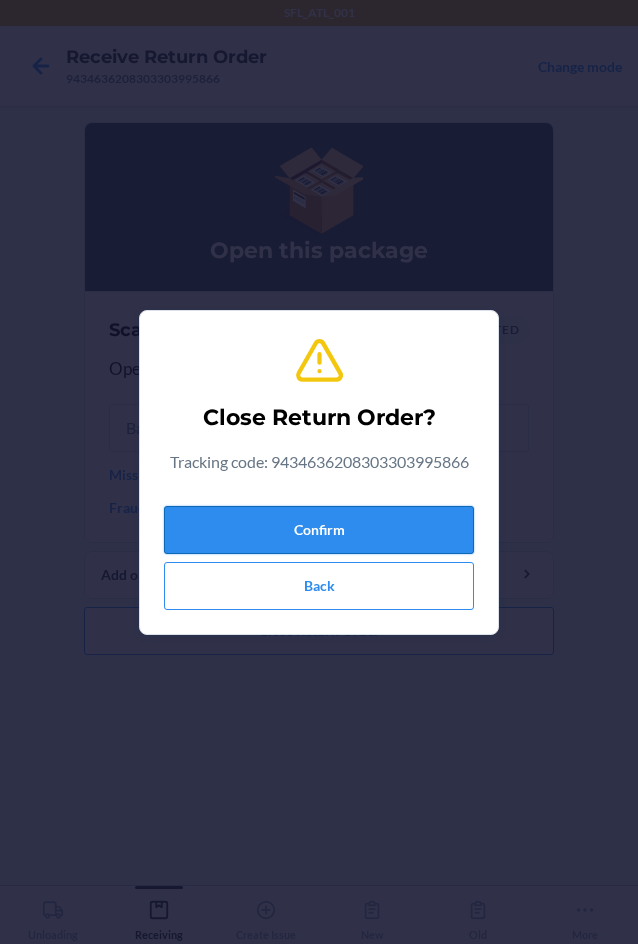 click on "Confirm" at bounding box center [319, 530] 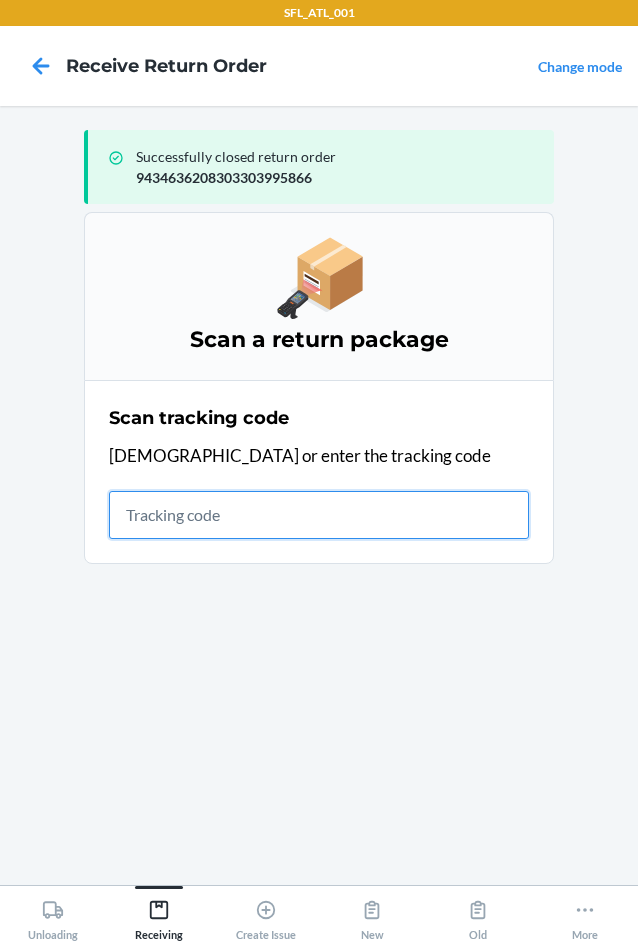 click at bounding box center (319, 515) 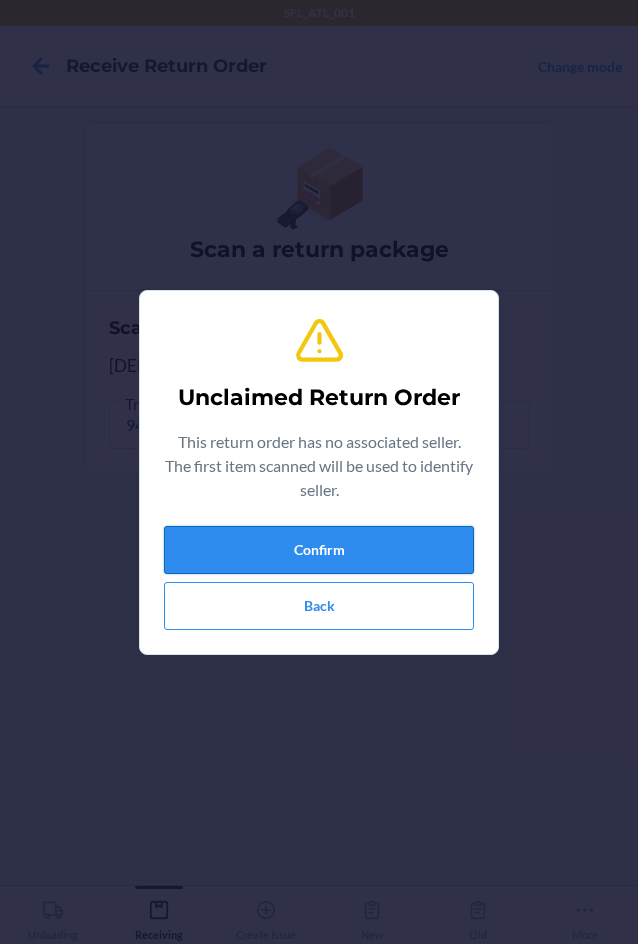 click on "Confirm" at bounding box center [319, 550] 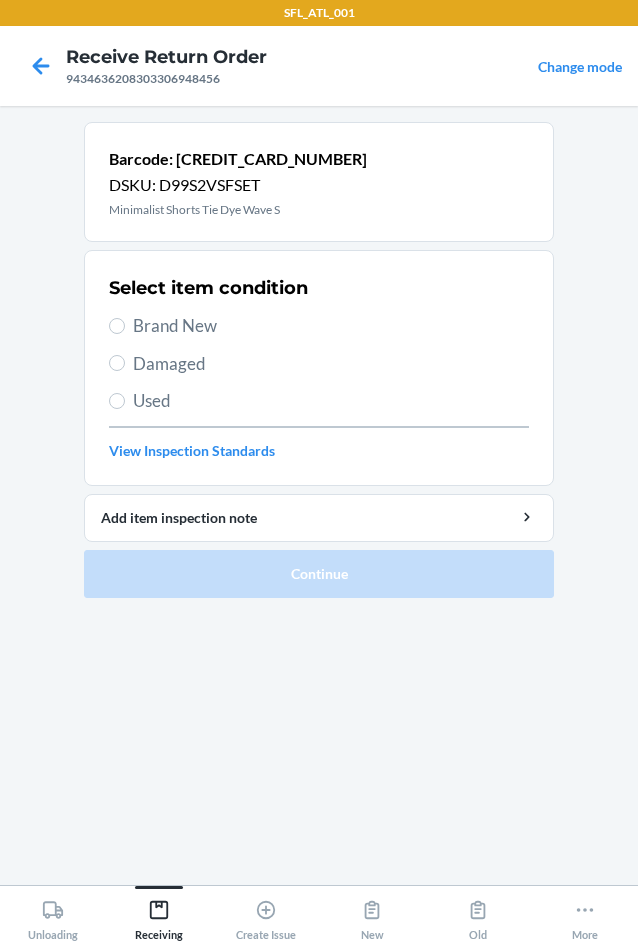 click on "Brand New" at bounding box center [331, 326] 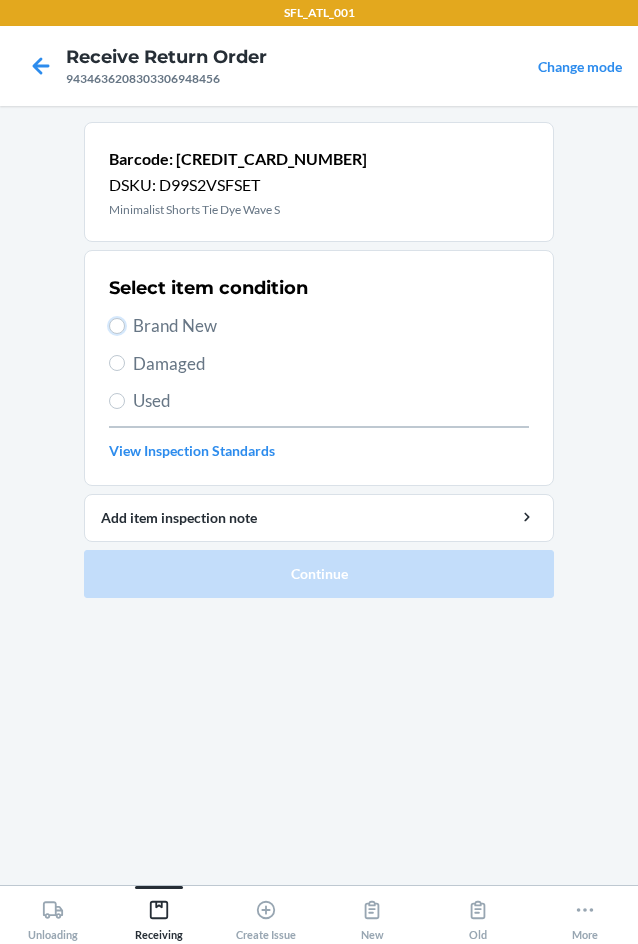 click on "Brand New" at bounding box center [117, 326] 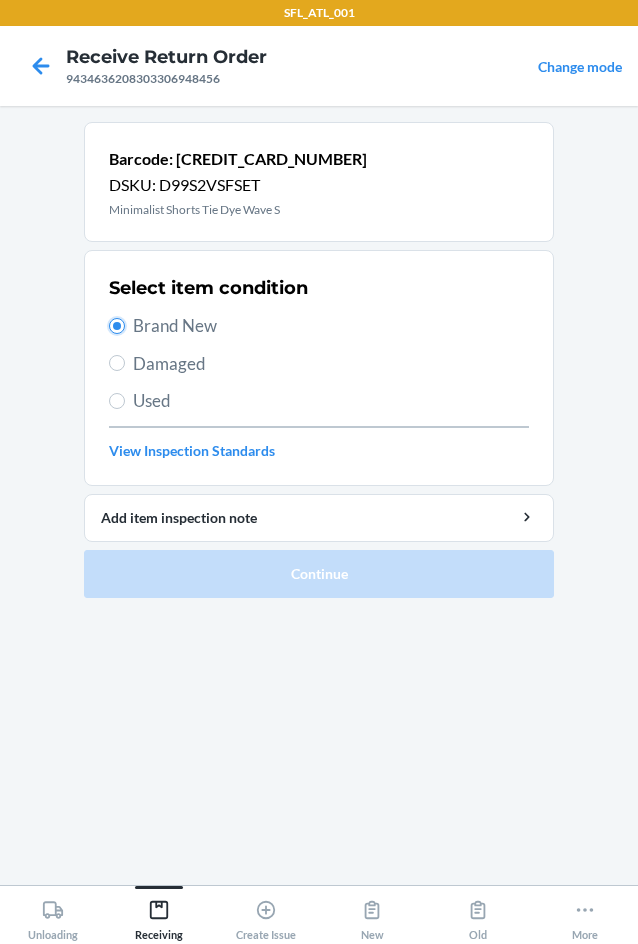 radio on "true" 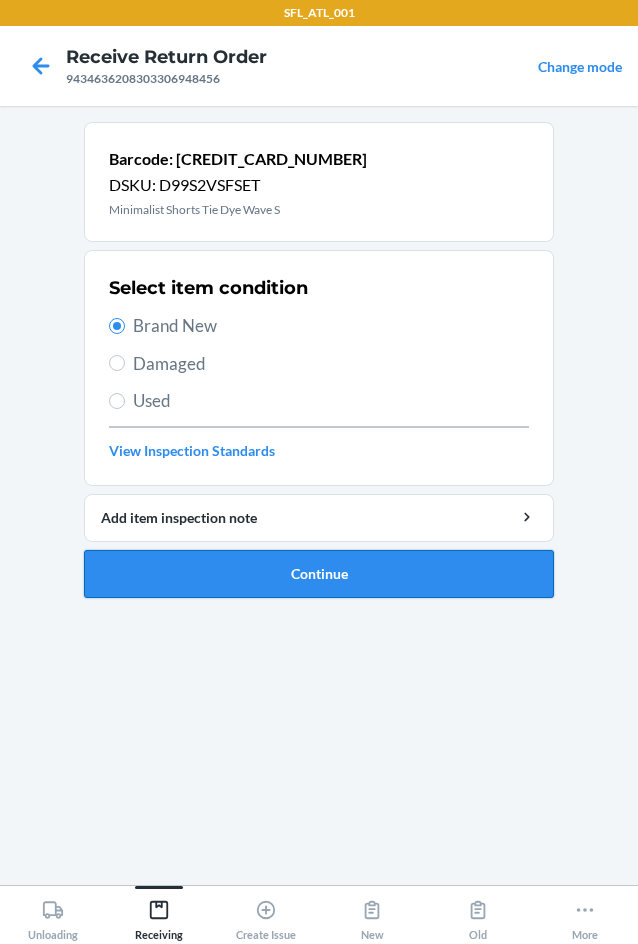 click on "Continue" at bounding box center [319, 574] 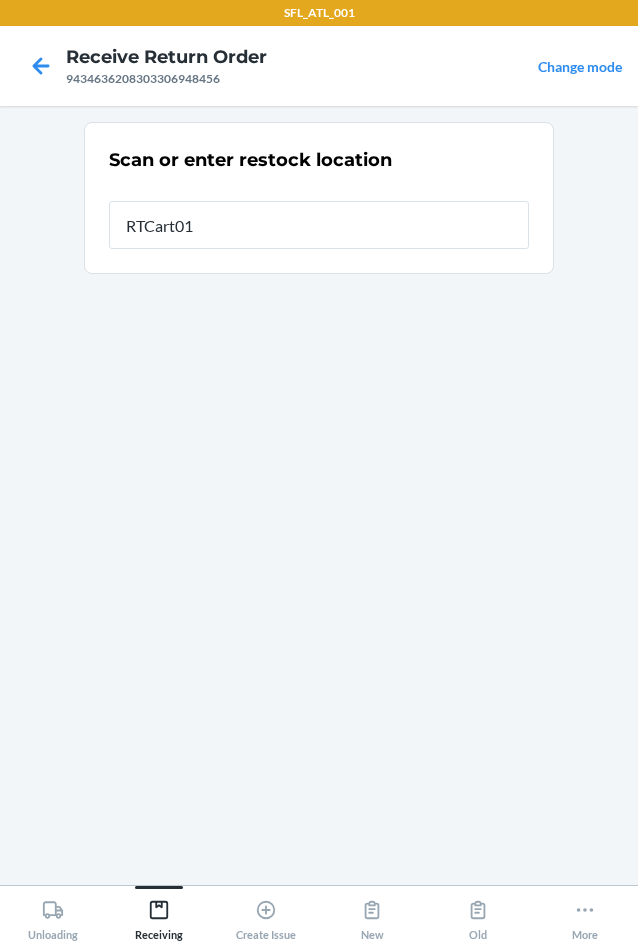 type on "RTCart018" 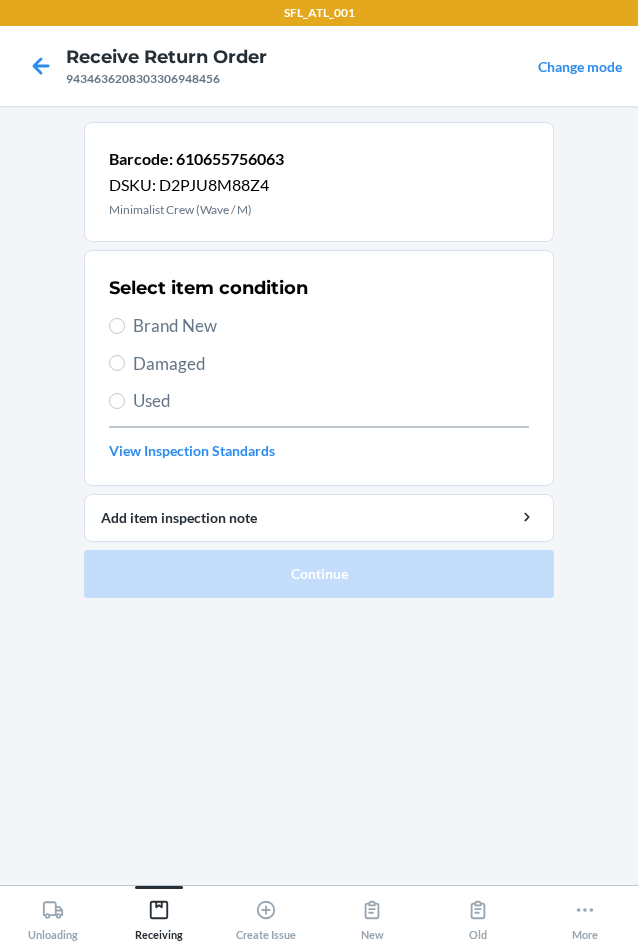 click on "Brand New" at bounding box center (331, 326) 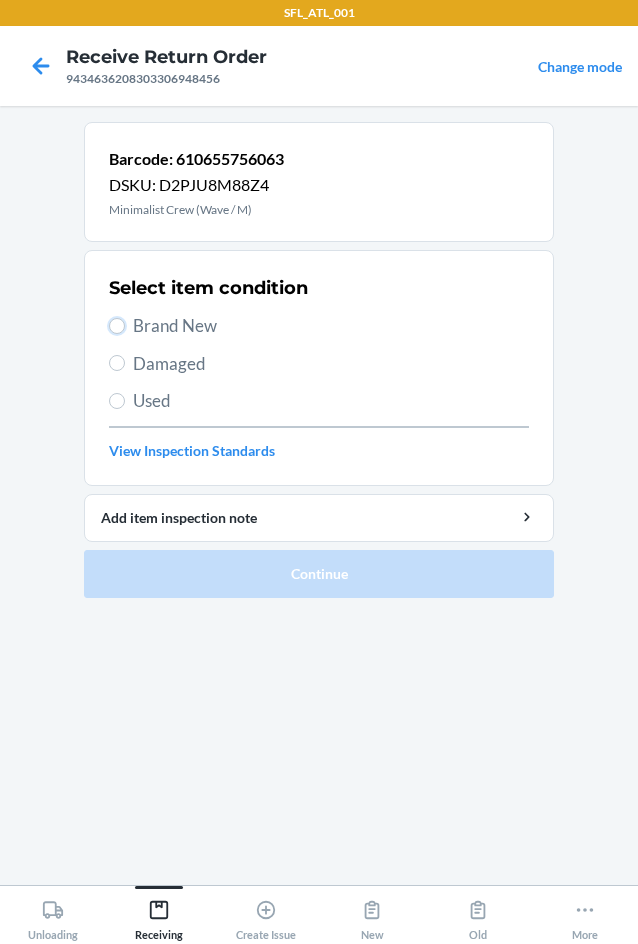 click on "Brand New" at bounding box center [117, 326] 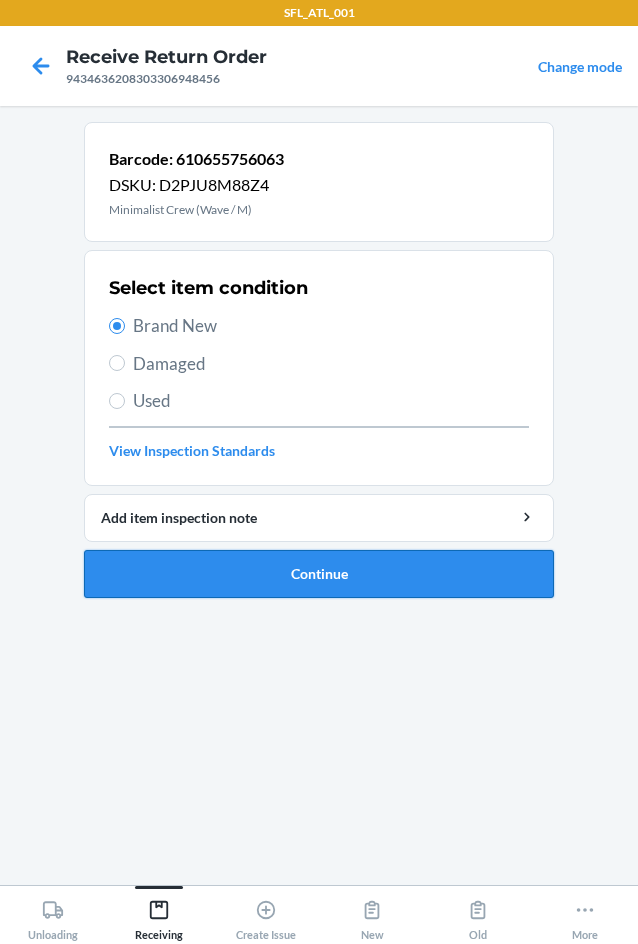 click on "Continue" at bounding box center [319, 574] 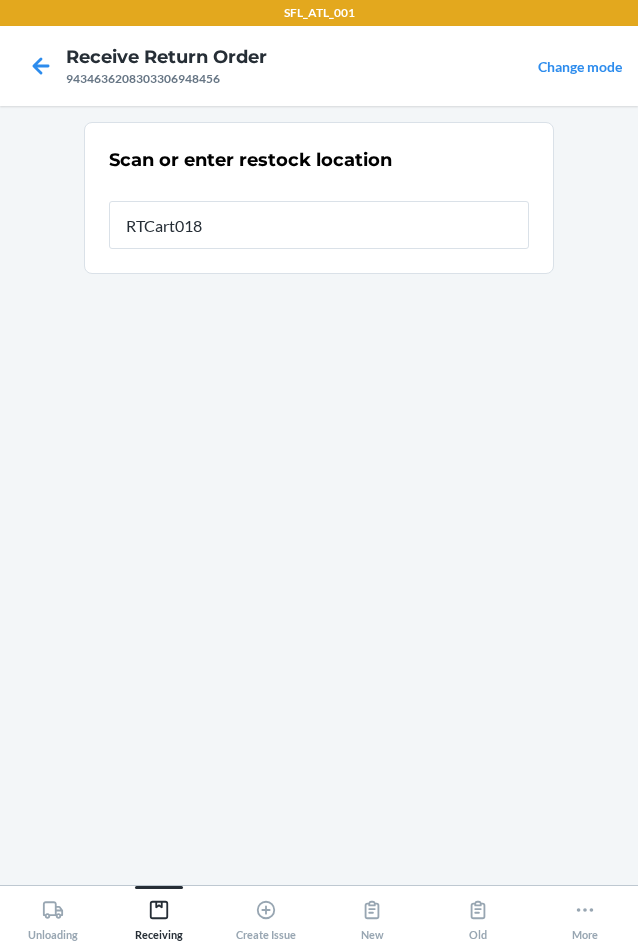 type on "RTCart018" 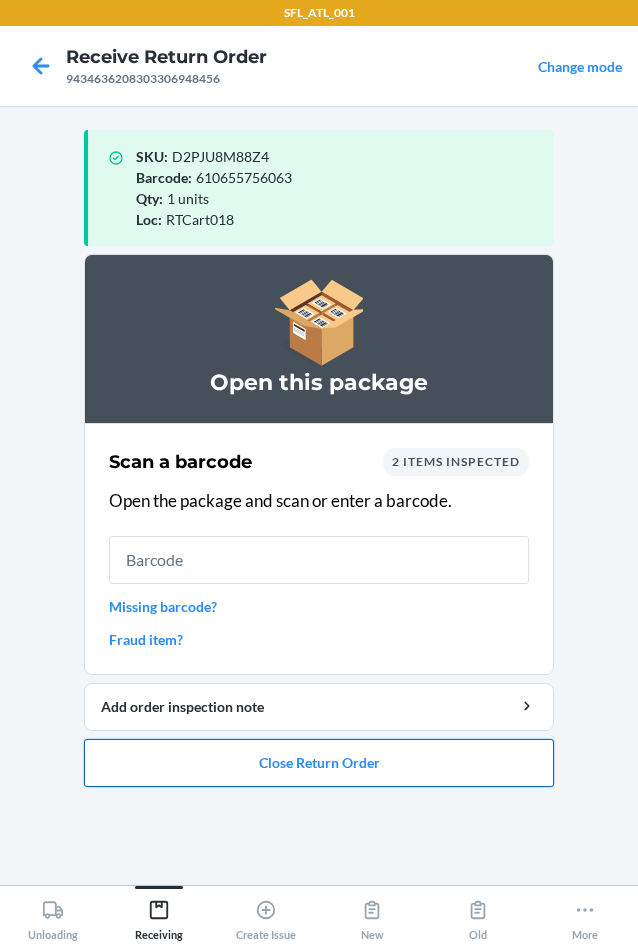 click on "Close Return Order" at bounding box center (319, 763) 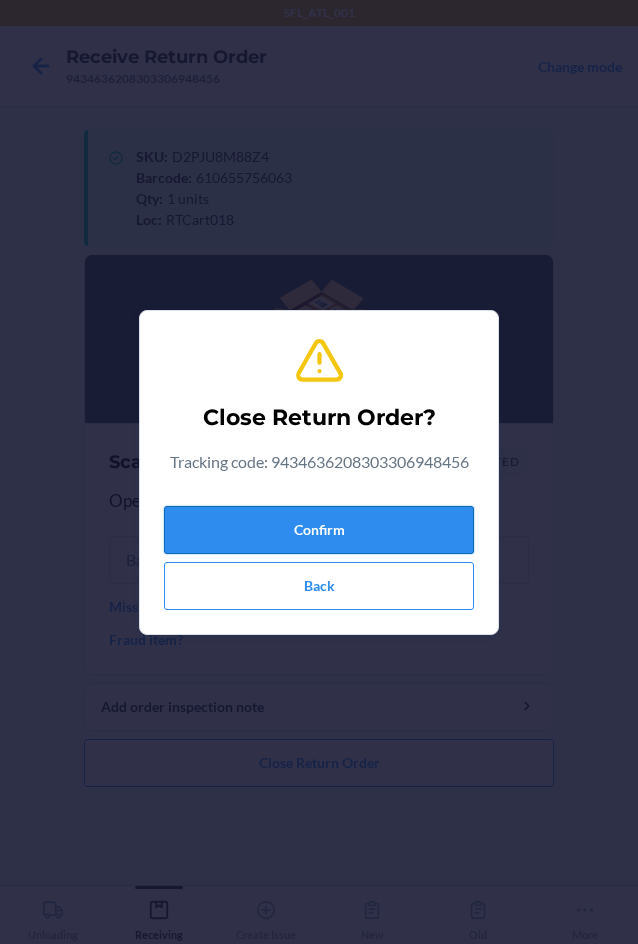 click on "Confirm" at bounding box center [319, 530] 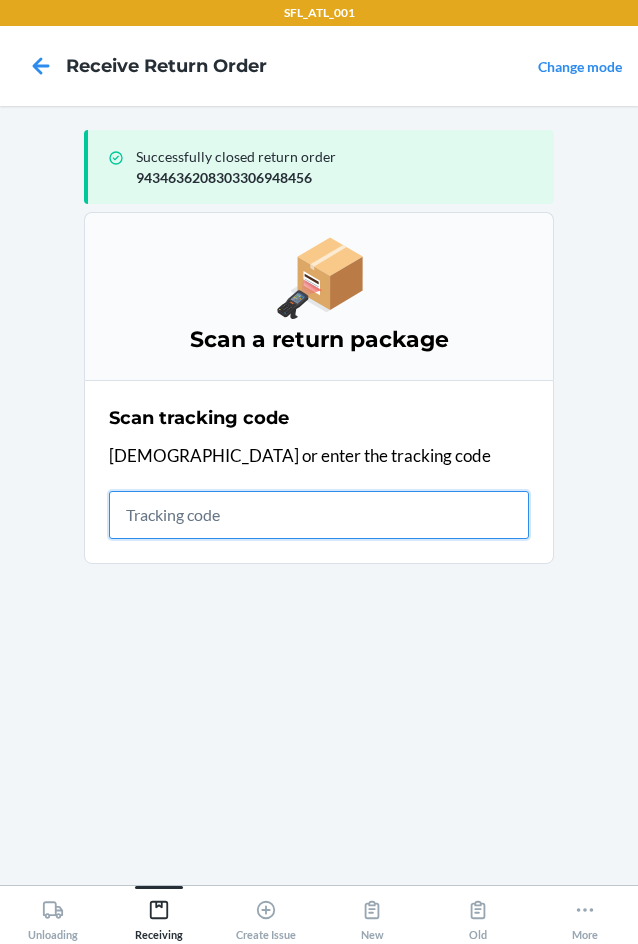 click at bounding box center [319, 515] 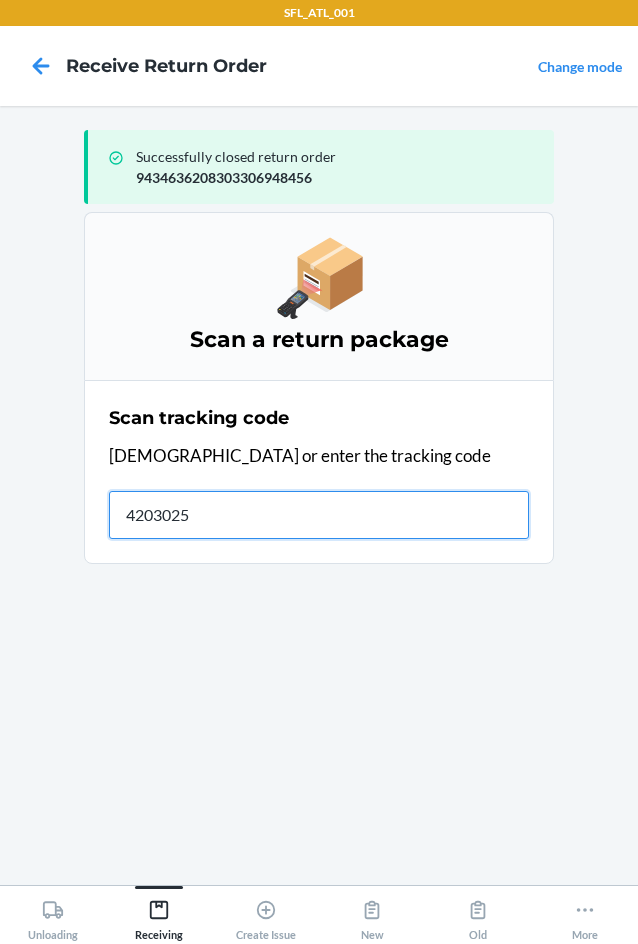 type on "42030259" 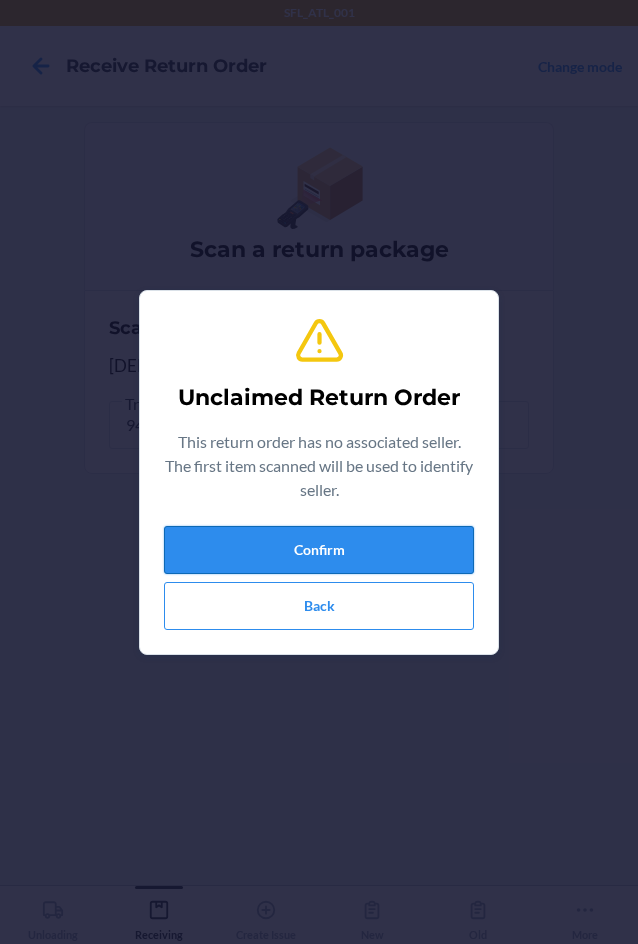 click on "Confirm" at bounding box center (319, 550) 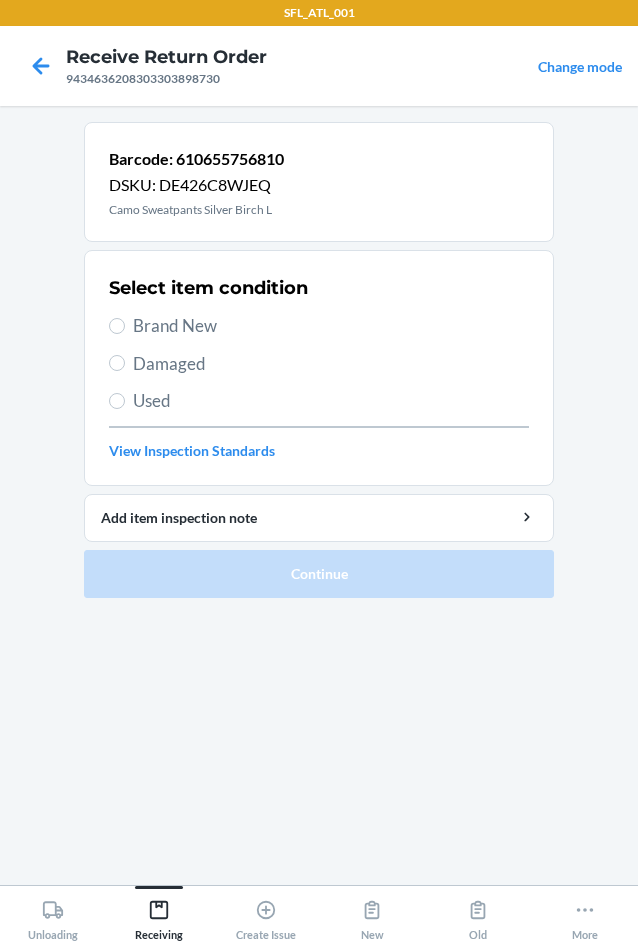 click on "Brand New" at bounding box center (331, 326) 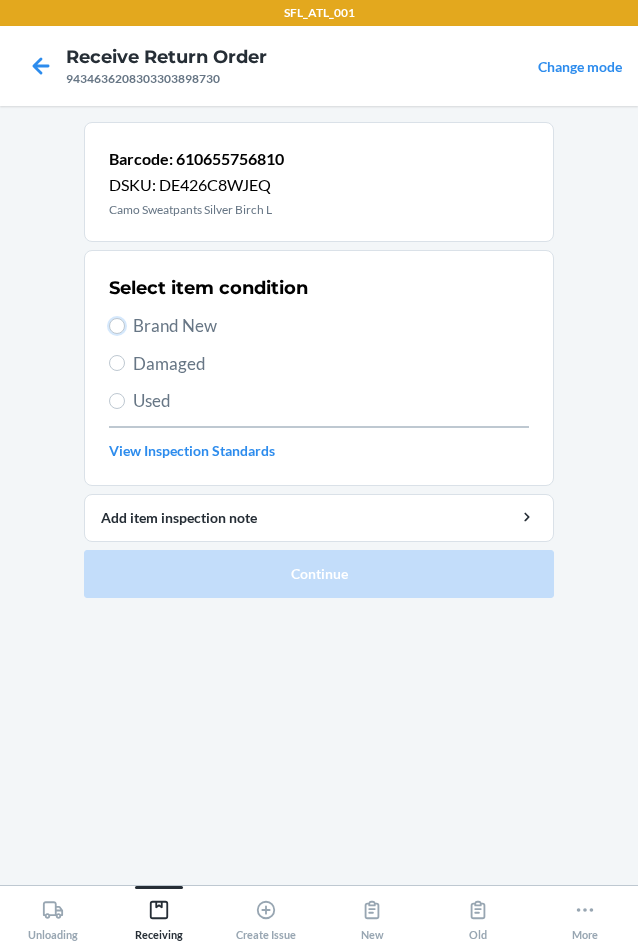 click on "Brand New" at bounding box center [117, 326] 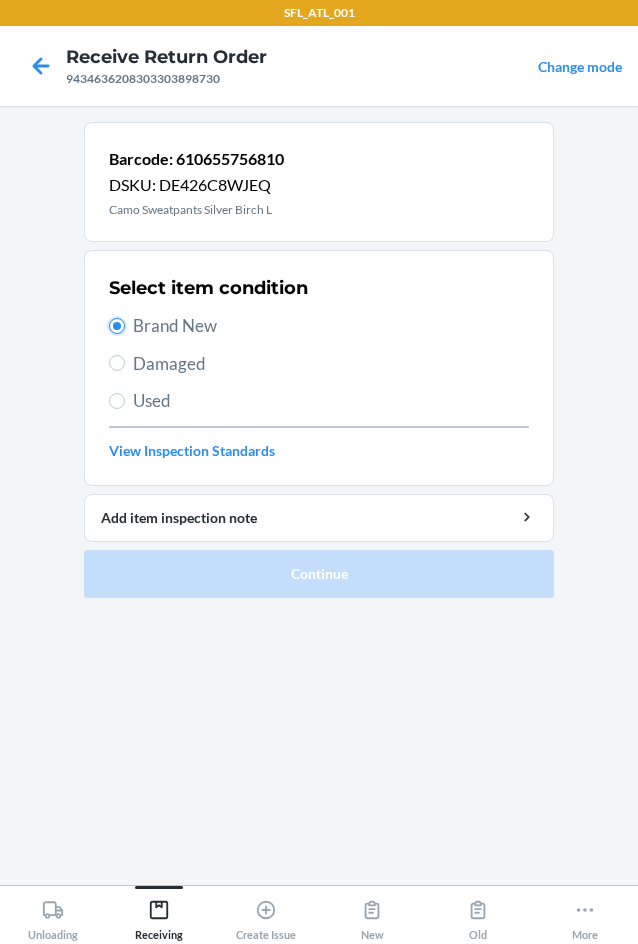 radio on "true" 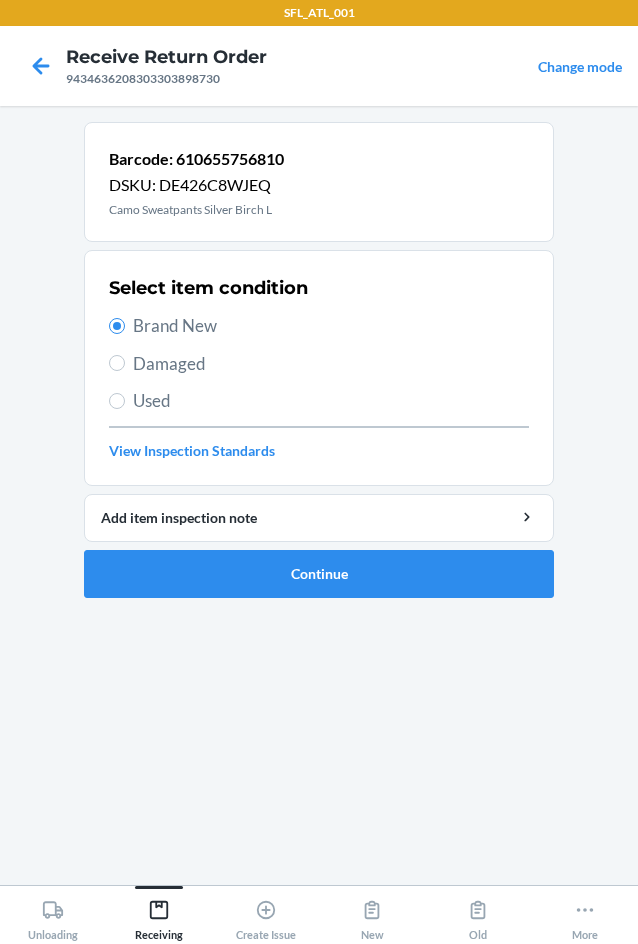 click on "Used" at bounding box center [331, 401] 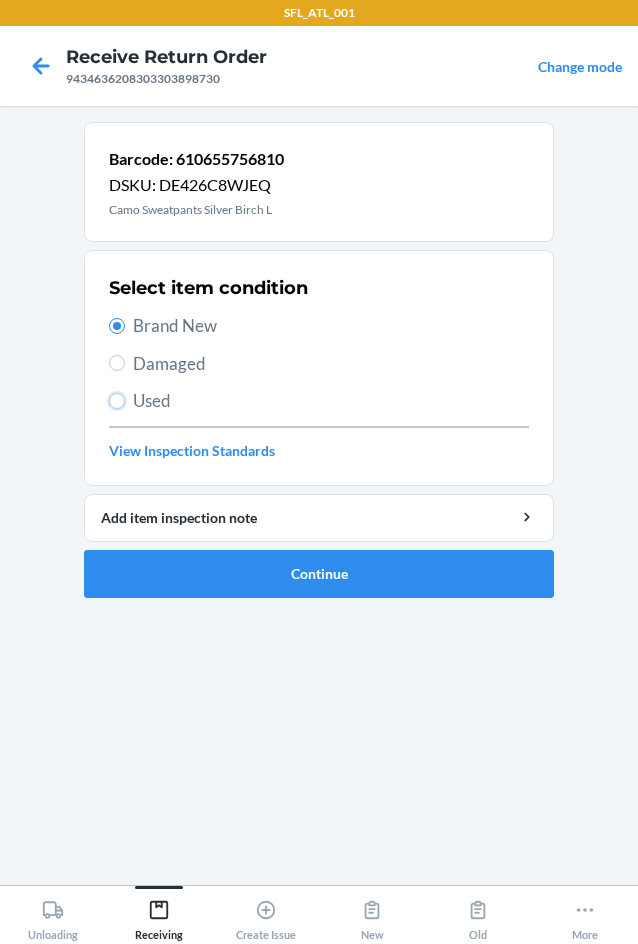 click on "Used" at bounding box center [117, 401] 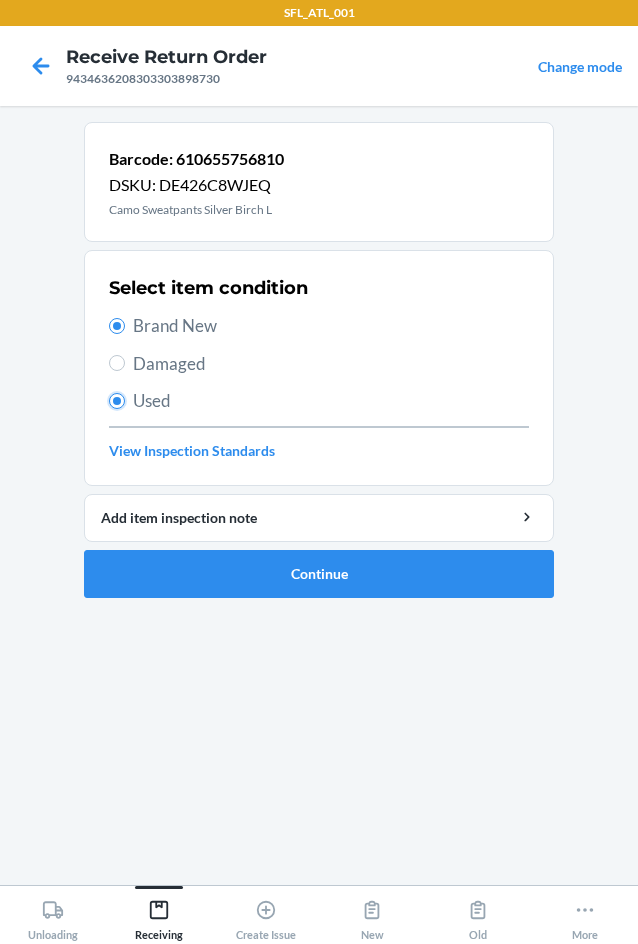 radio on "false" 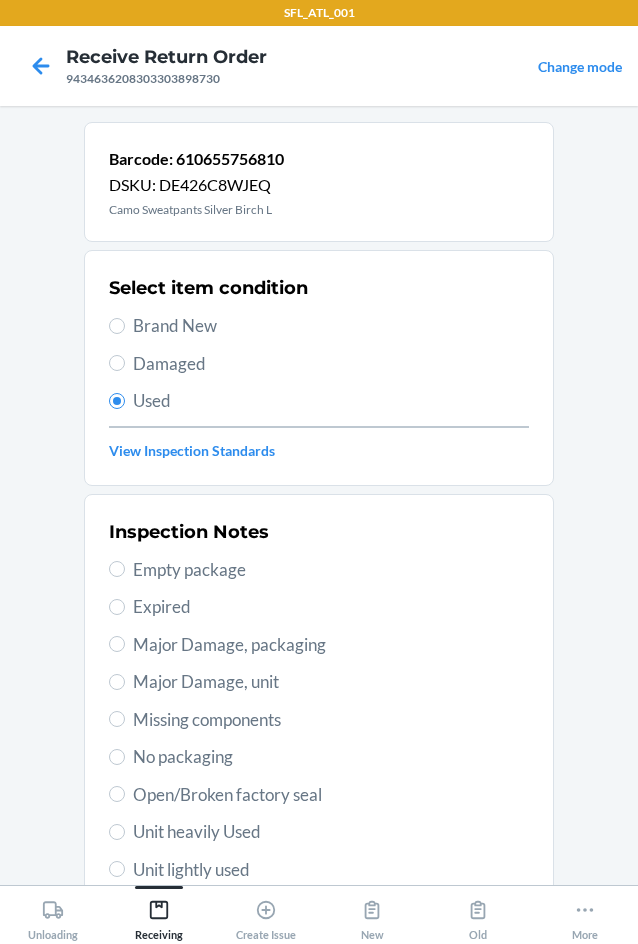click on "Unit heavily Used" at bounding box center [331, 832] 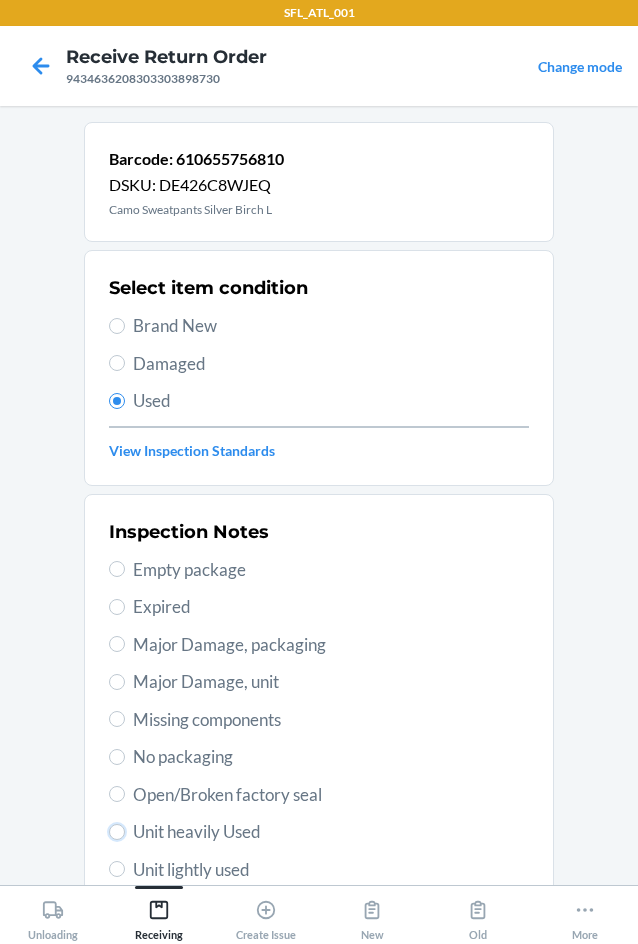 click on "Unit heavily Used" at bounding box center (117, 832) 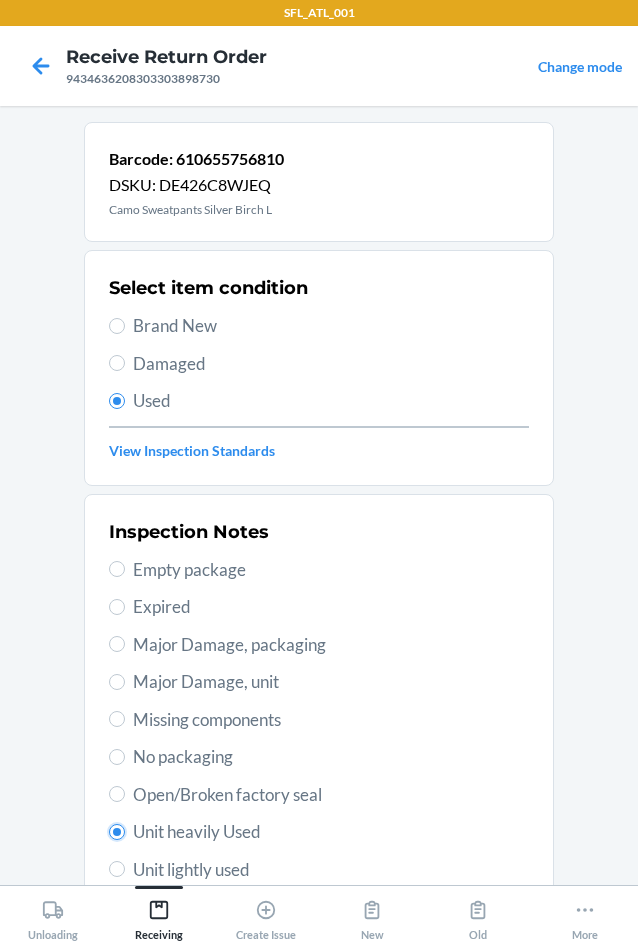 radio on "true" 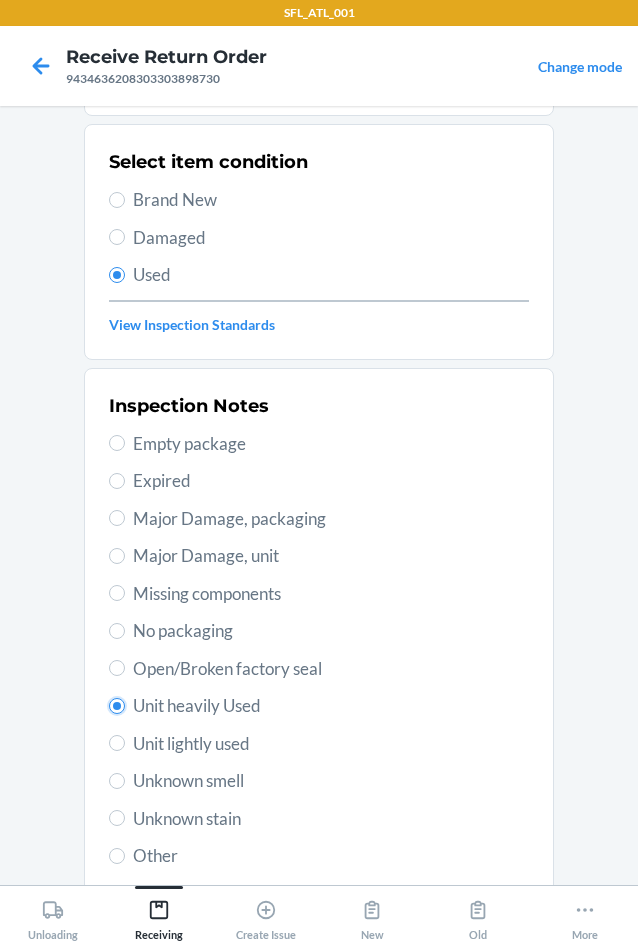 scroll, scrollTop: 263, scrollLeft: 0, axis: vertical 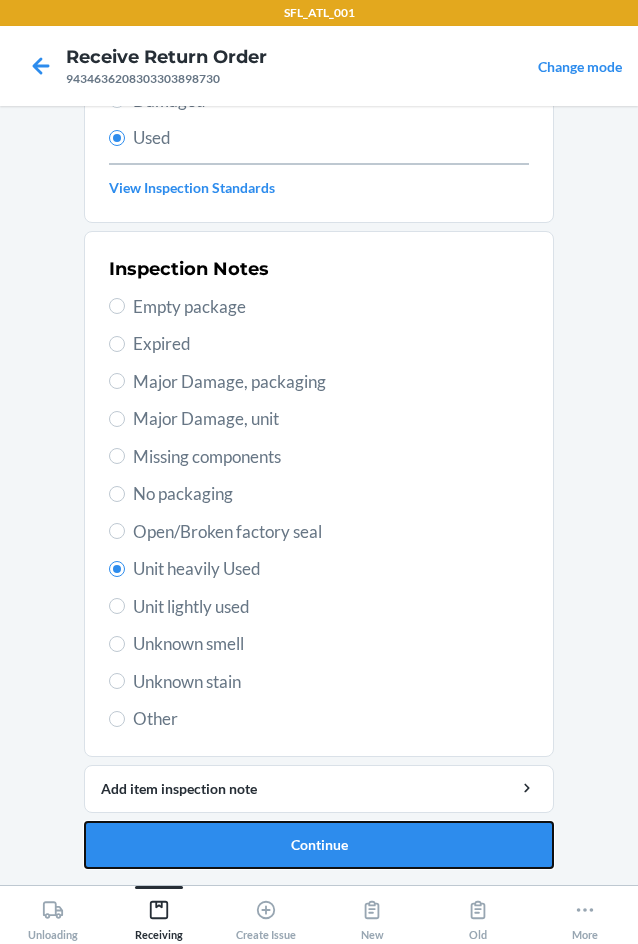 click on "Continue" at bounding box center [319, 845] 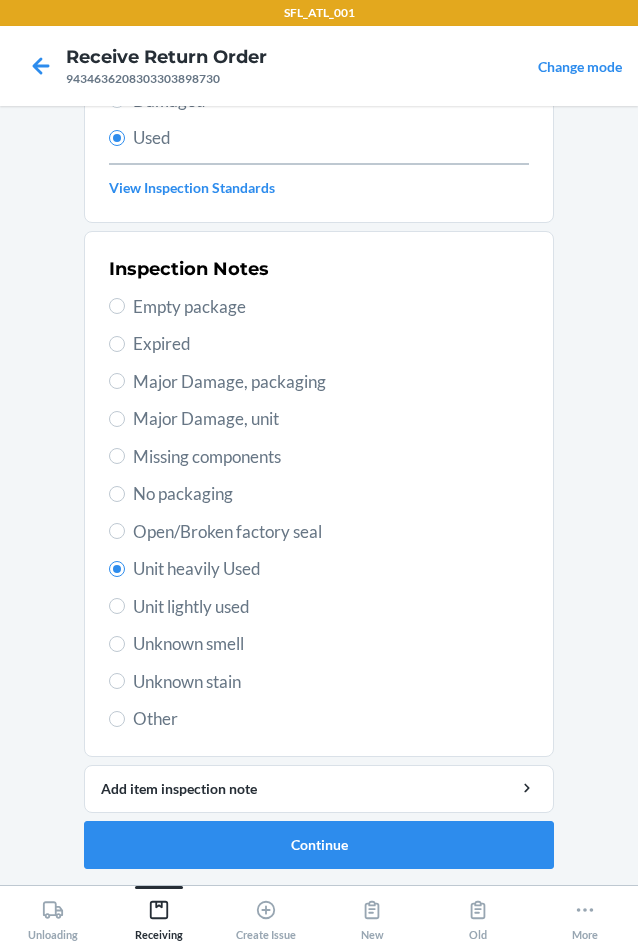 scroll, scrollTop: 0, scrollLeft: 0, axis: both 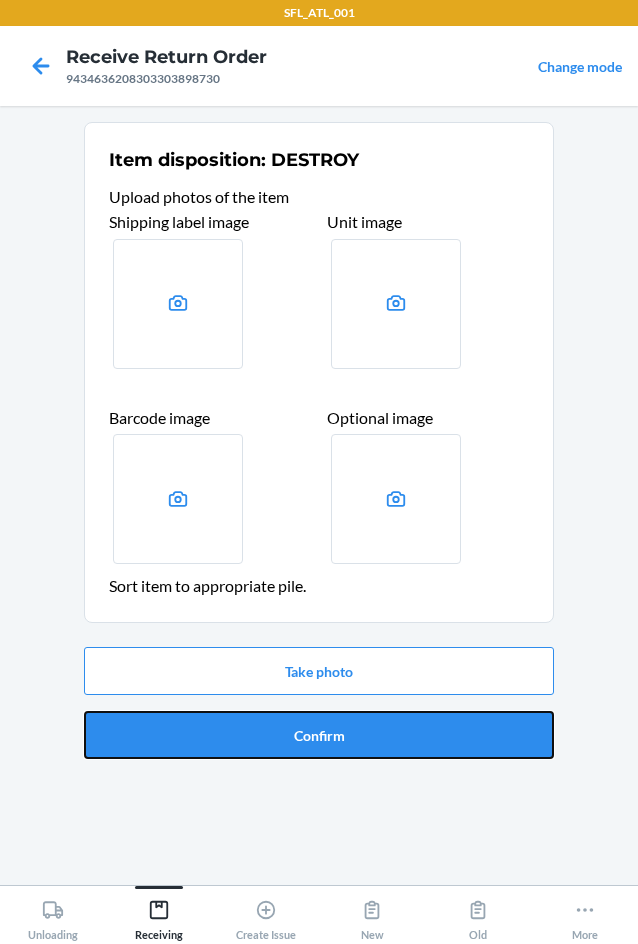 click on "Confirm" at bounding box center [319, 735] 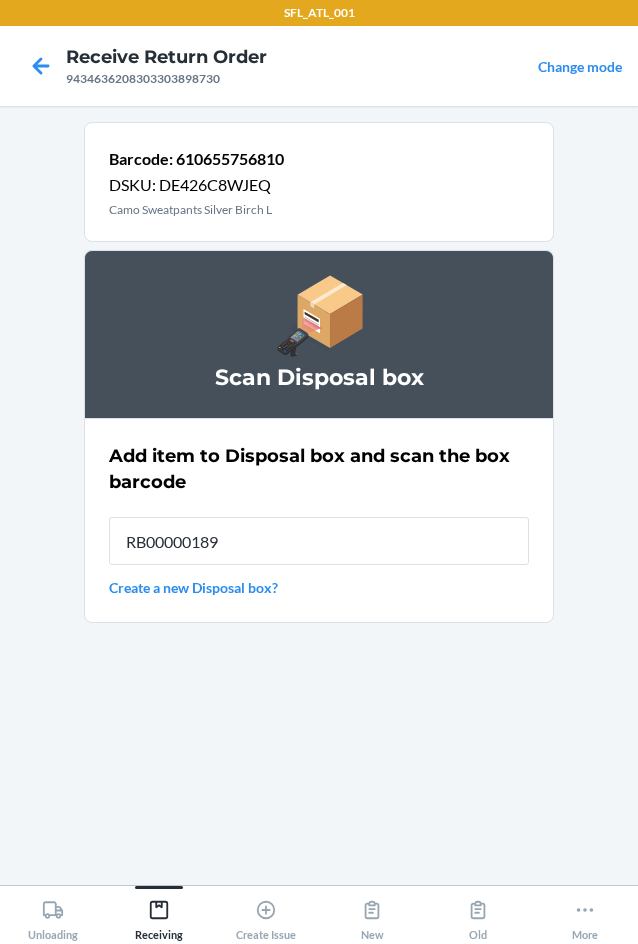 type on "RB00000189D" 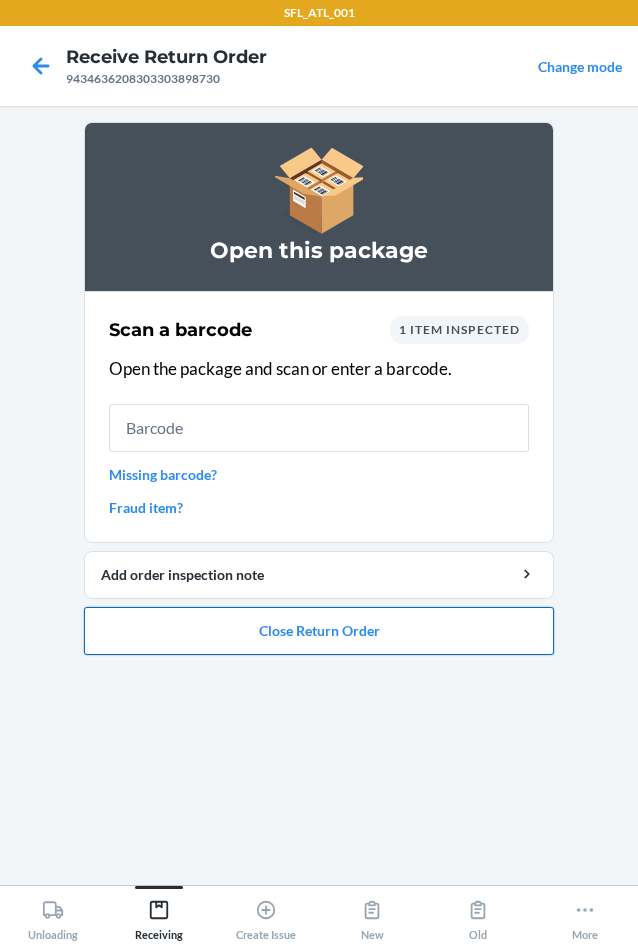 click on "Close Return Order" at bounding box center (319, 631) 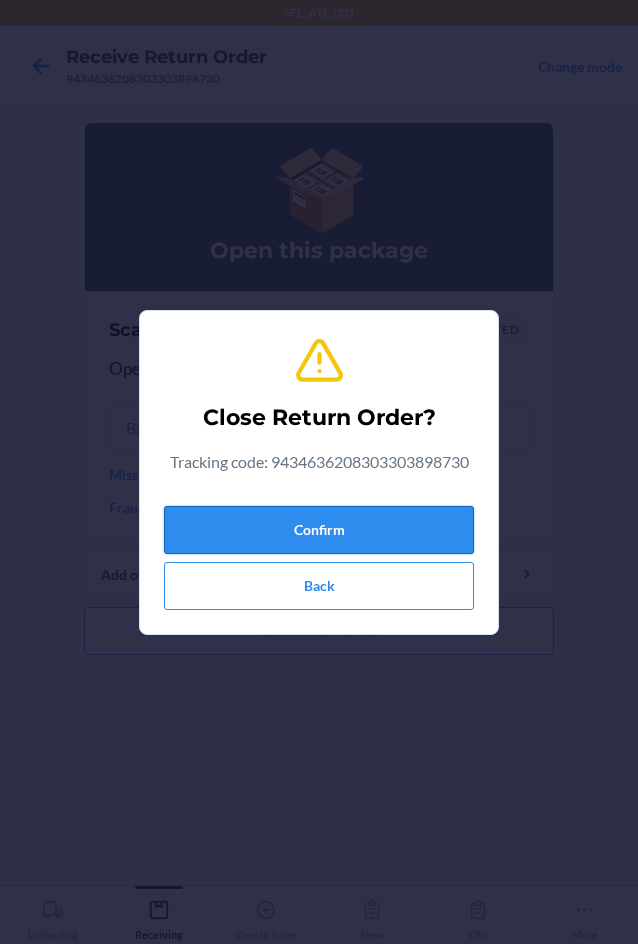 click on "Confirm" at bounding box center [319, 530] 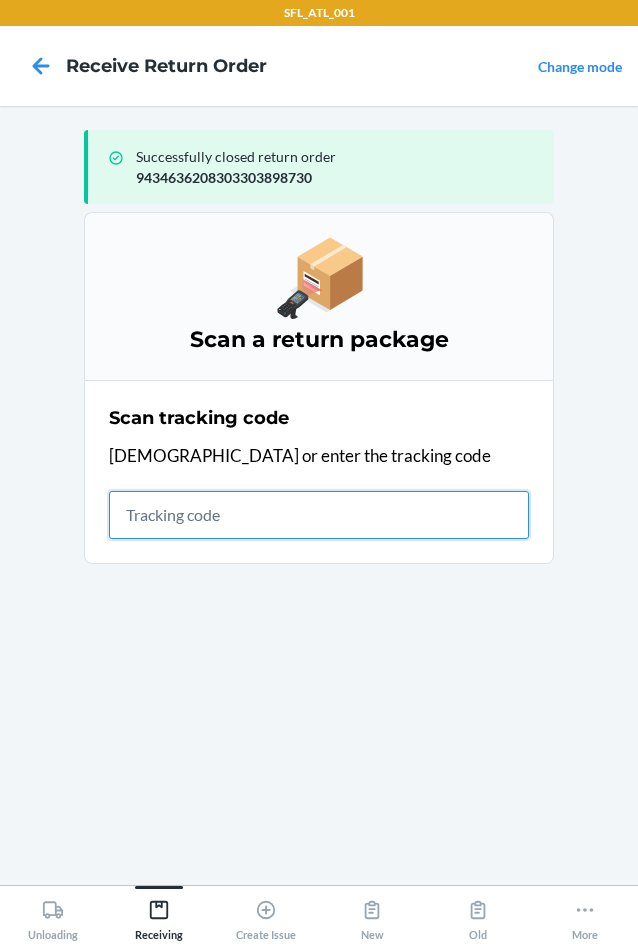 click at bounding box center [319, 515] 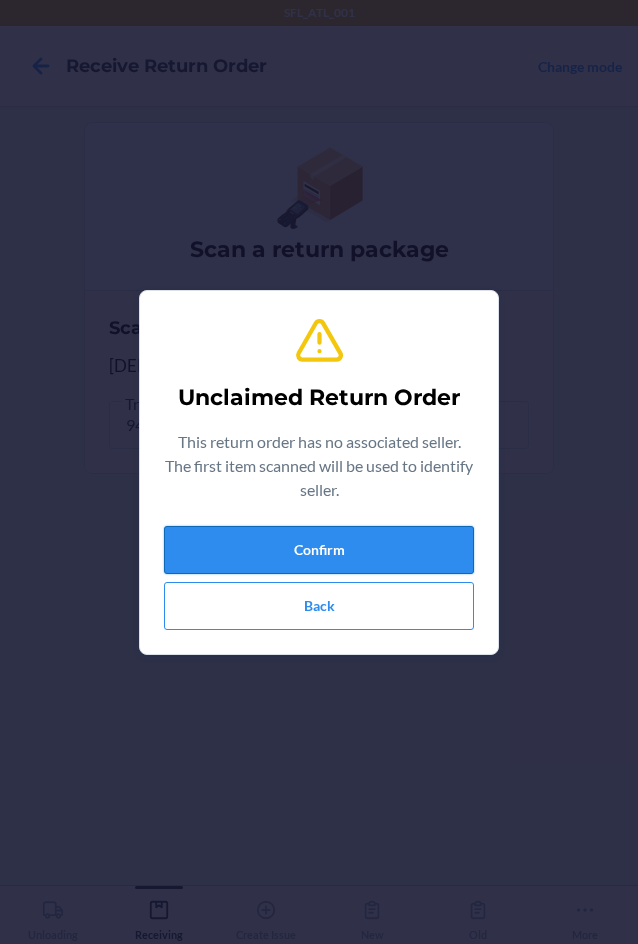 click on "Confirm" at bounding box center (319, 550) 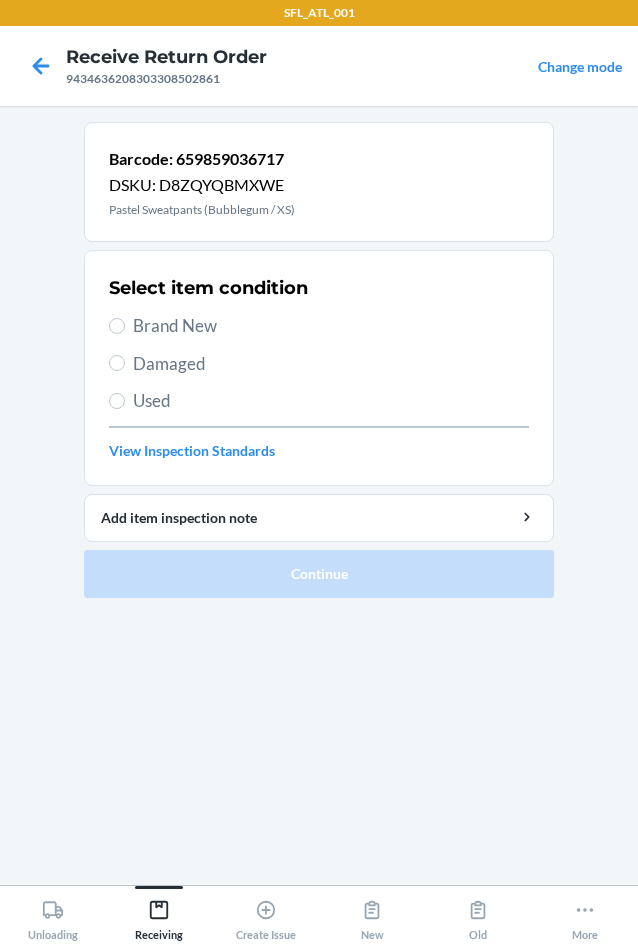 click on "Brand New" at bounding box center [331, 326] 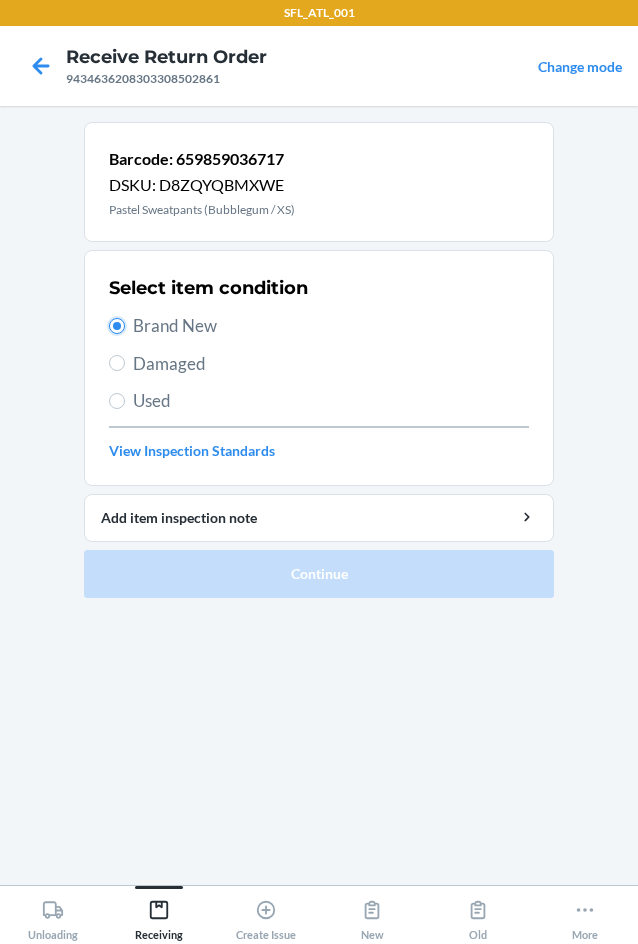 radio on "true" 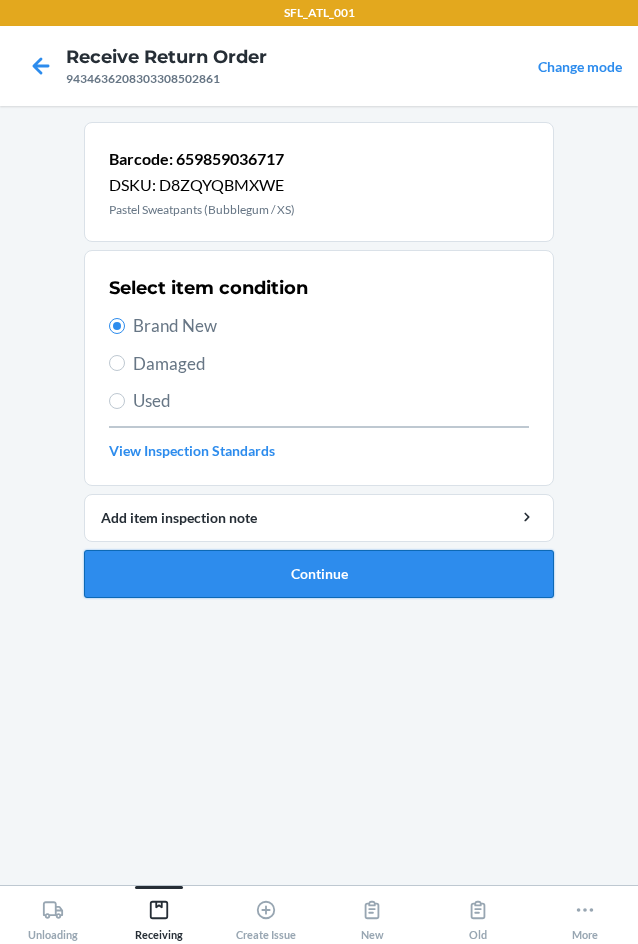 click on "Continue" at bounding box center [319, 574] 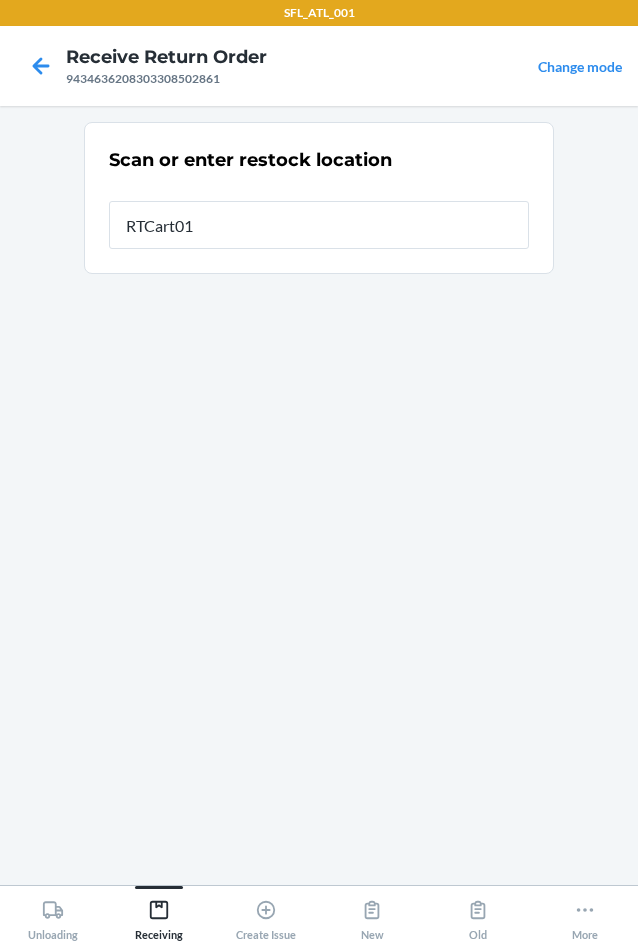type on "RTCart018" 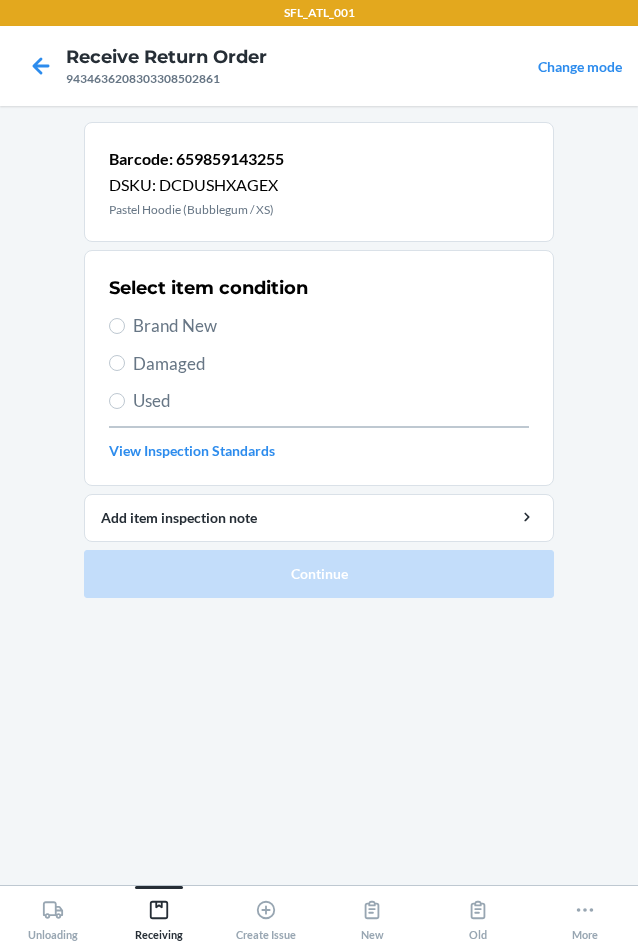 click on "Used" at bounding box center [331, 401] 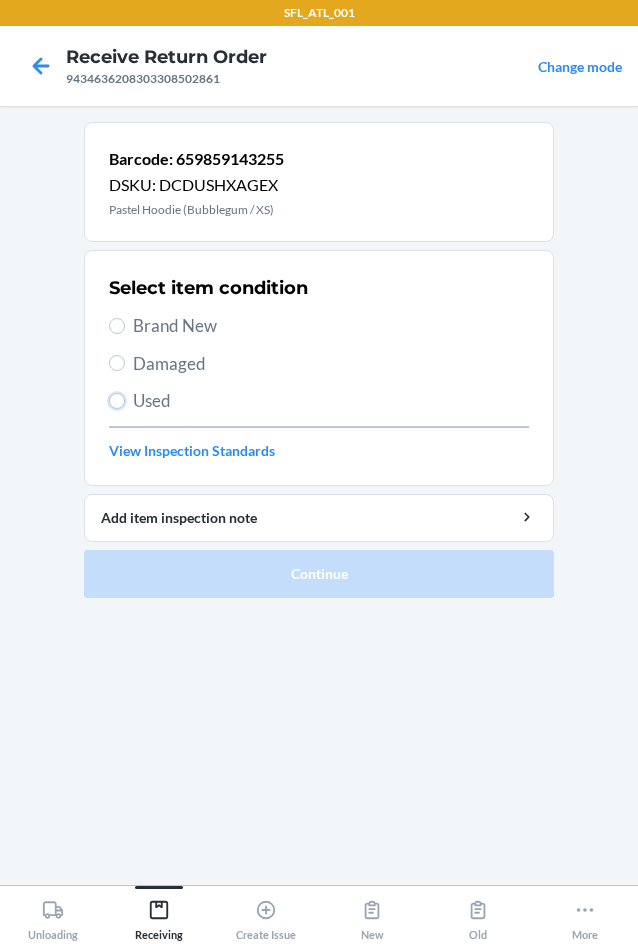 click on "Used" at bounding box center [117, 401] 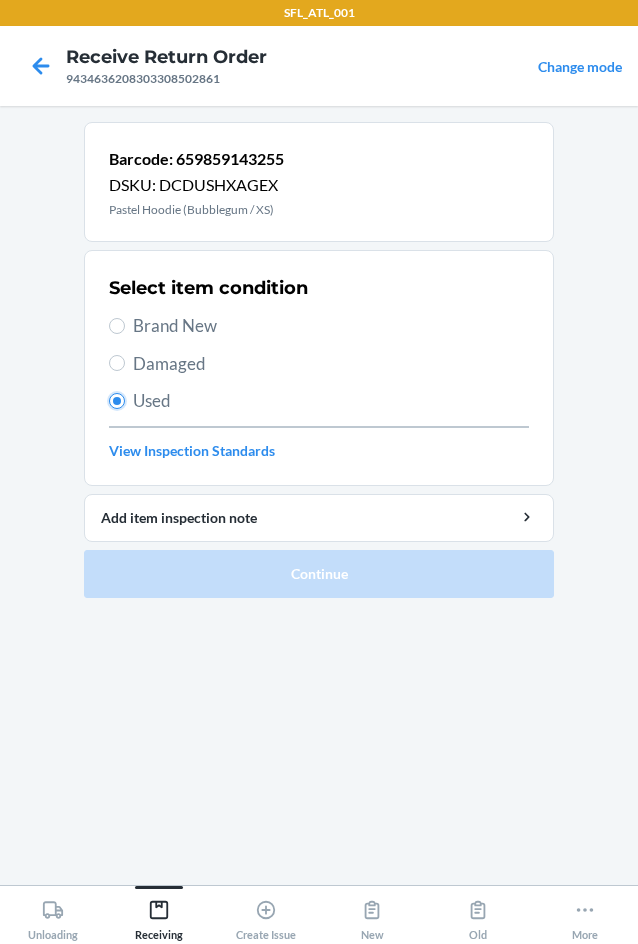 radio on "true" 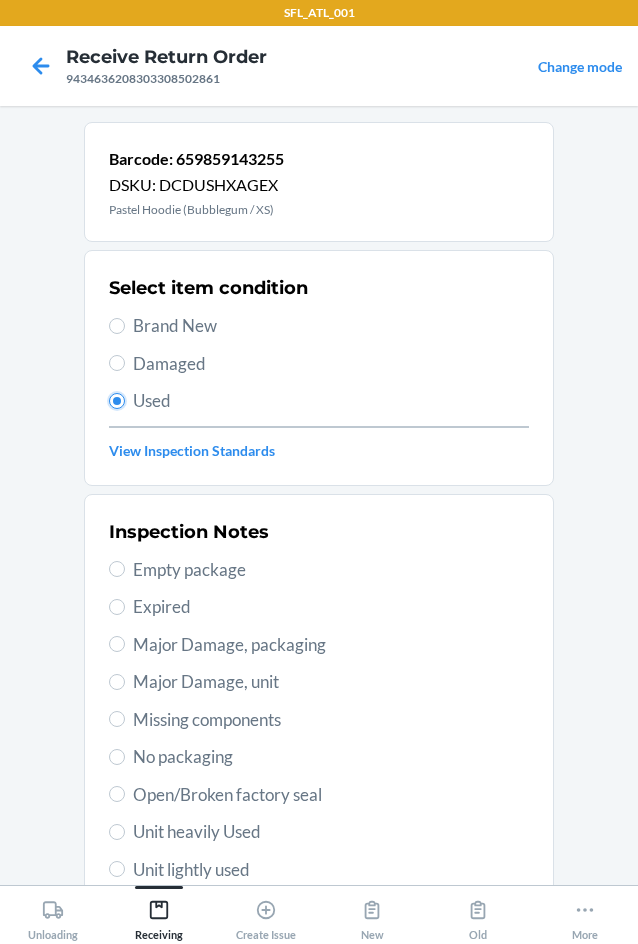scroll, scrollTop: 263, scrollLeft: 0, axis: vertical 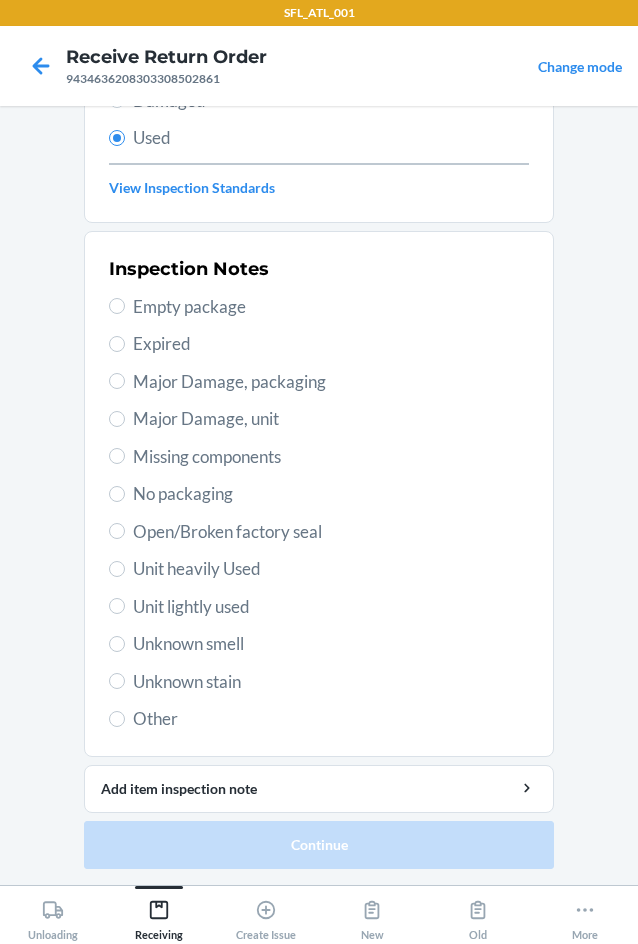 click on "Unit heavily Used" at bounding box center (331, 569) 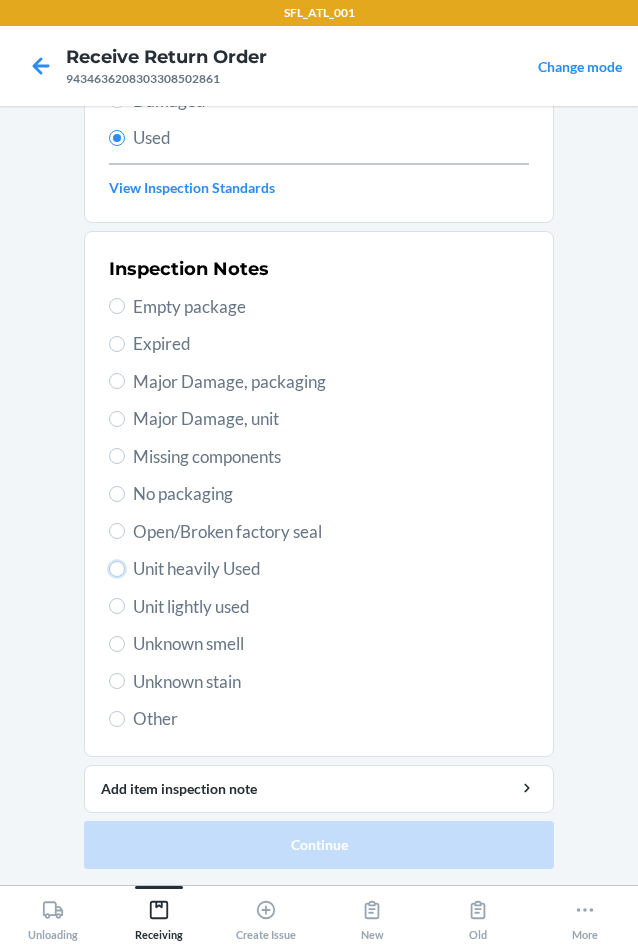 click on "Unit heavily Used" at bounding box center (117, 569) 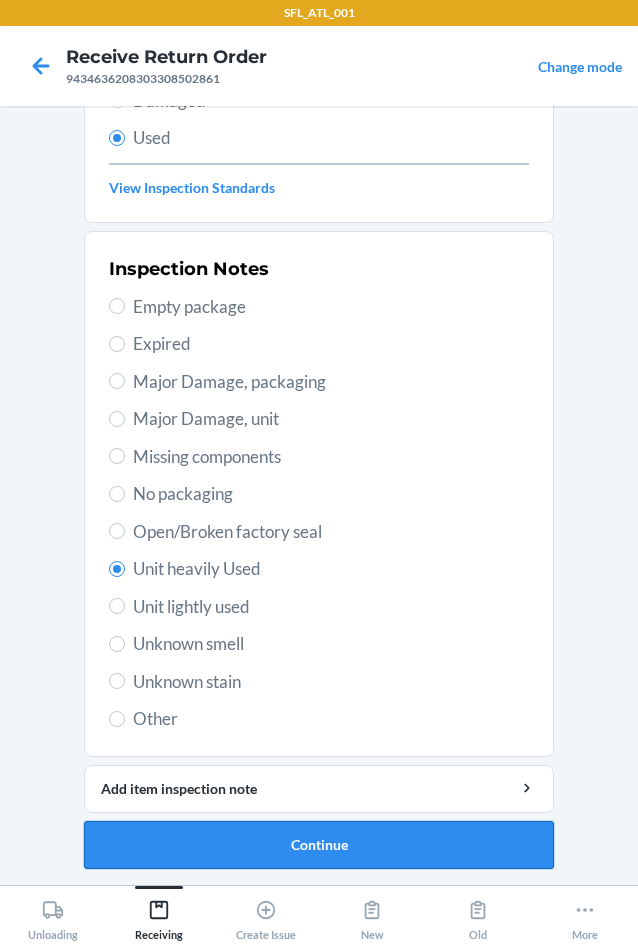click on "Continue" at bounding box center [319, 845] 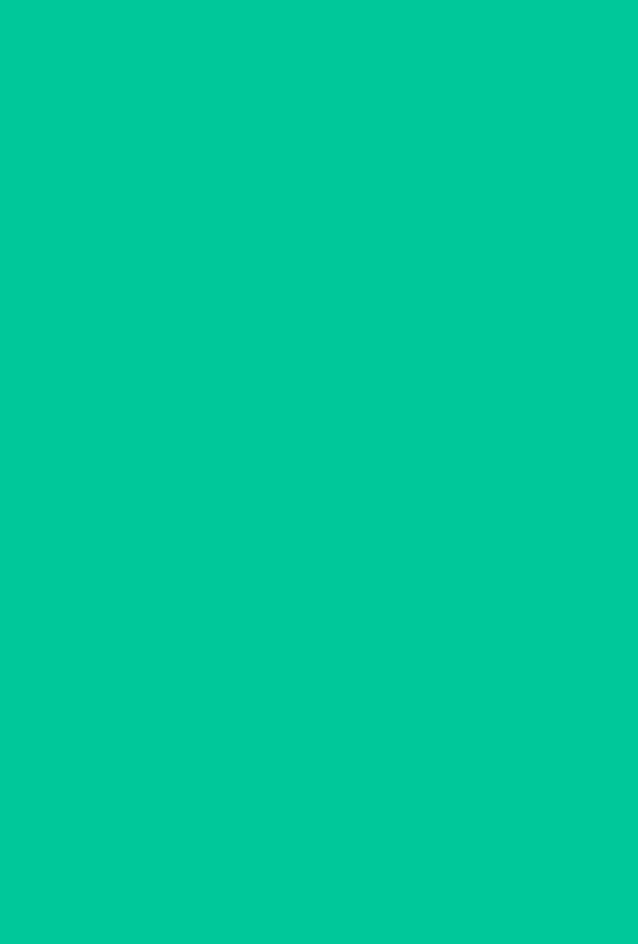 scroll, scrollTop: 0, scrollLeft: 0, axis: both 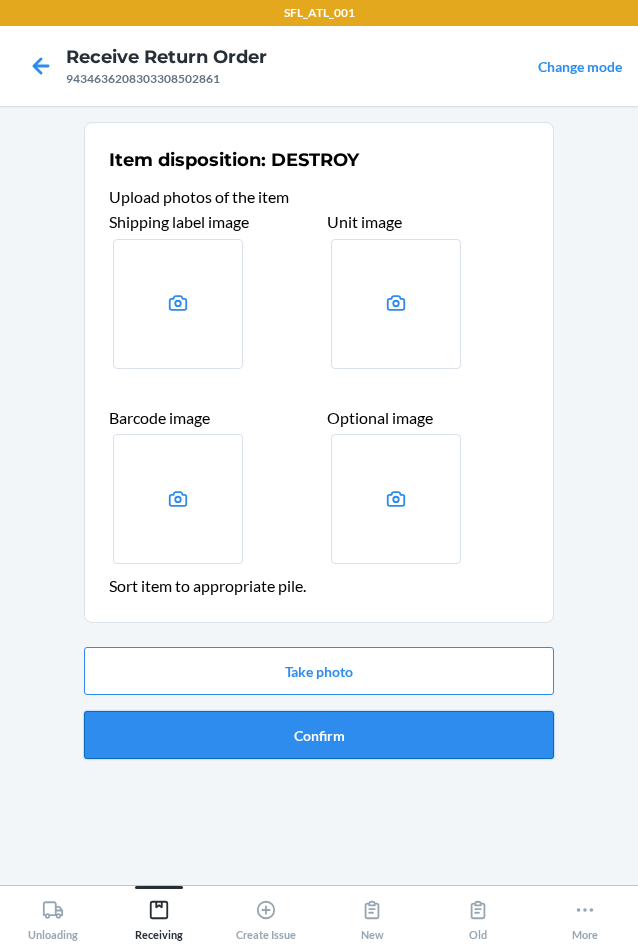 click on "Confirm" at bounding box center (319, 735) 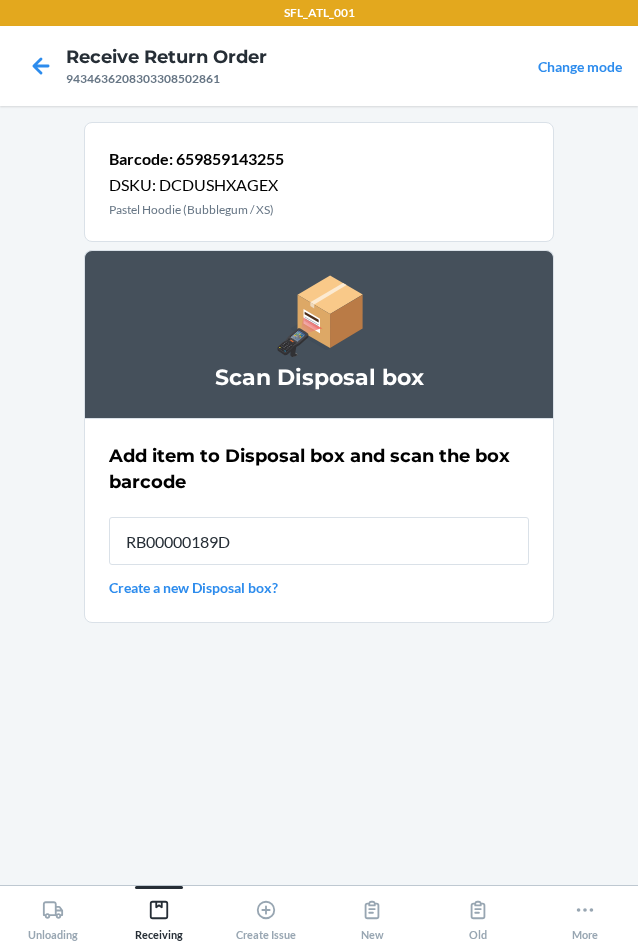 type on "RB00000189D" 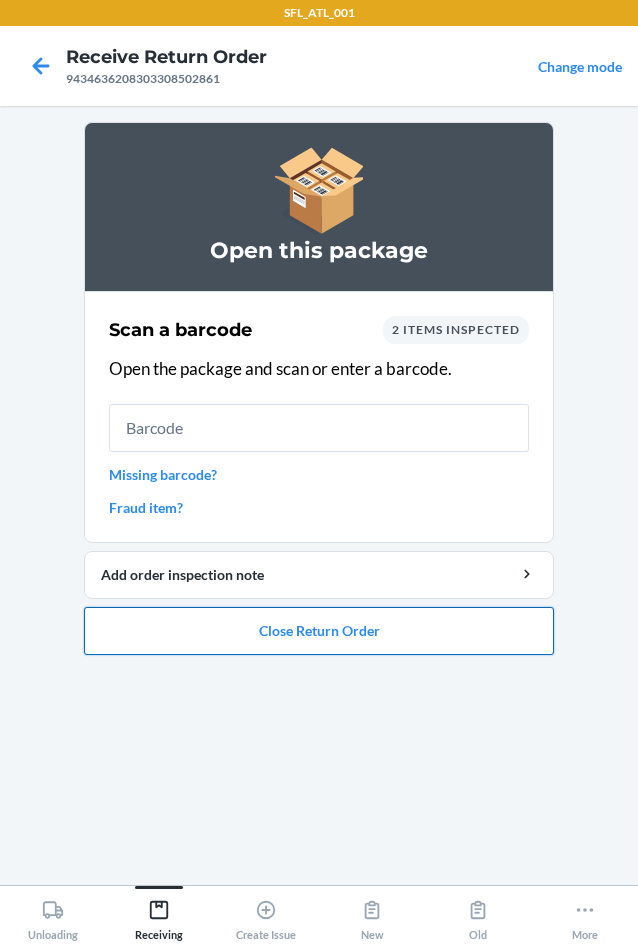 click on "Close Return Order" at bounding box center [319, 631] 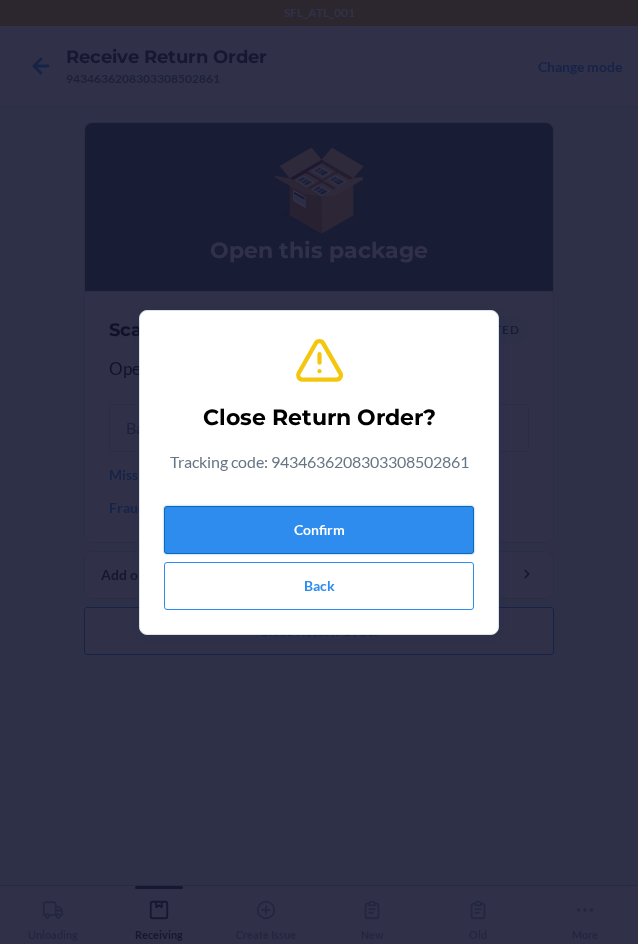 click on "Confirm" at bounding box center (319, 530) 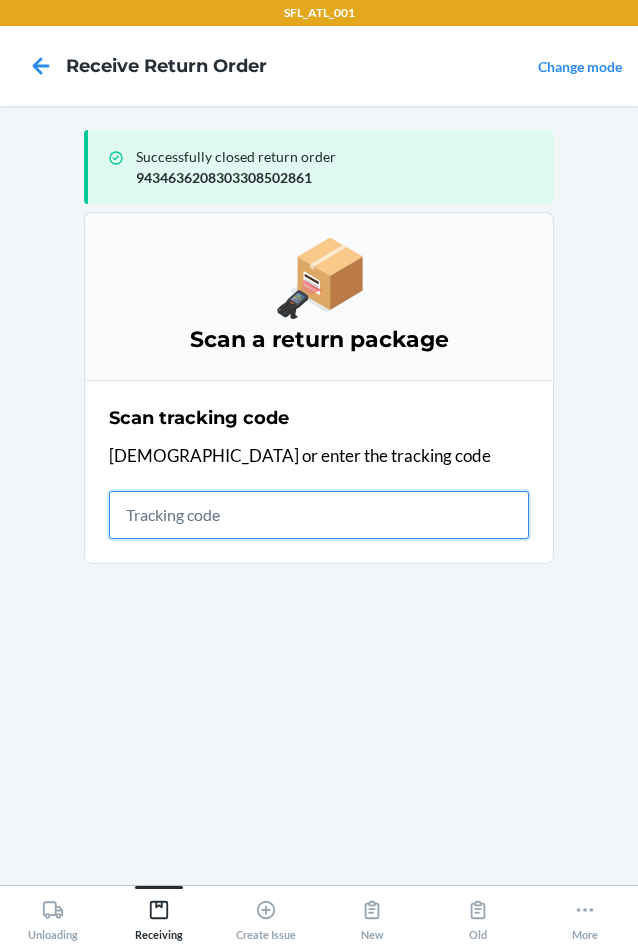 click at bounding box center [319, 515] 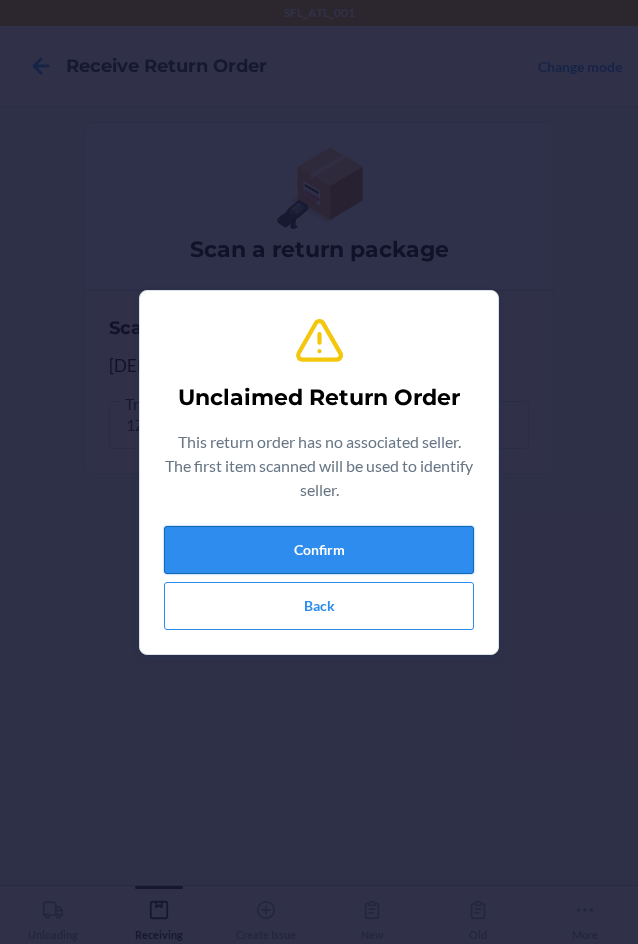 click on "Confirm" at bounding box center (319, 550) 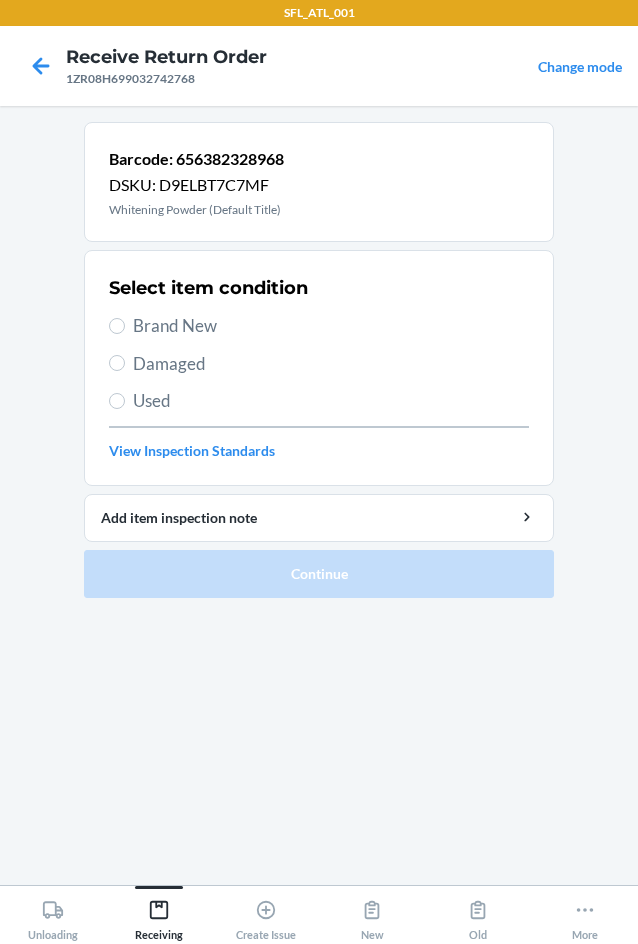 click on "Brand New" at bounding box center [331, 326] 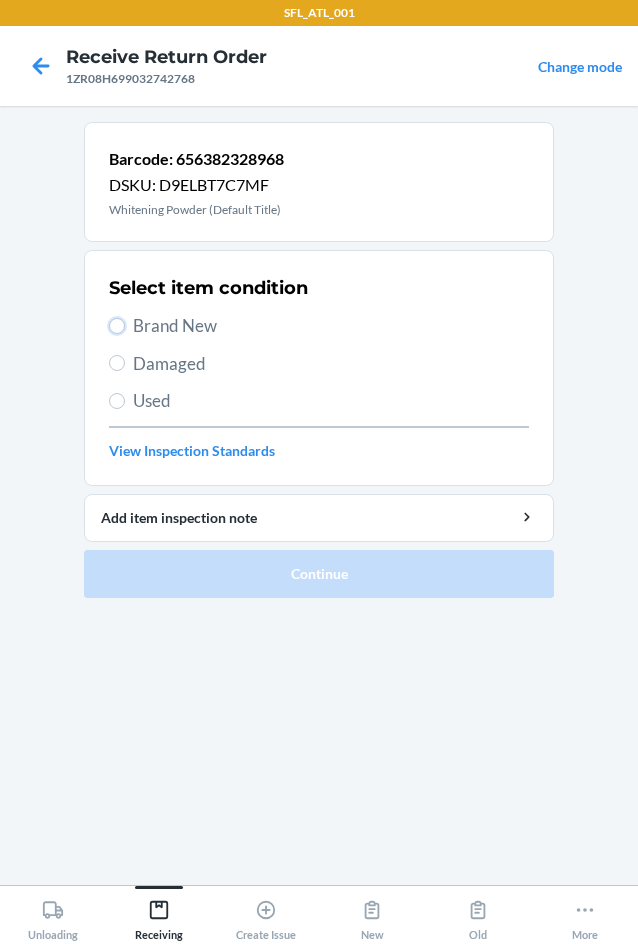 click on "Brand New" at bounding box center [117, 326] 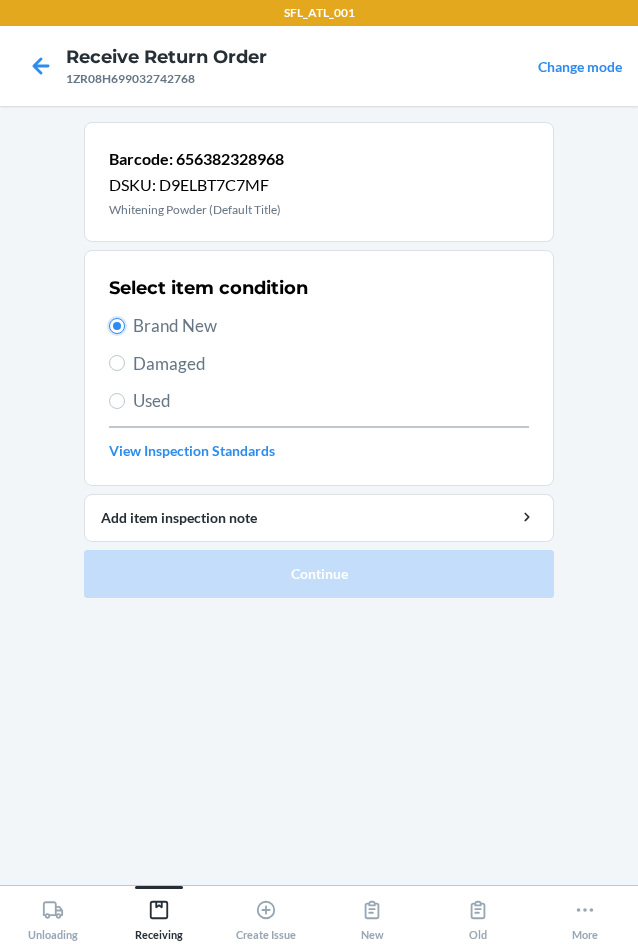 radio on "true" 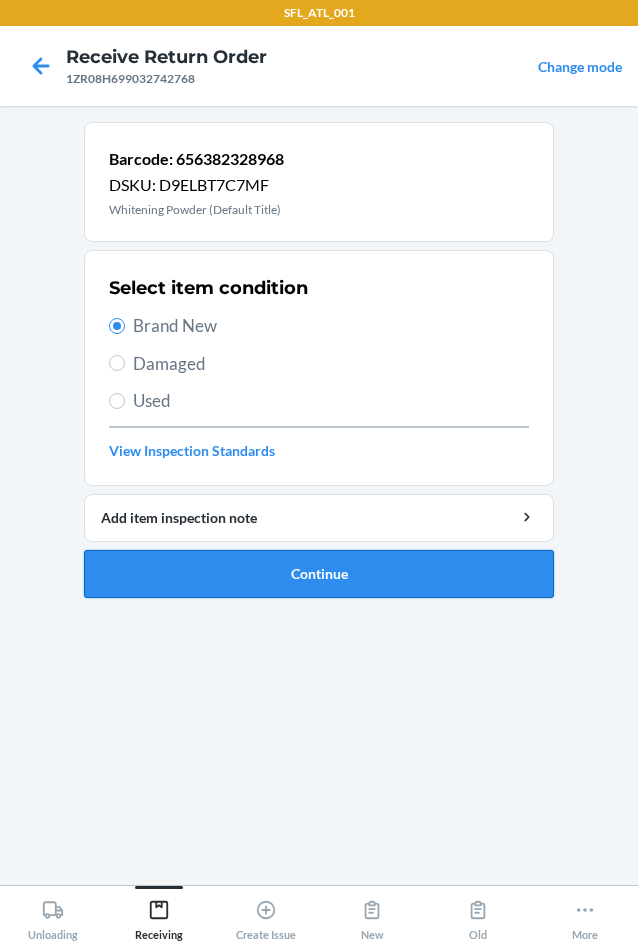 click on "Continue" at bounding box center (319, 574) 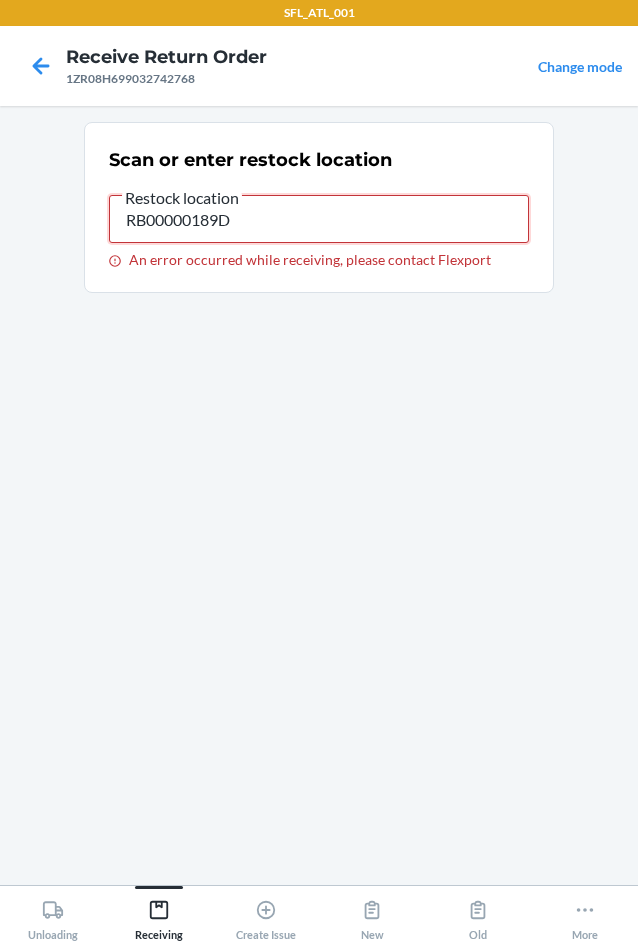click on "RB00000189D" at bounding box center [319, 219] 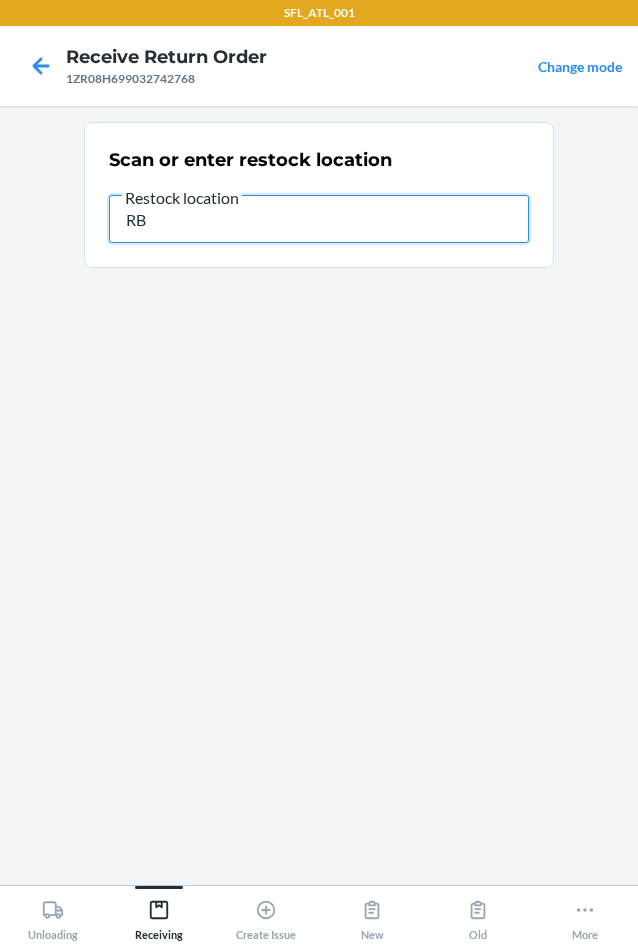 type on "R" 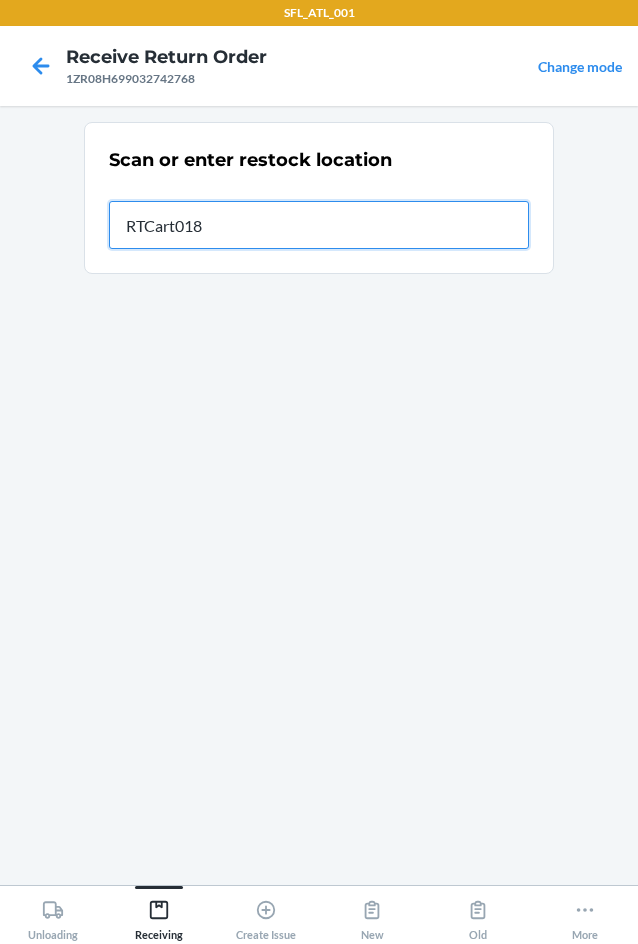type on "RTCart018" 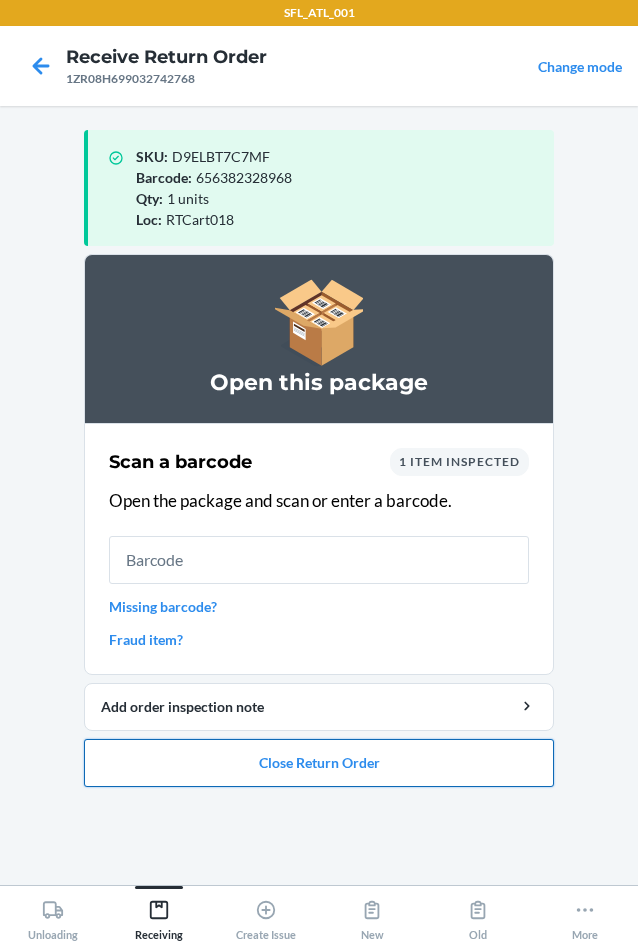 click on "Close Return Order" at bounding box center [319, 763] 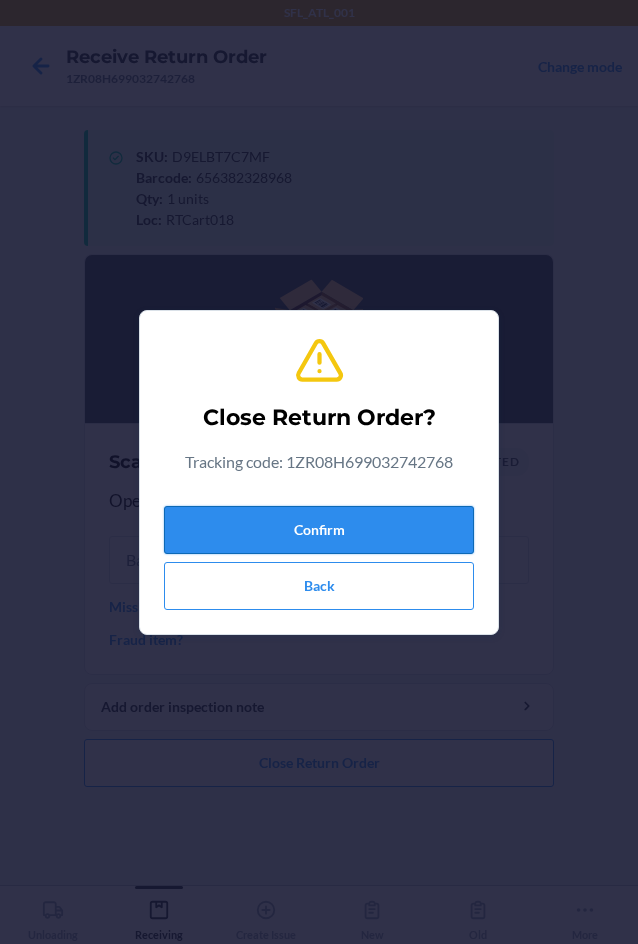 click on "Confirm" at bounding box center (319, 530) 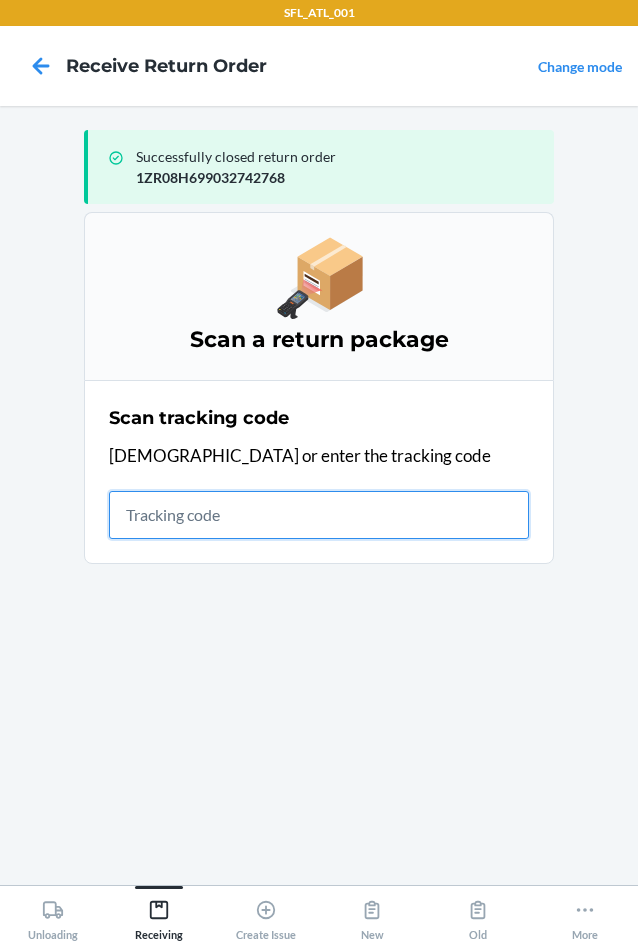 click at bounding box center [319, 515] 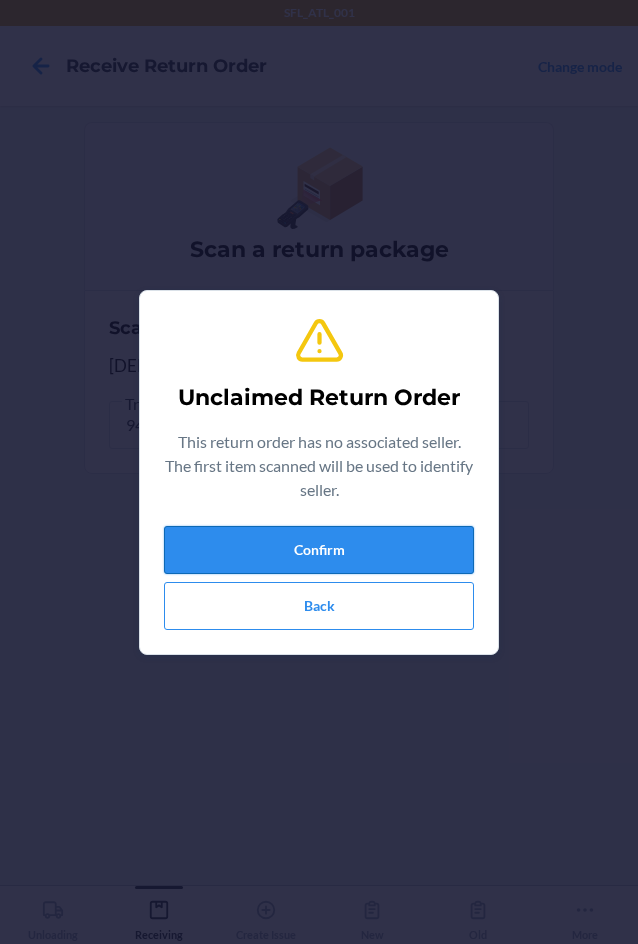 click on "Confirm" at bounding box center (319, 550) 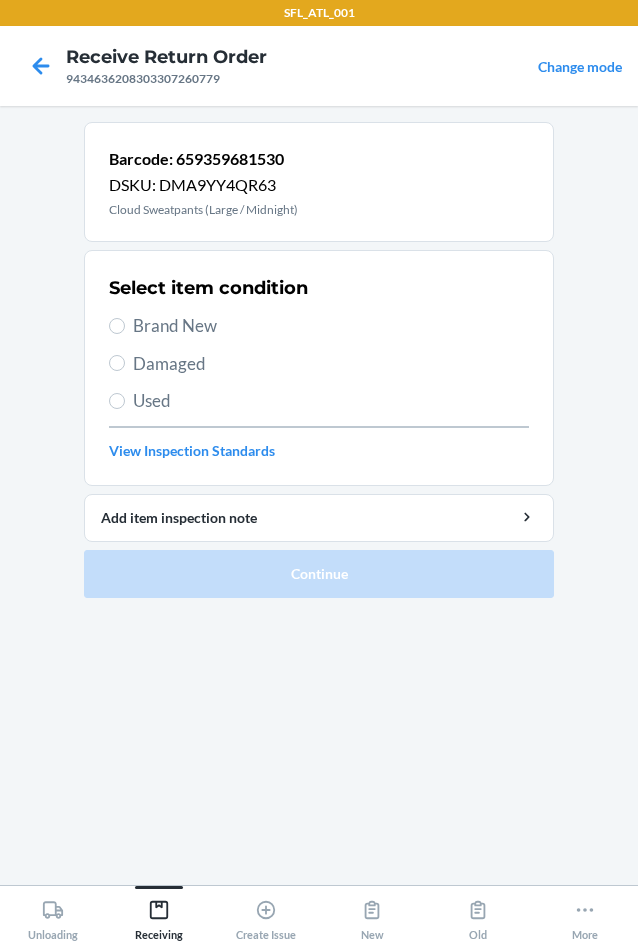 click on "Brand New" at bounding box center (331, 326) 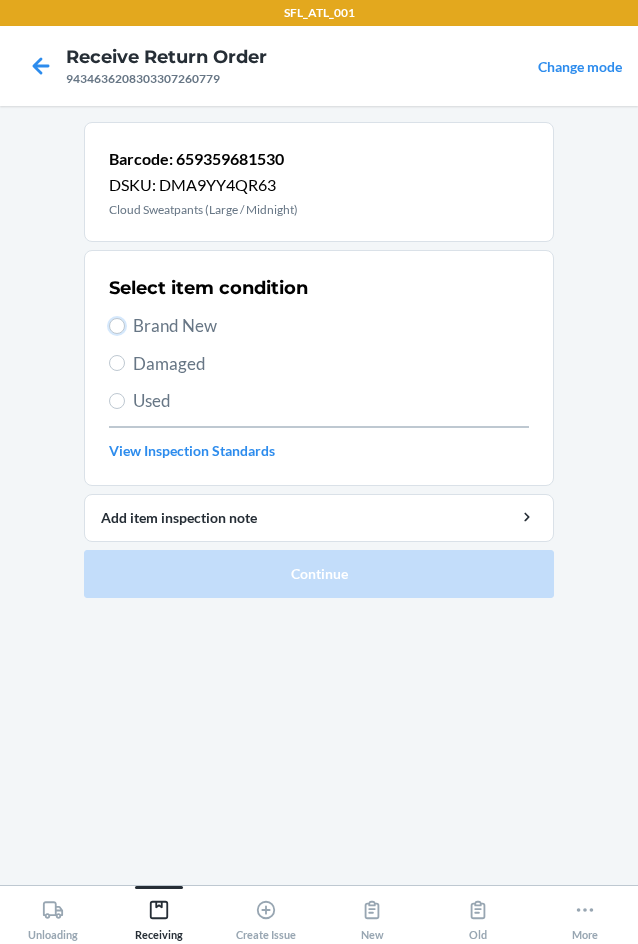 click on "Brand New" at bounding box center [117, 326] 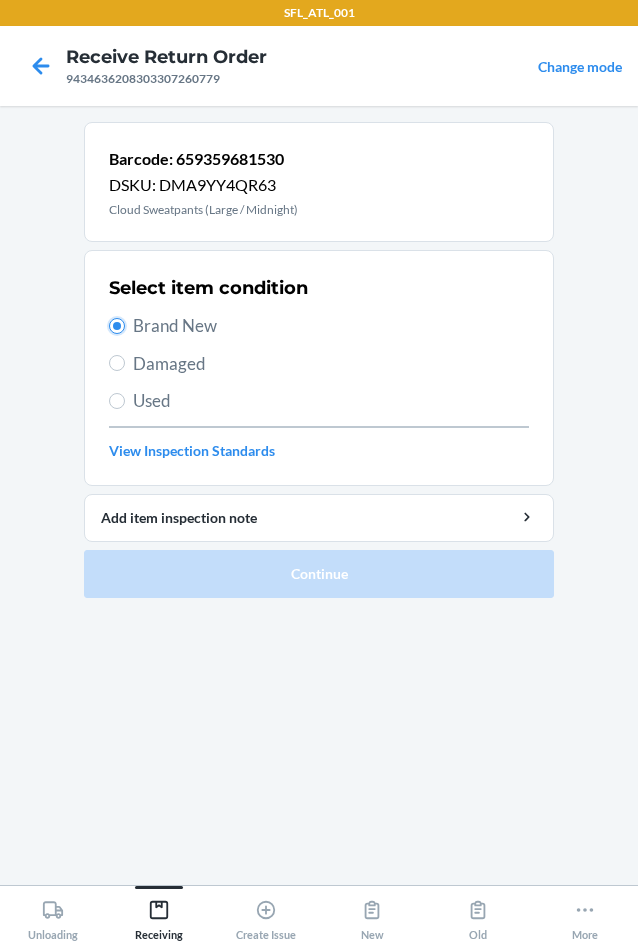 radio on "true" 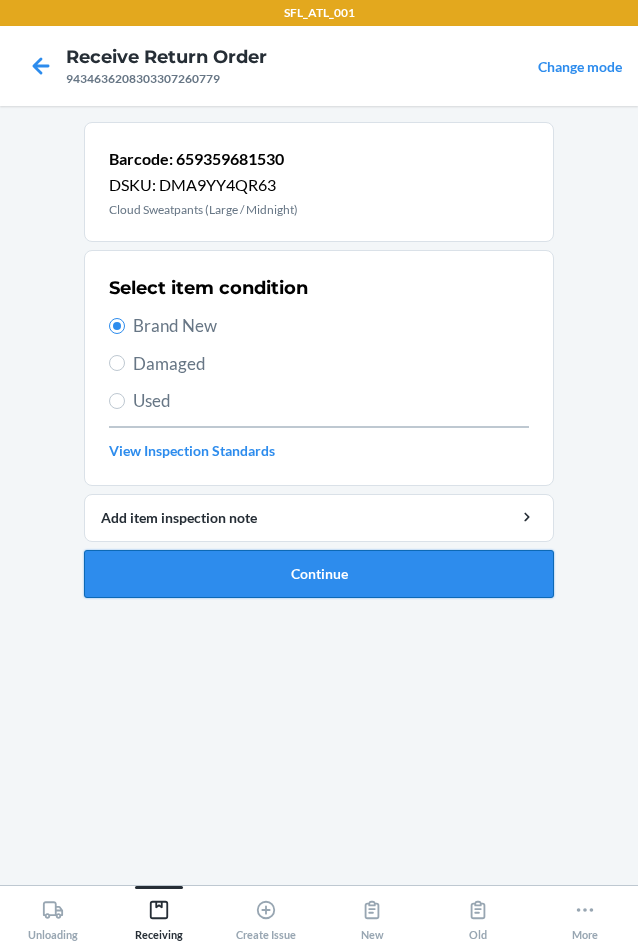 click on "Continue" at bounding box center [319, 574] 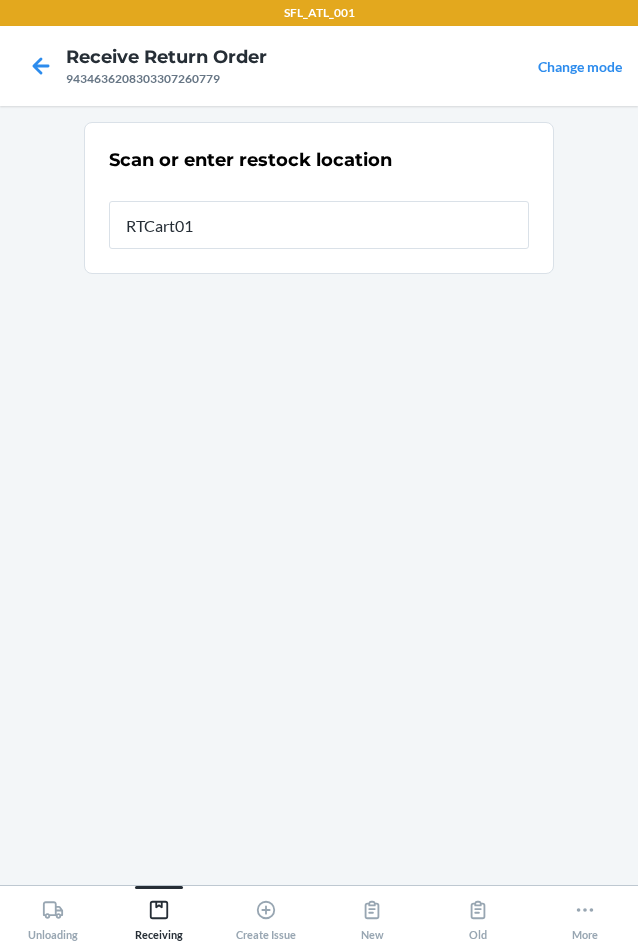 type on "RTCart018" 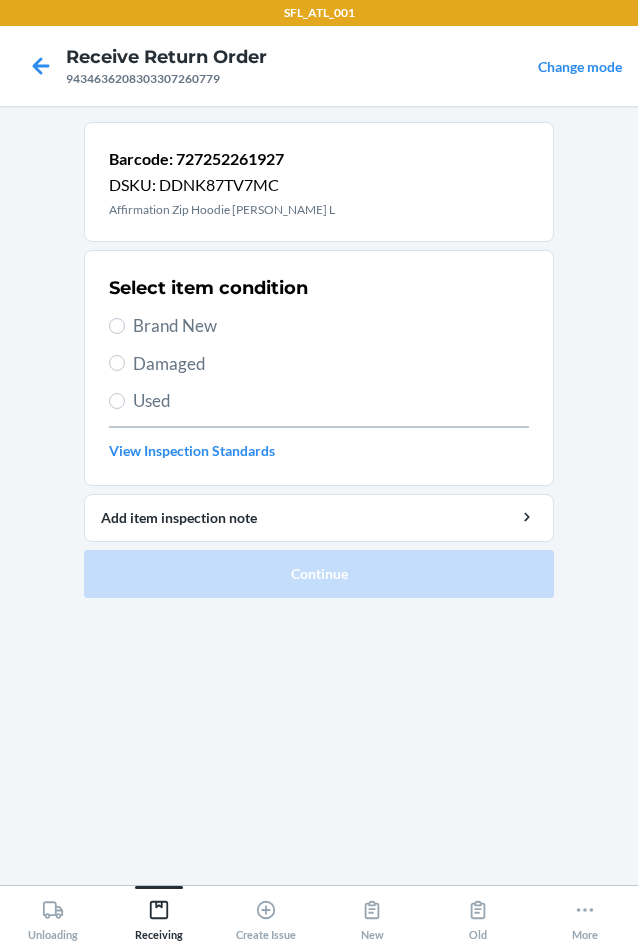 click on "Brand New" at bounding box center (331, 326) 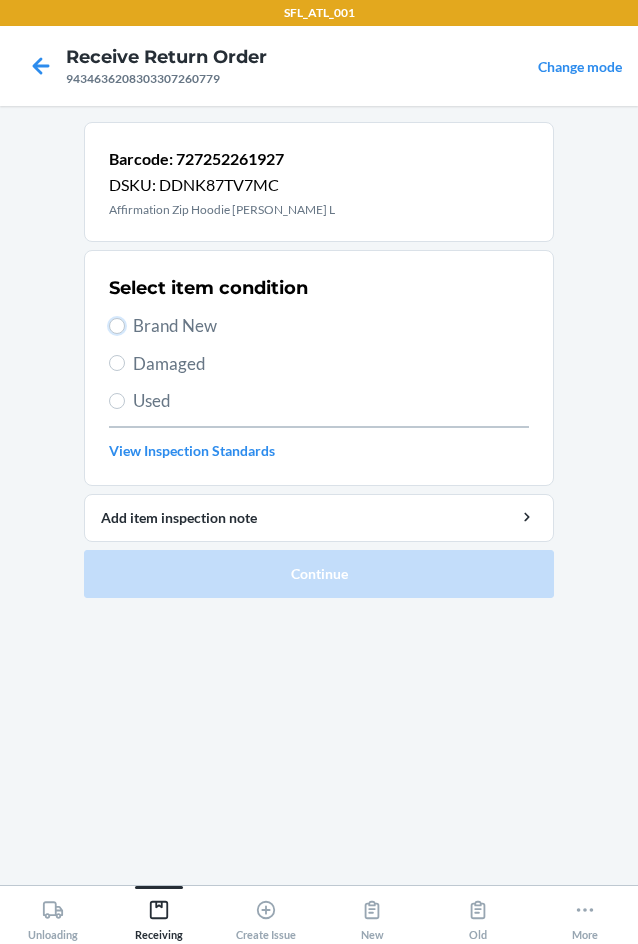 click on "Brand New" at bounding box center (117, 326) 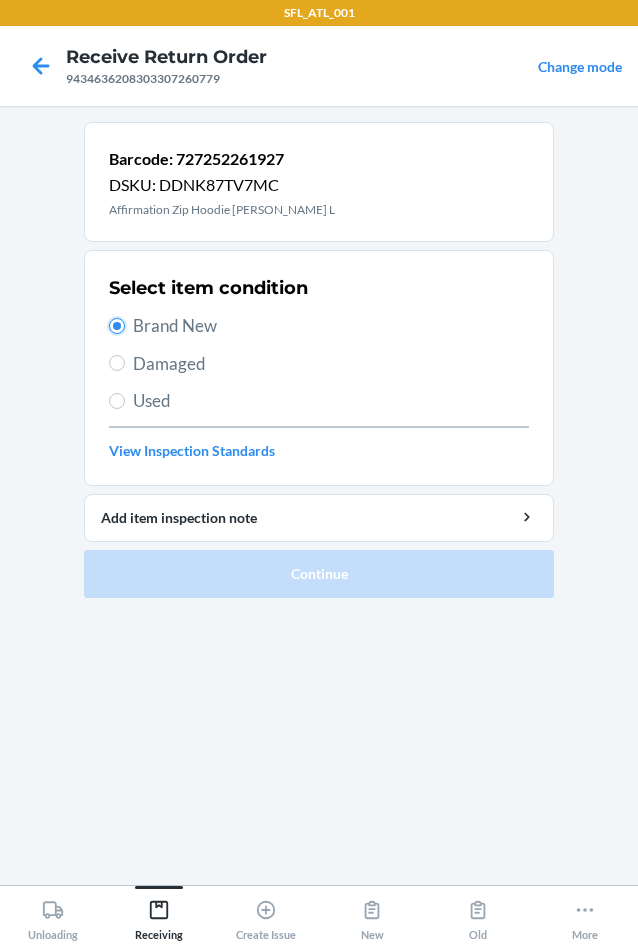 radio on "true" 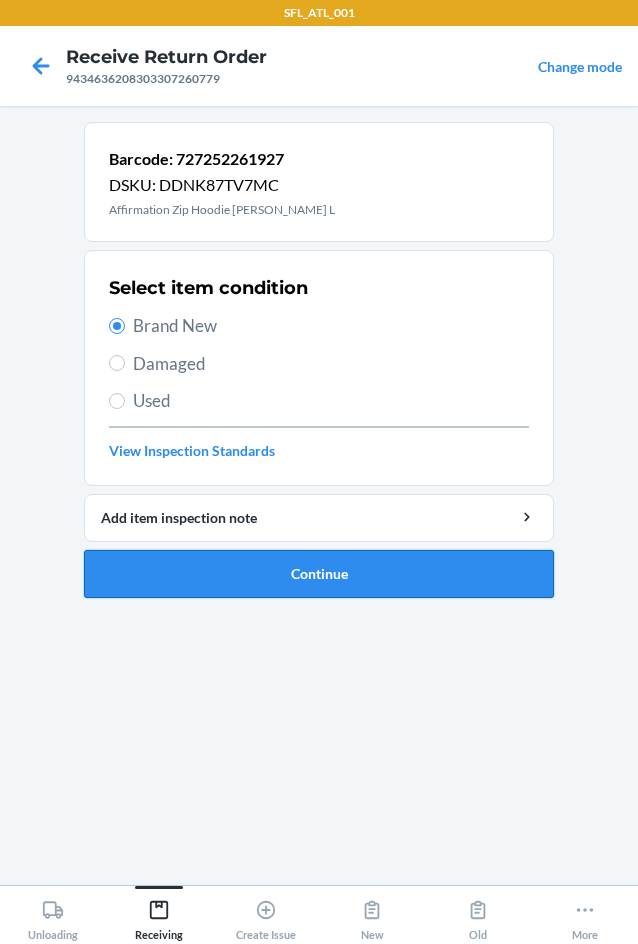 click on "Continue" at bounding box center [319, 574] 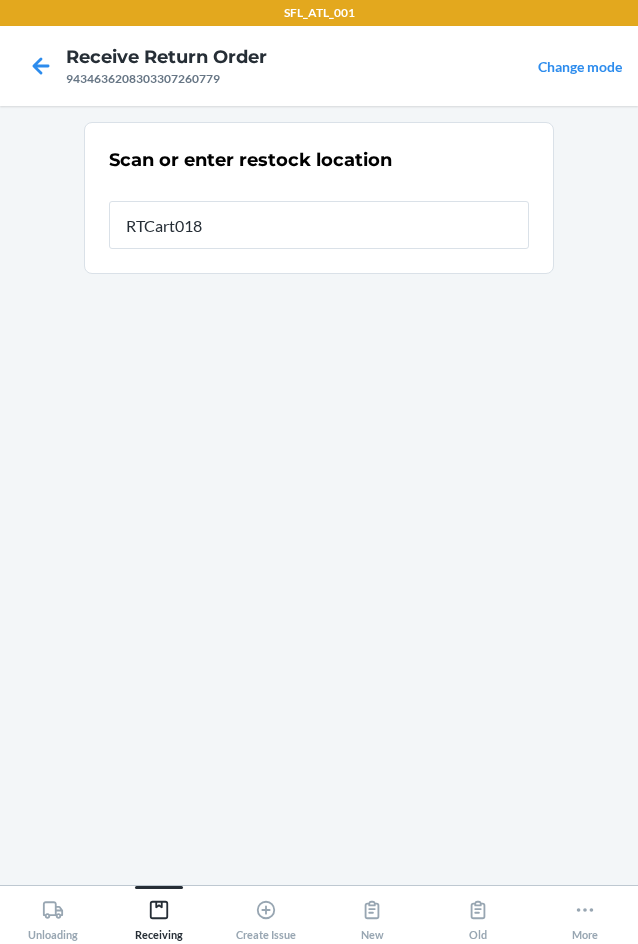 type on "RTCart018" 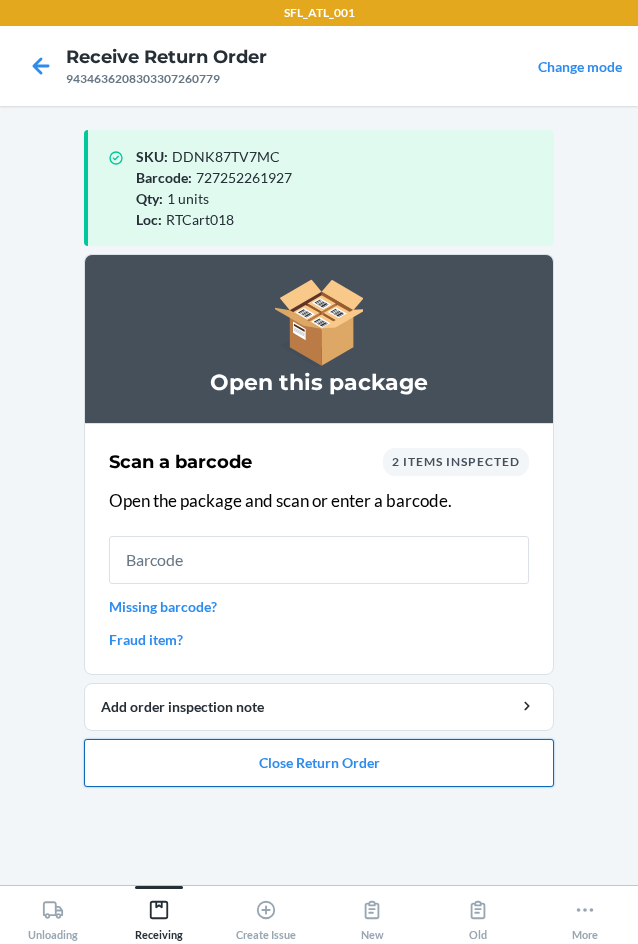 click on "Close Return Order" at bounding box center [319, 763] 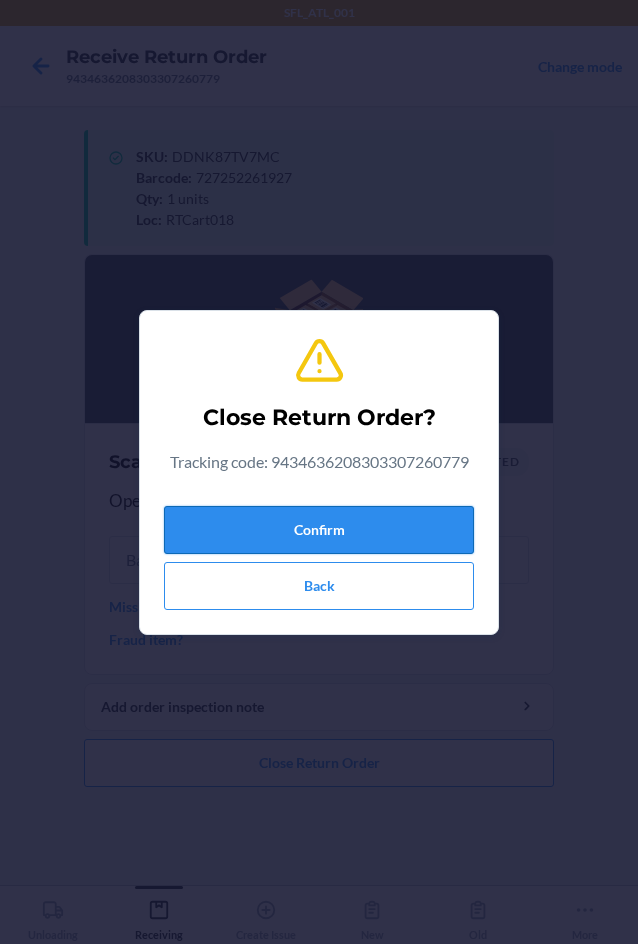 click on "Confirm" at bounding box center (319, 530) 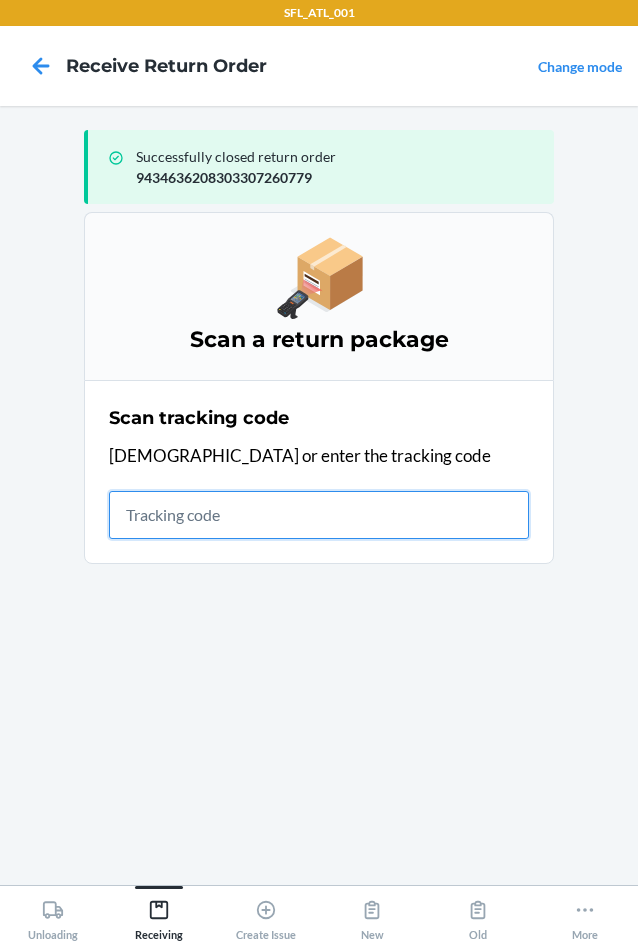 click at bounding box center (319, 515) 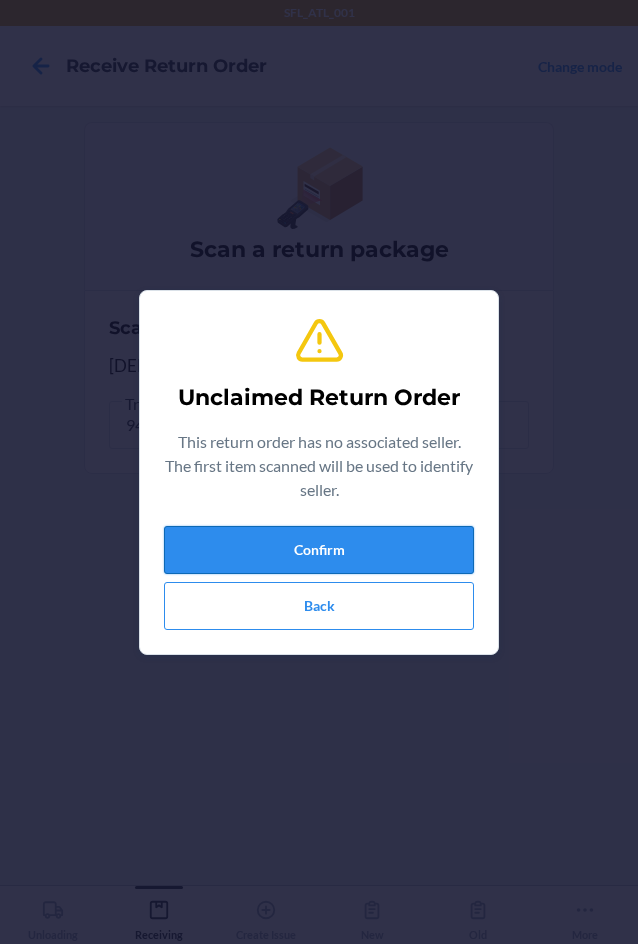 click on "Confirm" at bounding box center (319, 550) 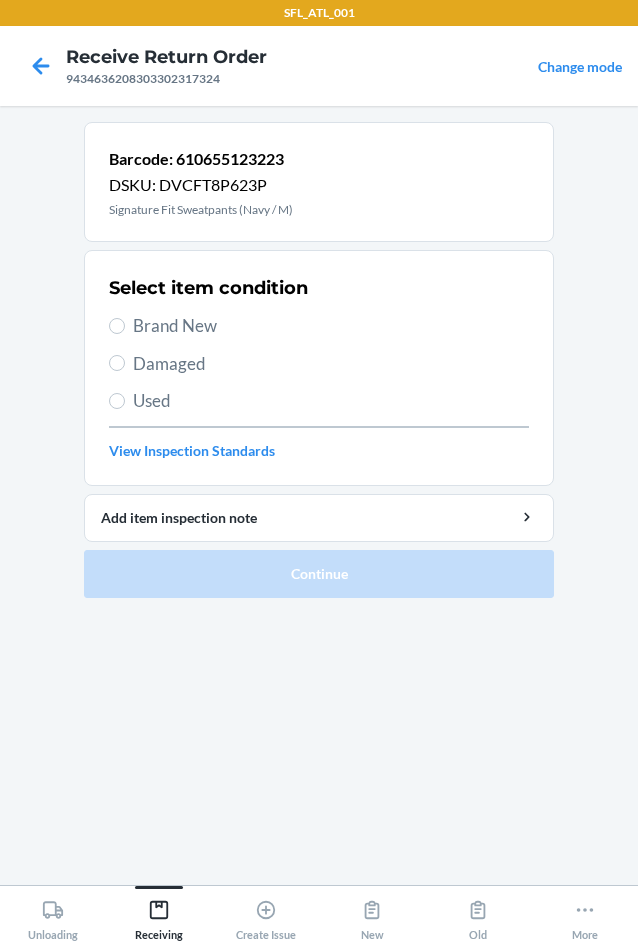 click on "Brand New" at bounding box center [331, 326] 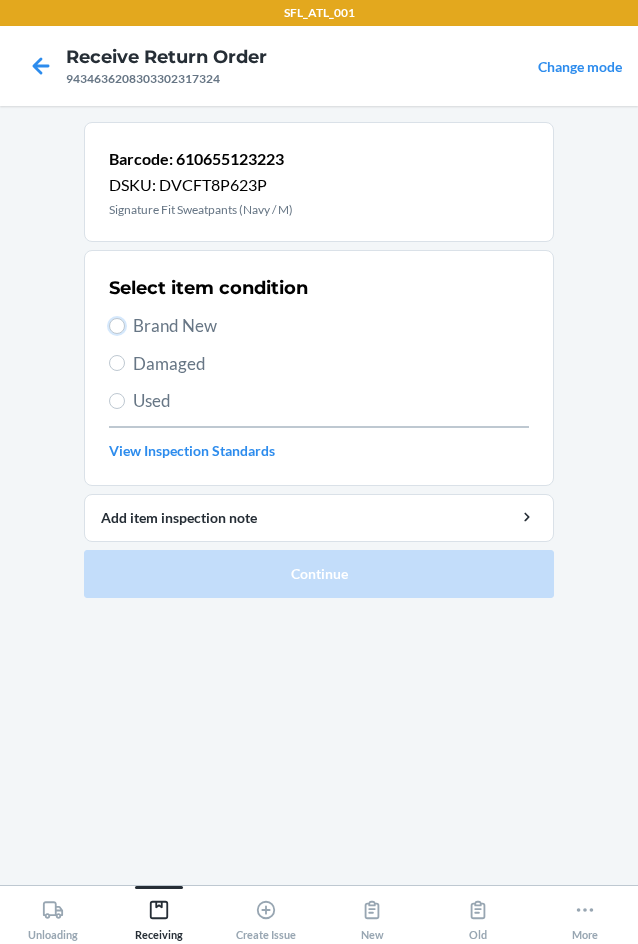 click on "Brand New" at bounding box center (117, 326) 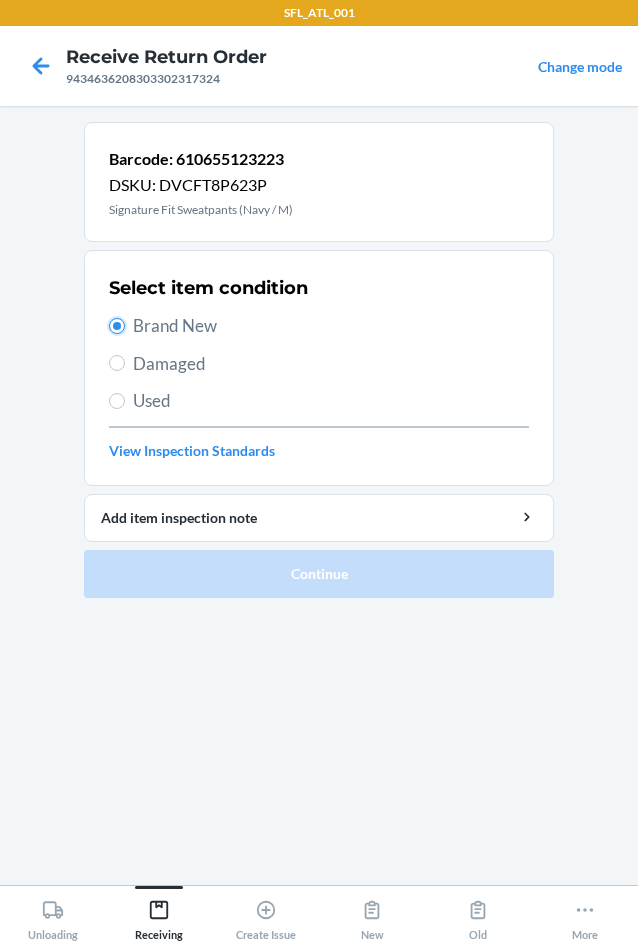 radio on "true" 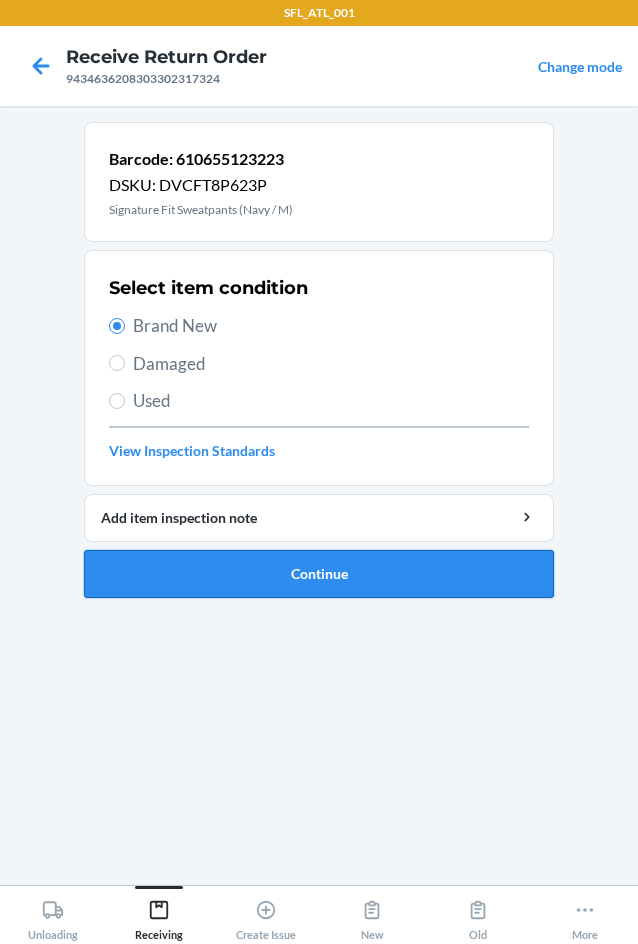 click on "Continue" at bounding box center (319, 574) 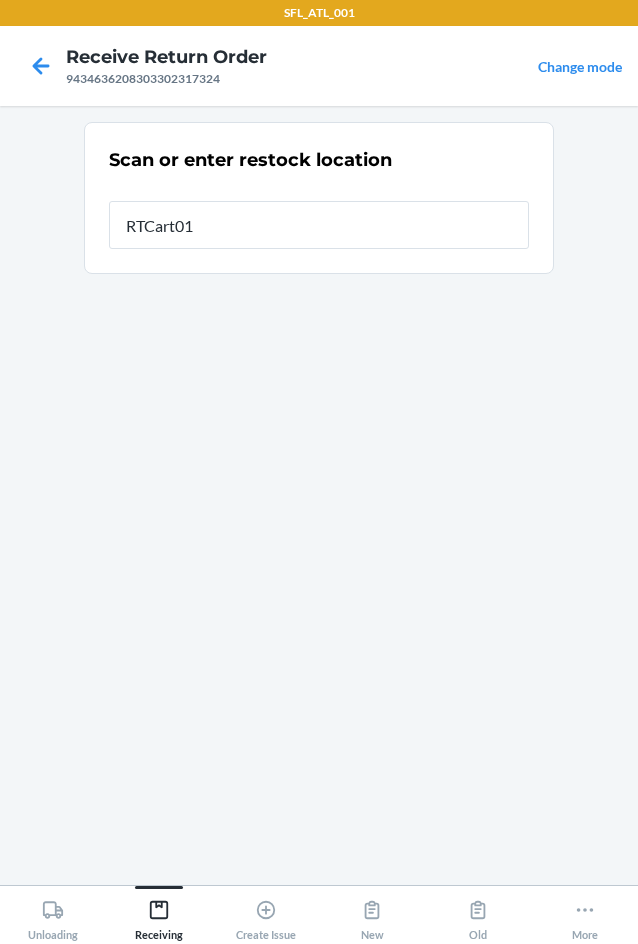 type on "RTCart018" 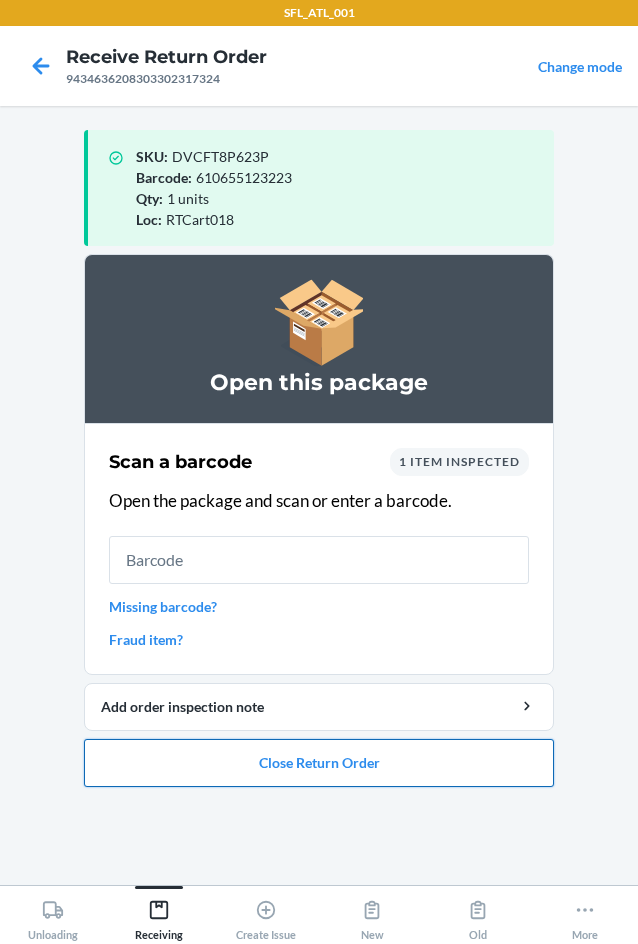click on "Close Return Order" at bounding box center [319, 763] 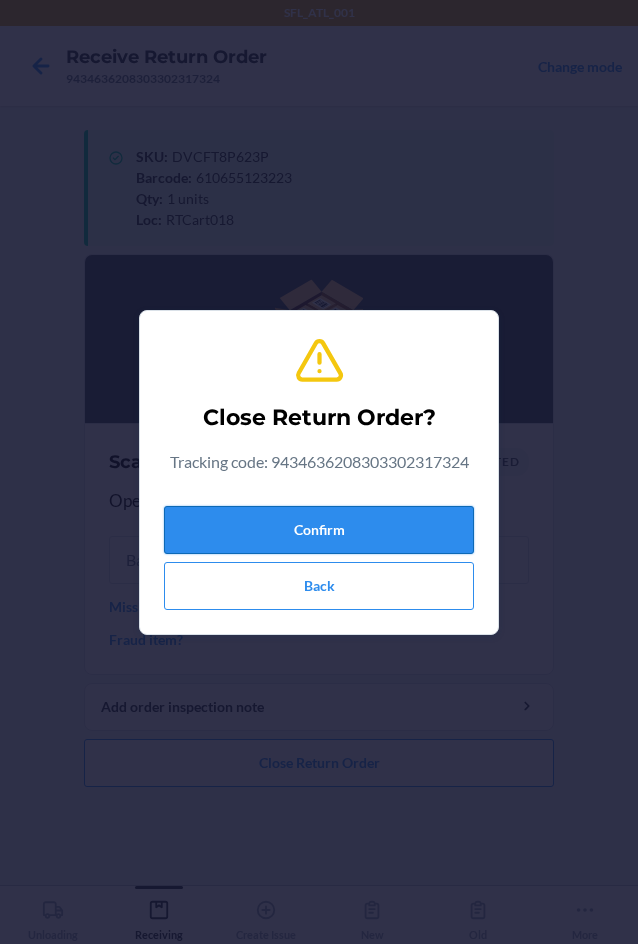 click on "Confirm" at bounding box center (319, 530) 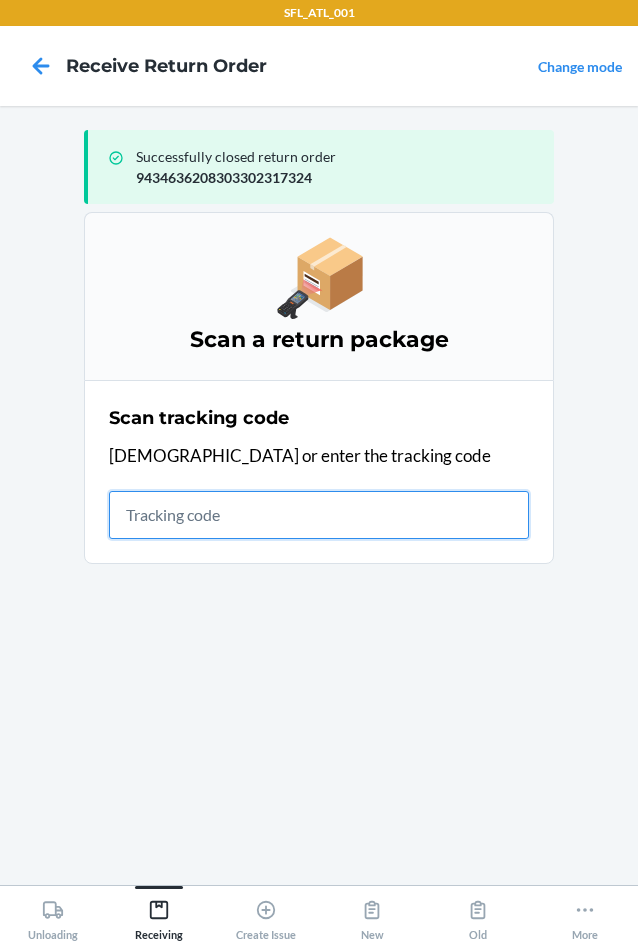 click at bounding box center (319, 515) 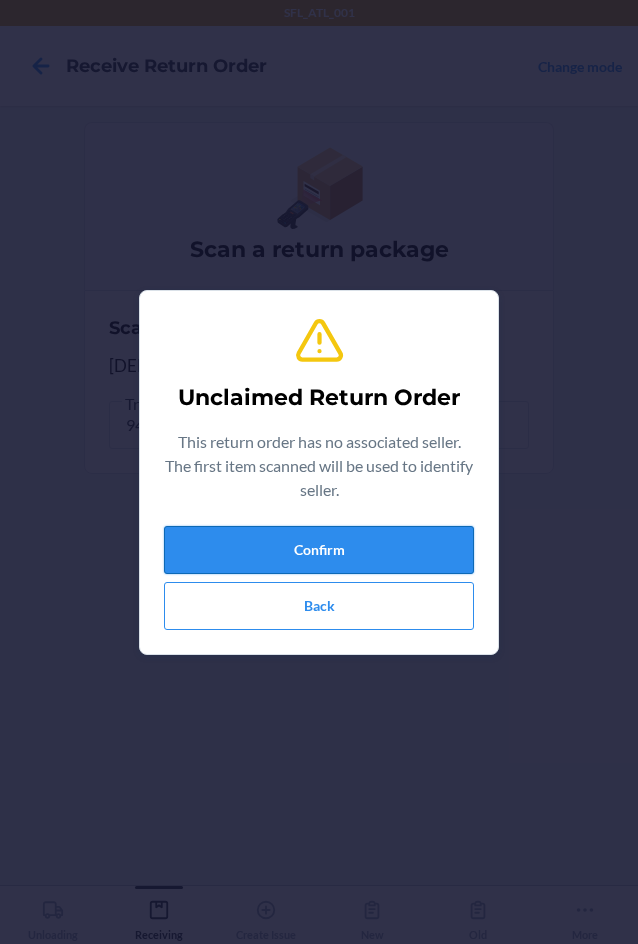 click on "Confirm" at bounding box center [319, 550] 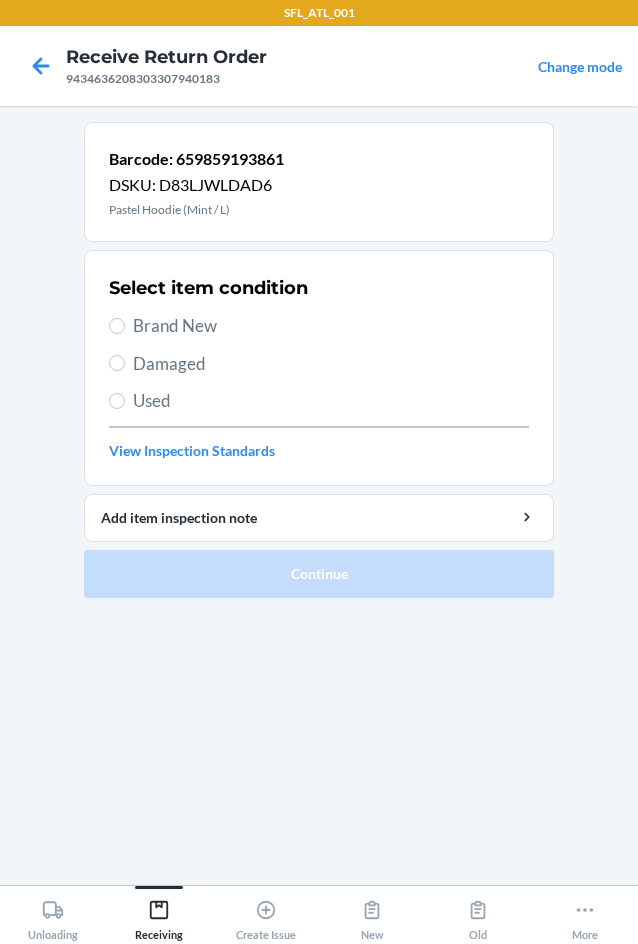 click on "Brand New" at bounding box center (331, 326) 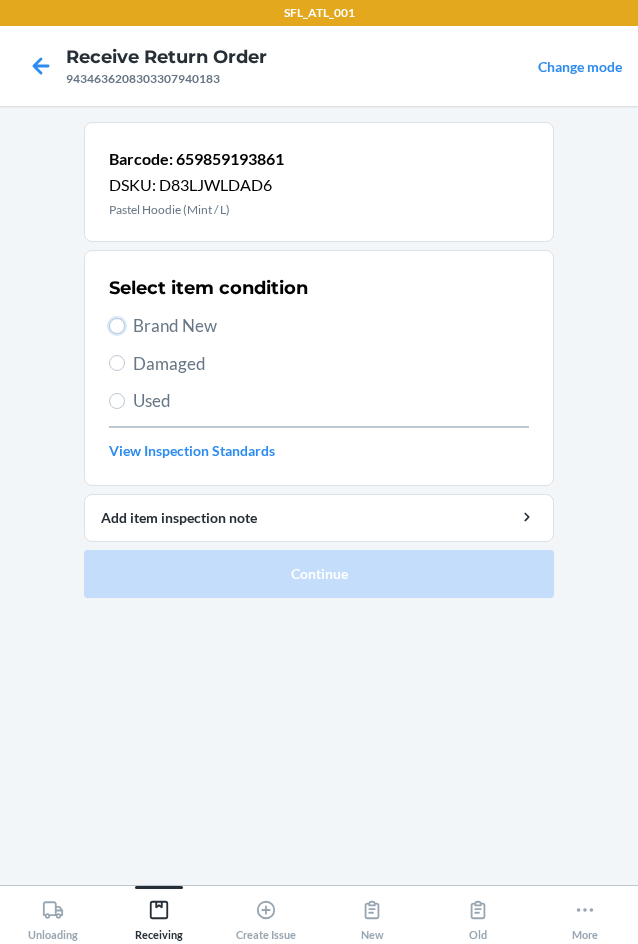 click on "Brand New" at bounding box center (117, 326) 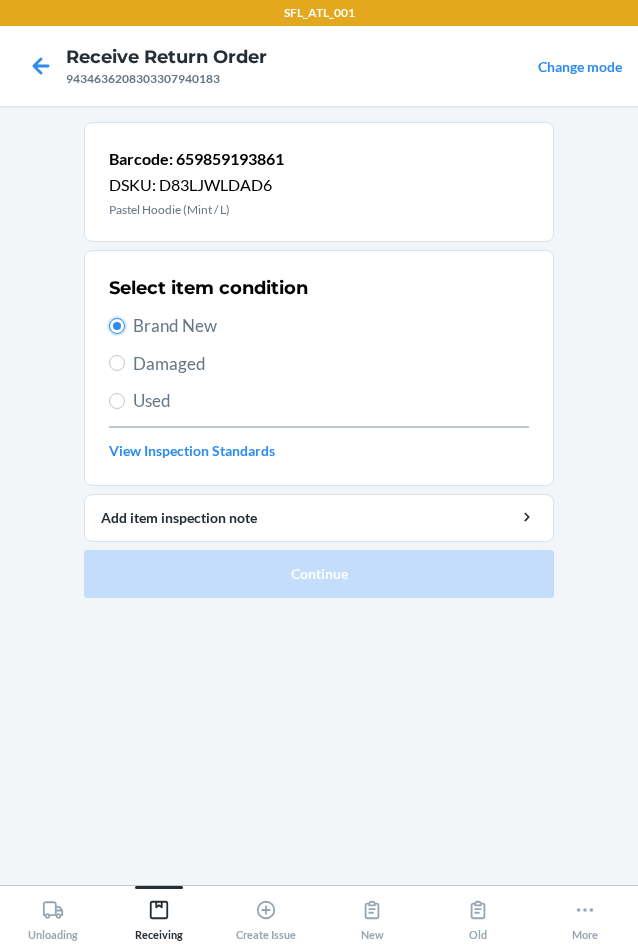 radio on "true" 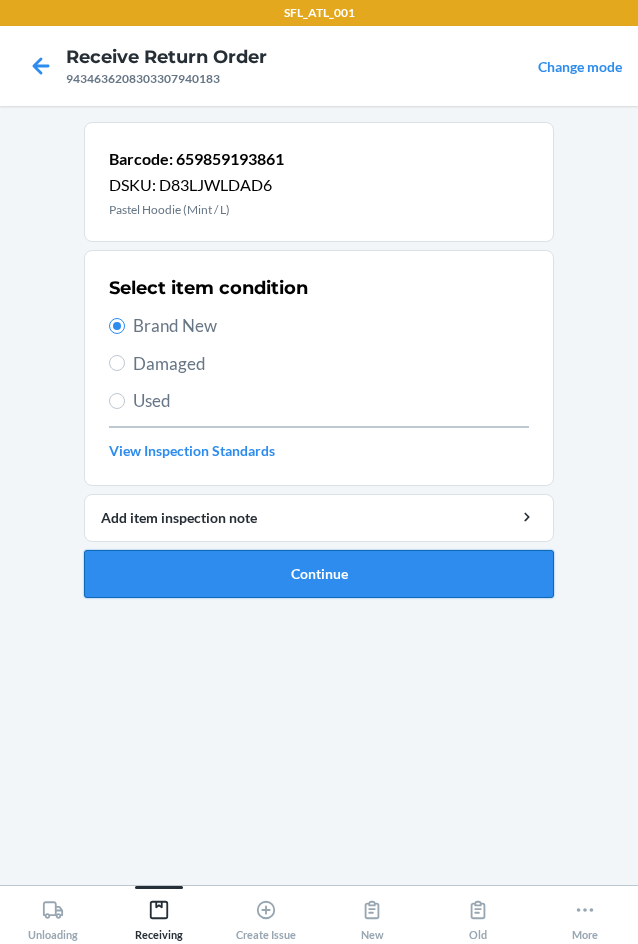 click on "Continue" at bounding box center [319, 574] 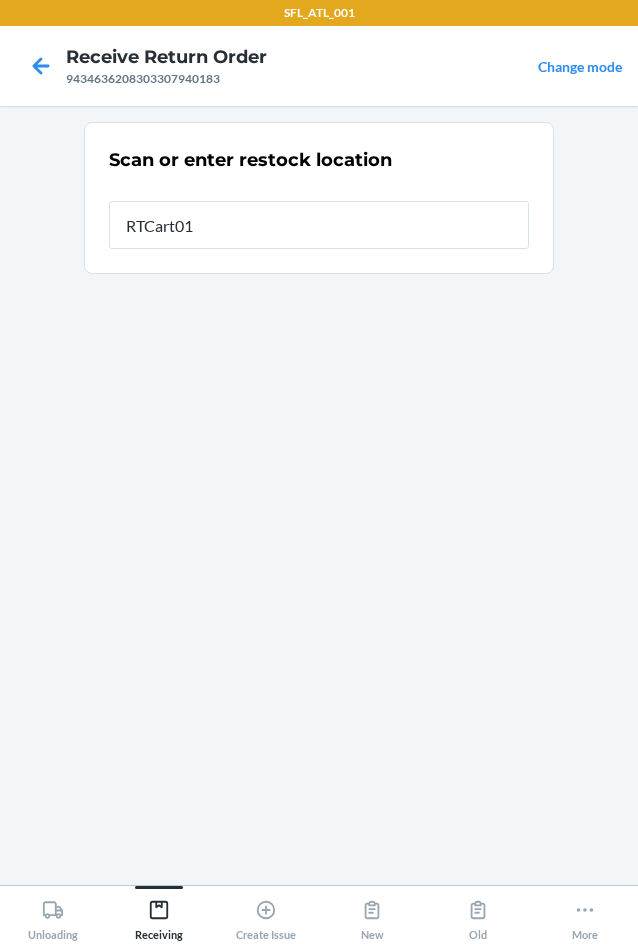 type on "RTCart011" 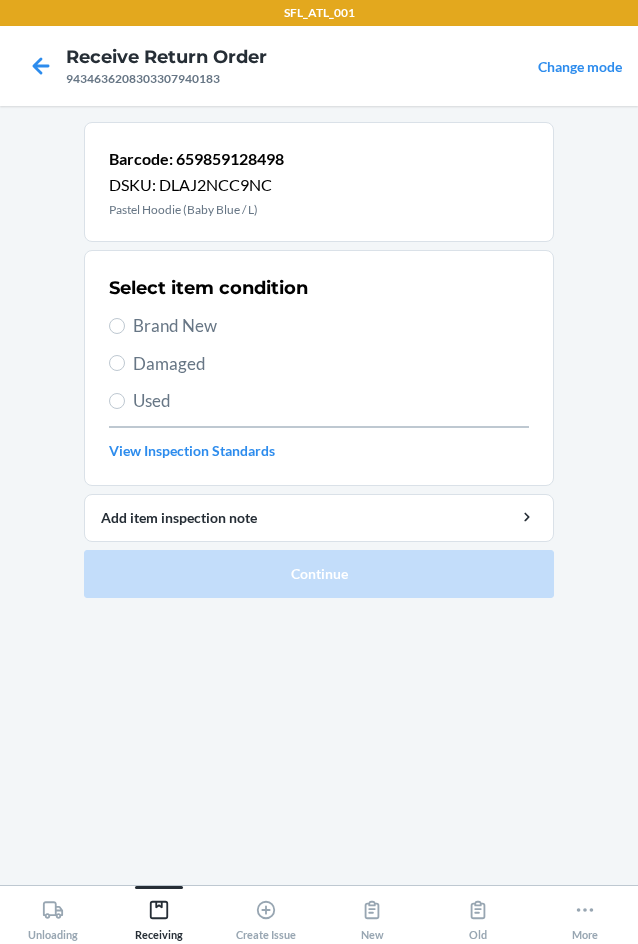 click on "Brand New" at bounding box center (331, 326) 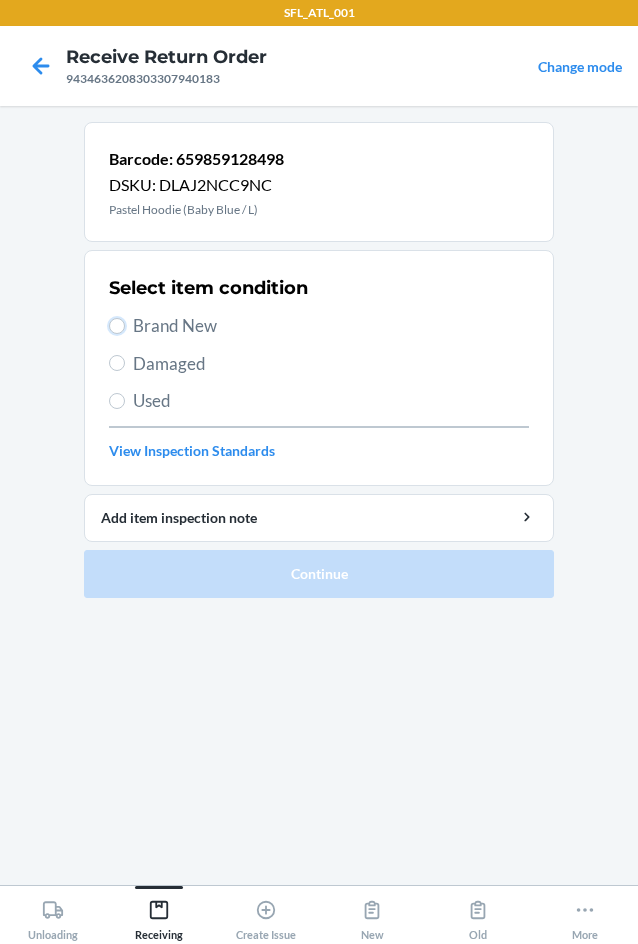 click on "Brand New" at bounding box center [117, 326] 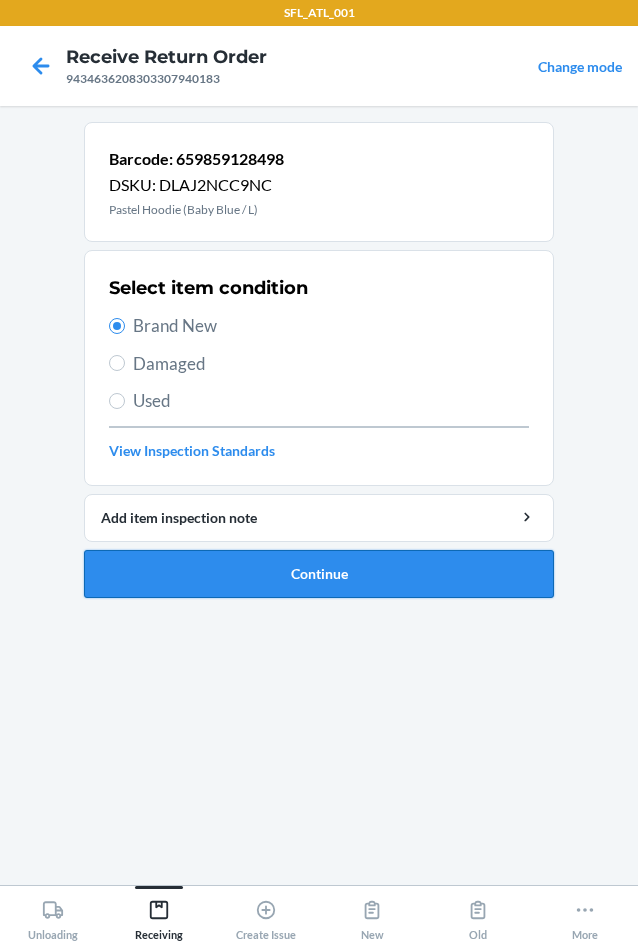 click on "Continue" at bounding box center (319, 574) 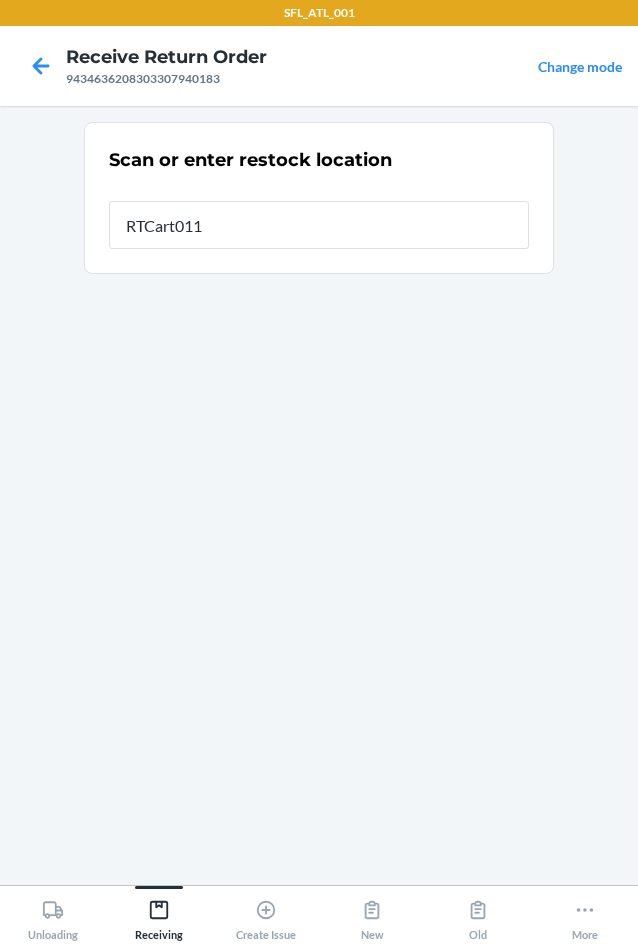 type on "RTCart011" 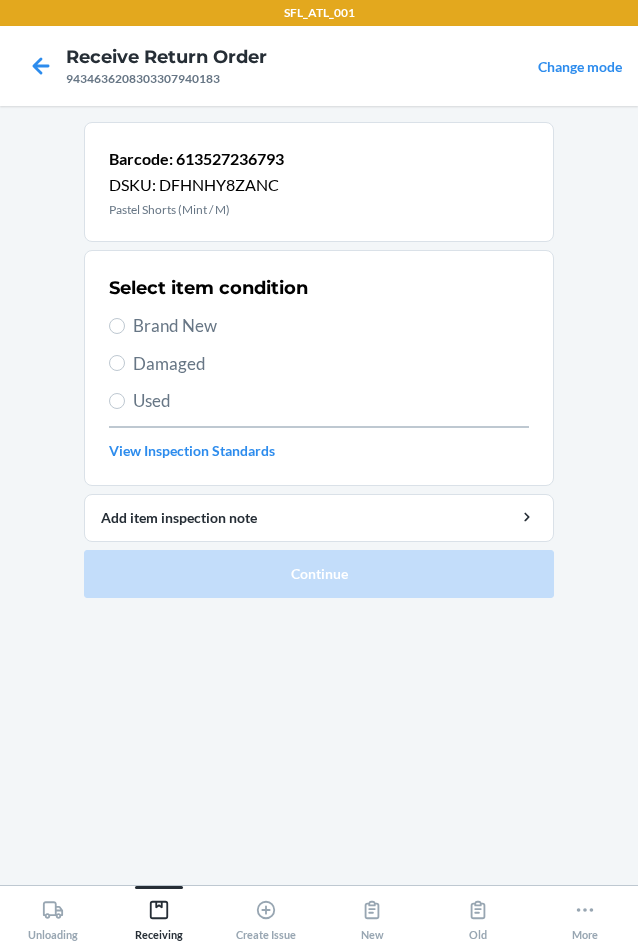 click on "Brand New" at bounding box center [331, 326] 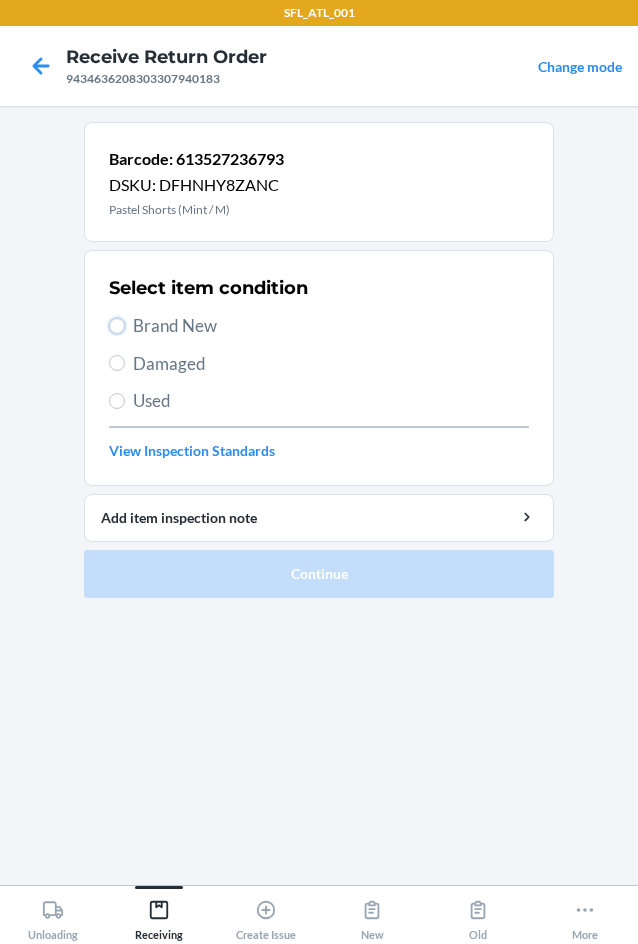 click on "Brand New" at bounding box center [117, 326] 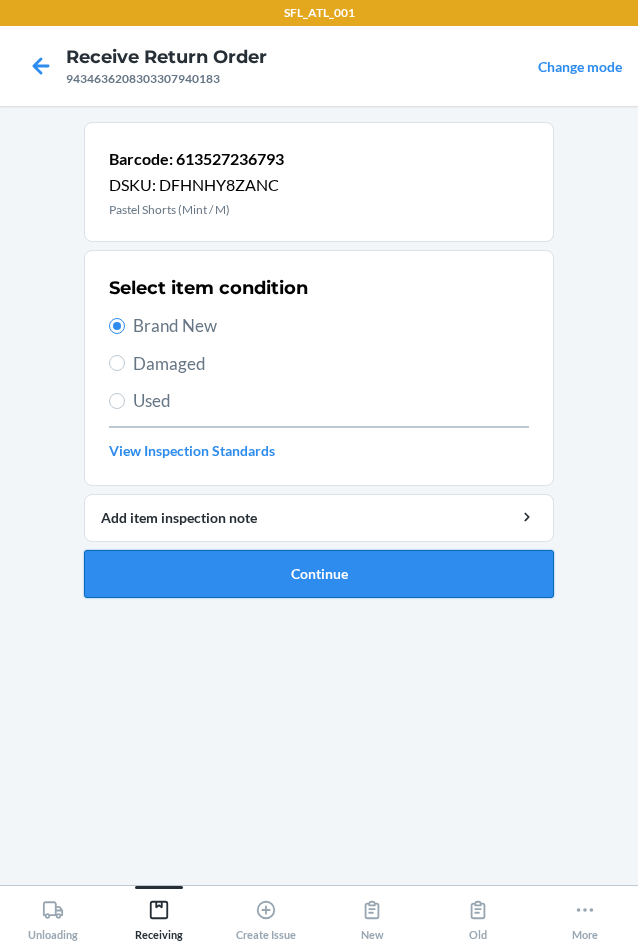 click on "Continue" at bounding box center (319, 574) 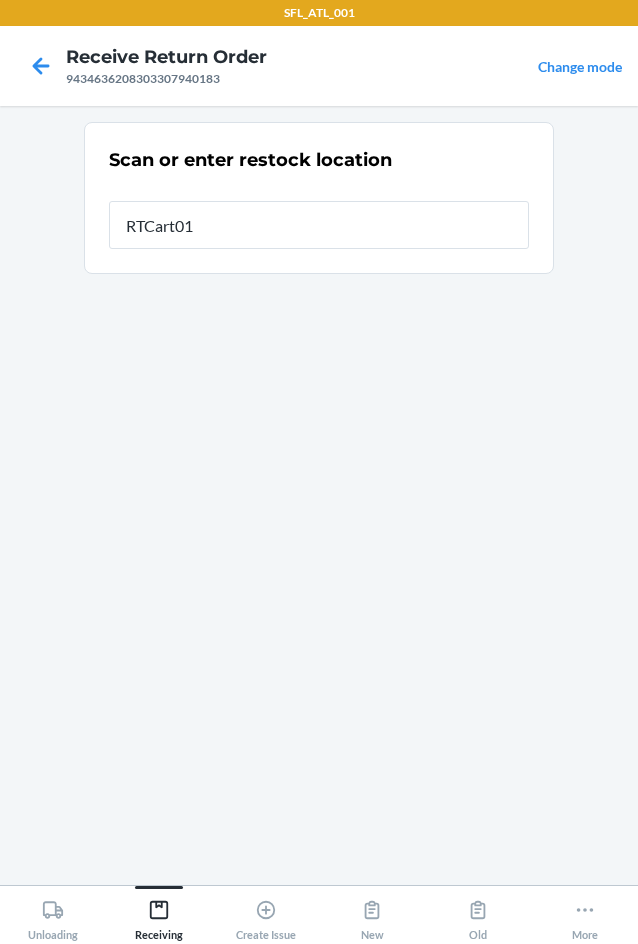 type on "RTCart011" 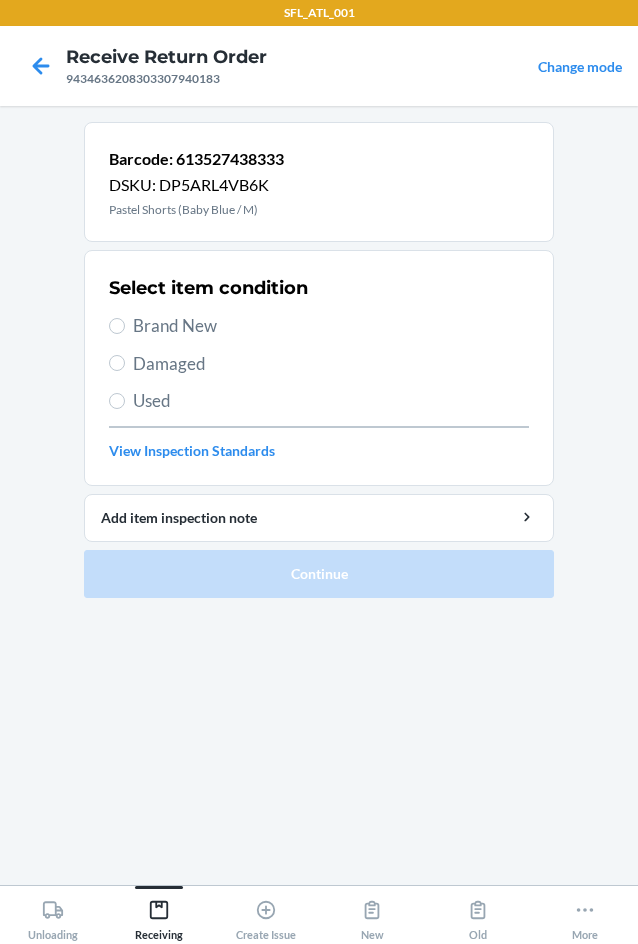 click on "Brand New" at bounding box center (331, 326) 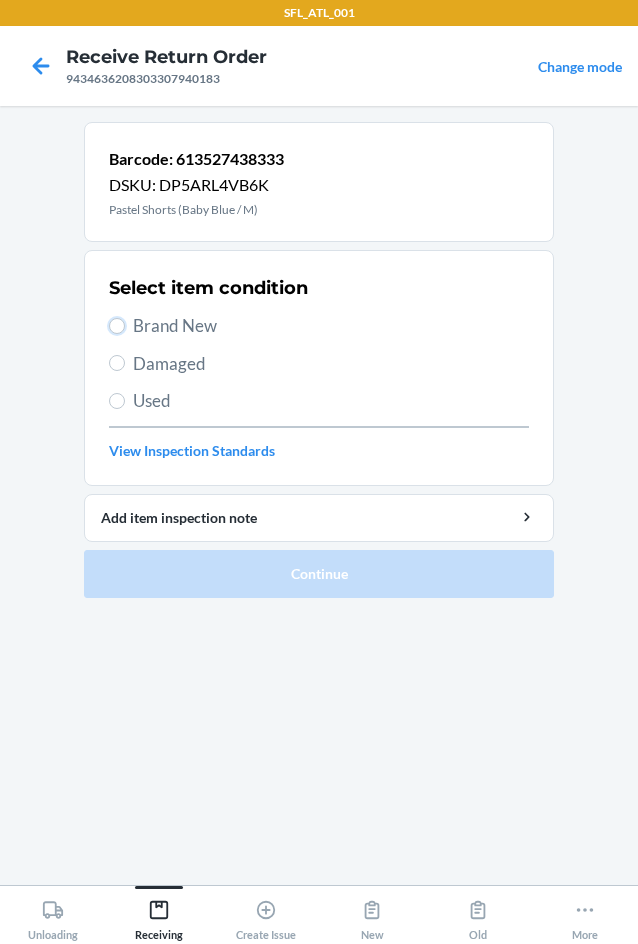 click on "Brand New" at bounding box center (117, 326) 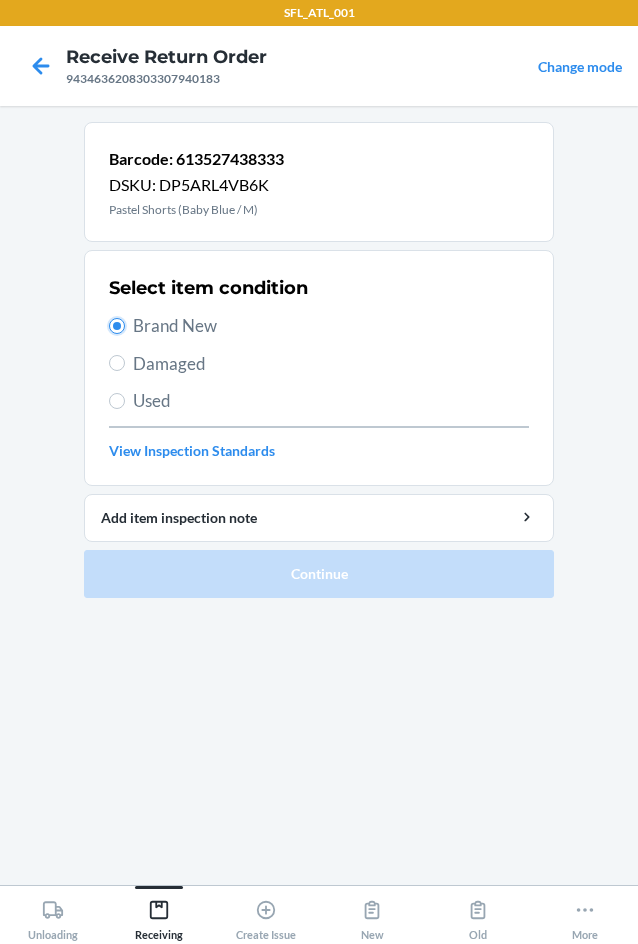 radio on "true" 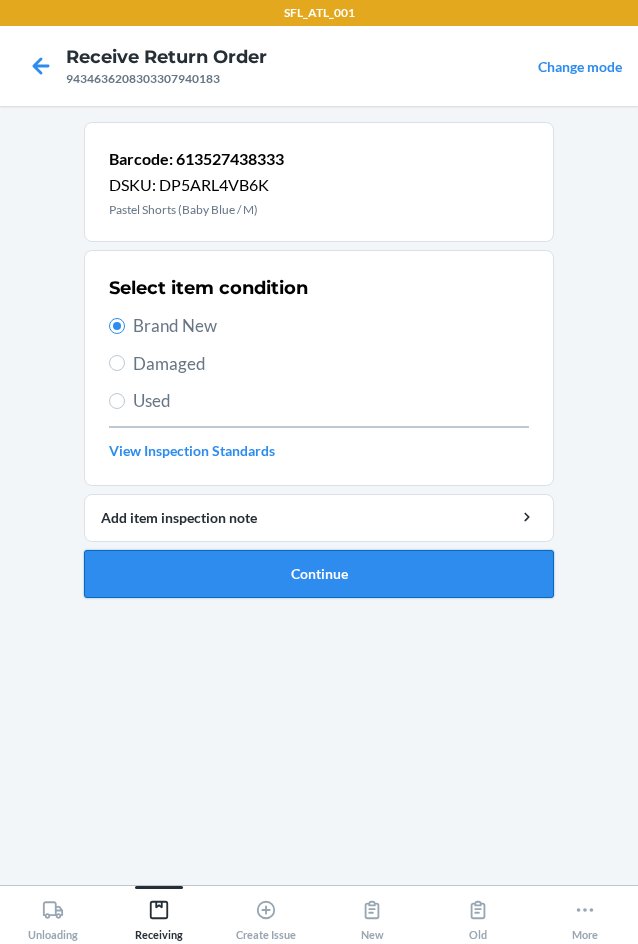 click on "Continue" at bounding box center [319, 574] 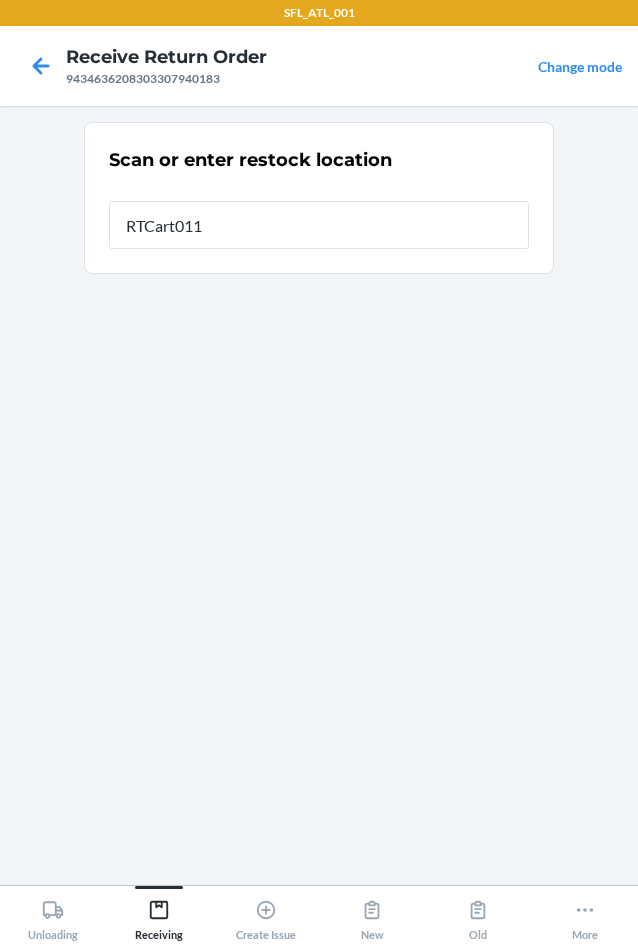 type on "RTCart011" 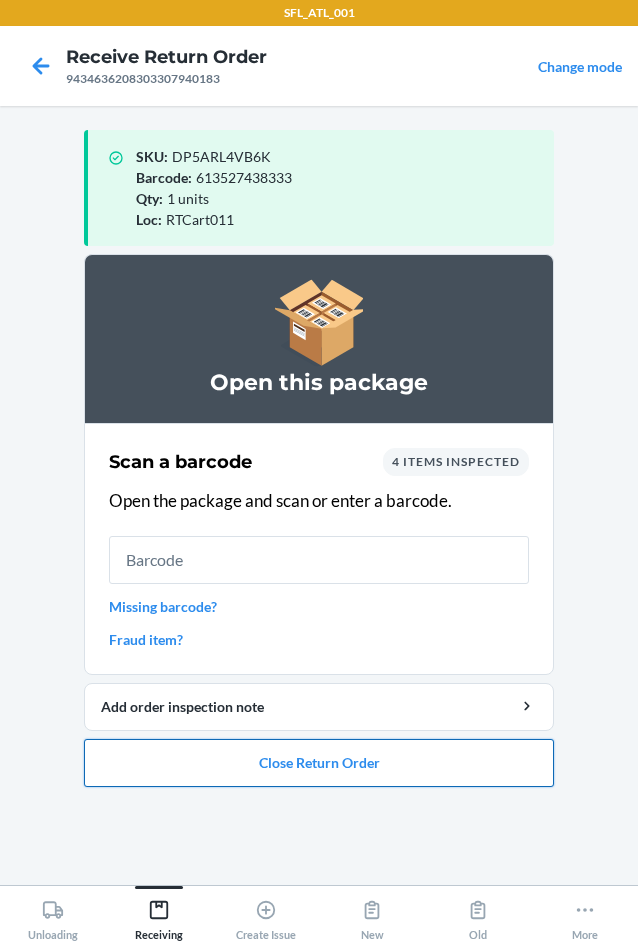 click on "Close Return Order" at bounding box center [319, 763] 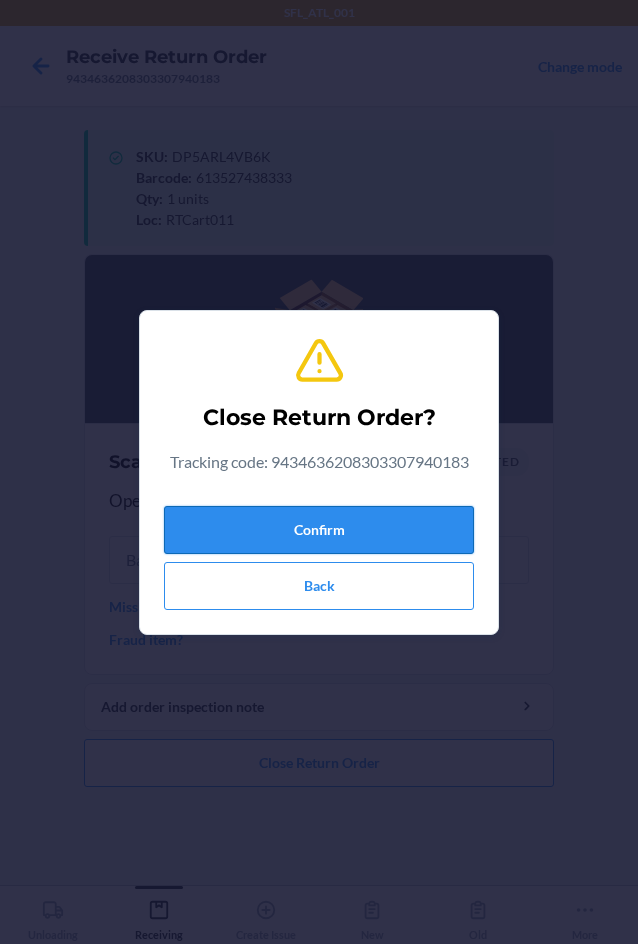 click on "Confirm" at bounding box center [319, 530] 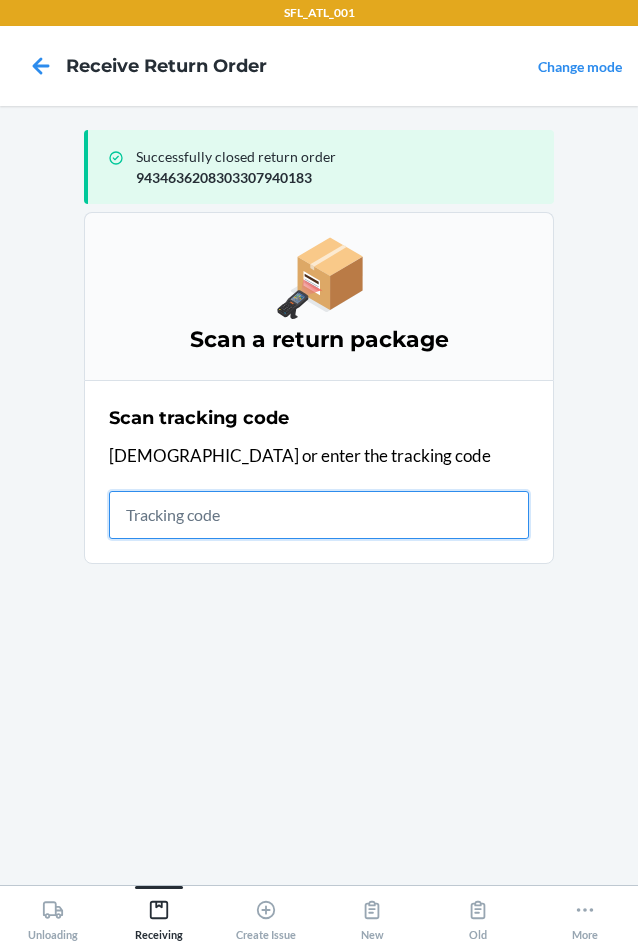 click at bounding box center [319, 515] 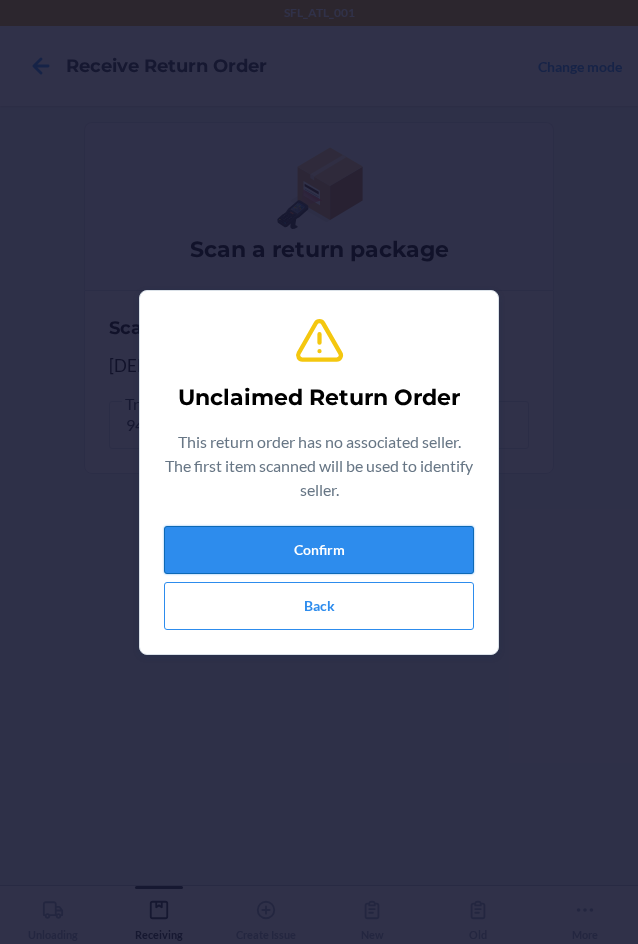 click on "Confirm" at bounding box center [319, 550] 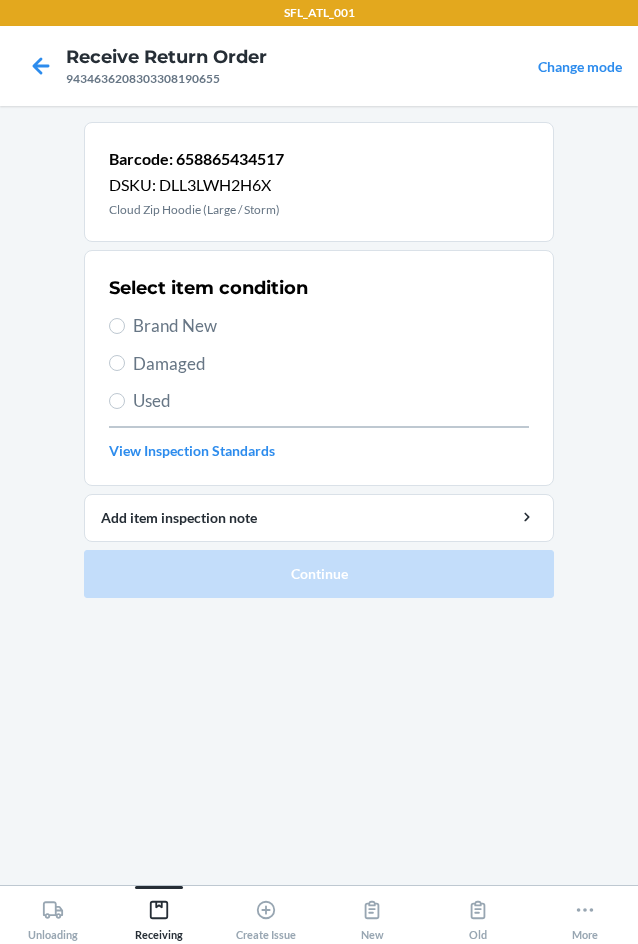 click on "Brand New" at bounding box center (331, 326) 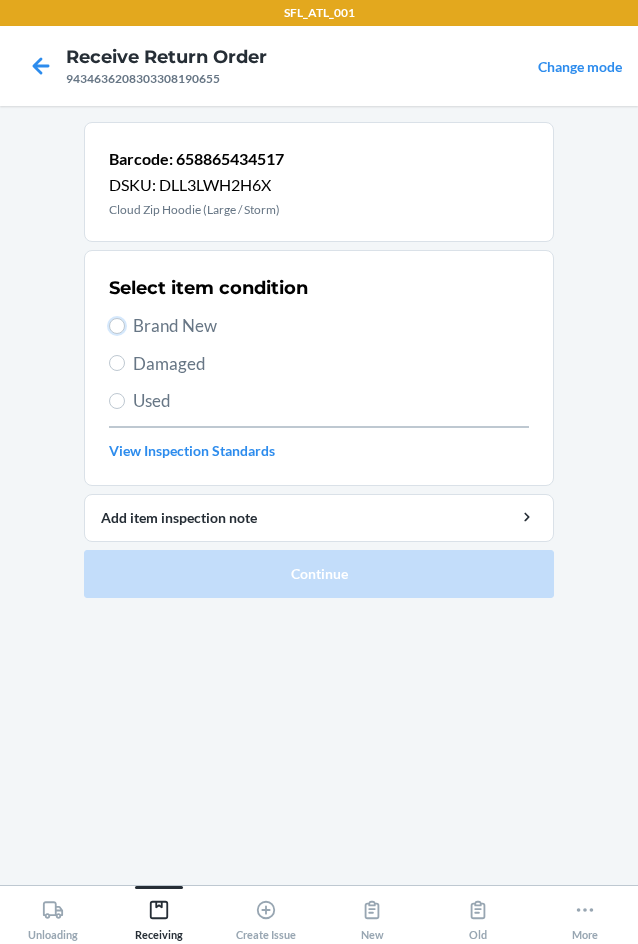click on "Brand New" at bounding box center [117, 326] 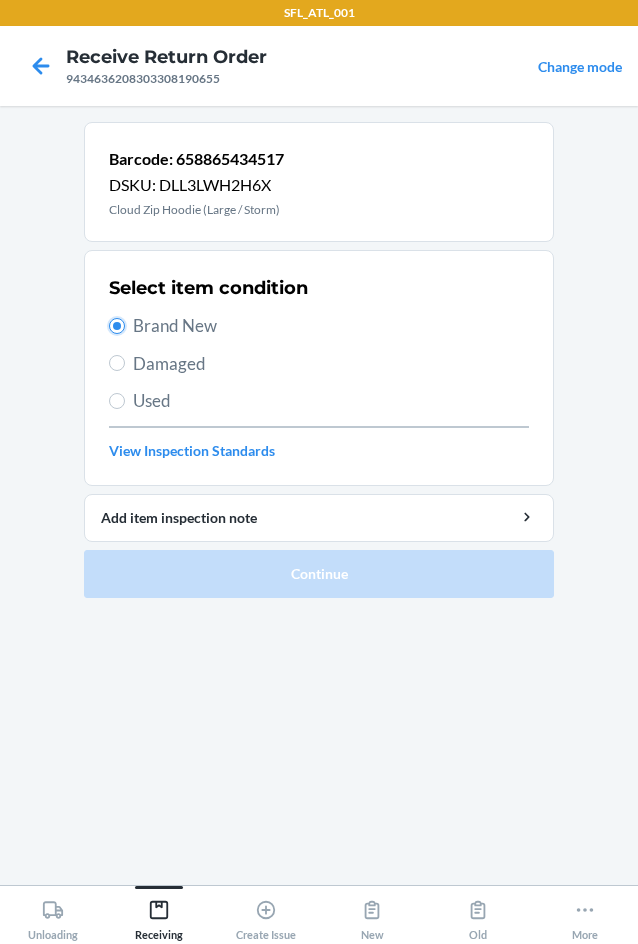 radio on "true" 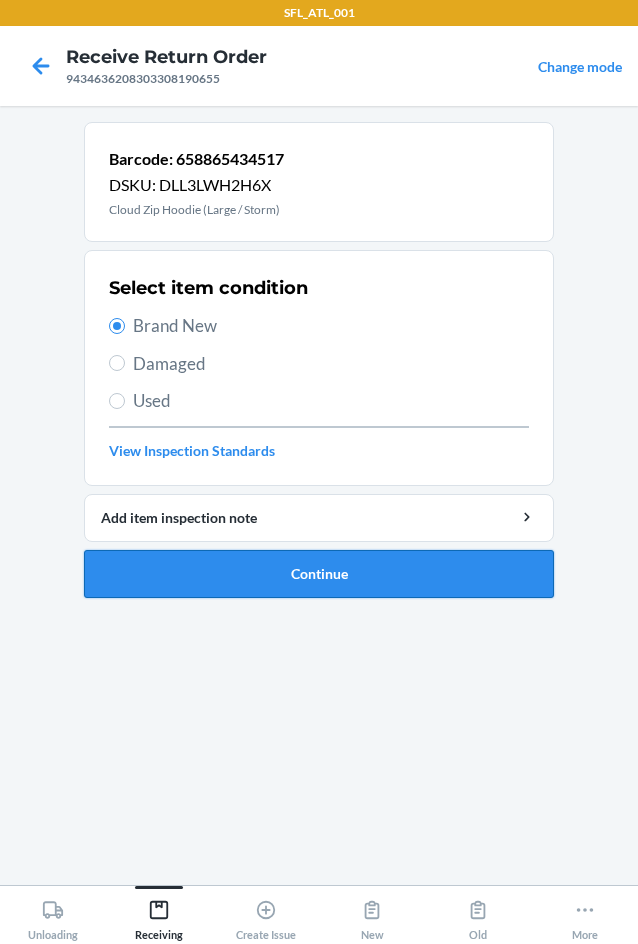 click on "Continue" at bounding box center [319, 574] 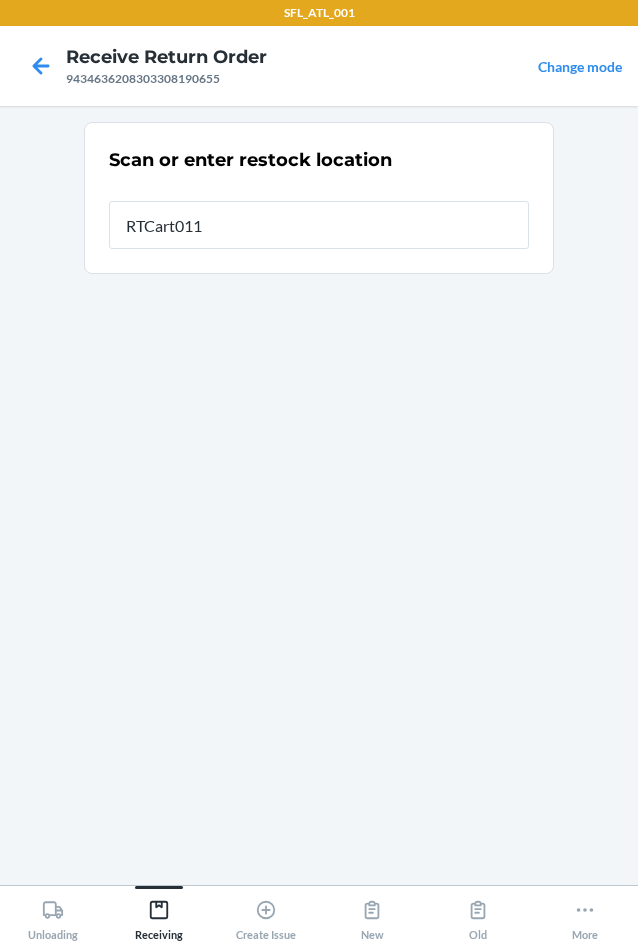 type on "RTCart011" 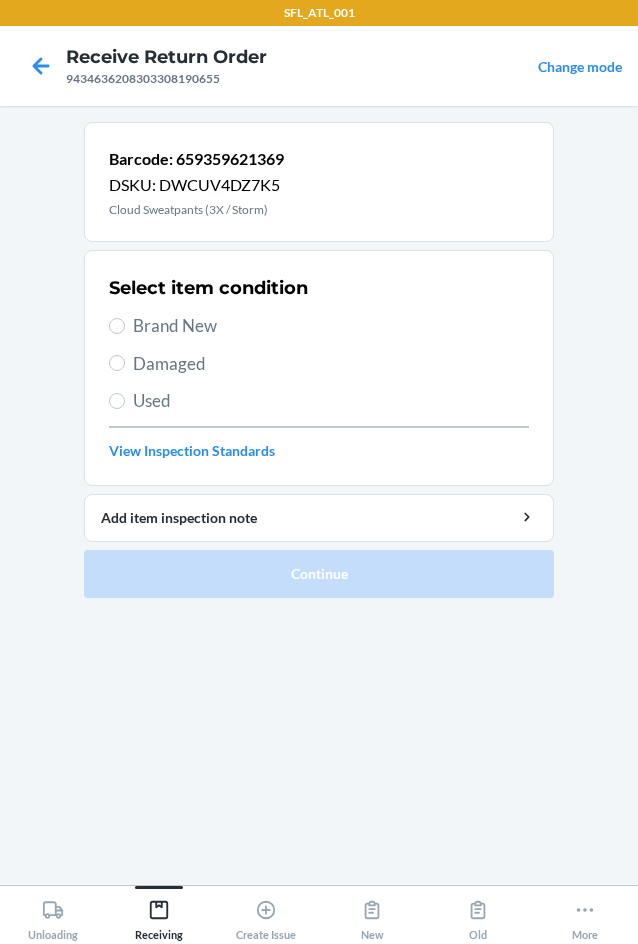 click on "Brand New" at bounding box center (331, 326) 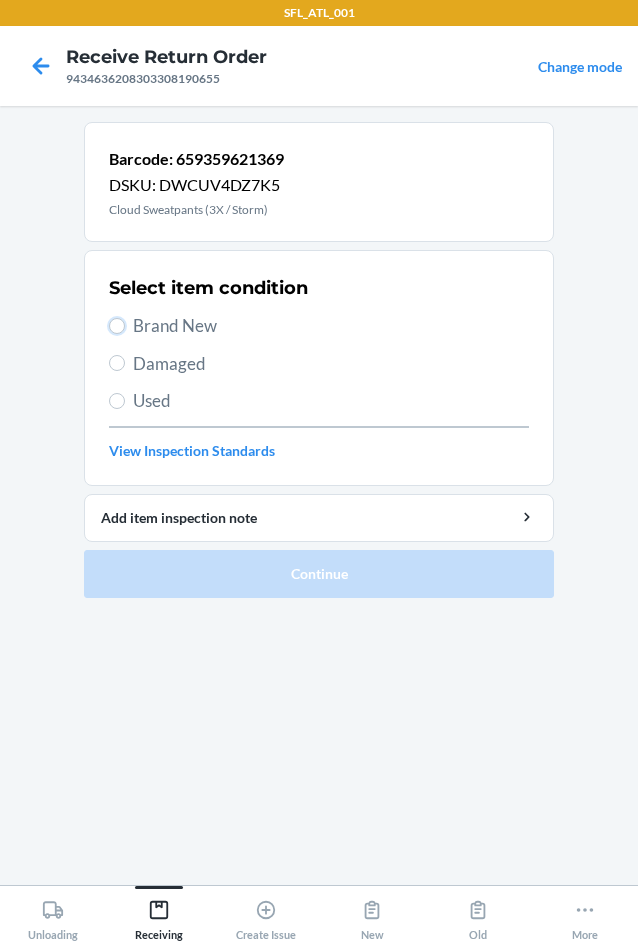 click on "Brand New" at bounding box center [117, 326] 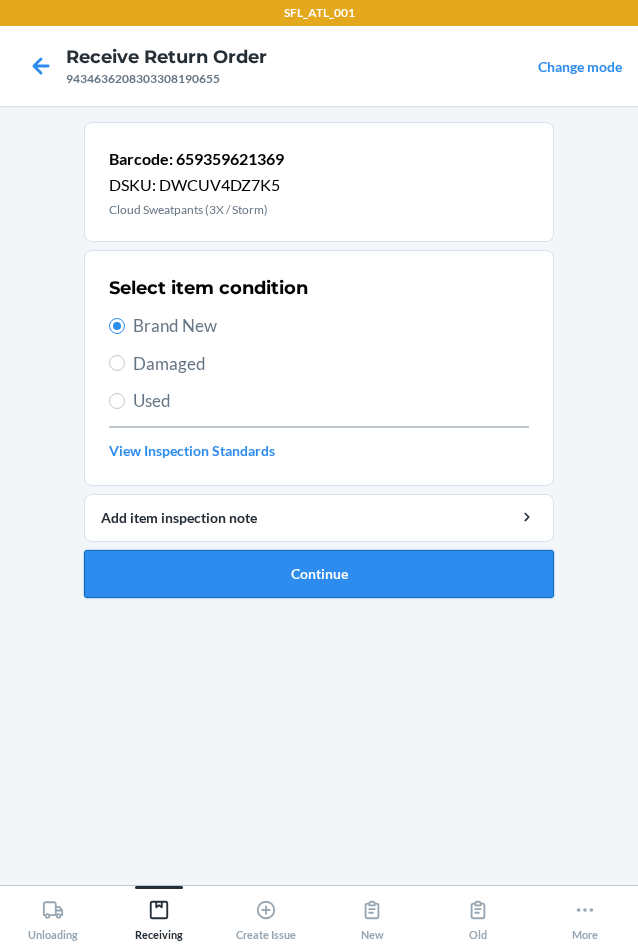 click on "Continue" at bounding box center [319, 574] 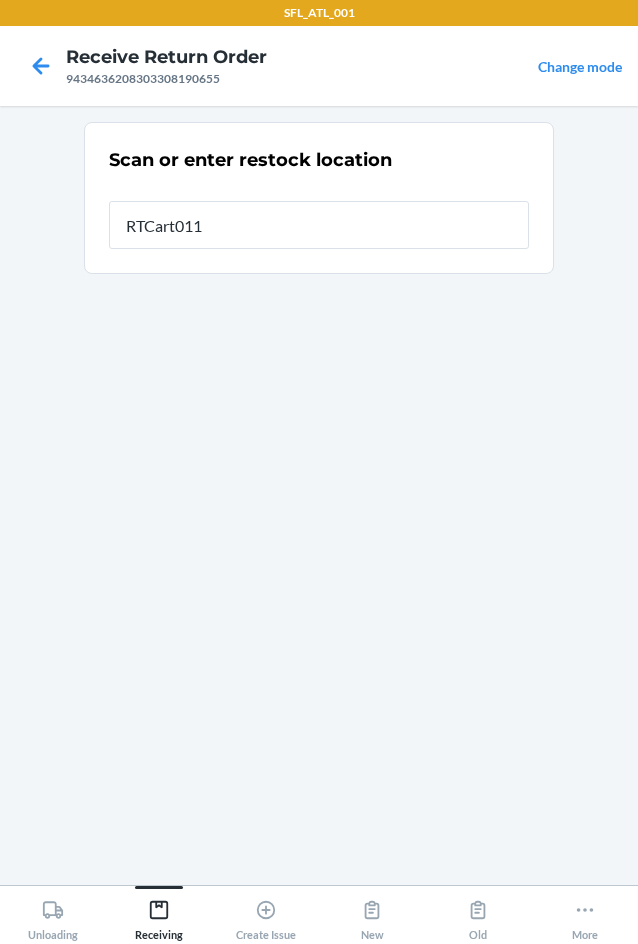 type on "RTCart011" 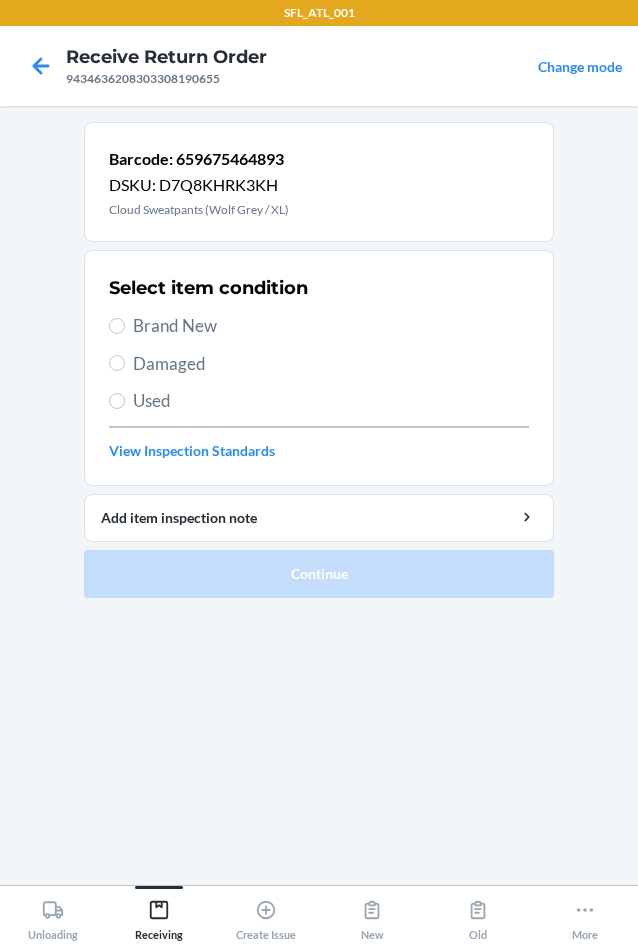 click on "Damaged" at bounding box center (331, 364) 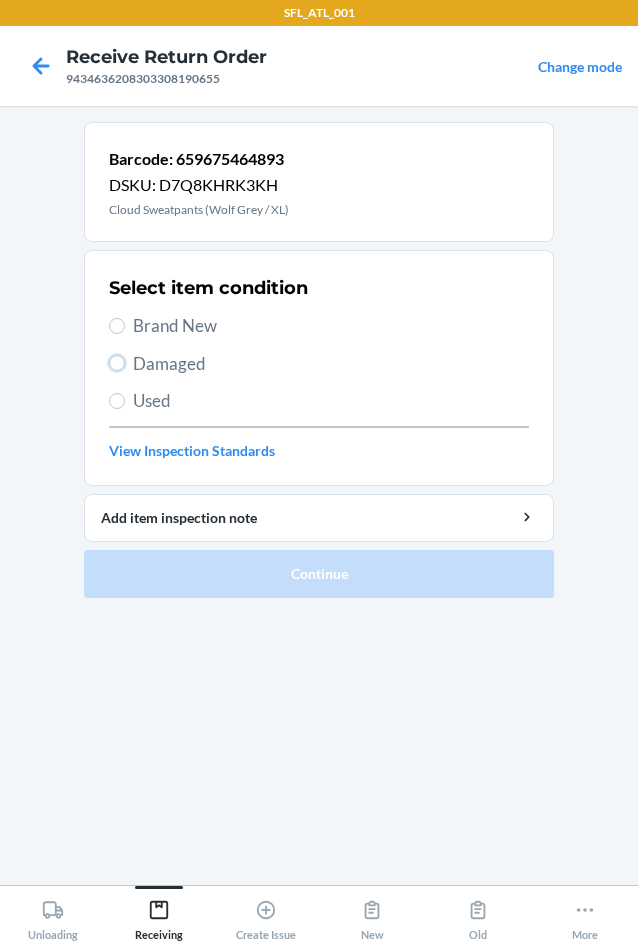 click on "Damaged" at bounding box center [117, 363] 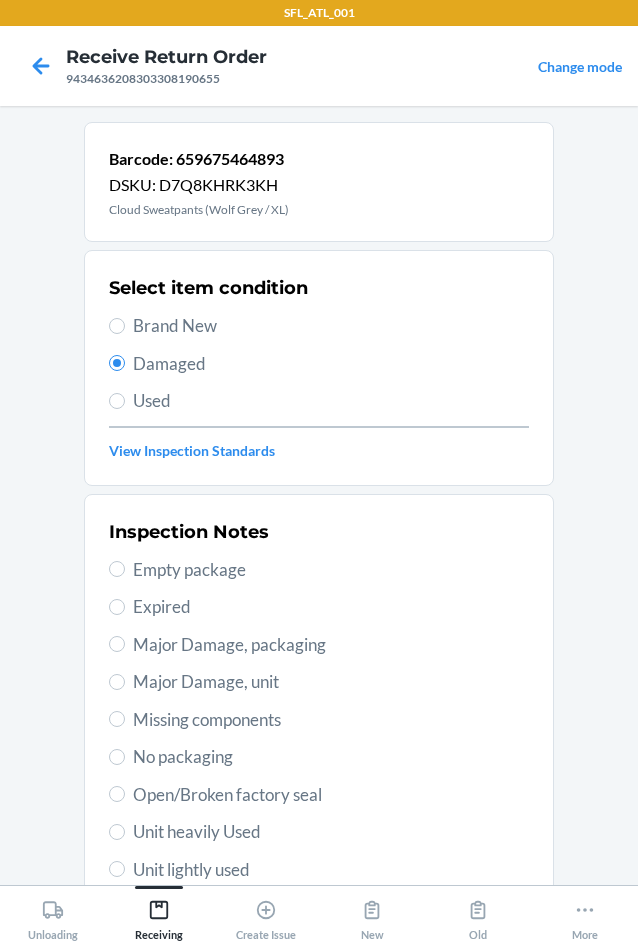 click on "Empty package" at bounding box center (331, 570) 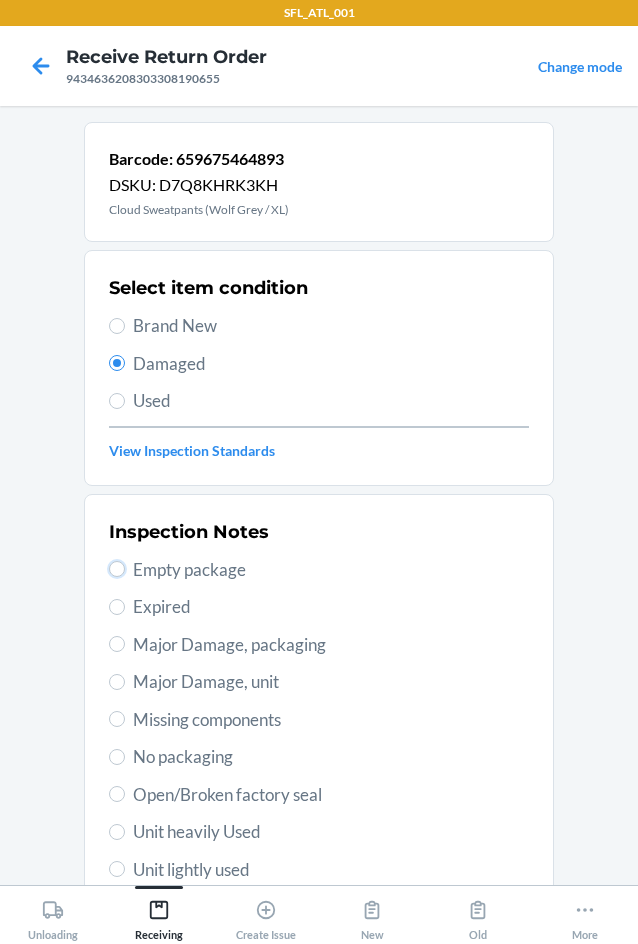 click on "Empty package" at bounding box center (117, 569) 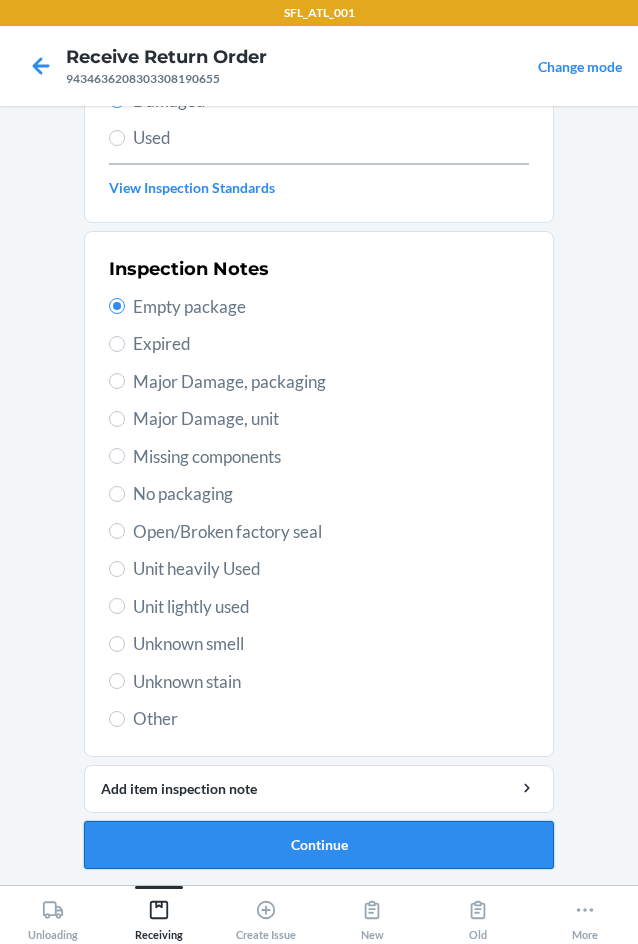 click on "Continue" at bounding box center (319, 845) 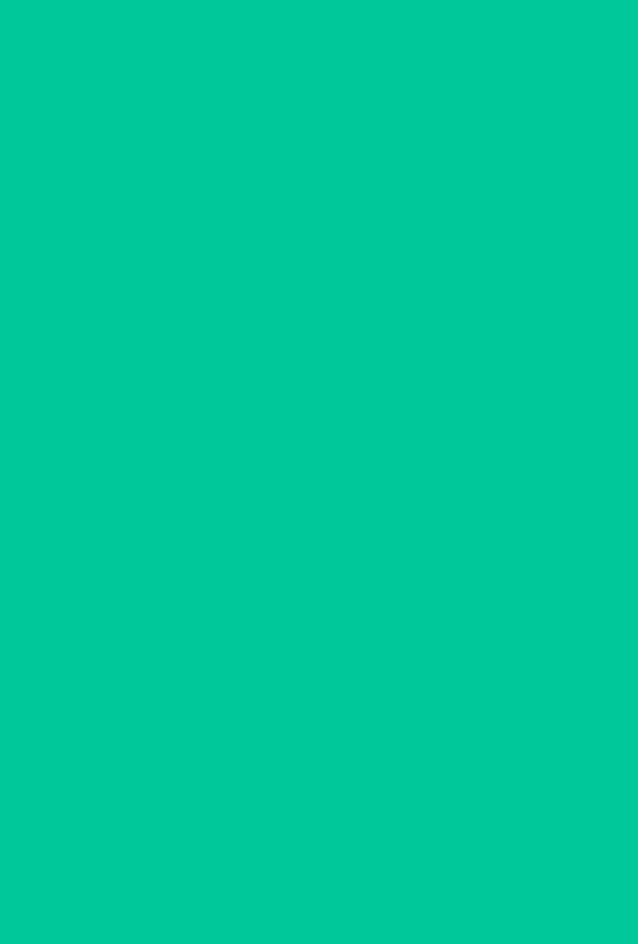 scroll, scrollTop: 86, scrollLeft: 0, axis: vertical 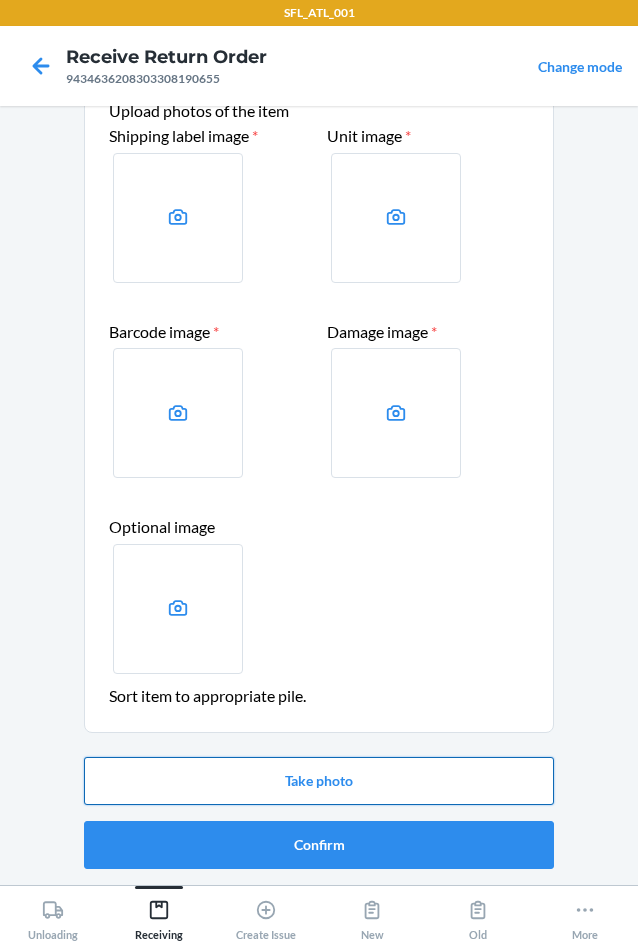 click on "Take photo" at bounding box center (319, 781) 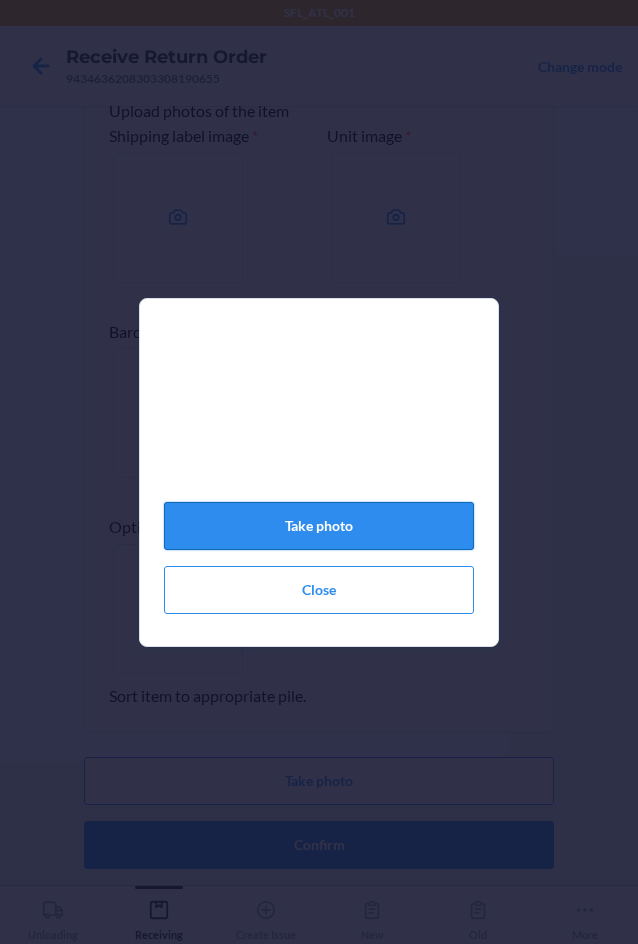 click on "Take photo" 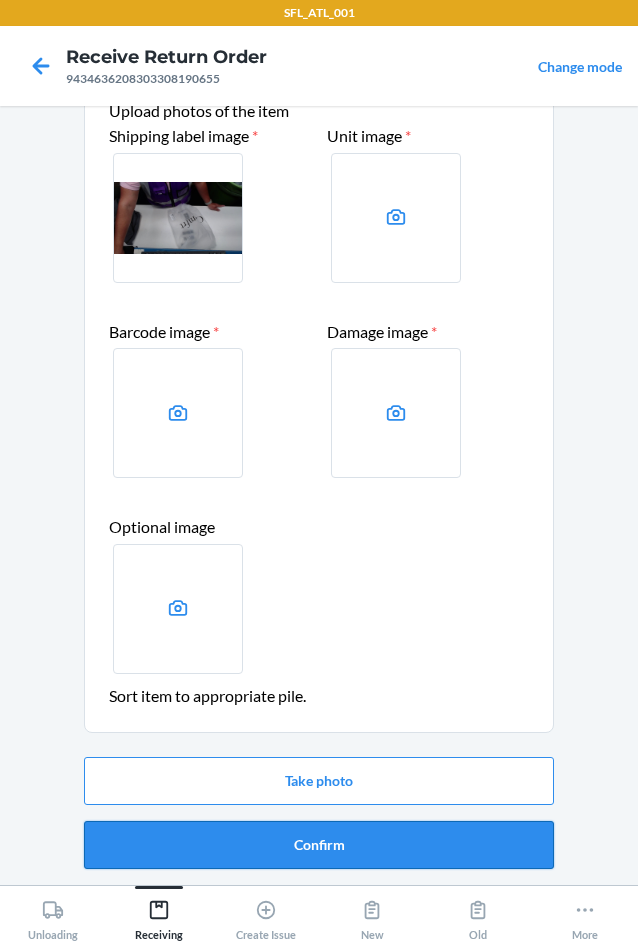 click on "Confirm" at bounding box center (319, 845) 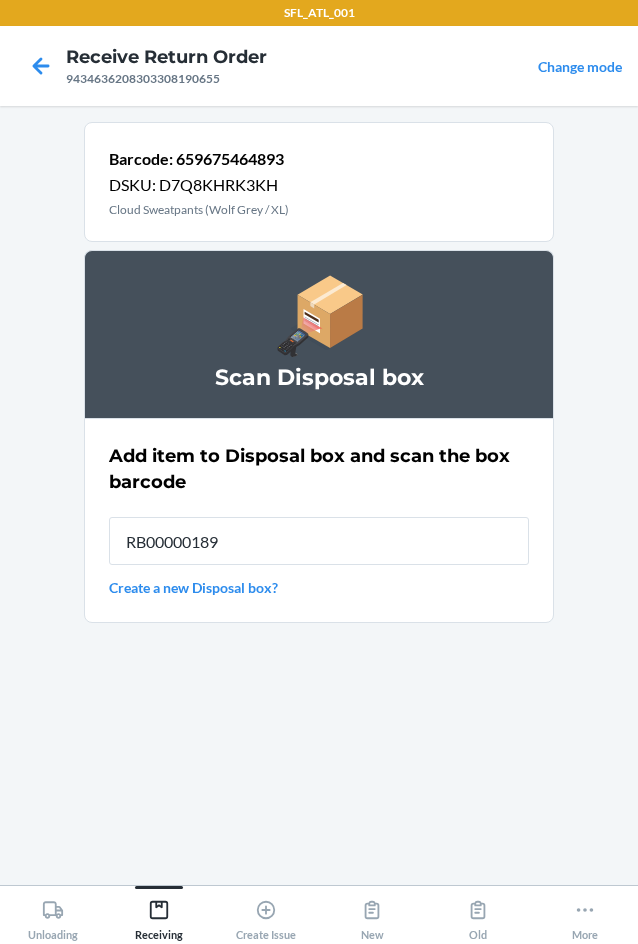 type on "RB00000189D" 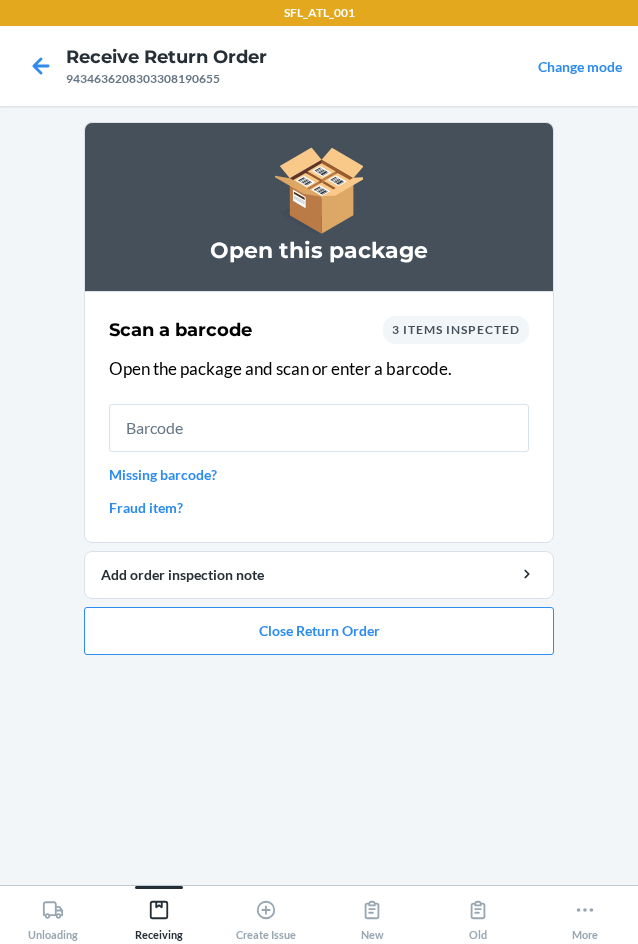 click on "Missing barcode?" at bounding box center [319, 474] 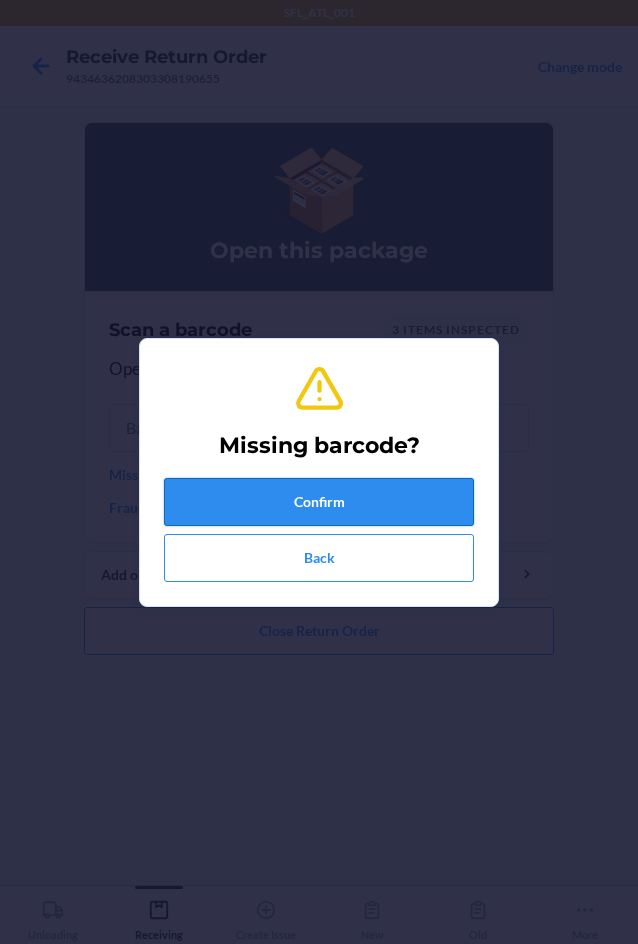 click on "Confirm" at bounding box center (319, 502) 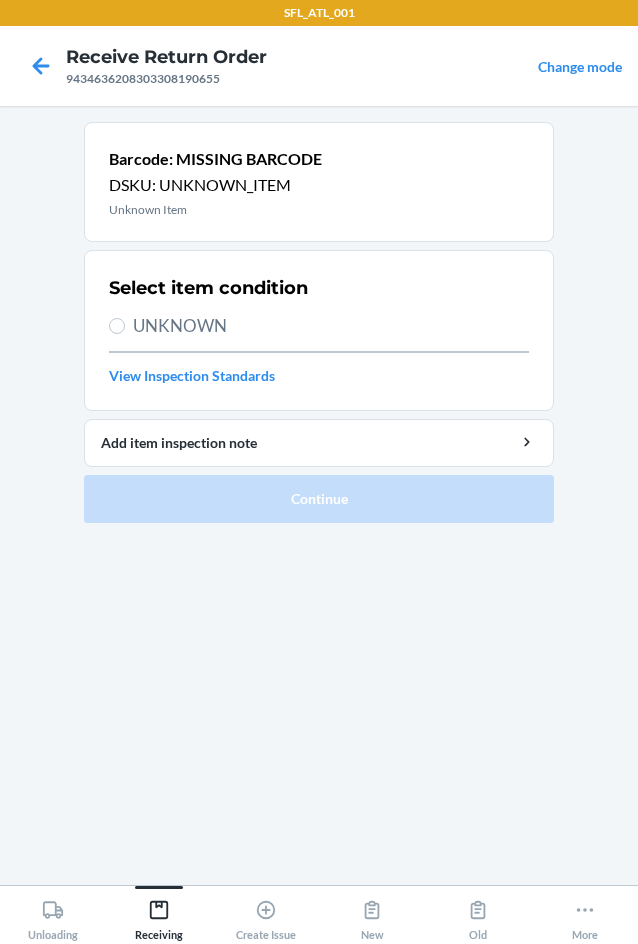 click on "UNKNOWN" at bounding box center (331, 326) 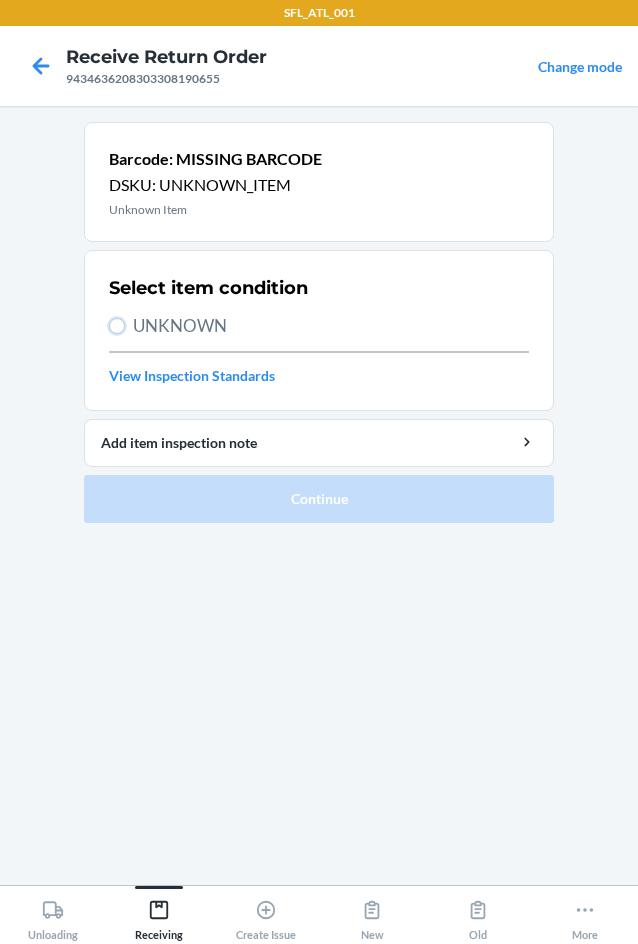 click on "UNKNOWN" at bounding box center [117, 326] 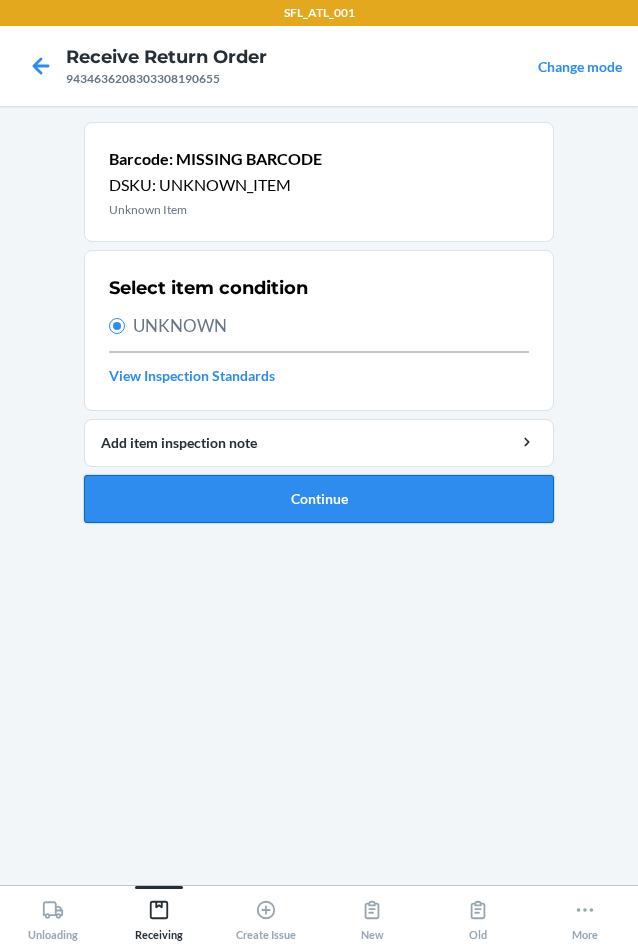 click on "Continue" at bounding box center [319, 499] 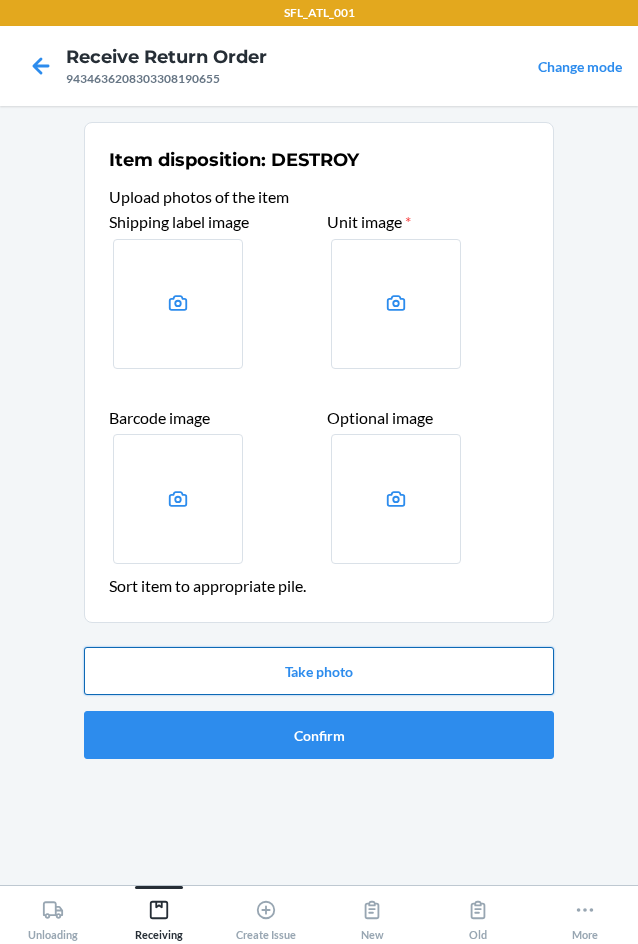 click on "Take photo" at bounding box center [319, 671] 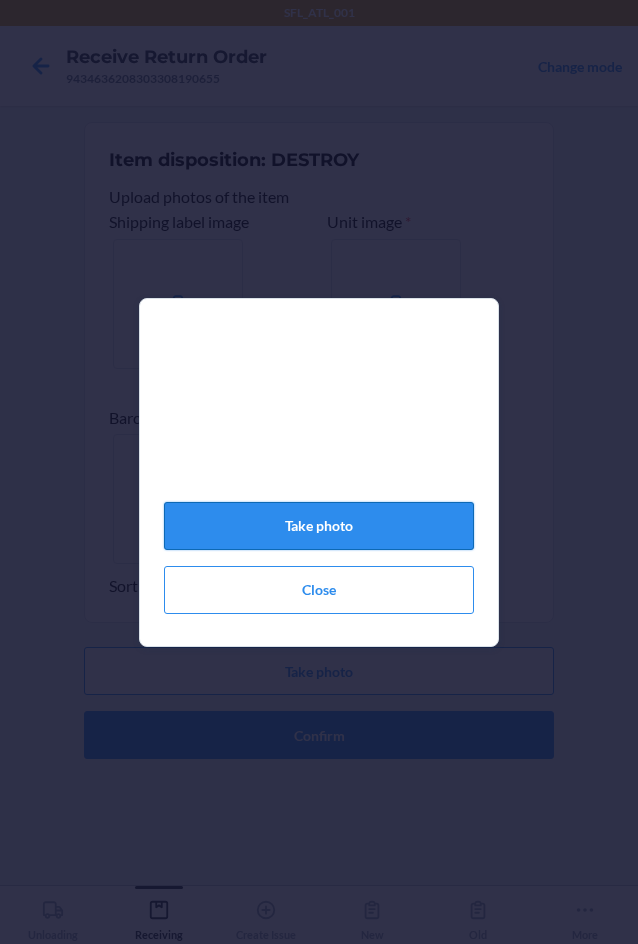 click on "Take photo" 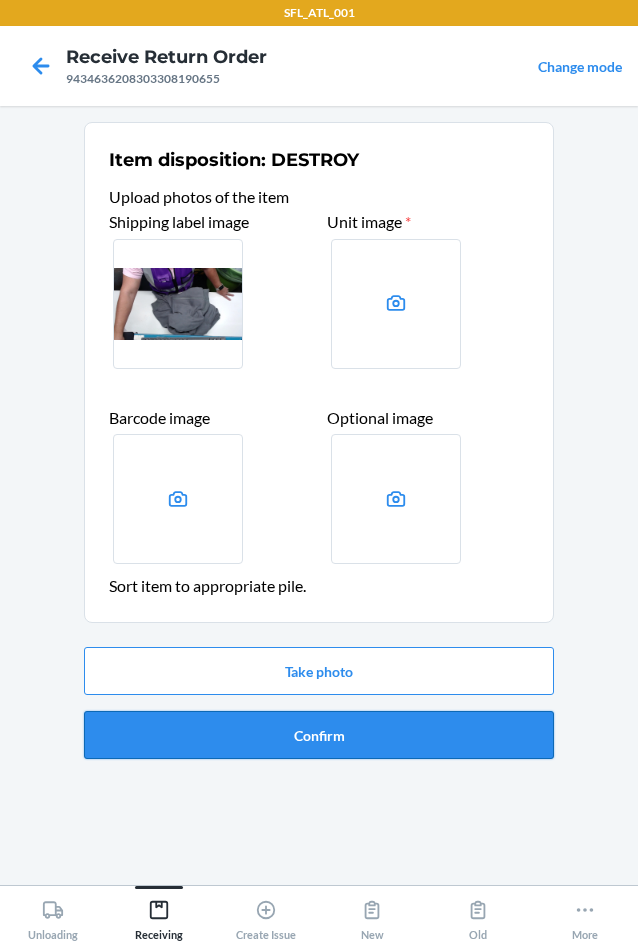 click on "Confirm" at bounding box center [319, 735] 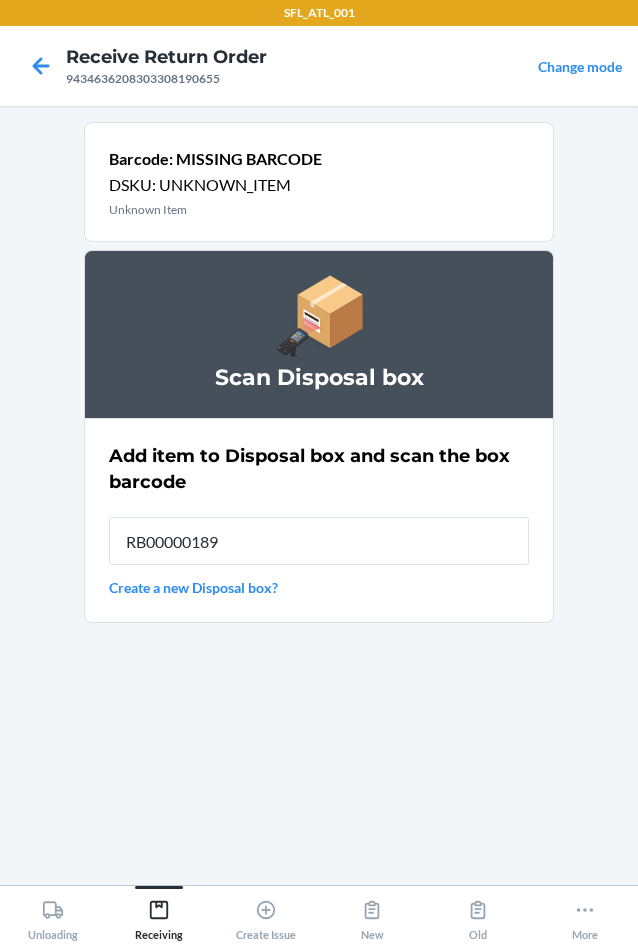 type on "RB00000189D" 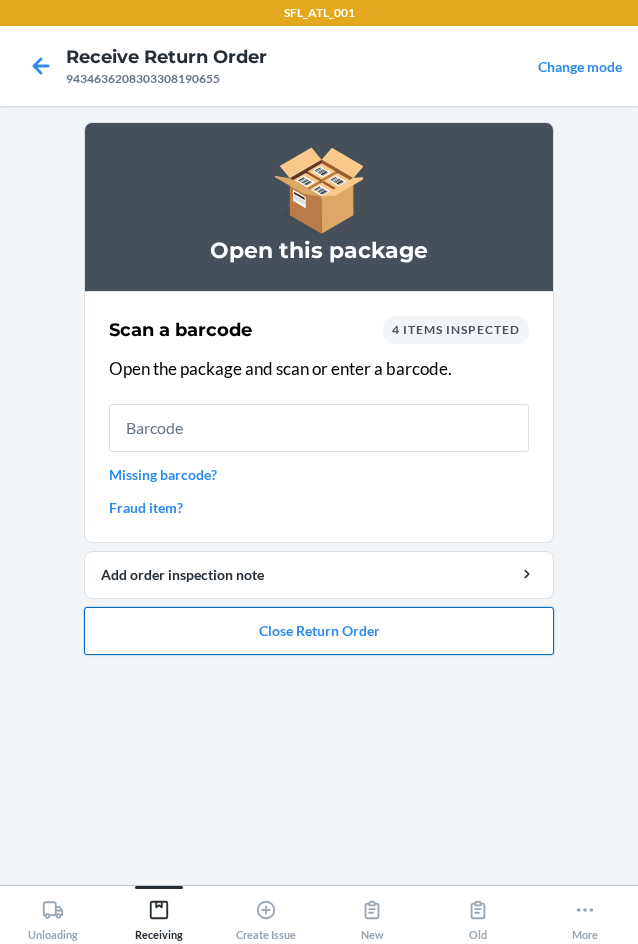 click on "Close Return Order" at bounding box center [319, 631] 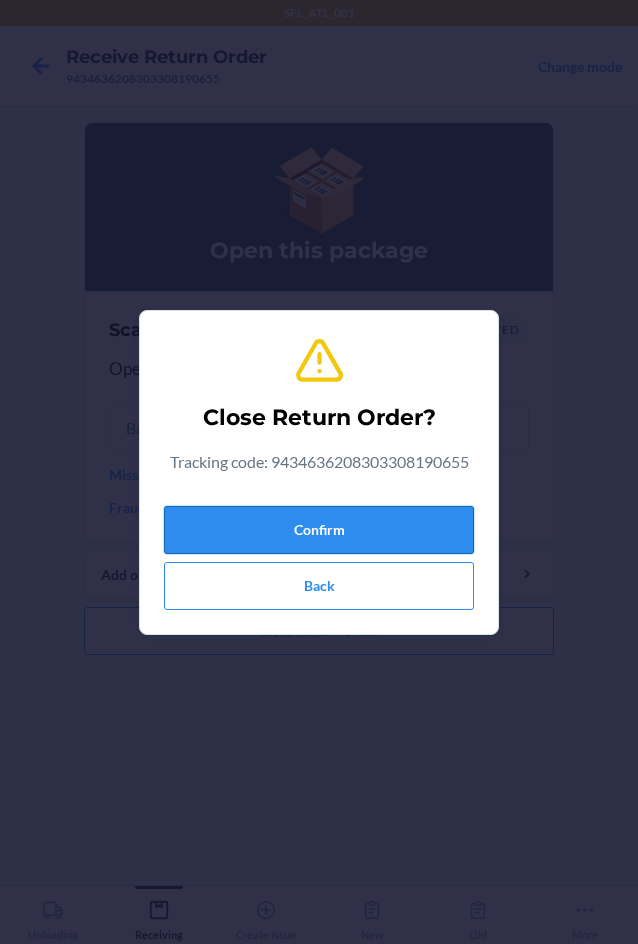 click on "Confirm" at bounding box center (319, 530) 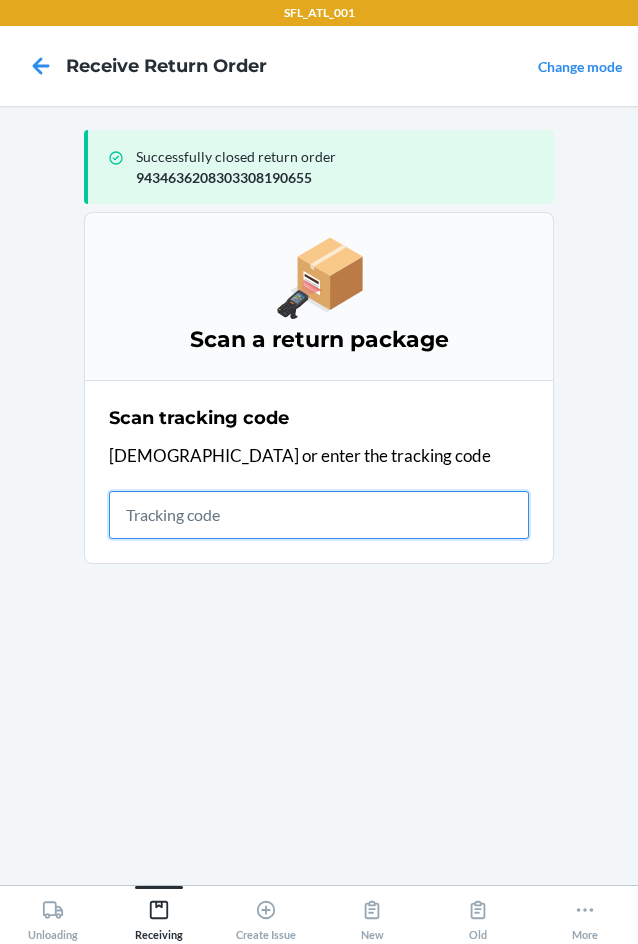 click at bounding box center (319, 515) 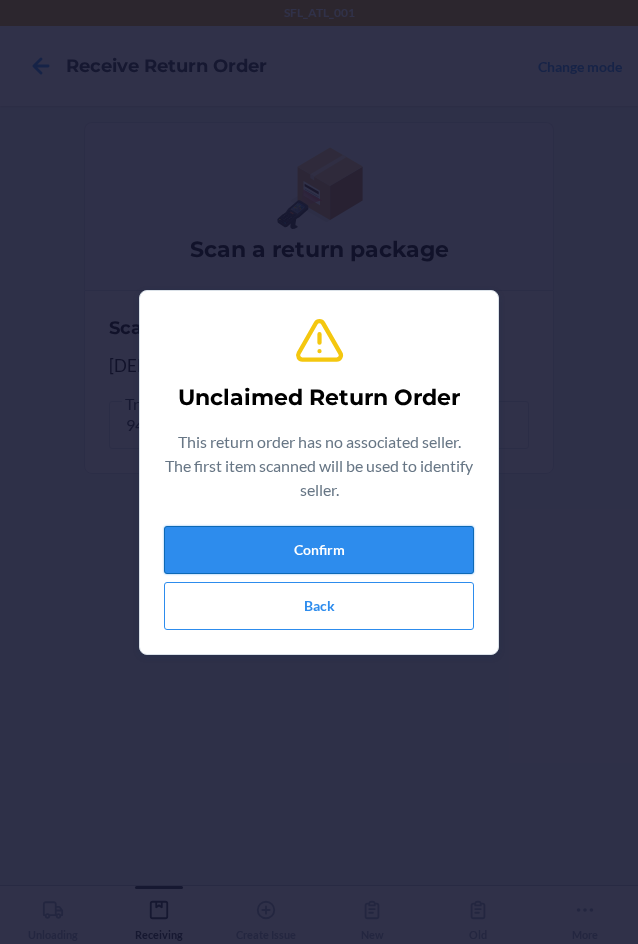 click on "Confirm" at bounding box center (319, 550) 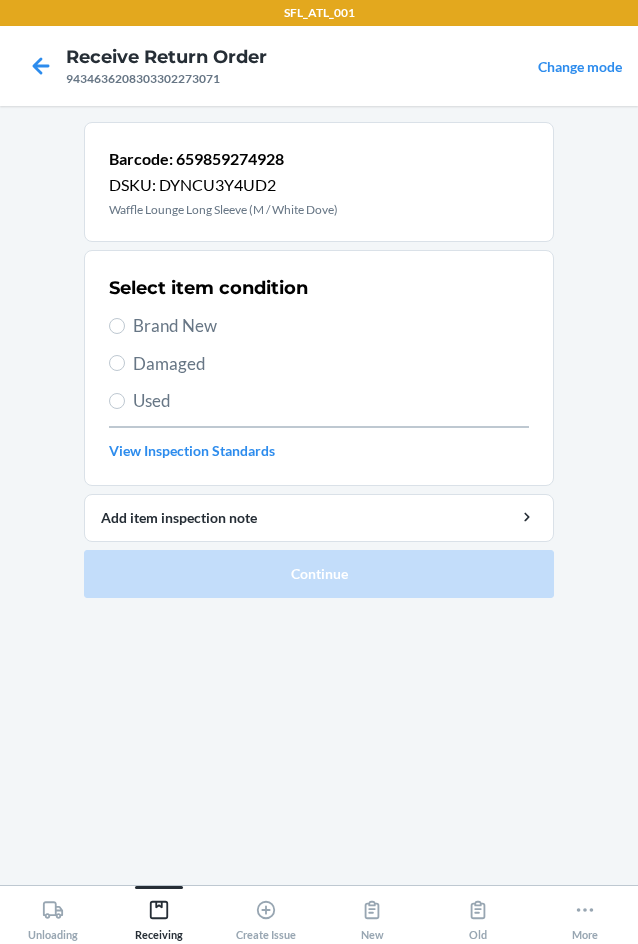 click on "Brand New" at bounding box center [331, 326] 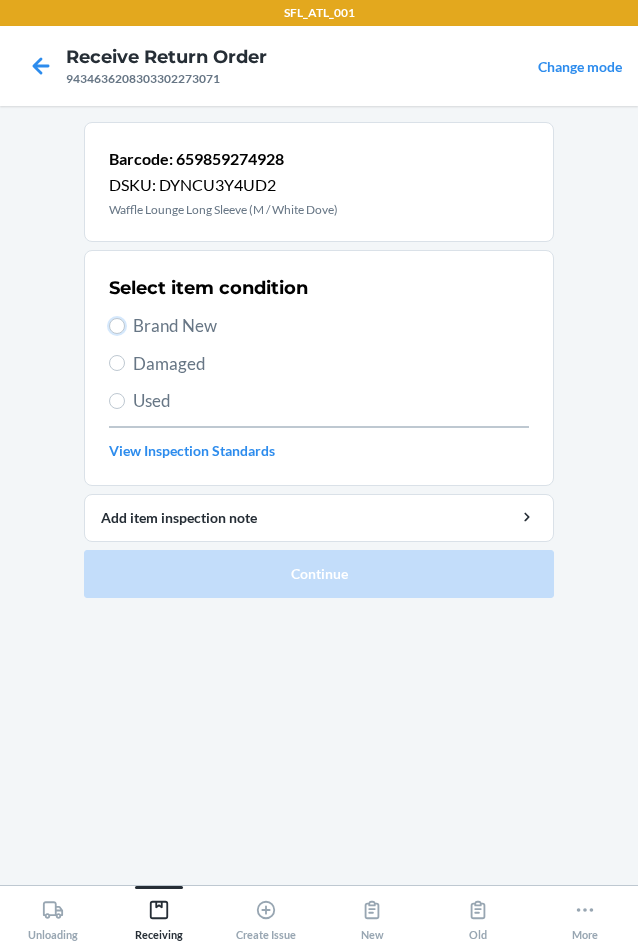 click on "Brand New" at bounding box center (117, 326) 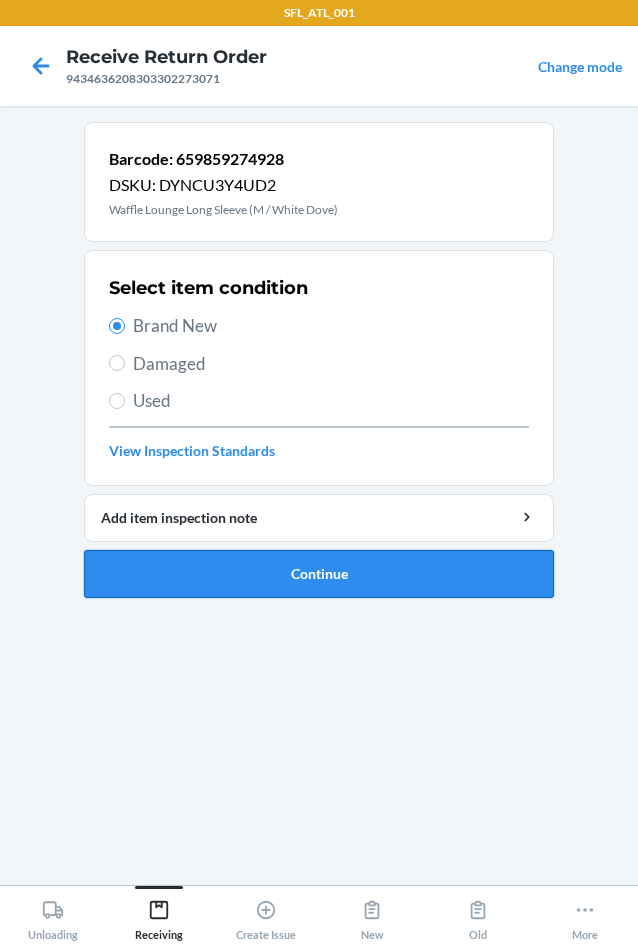 click on "Continue" at bounding box center (319, 574) 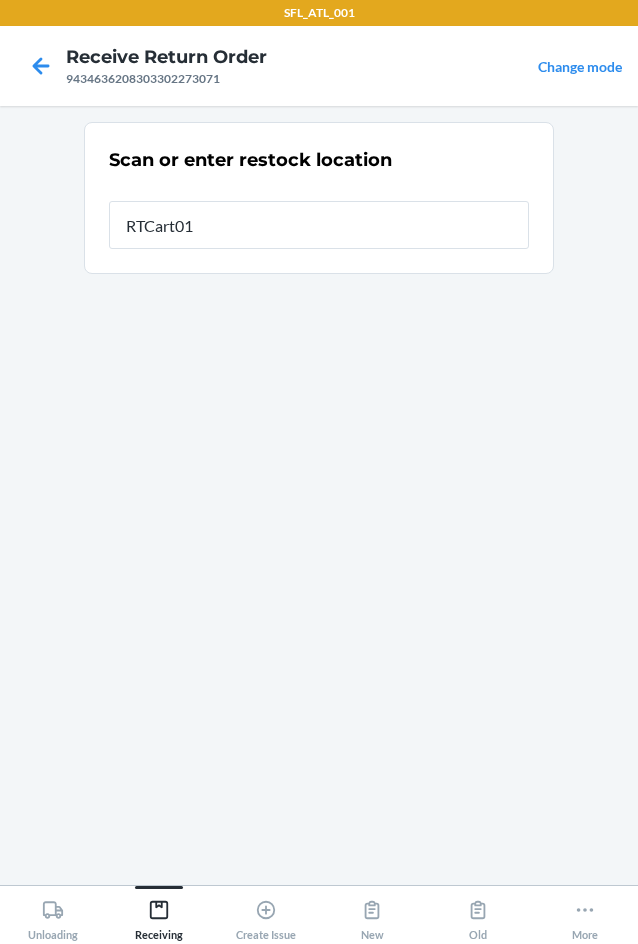 type on "RTCart011" 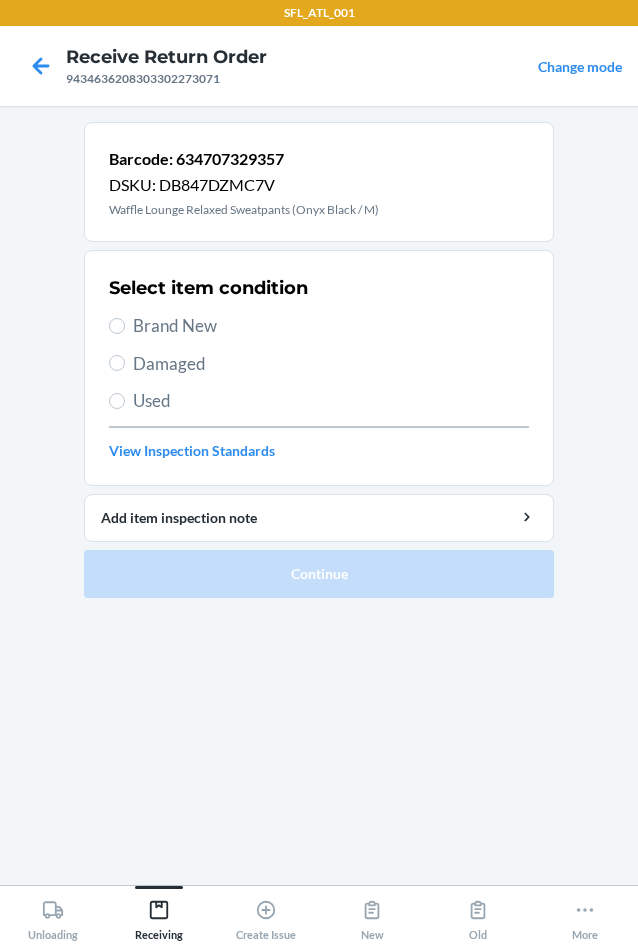 click on "Used" at bounding box center (331, 401) 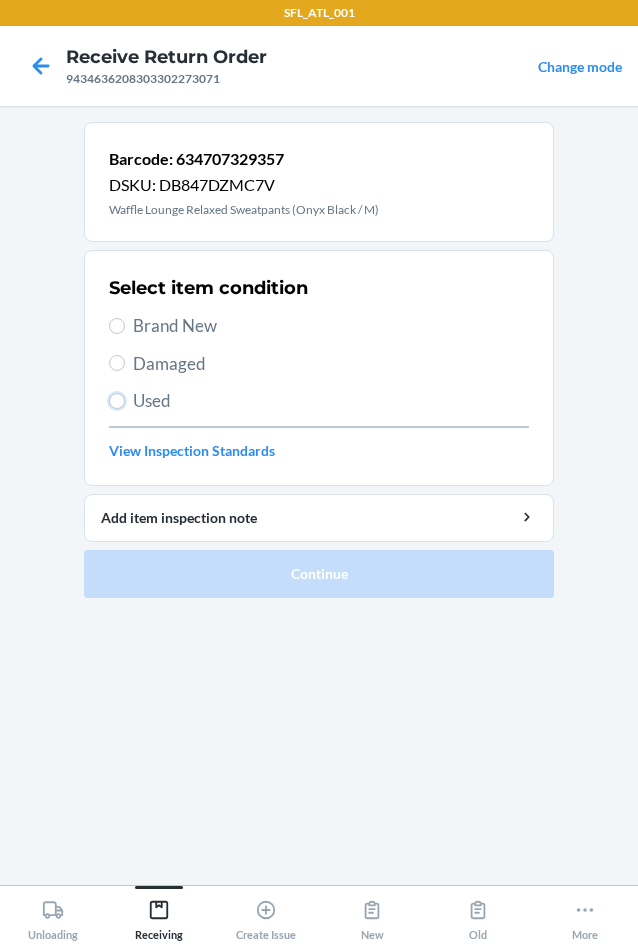 click on "Used" at bounding box center [117, 401] 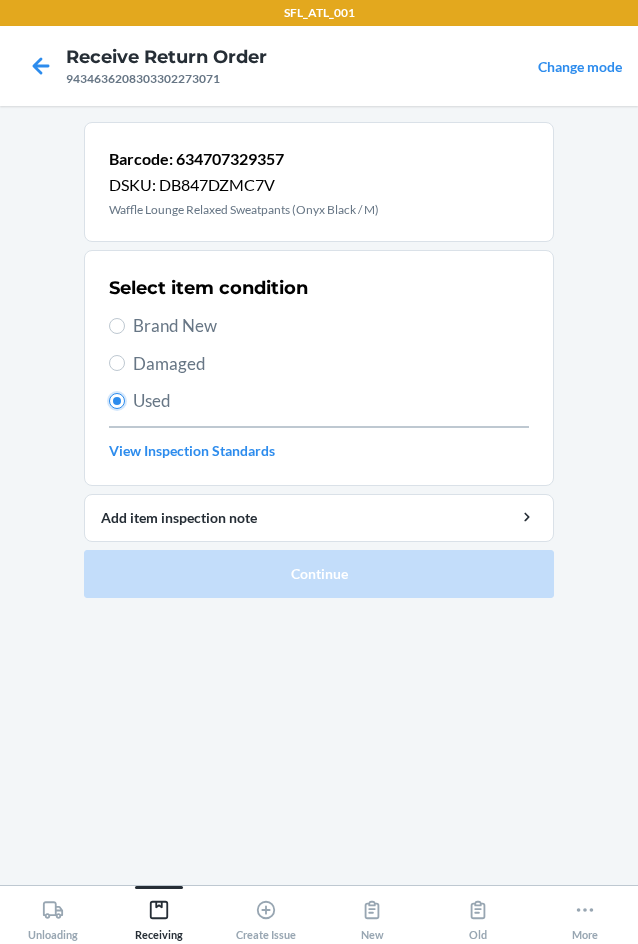 radio on "true" 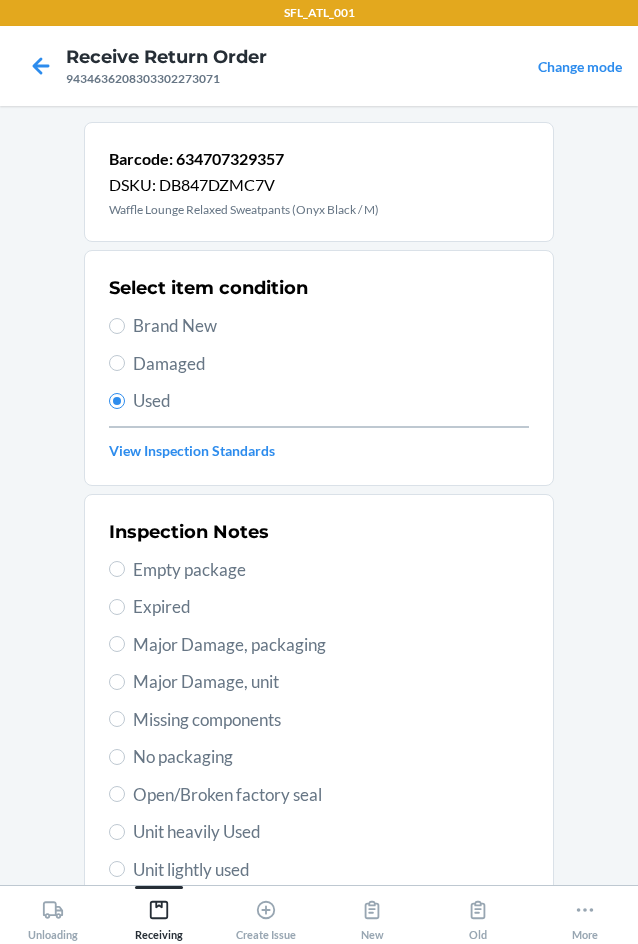 click on "Unit heavily Used" at bounding box center [331, 832] 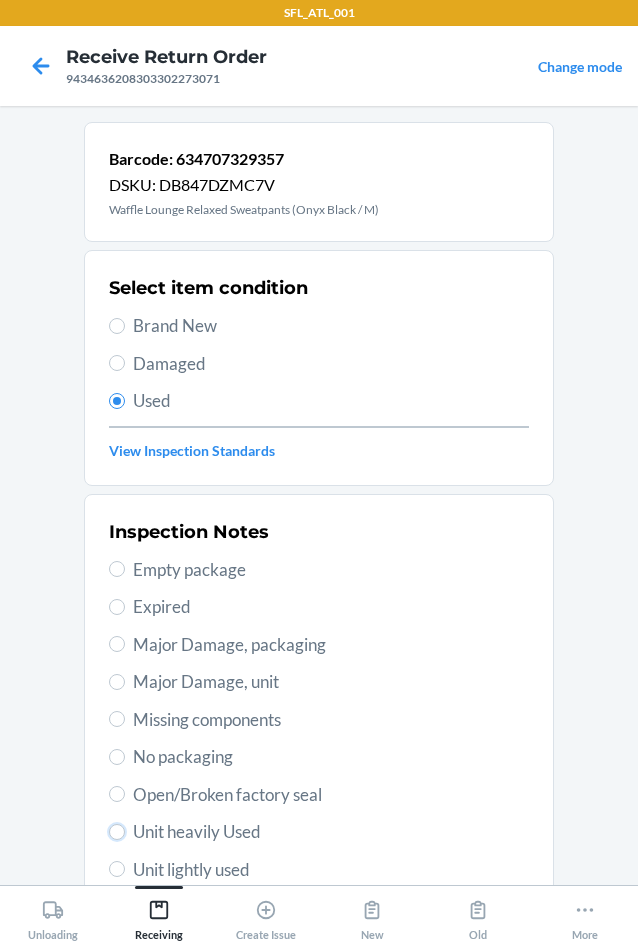 click on "Unit heavily Used" at bounding box center (117, 832) 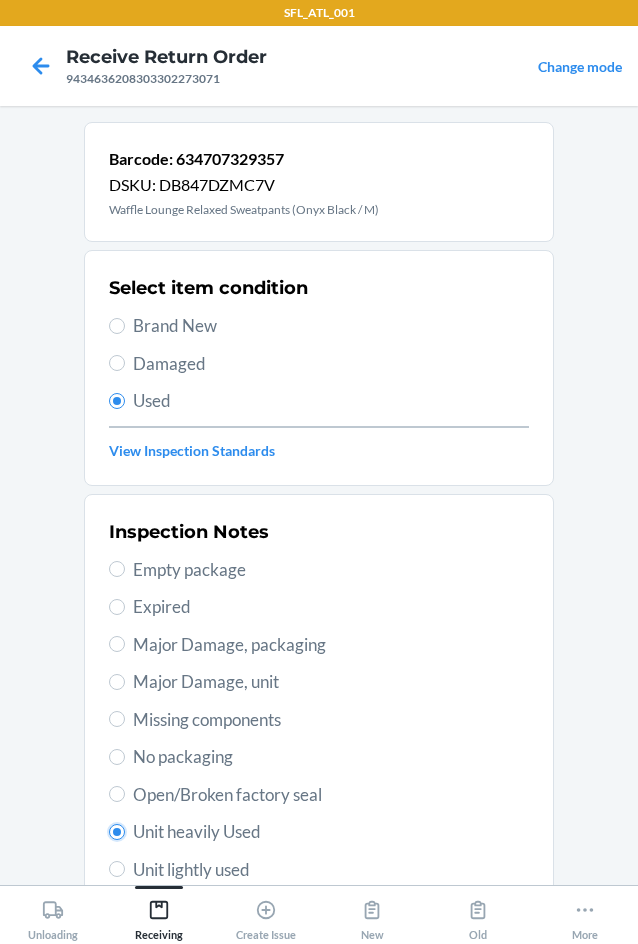 radio on "true" 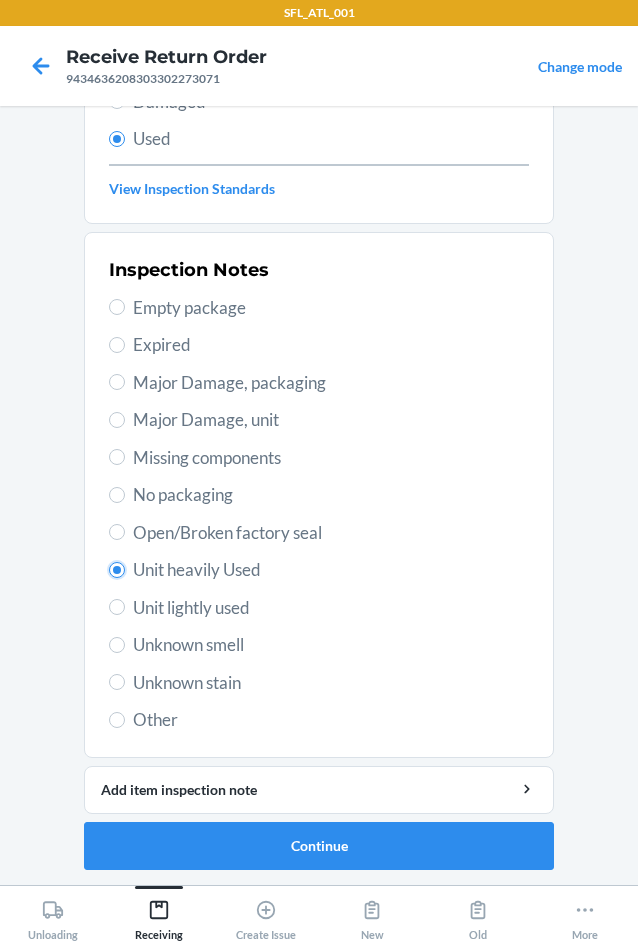 scroll, scrollTop: 263, scrollLeft: 0, axis: vertical 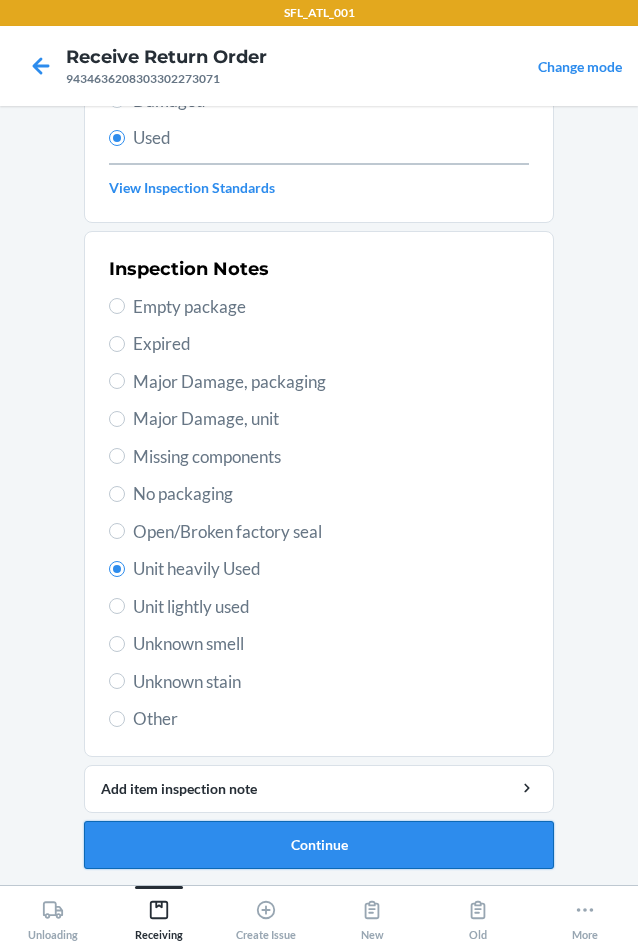 click on "Continue" at bounding box center (319, 845) 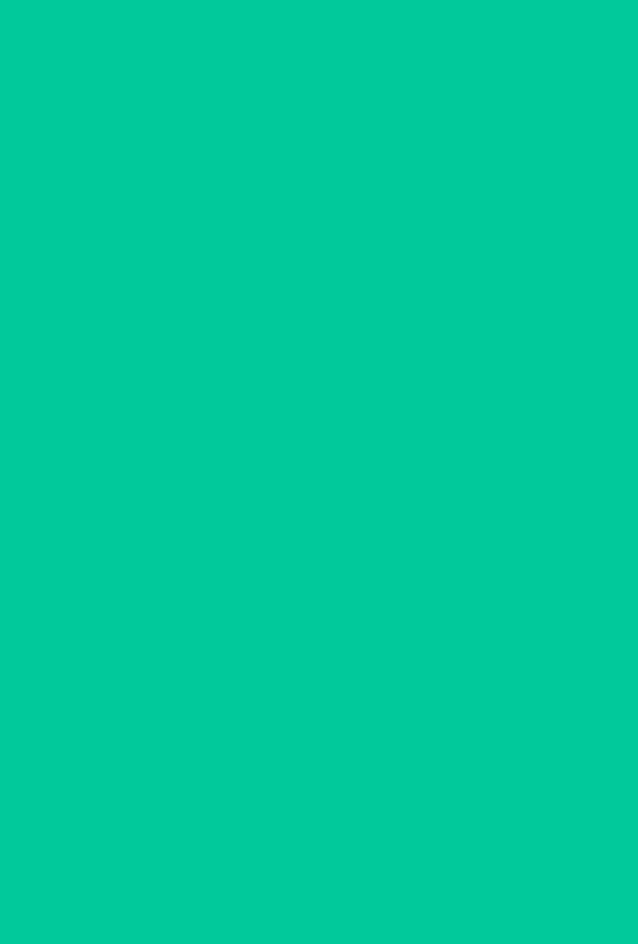 scroll, scrollTop: 0, scrollLeft: 0, axis: both 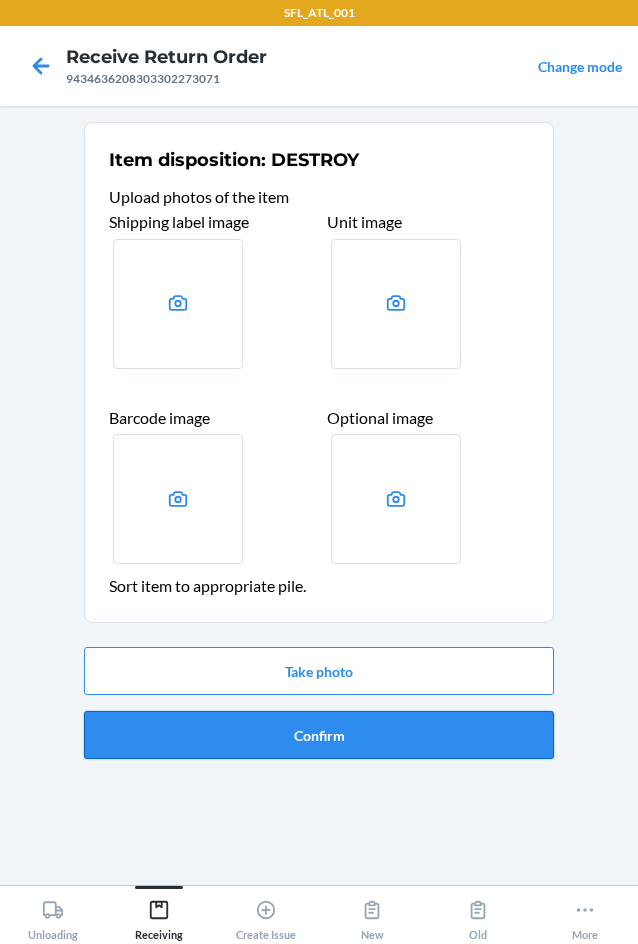 click on "Confirm" at bounding box center [319, 735] 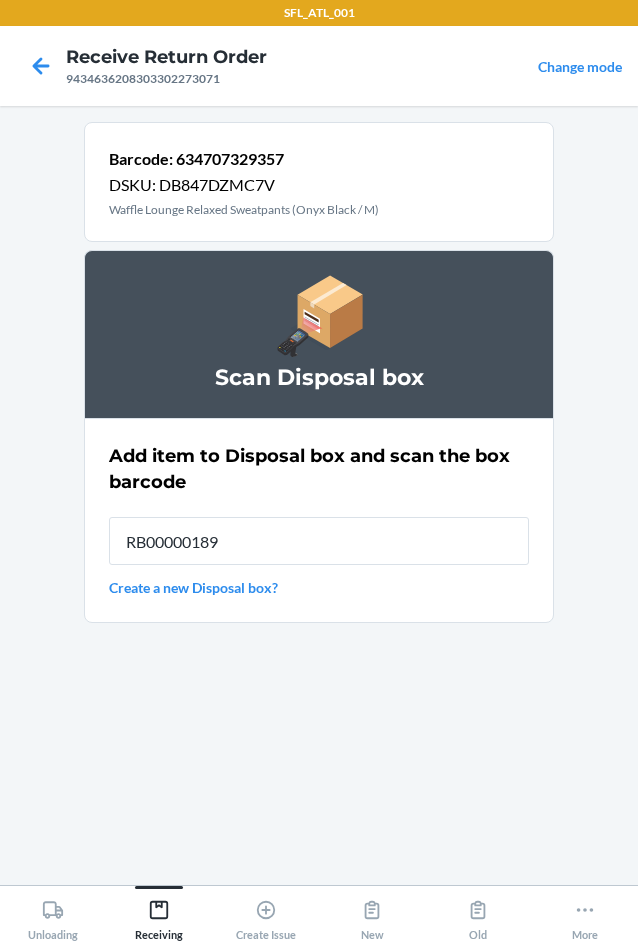 type on "RB00000189D" 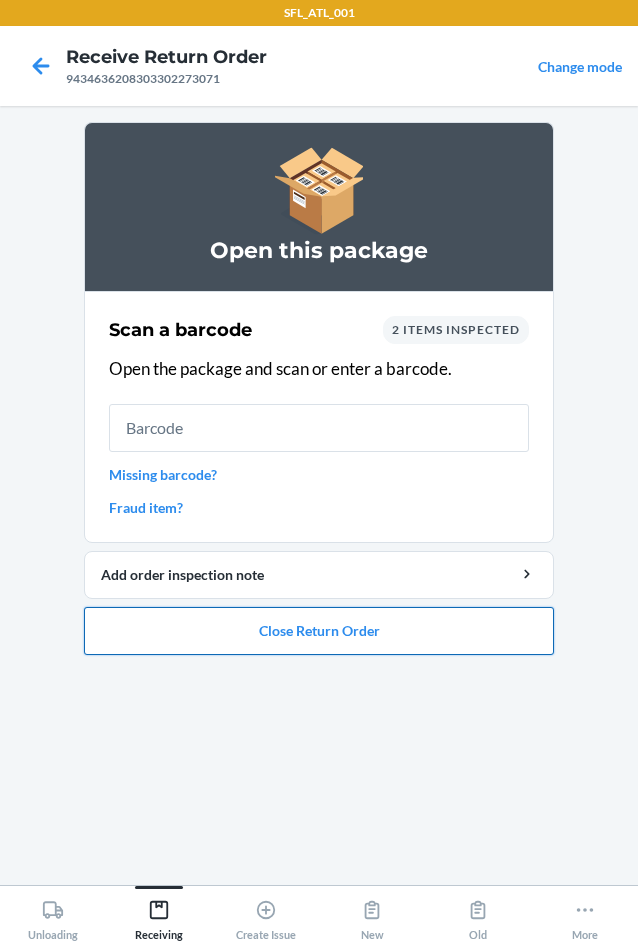 click on "Close Return Order" at bounding box center (319, 631) 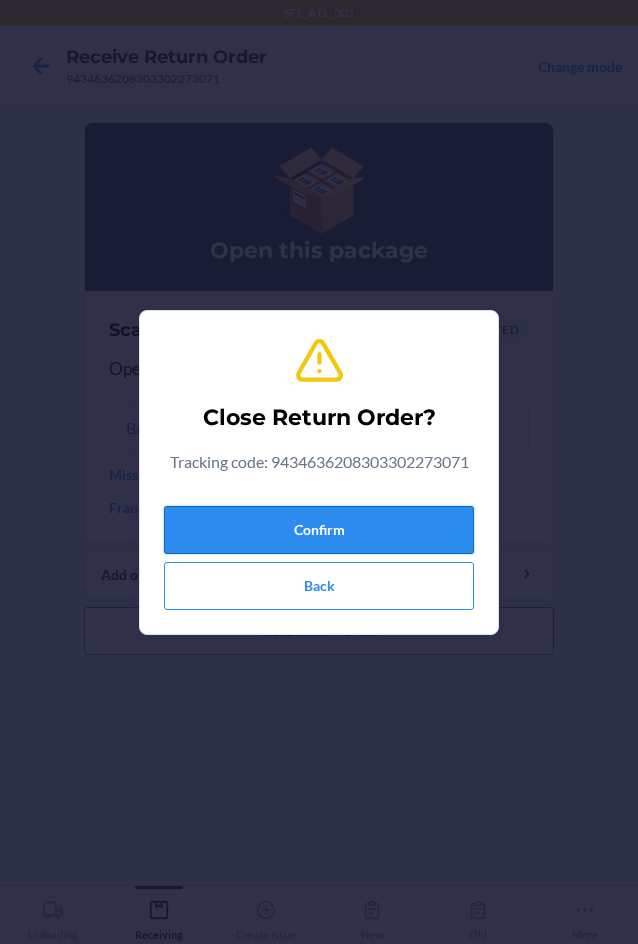 click on "Confirm" at bounding box center (319, 530) 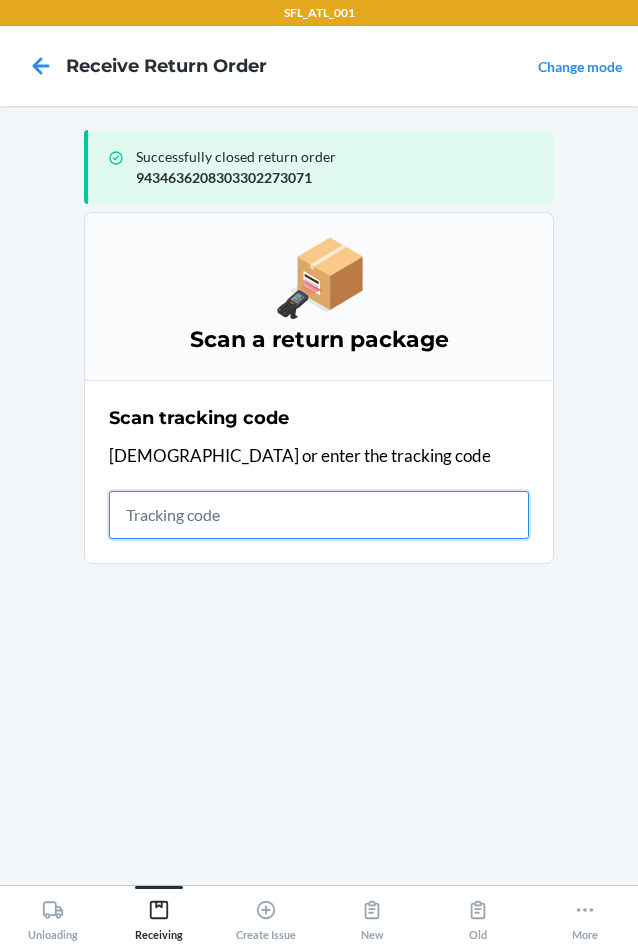 click at bounding box center (319, 515) 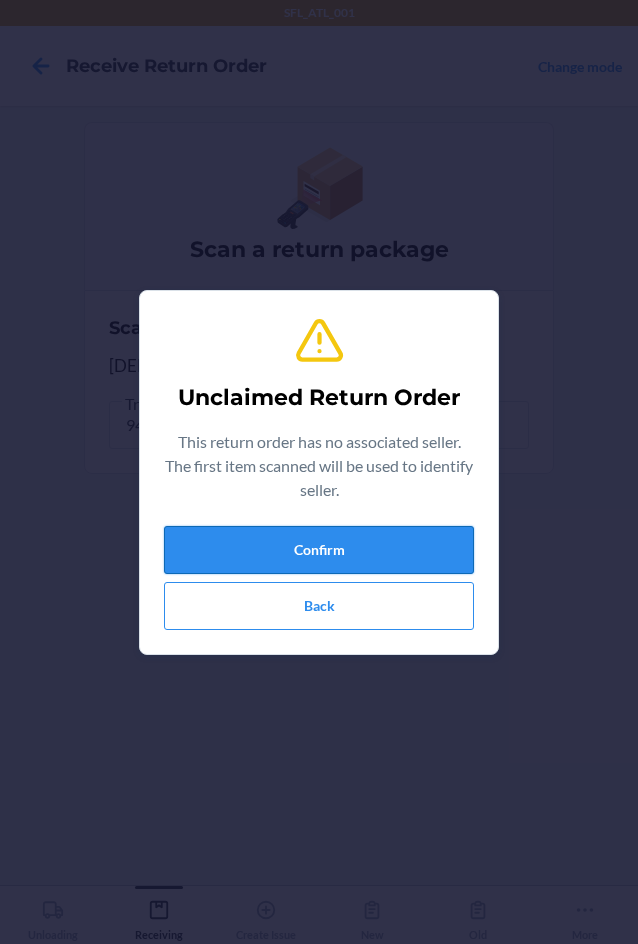 click on "Confirm" at bounding box center [319, 550] 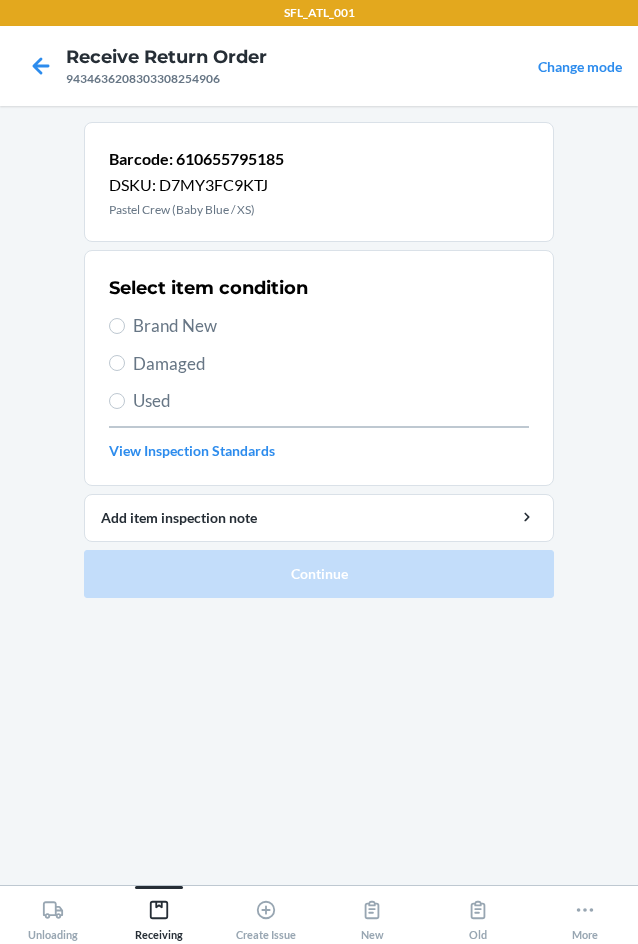 click on "Brand New" at bounding box center (331, 326) 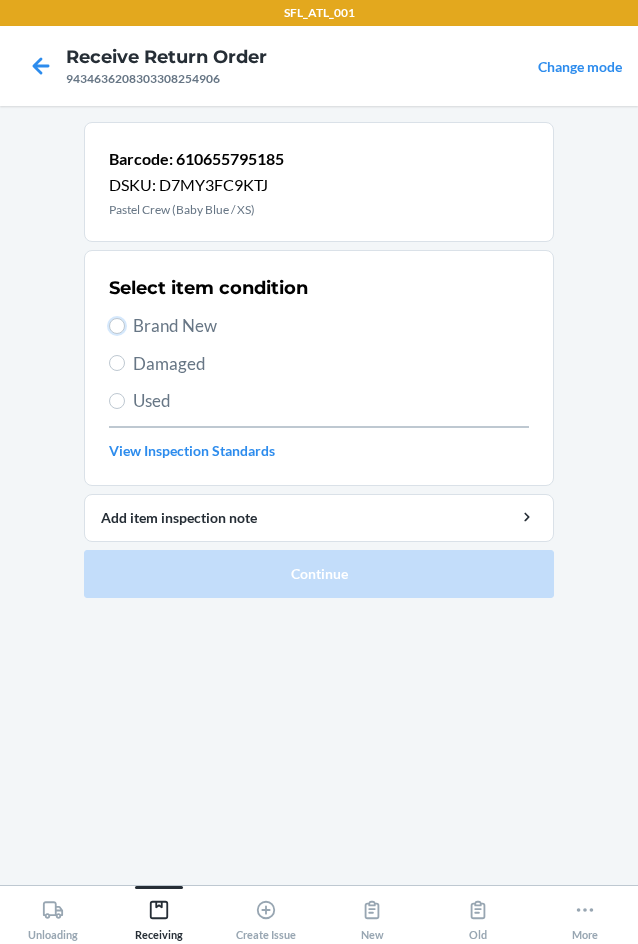 click on "Brand New" at bounding box center (117, 326) 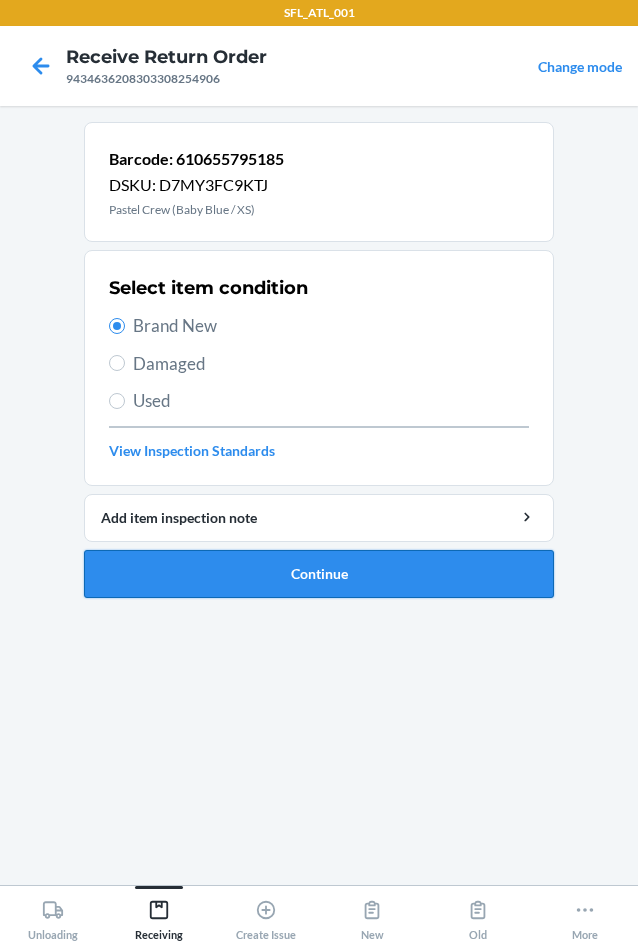 click on "Continue" at bounding box center (319, 574) 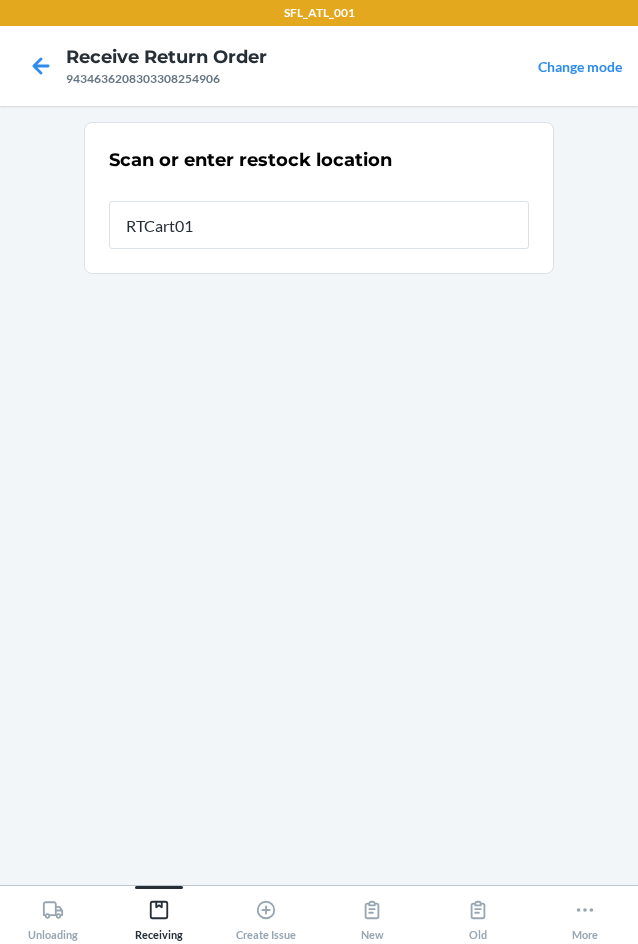 type on "RTCart011" 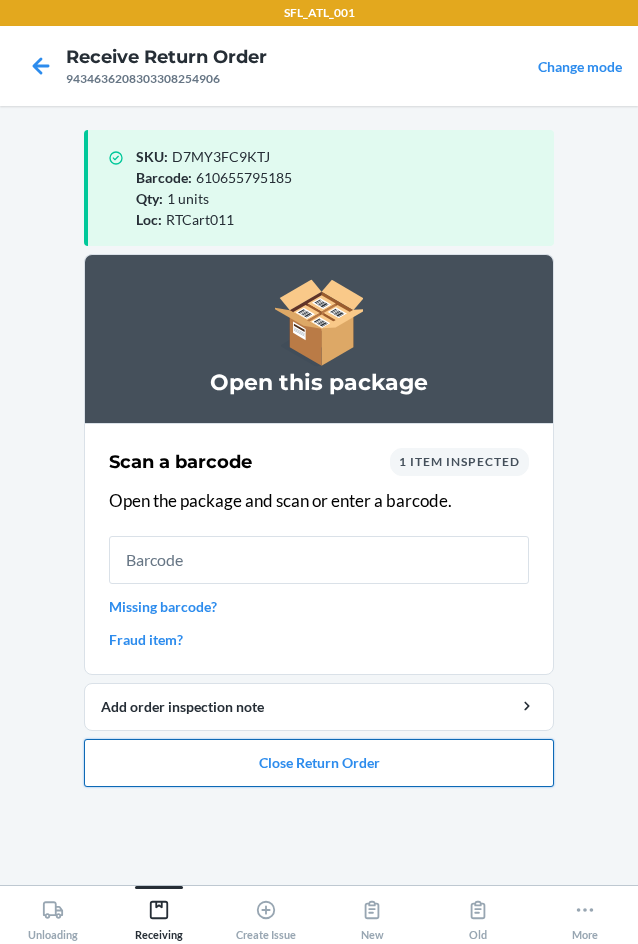 click on "Close Return Order" at bounding box center [319, 763] 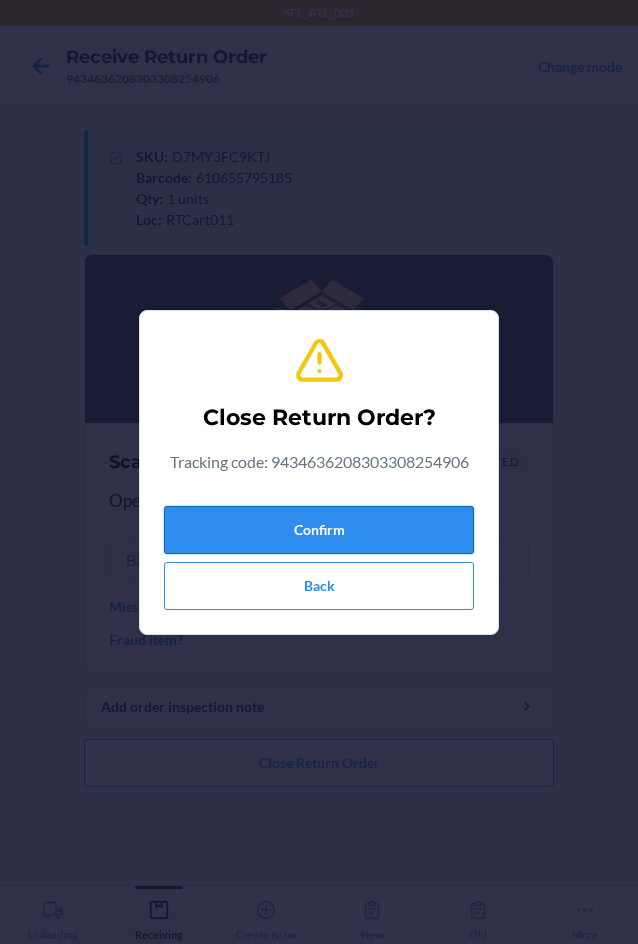 click on "Confirm" at bounding box center (319, 530) 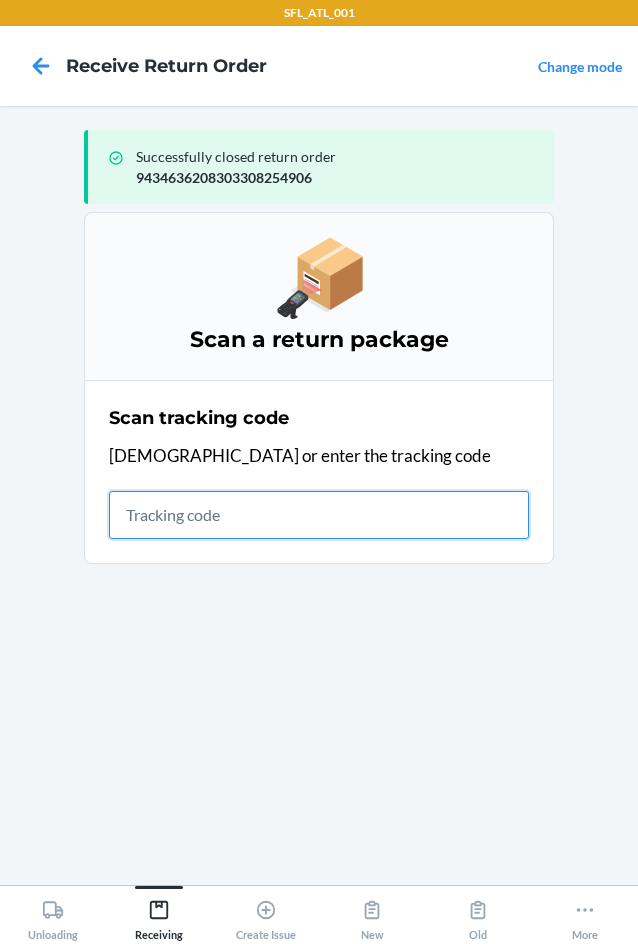 click at bounding box center [319, 515] 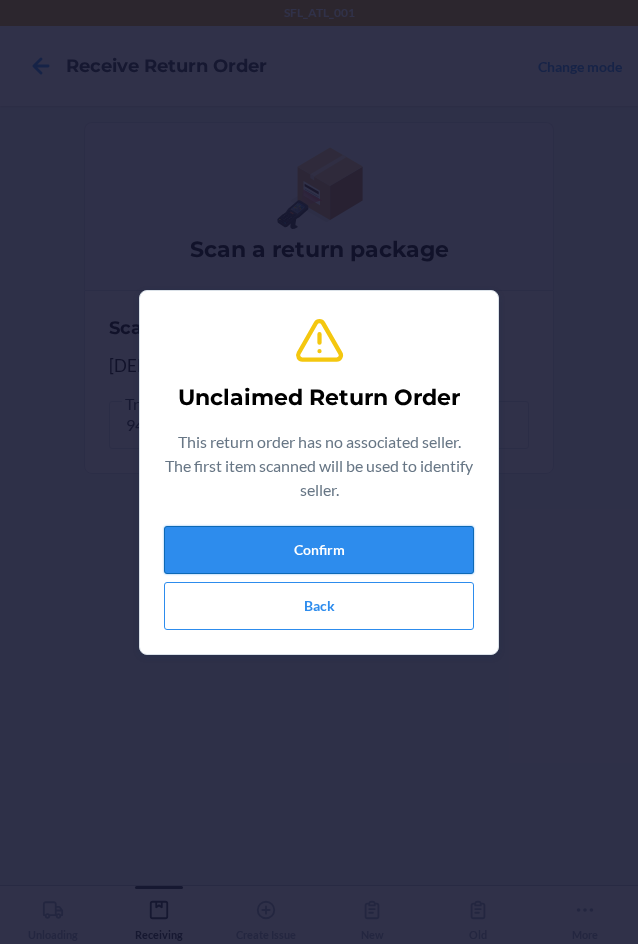 click on "Confirm" at bounding box center (319, 550) 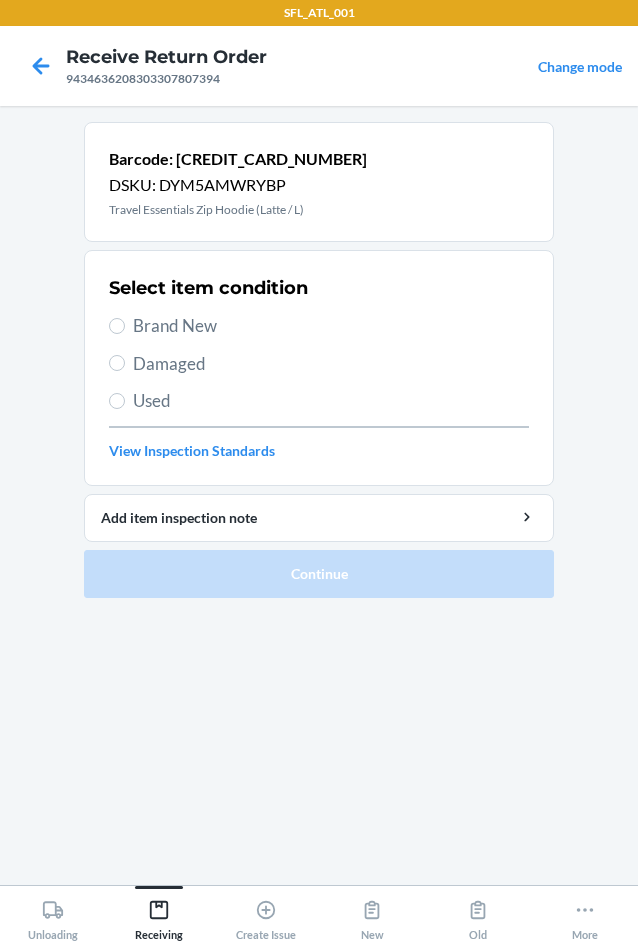 click on "Brand New" at bounding box center [331, 326] 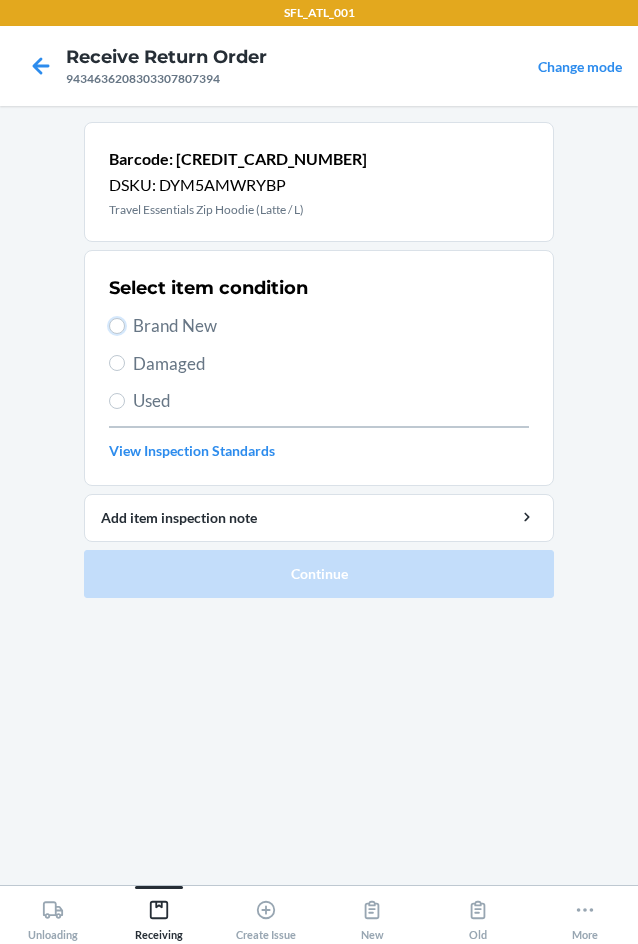 click on "Brand New" at bounding box center [117, 326] 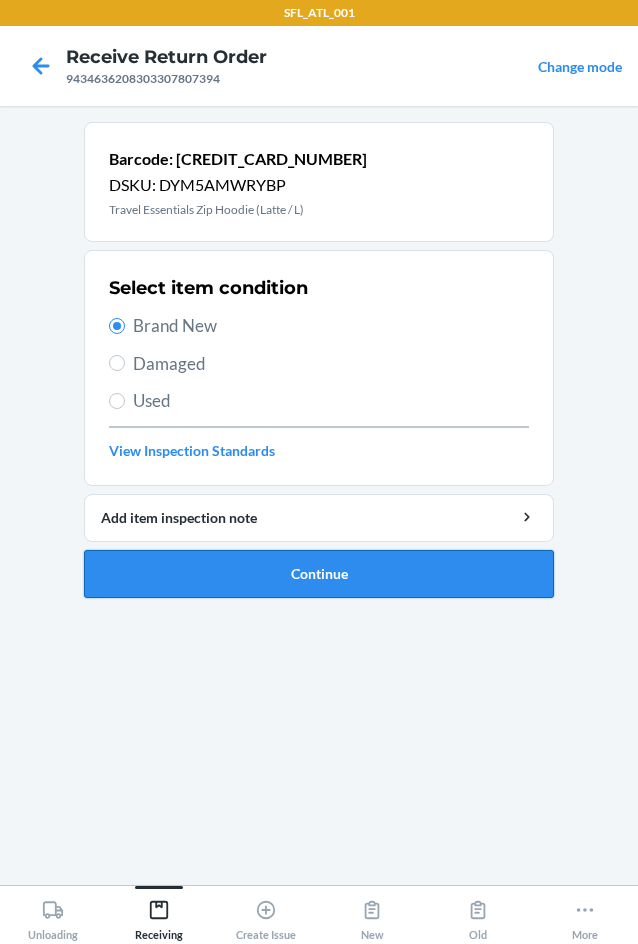 click on "Continue" at bounding box center (319, 574) 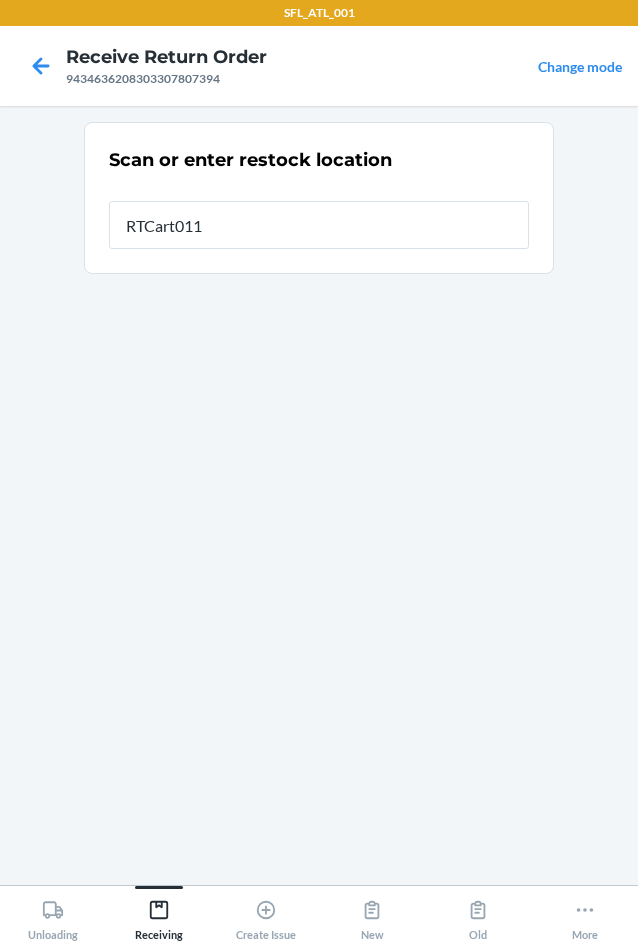 type on "RTCart011" 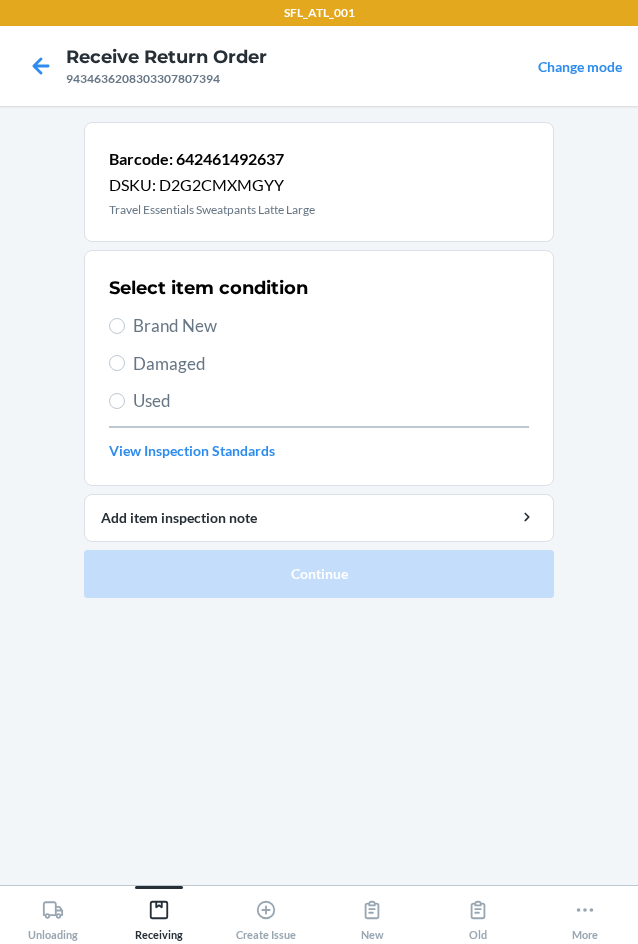 click on "Brand New" at bounding box center [331, 326] 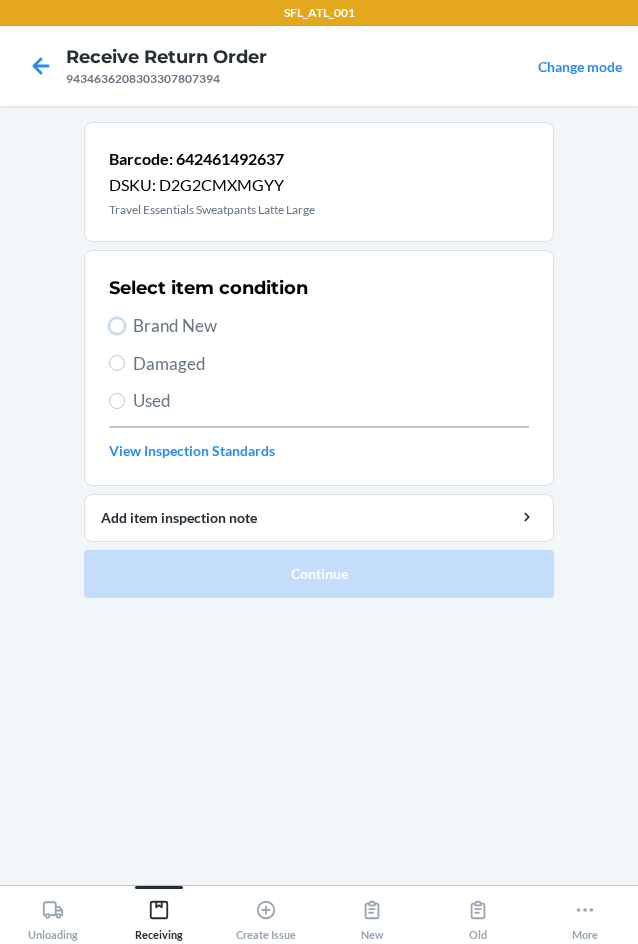 click on "Brand New" at bounding box center [117, 326] 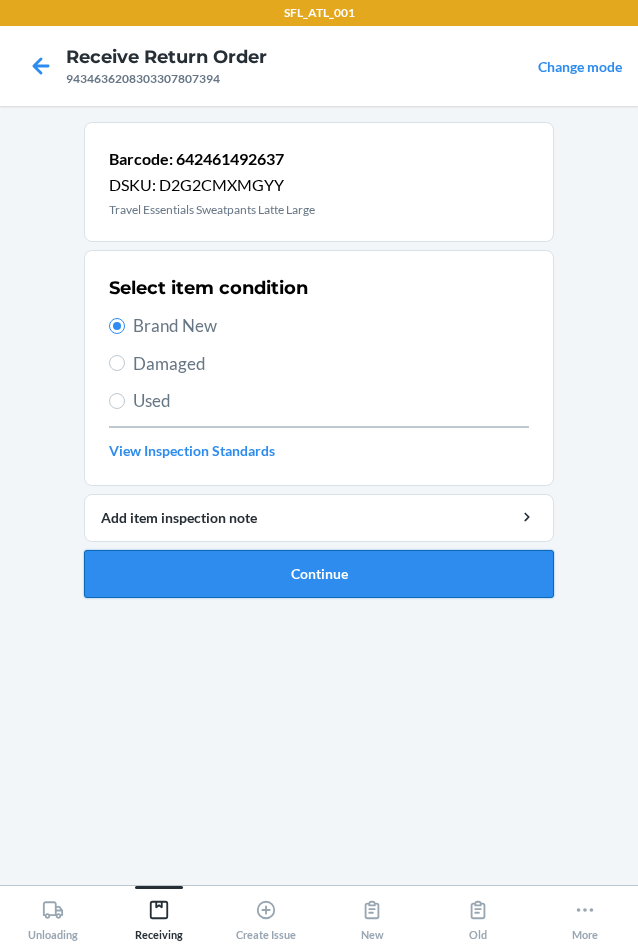 click on "Continue" at bounding box center [319, 574] 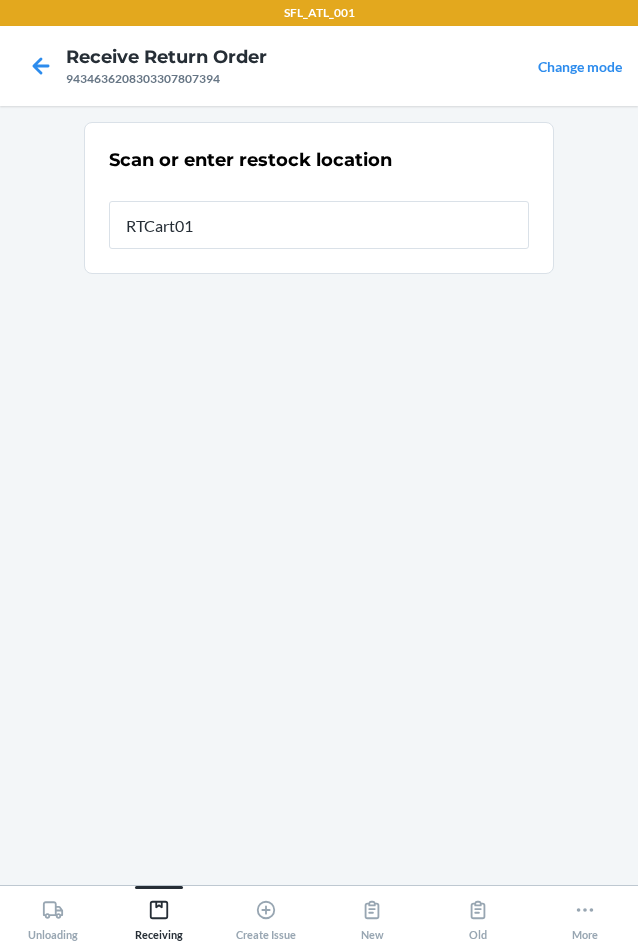 type on "RTCart011" 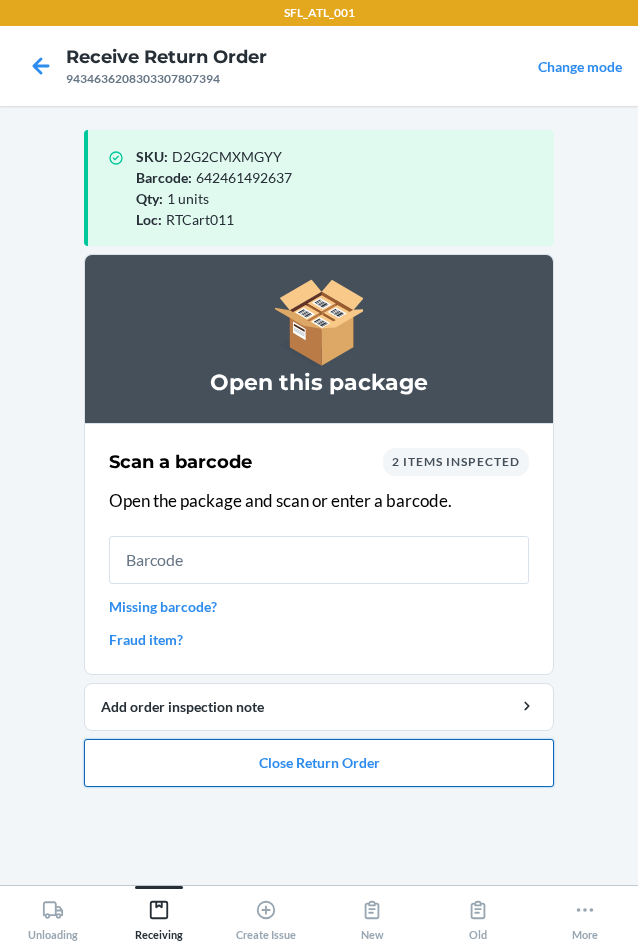 click on "Close Return Order" at bounding box center (319, 763) 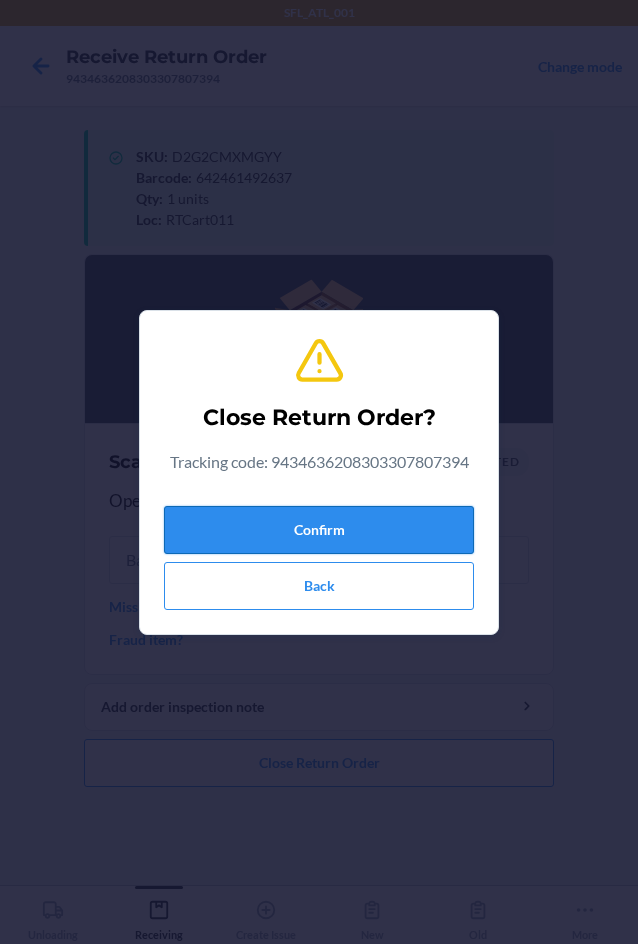 click on "Confirm" at bounding box center [319, 530] 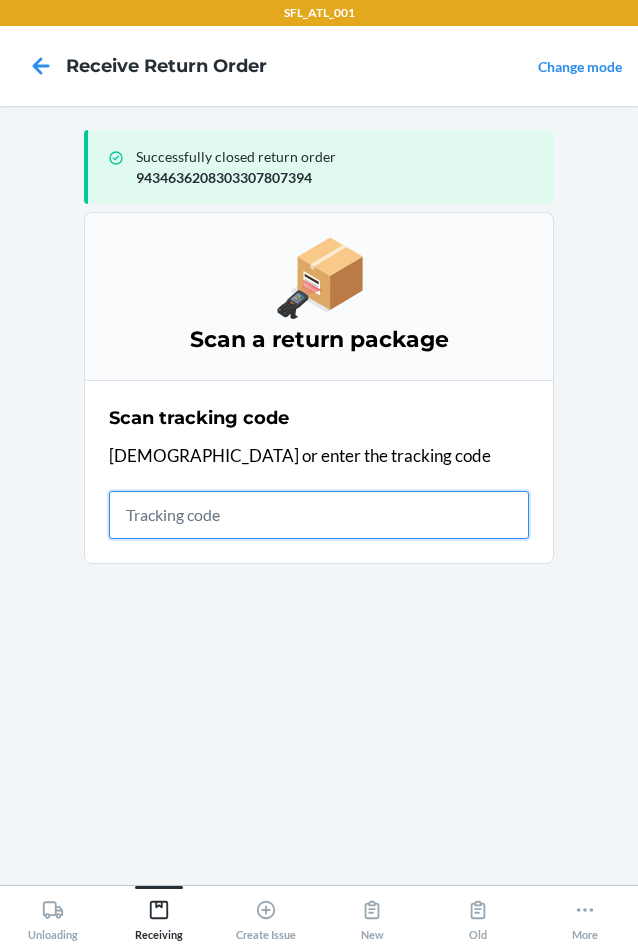 click at bounding box center (319, 515) 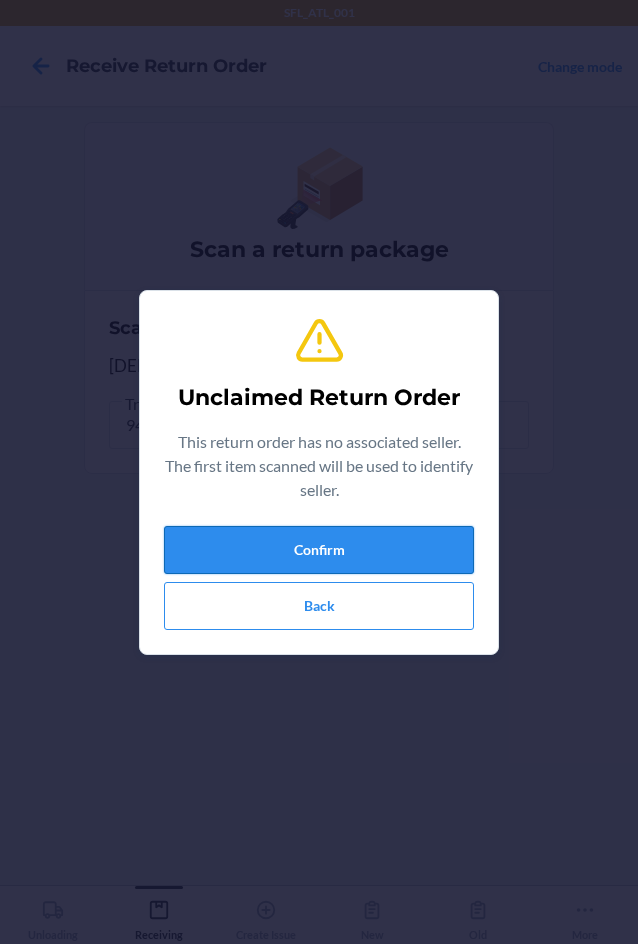 click on "Confirm" at bounding box center (319, 550) 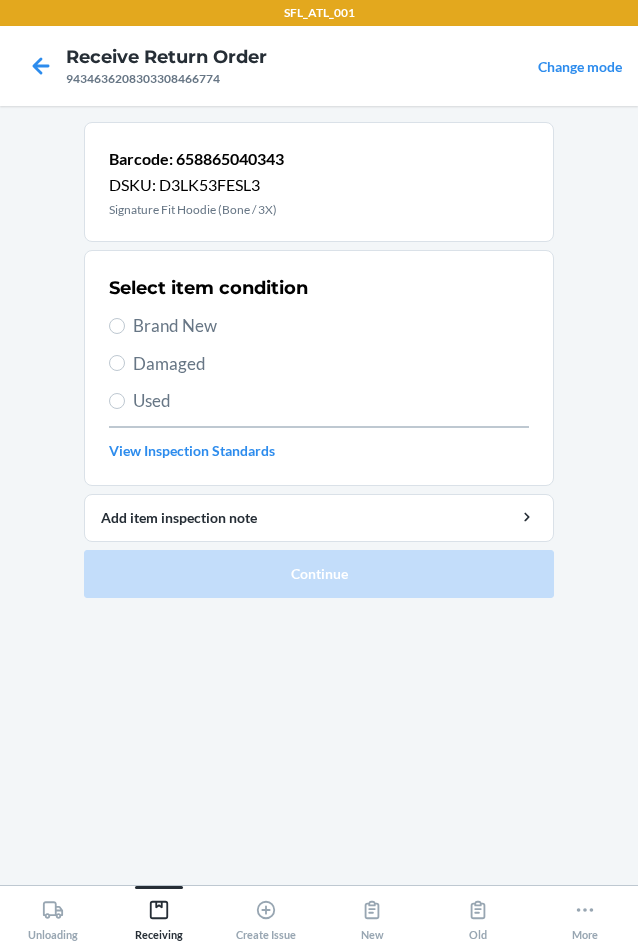 click on "Brand New" at bounding box center [331, 326] 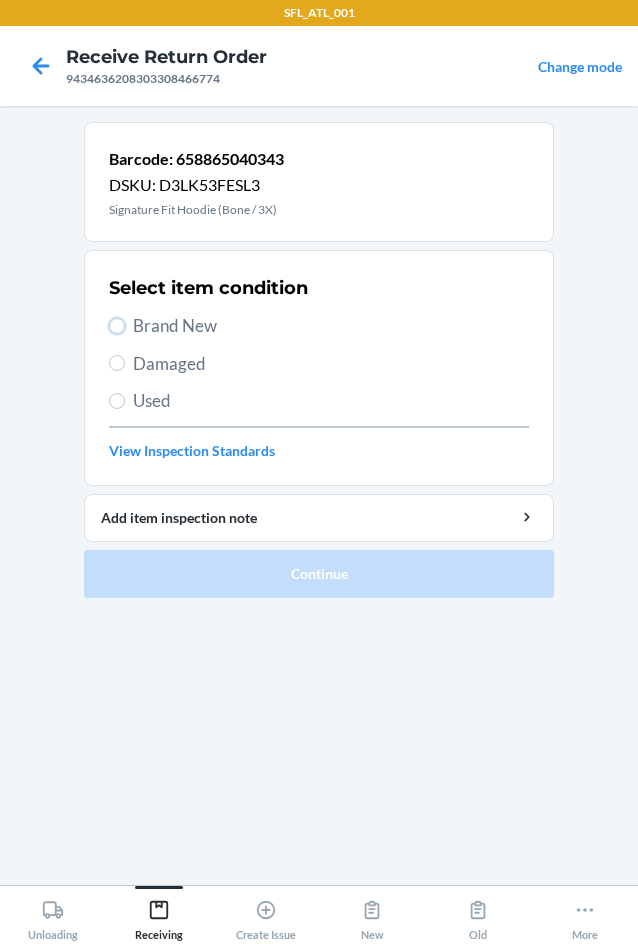 click on "Brand New" at bounding box center [117, 326] 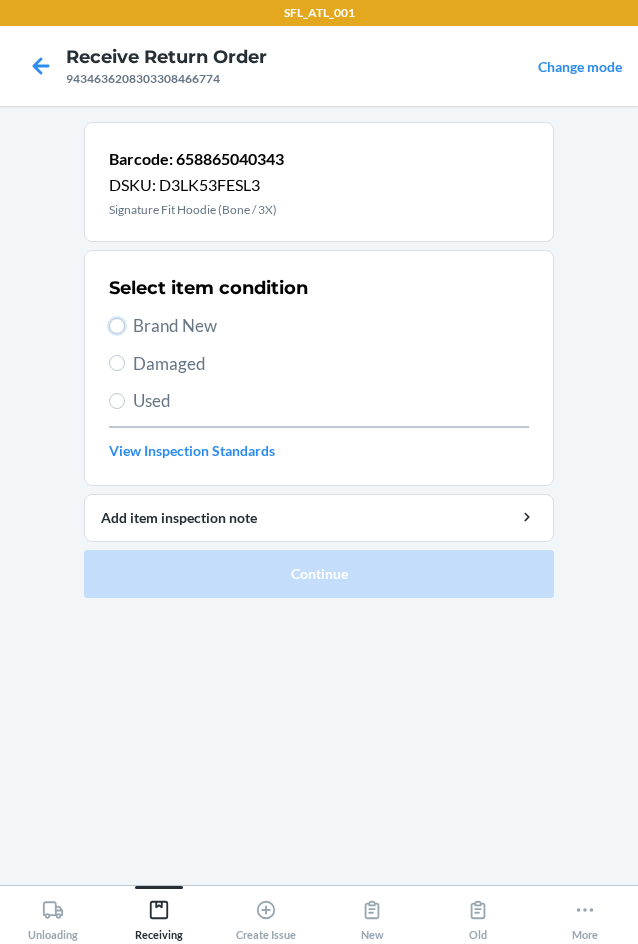 radio on "true" 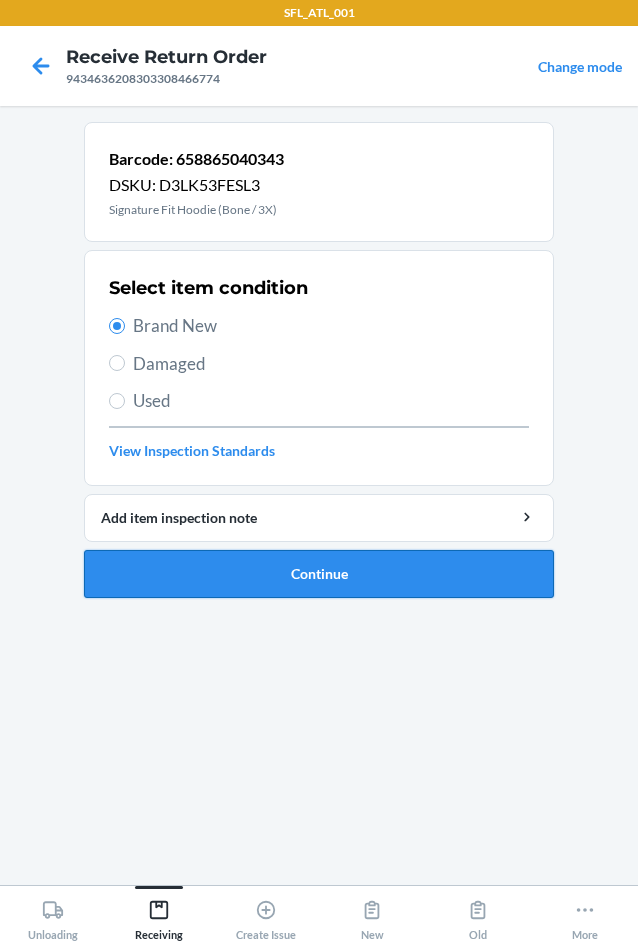 click on "Continue" at bounding box center [319, 574] 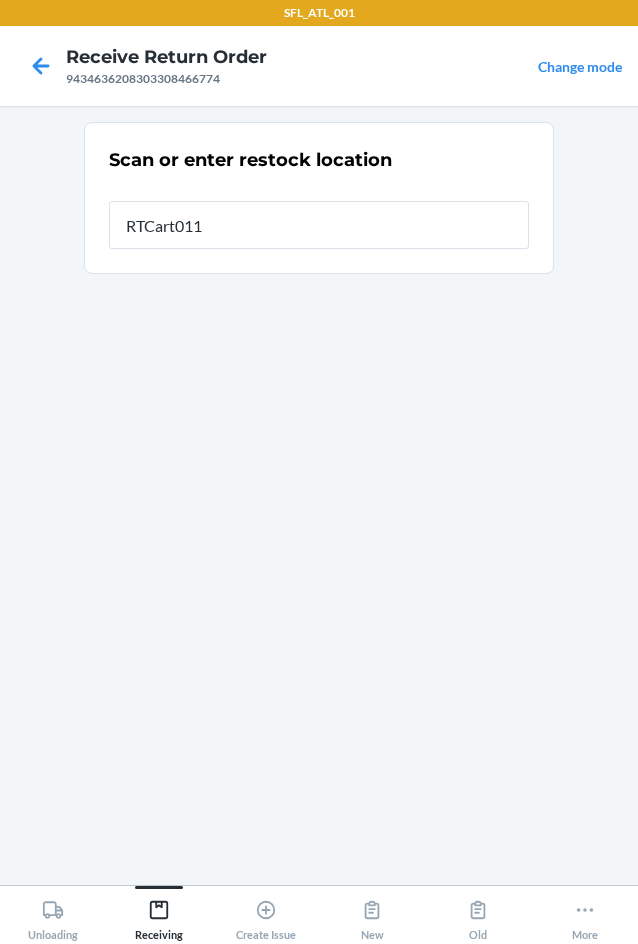 type on "RTCart011" 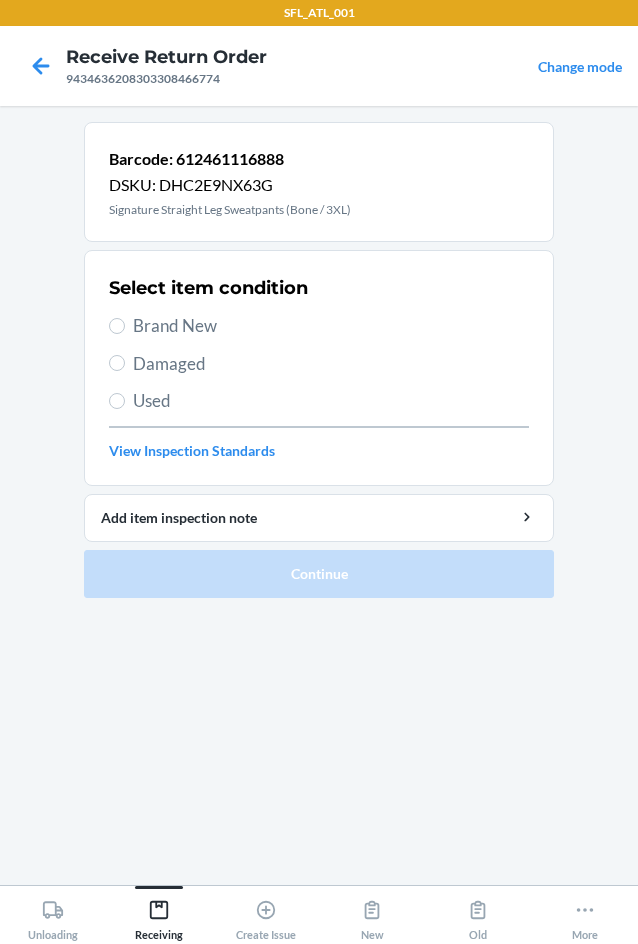 click on "Brand New" at bounding box center [331, 326] 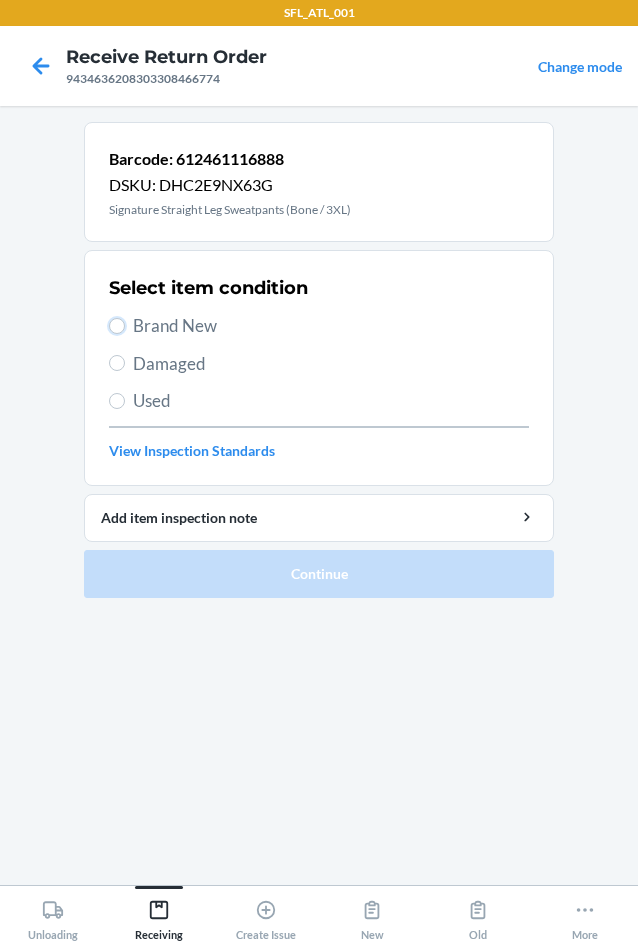 click on "Brand New" at bounding box center (117, 326) 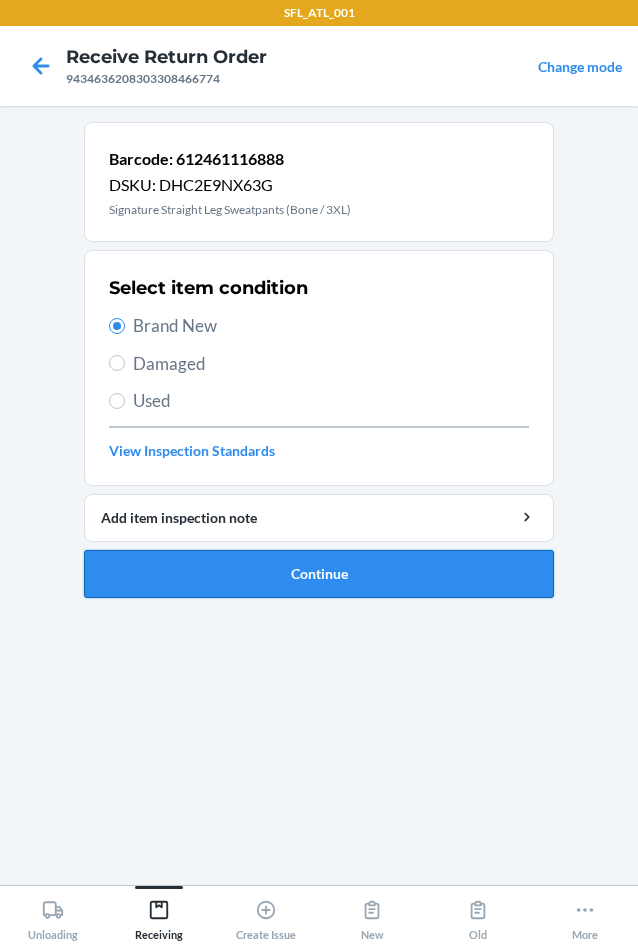 click on "Continue" at bounding box center (319, 574) 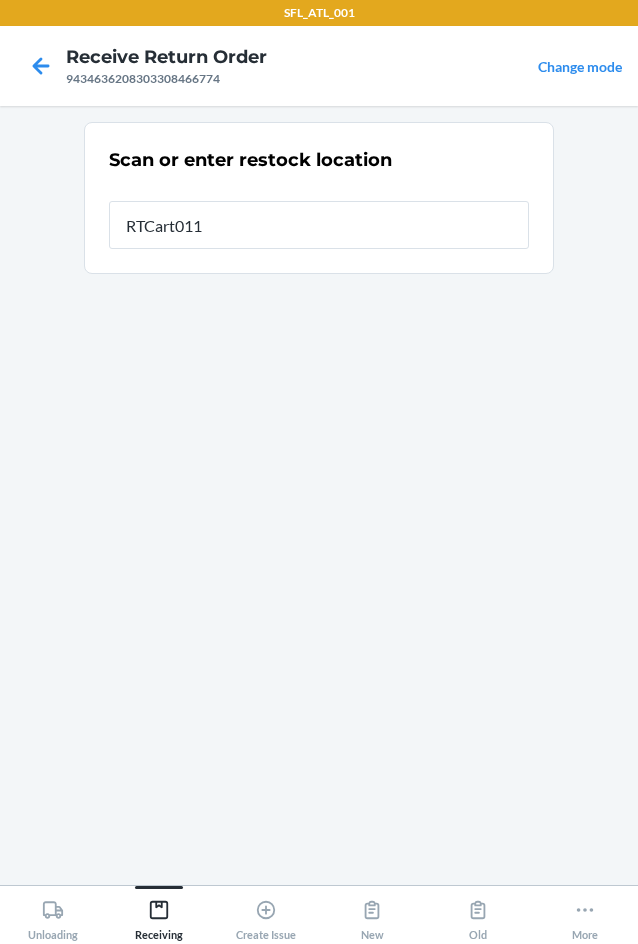 type on "RTCart011" 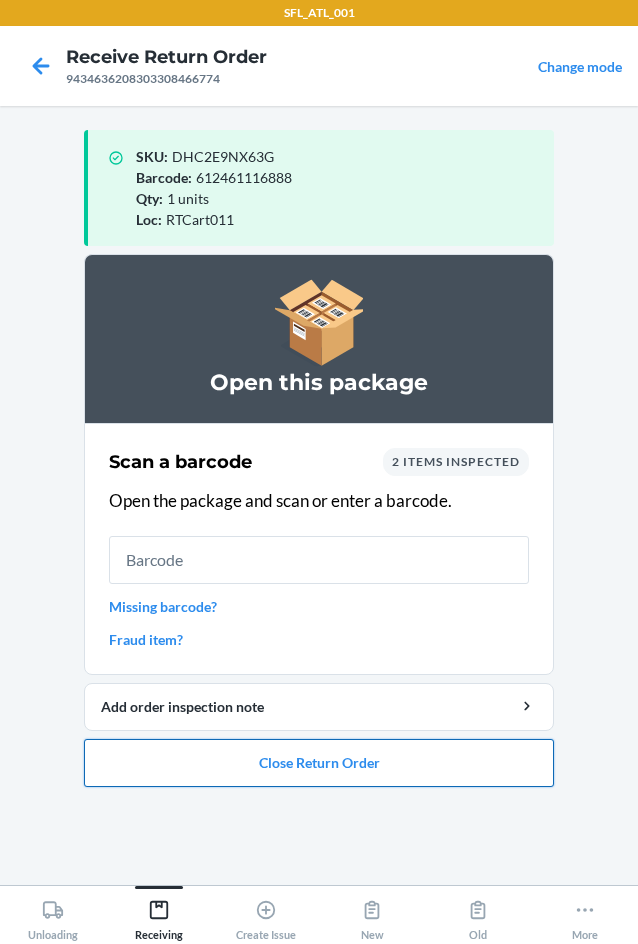 click on "Close Return Order" at bounding box center (319, 763) 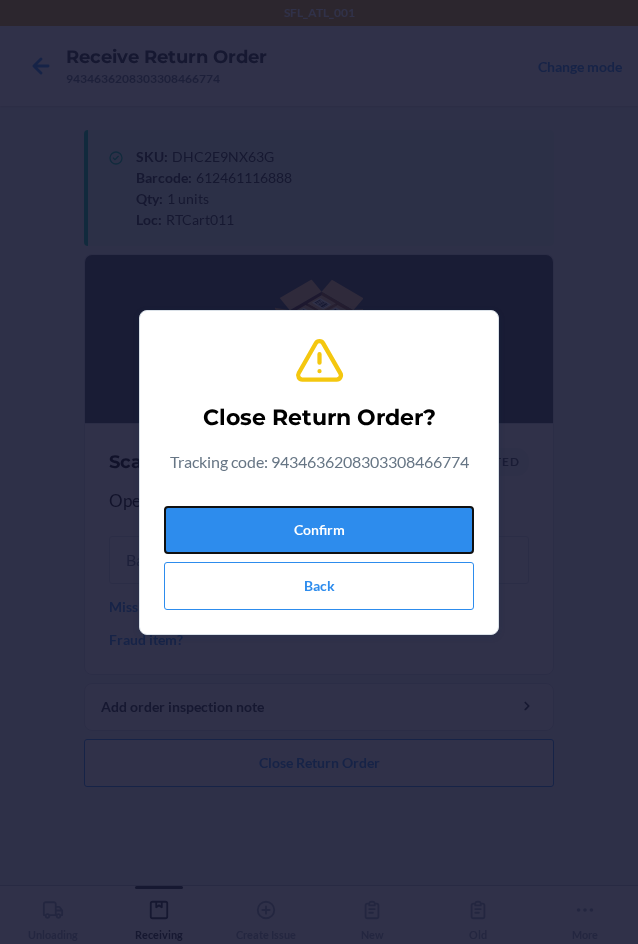 drag, startPoint x: 252, startPoint y: 527, endPoint x: 3, endPoint y: 504, distance: 250.06 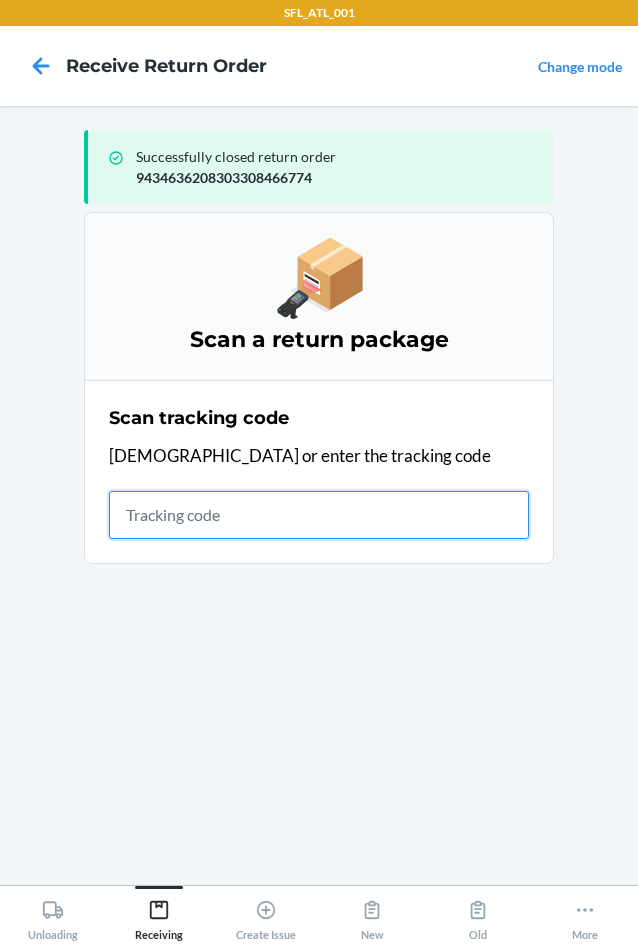 click at bounding box center [319, 515] 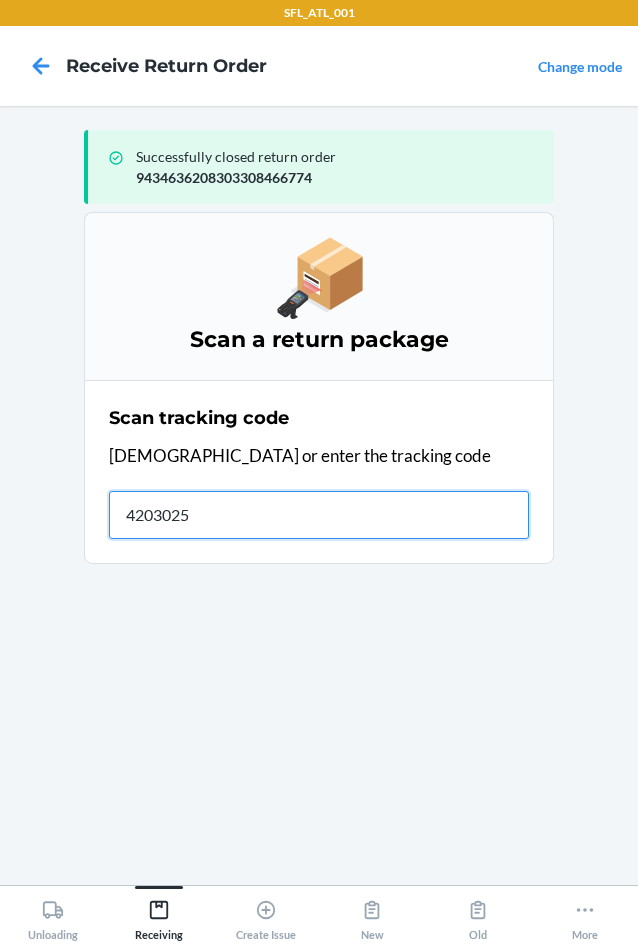 type on "42030259" 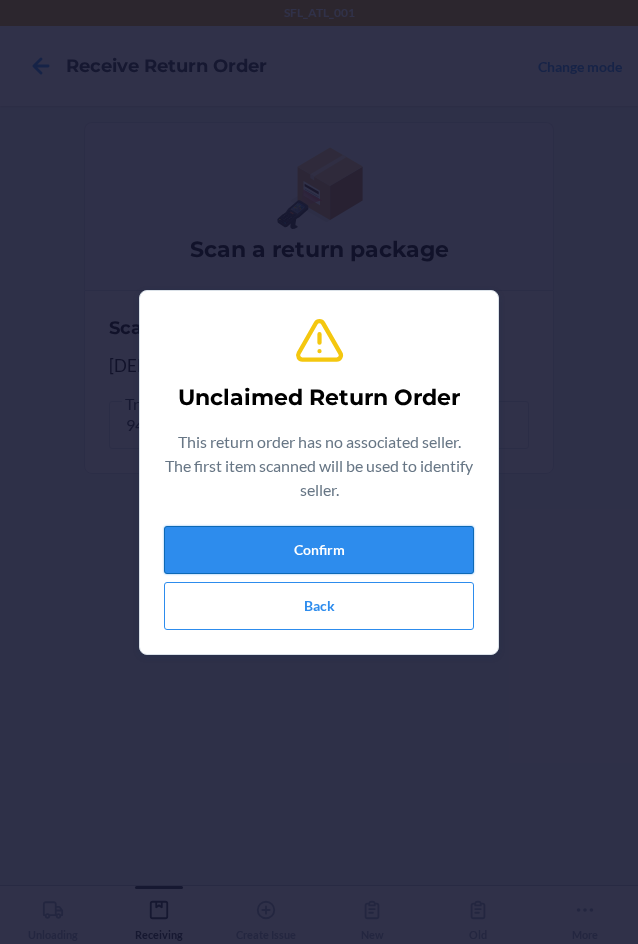 click on "Confirm" at bounding box center (319, 550) 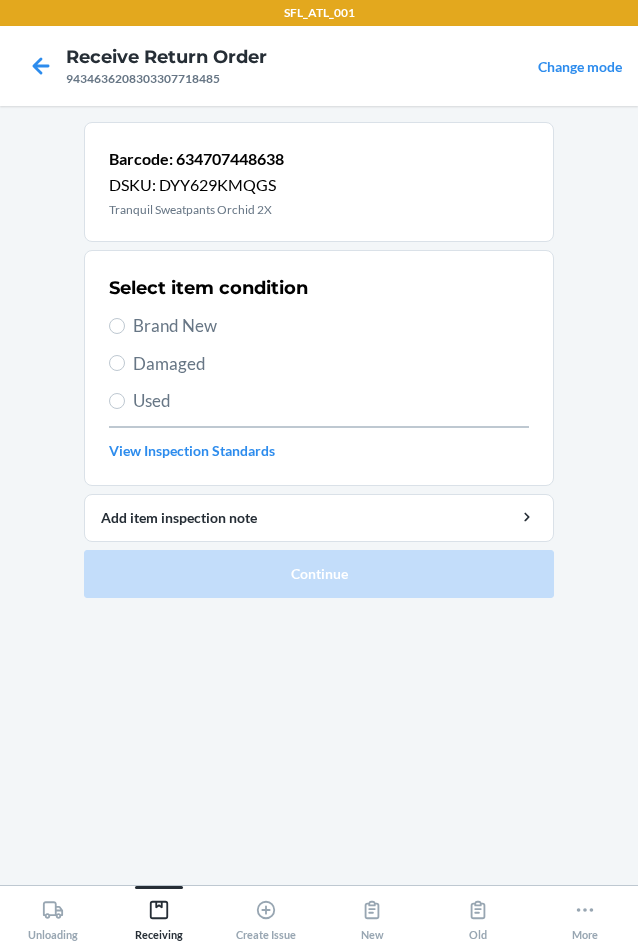 click on "Brand New" at bounding box center [331, 326] 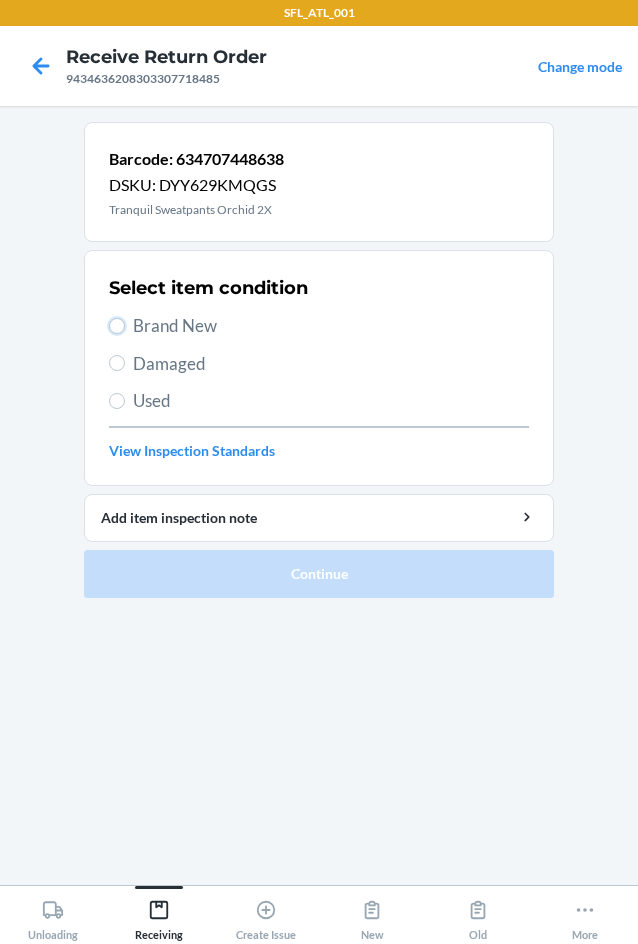click on "Brand New" at bounding box center (117, 326) 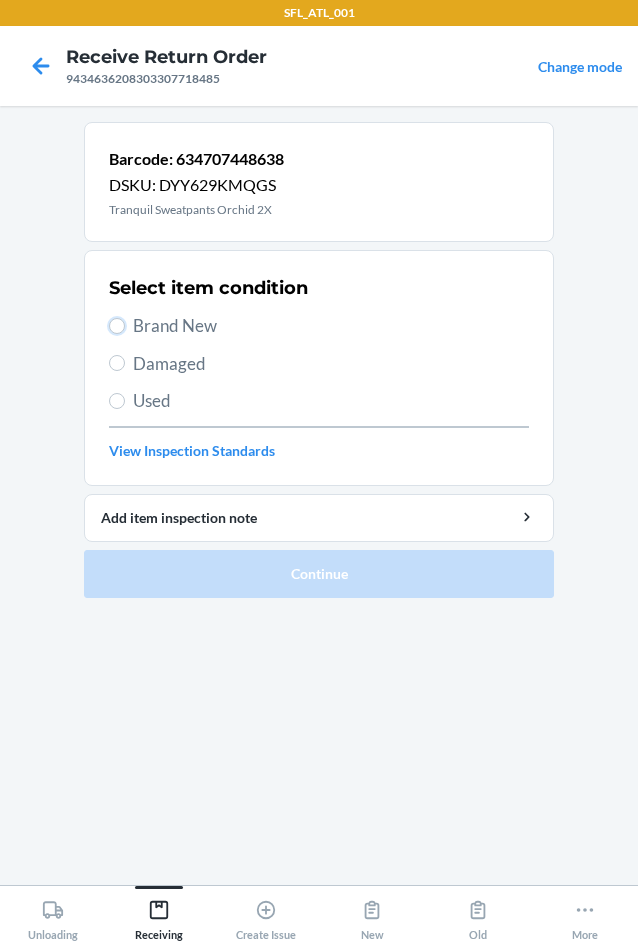 radio on "true" 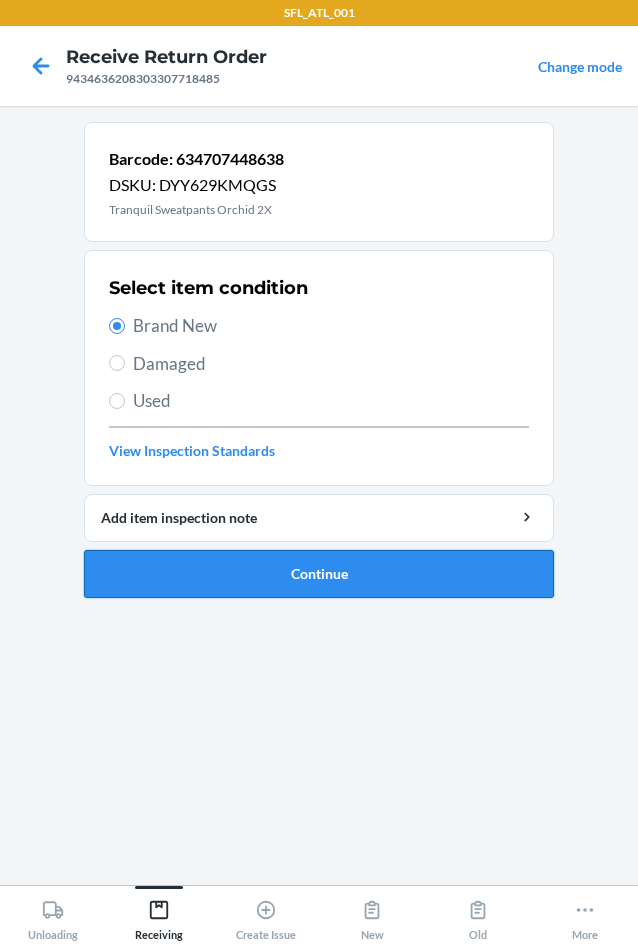 click on "Continue" at bounding box center (319, 574) 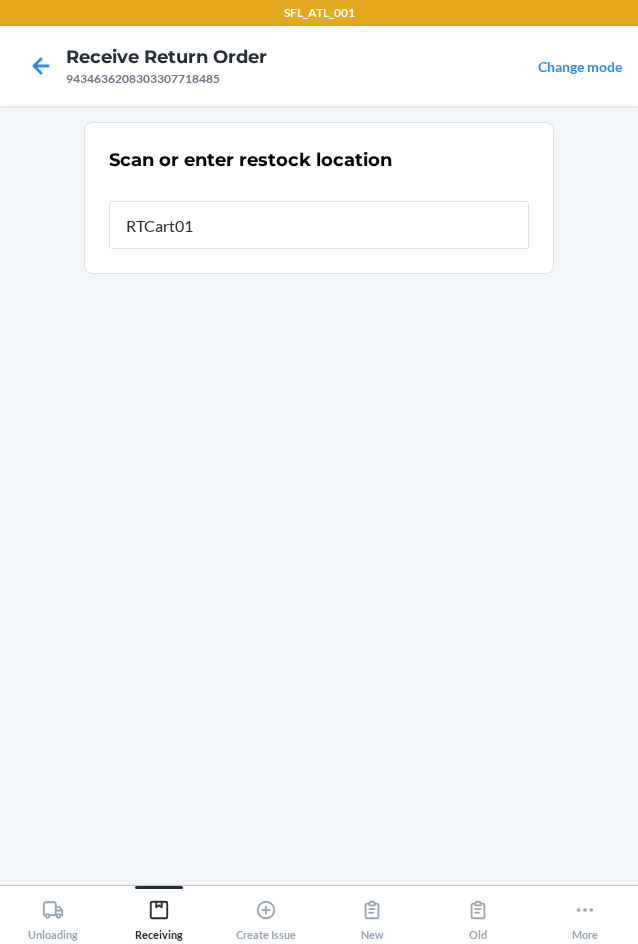 type on "RTCart011" 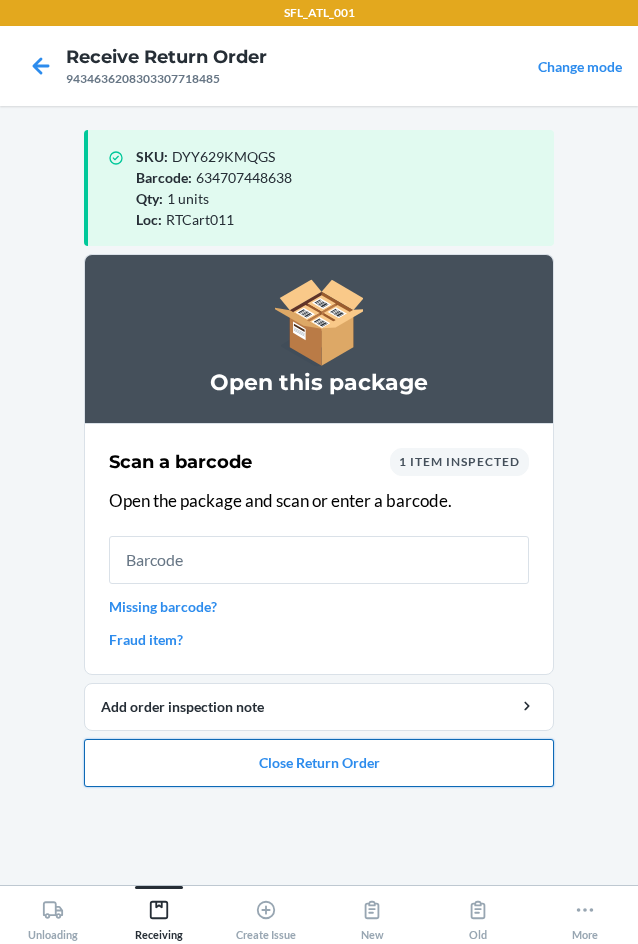 click on "Close Return Order" at bounding box center [319, 763] 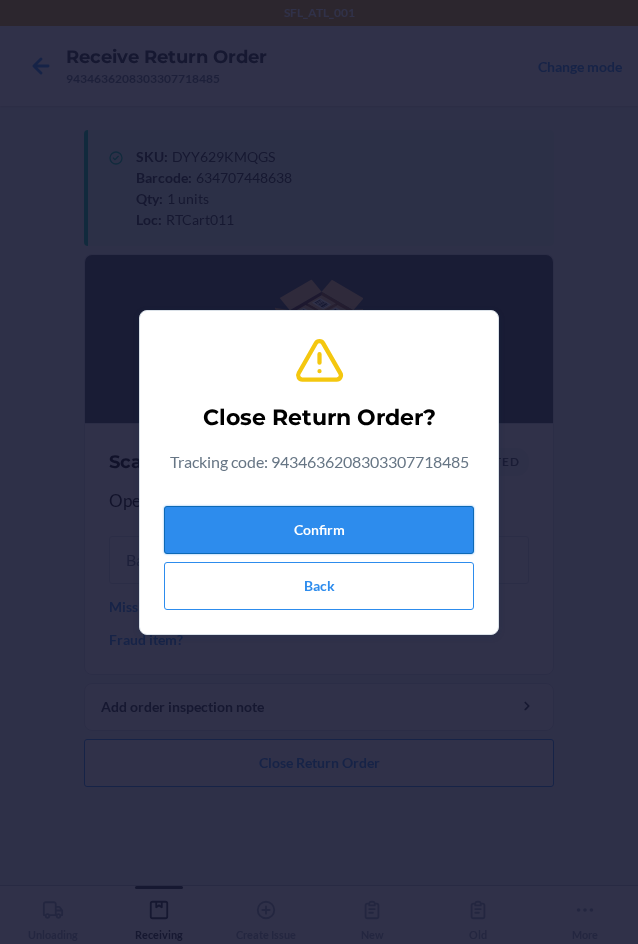 click on "Confirm" at bounding box center [319, 530] 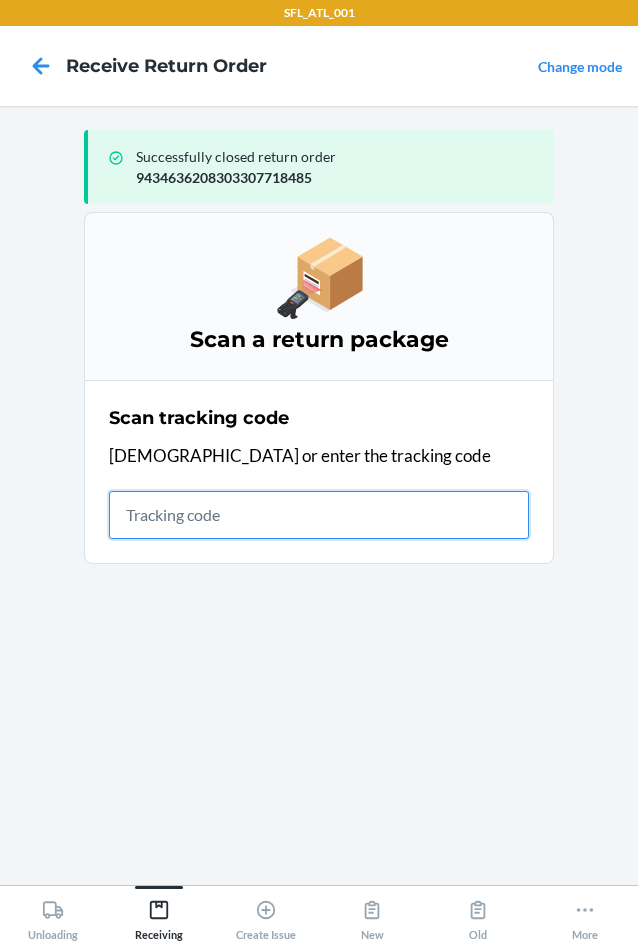 click at bounding box center (319, 515) 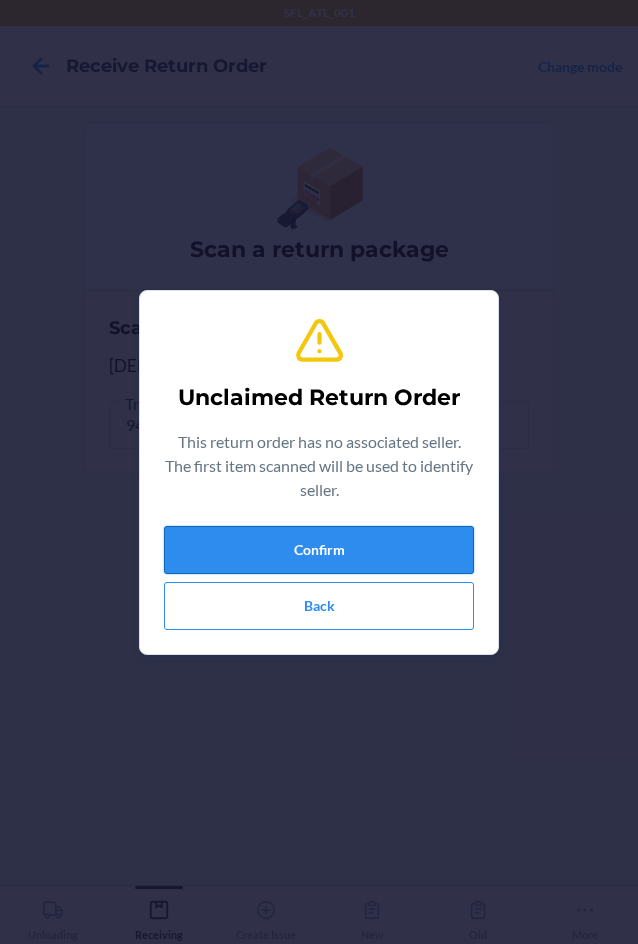 click on "Confirm" at bounding box center (319, 550) 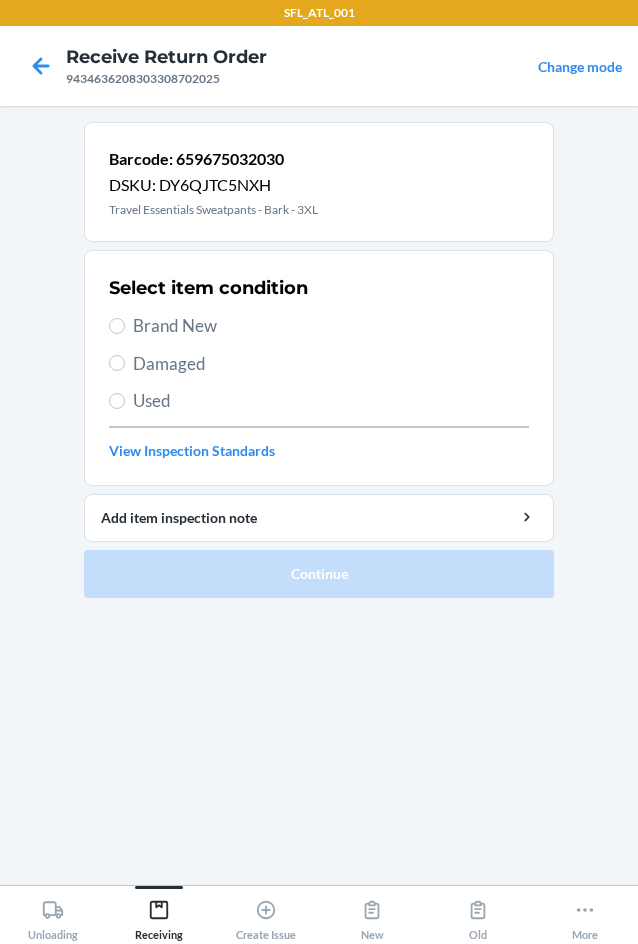 click on "Brand New" at bounding box center [331, 326] 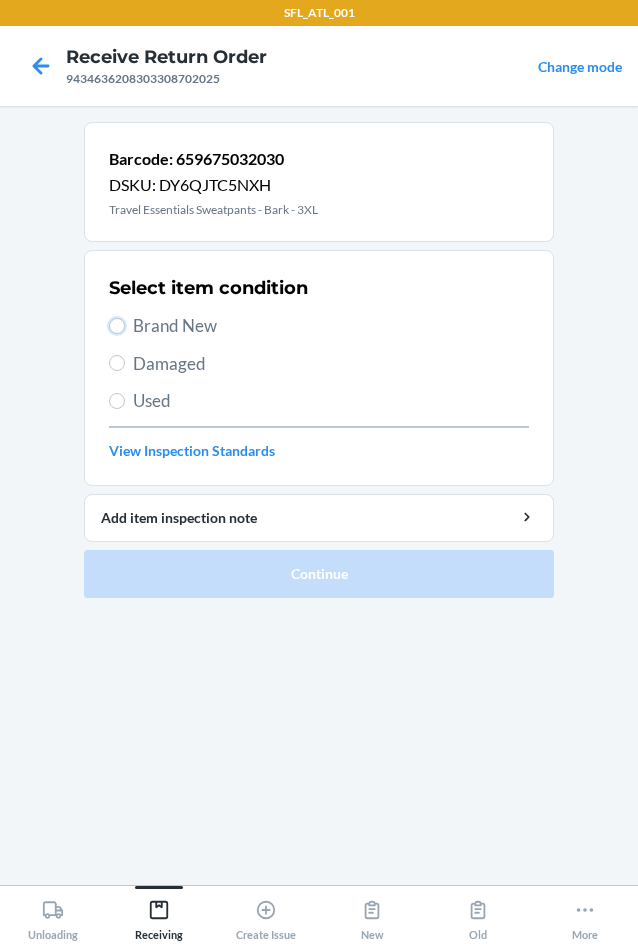 click on "Brand New" at bounding box center (117, 326) 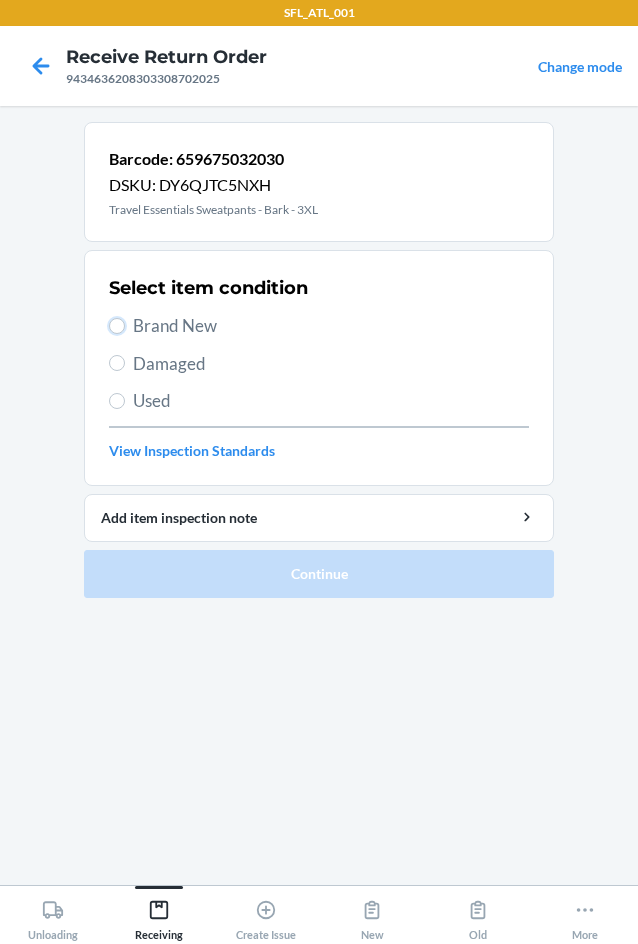 radio on "true" 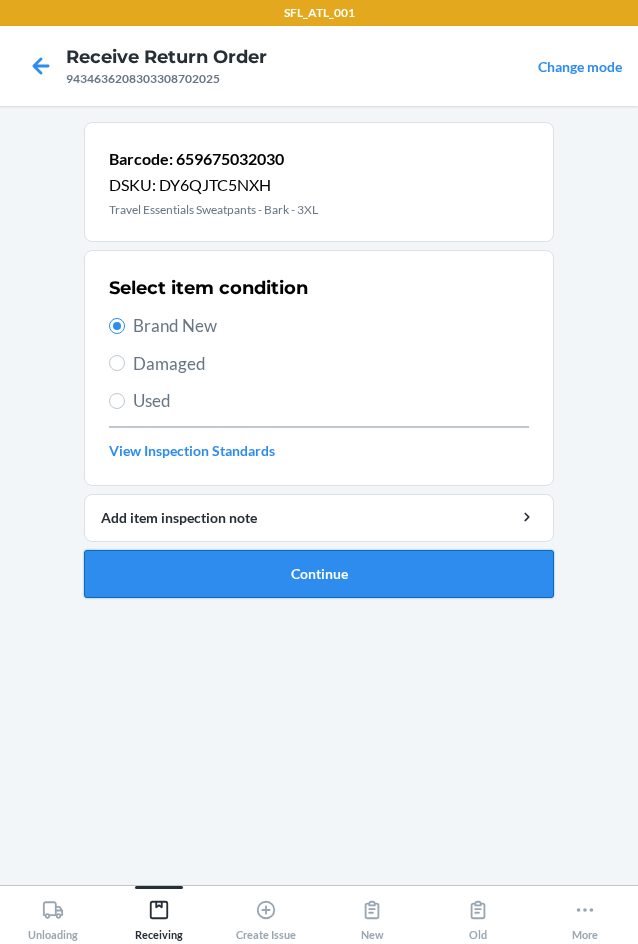 click on "Continue" at bounding box center [319, 574] 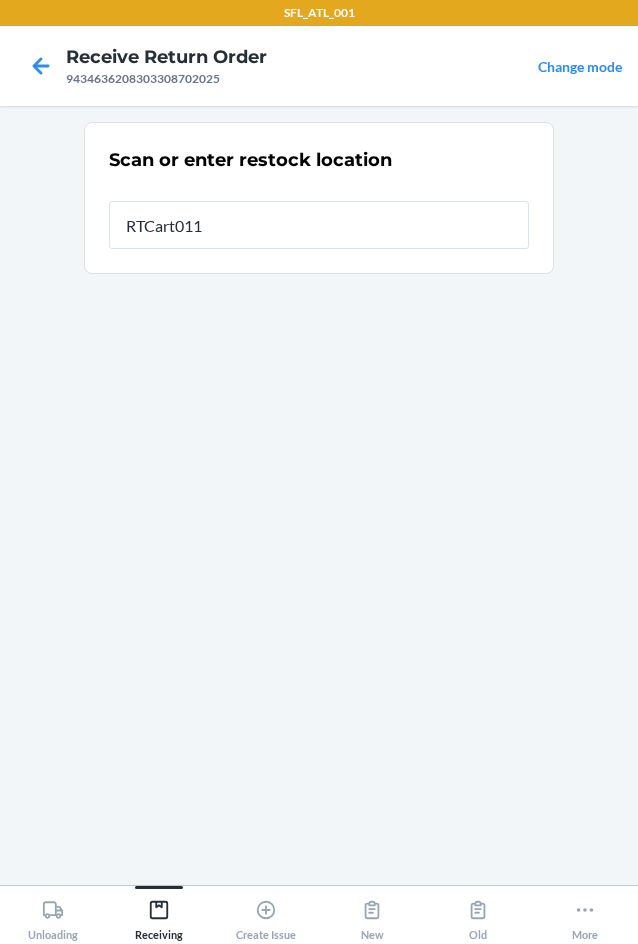 type on "RTCart011" 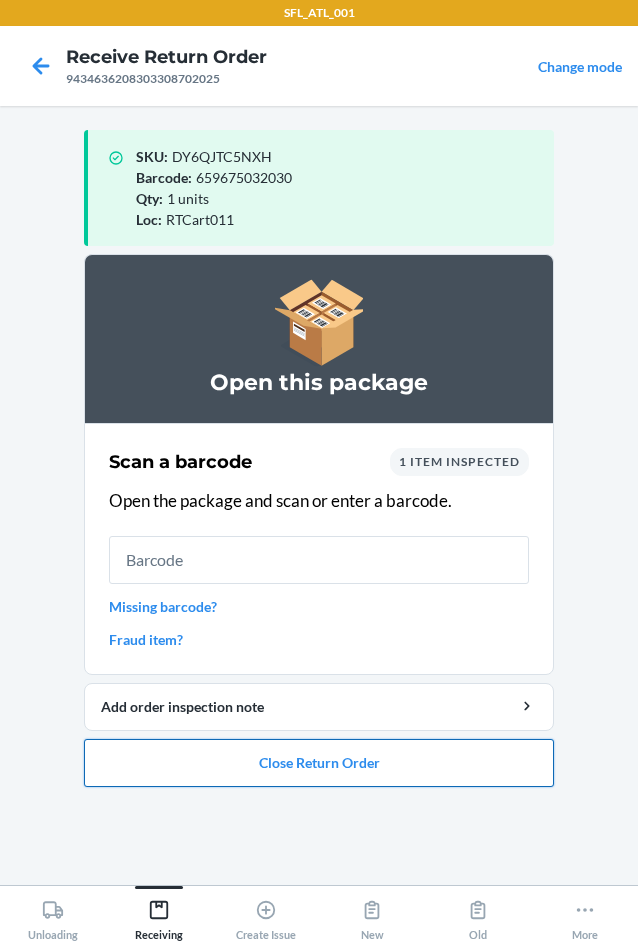 click on "Close Return Order" at bounding box center (319, 763) 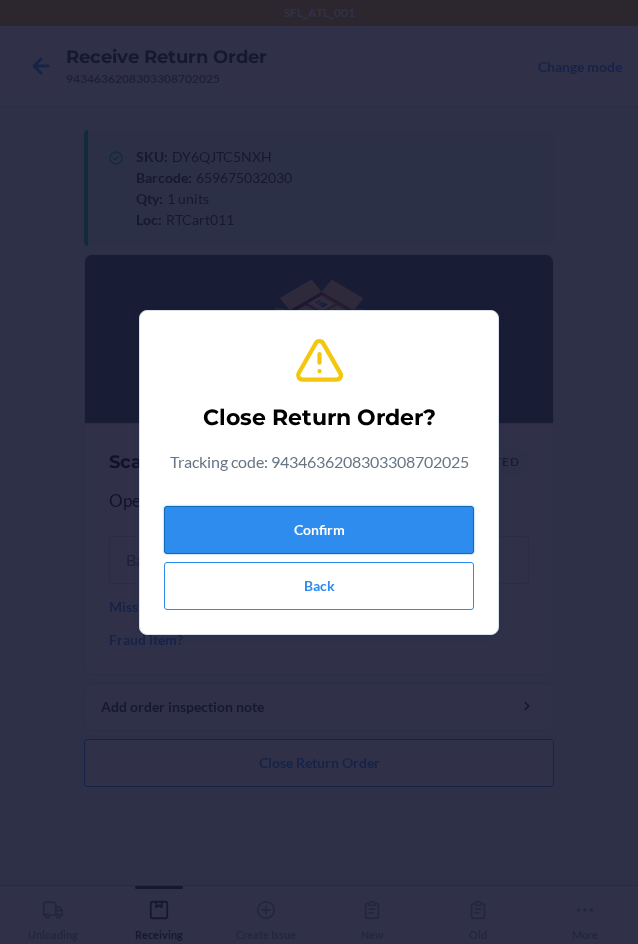 click on "Confirm" at bounding box center (319, 530) 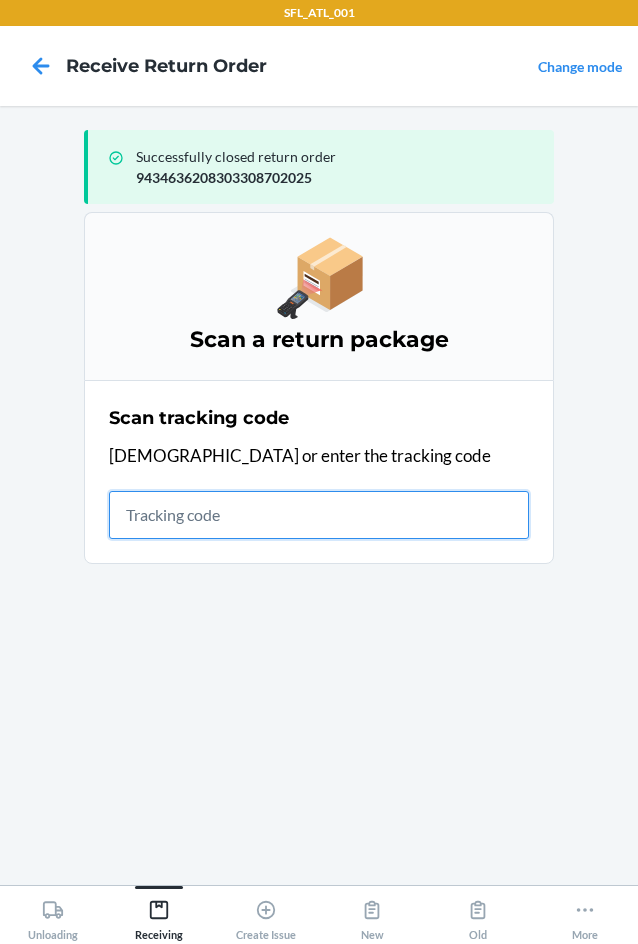 click at bounding box center (319, 515) 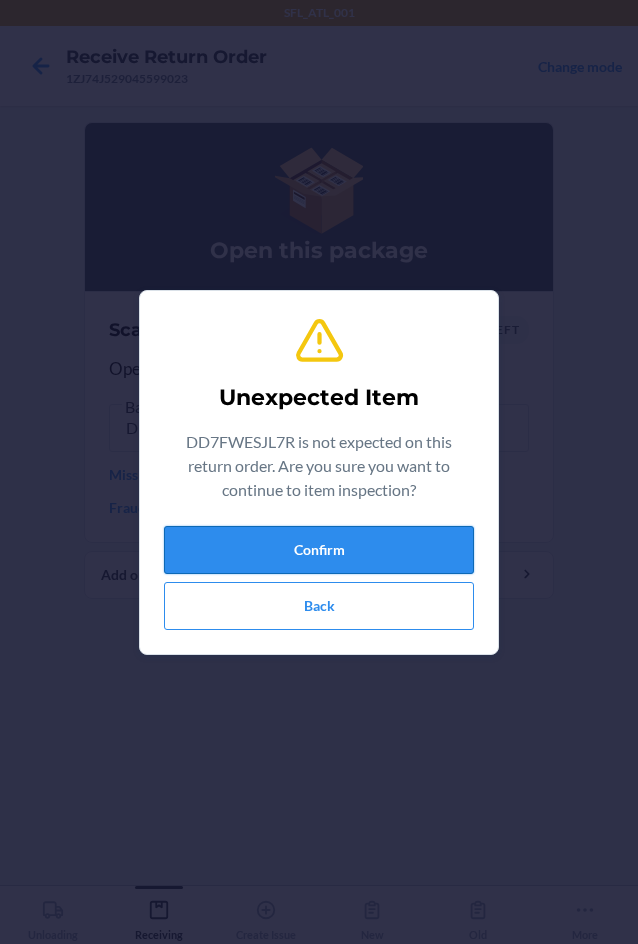 click on "Confirm" at bounding box center (319, 550) 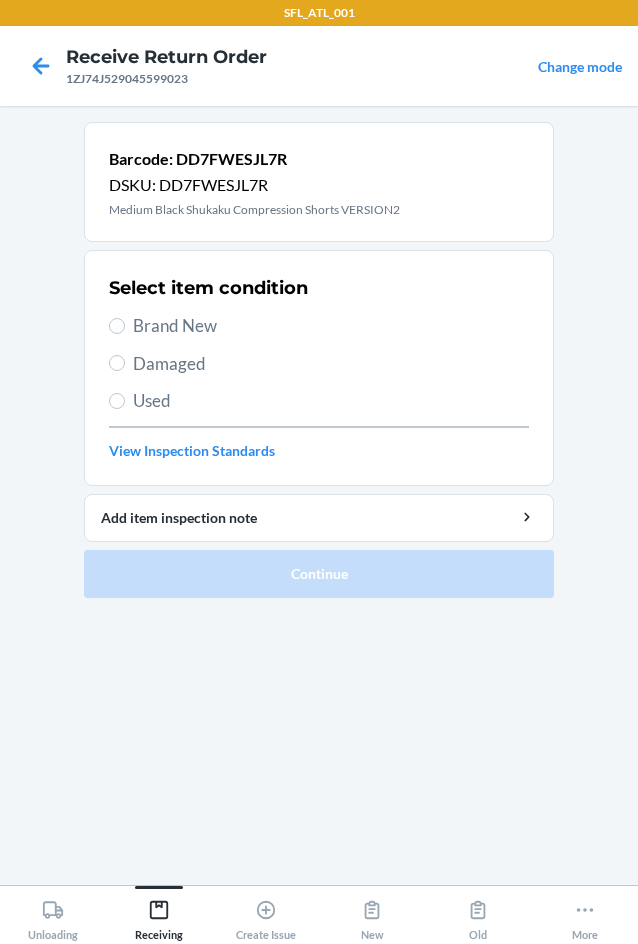 click on "Brand New" at bounding box center [331, 326] 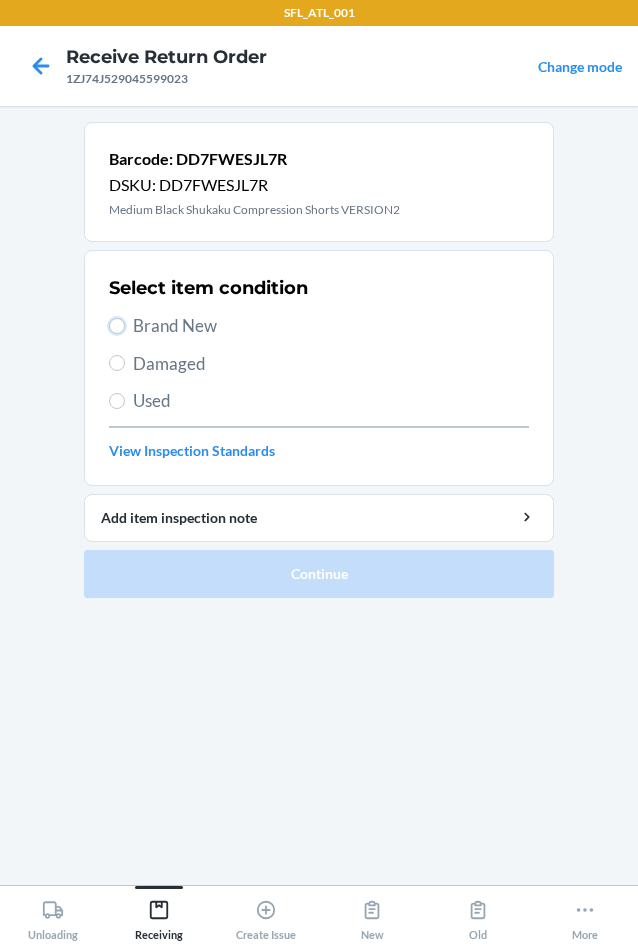 click on "Brand New" at bounding box center (117, 326) 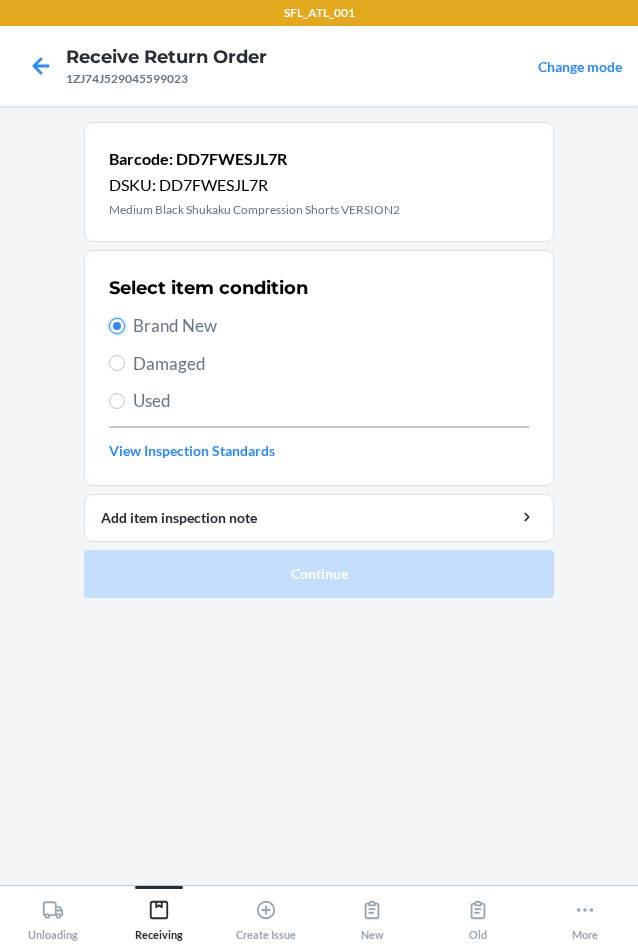 type 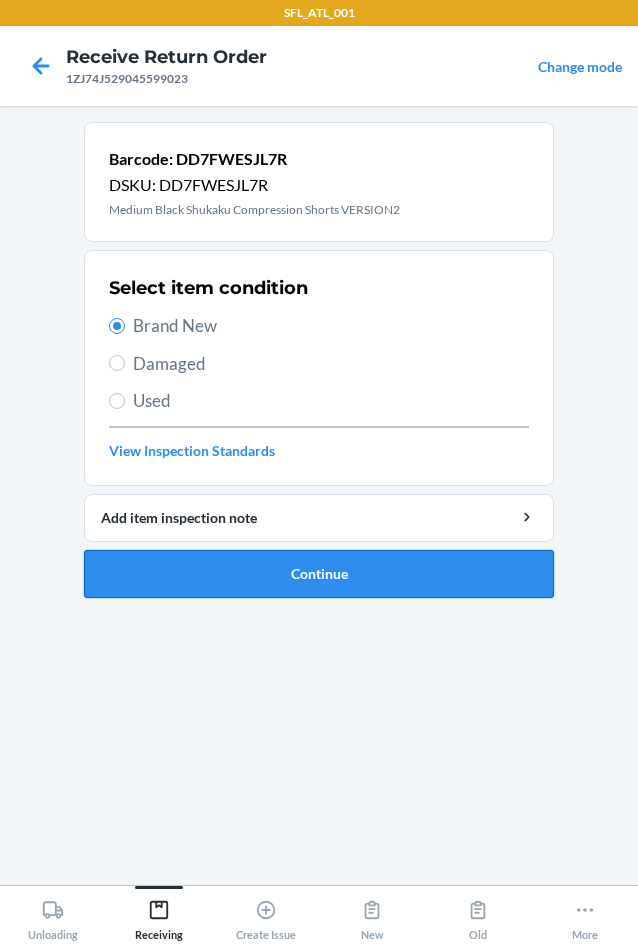 click on "Continue" at bounding box center (319, 574) 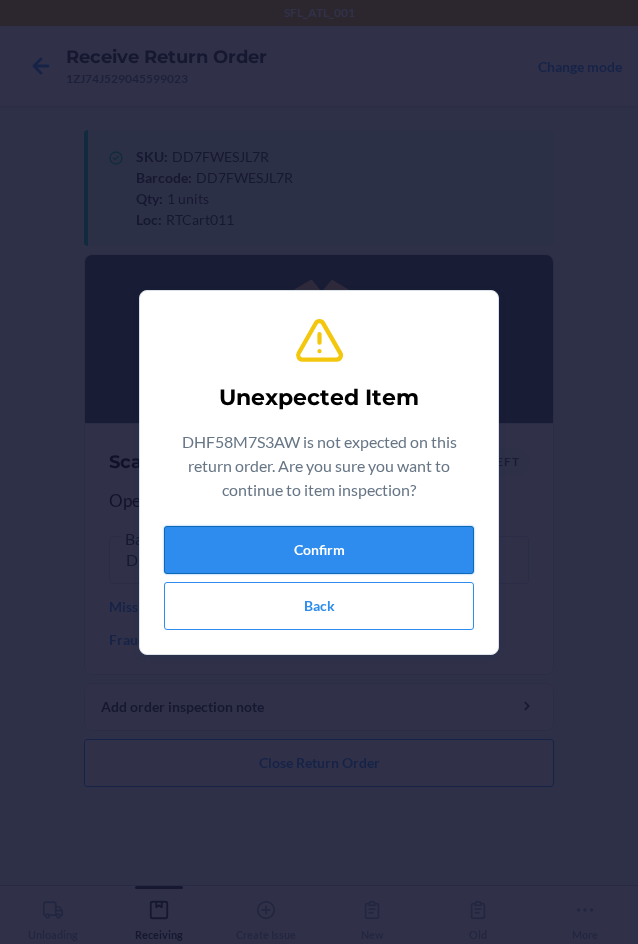 click on "Confirm" at bounding box center [319, 550] 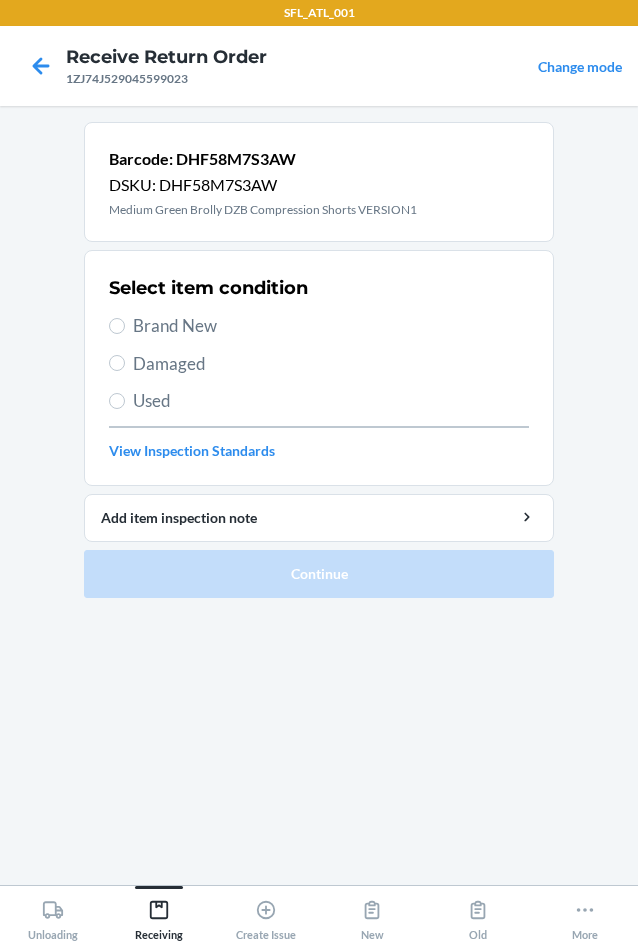 click on "Used" at bounding box center (331, 401) 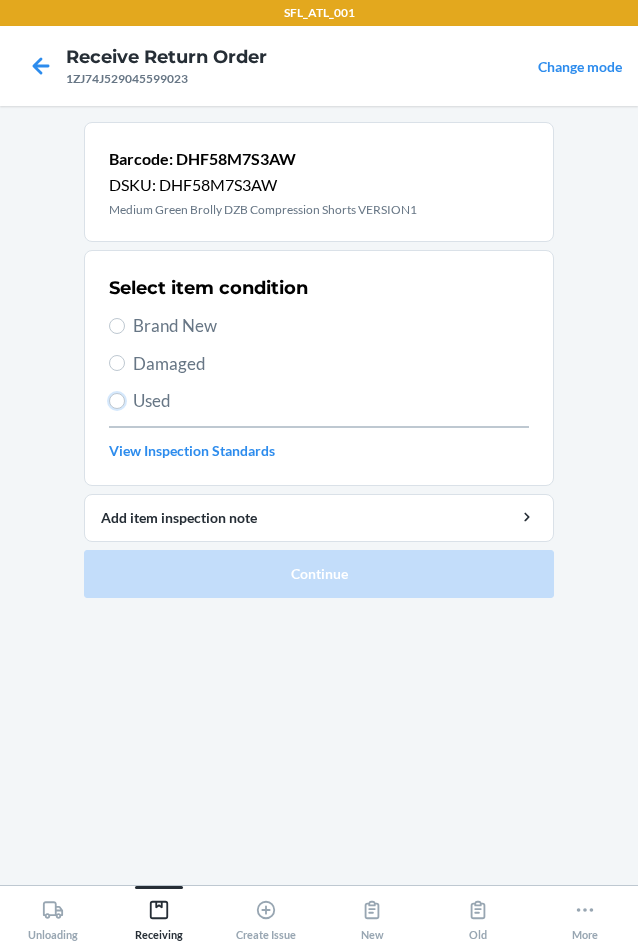 click on "Used" at bounding box center [117, 401] 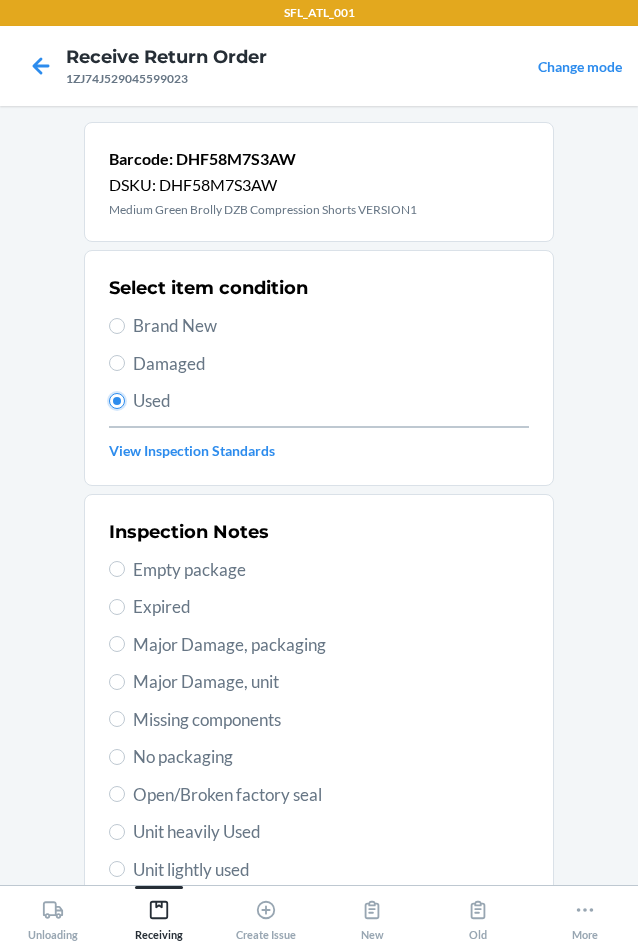 scroll, scrollTop: 263, scrollLeft: 0, axis: vertical 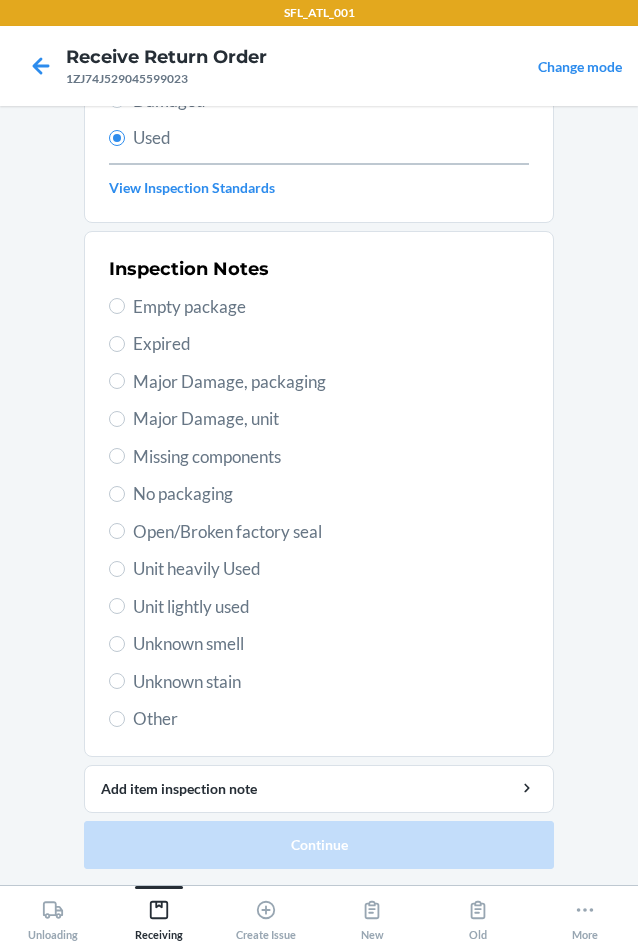 click on "Unit heavily Used" at bounding box center (331, 569) 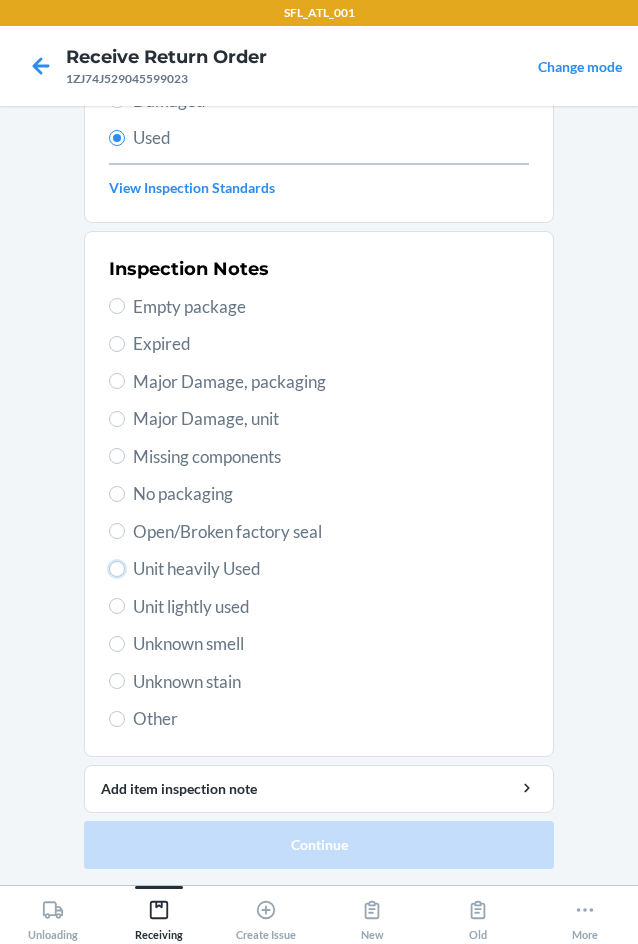 click on "Unit heavily Used" at bounding box center (117, 569) 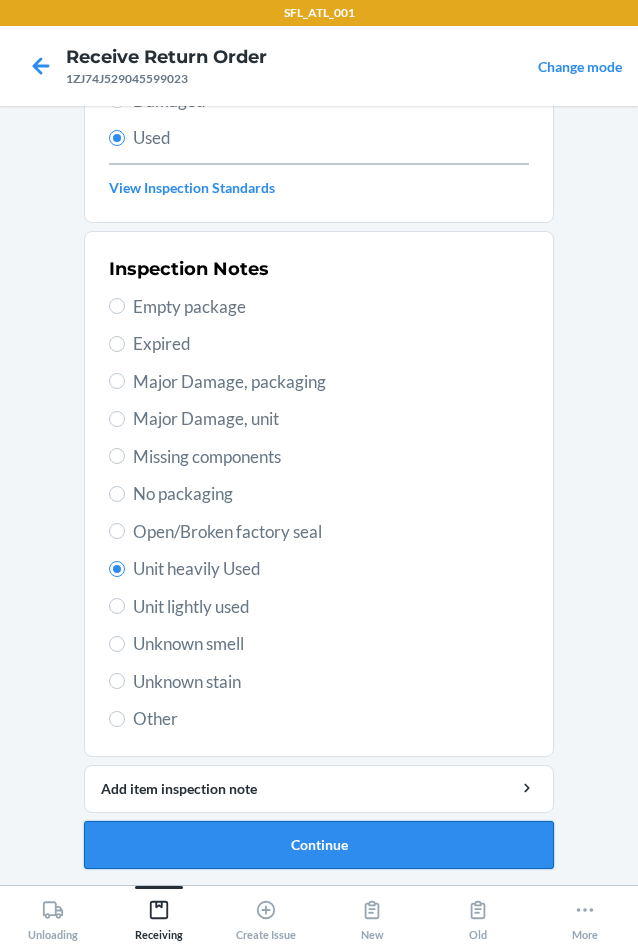 click on "Continue" at bounding box center [319, 845] 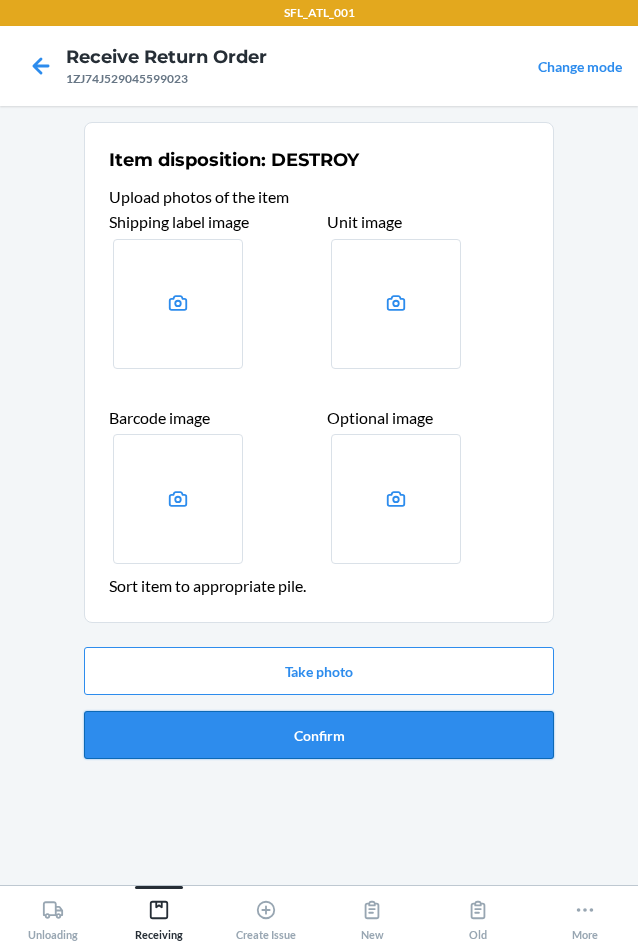 click on "Confirm" at bounding box center [319, 735] 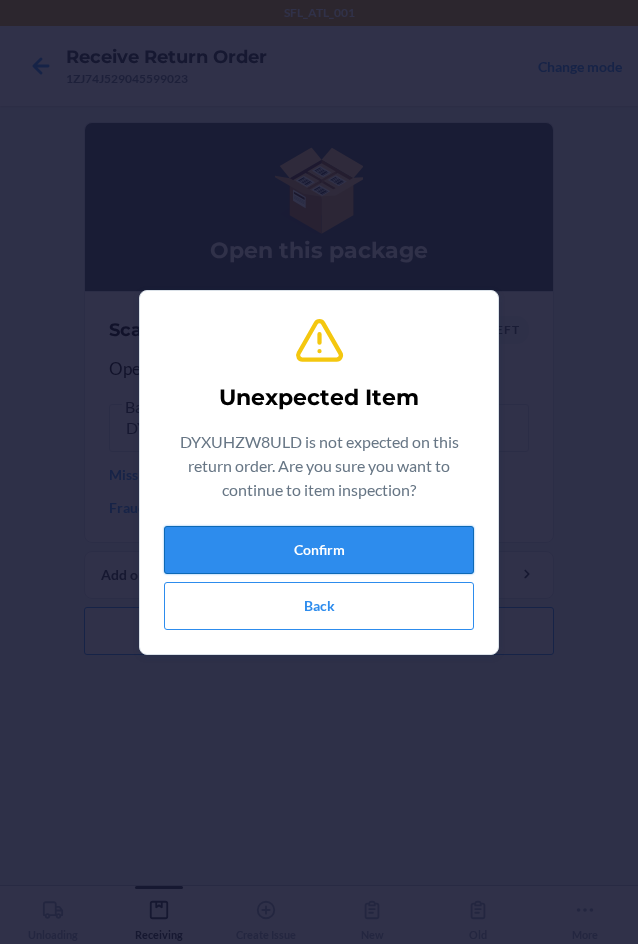click on "Confirm" at bounding box center (319, 550) 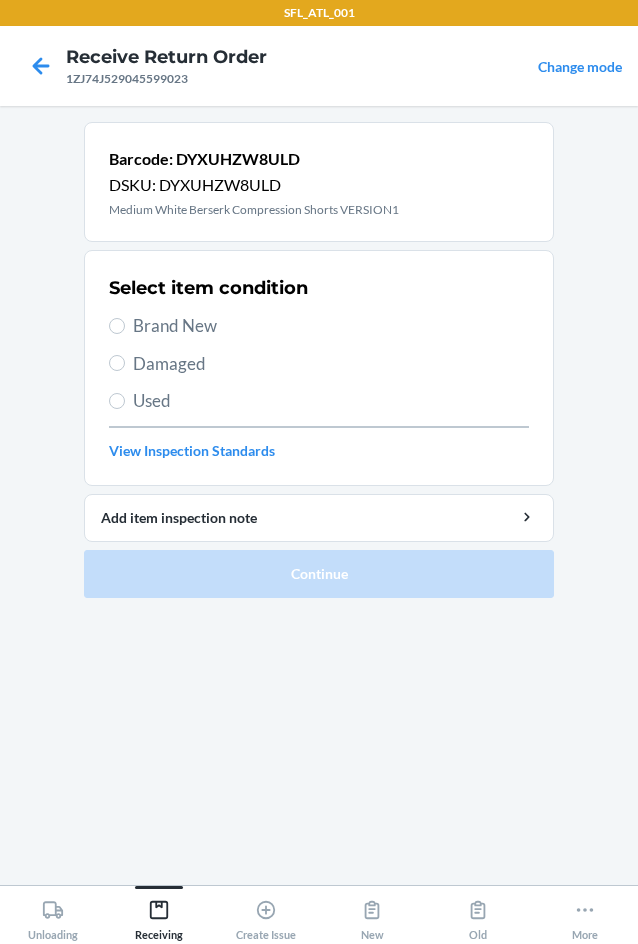 click on "Used" at bounding box center [331, 401] 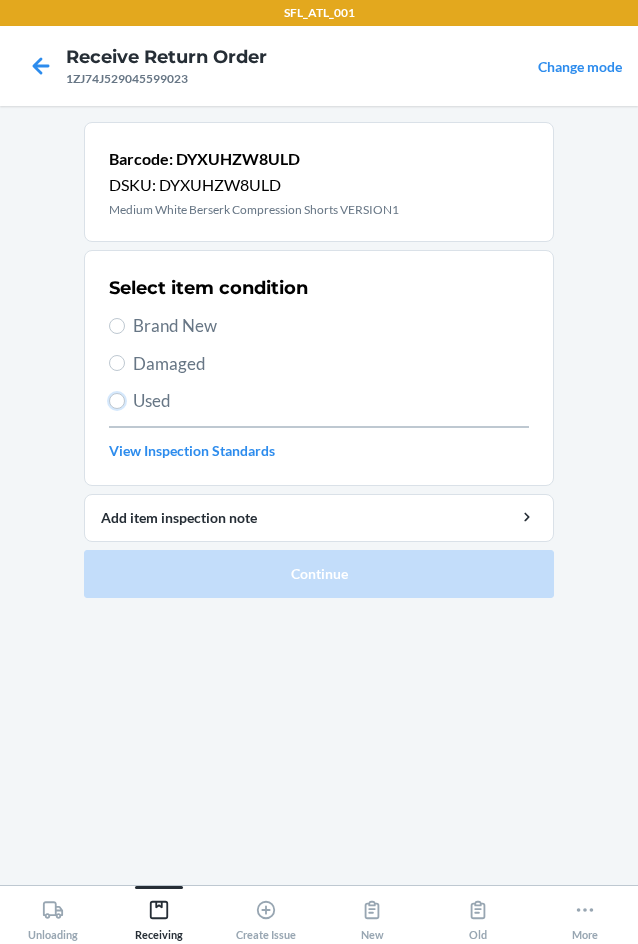 click on "Used" at bounding box center (117, 401) 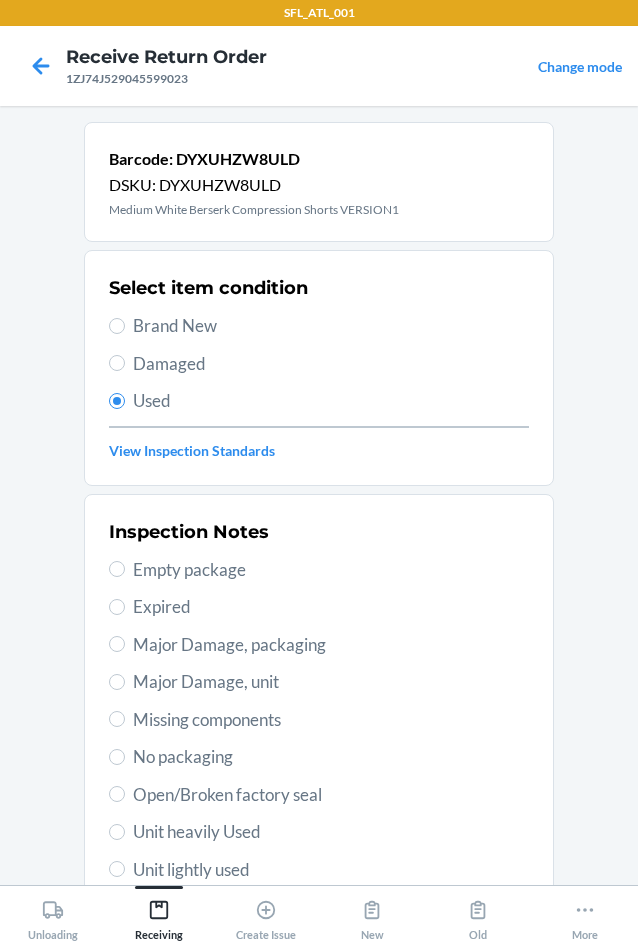 click on "Unit heavily Used" at bounding box center [331, 832] 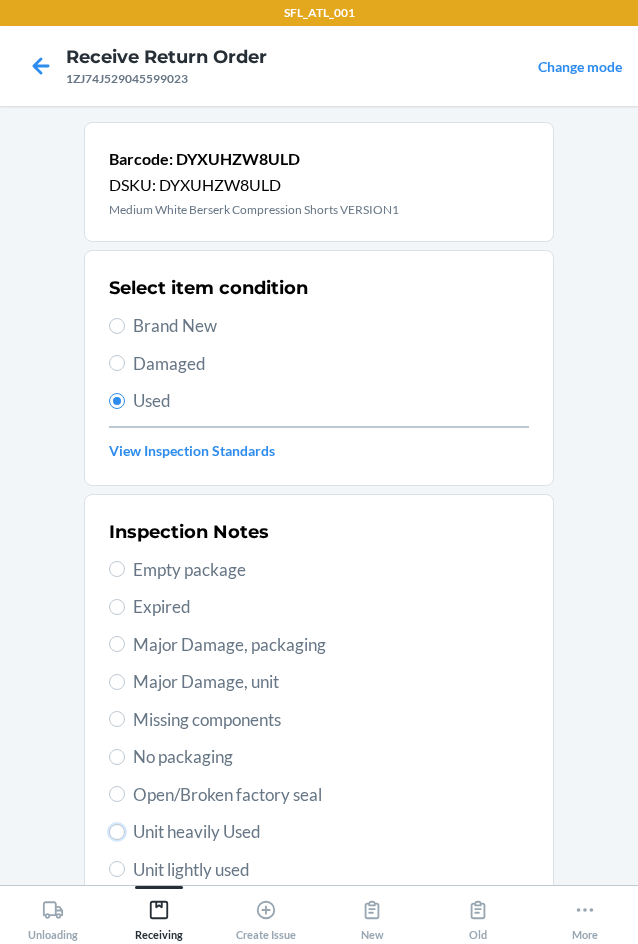 click on "Unit heavily Used" at bounding box center [117, 832] 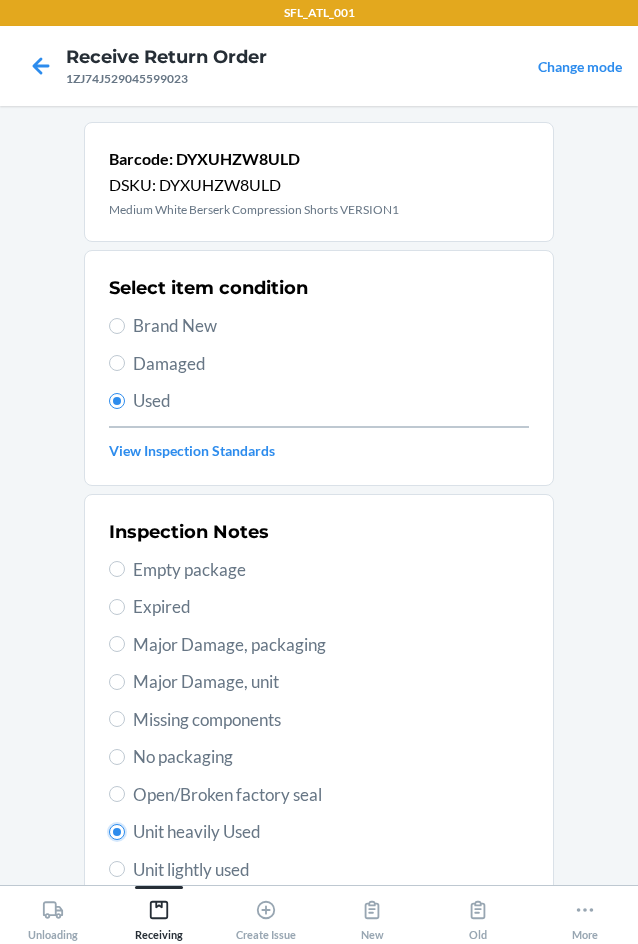 scroll, scrollTop: 263, scrollLeft: 0, axis: vertical 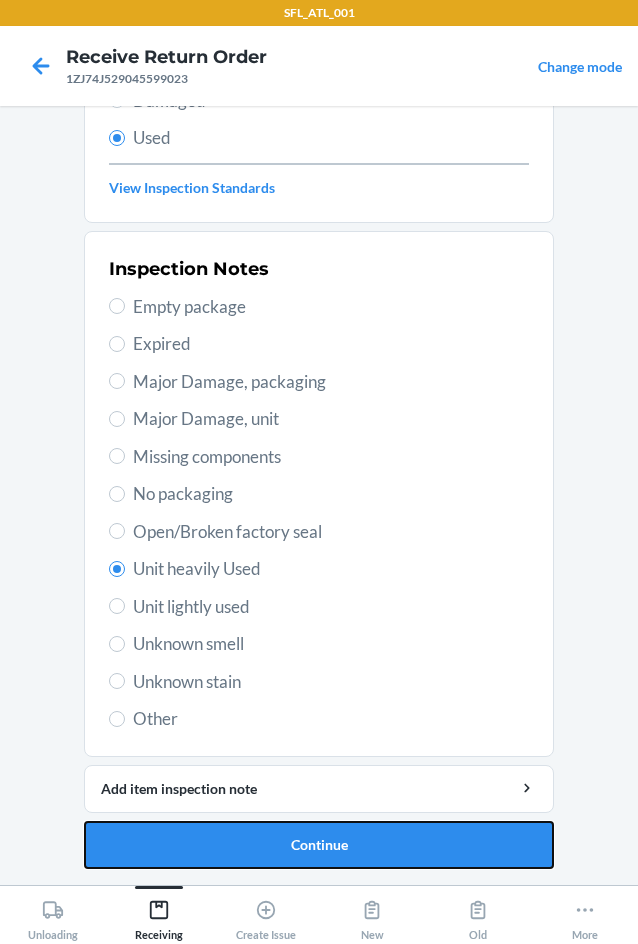 click on "Continue" at bounding box center (319, 845) 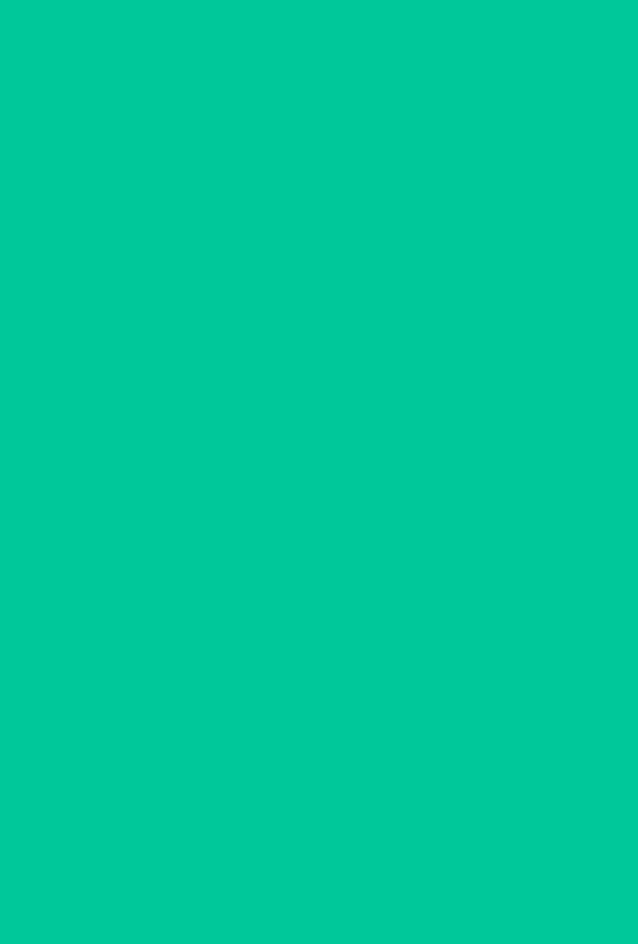 scroll, scrollTop: 0, scrollLeft: 0, axis: both 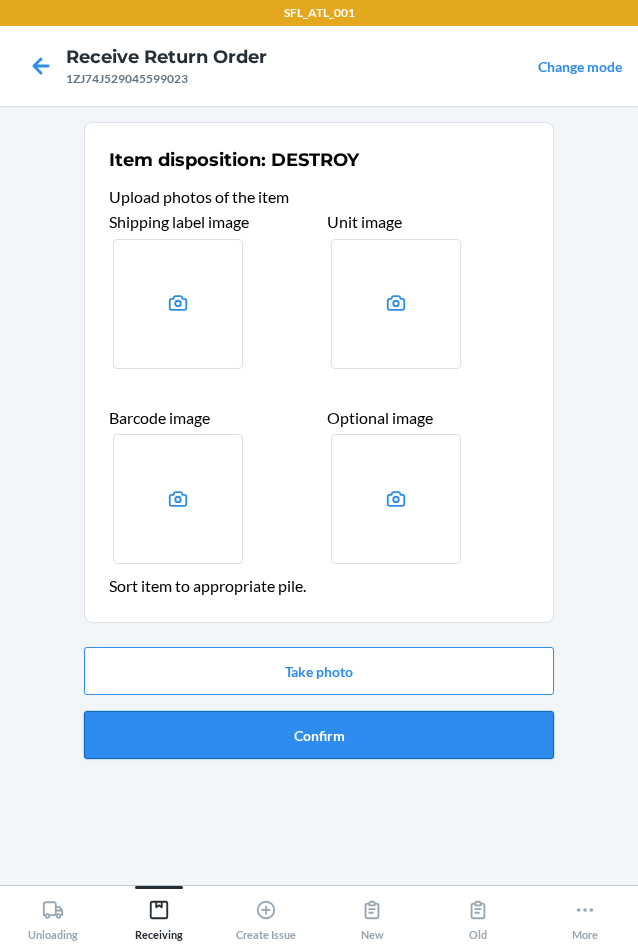 click on "Confirm" at bounding box center (319, 735) 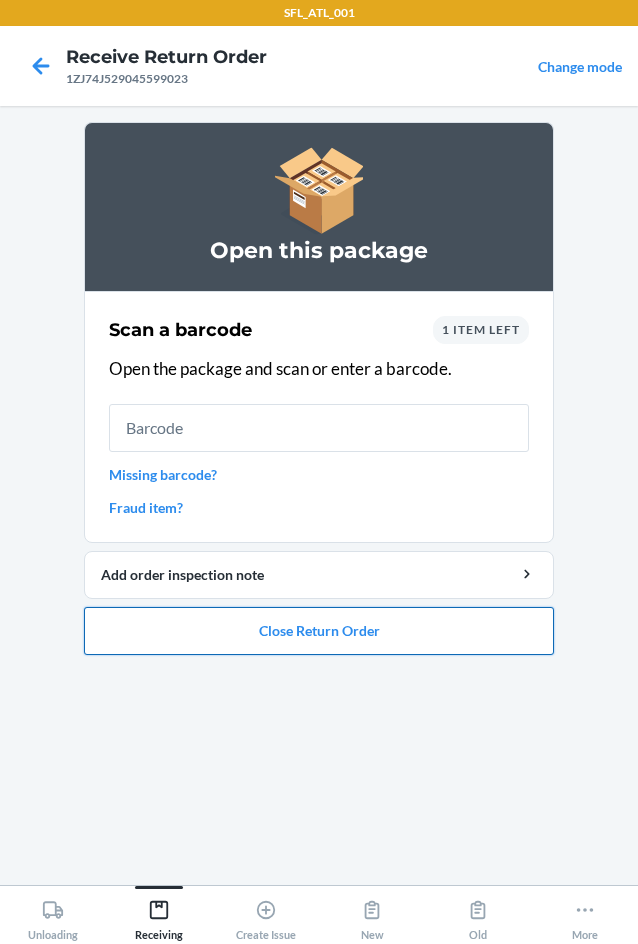 click on "Close Return Order" at bounding box center [319, 631] 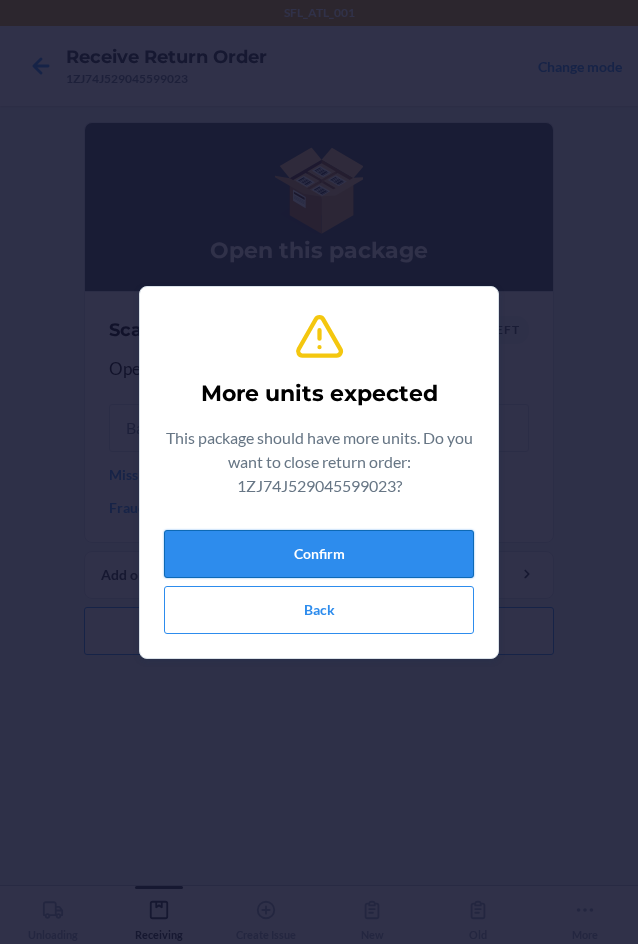 click on "Confirm" at bounding box center (319, 554) 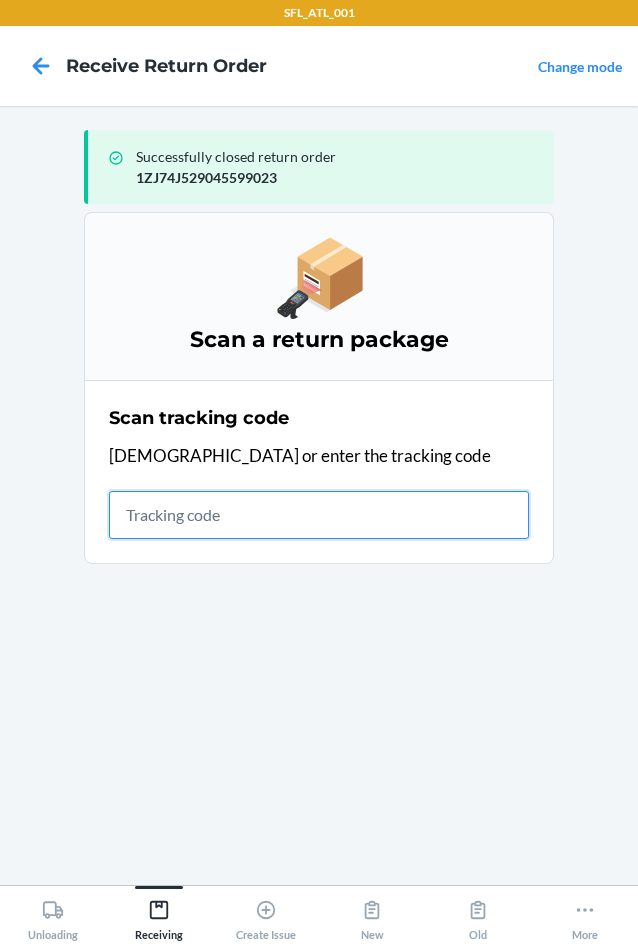 click at bounding box center (319, 515) 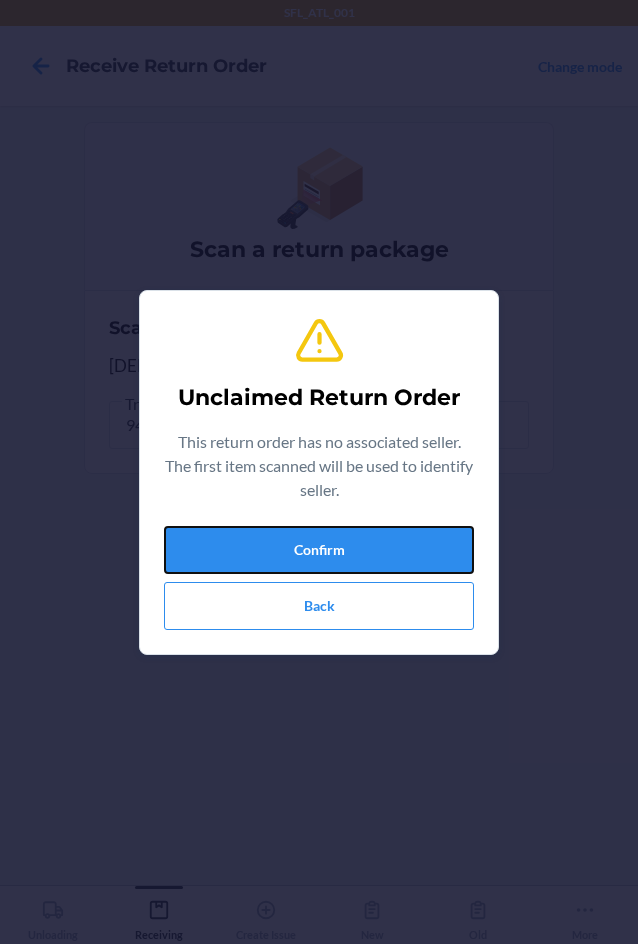 click on "Confirm" at bounding box center (319, 550) 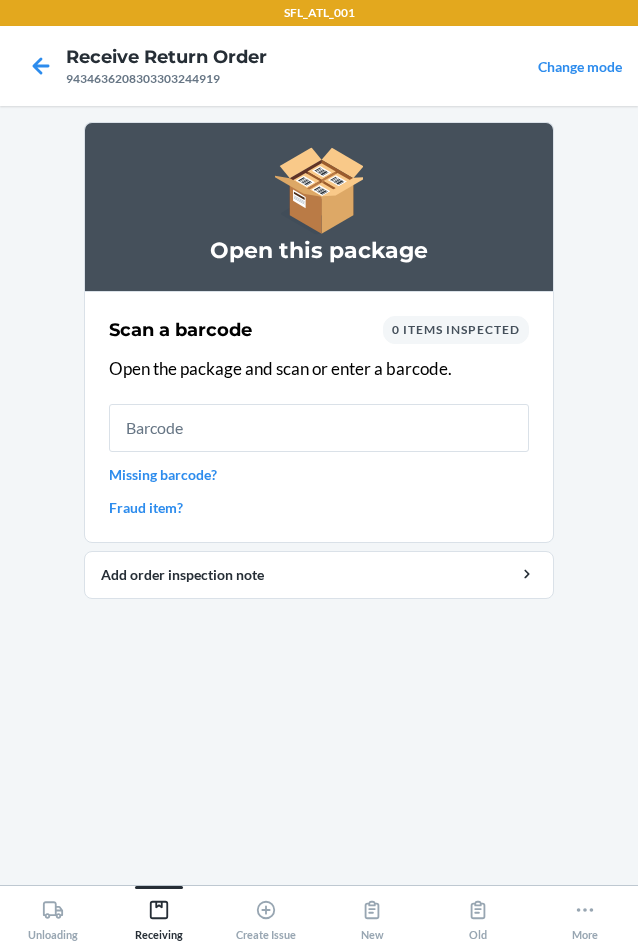 click on "Missing barcode?" at bounding box center [319, 474] 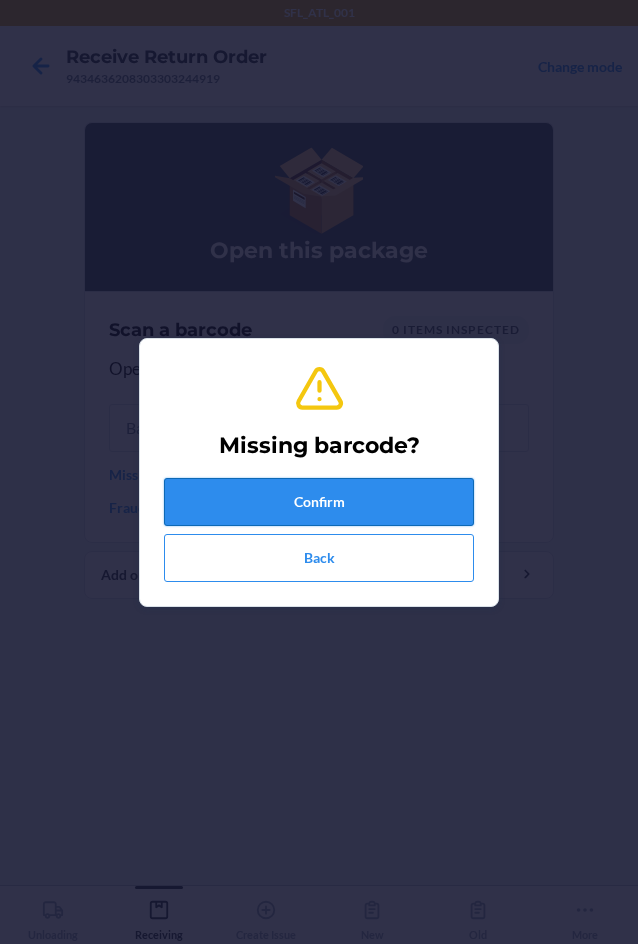 click on "Confirm" at bounding box center [319, 502] 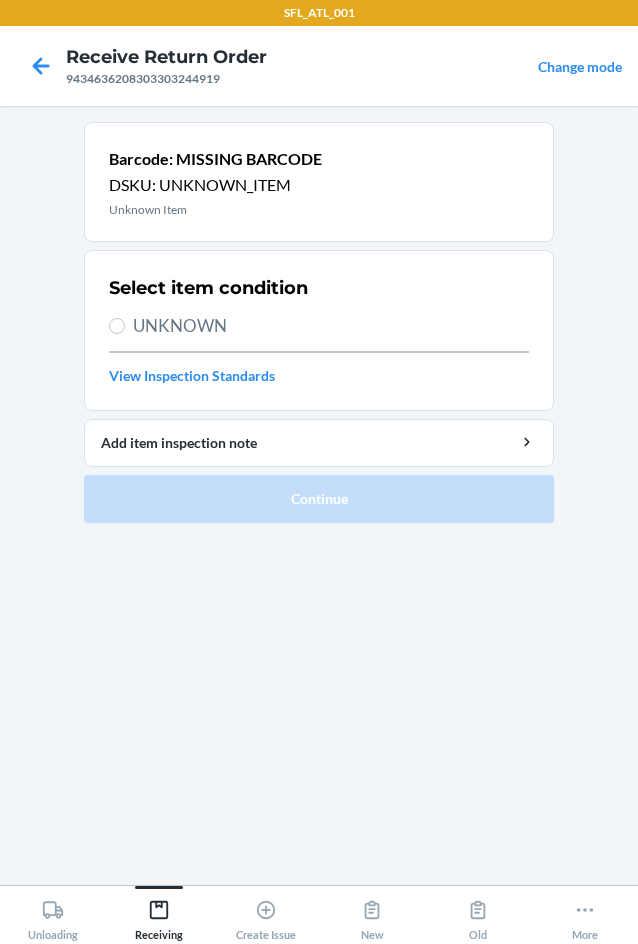 click on "UNKNOWN" at bounding box center (331, 326) 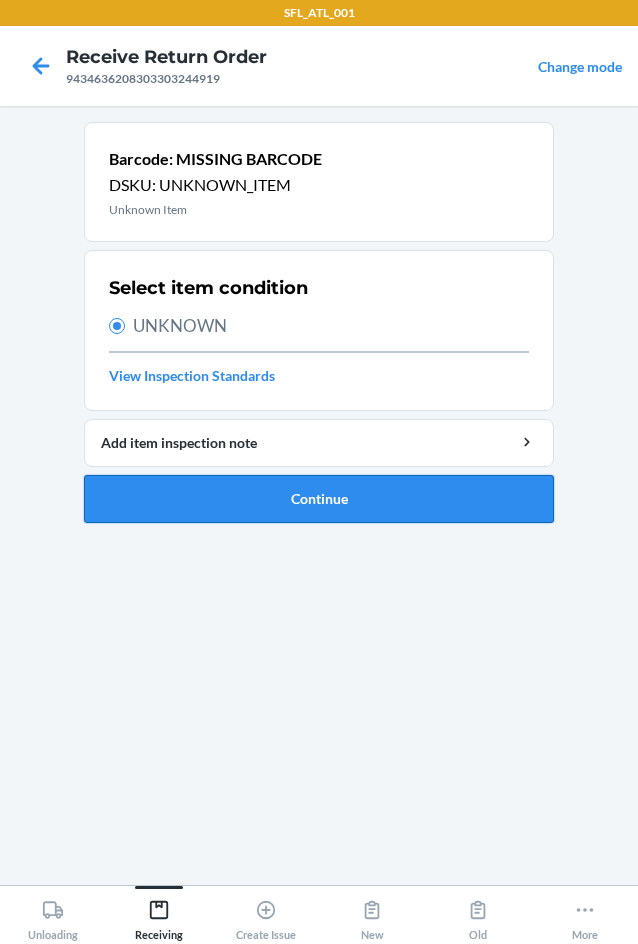 click on "Continue" at bounding box center (319, 499) 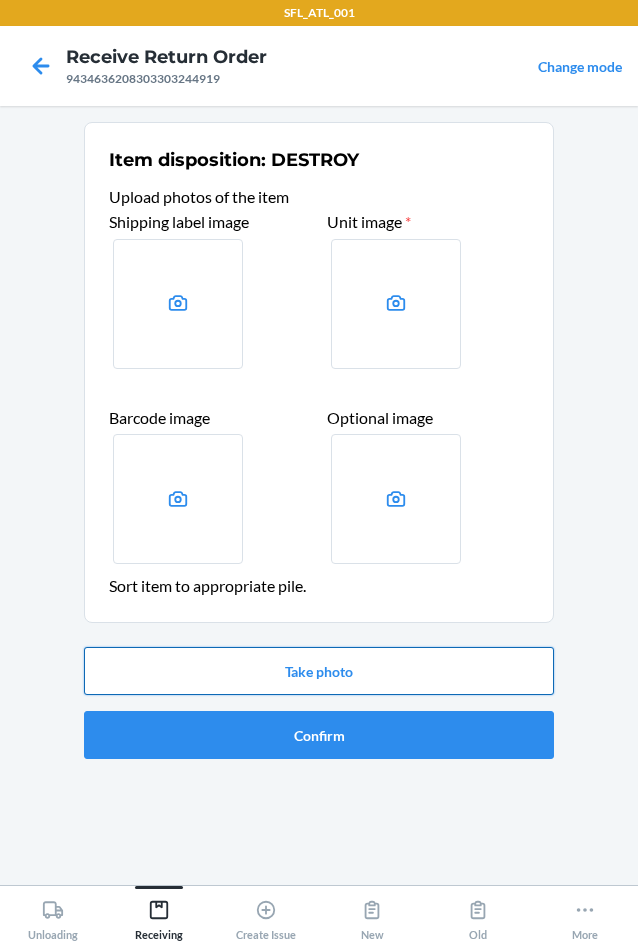 click on "Take photo" at bounding box center [319, 671] 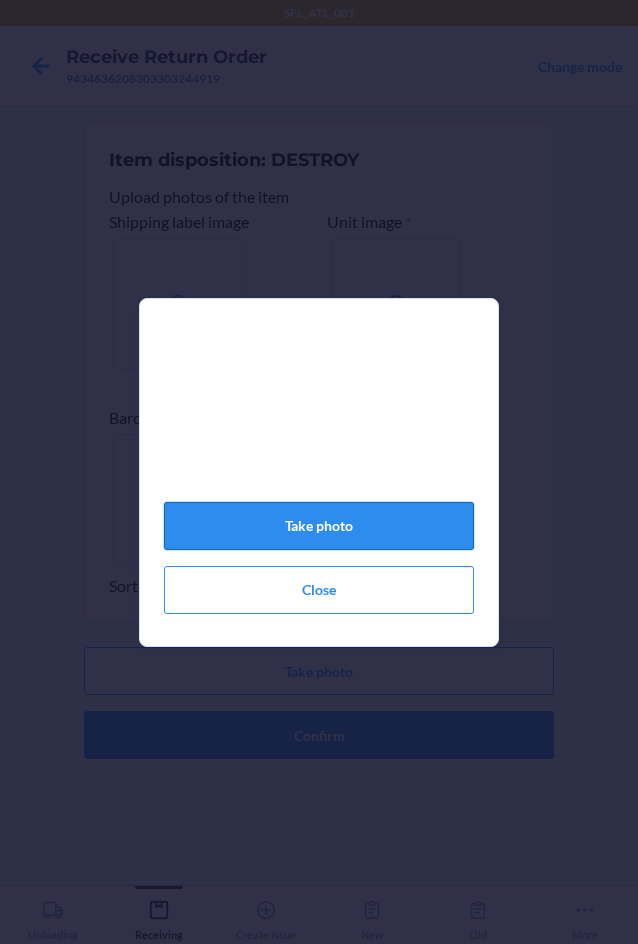click on "Take photo" 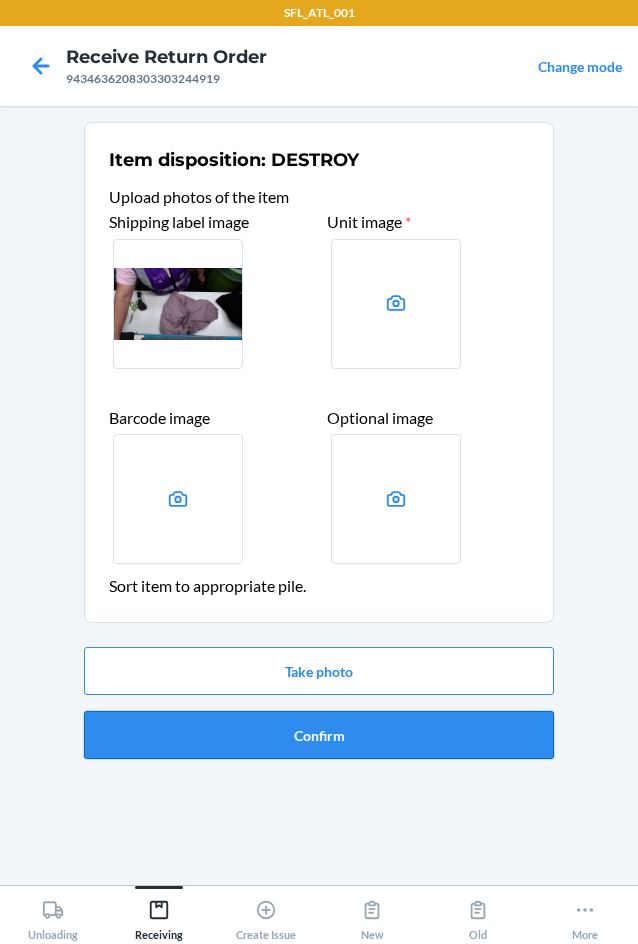 click on "Confirm" at bounding box center [319, 735] 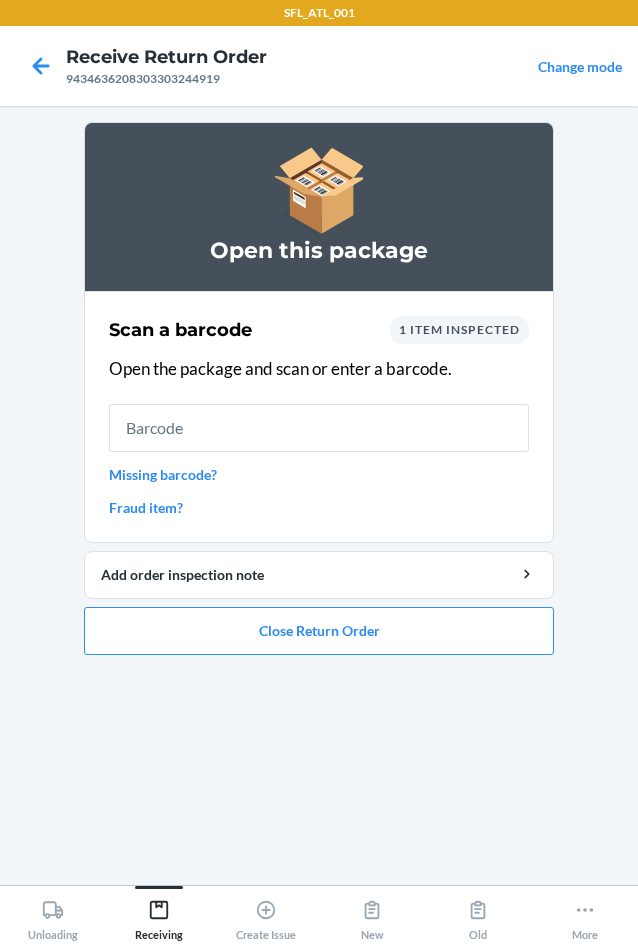 click on "Missing barcode?" at bounding box center (319, 474) 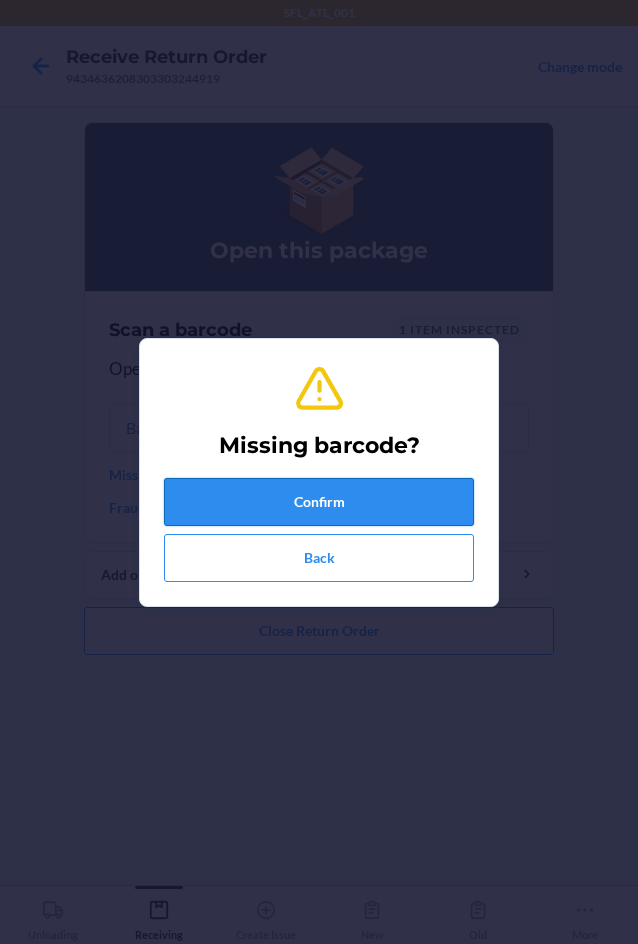 click on "Confirm" at bounding box center [319, 502] 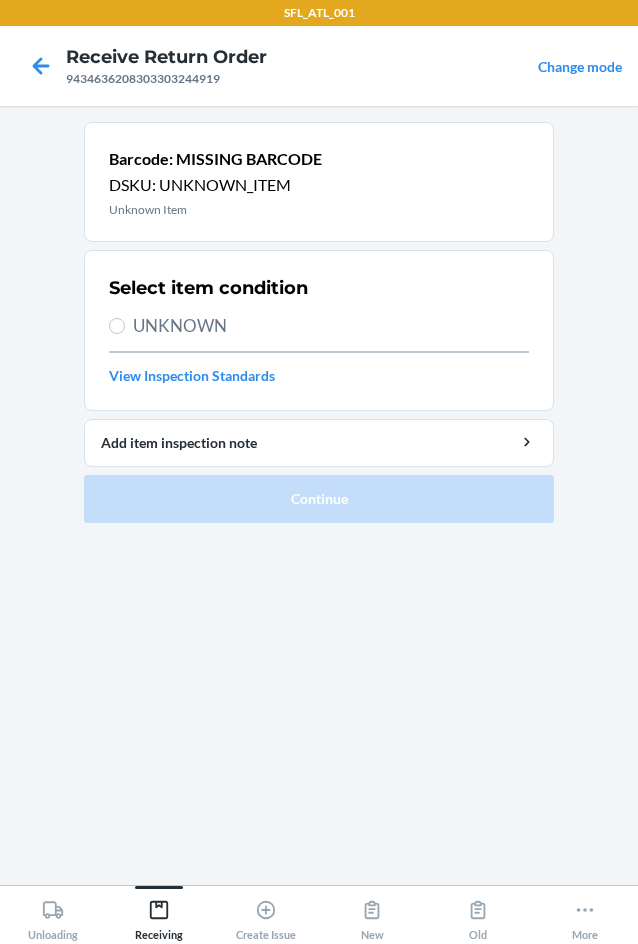 click on "UNKNOWN" at bounding box center (331, 326) 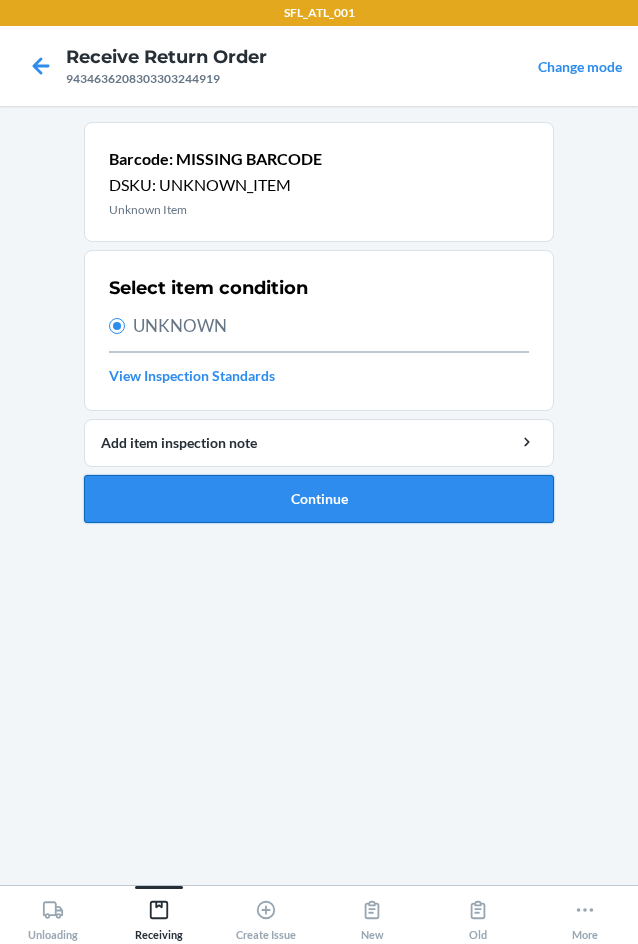 click on "Continue" at bounding box center [319, 499] 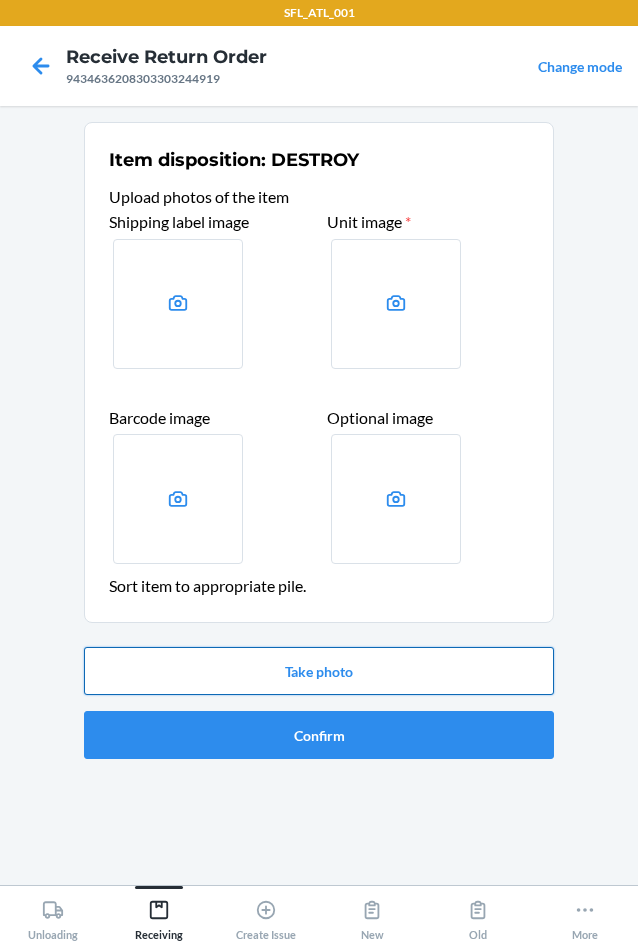 click on "Take photo" at bounding box center [319, 671] 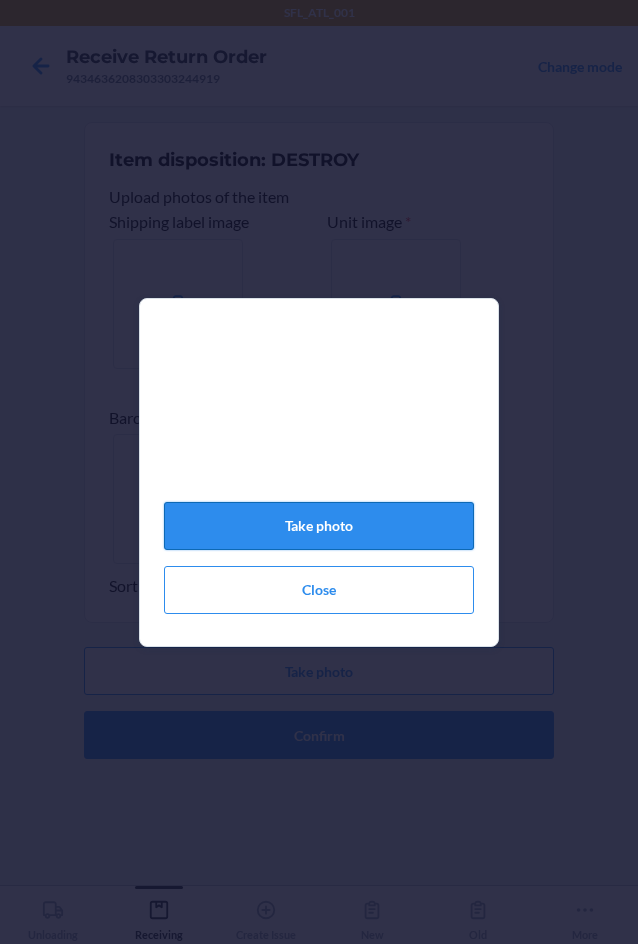 click on "Take photo" 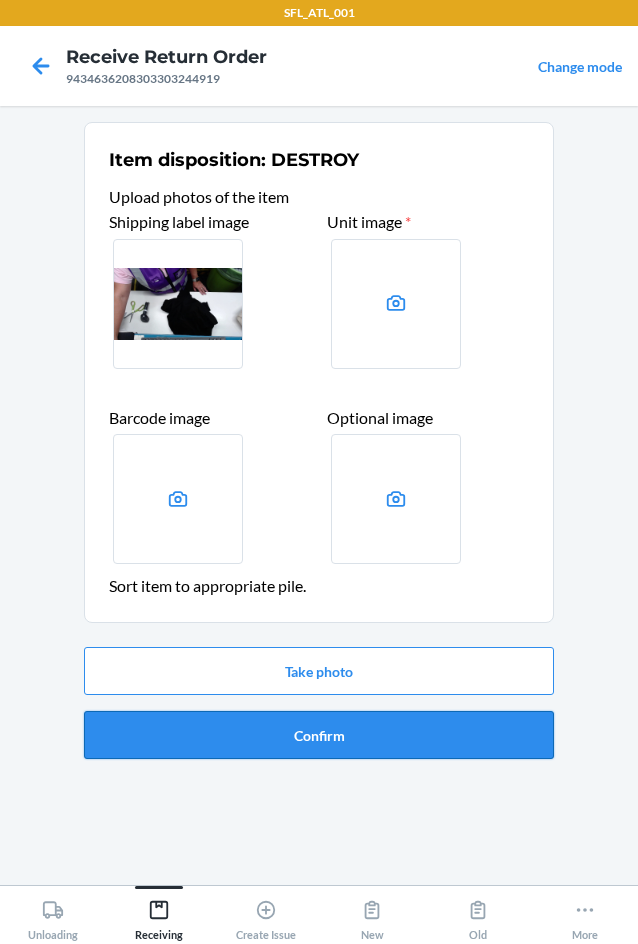 click on "Confirm" at bounding box center (319, 735) 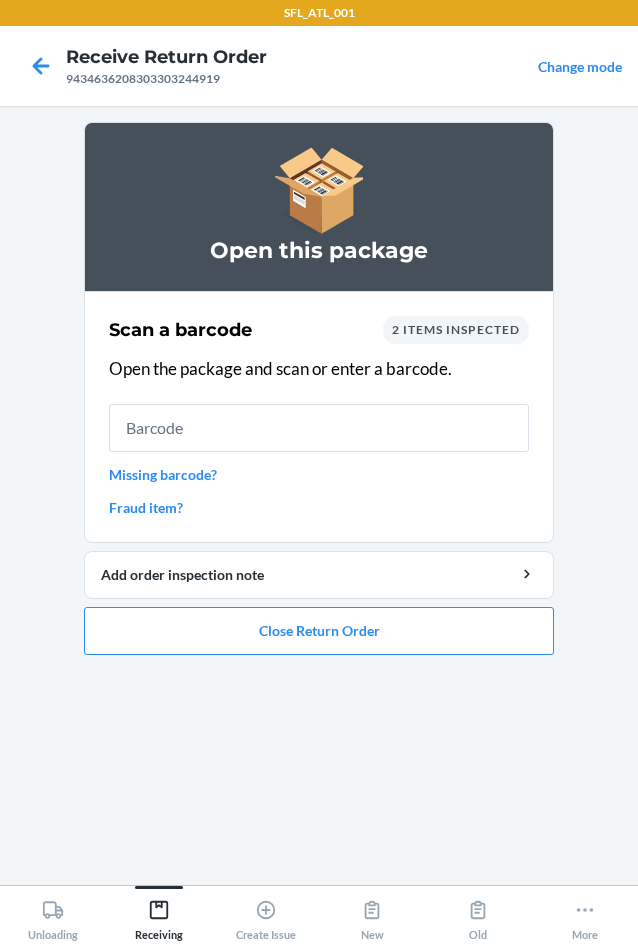 click on "Missing barcode?" at bounding box center [319, 474] 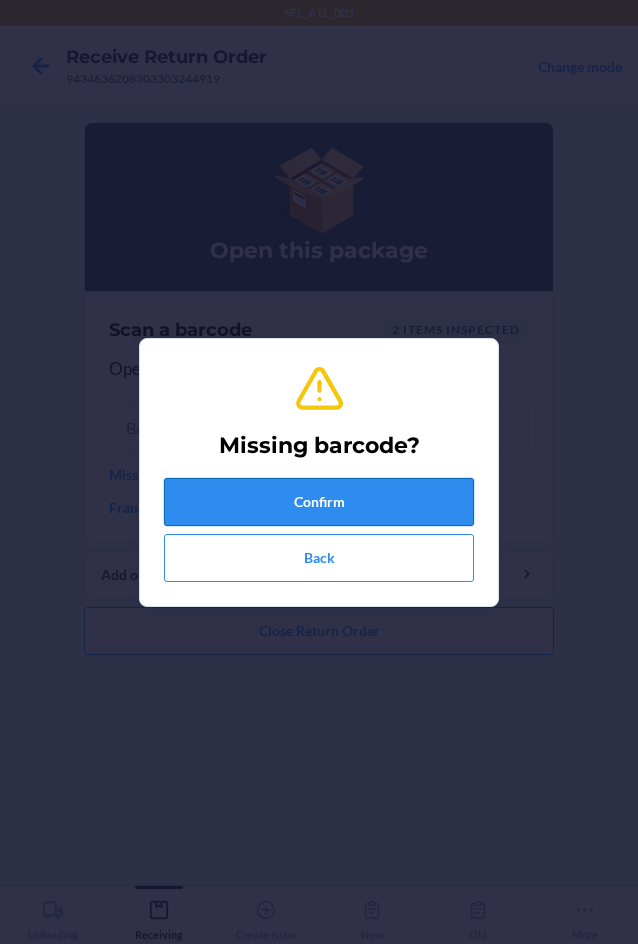 click on "Confirm" at bounding box center (319, 502) 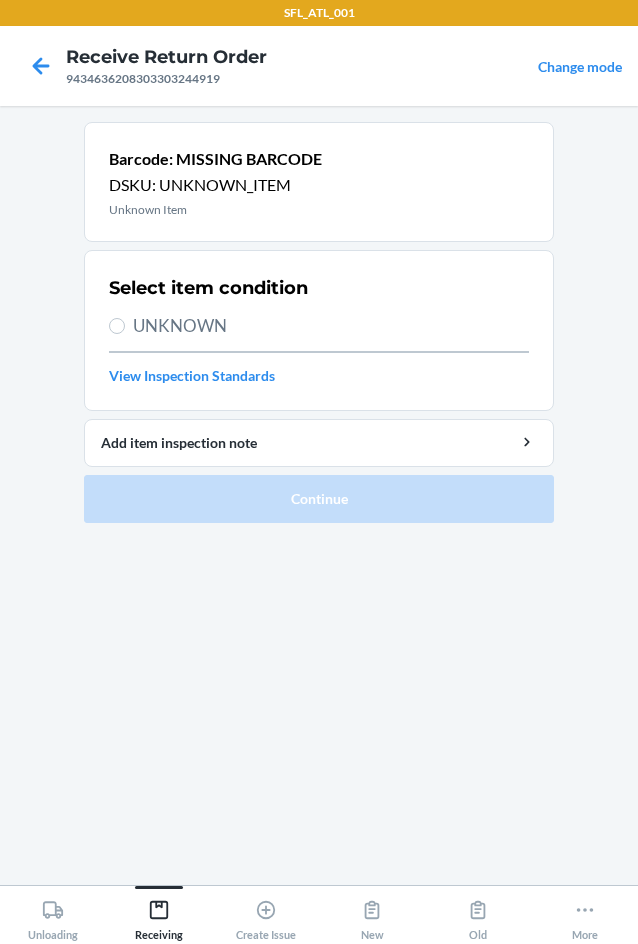 click on "UNKNOWN" at bounding box center (331, 326) 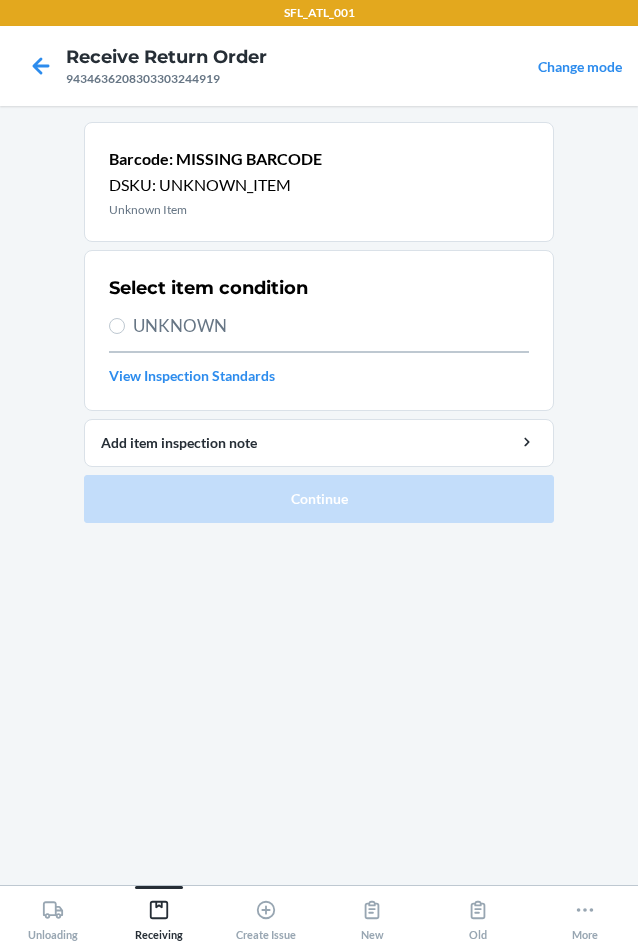 click on "UNKNOWN" at bounding box center [117, 326] 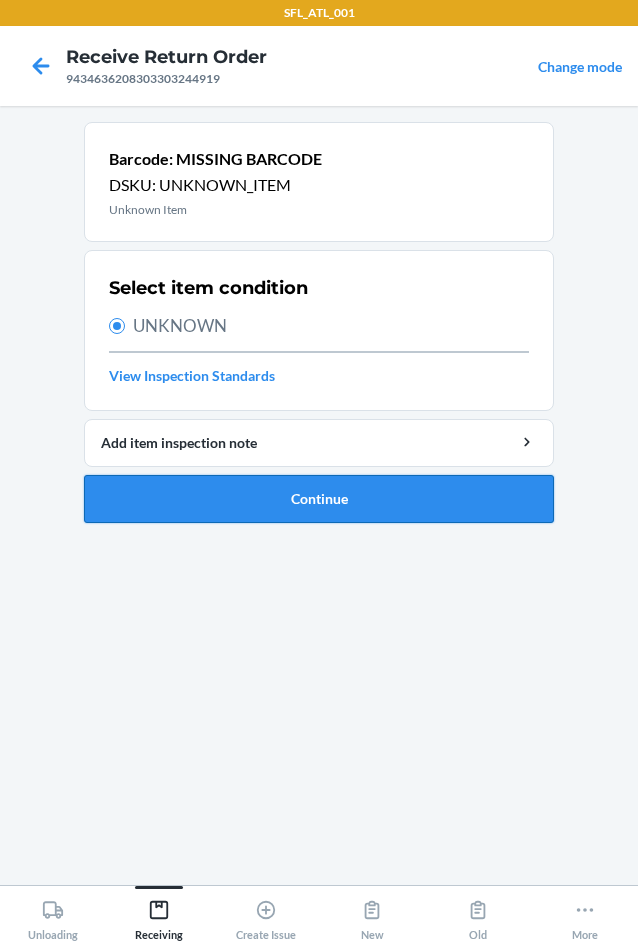 click on "Continue" at bounding box center [319, 499] 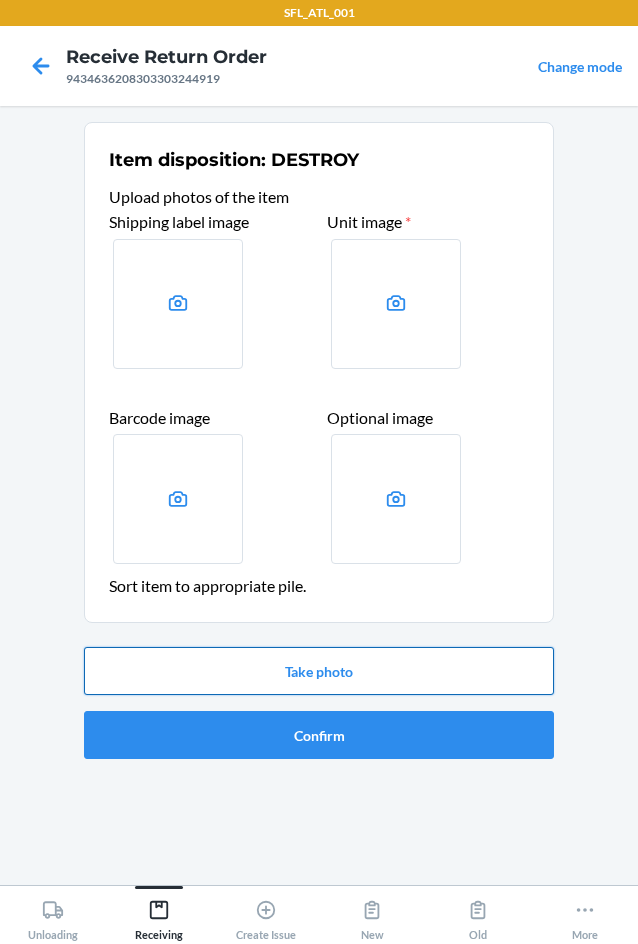 click on "Take photo" at bounding box center (319, 671) 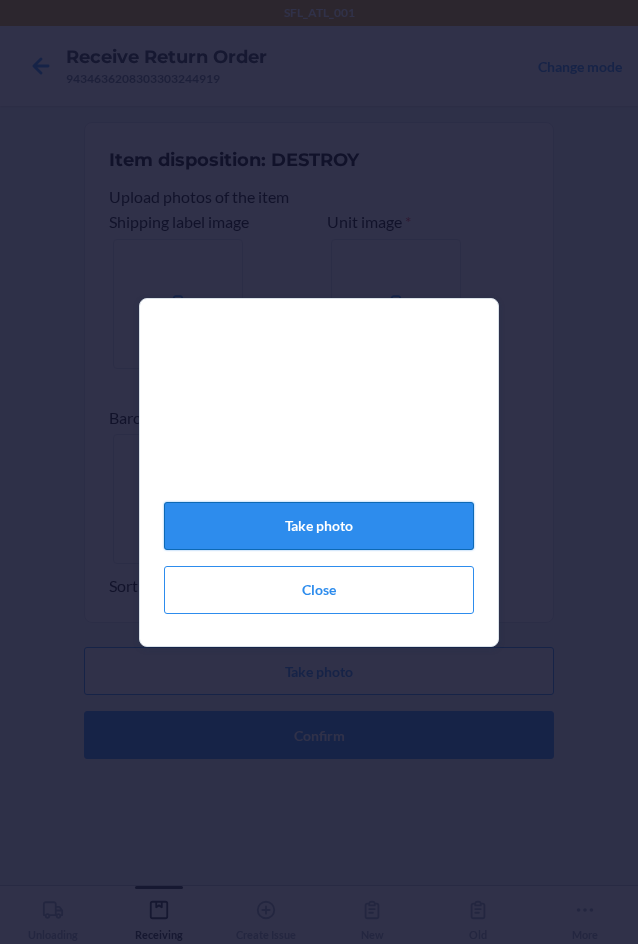 click on "Take photo" 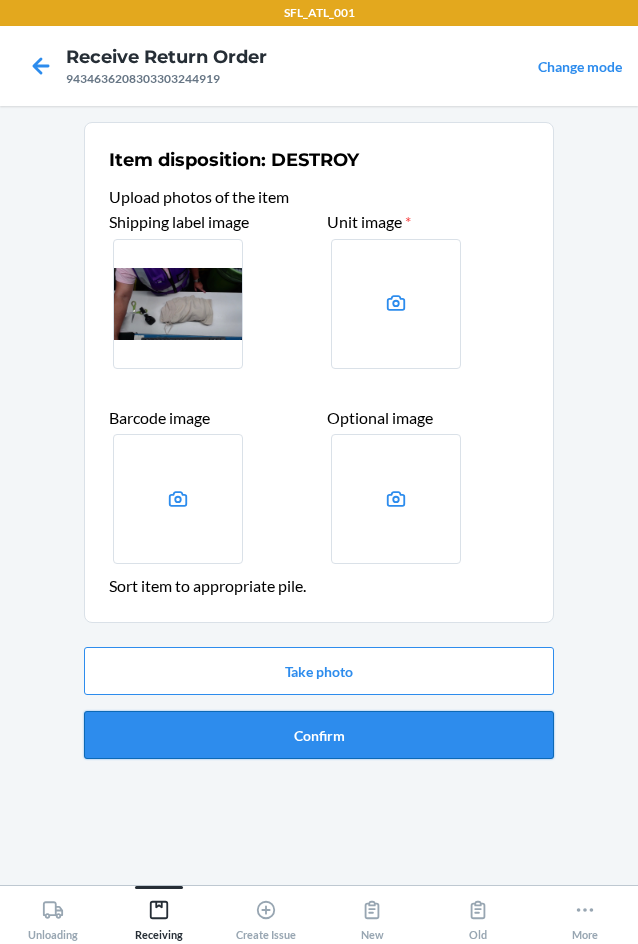 click on "Confirm" at bounding box center [319, 735] 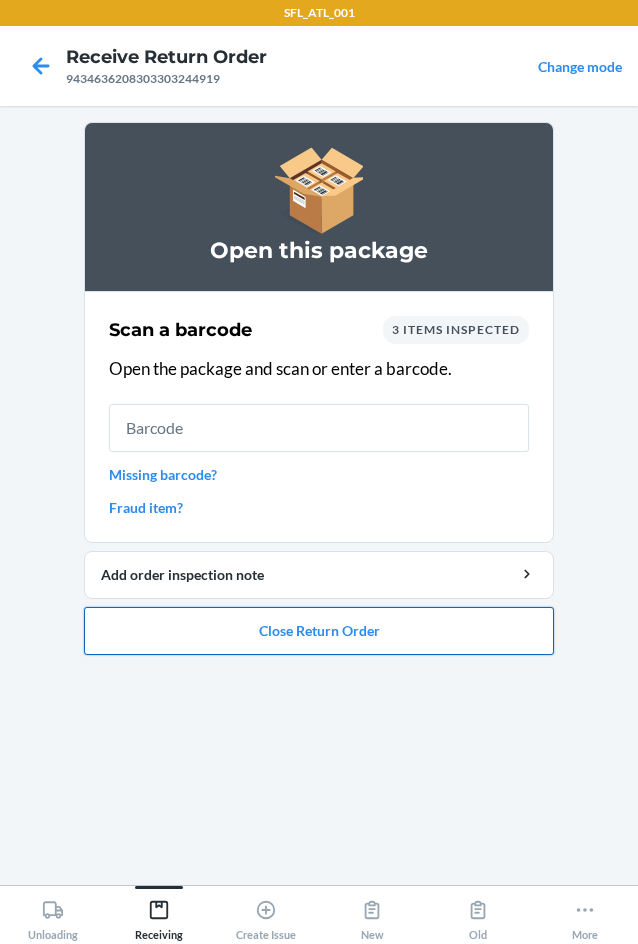 click on "Close Return Order" at bounding box center [319, 631] 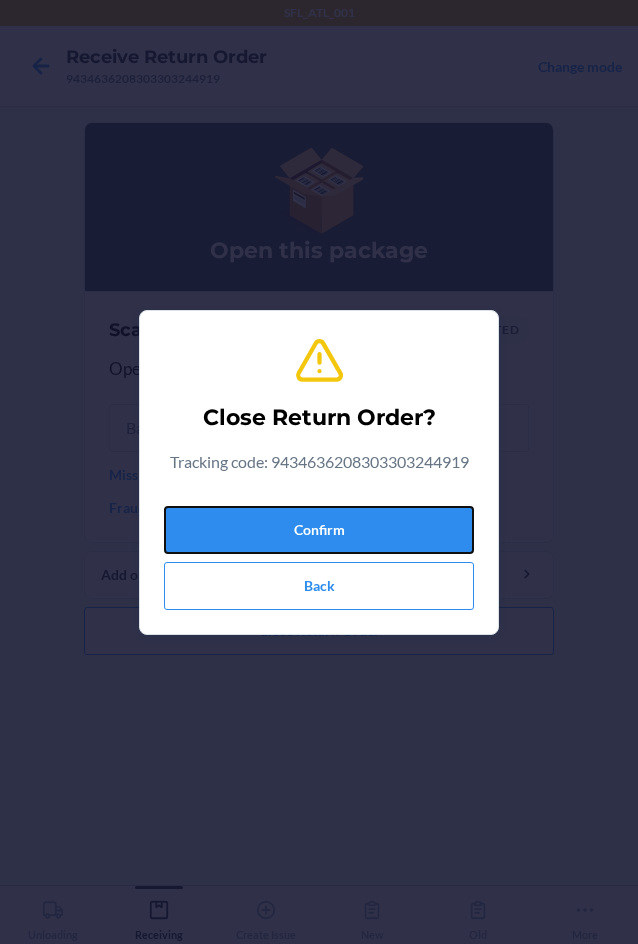 drag, startPoint x: 393, startPoint y: 521, endPoint x: 19, endPoint y: 492, distance: 375.12265 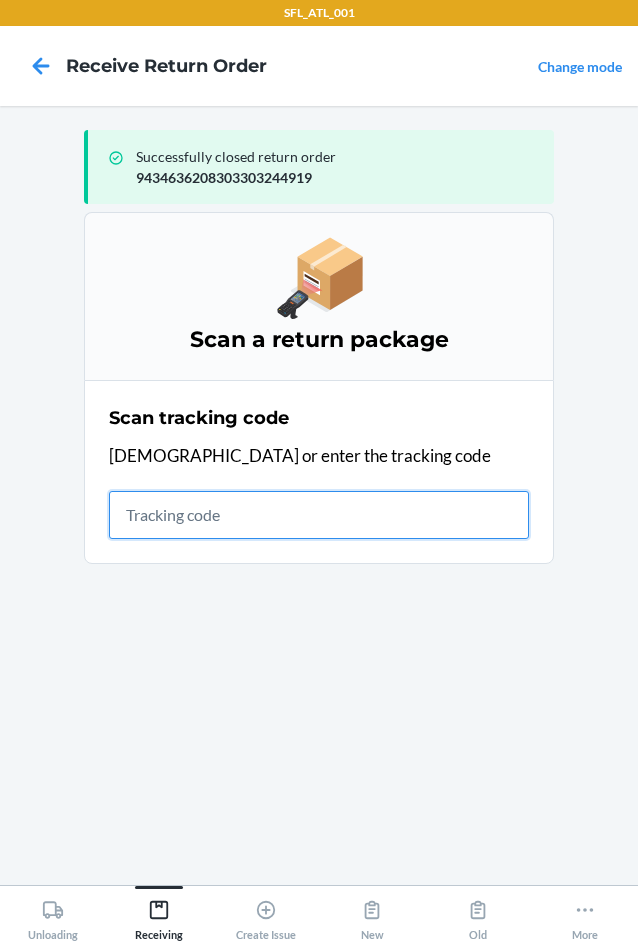 click at bounding box center (319, 515) 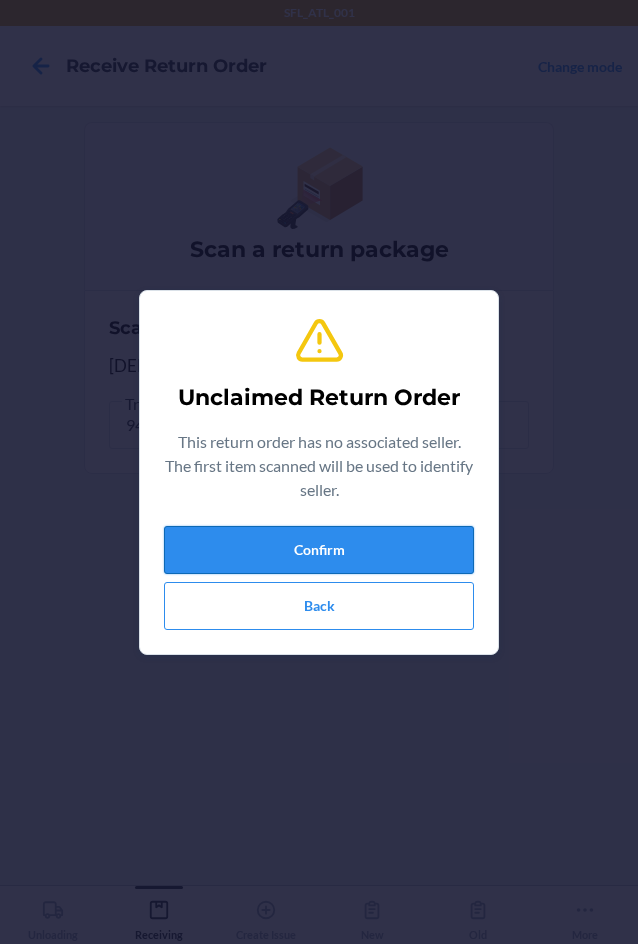 click on "Confirm" at bounding box center [319, 550] 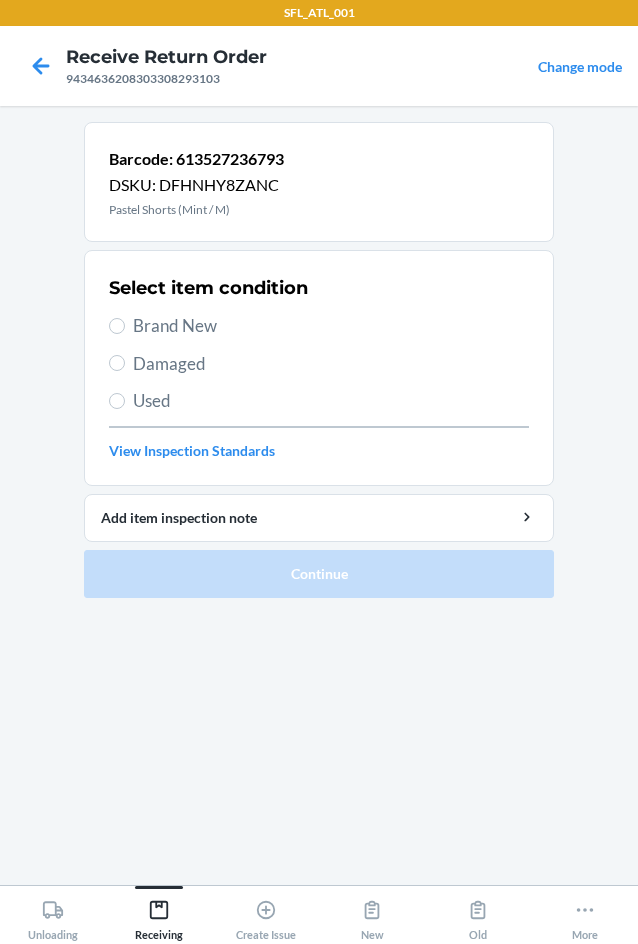 click on "Brand New" at bounding box center (331, 326) 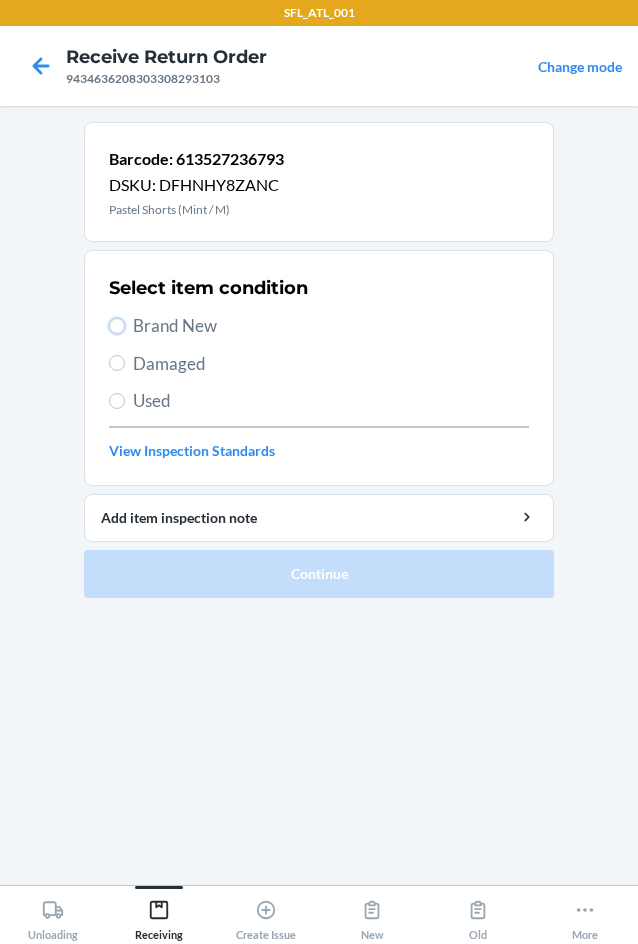 click on "Brand New" at bounding box center [117, 326] 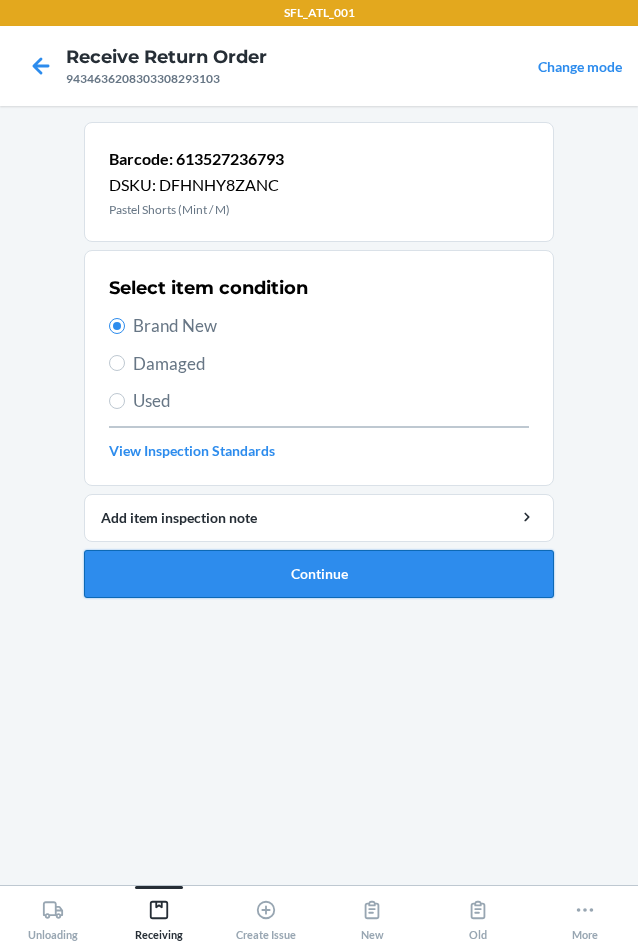 click on "Continue" at bounding box center [319, 574] 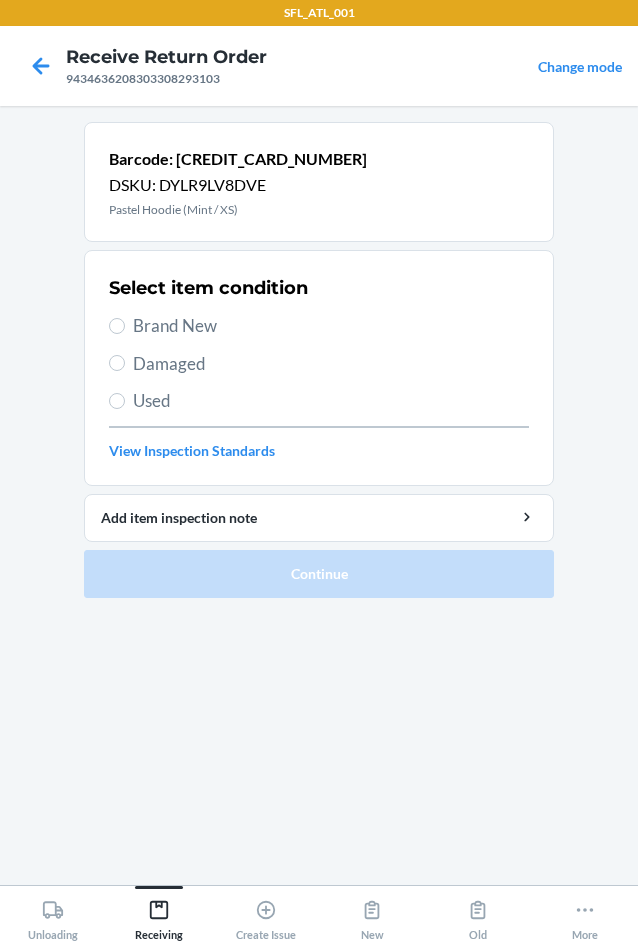 click on "Brand New" at bounding box center [331, 326] 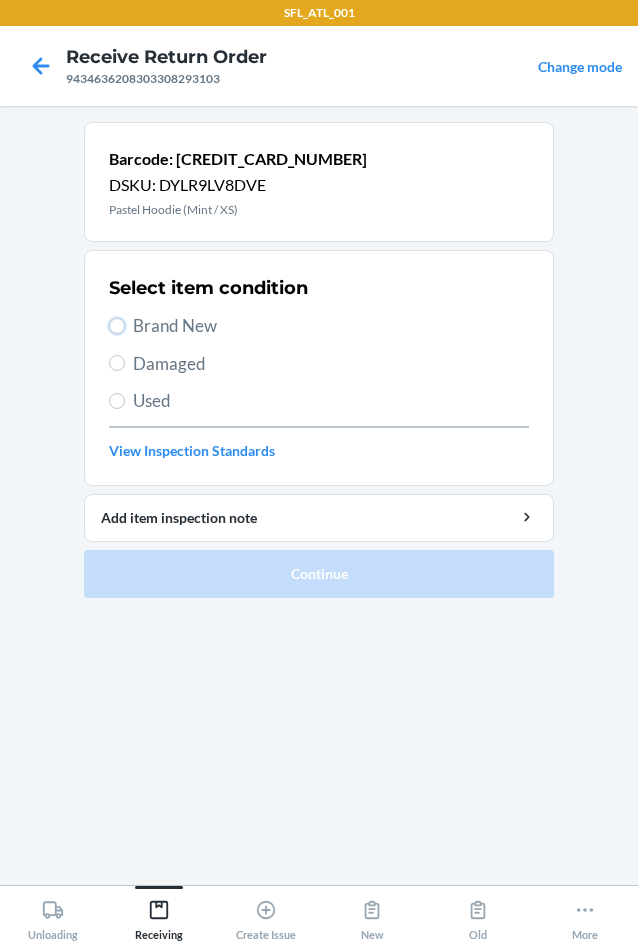 click on "Brand New" at bounding box center (117, 326) 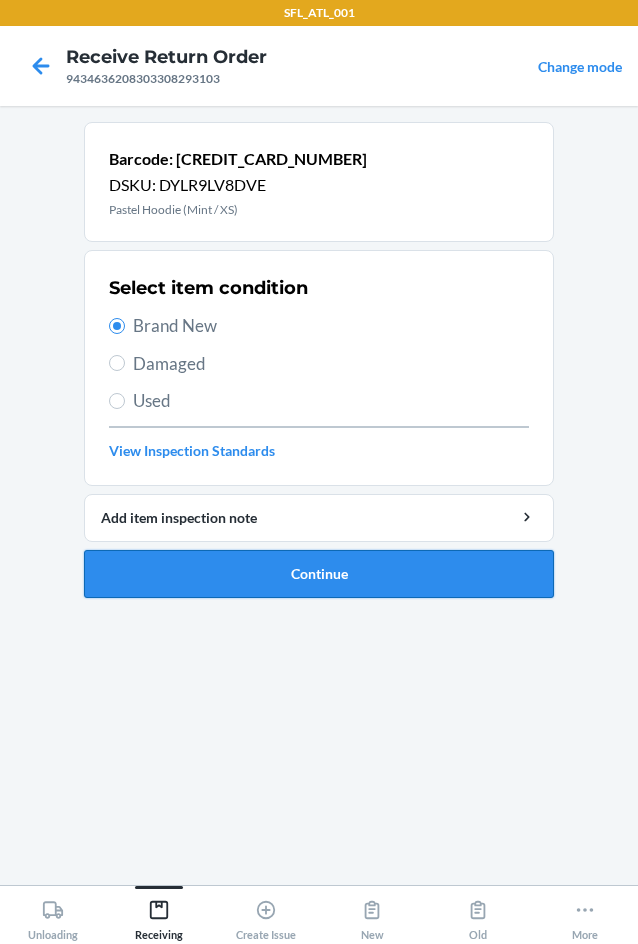click on "Continue" at bounding box center (319, 574) 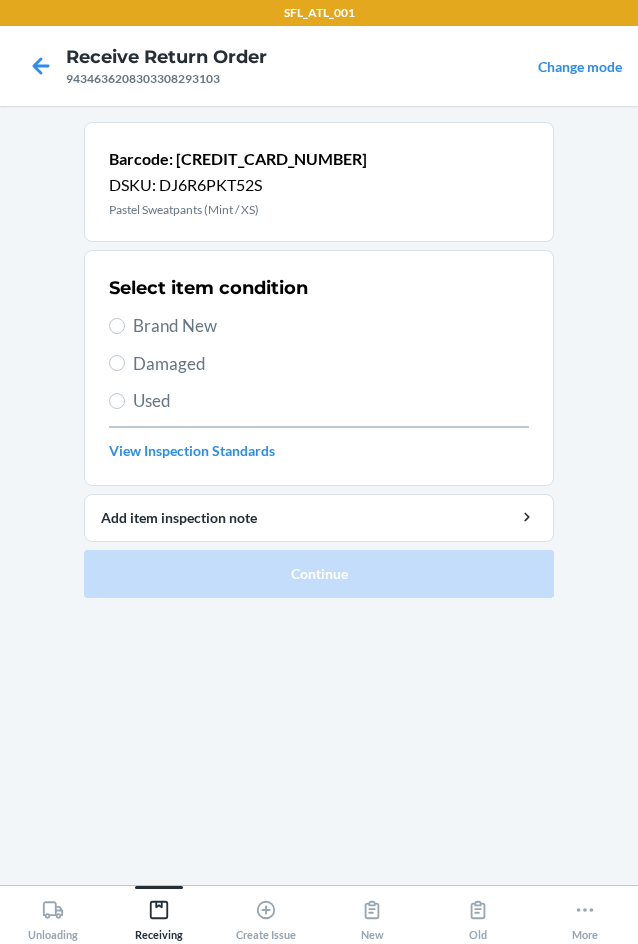 click on "Brand New" at bounding box center (331, 326) 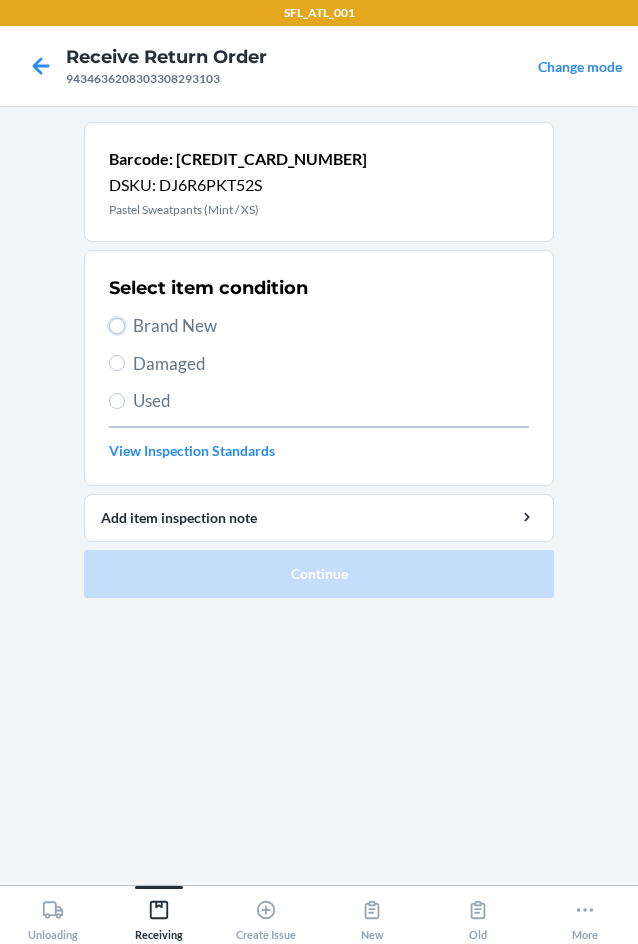 click on "Brand New" at bounding box center (117, 326) 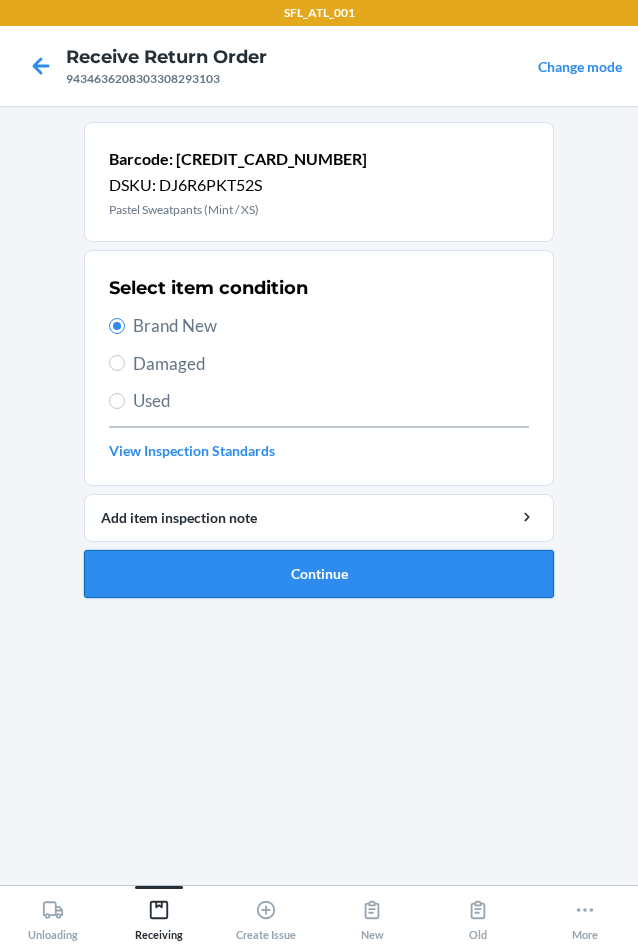 click on "Continue" at bounding box center (319, 574) 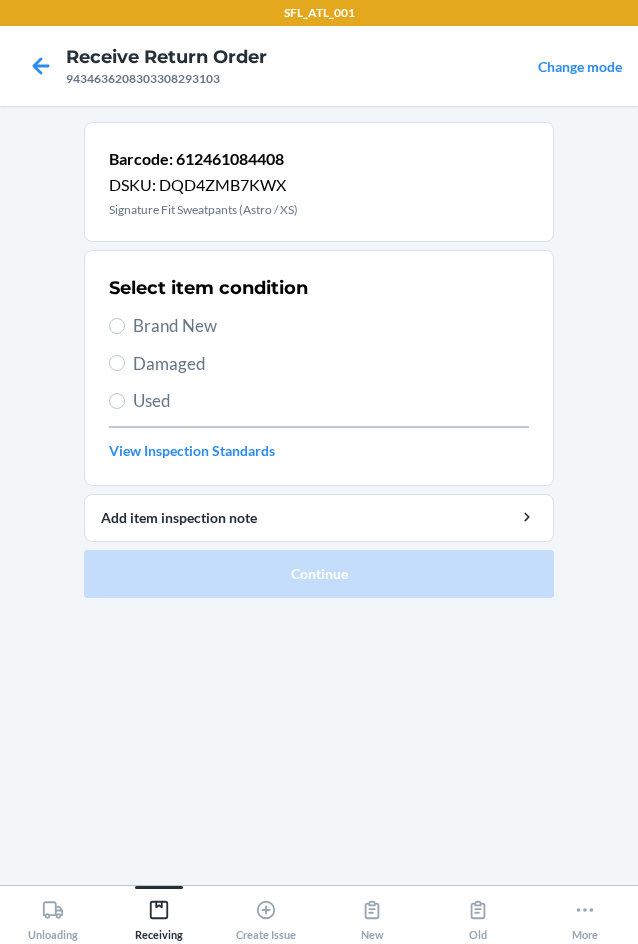 click on "Brand New" at bounding box center [331, 326] 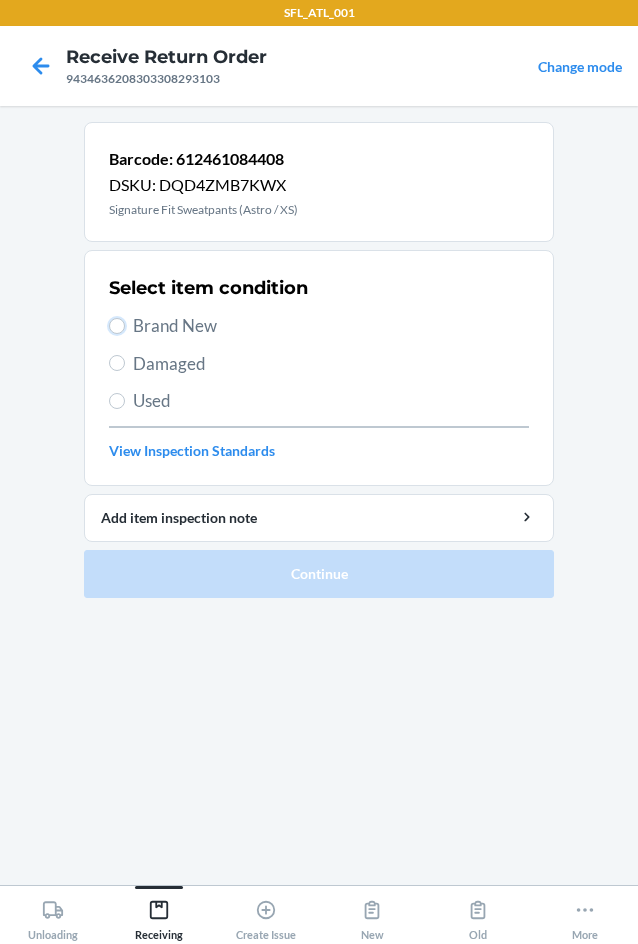 click on "Brand New" at bounding box center [117, 326] 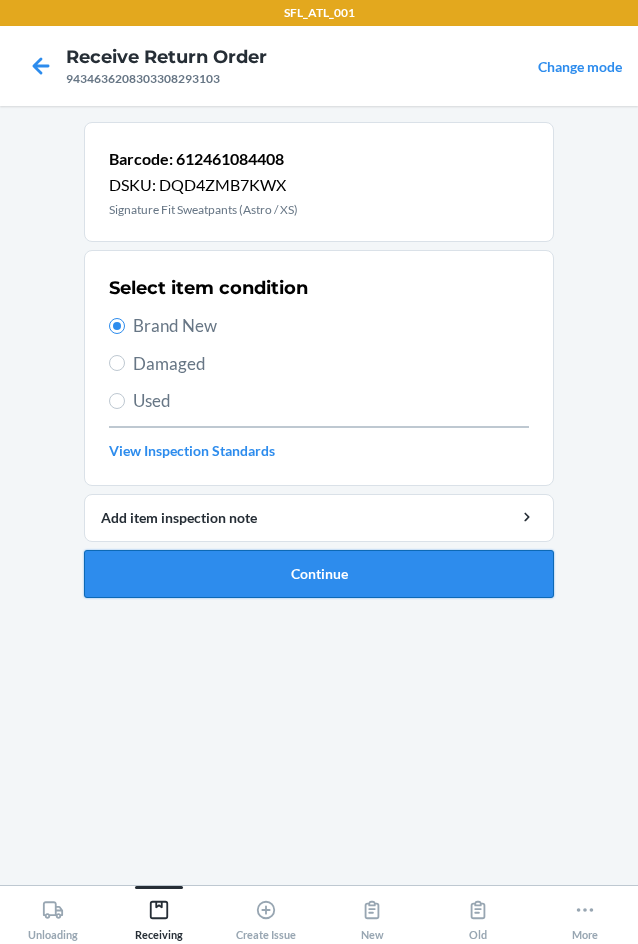 click on "Continue" at bounding box center [319, 574] 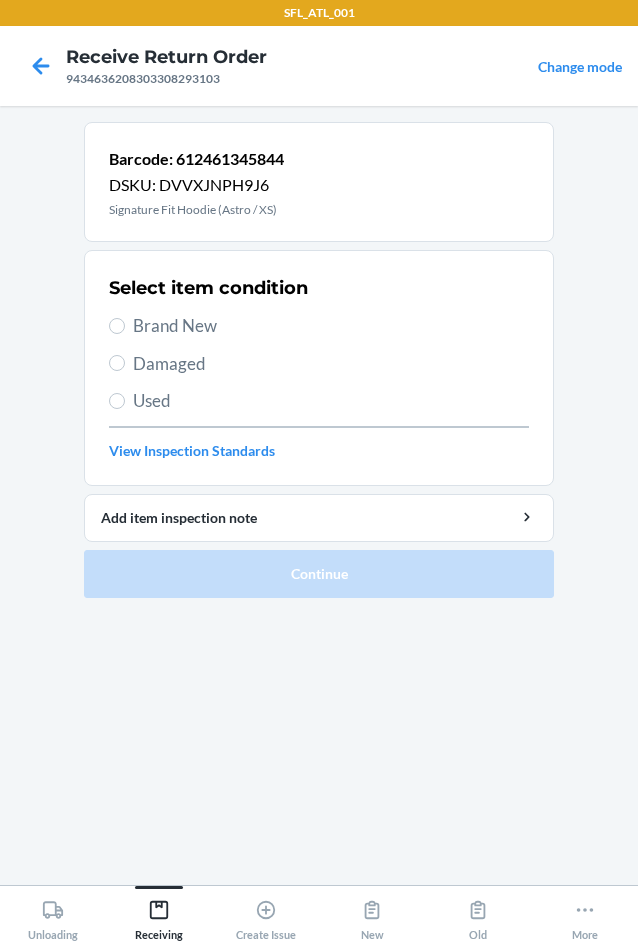 click on "Brand New" at bounding box center (331, 326) 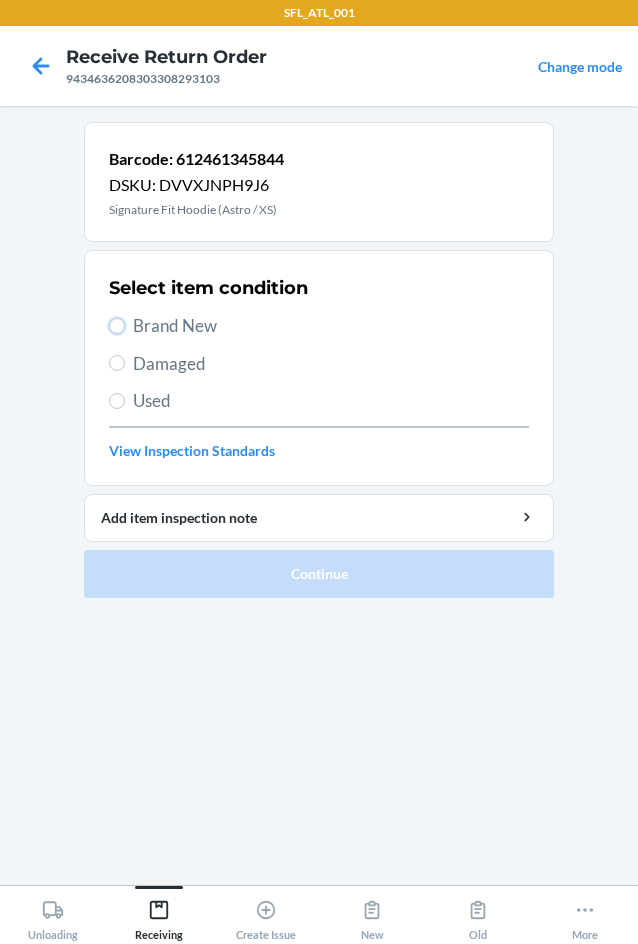 click on "Brand New" at bounding box center (117, 326) 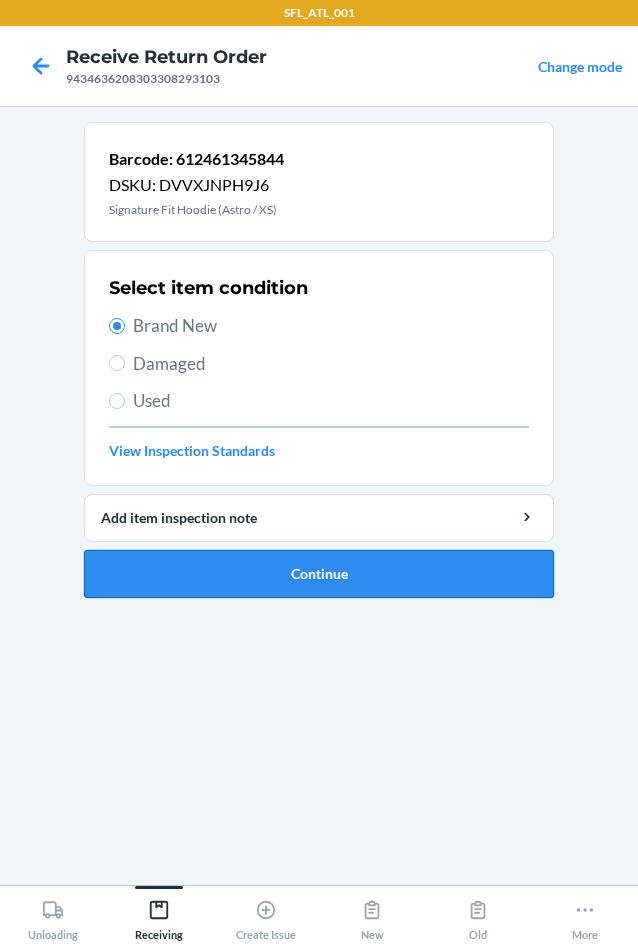 click on "Continue" at bounding box center (319, 574) 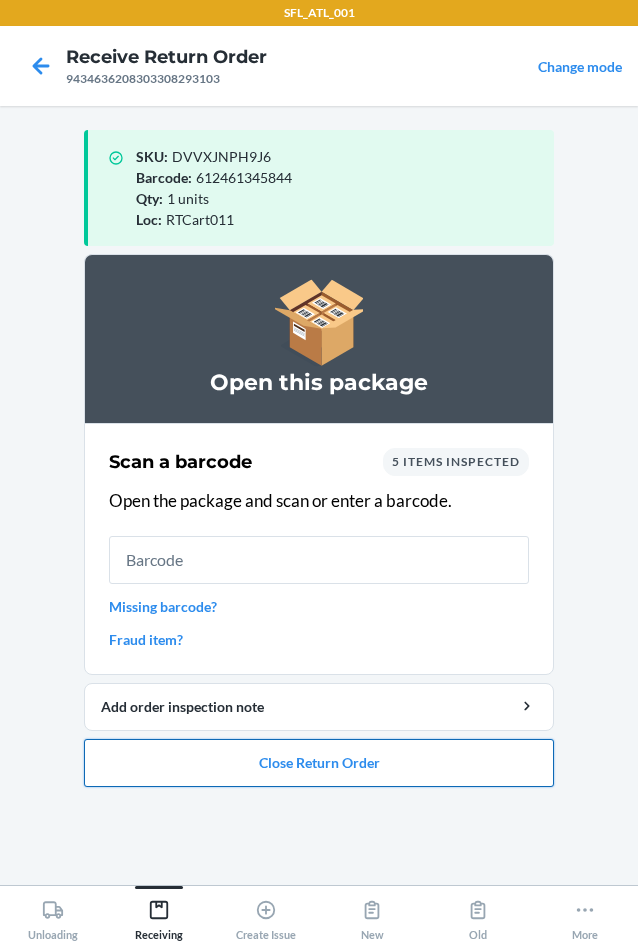 click on "Close Return Order" at bounding box center (319, 763) 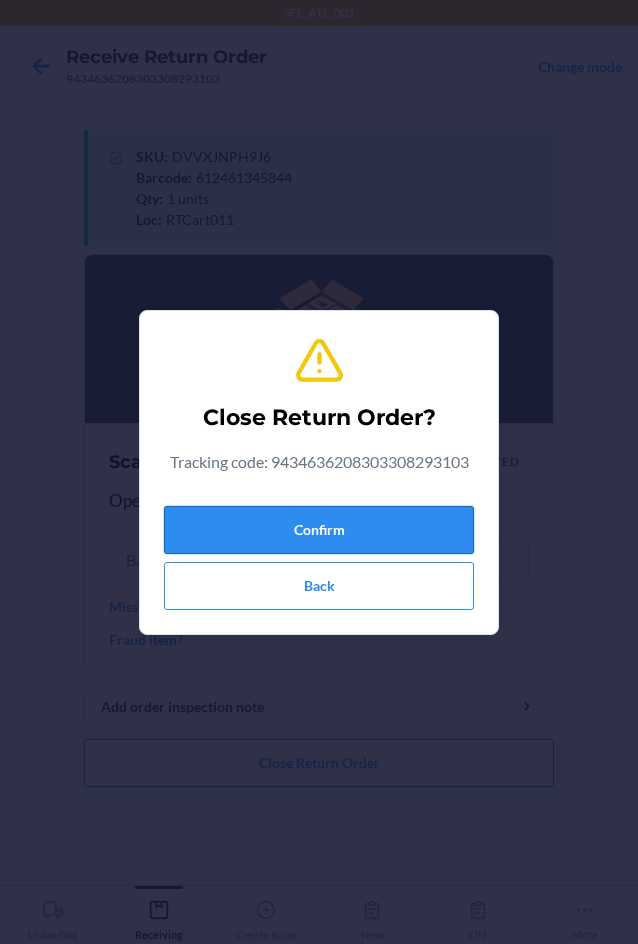 click on "Confirm" at bounding box center [319, 530] 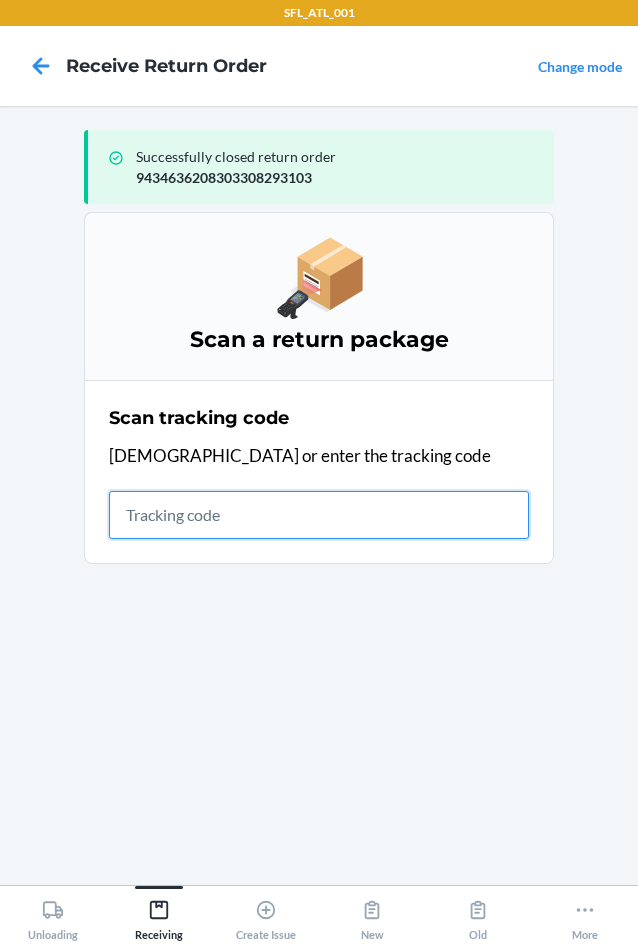 click at bounding box center [319, 515] 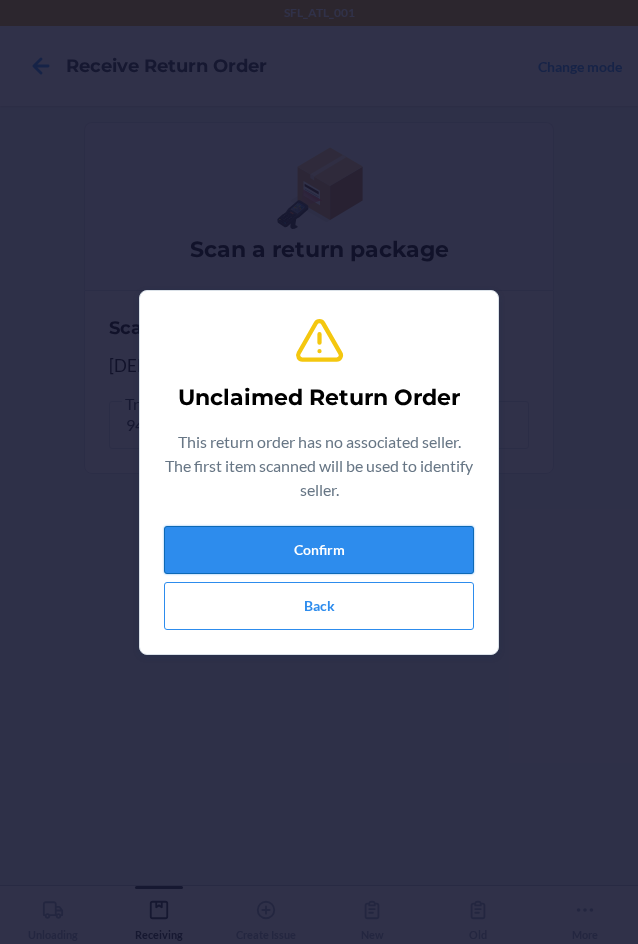 click on "Confirm" at bounding box center (319, 550) 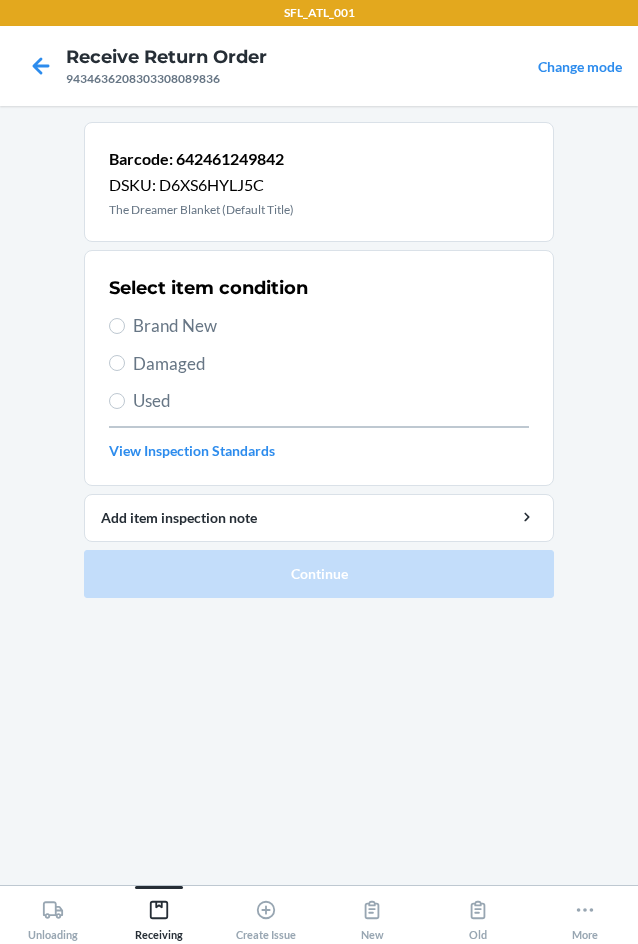click on "Used" at bounding box center [331, 401] 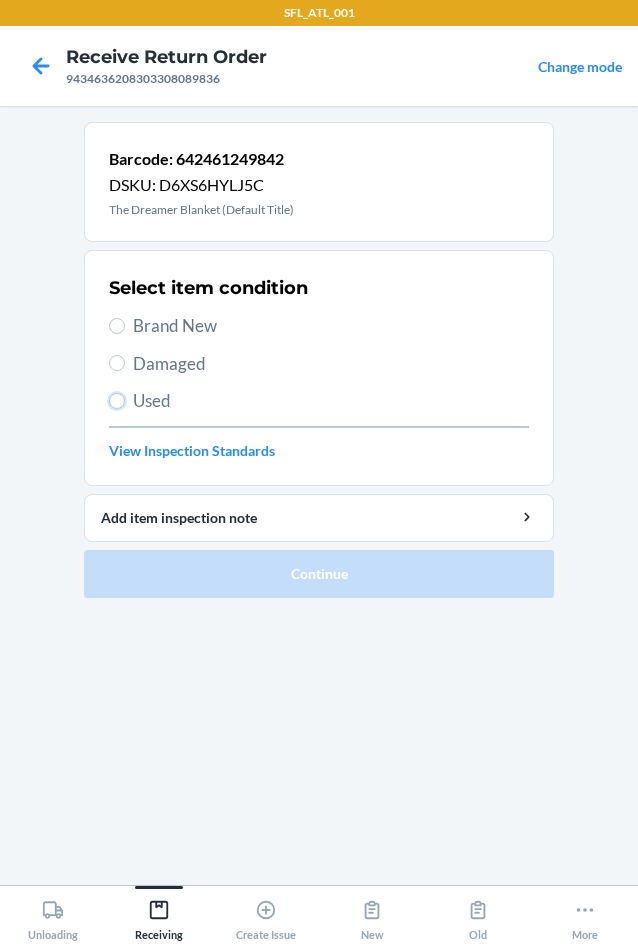 click on "Used" at bounding box center [117, 401] 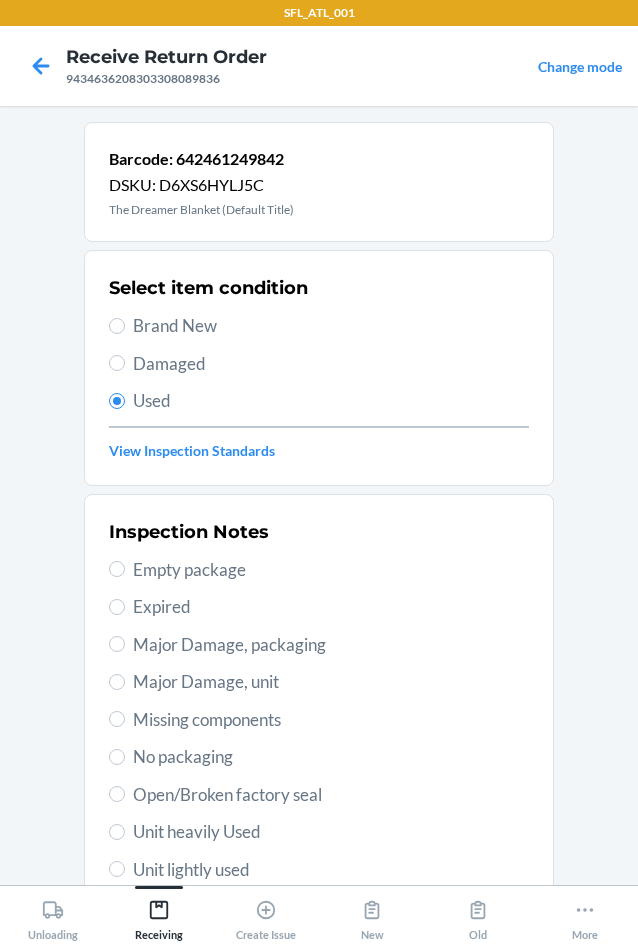 click on "Unit heavily Used" at bounding box center [331, 832] 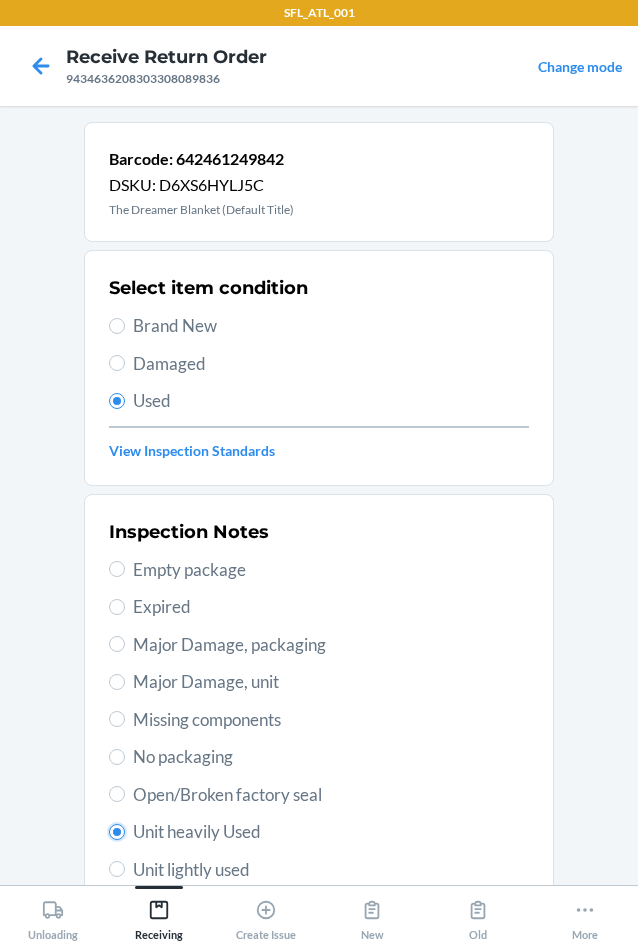 scroll, scrollTop: 263, scrollLeft: 0, axis: vertical 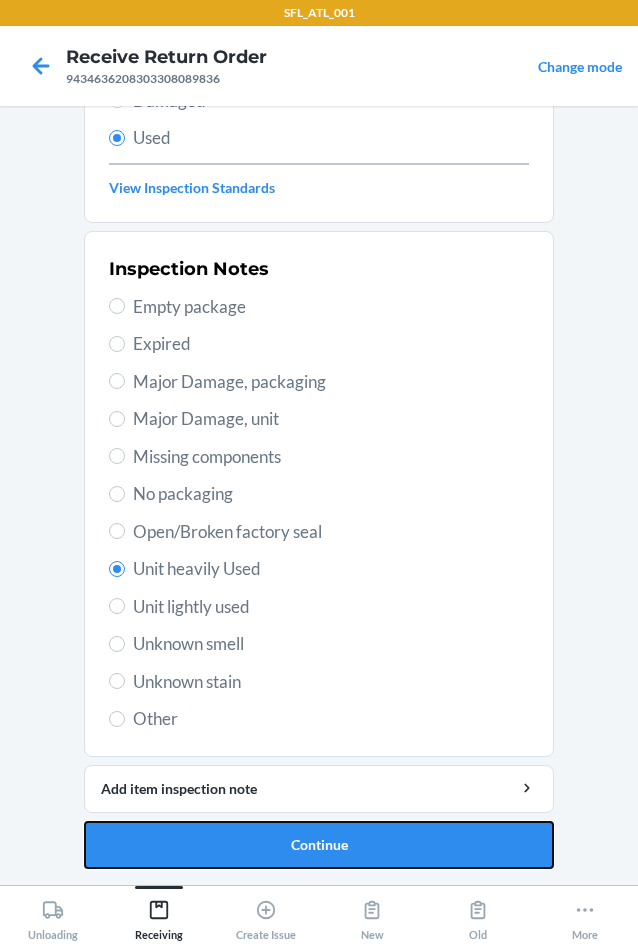 click on "Continue" at bounding box center (319, 845) 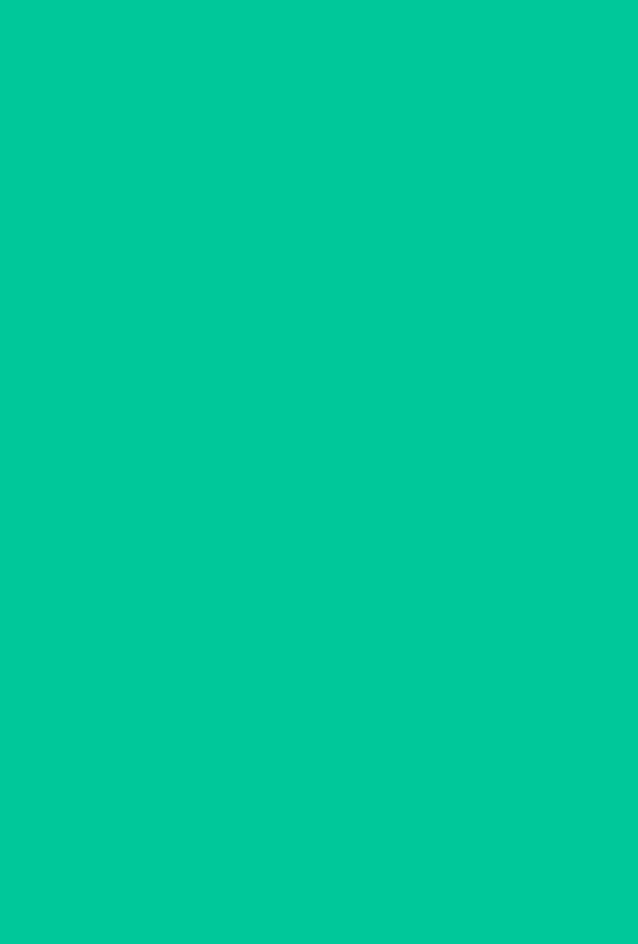 scroll, scrollTop: 0, scrollLeft: 0, axis: both 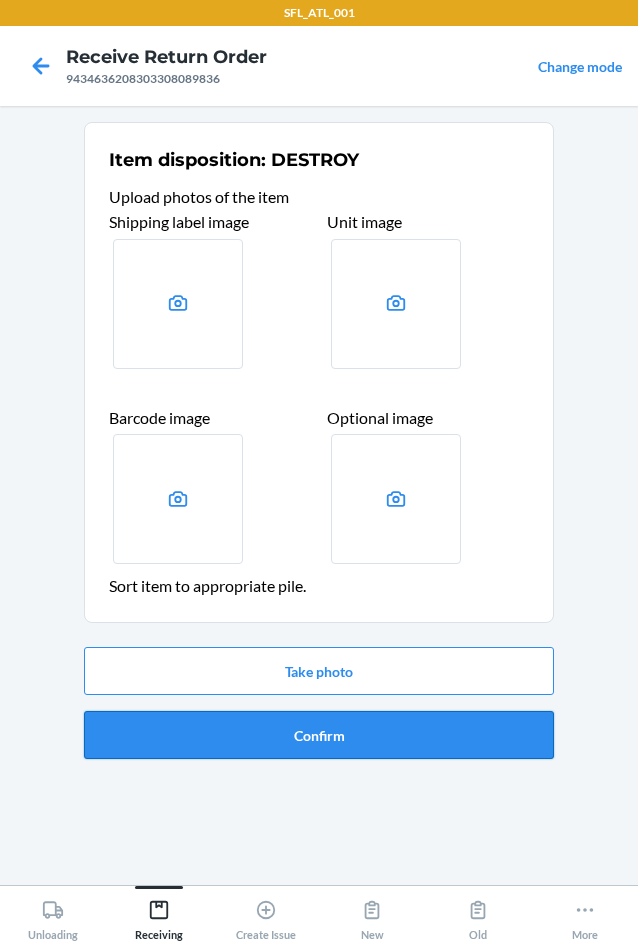 click on "Confirm" at bounding box center [319, 735] 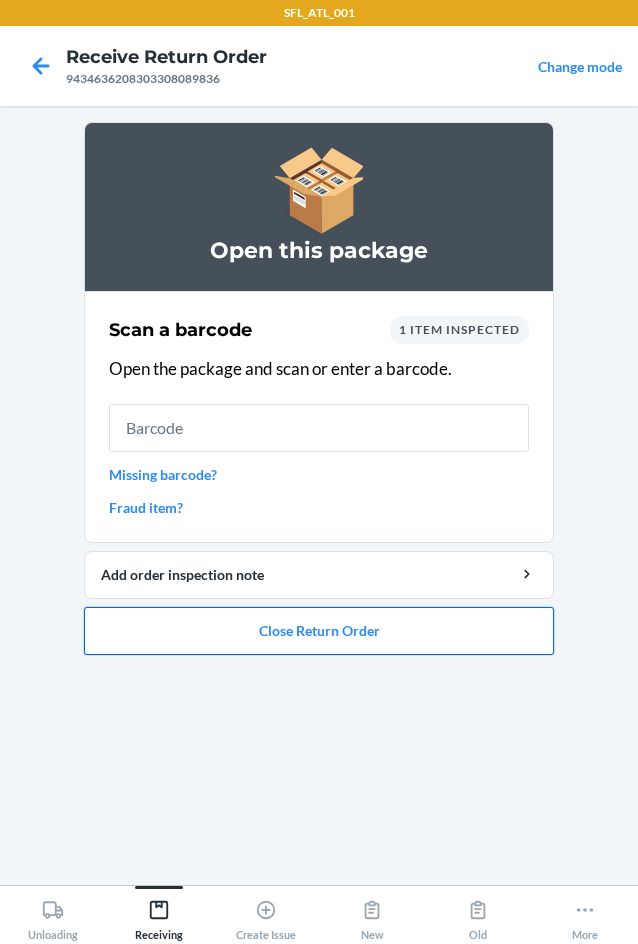 click on "Close Return Order" at bounding box center [319, 631] 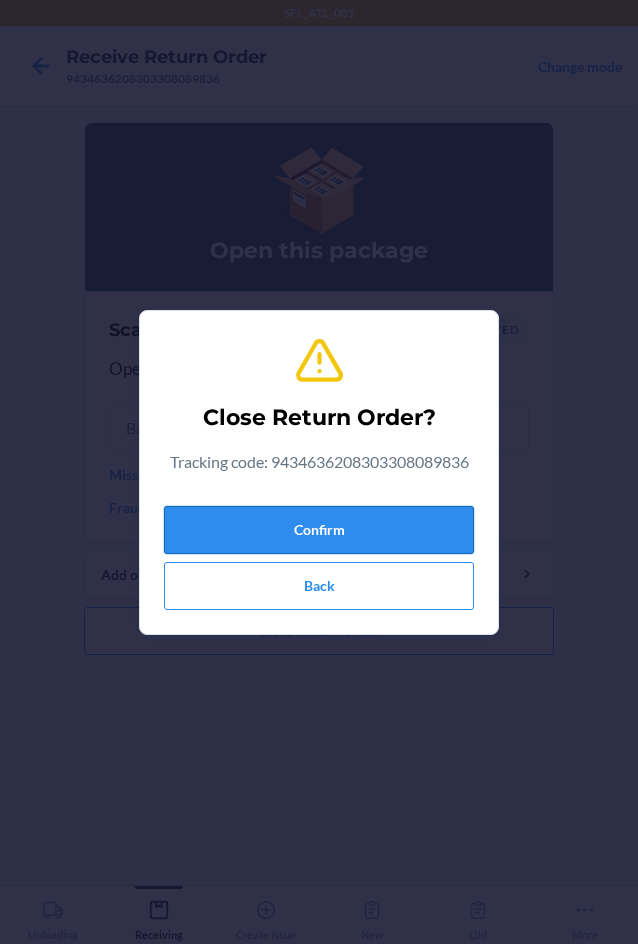 click on "Confirm" at bounding box center (319, 530) 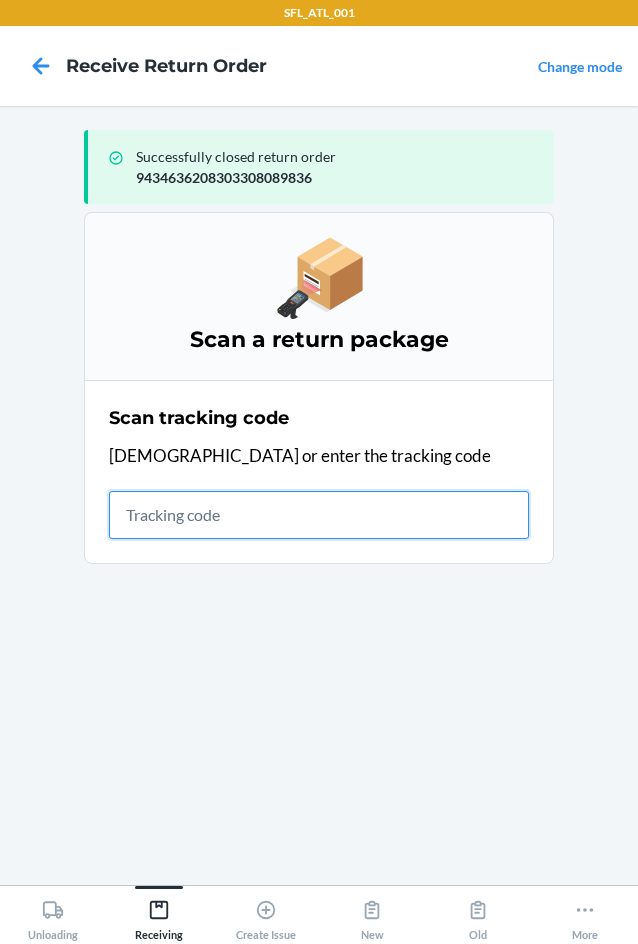 click at bounding box center [319, 515] 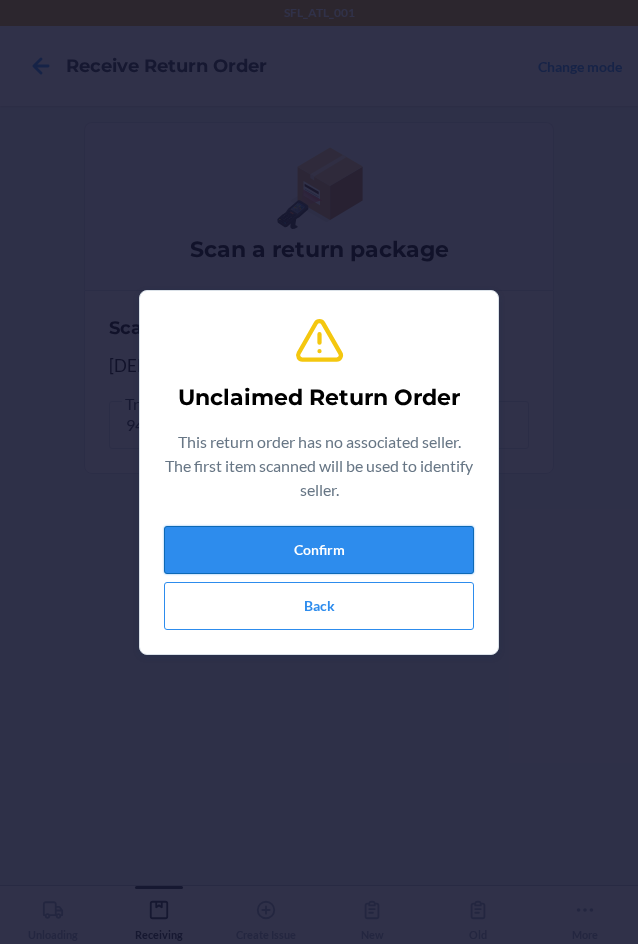 click on "Confirm" at bounding box center (319, 550) 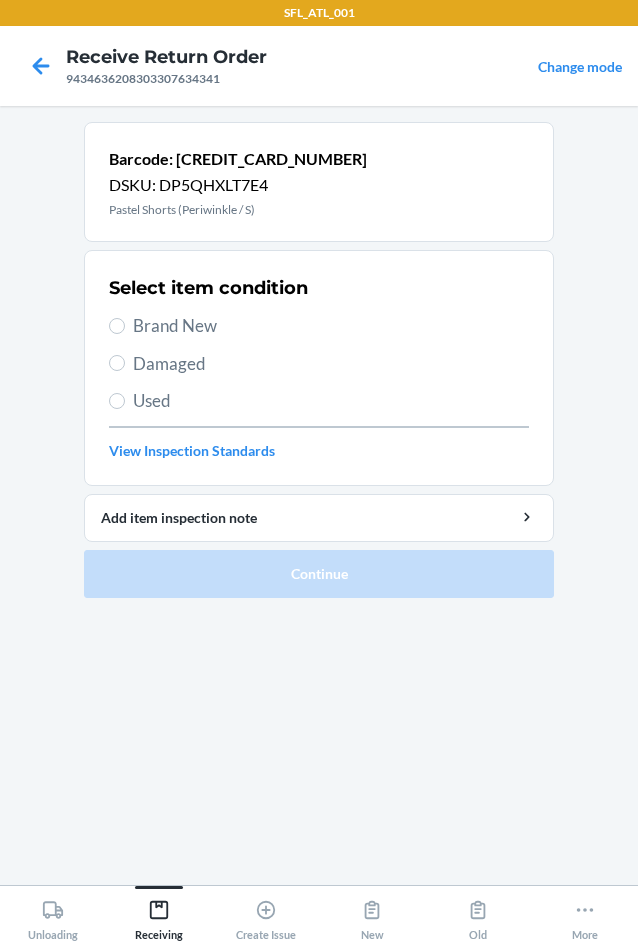 click on "Used" at bounding box center (331, 401) 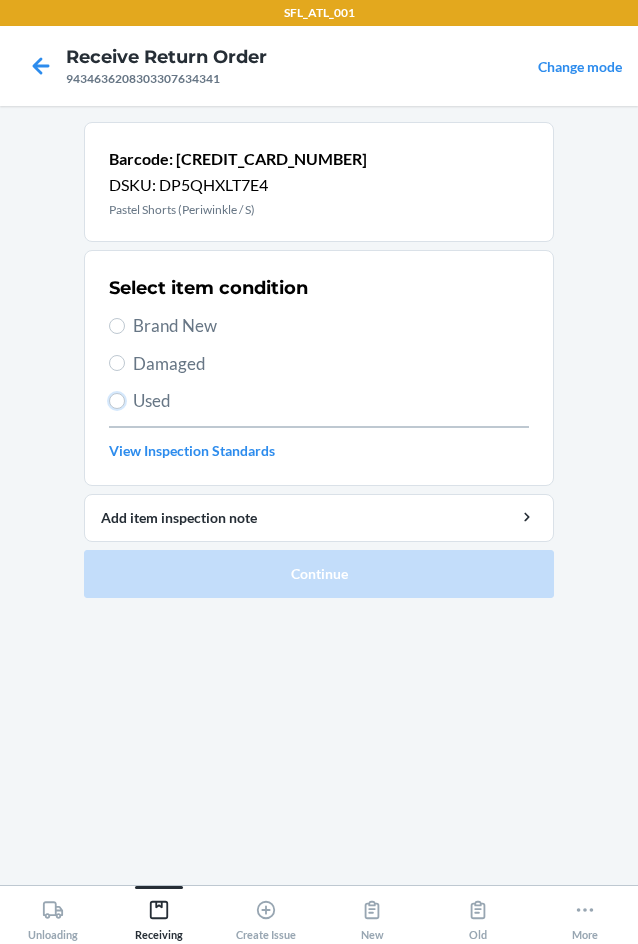 click on "Used" at bounding box center [117, 401] 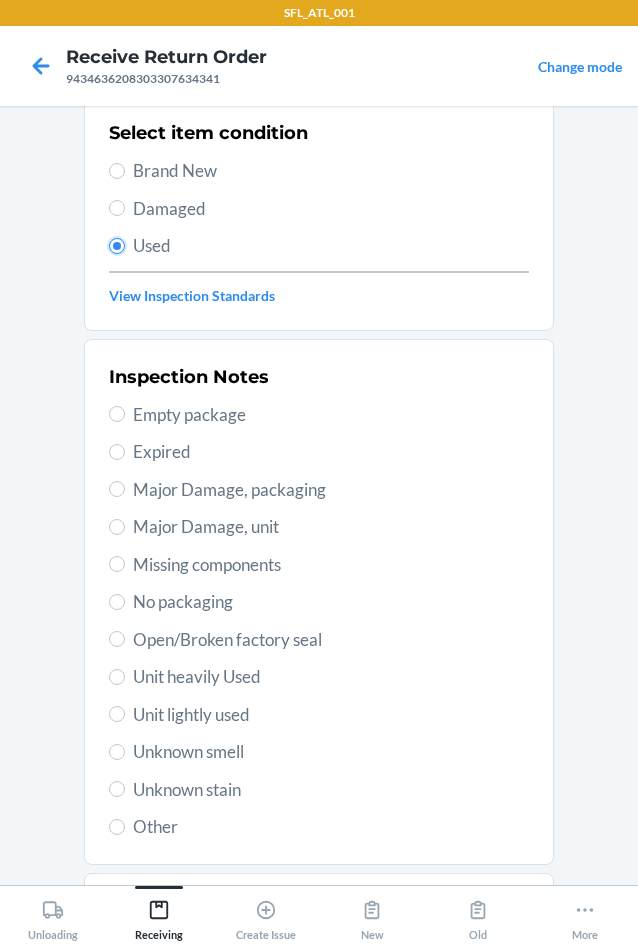 scroll, scrollTop: 263, scrollLeft: 0, axis: vertical 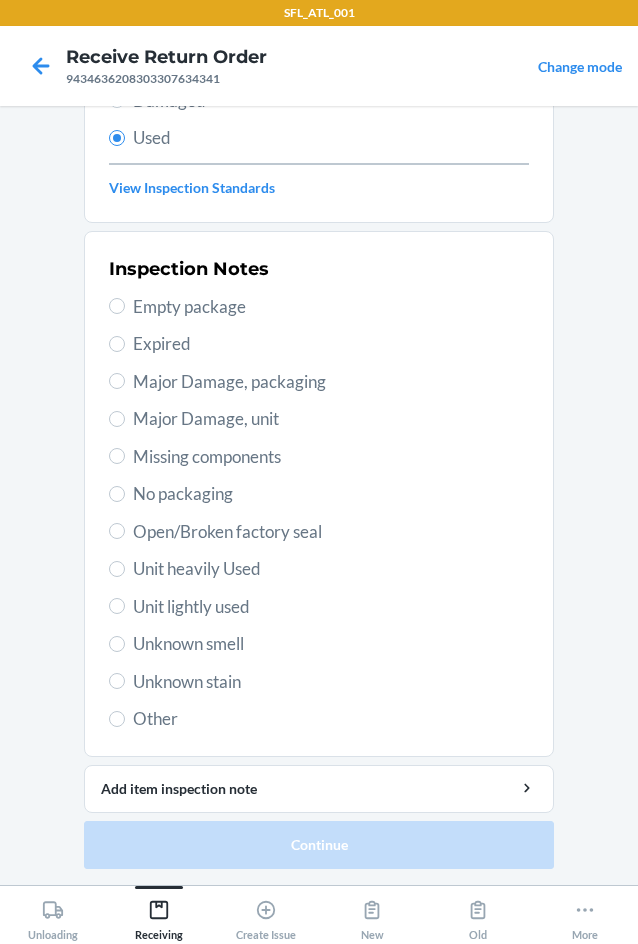 click on "Unit heavily Used" at bounding box center [331, 569] 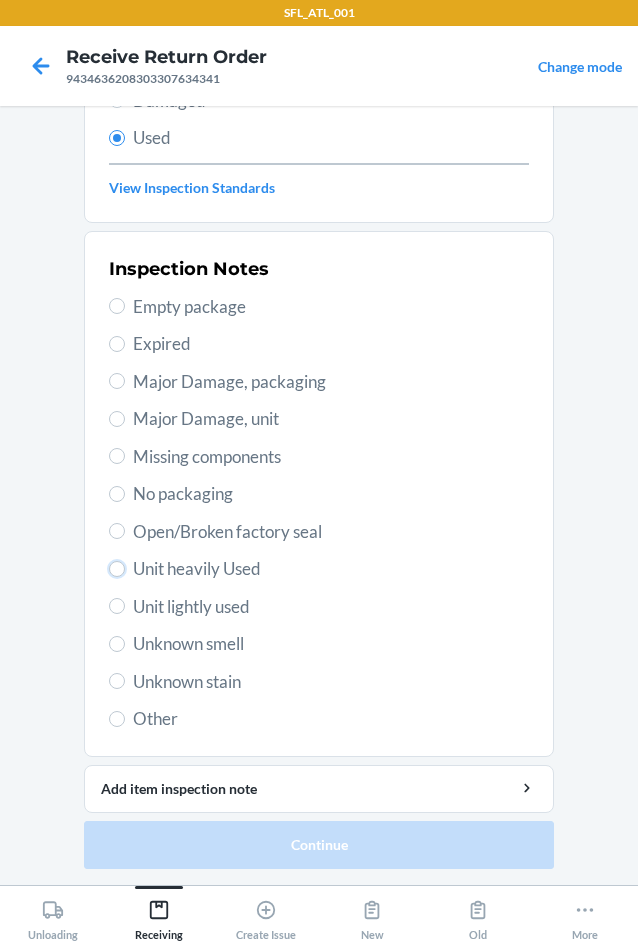 click on "Unit heavily Used" at bounding box center (117, 569) 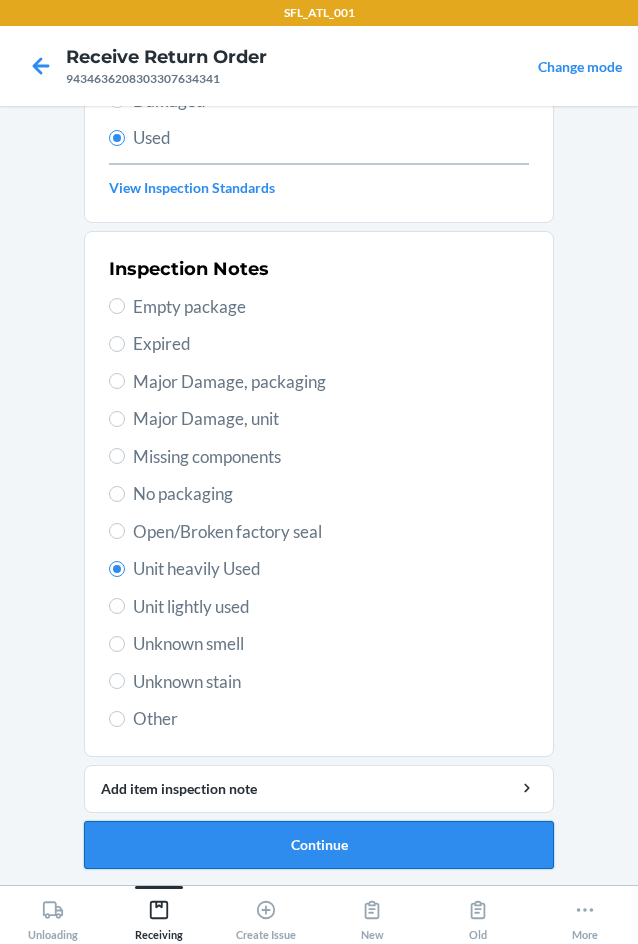 click on "Continue" at bounding box center [319, 845] 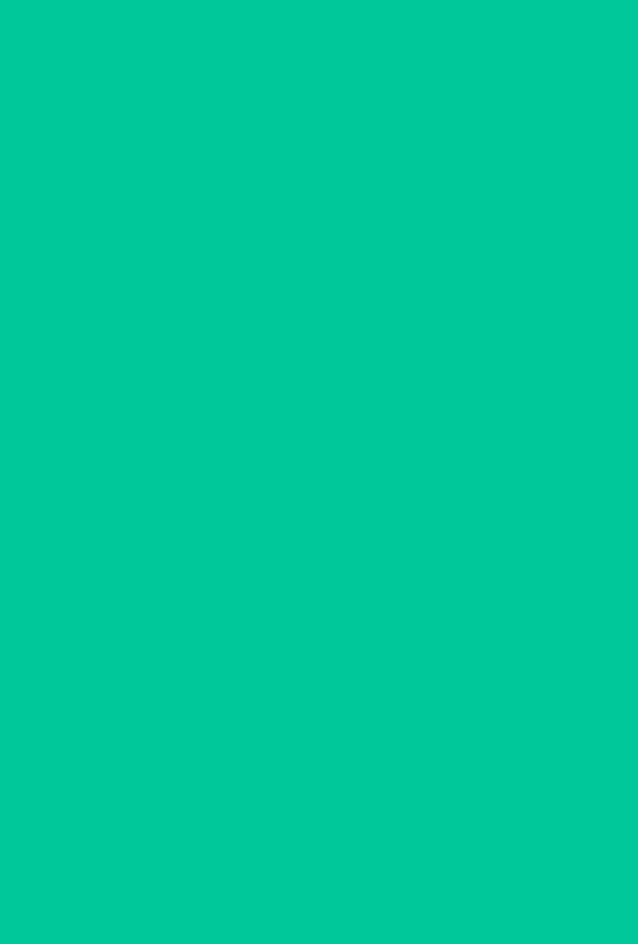 scroll, scrollTop: 0, scrollLeft: 0, axis: both 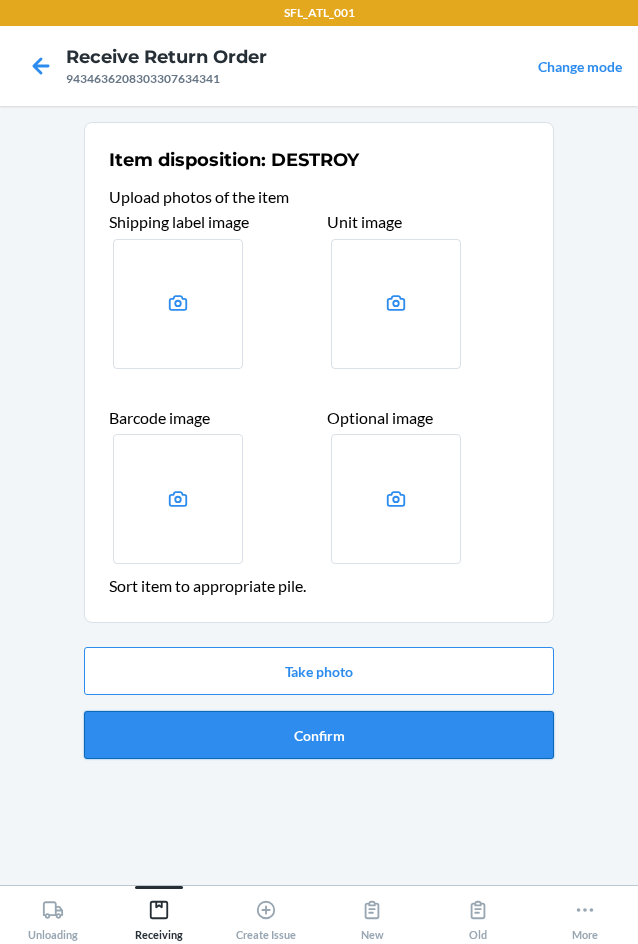 click on "Confirm" at bounding box center (319, 735) 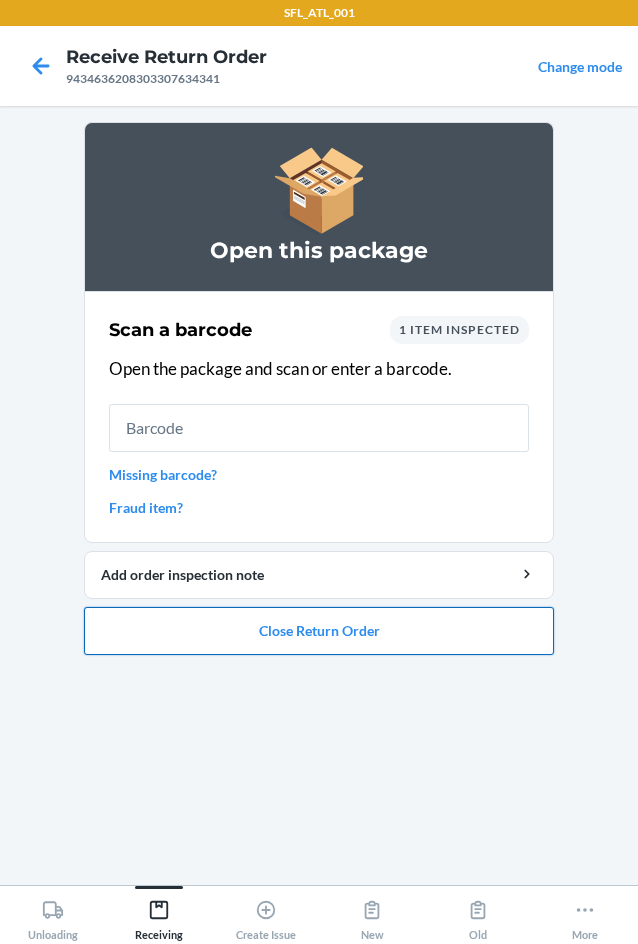 click on "Close Return Order" at bounding box center (319, 631) 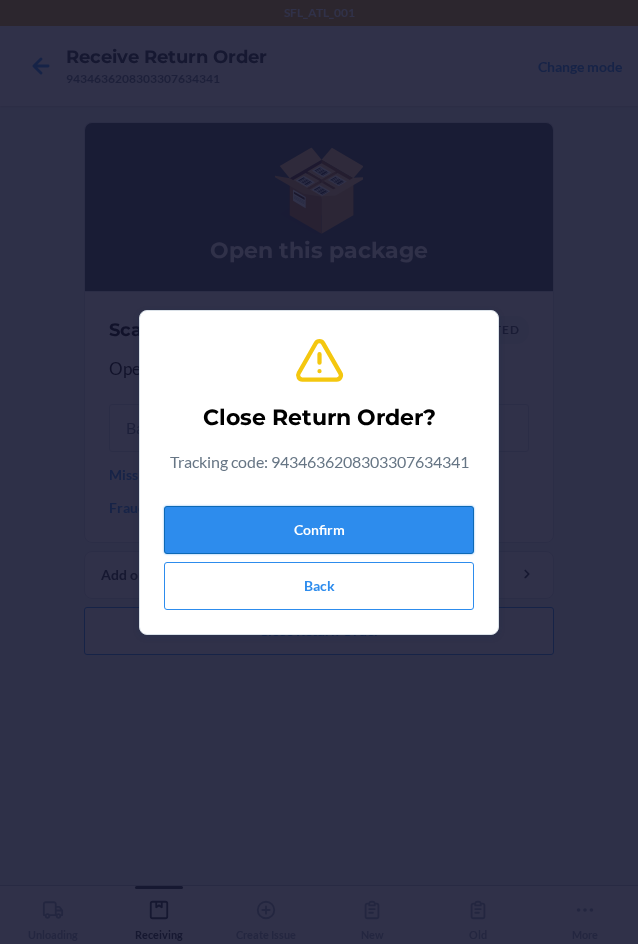 click on "Confirm" at bounding box center (319, 530) 